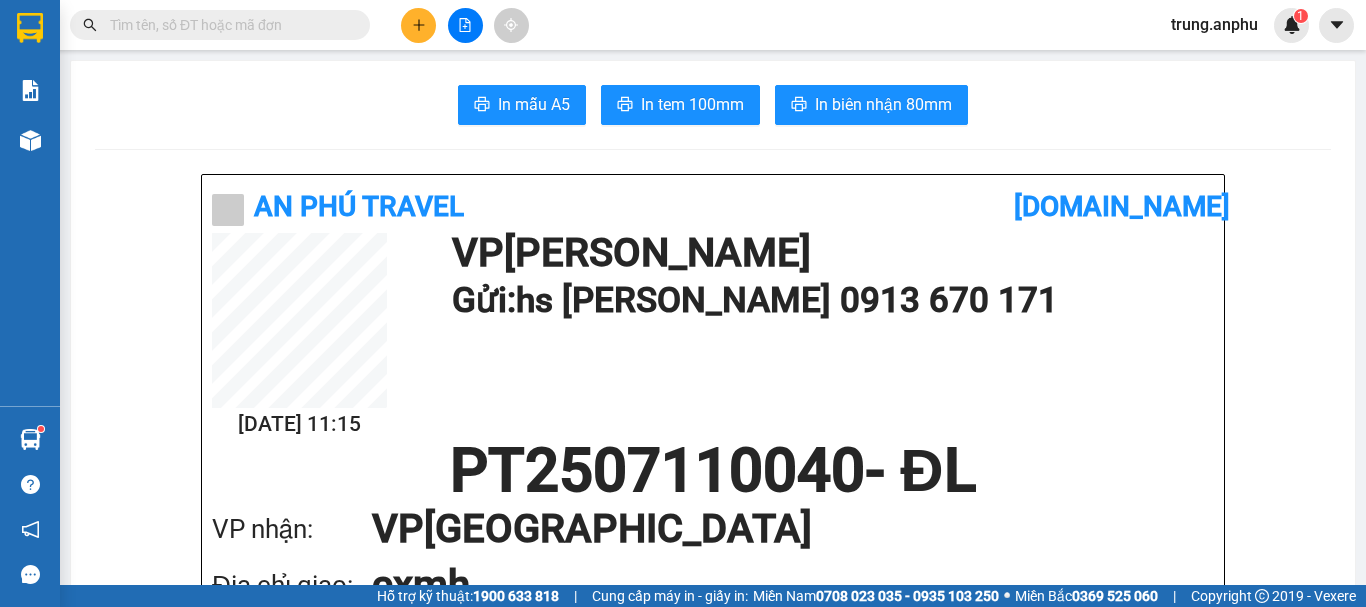 scroll, scrollTop: 0, scrollLeft: 0, axis: both 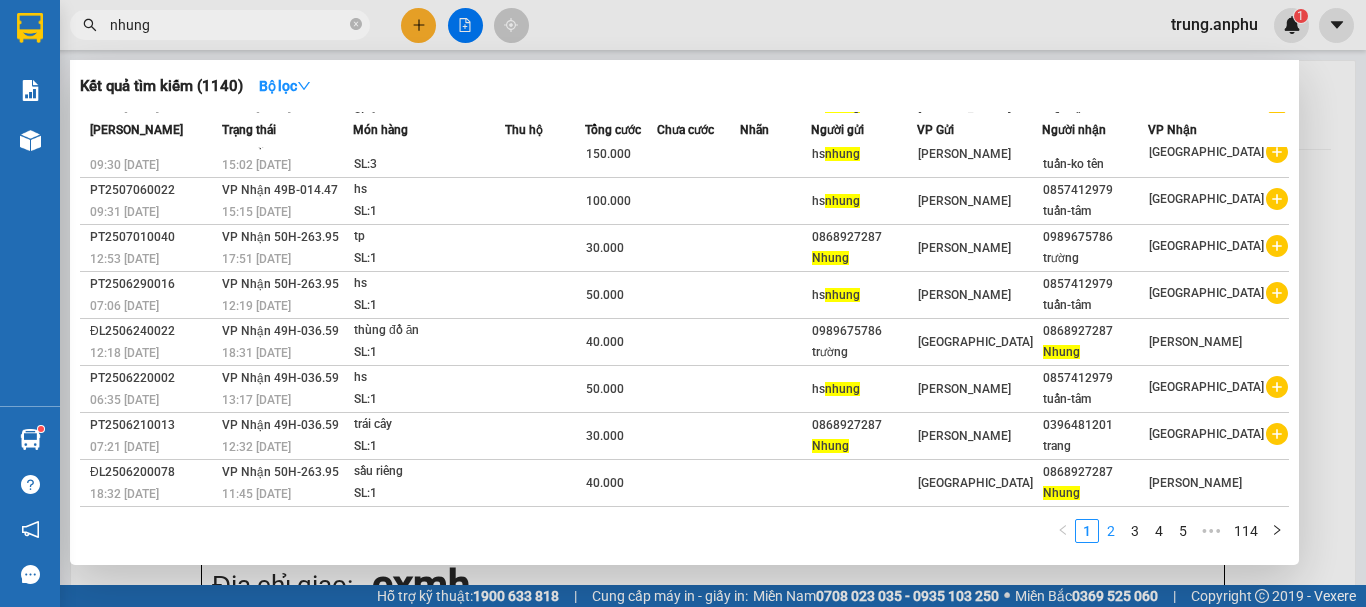 type on "nhung" 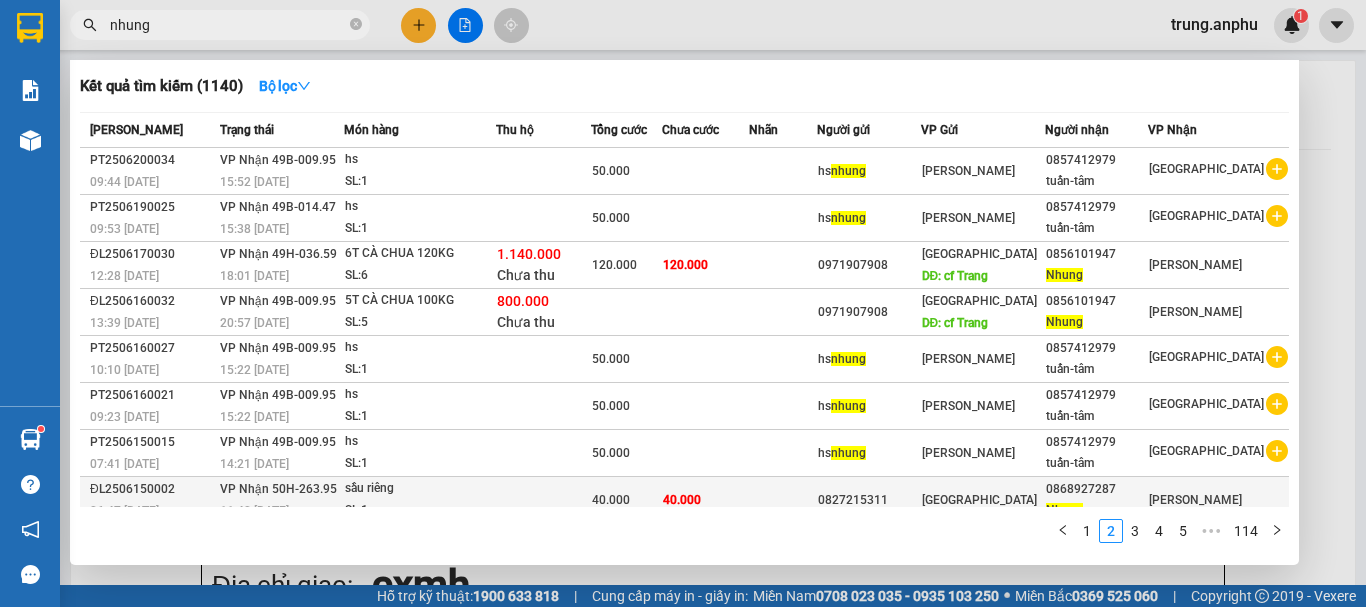 scroll, scrollTop: 111, scrollLeft: 0, axis: vertical 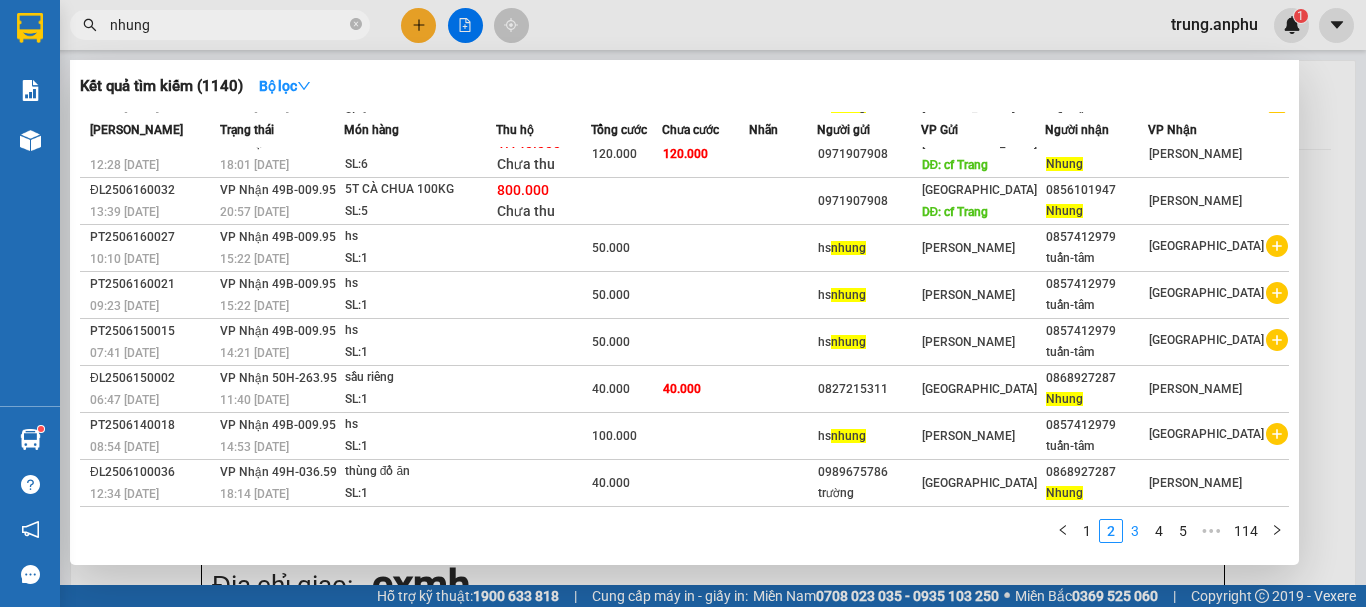 click on "3" at bounding box center [1135, 531] 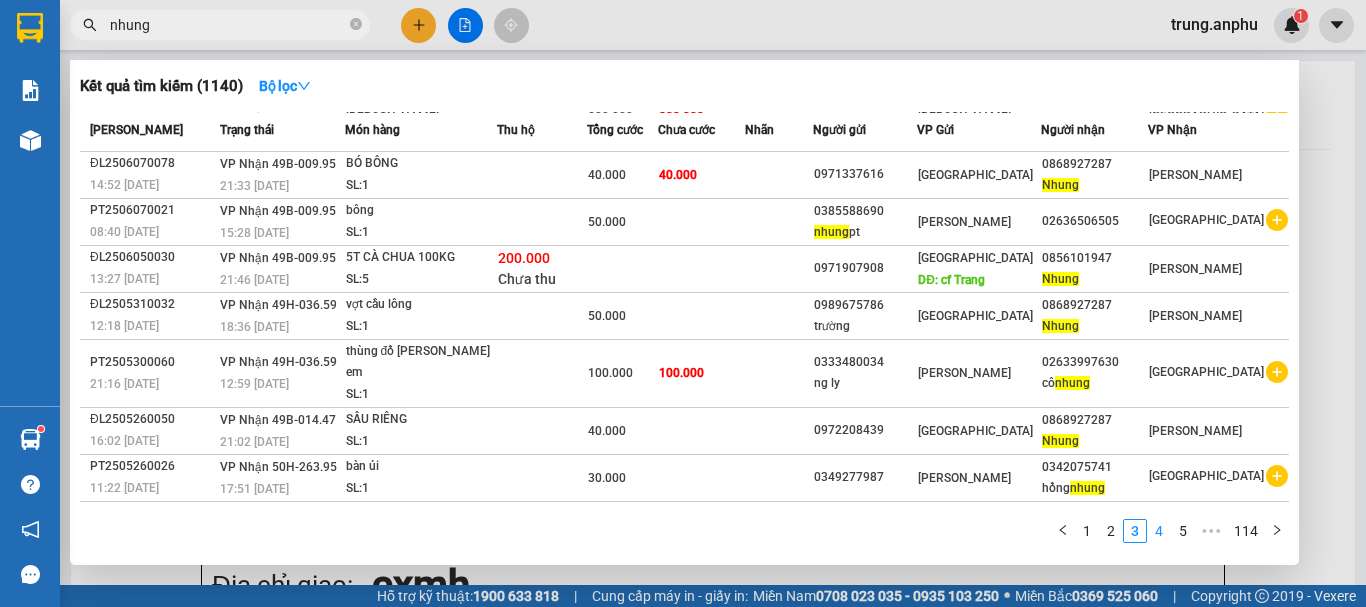 click on "4" at bounding box center [1159, 531] 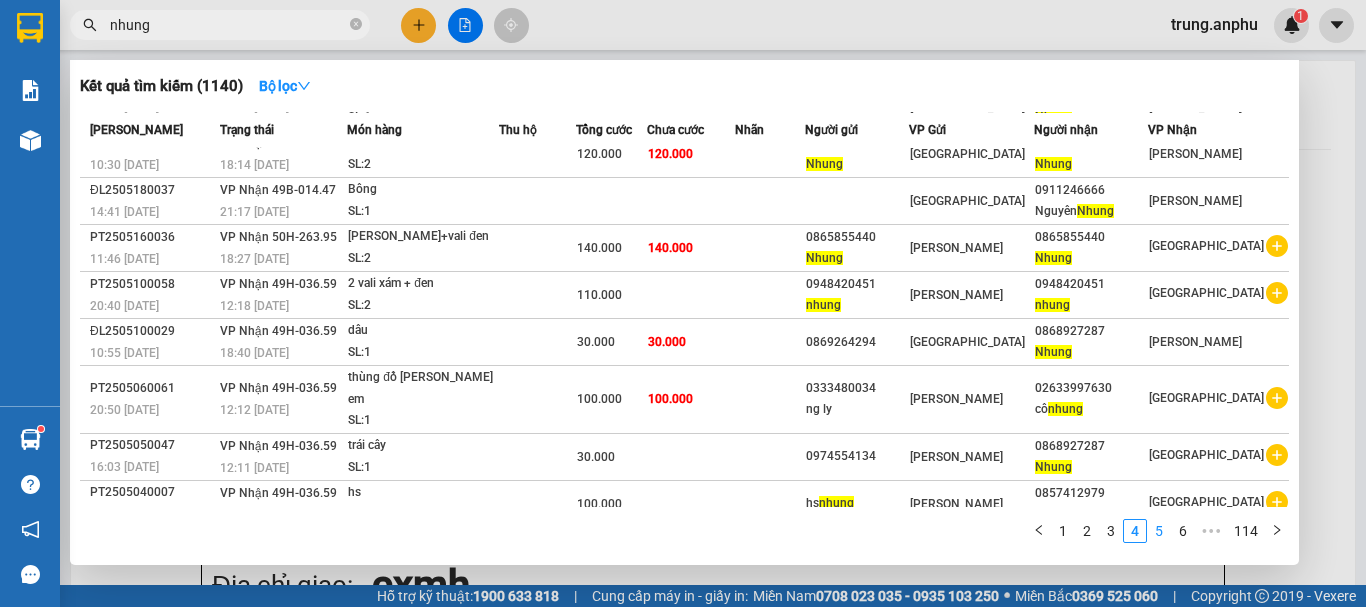 click on "5" at bounding box center [1159, 531] 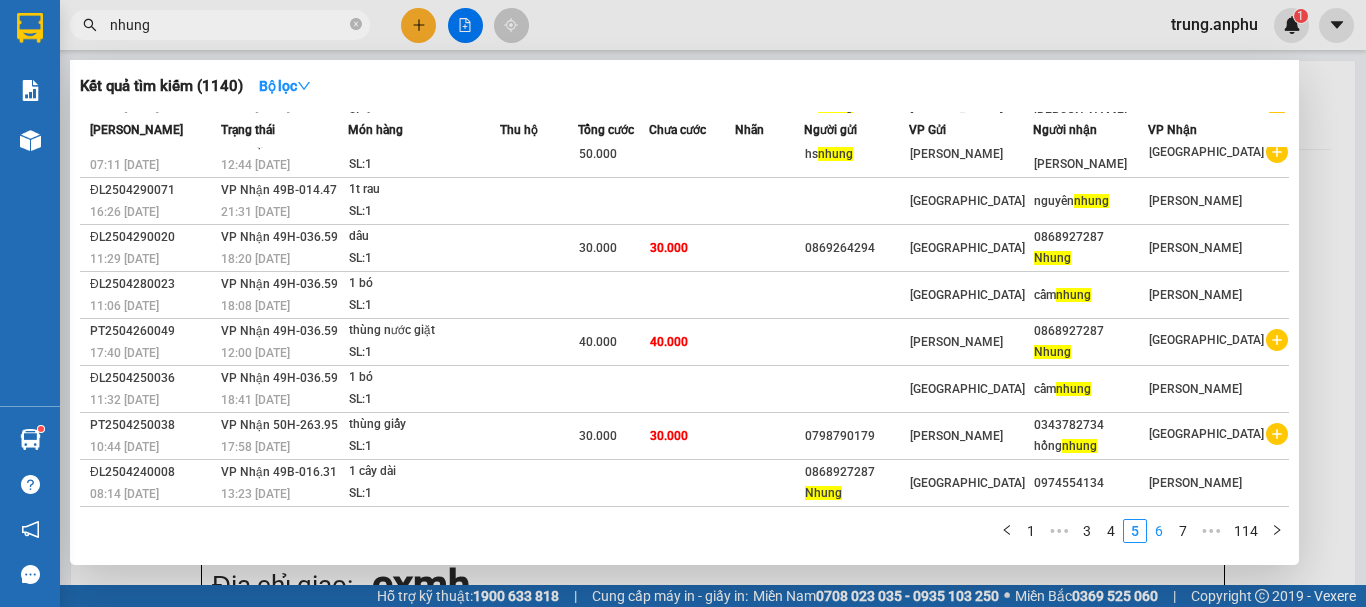 click on "6" at bounding box center (1159, 531) 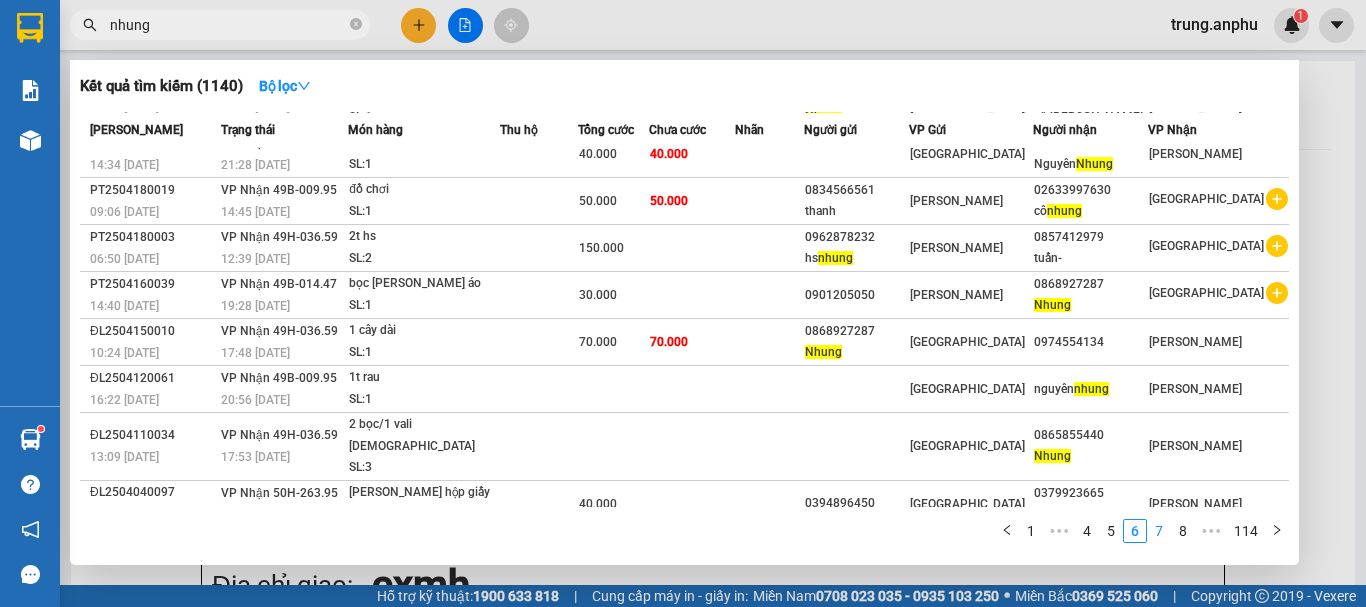 click on "7" at bounding box center (1159, 531) 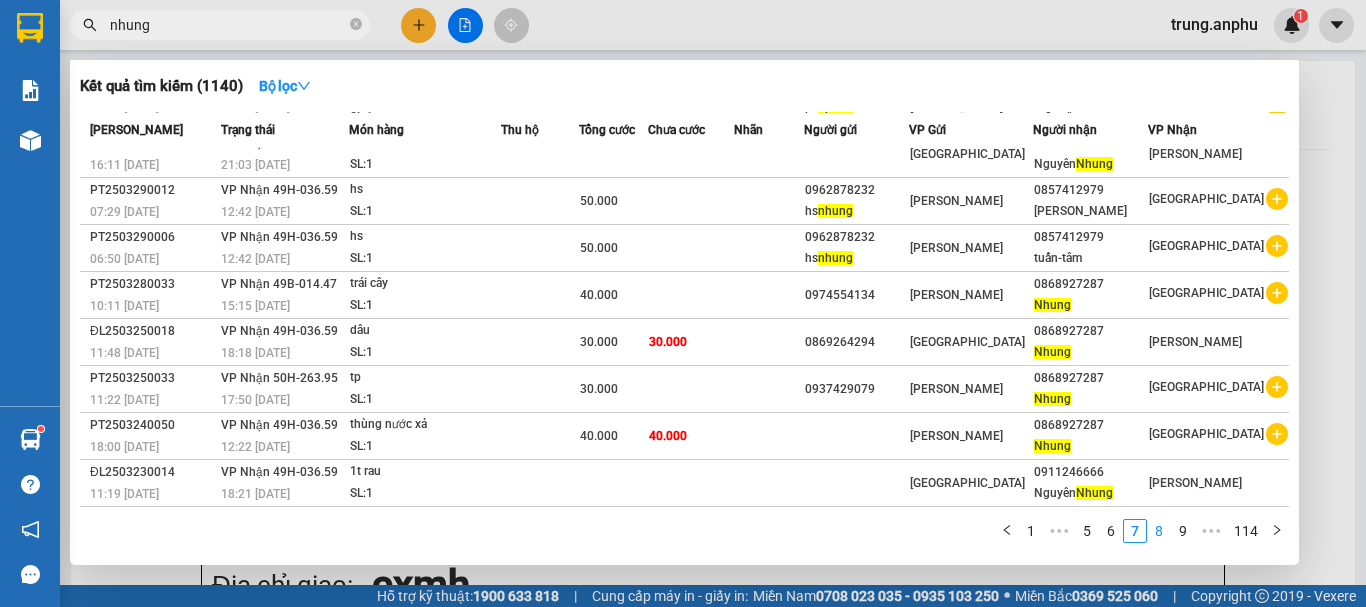 click on "8" at bounding box center (1159, 531) 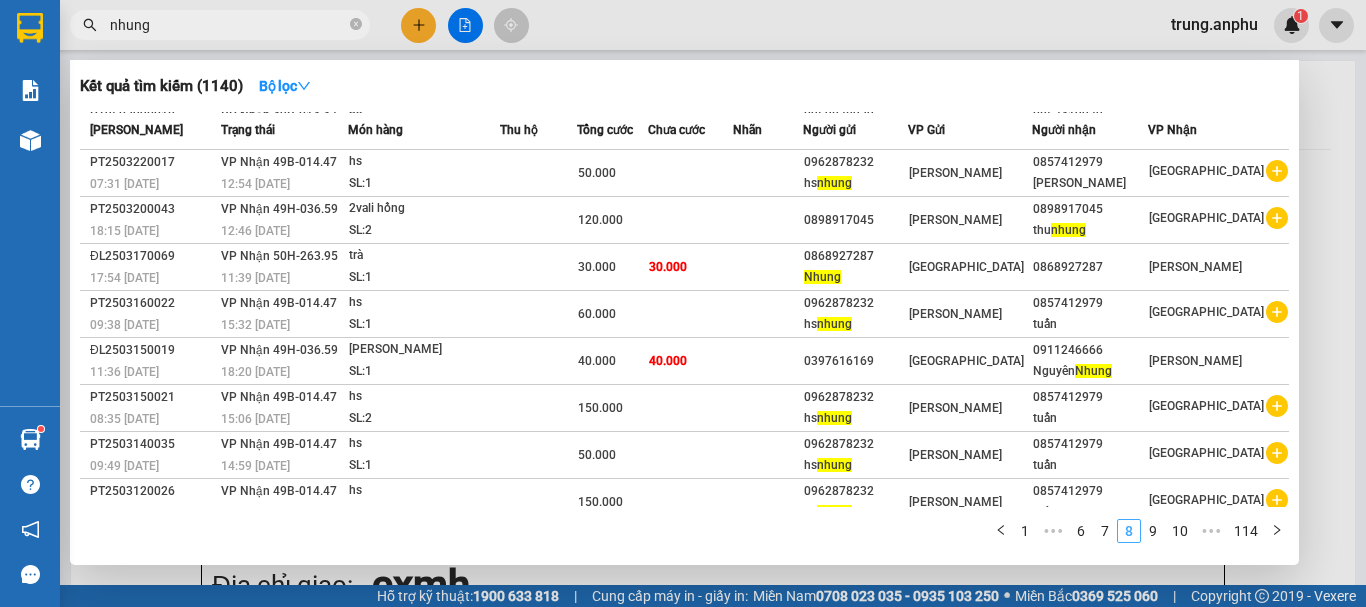 click on "9" at bounding box center [1153, 531] 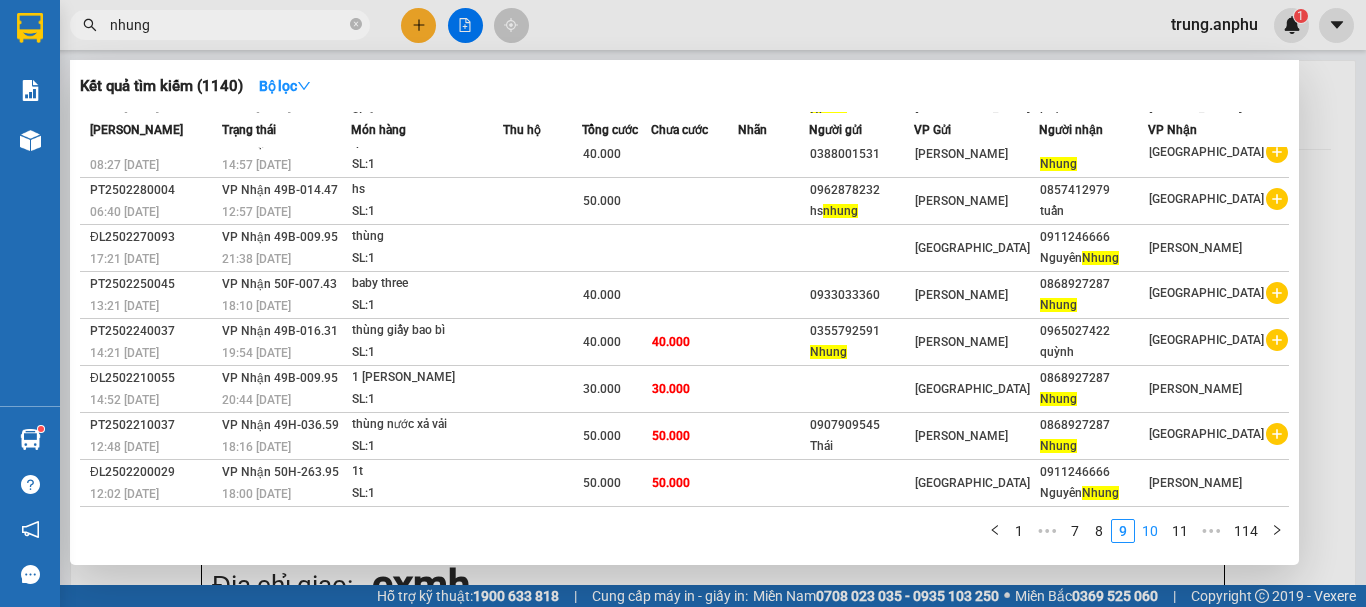click on "10" at bounding box center [1150, 531] 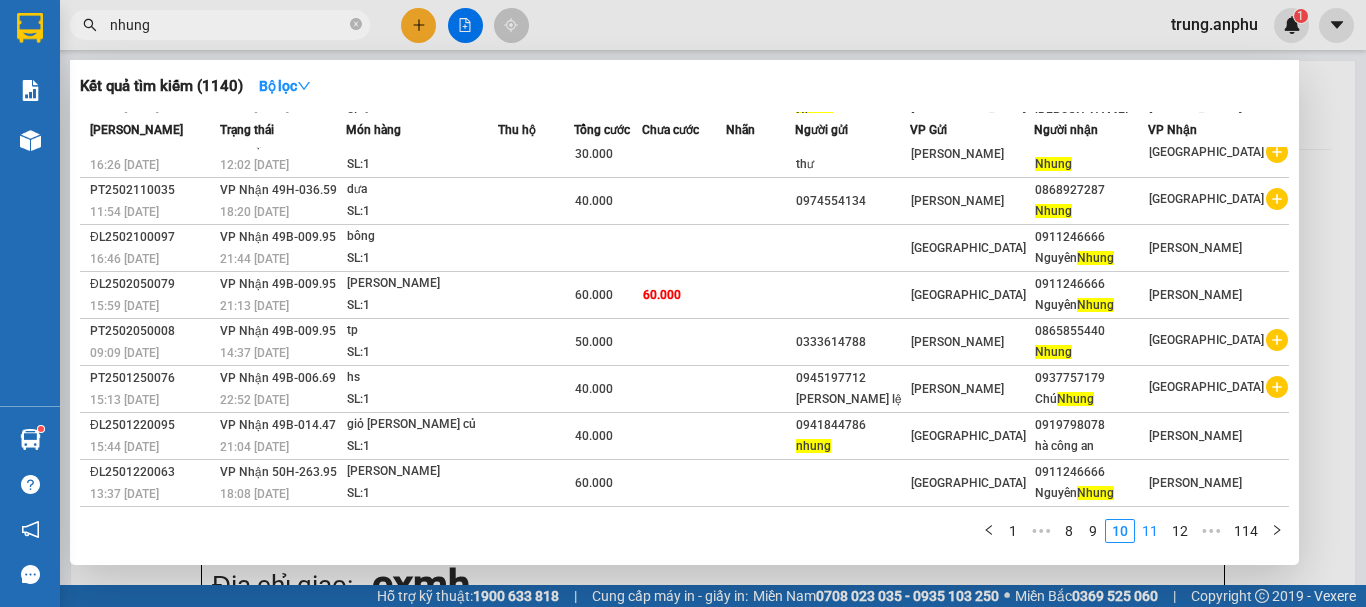 click on "11" at bounding box center (1150, 531) 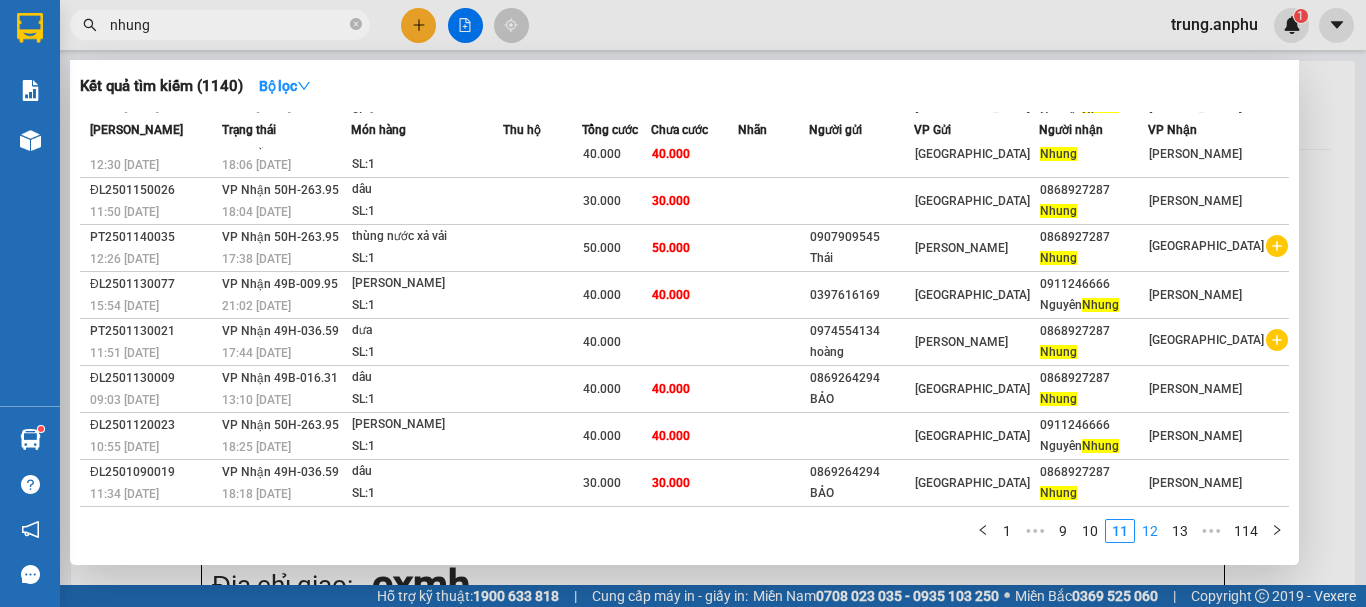 click on "12" at bounding box center [1150, 531] 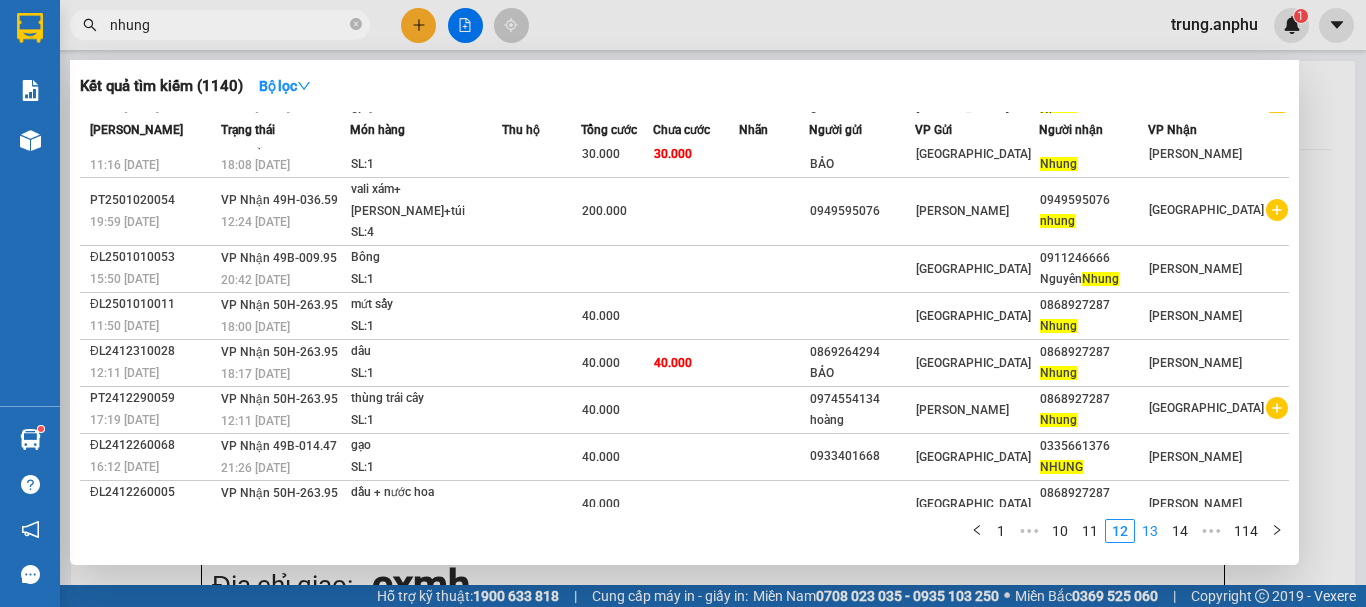 click on "13" at bounding box center [1150, 531] 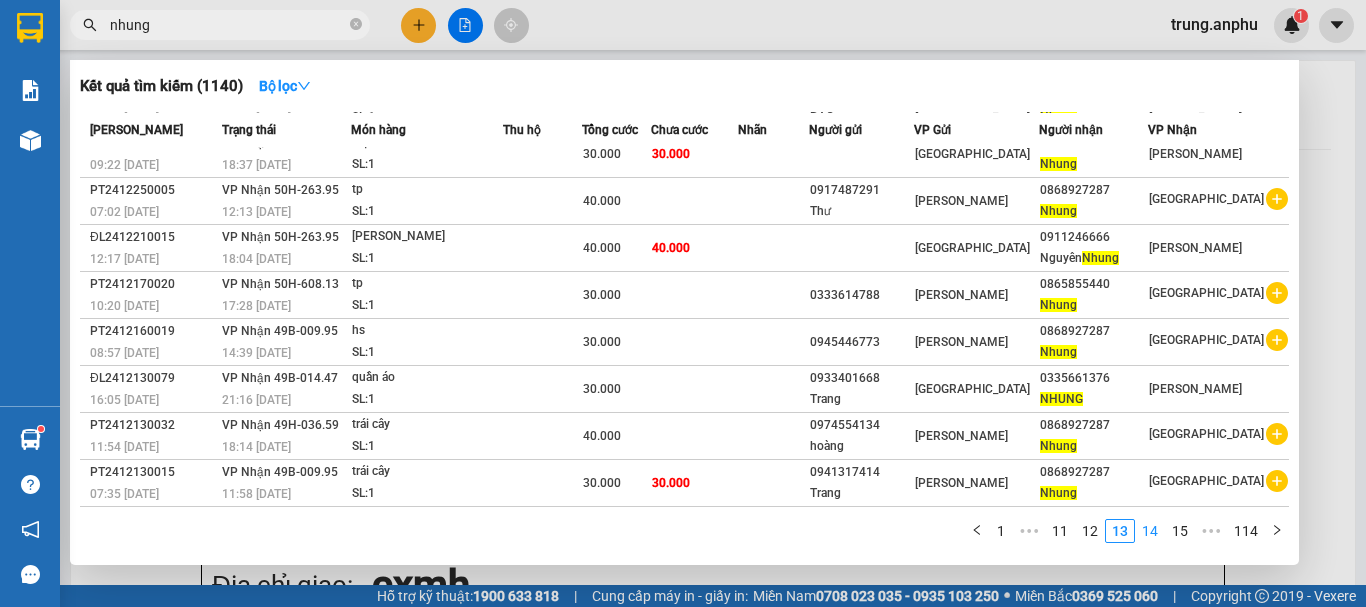 click on "14" at bounding box center (1150, 531) 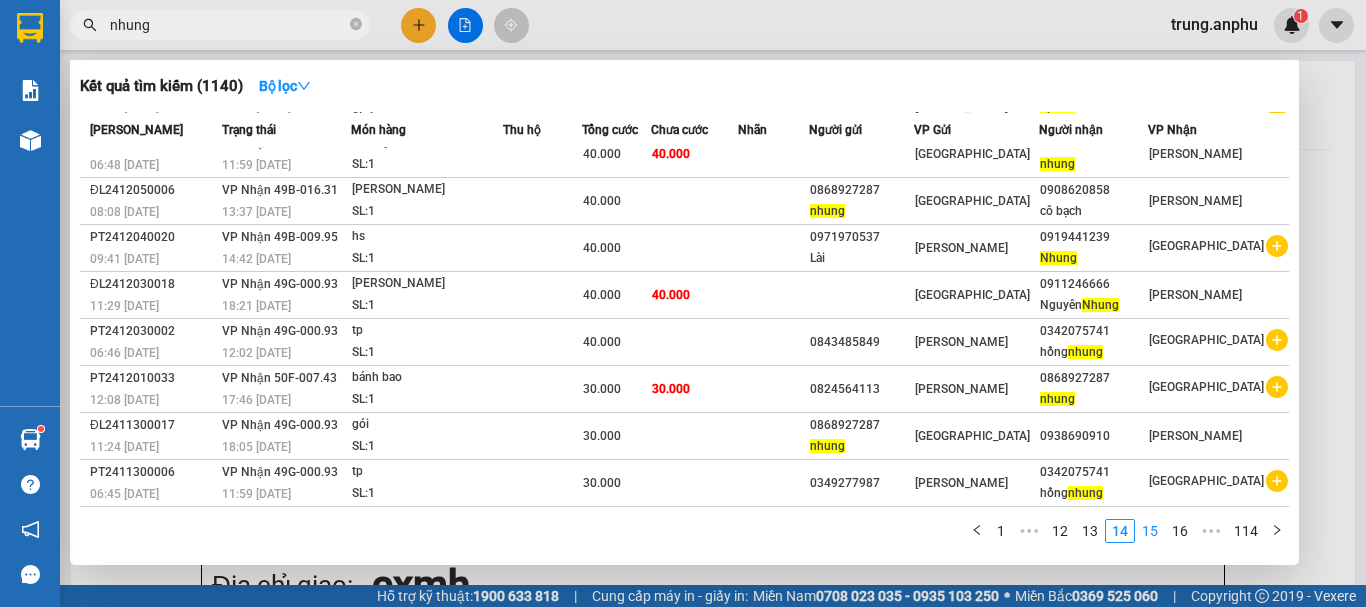 click on "15" at bounding box center (1150, 531) 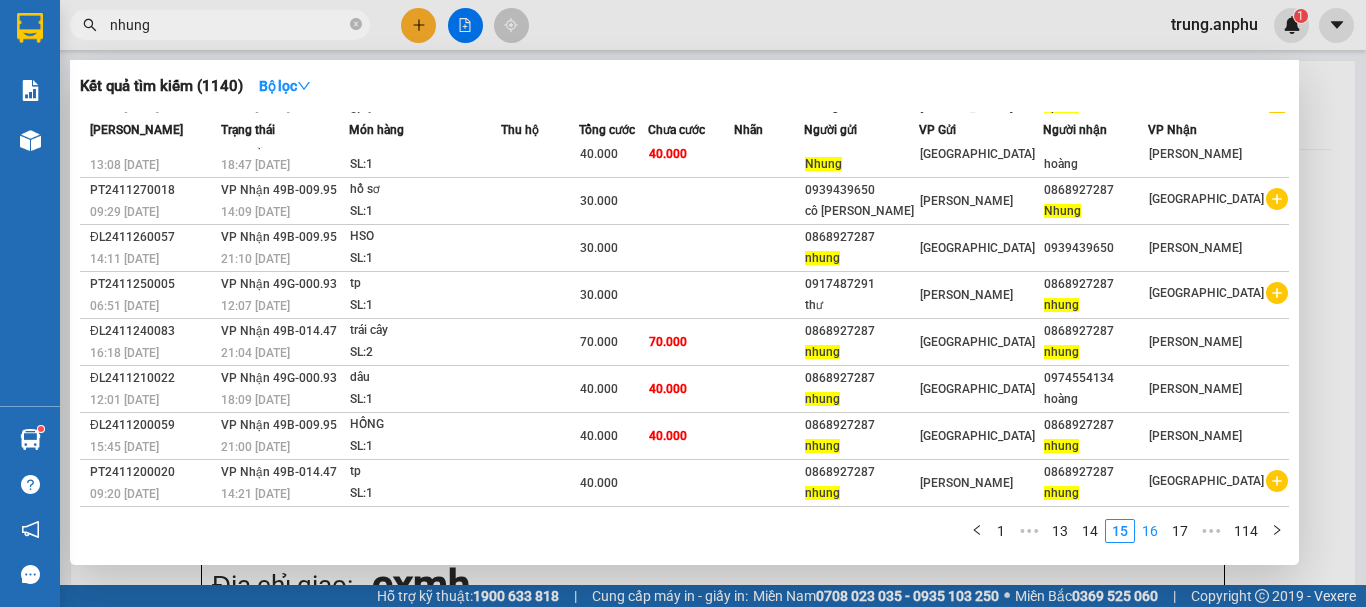 click on "16" at bounding box center (1150, 531) 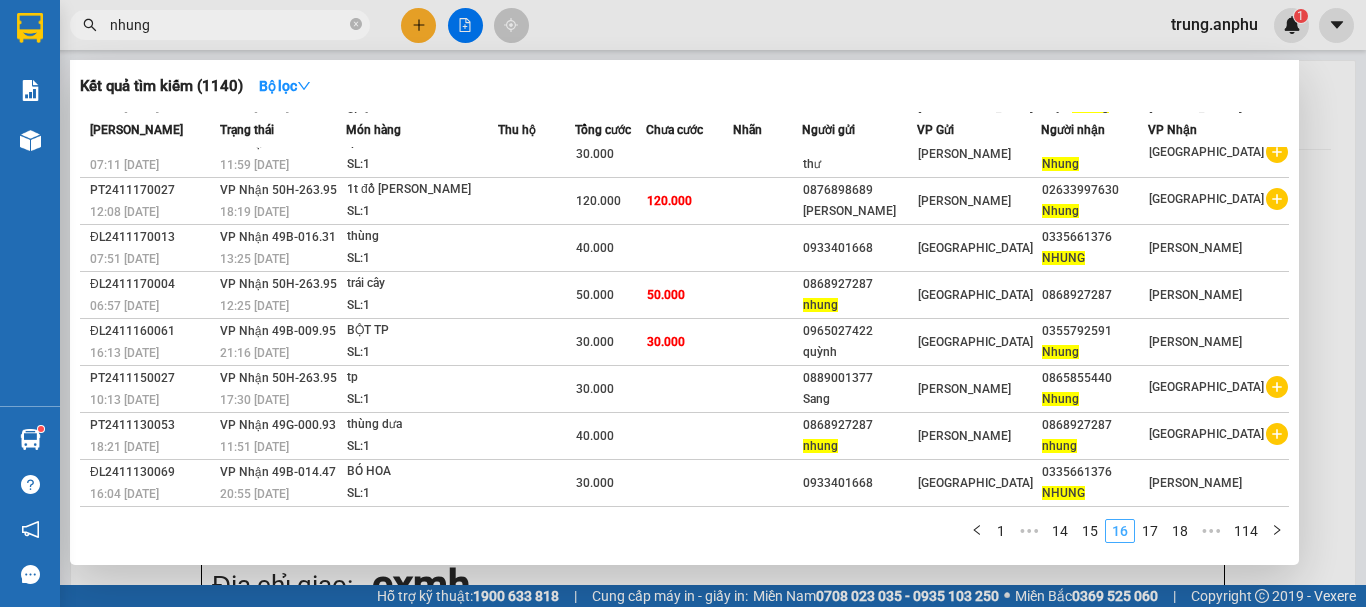 click on "17" at bounding box center [1150, 531] 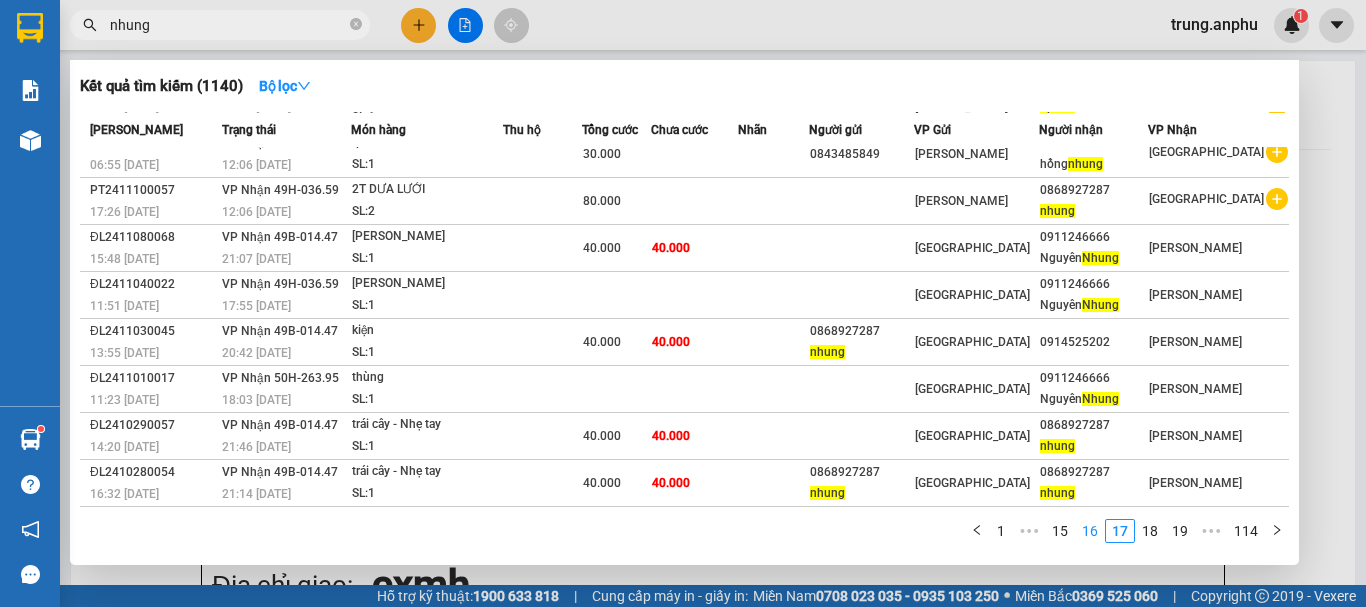 click on "18" at bounding box center (1150, 531) 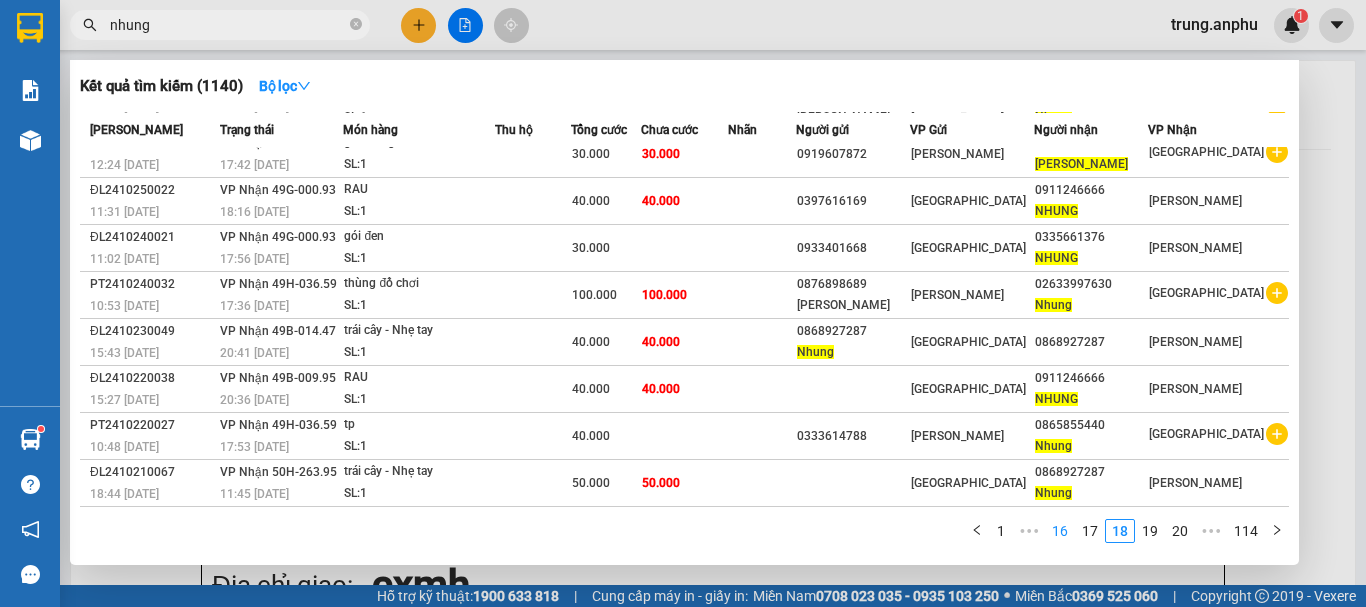 click on "19" at bounding box center [1150, 531] 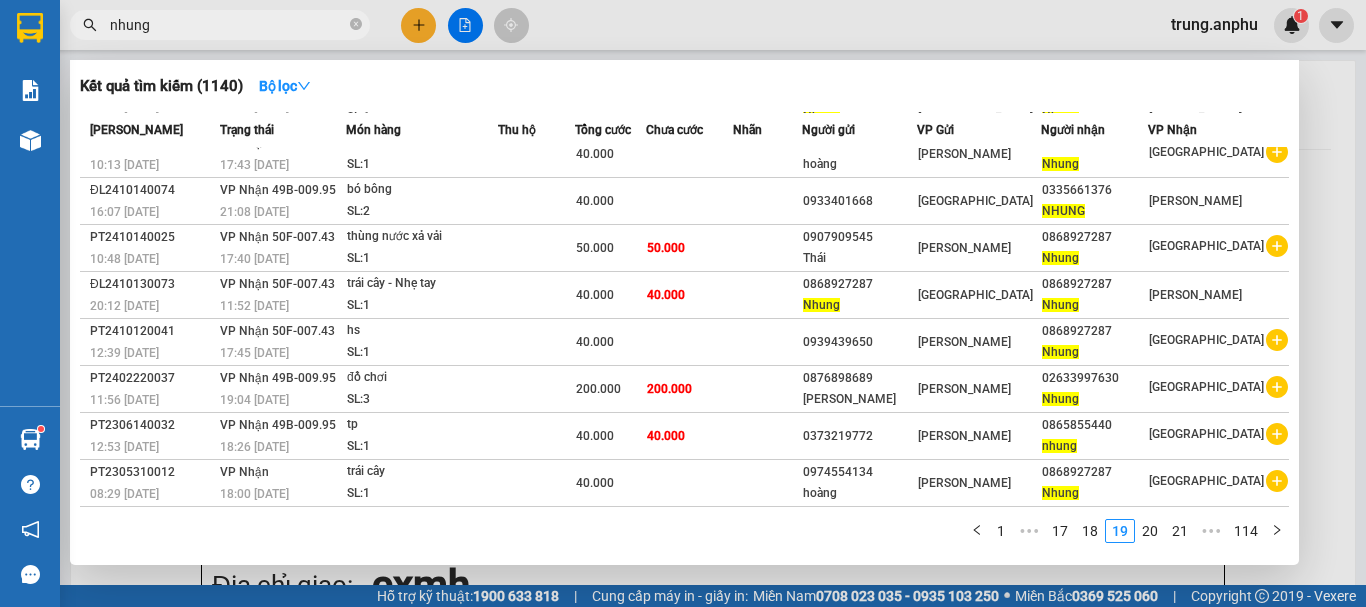 click on "20" at bounding box center [1150, 531] 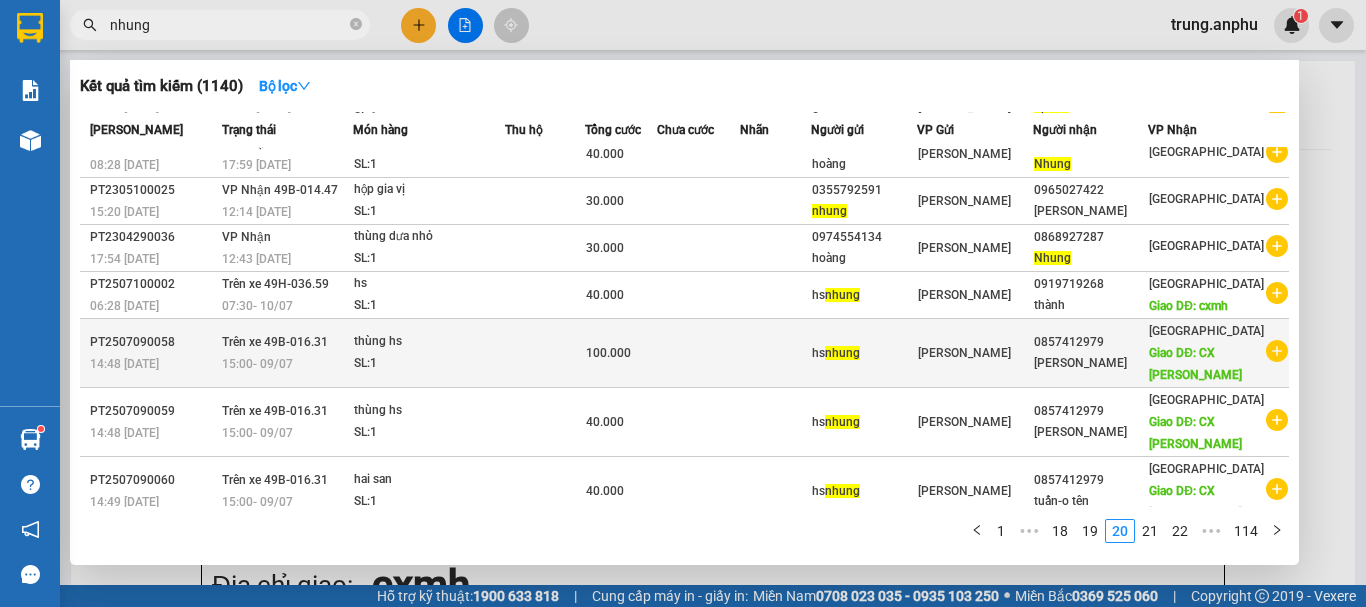 scroll, scrollTop: 221, scrollLeft: 0, axis: vertical 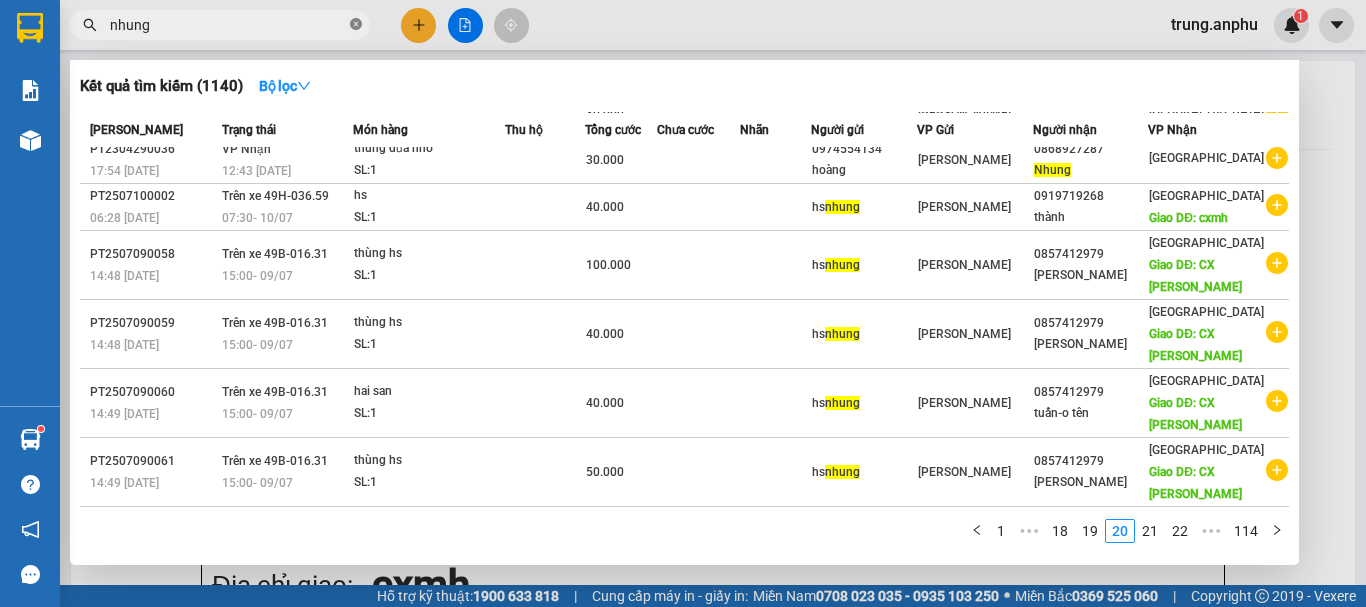 click 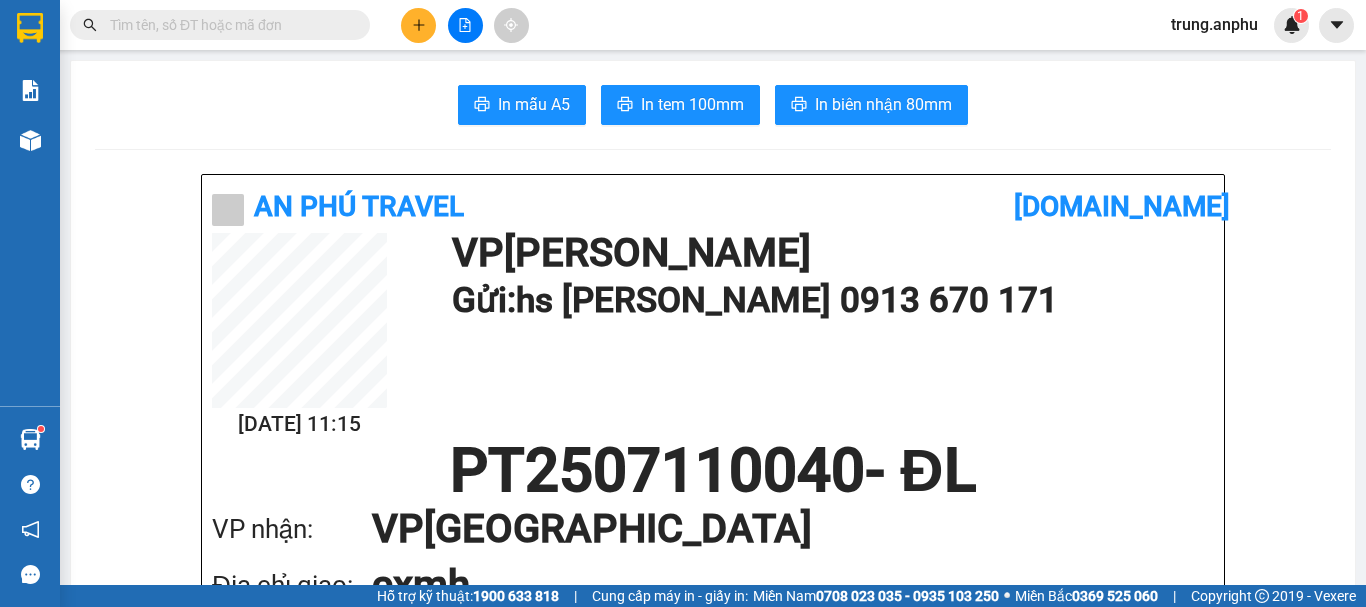click 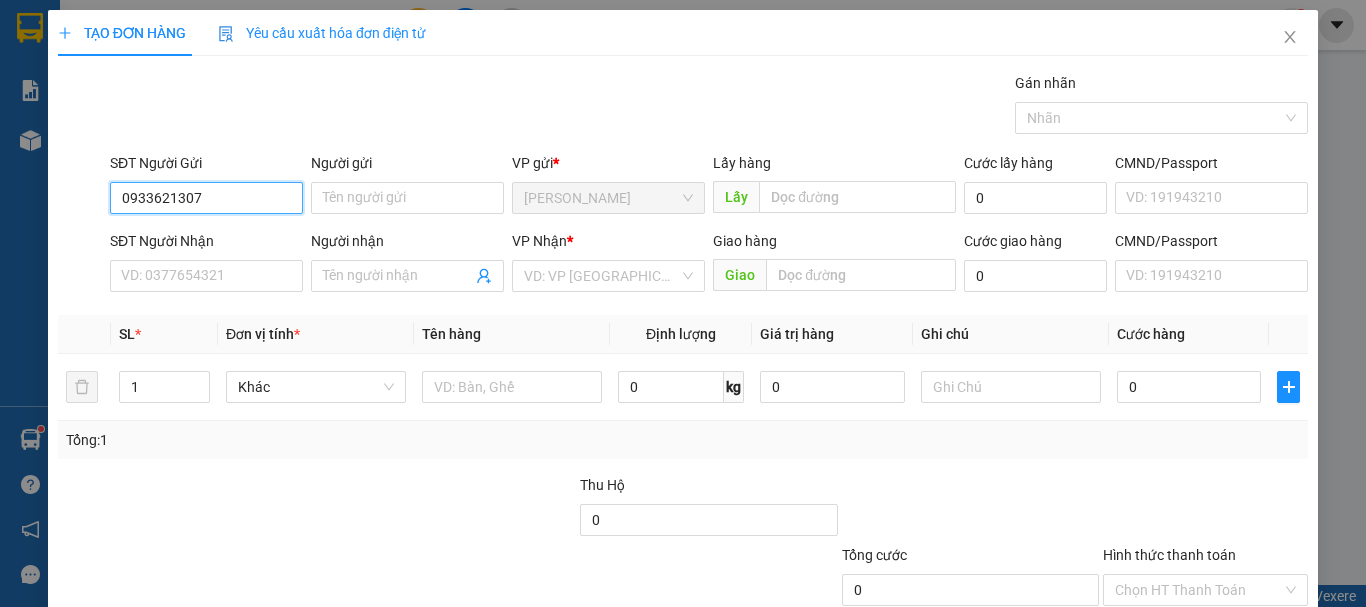 click on "0933621307" at bounding box center [206, 198] 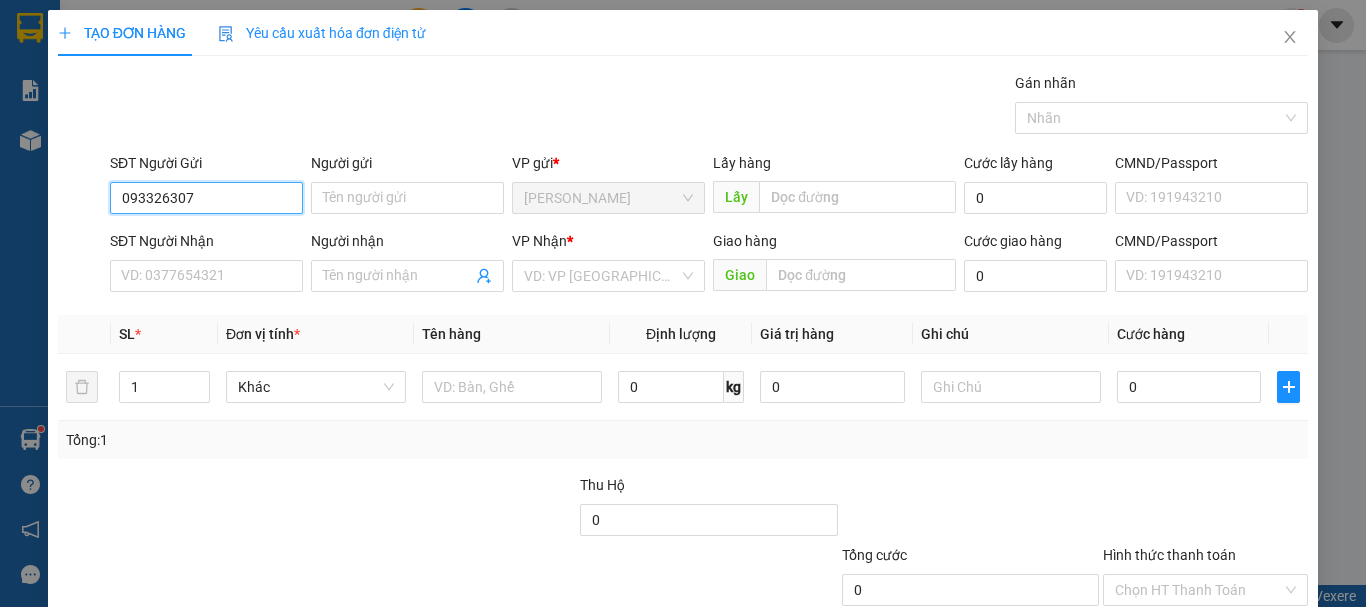 type on "0933261307" 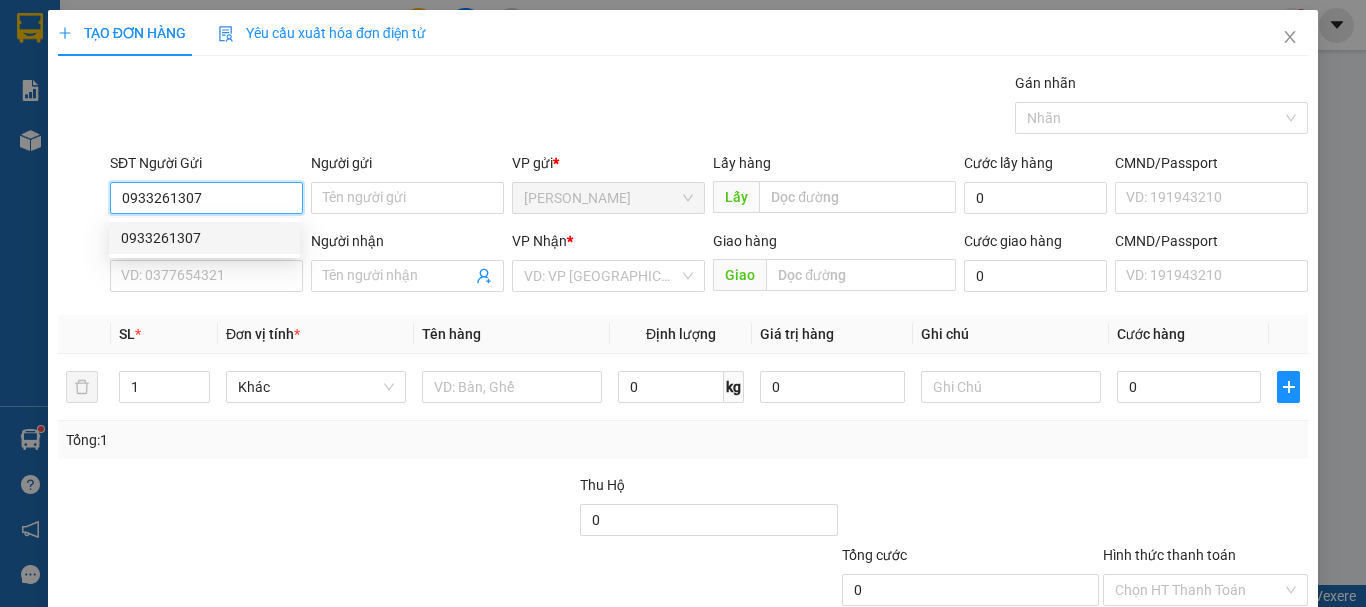 click on "0933261307" at bounding box center [204, 238] 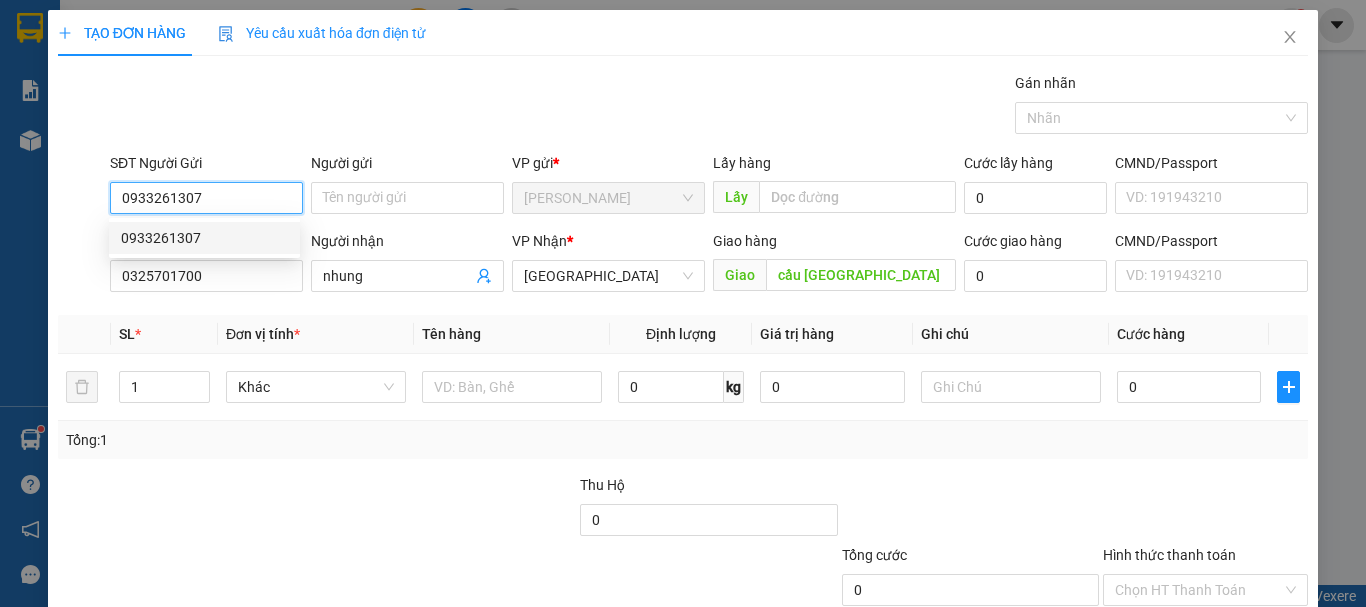 type on "40.000" 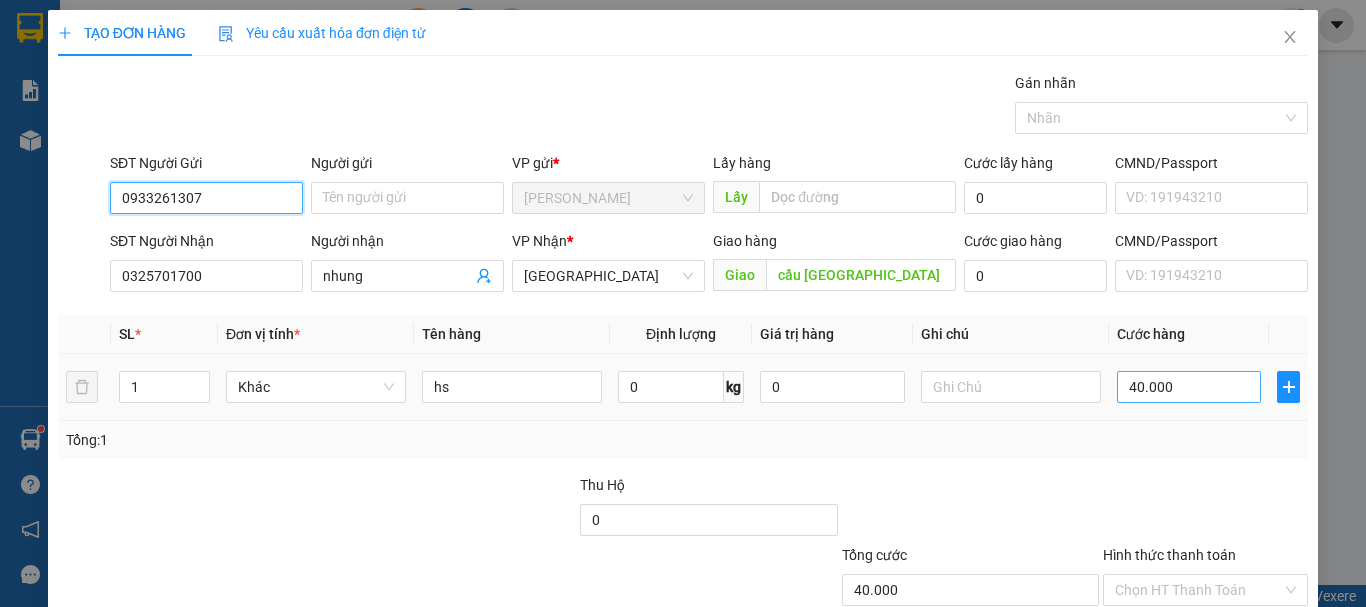 type on "0933261307" 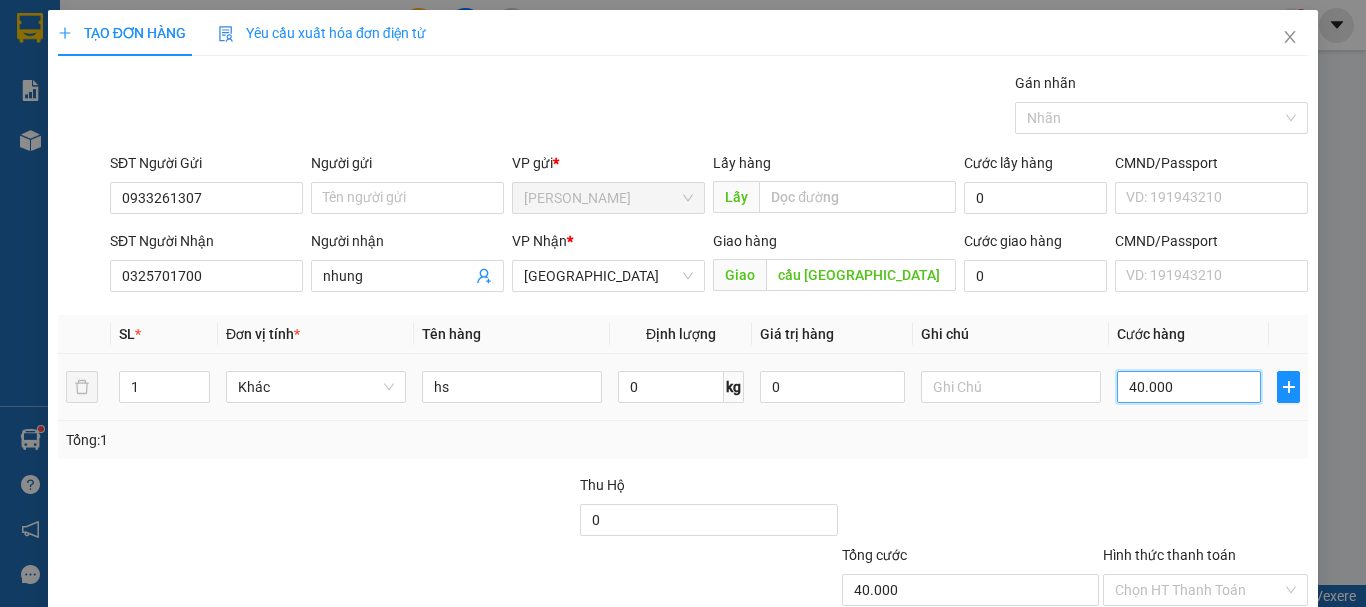 click on "40.000" at bounding box center (1189, 387) 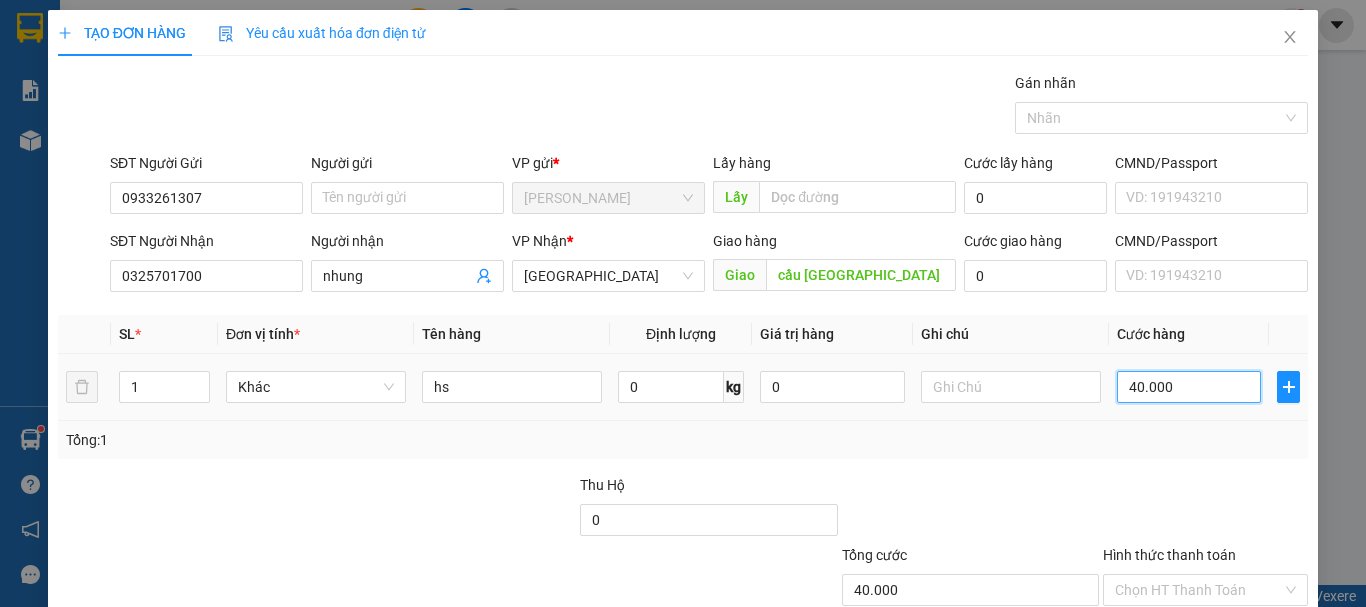 click on "40.000" at bounding box center (1189, 387) 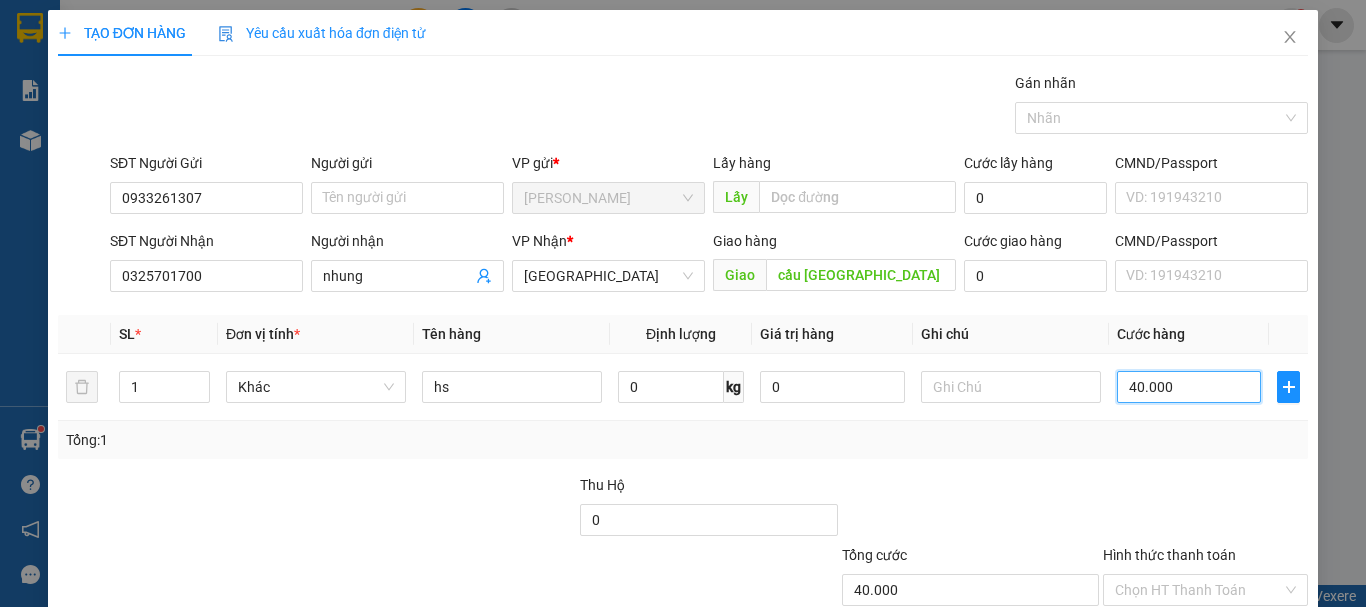 scroll, scrollTop: 133, scrollLeft: 0, axis: vertical 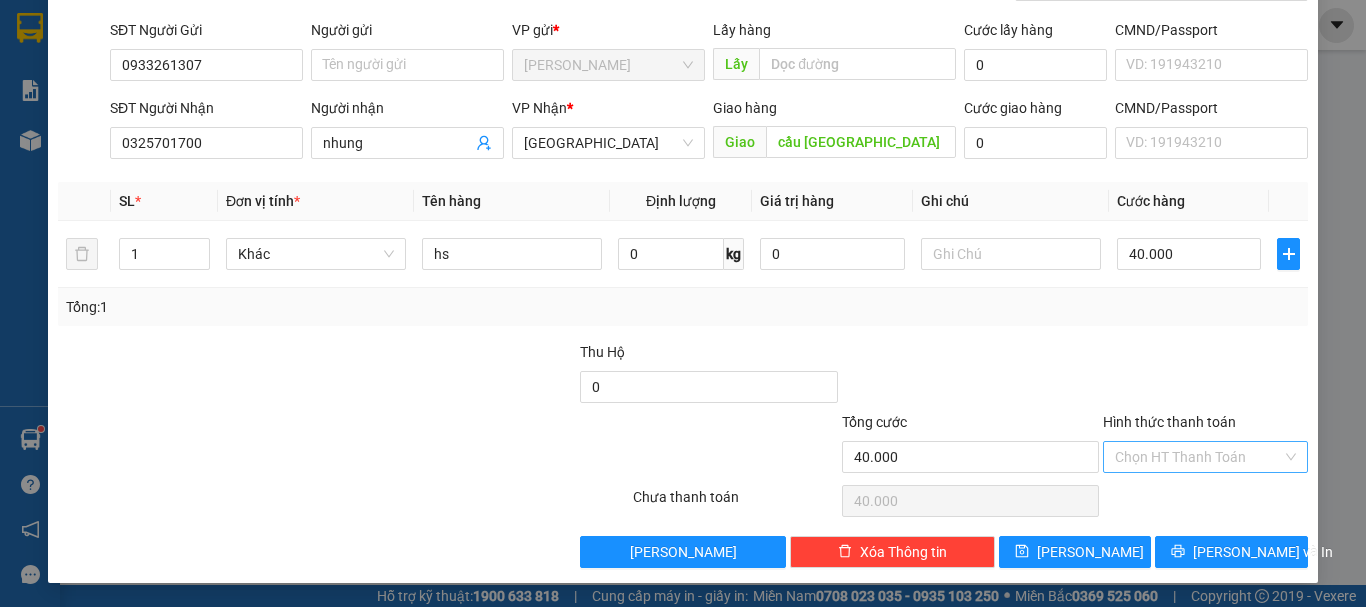 click on "Hình thức thanh toán" at bounding box center (1198, 457) 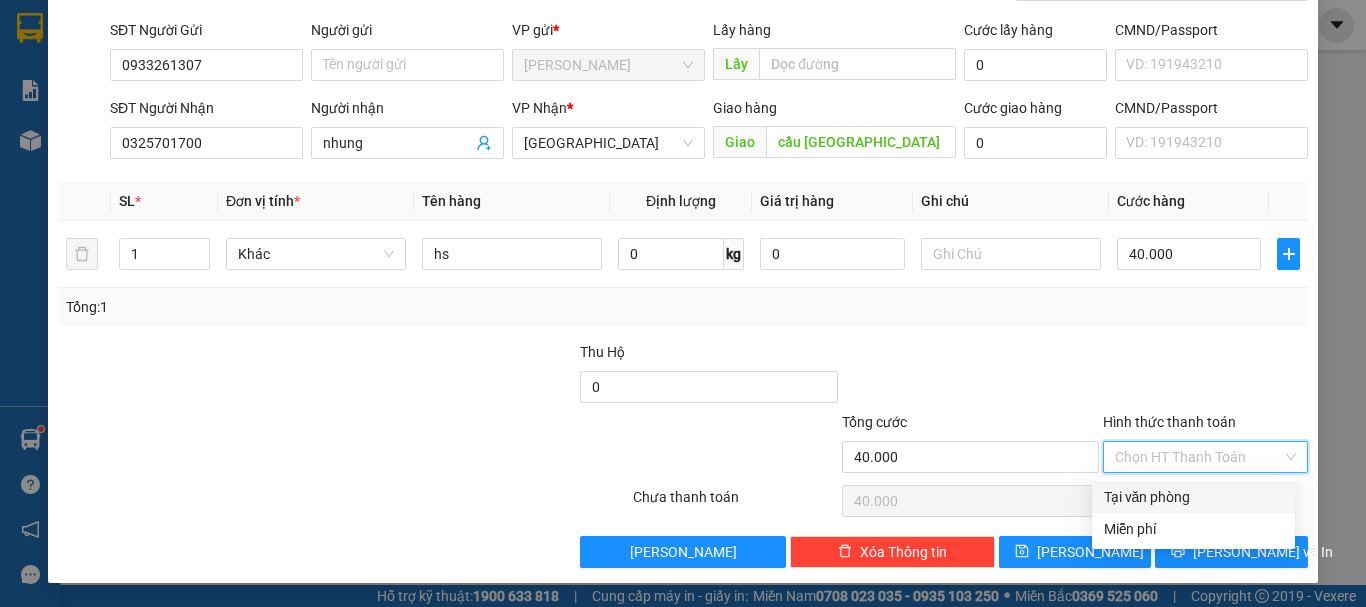click on "Tại văn phòng" at bounding box center (1193, 497) 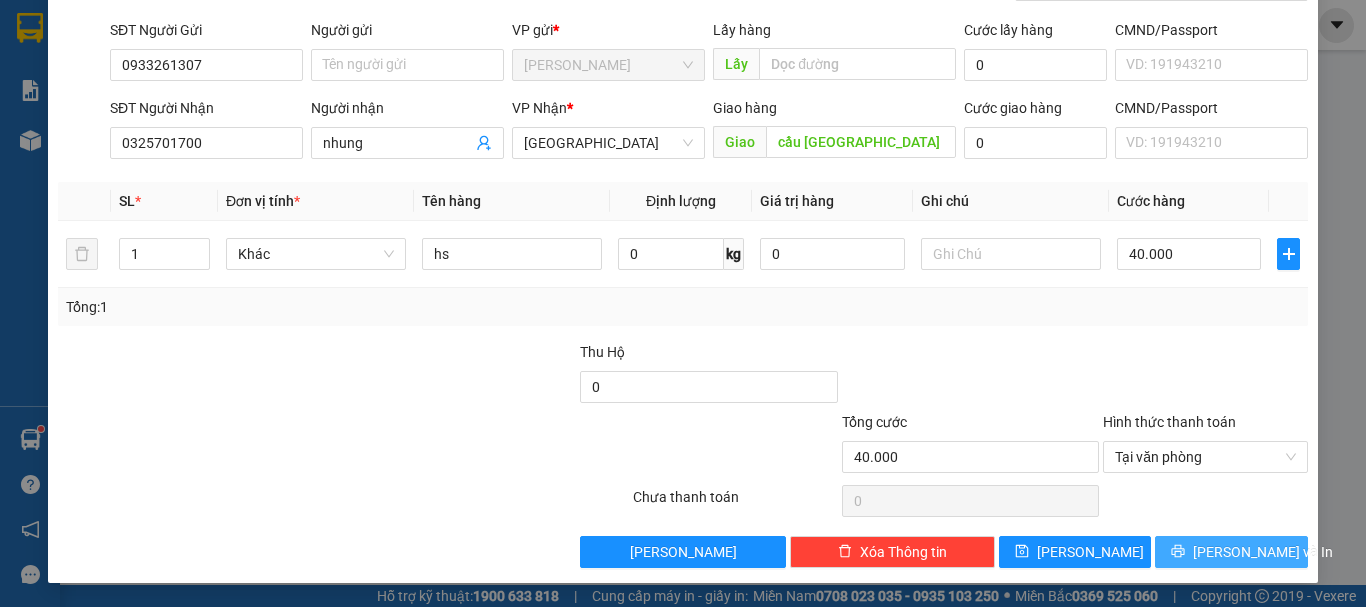 click on "[PERSON_NAME] và In" at bounding box center [1231, 552] 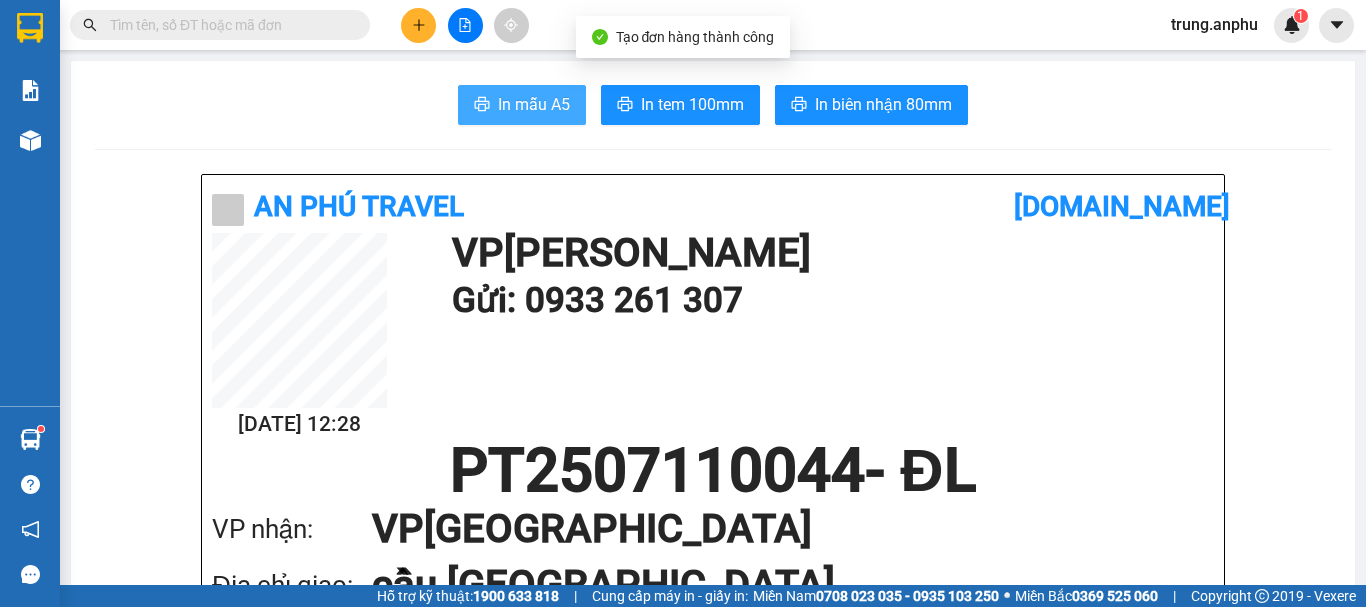 click on "In mẫu A5" at bounding box center (534, 104) 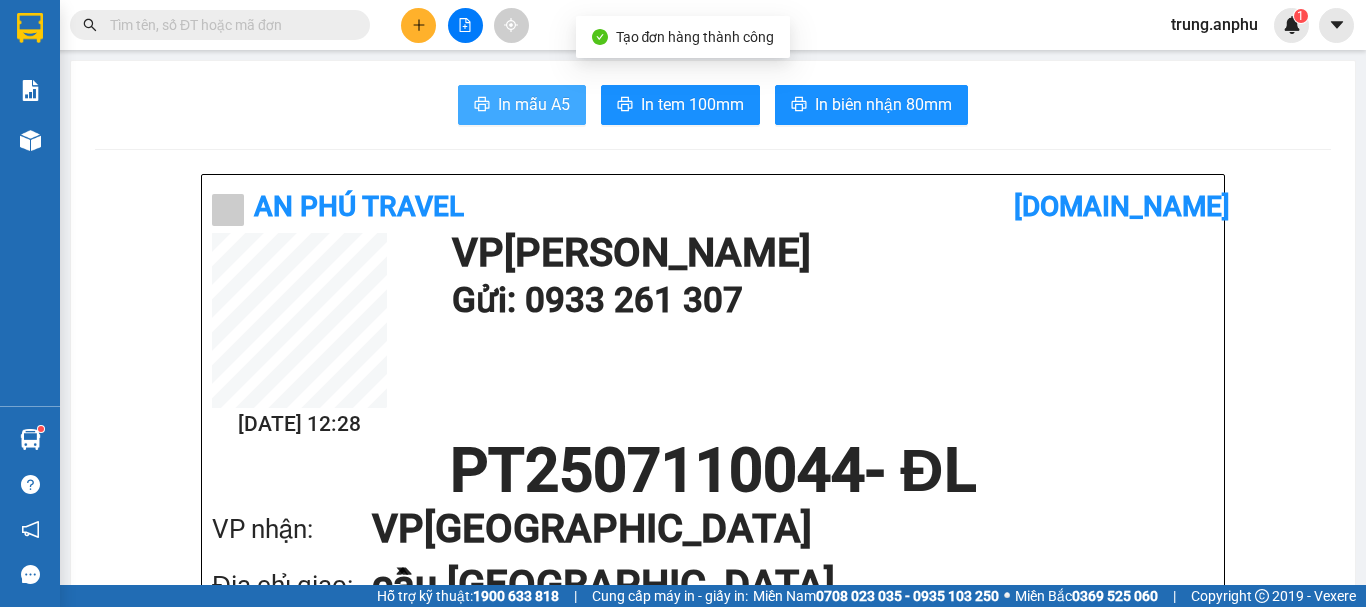 scroll, scrollTop: 0, scrollLeft: 0, axis: both 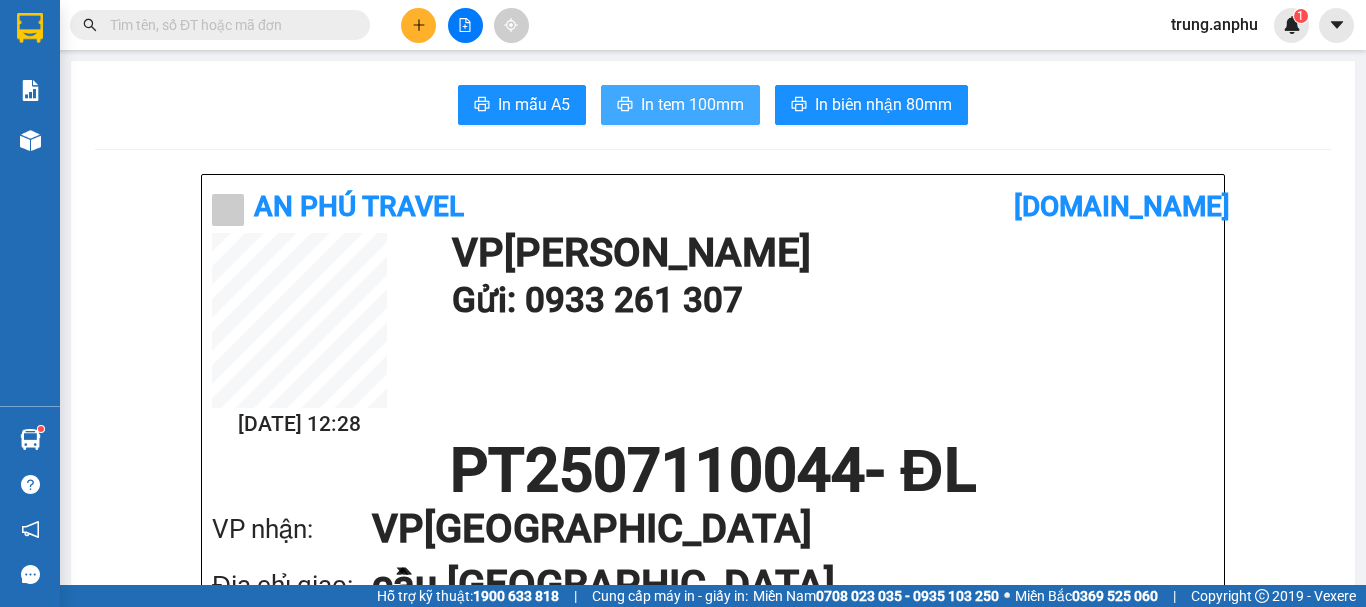 click on "In tem 100mm" at bounding box center (692, 104) 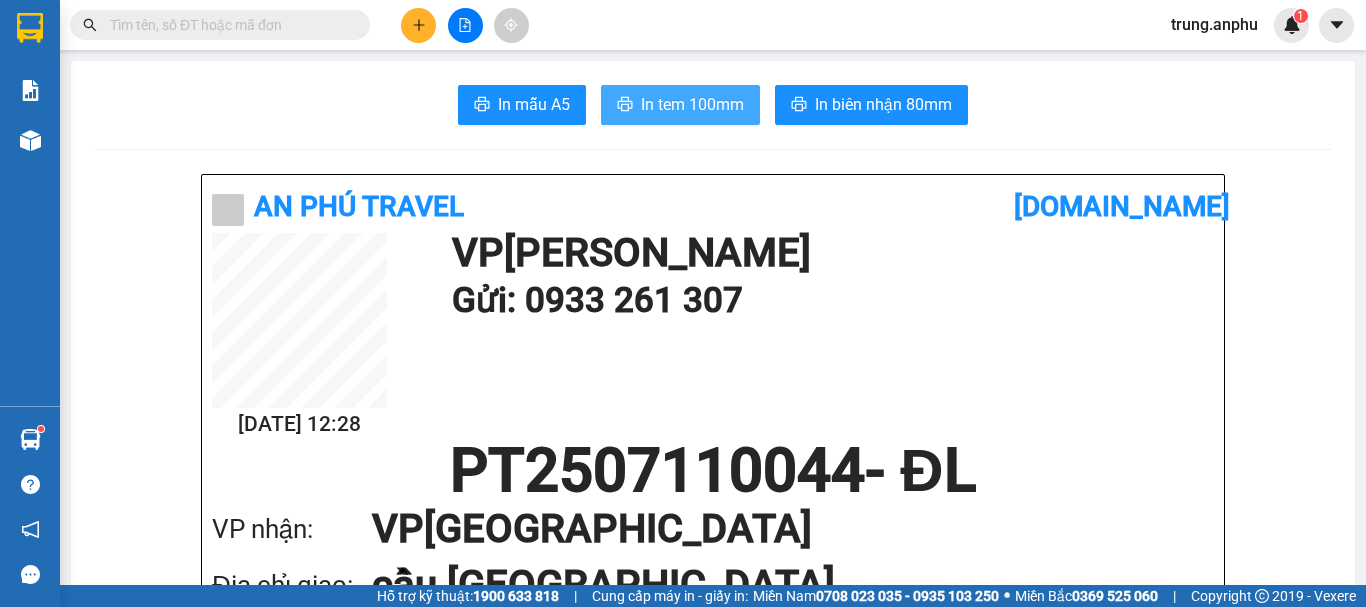 scroll, scrollTop: 0, scrollLeft: 0, axis: both 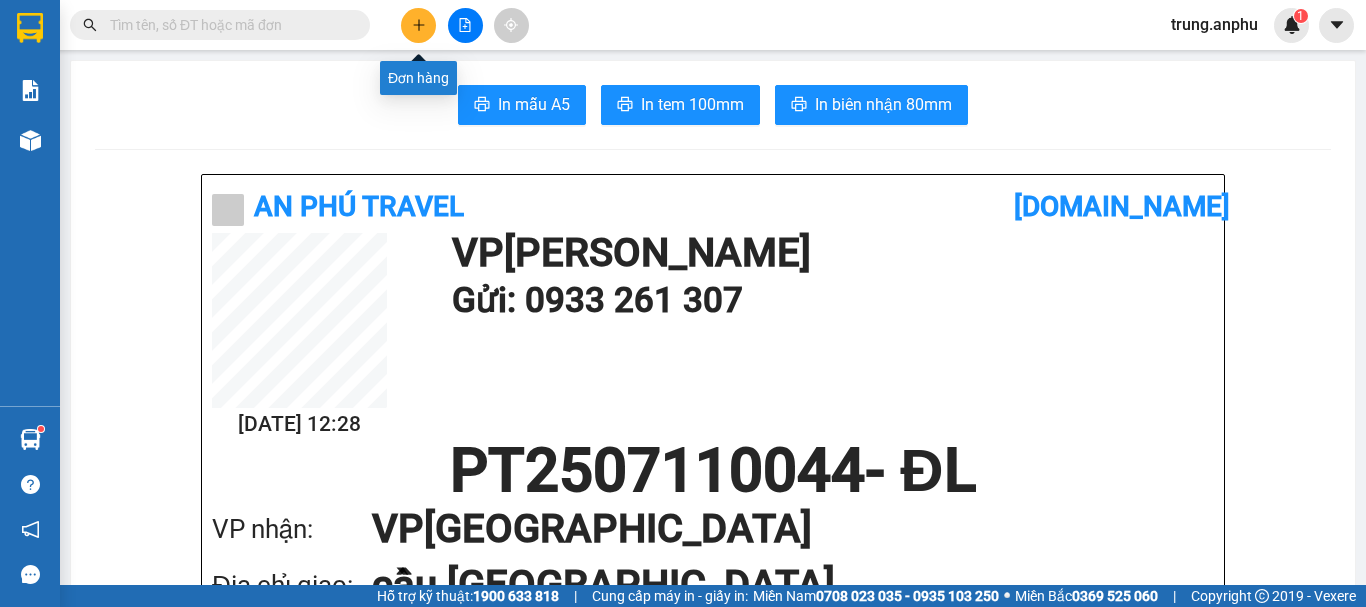 click at bounding box center (418, 25) 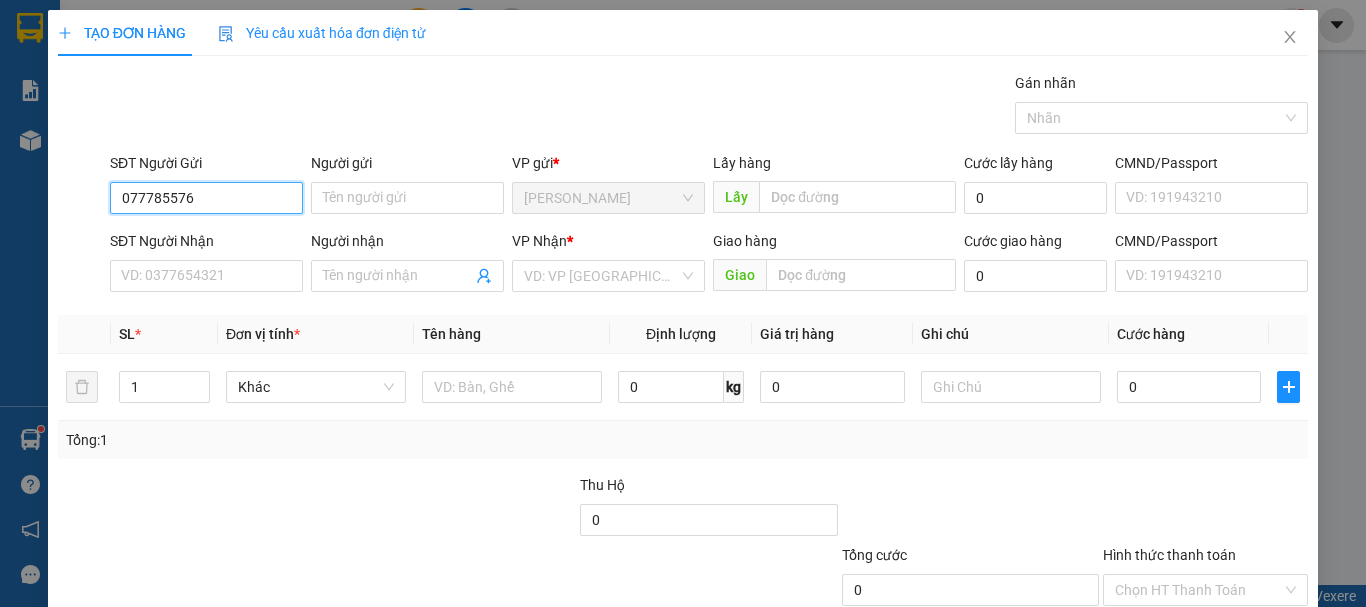 type on "0777855766" 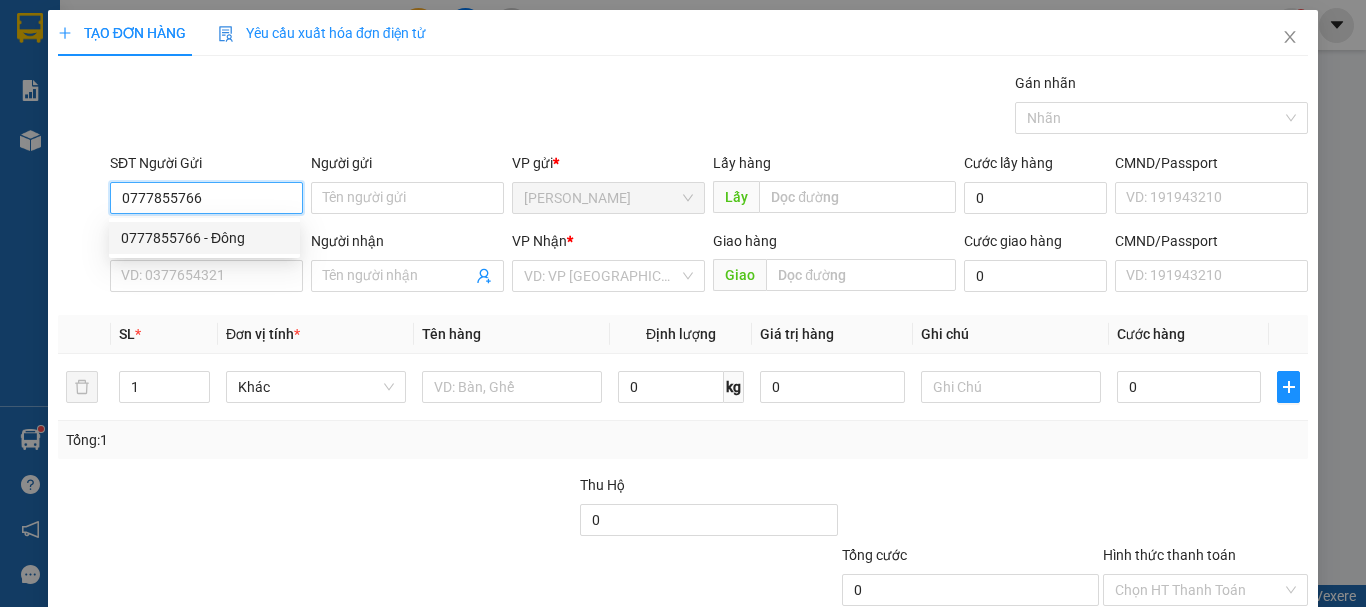 click on "0777855766 - Đông" at bounding box center (204, 238) 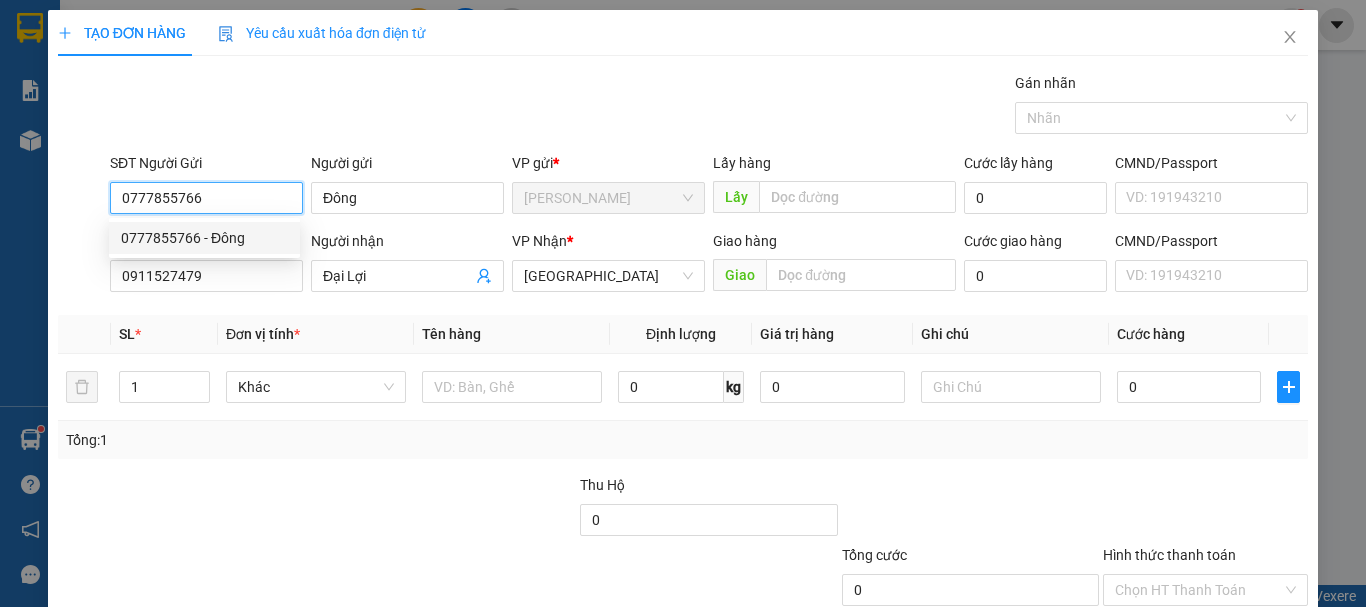 type on "70.000" 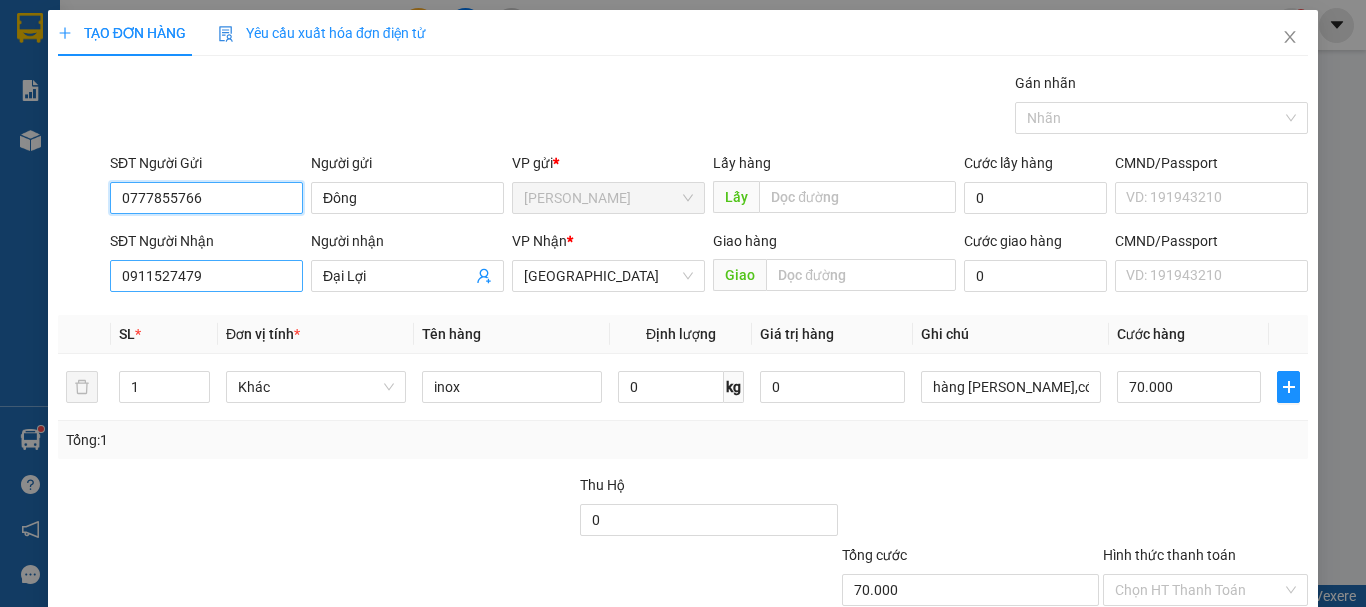 type on "0777855766" 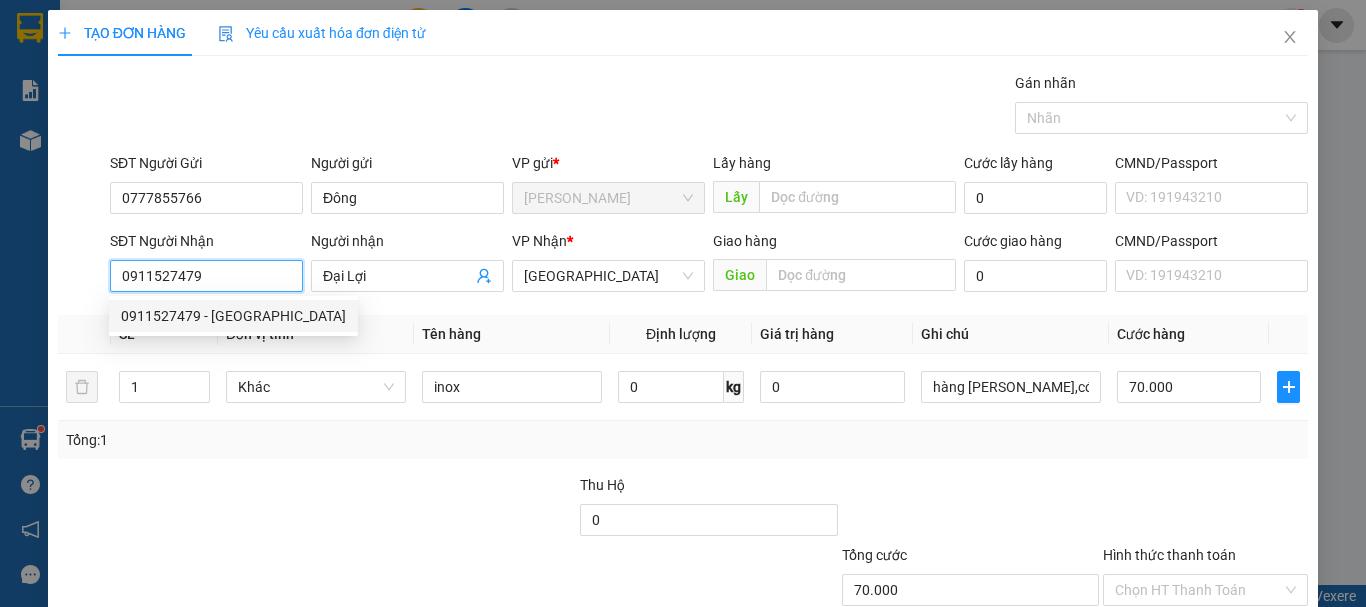 drag, startPoint x: 242, startPoint y: 285, endPoint x: 94, endPoint y: 295, distance: 148.33745 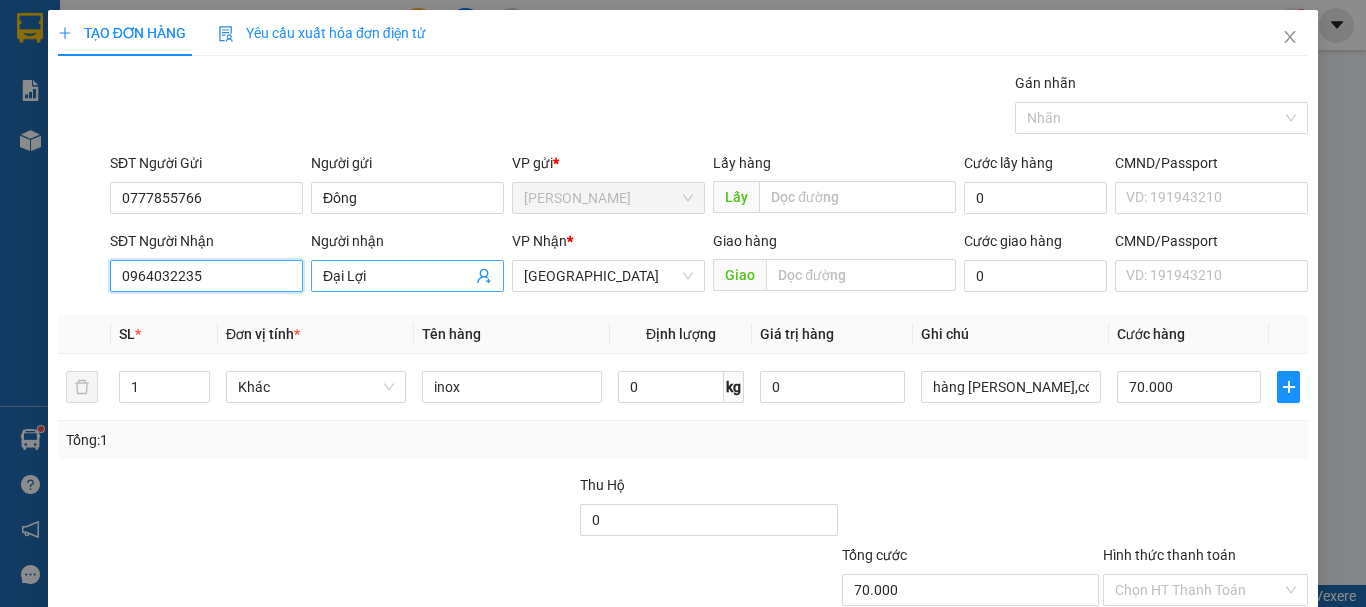type on "0964032235" 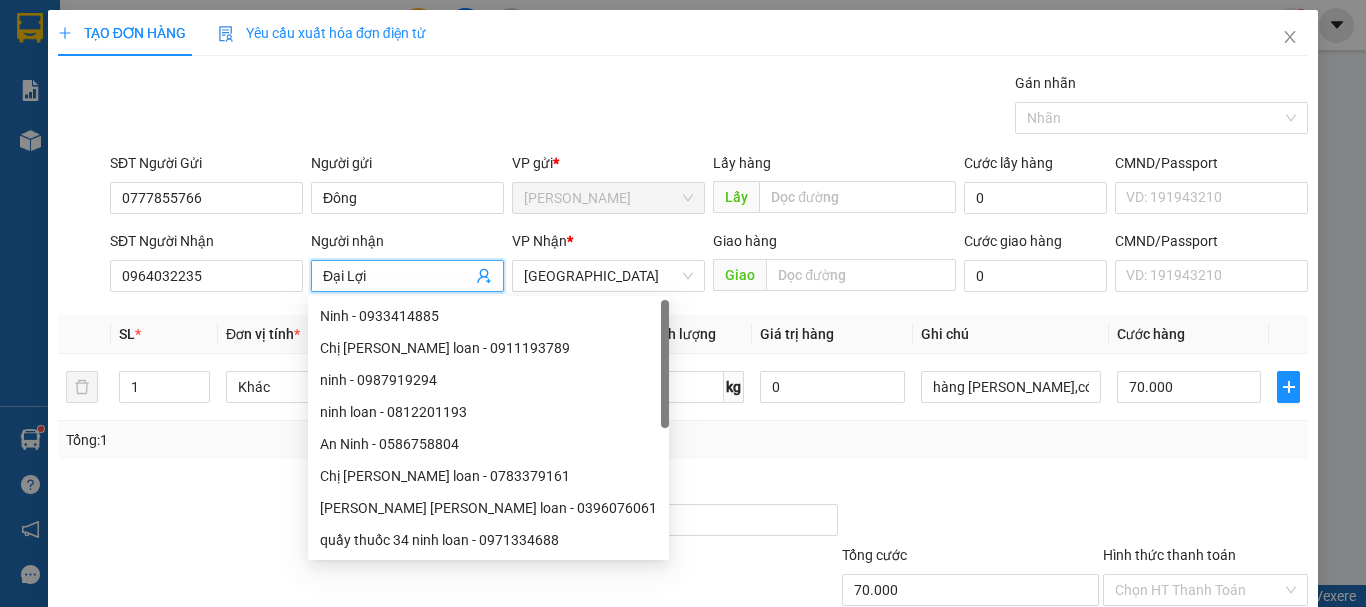 drag, startPoint x: 371, startPoint y: 270, endPoint x: 287, endPoint y: 300, distance: 89.19641 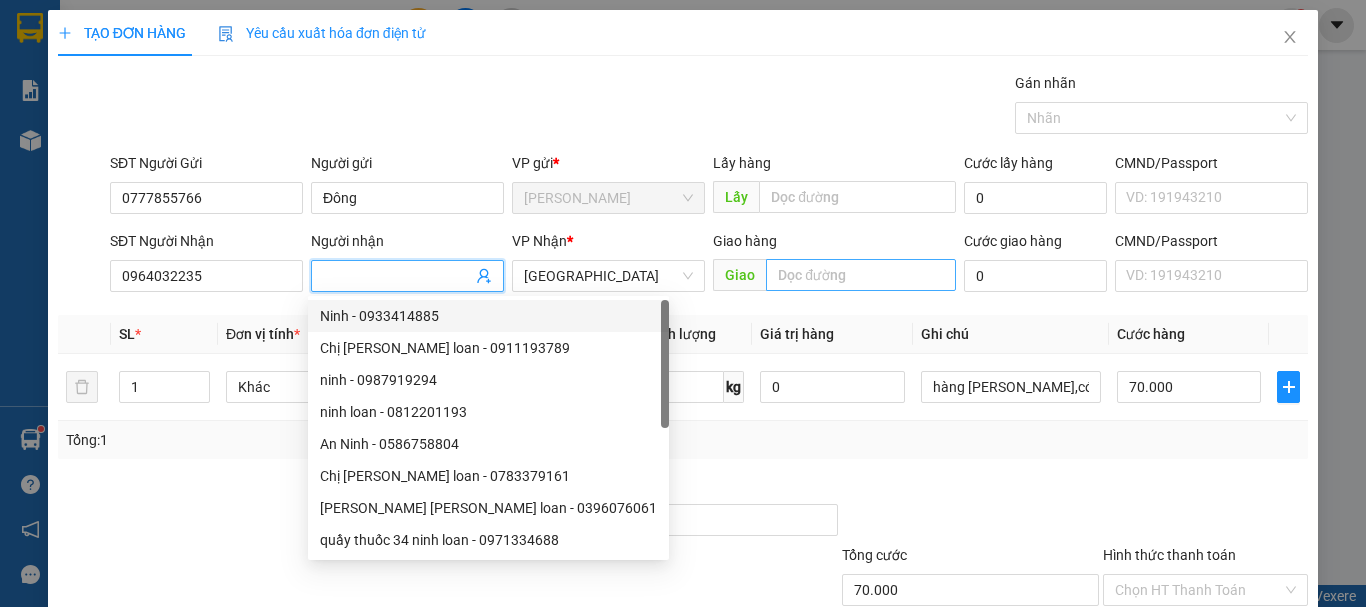 type 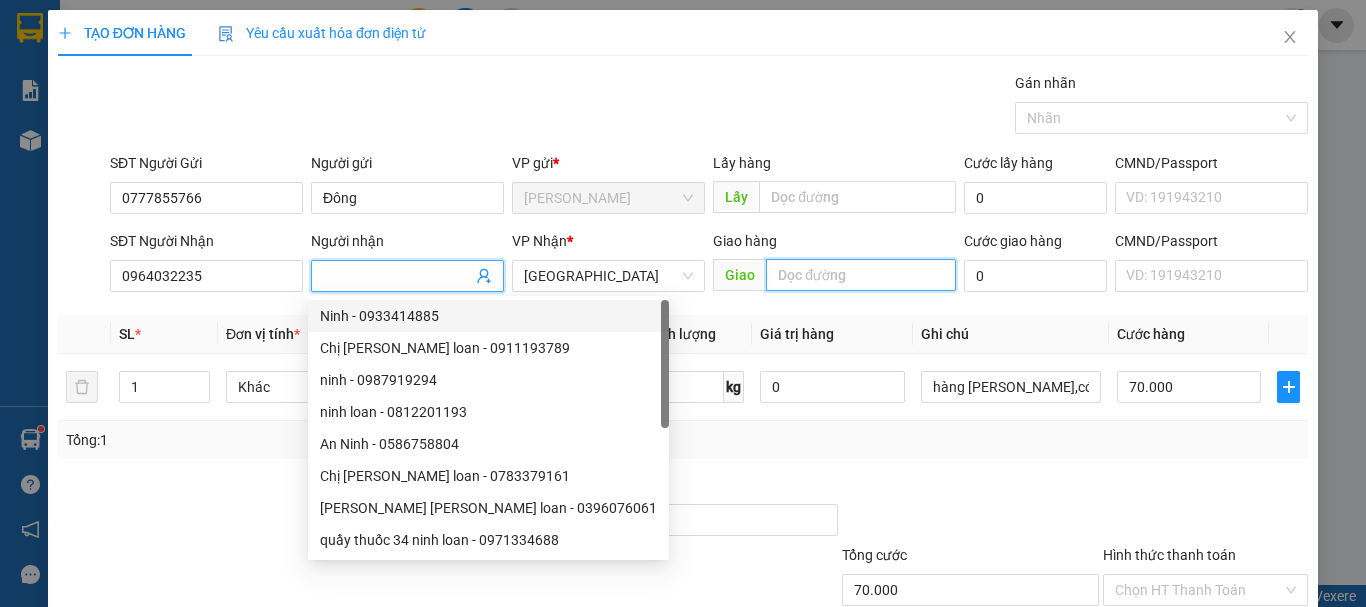 click at bounding box center (861, 275) 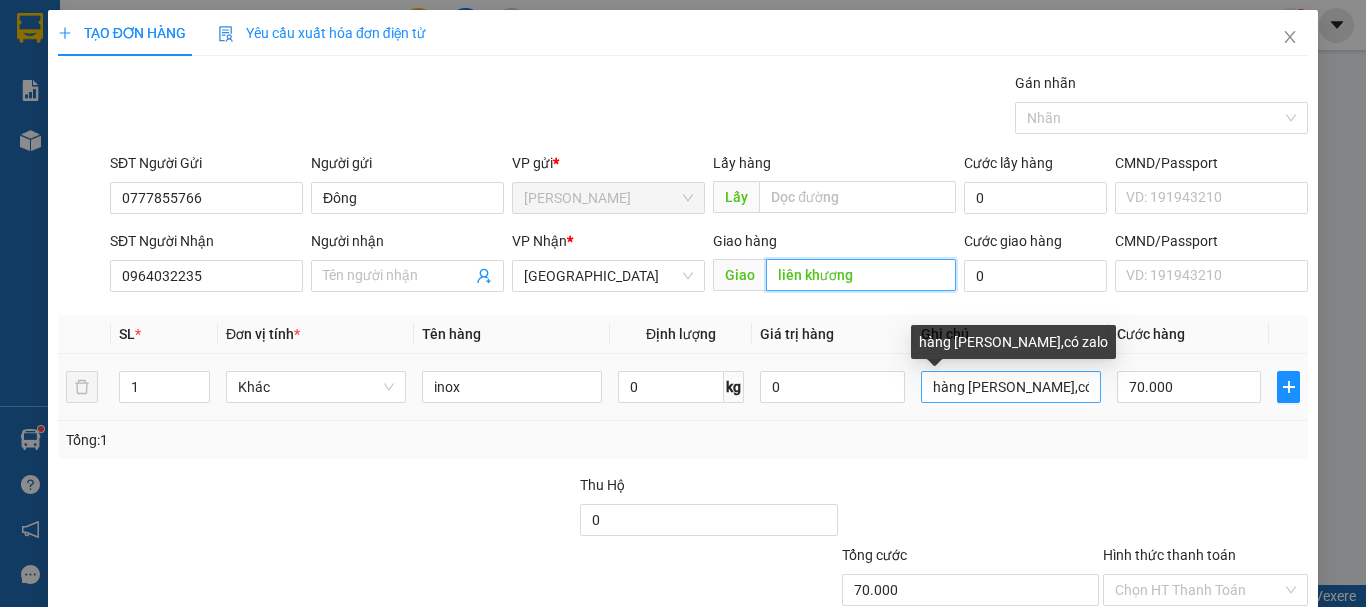 type on "liên khương" 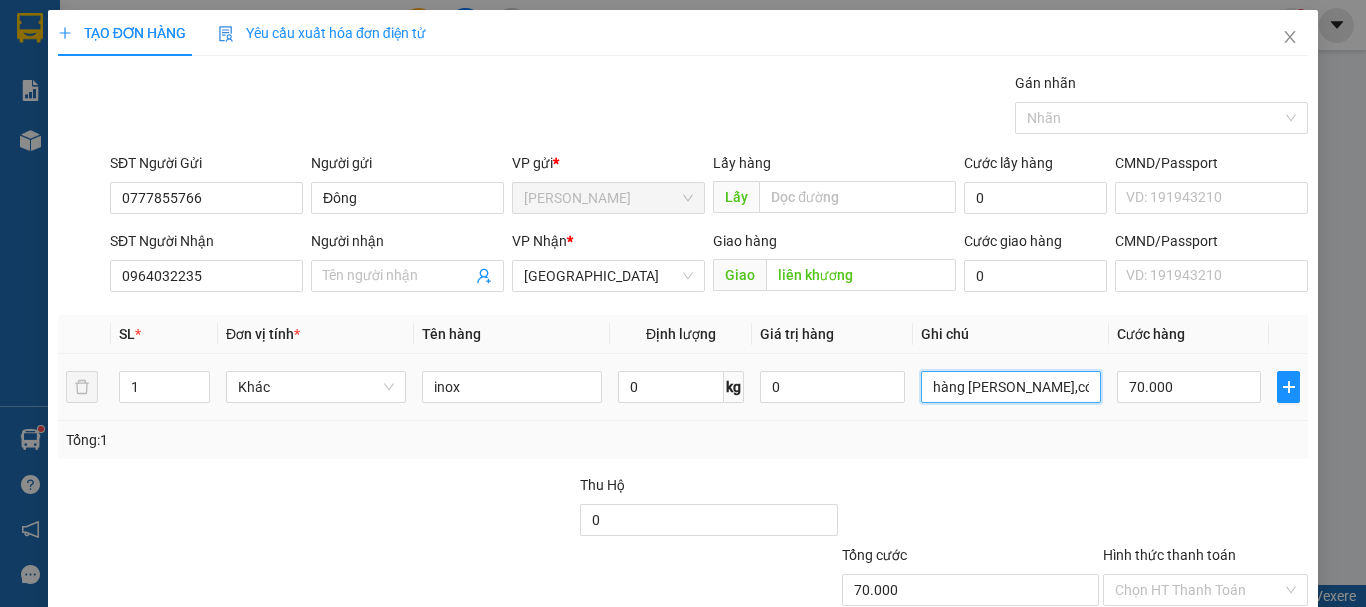 drag, startPoint x: 1049, startPoint y: 386, endPoint x: 877, endPoint y: 419, distance: 175.13708 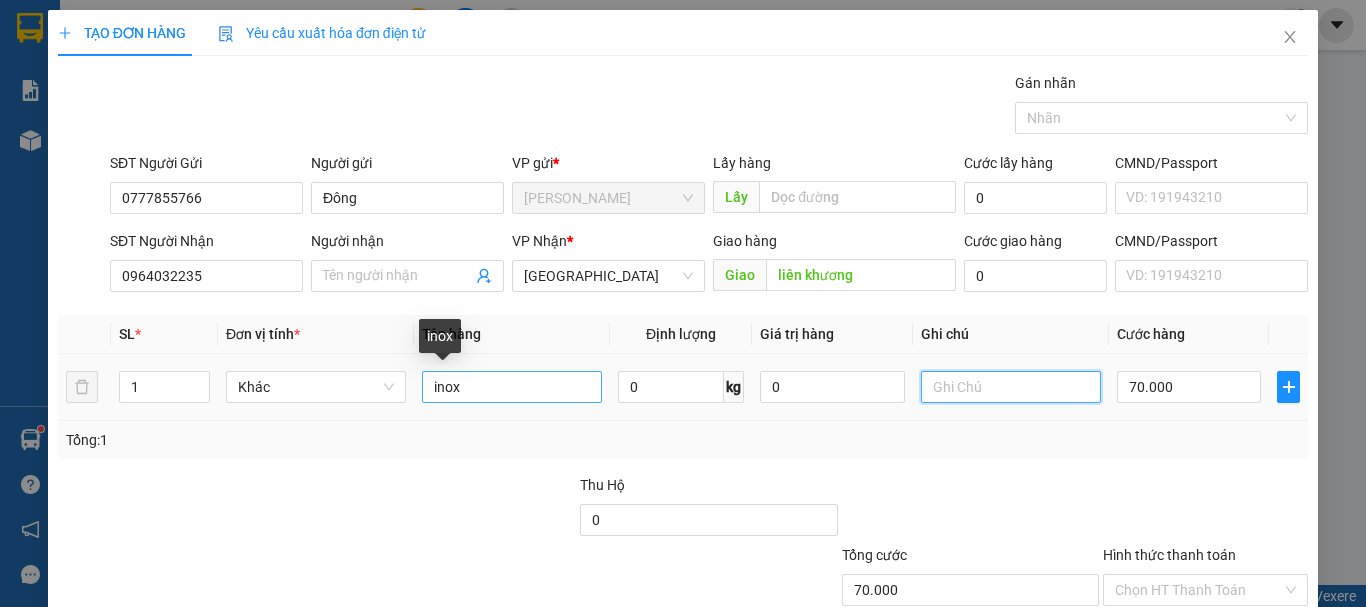 type 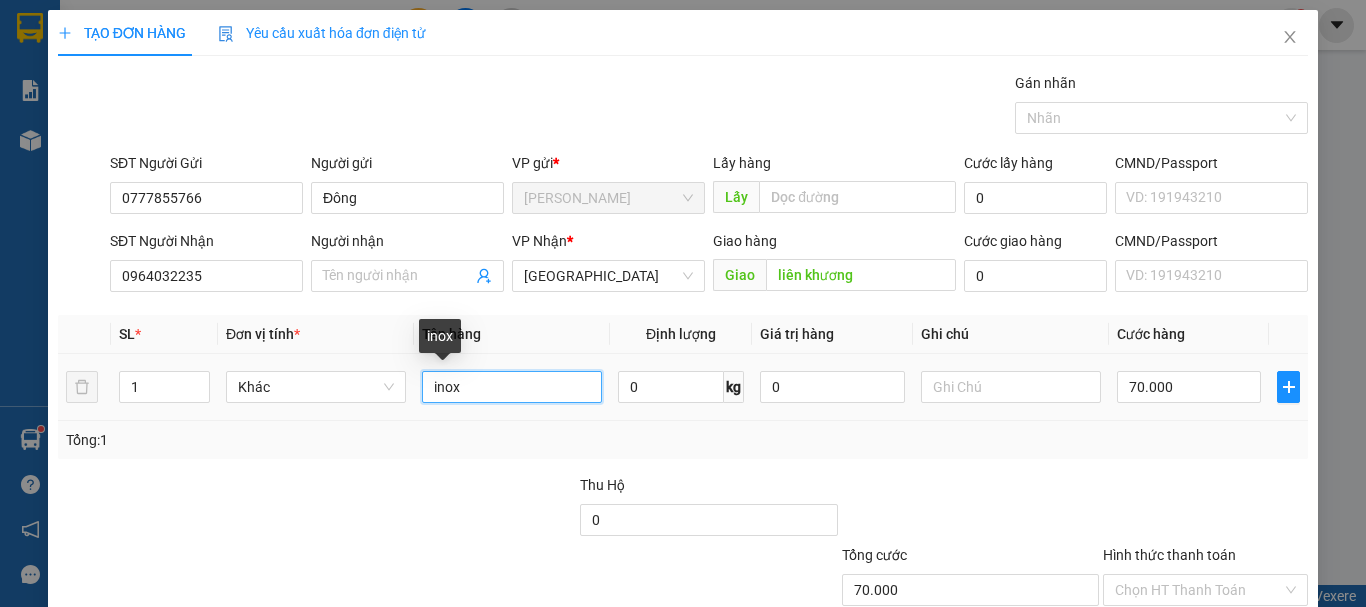 drag, startPoint x: 473, startPoint y: 389, endPoint x: 388, endPoint y: 407, distance: 86.88498 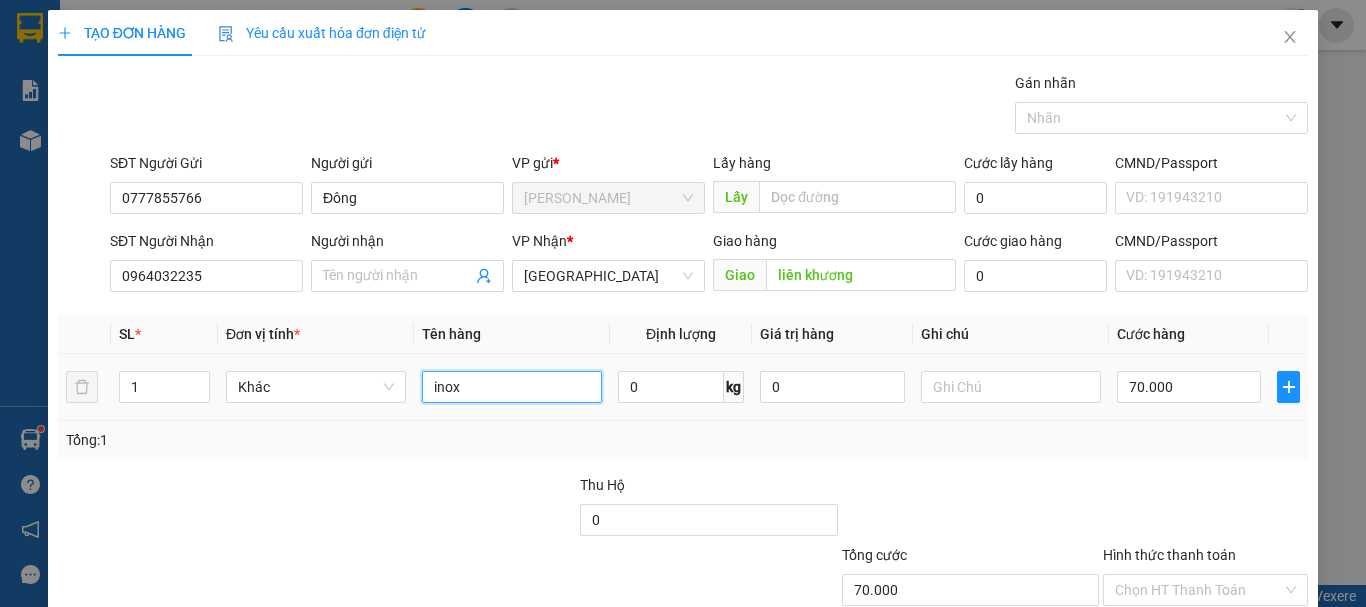 type on "d" 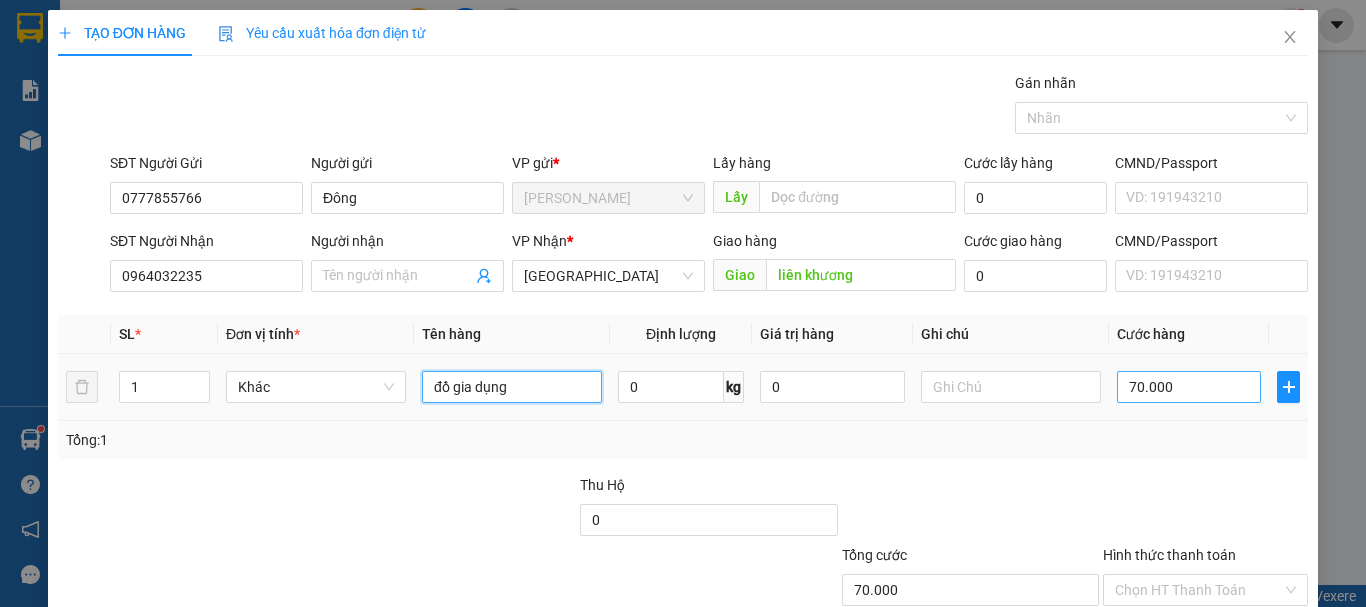 type on "đồ gia dụng" 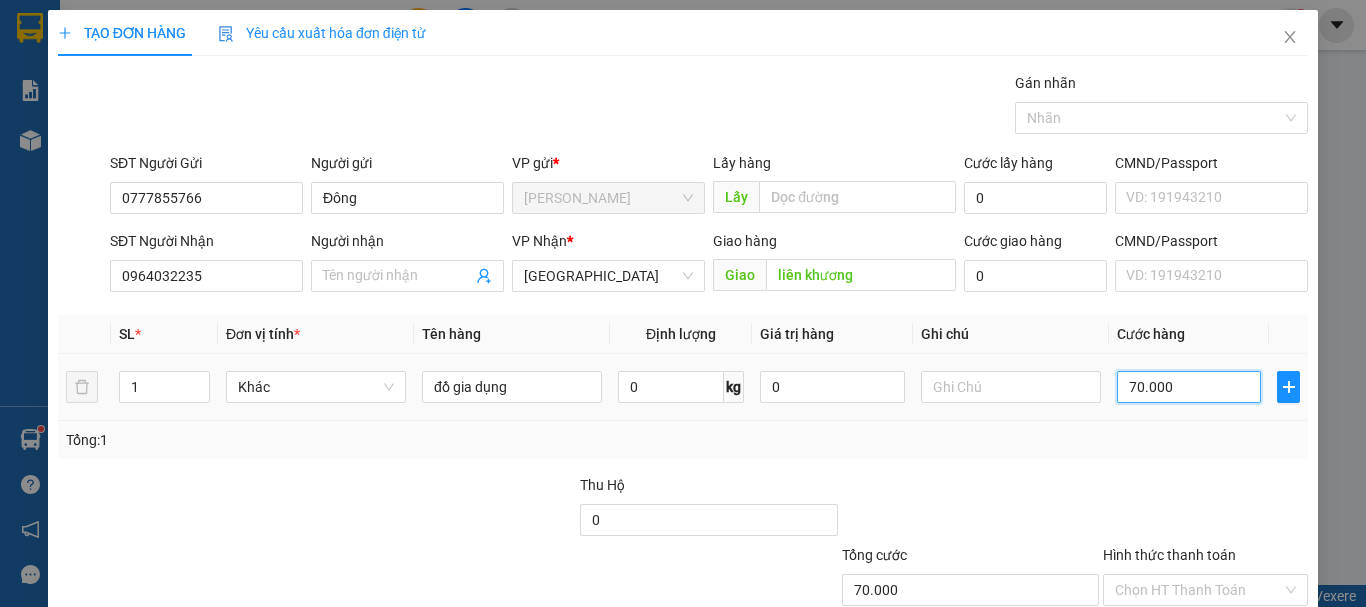 click on "70.000" at bounding box center [1189, 387] 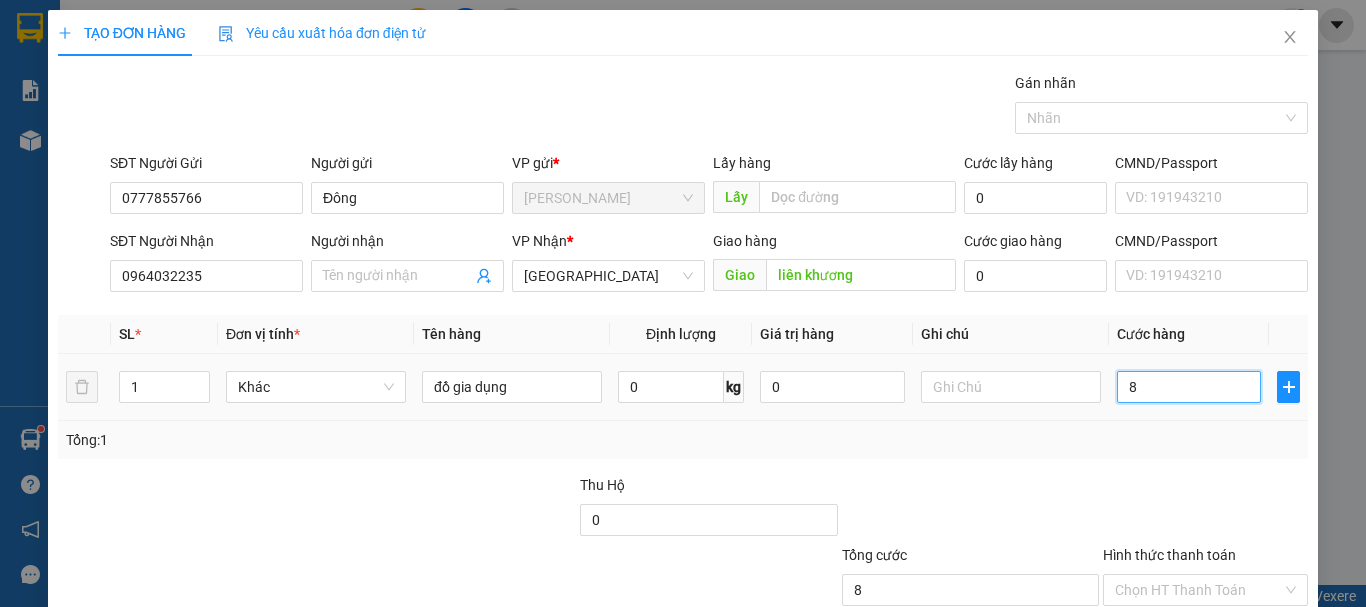 type on "80" 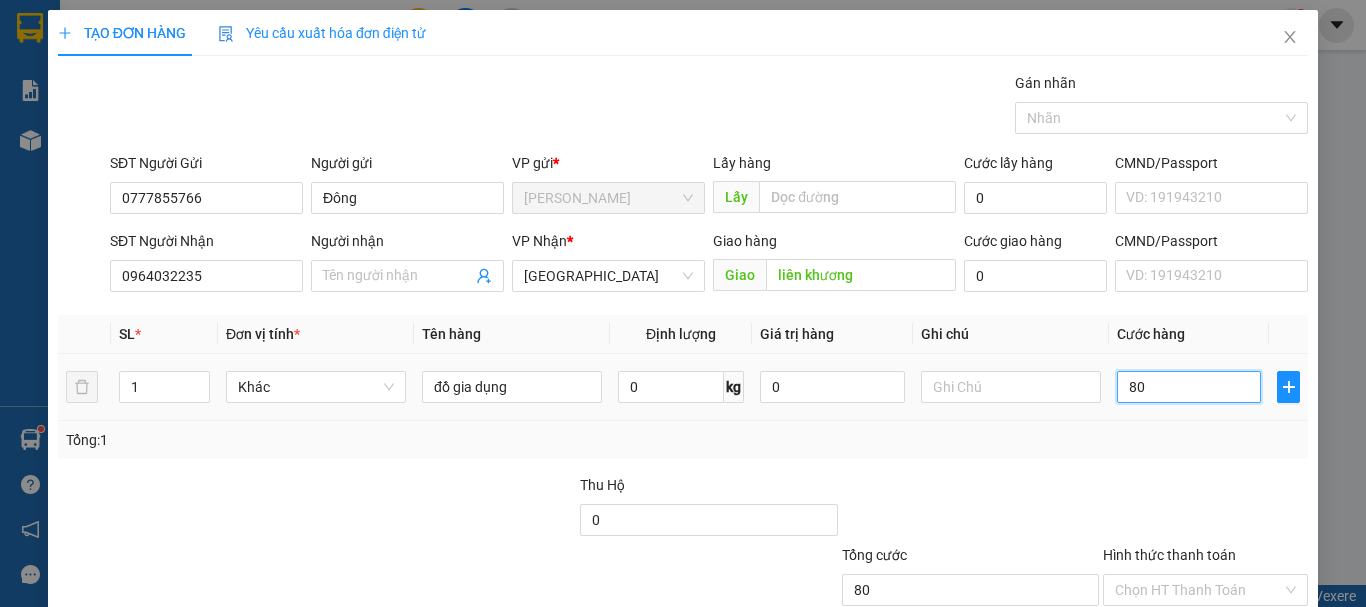 type on "8" 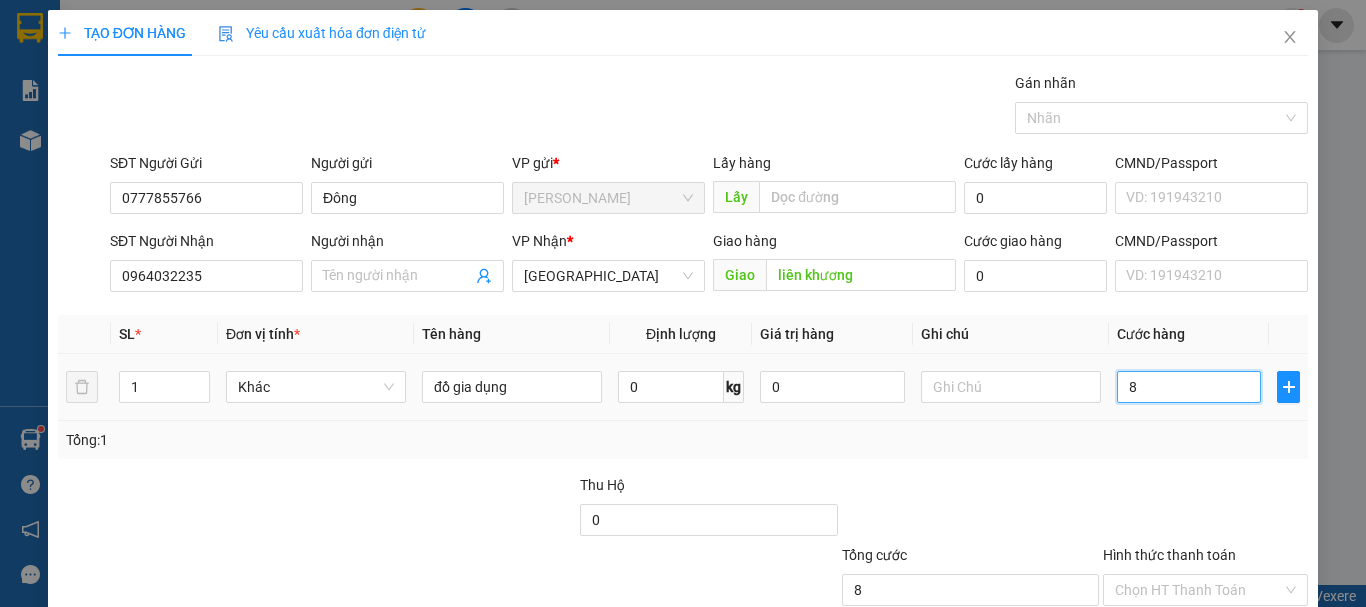 type on "0" 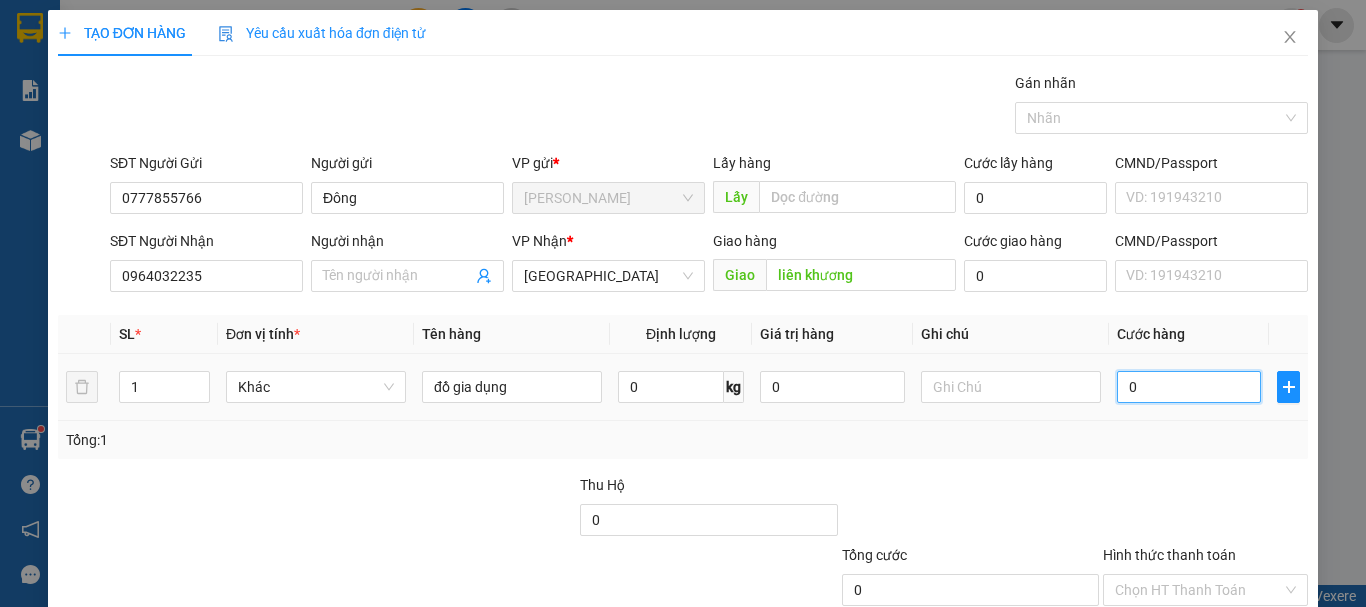 click on "0" at bounding box center (1189, 387) 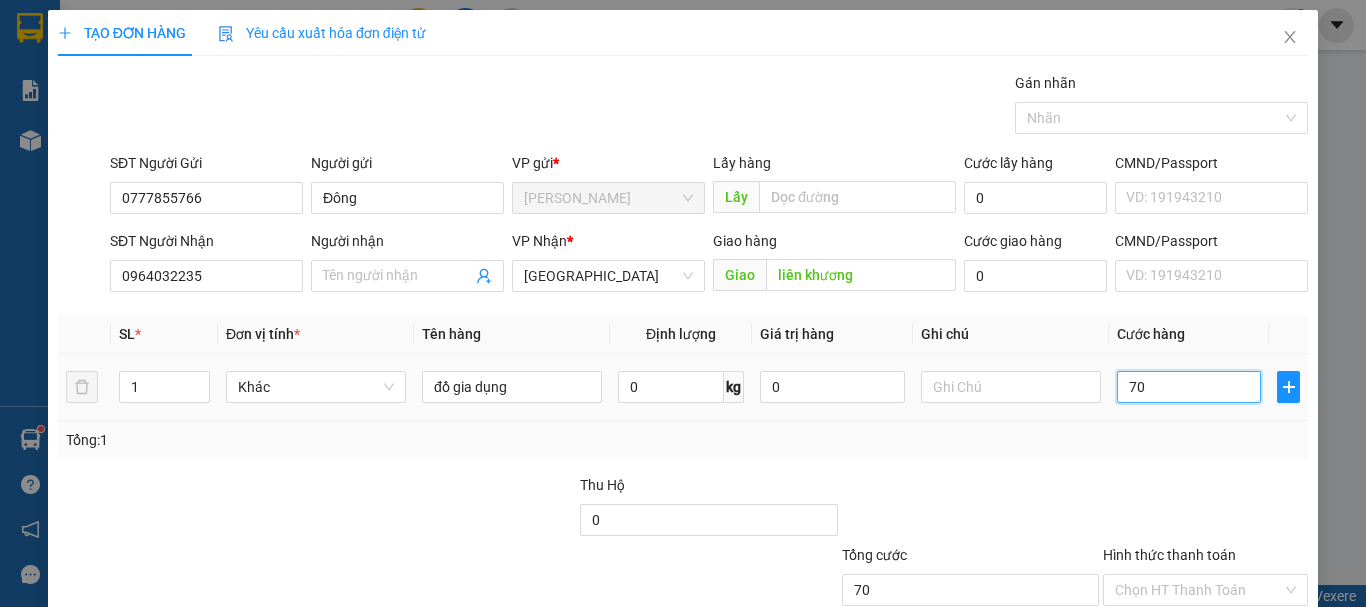 scroll, scrollTop: 133, scrollLeft: 0, axis: vertical 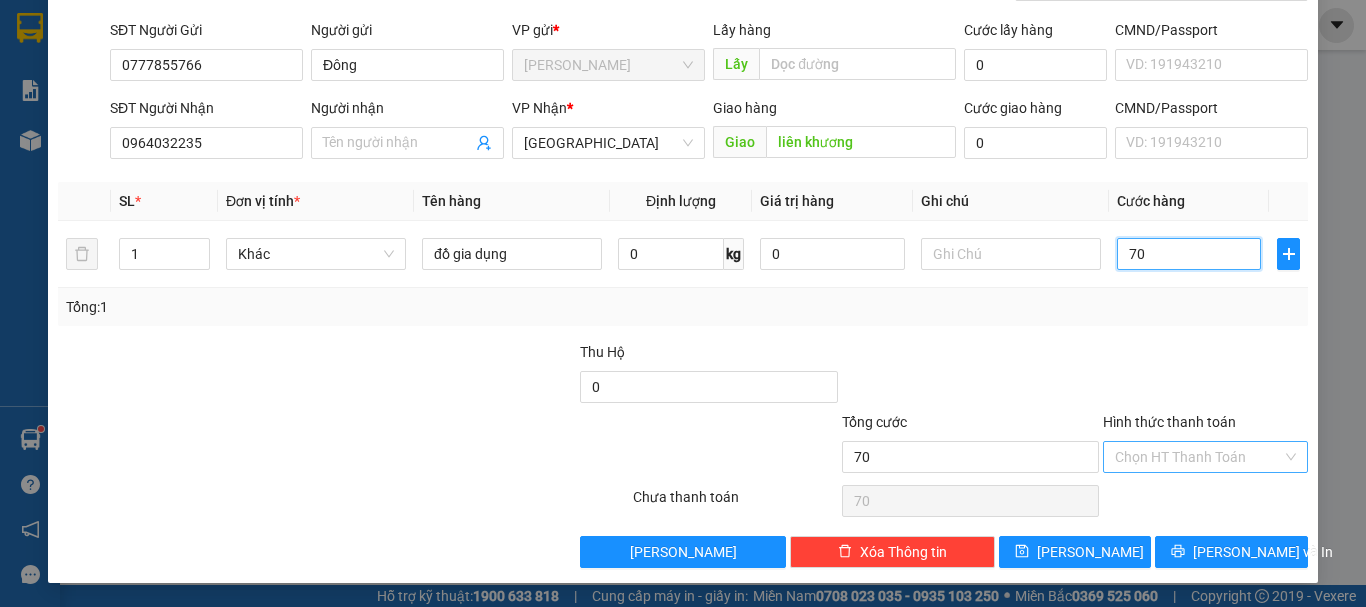 type on "70" 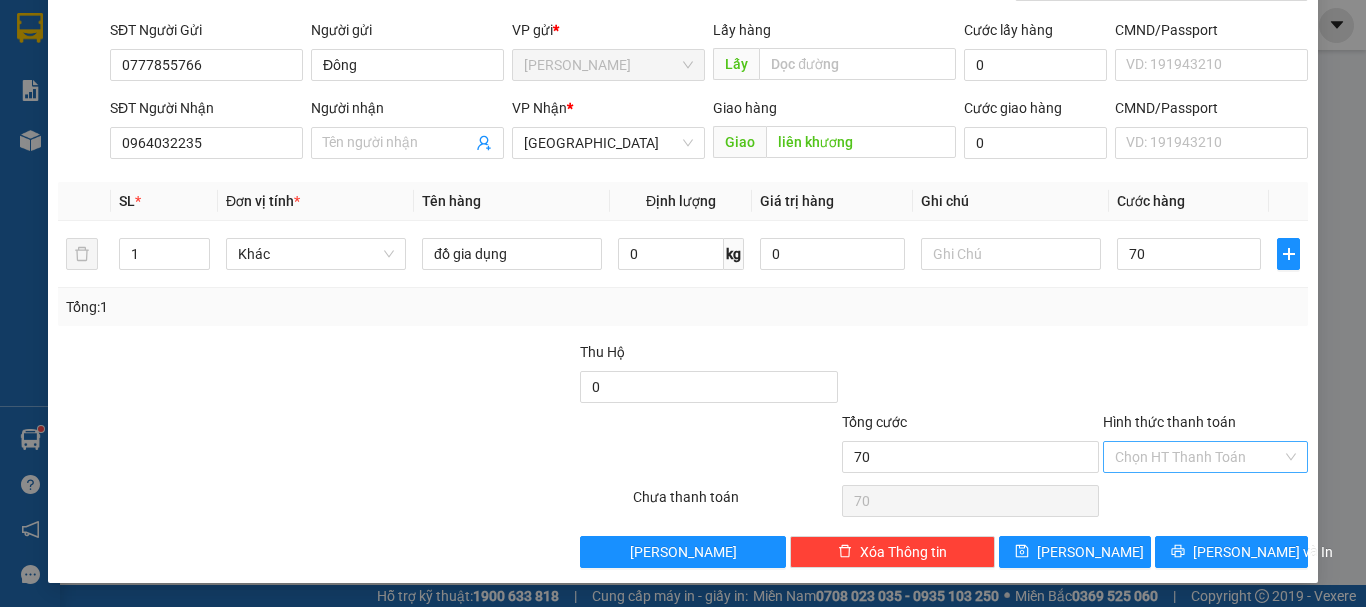 type on "70.000" 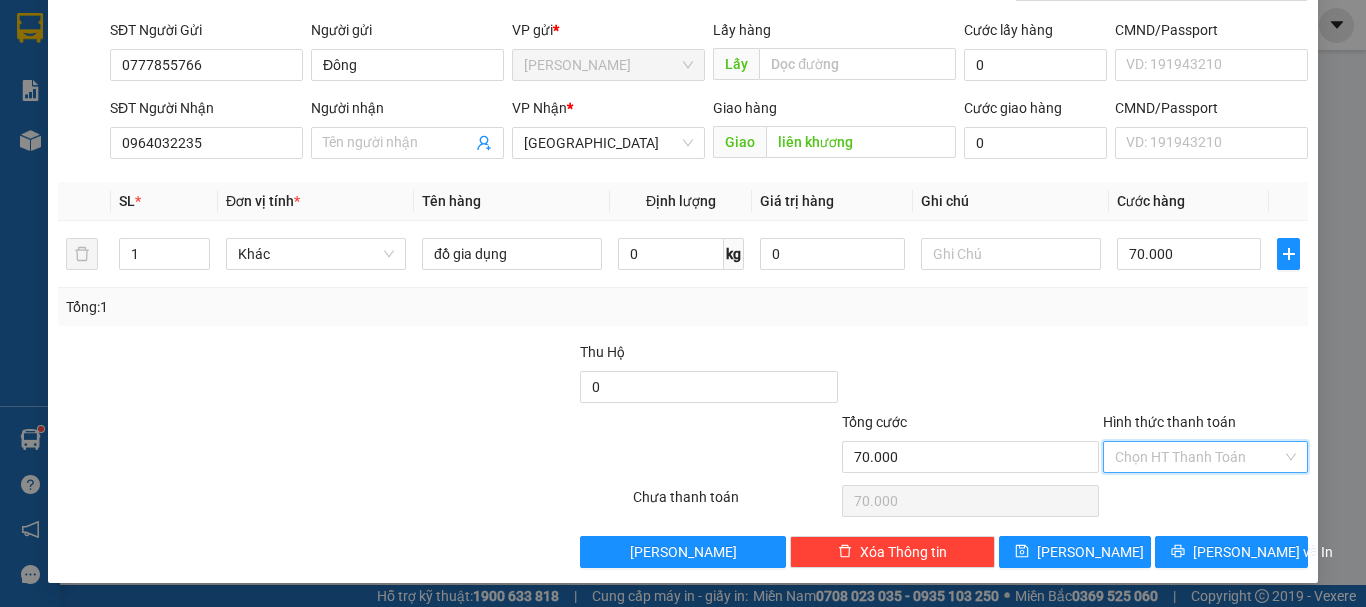 click on "Hình thức thanh toán" at bounding box center (1198, 457) 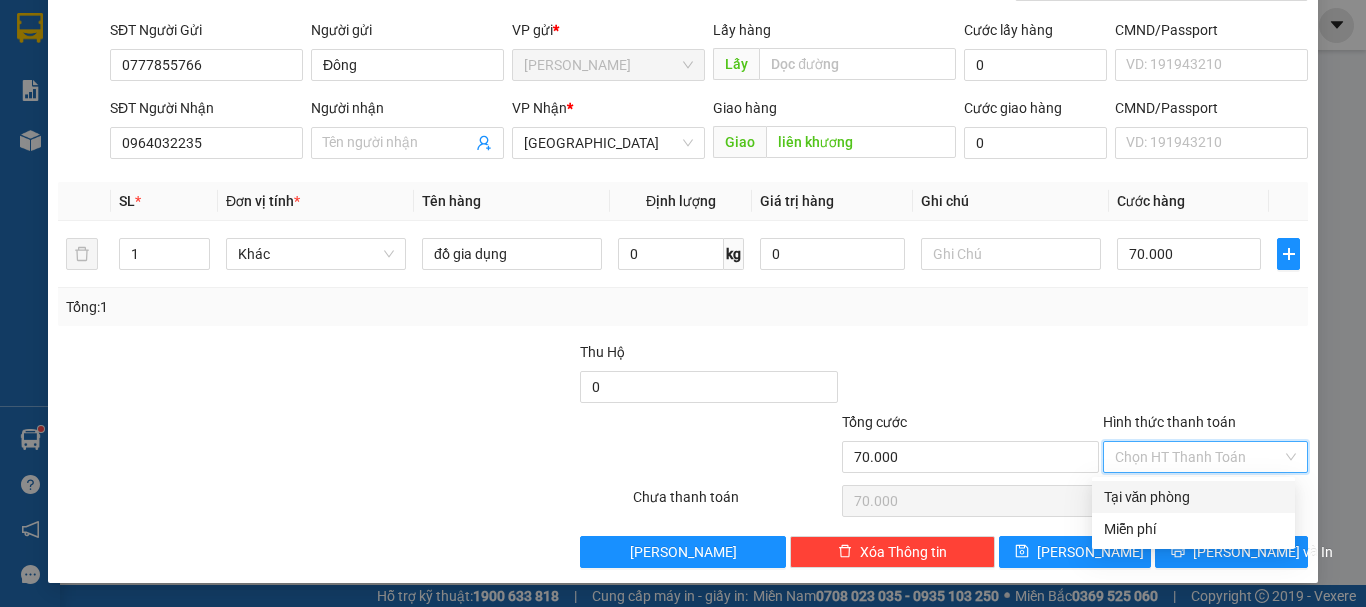 click on "Tại văn phòng" at bounding box center (1193, 497) 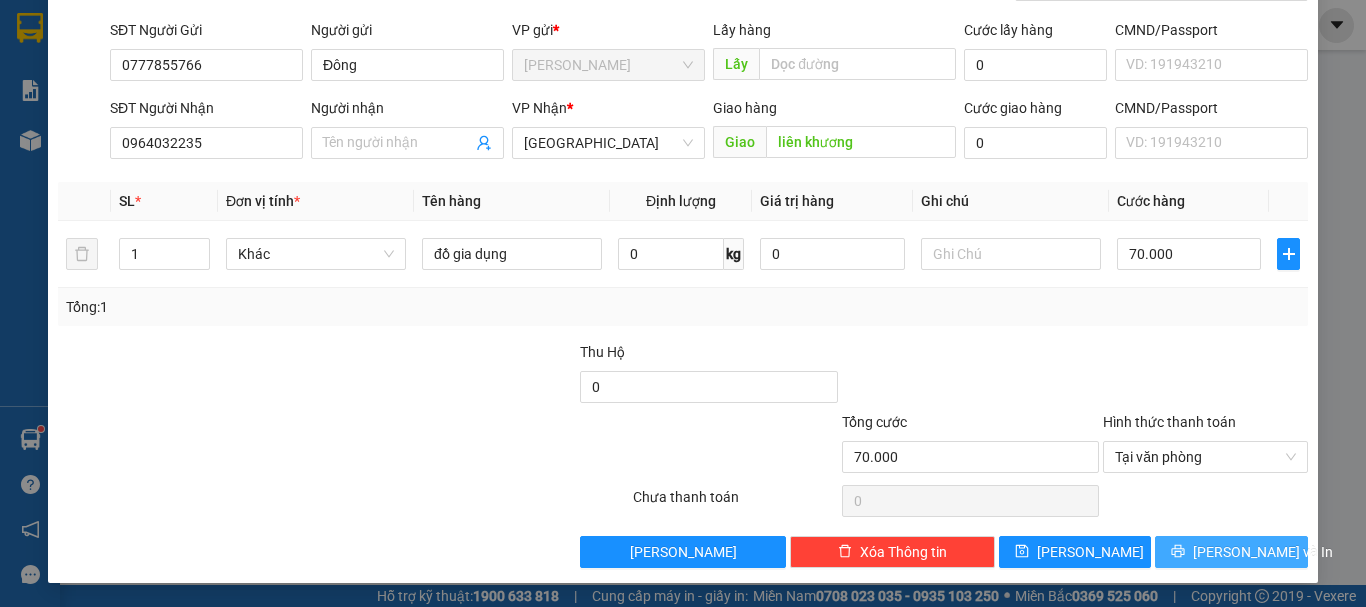 click on "[PERSON_NAME] và In" at bounding box center [1263, 552] 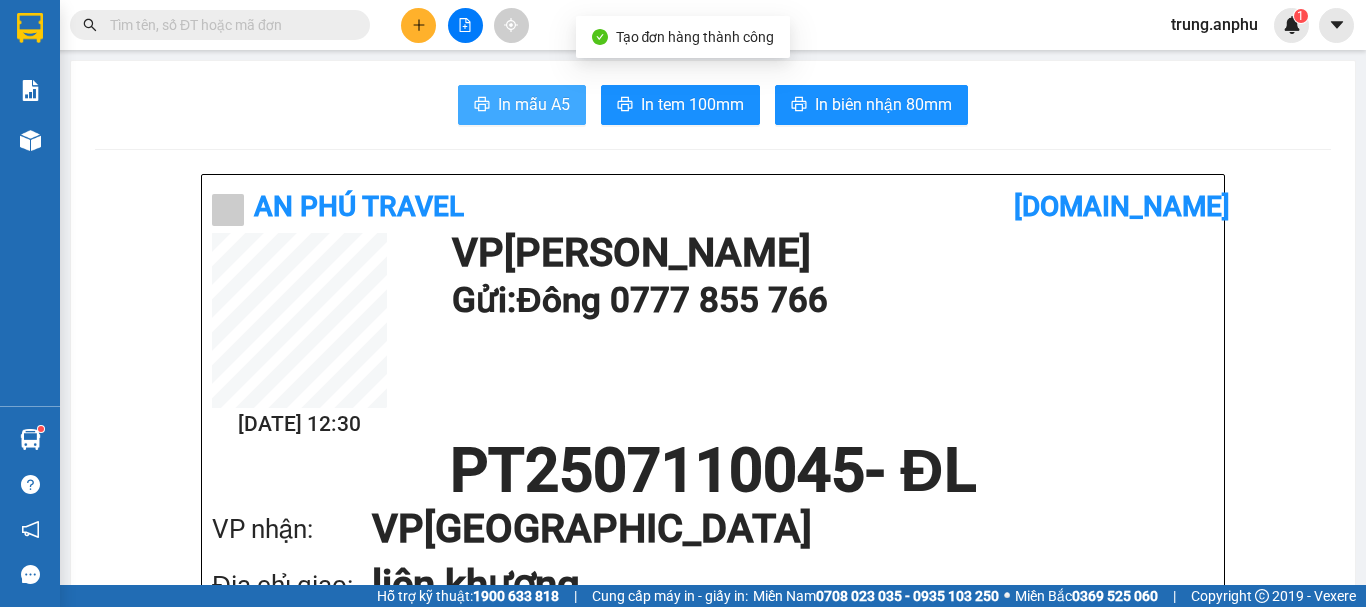 click on "In mẫu A5" at bounding box center [522, 105] 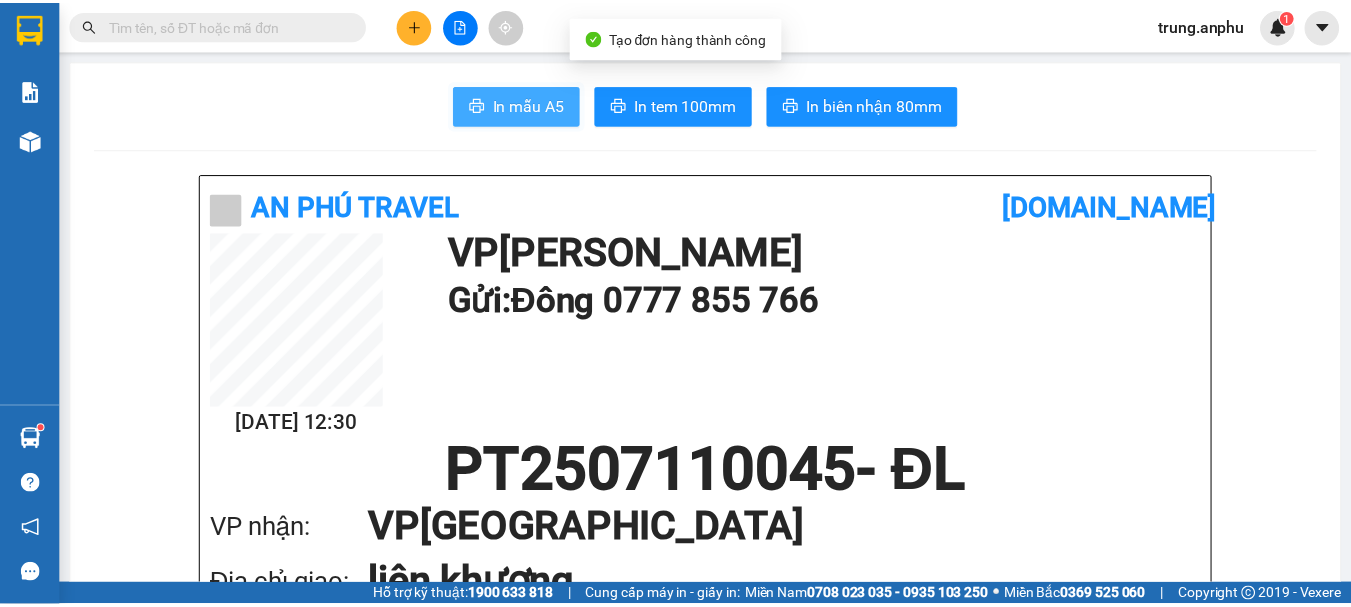 scroll, scrollTop: 0, scrollLeft: 0, axis: both 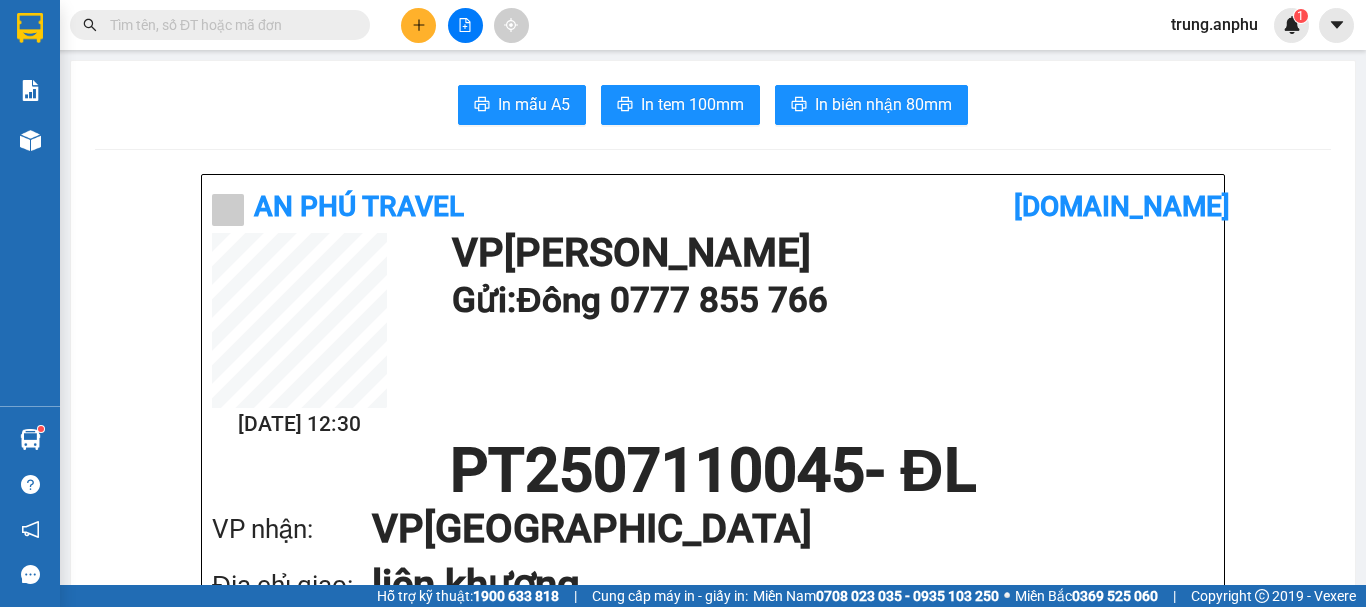click at bounding box center [228, 25] 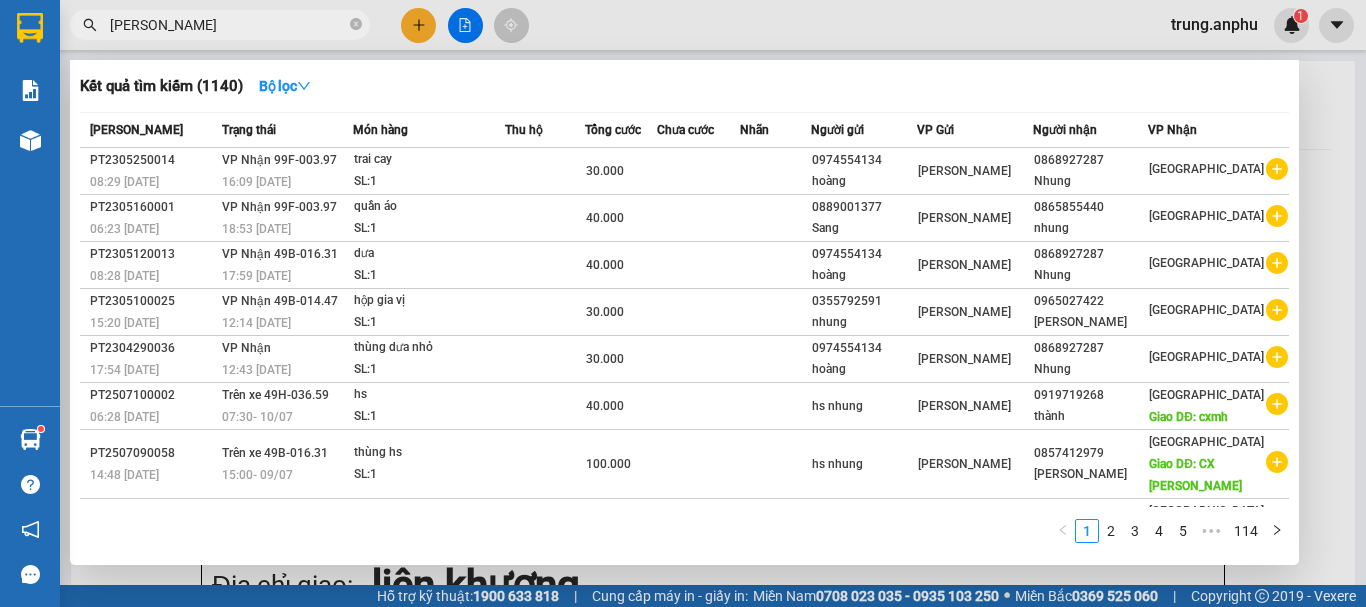 type on "thanh tùng" 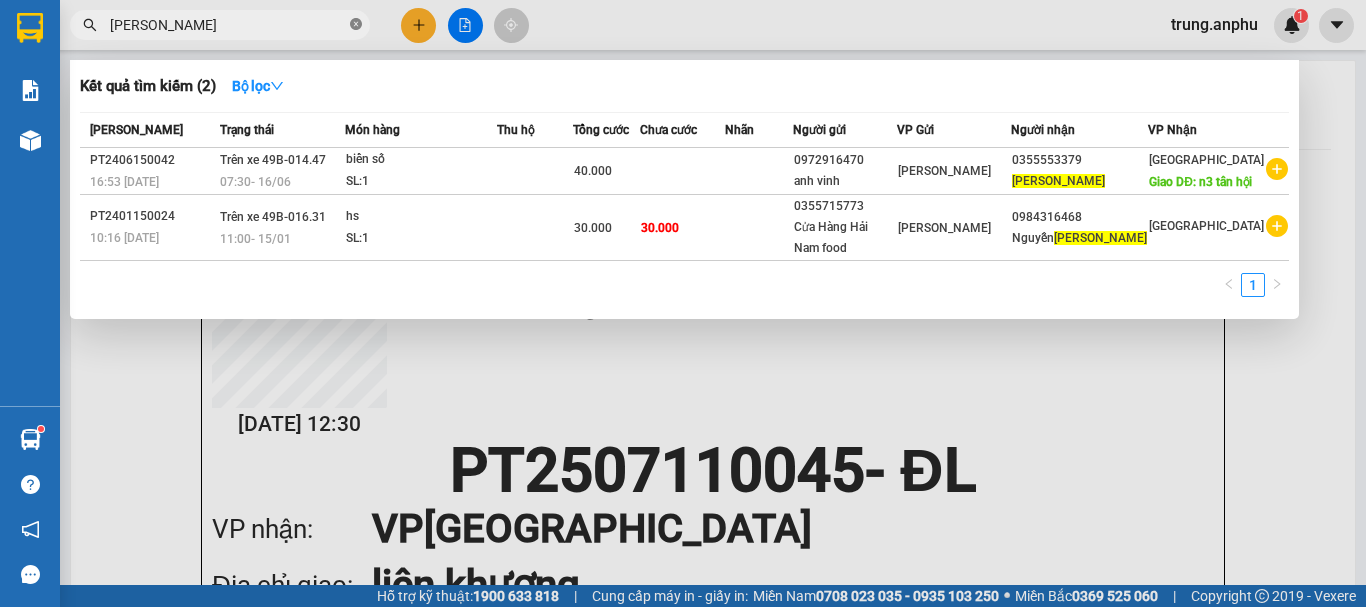 click 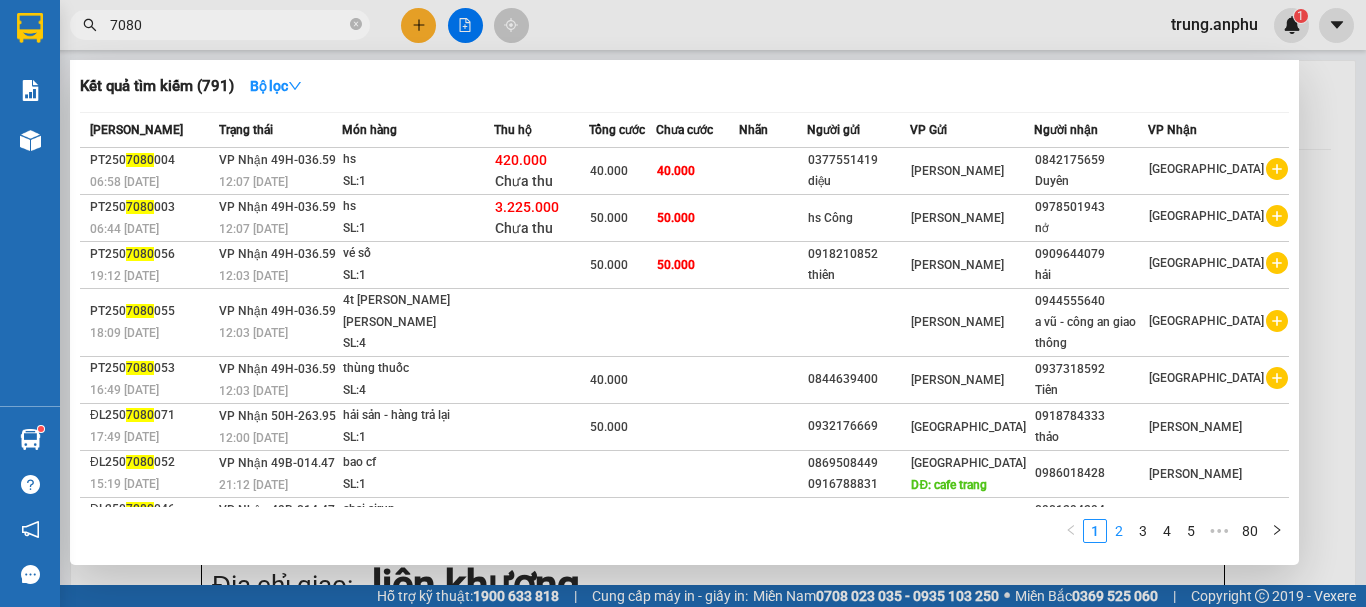 type on "7080" 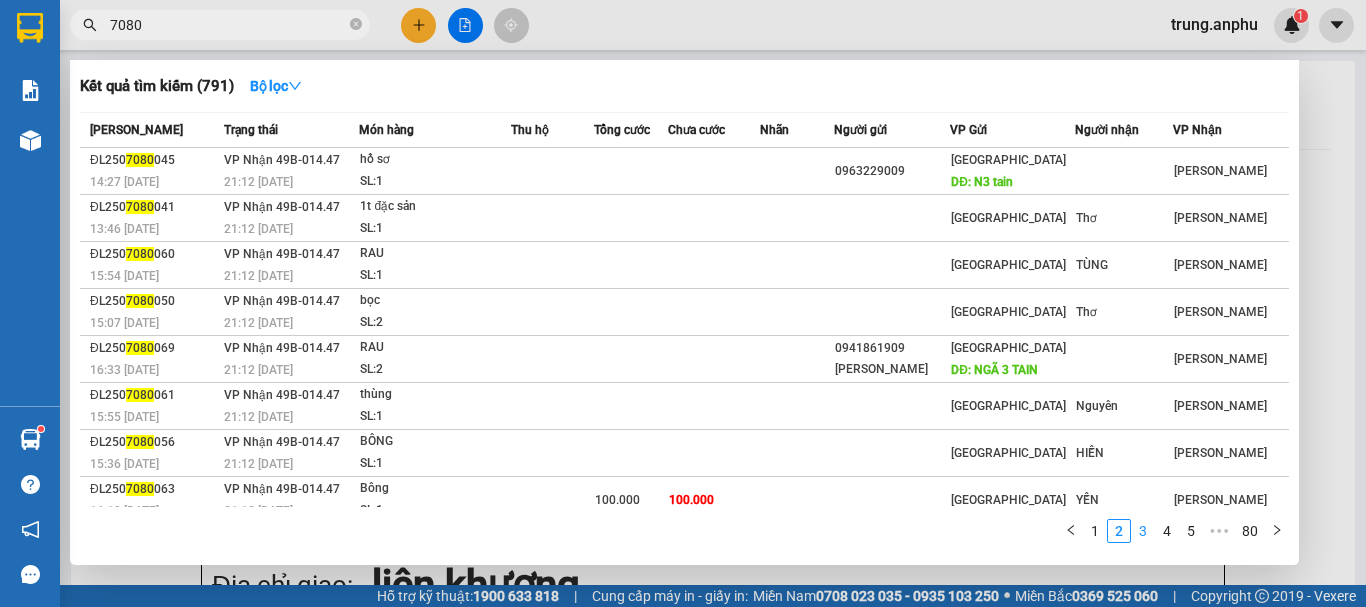click on "3" at bounding box center [1143, 531] 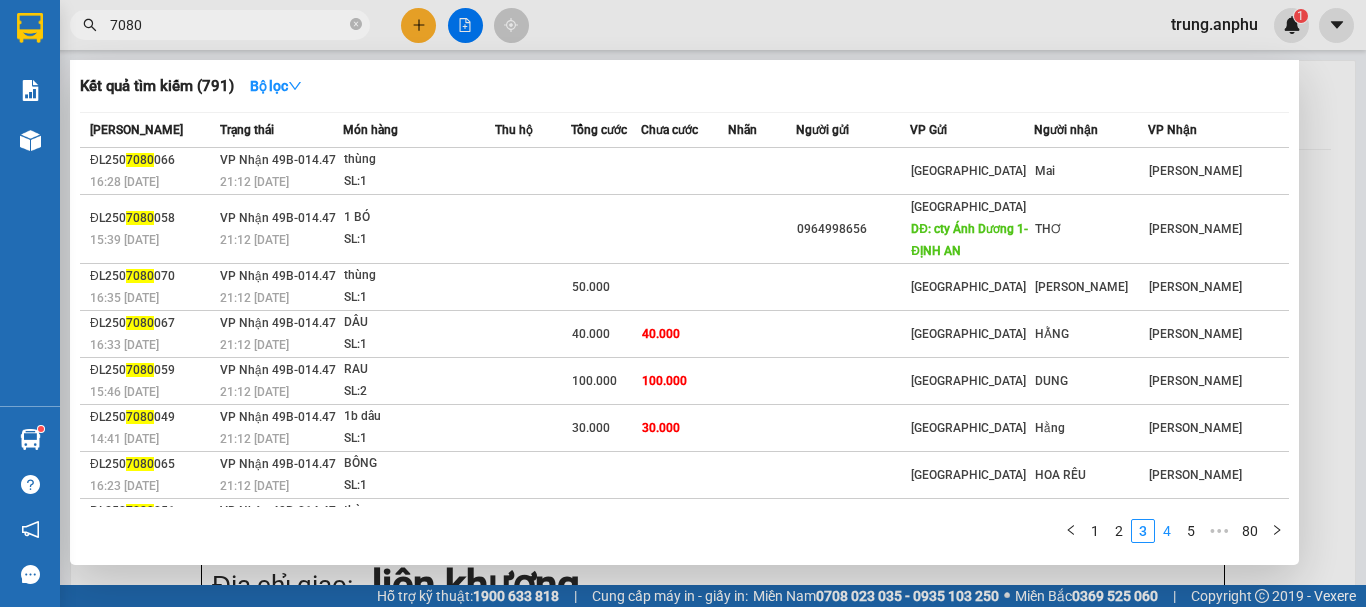 click on "4" at bounding box center (1167, 531) 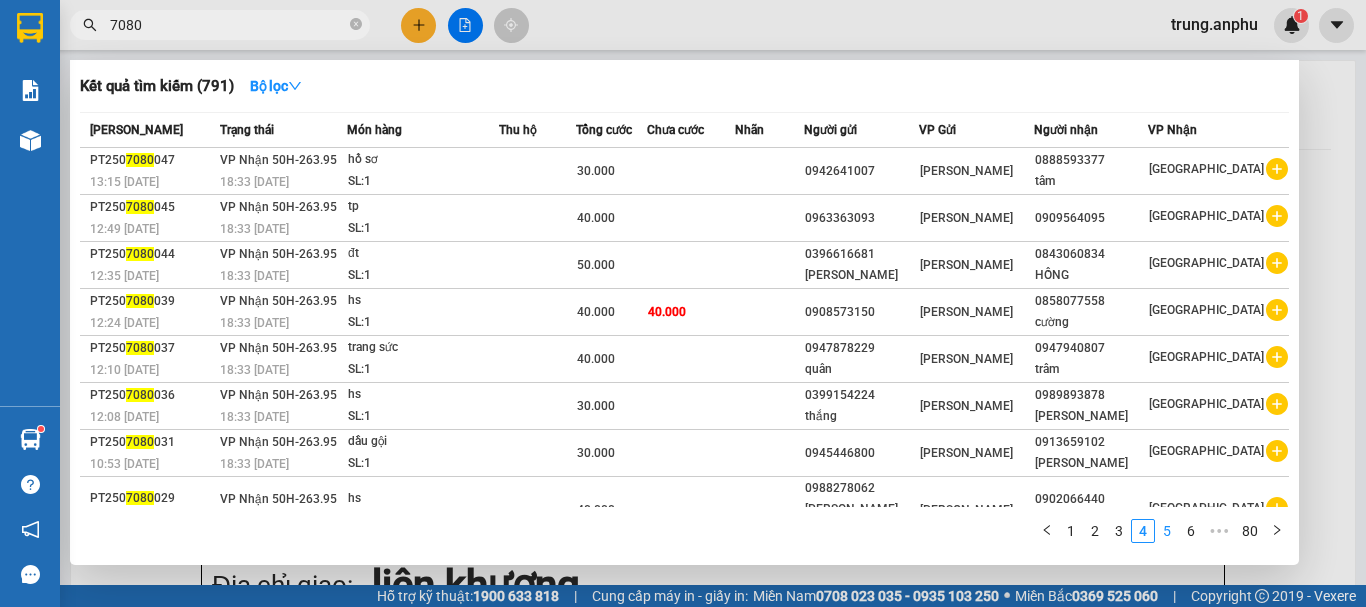 click on "5" at bounding box center [1167, 531] 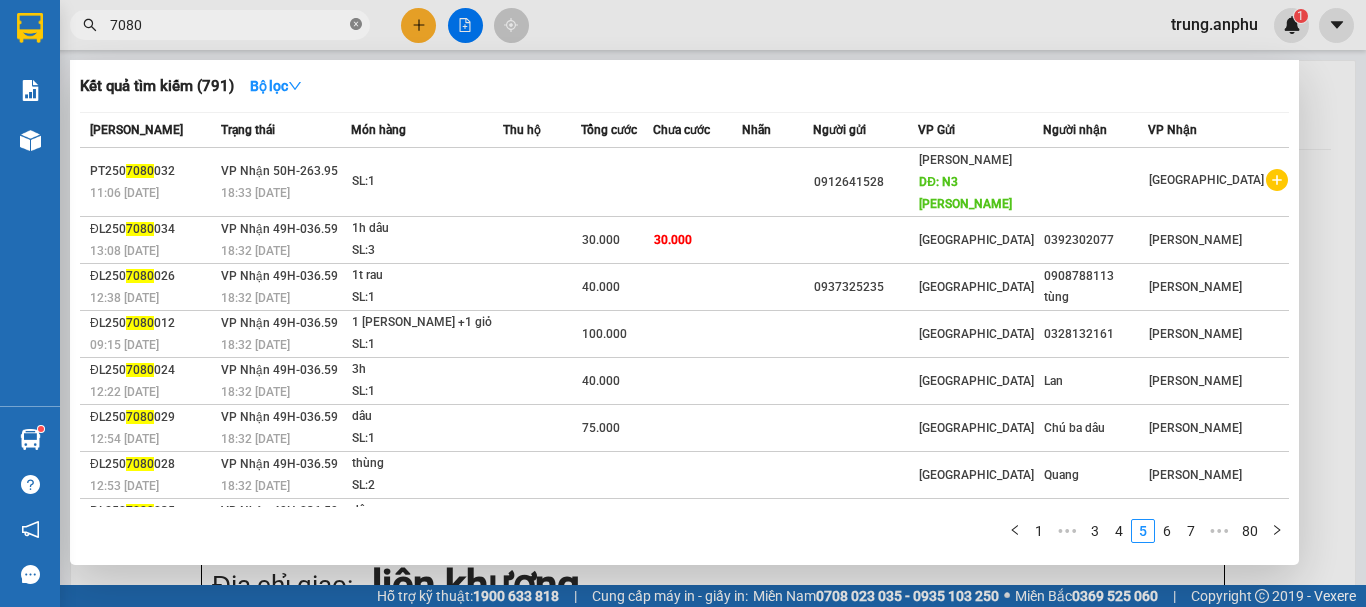 click 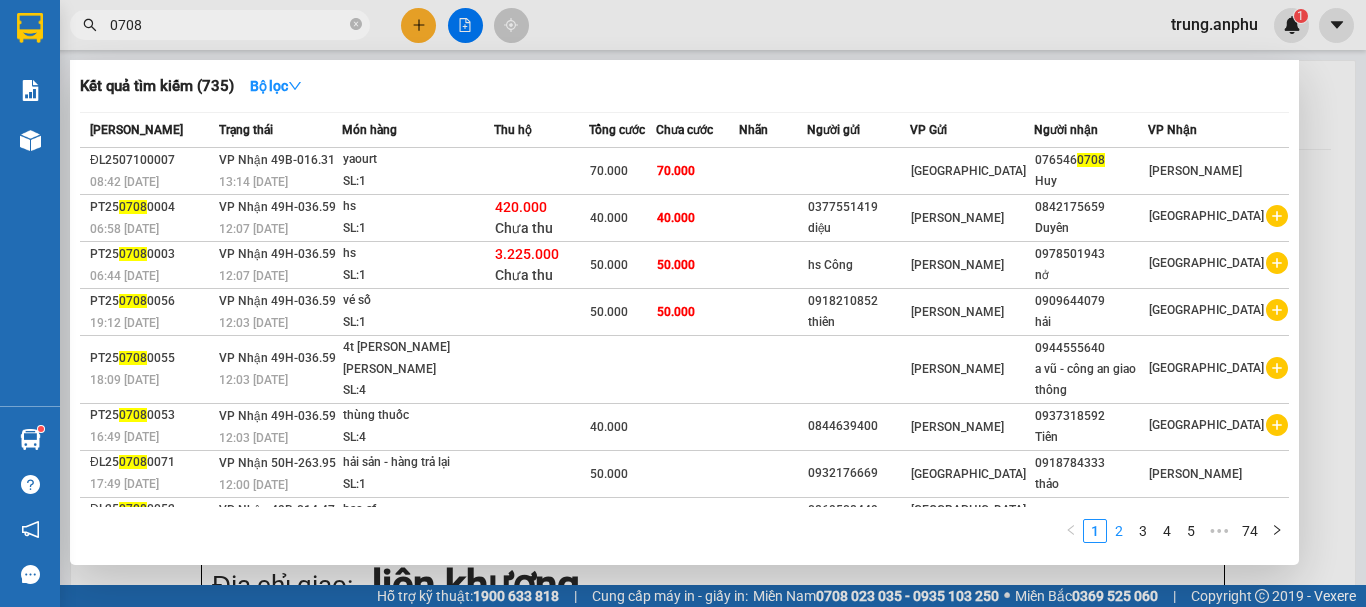type on "0708" 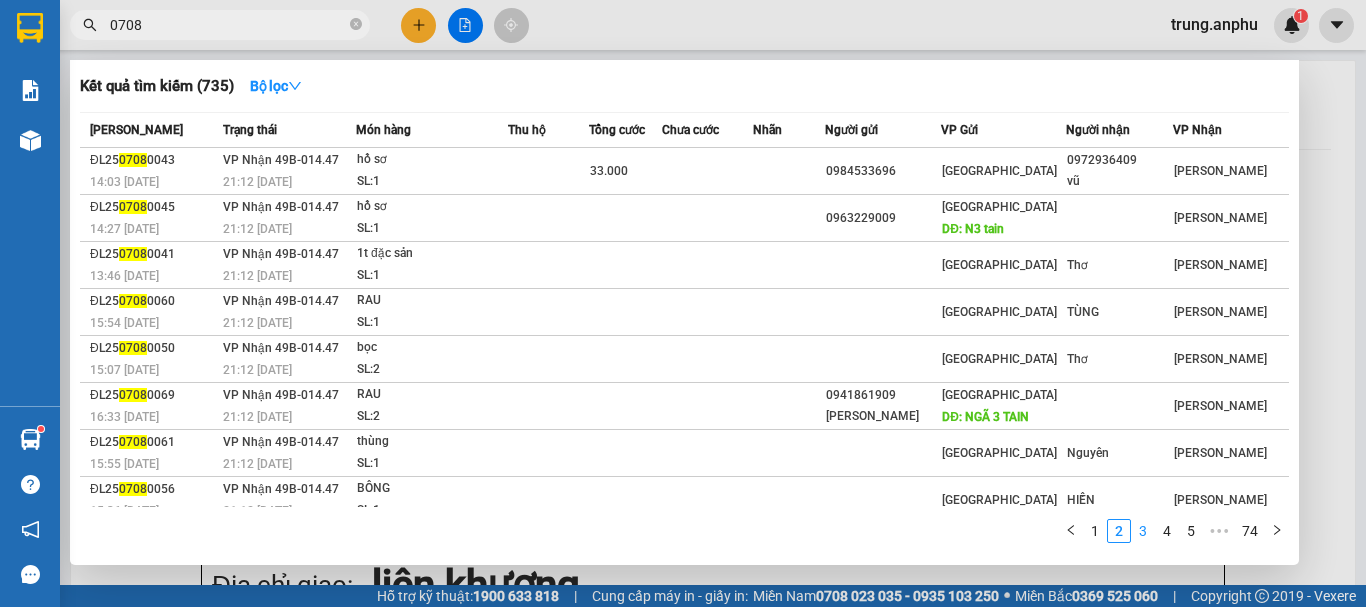 click on "3" at bounding box center [1143, 531] 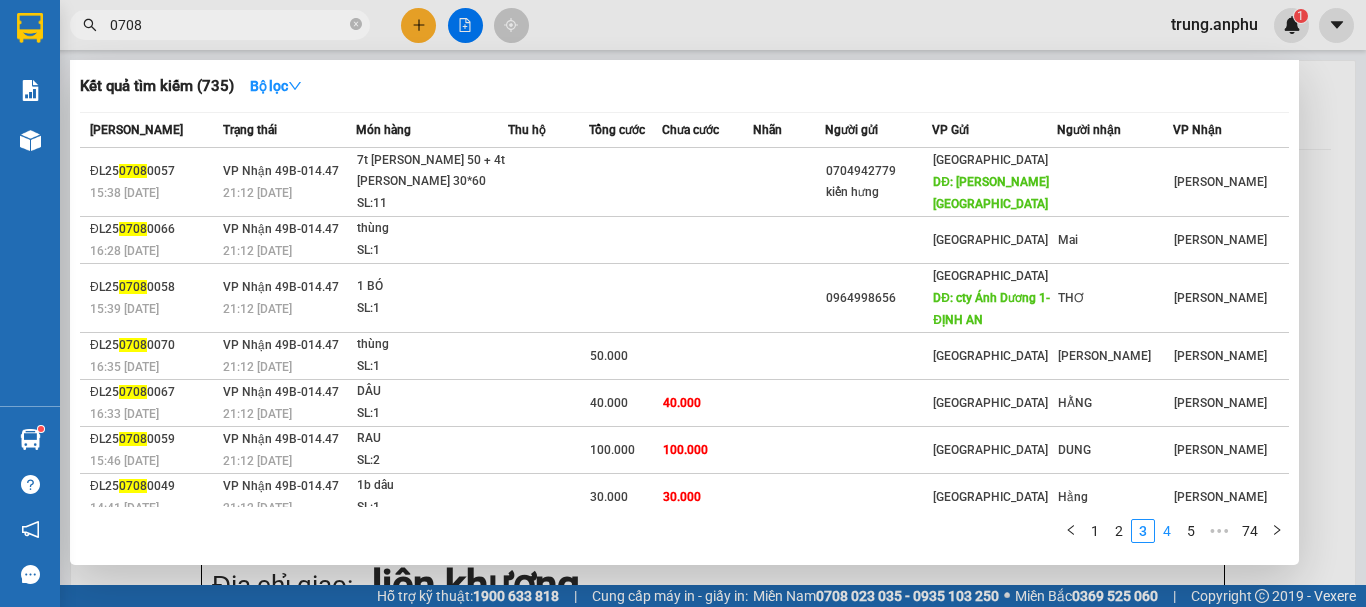 click on "4" at bounding box center (1167, 531) 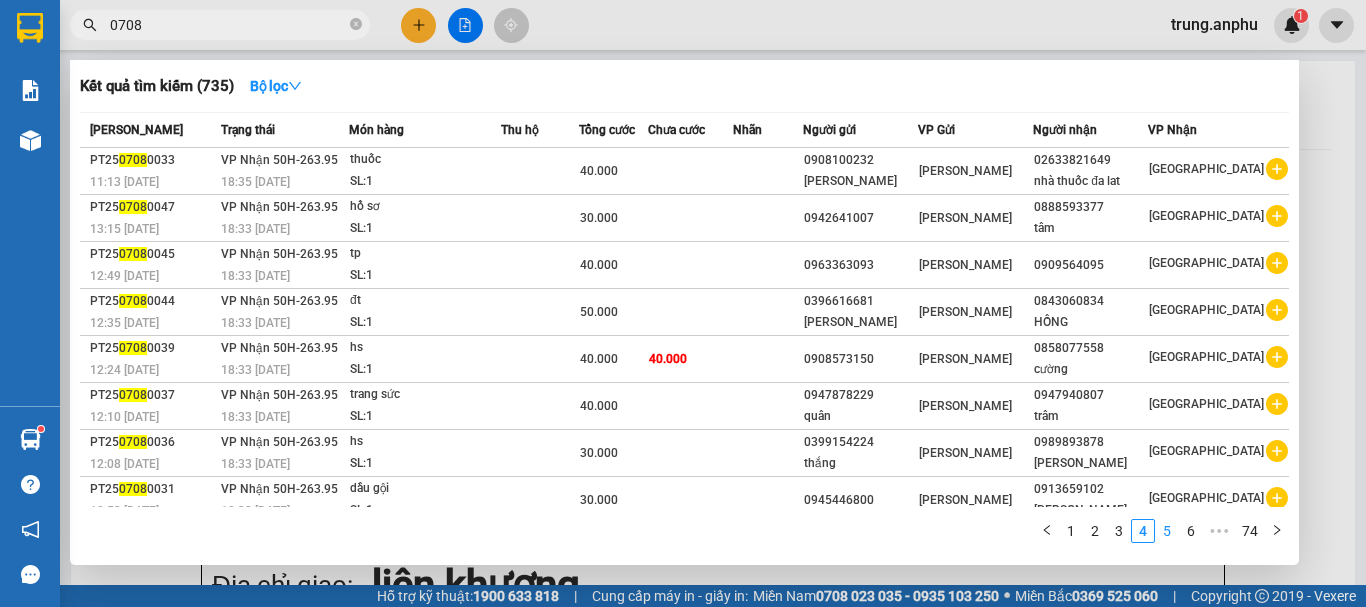 click on "5" at bounding box center (1167, 531) 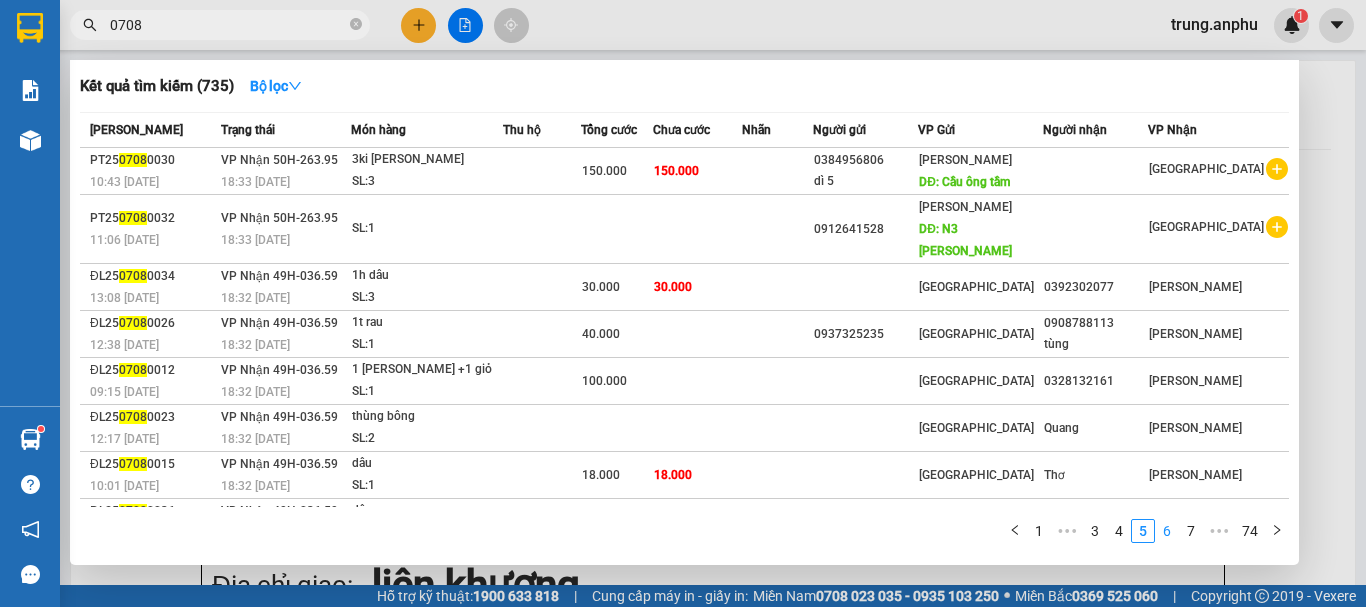 click on "6" at bounding box center [1167, 531] 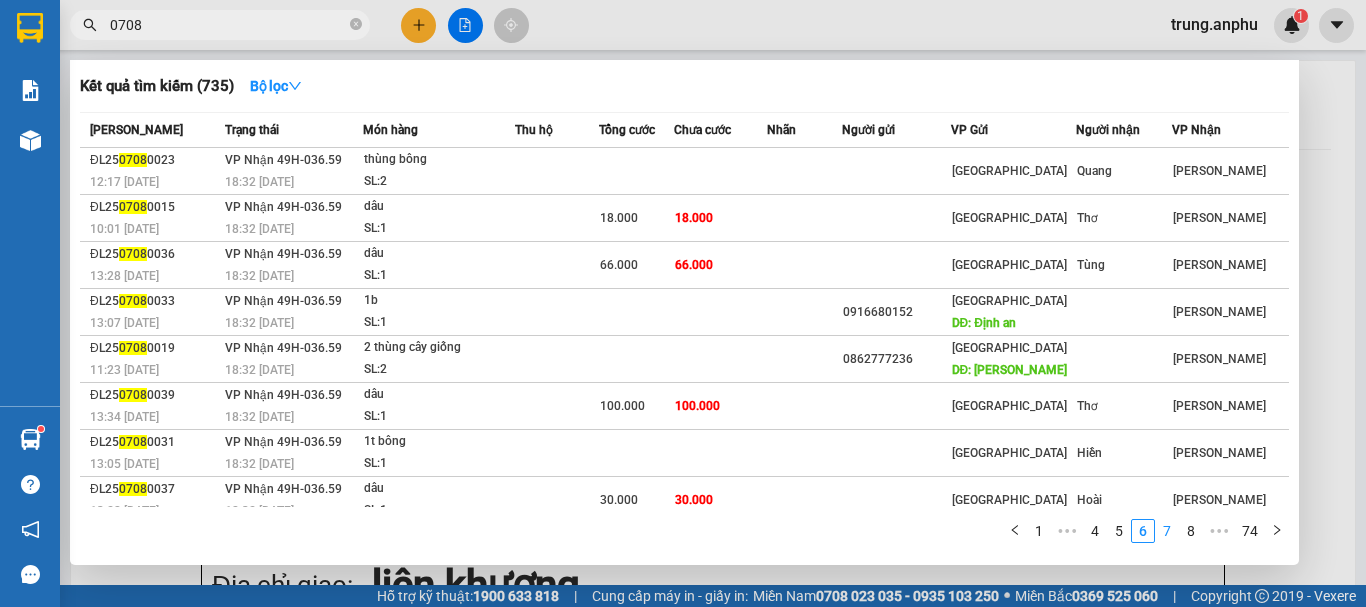 click on "7" at bounding box center (1167, 531) 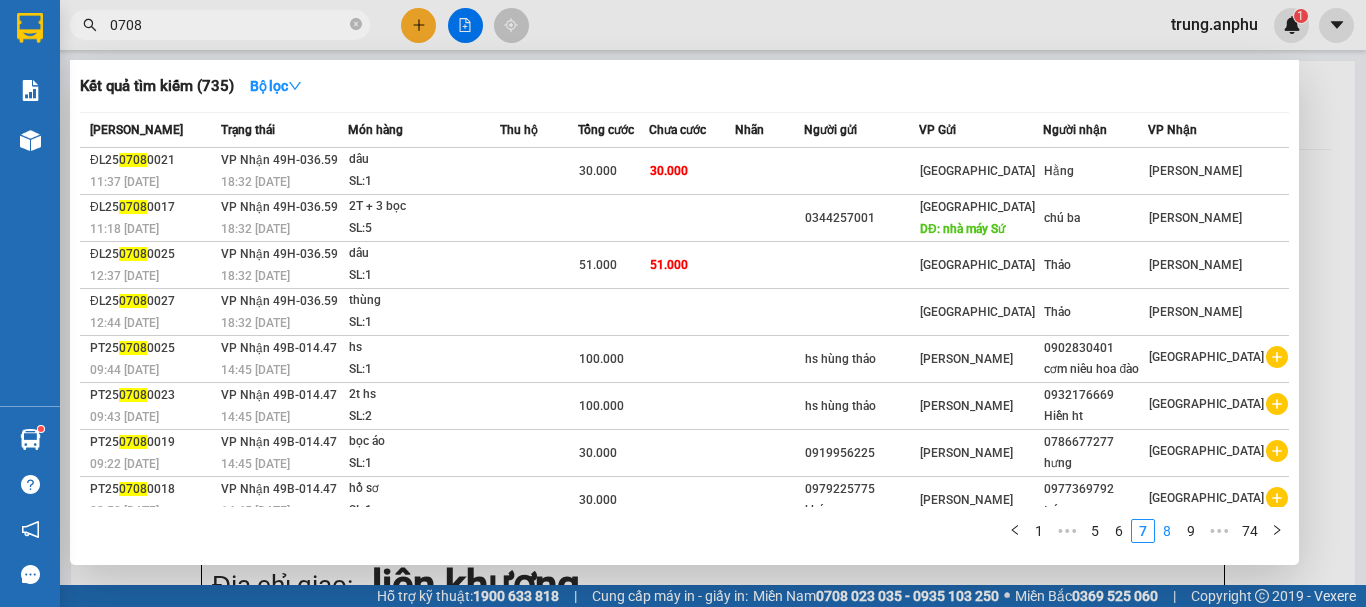 click on "8" at bounding box center (1167, 531) 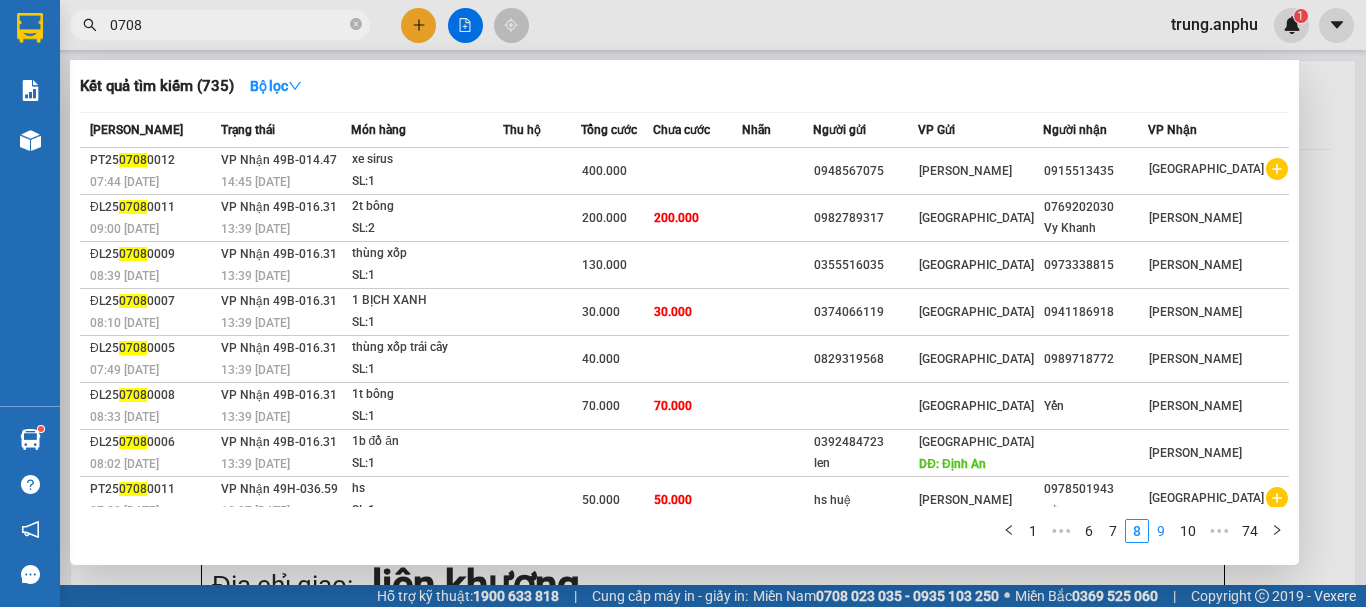 click on "9" at bounding box center [1161, 531] 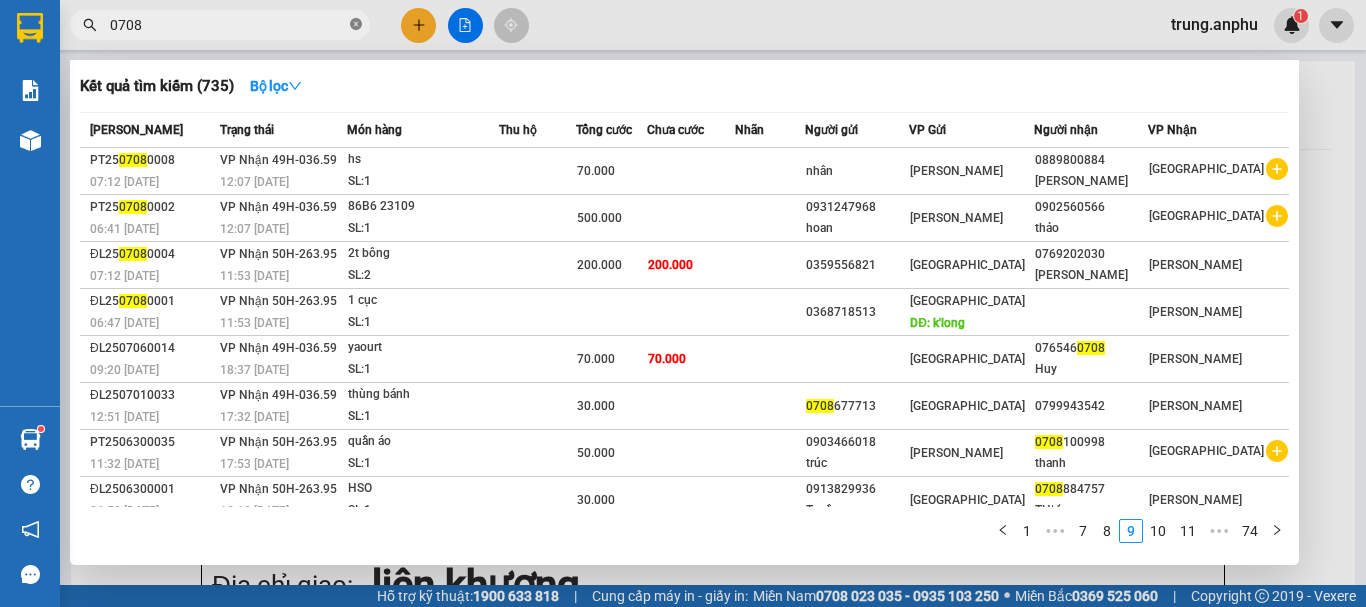 click 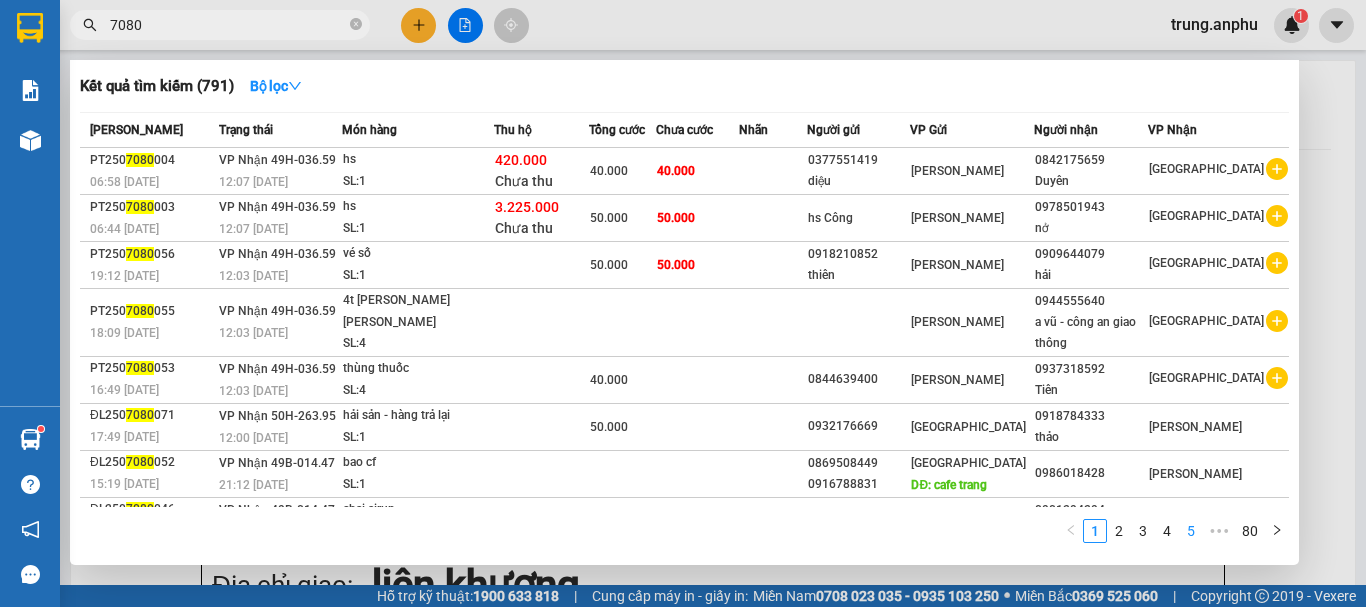 type on "7080" 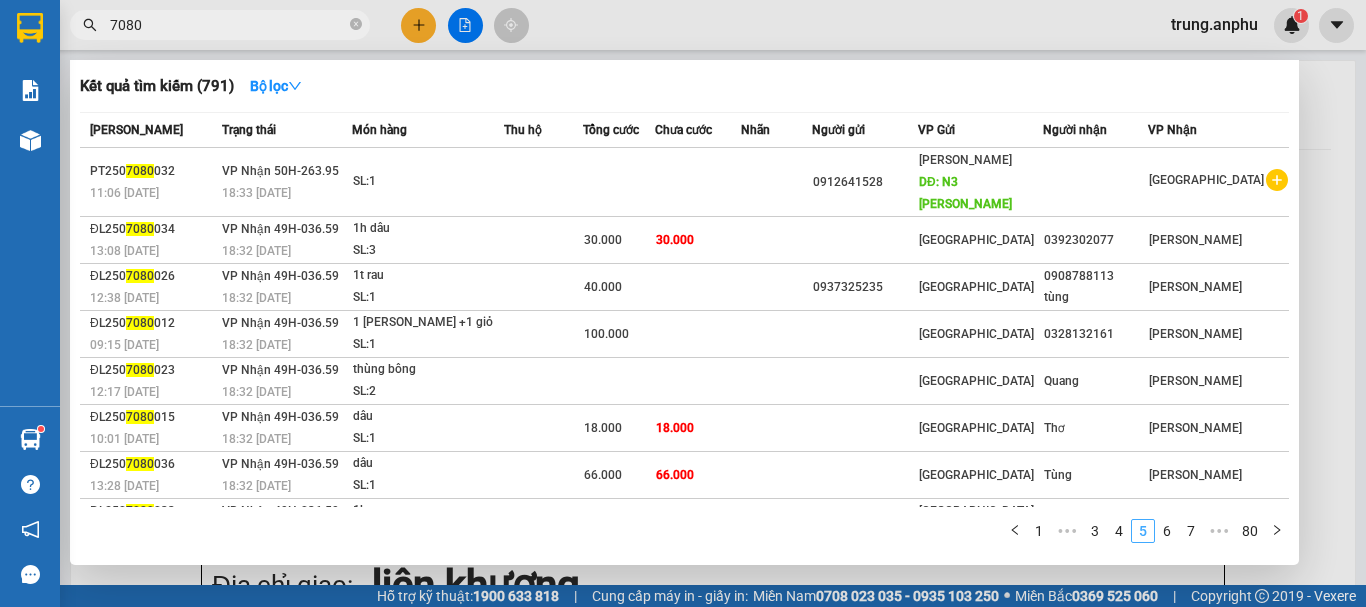 click on "7" at bounding box center [1191, 531] 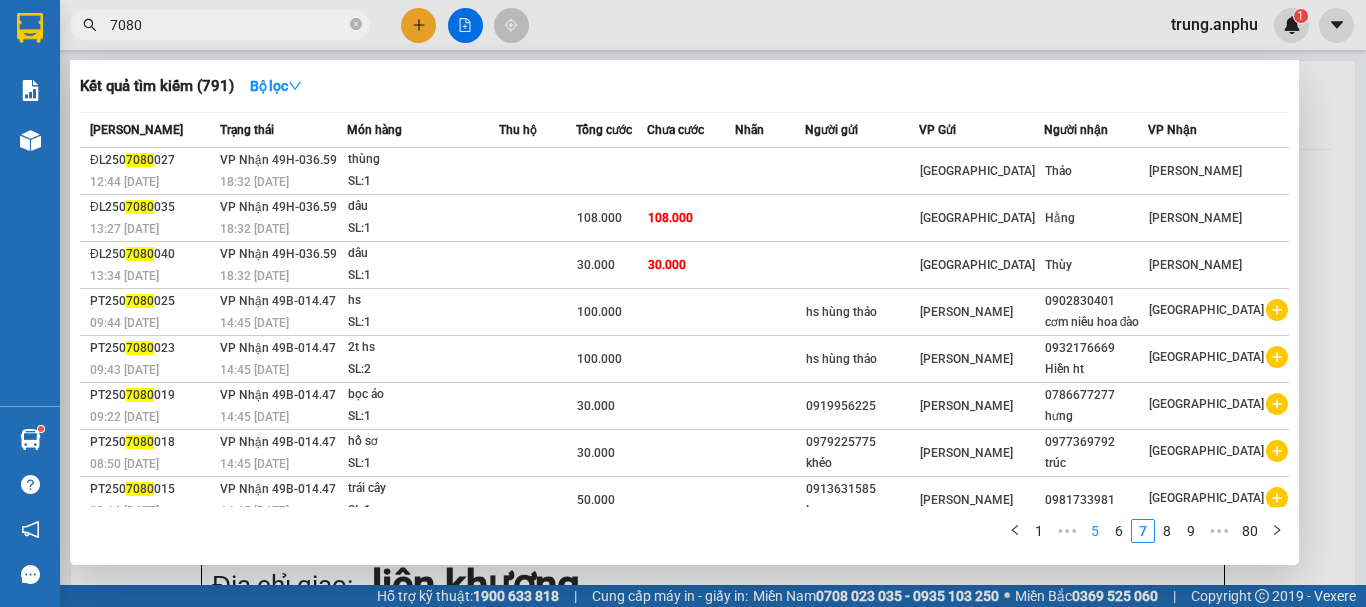 click on "9" at bounding box center [1191, 531] 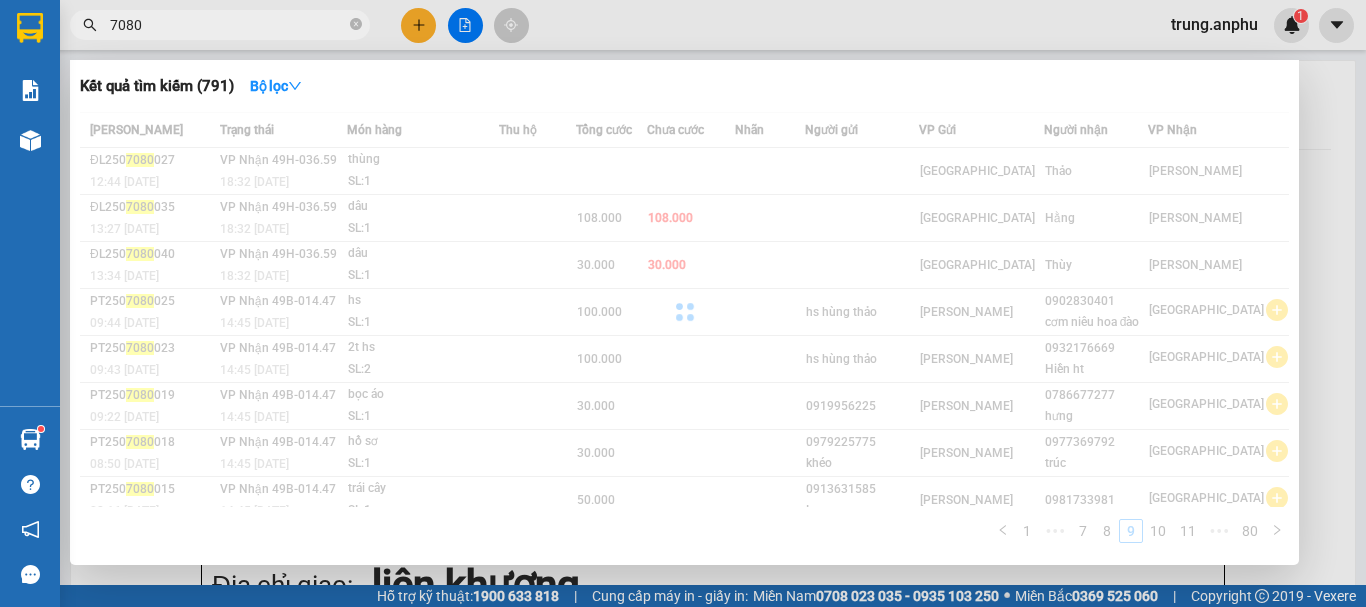click on "Mã ĐH Trạng thái Món hàng Thu hộ Tổng cước Chưa cước Nhãn Người gửi VP Gửi Người nhận VP Nhận ĐL250 7080 027 12:44 - 08/07 VP Nhận   49H-036.59 18:32 - 08/07 thùng SL:  1 Đà Lạt Thảo Phan Thiết ĐL250 7080 035 13:27 - 08/07 VP Nhận   49H-036.59 18:32 - 08/07 dâu SL:  1 108.000 108.000 Đà Lạt Hằng Phan Thiết ĐL250 7080 040 13:34 - 08/07 VP Nhận   49H-036.59 18:32 - 08/07 dâu SL:  1 30.000 30.000 Đà Lạt Thùy Phan Thiết PT250 7080 025 09:44 - 08/07 VP Nhận   49B-014.47 14:45 - 08/07 hs SL:  1 100.000 hs hùng thảo Phan Thiết 0902830401 cơm niêu hoa đào Đà Lạt PT250 7080 023 09:43 - 08/07 VP Nhận   49B-014.47 14:45 - 08/07 2t hs SL:  2 100.000 hs hùng thảo Phan Thiết 0932176669 Hiền ht Đà Lạt PT250 7080 019 09:22 - 08/07 VP Nhận   49B-014.47 14:45 - 08/07 bọc áo SL:  1 30.000 0919956225 Phan Thiết 0786677277 hưng Đà Lạt PT250 7080 018 08:50 - 08/07 VP Nhận   49B-014.47 14:45 - 08/07 hồ sơ SL:  1 30.000" at bounding box center [684, 333] 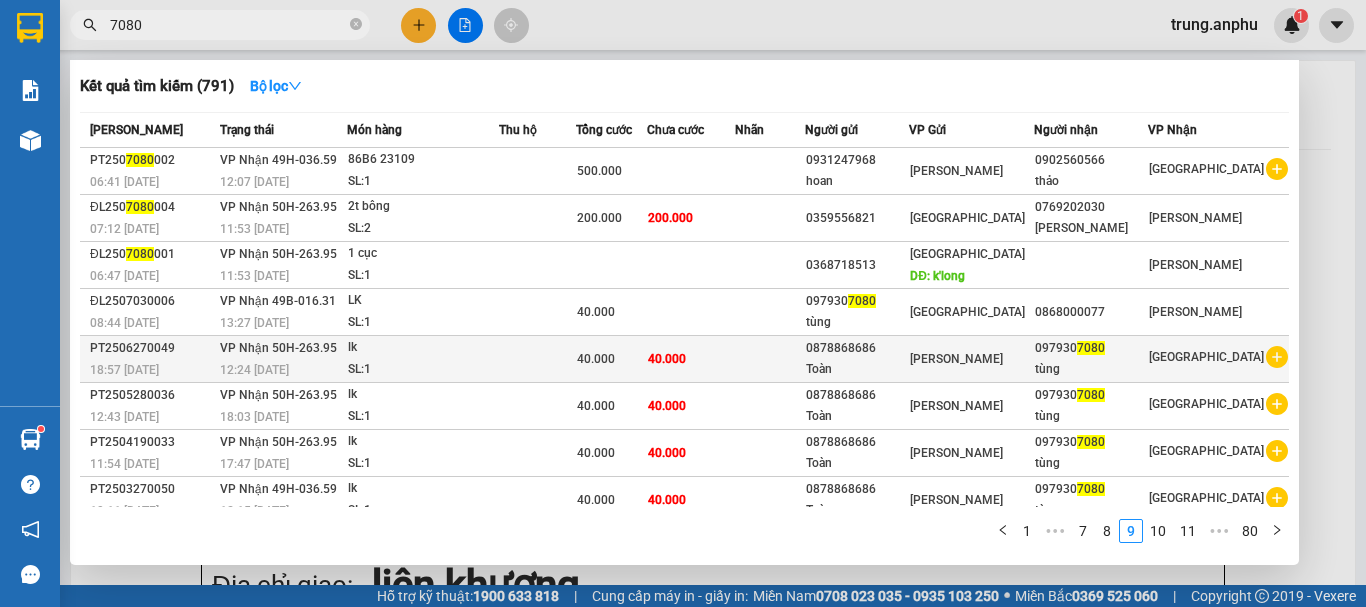 click 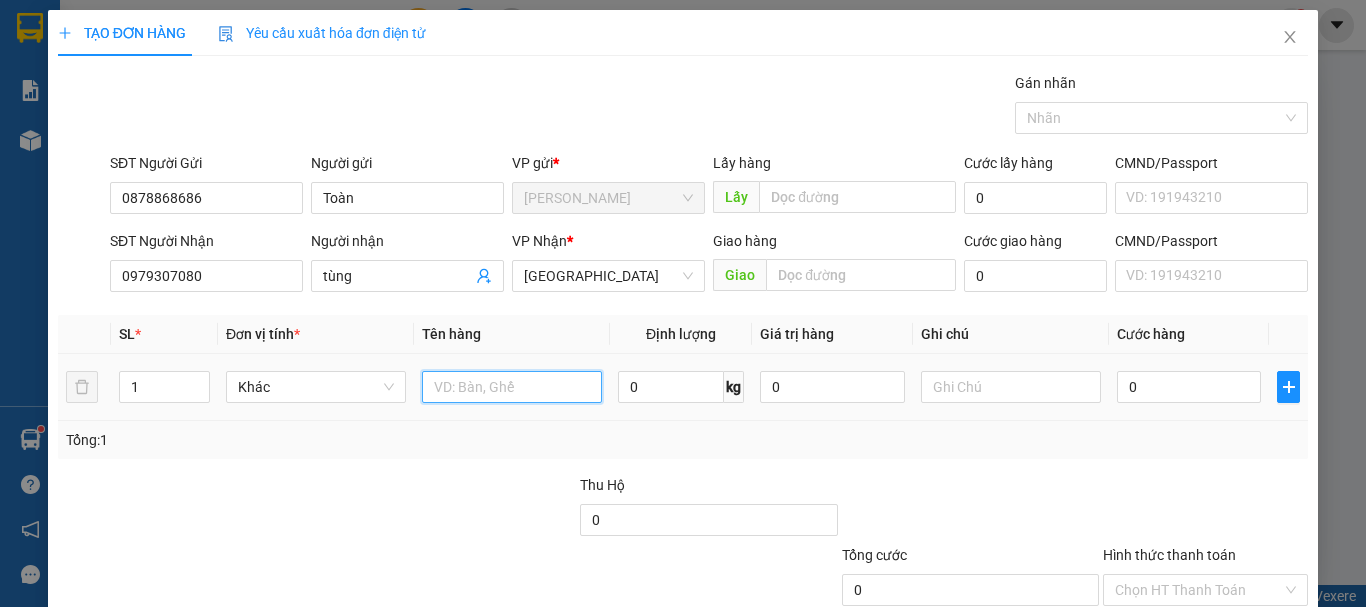 click at bounding box center (512, 387) 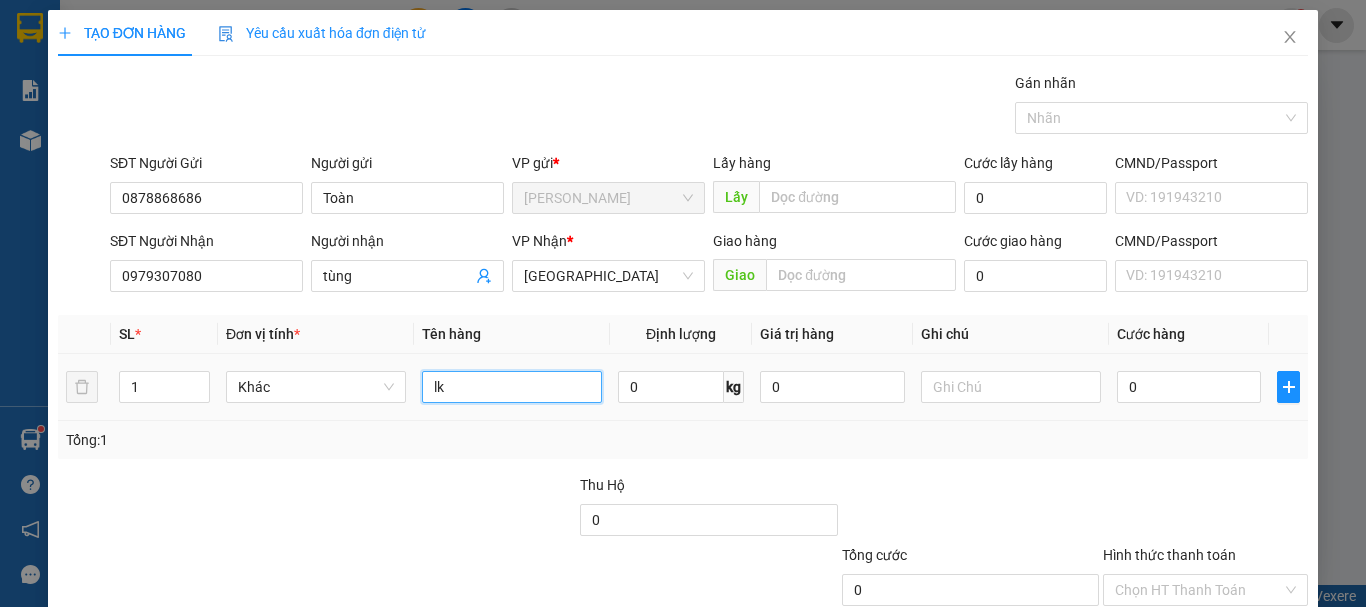type on "lk" 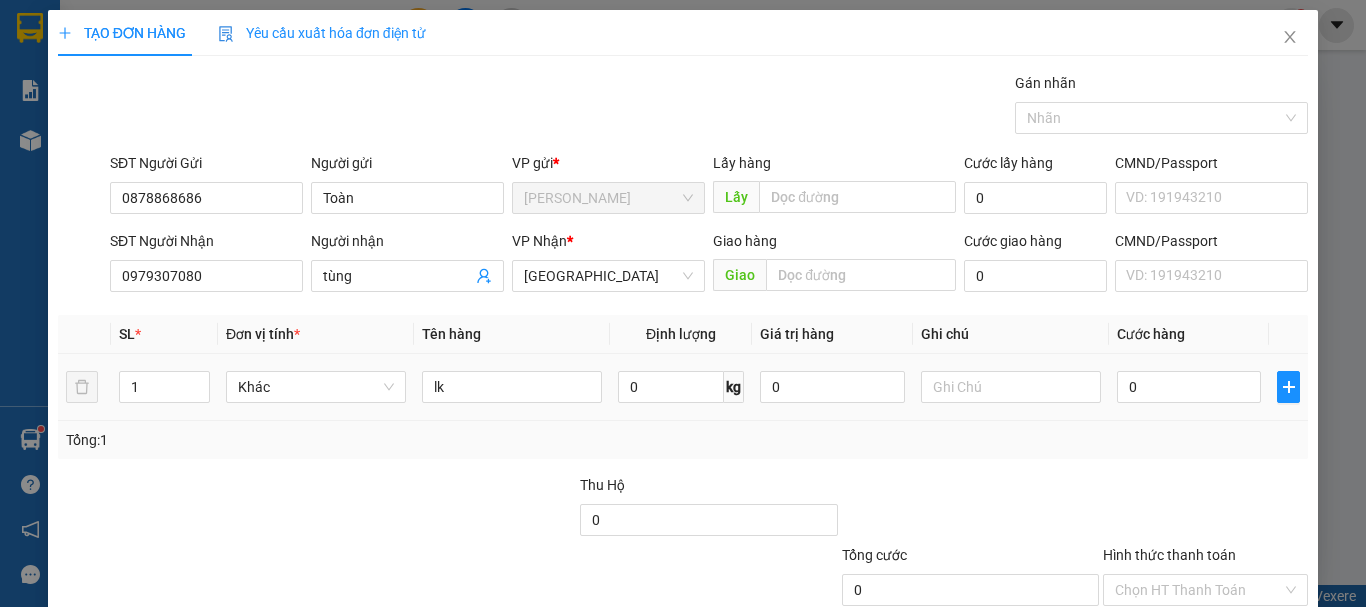 click on "0" at bounding box center [1189, 387] 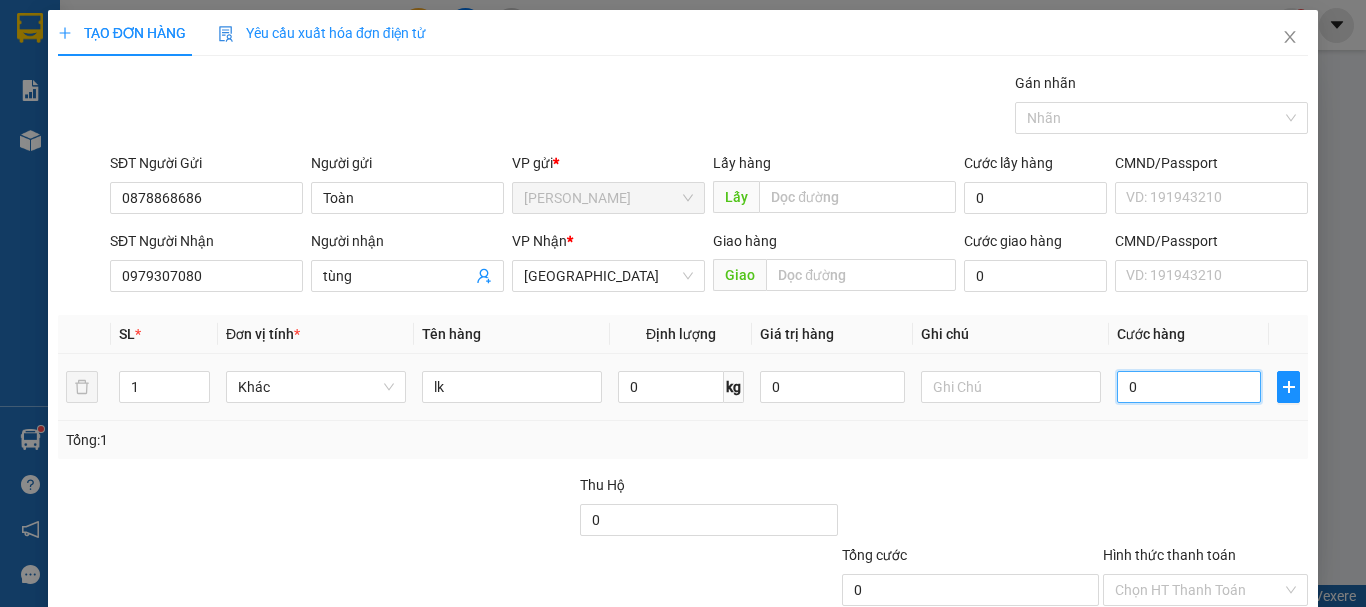 click on "0" at bounding box center (1189, 387) 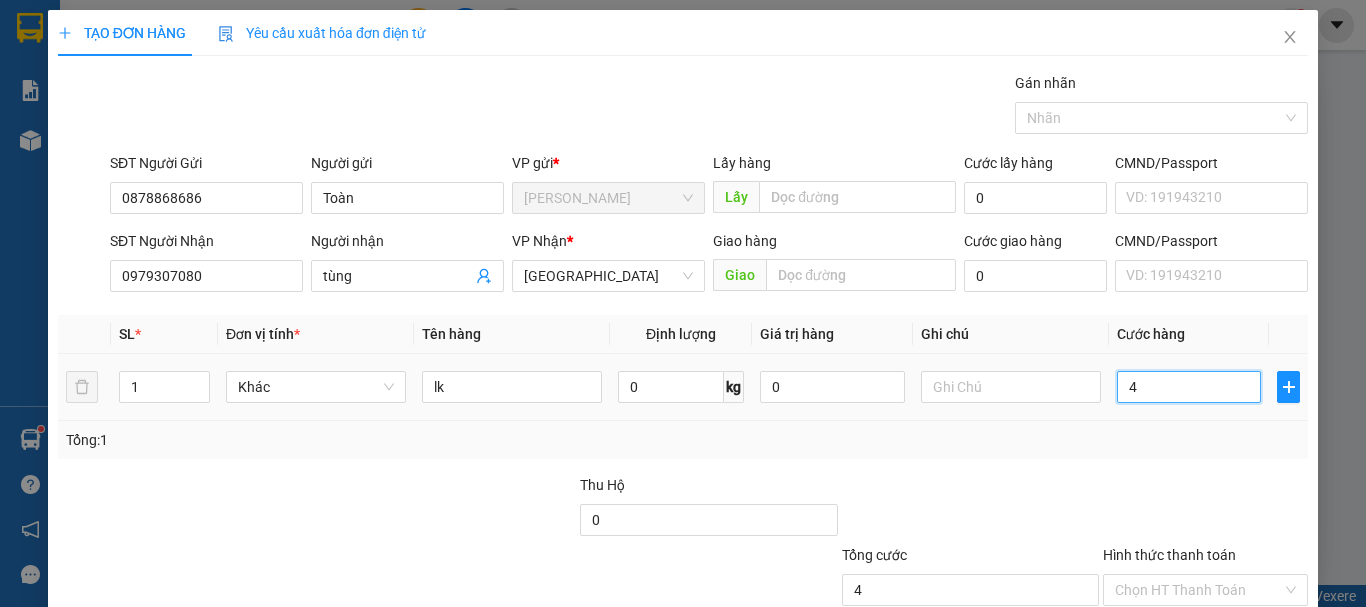 type on "40" 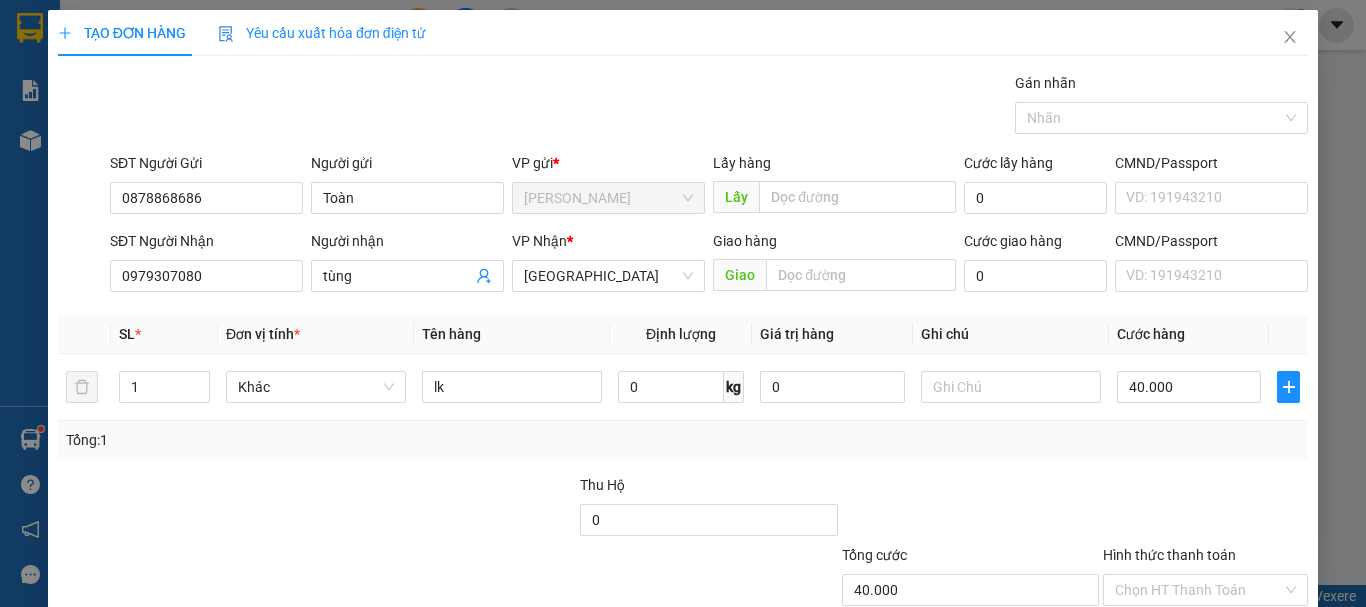 click on "[PERSON_NAME] và In" at bounding box center (1231, 685) 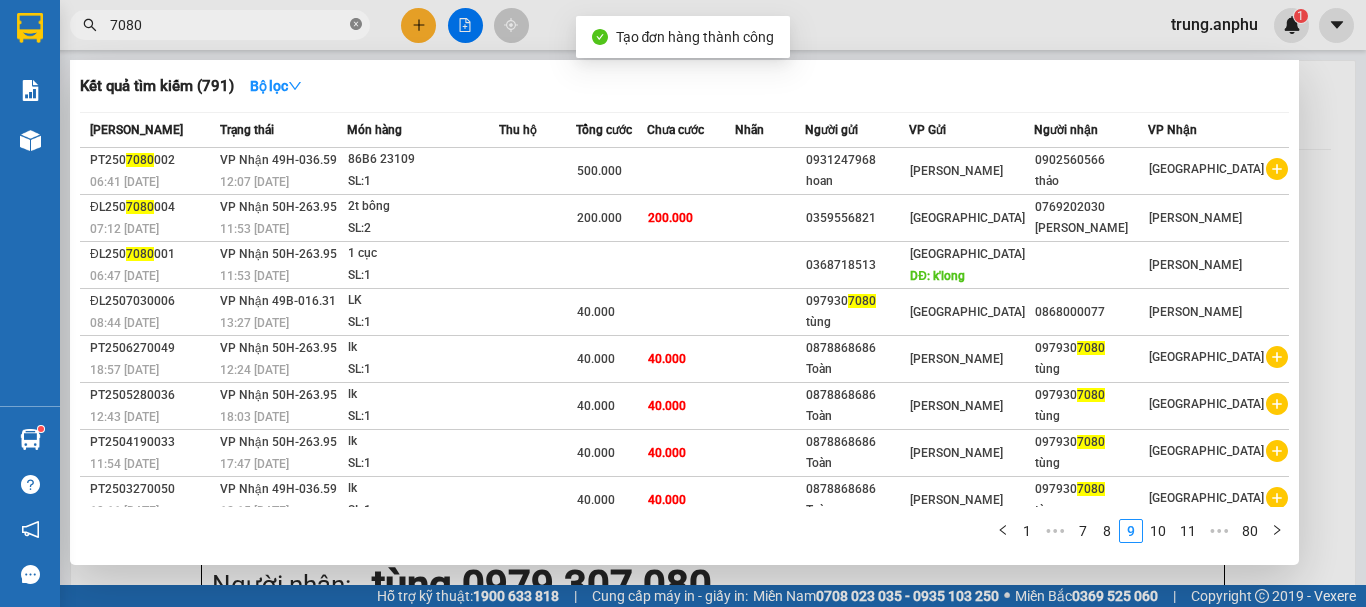 click 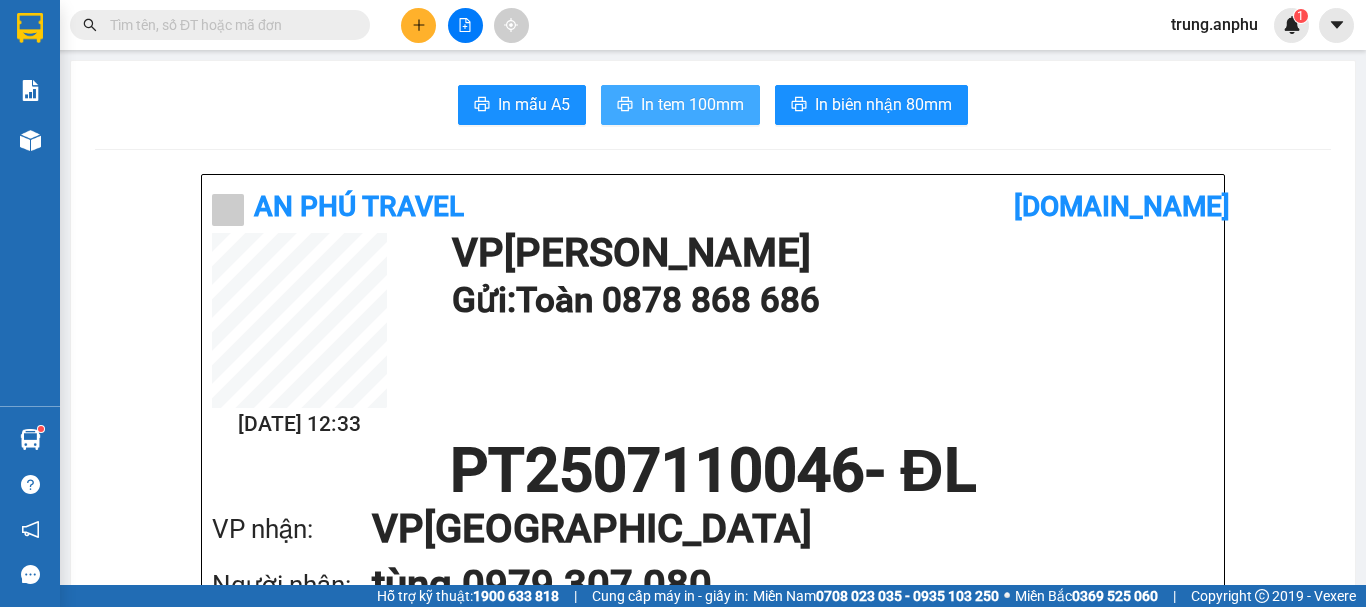 click on "In tem 100mm" at bounding box center [692, 104] 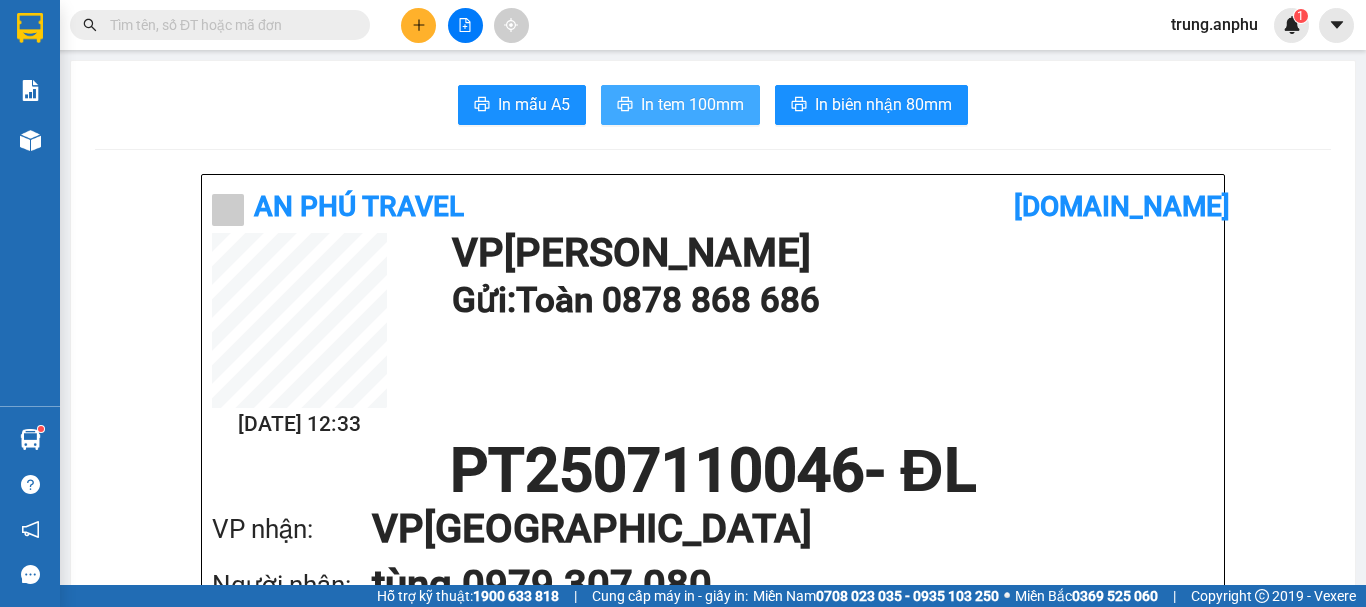 click on "In tem 100mm" at bounding box center (680, 105) 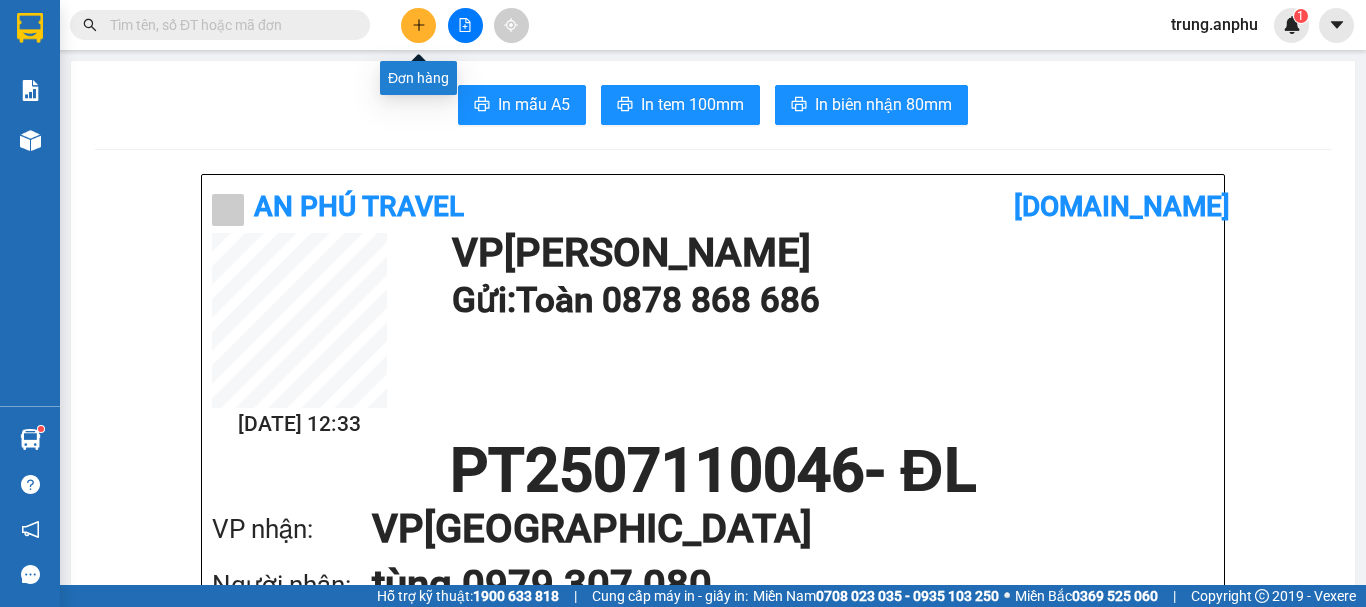 click at bounding box center [418, 25] 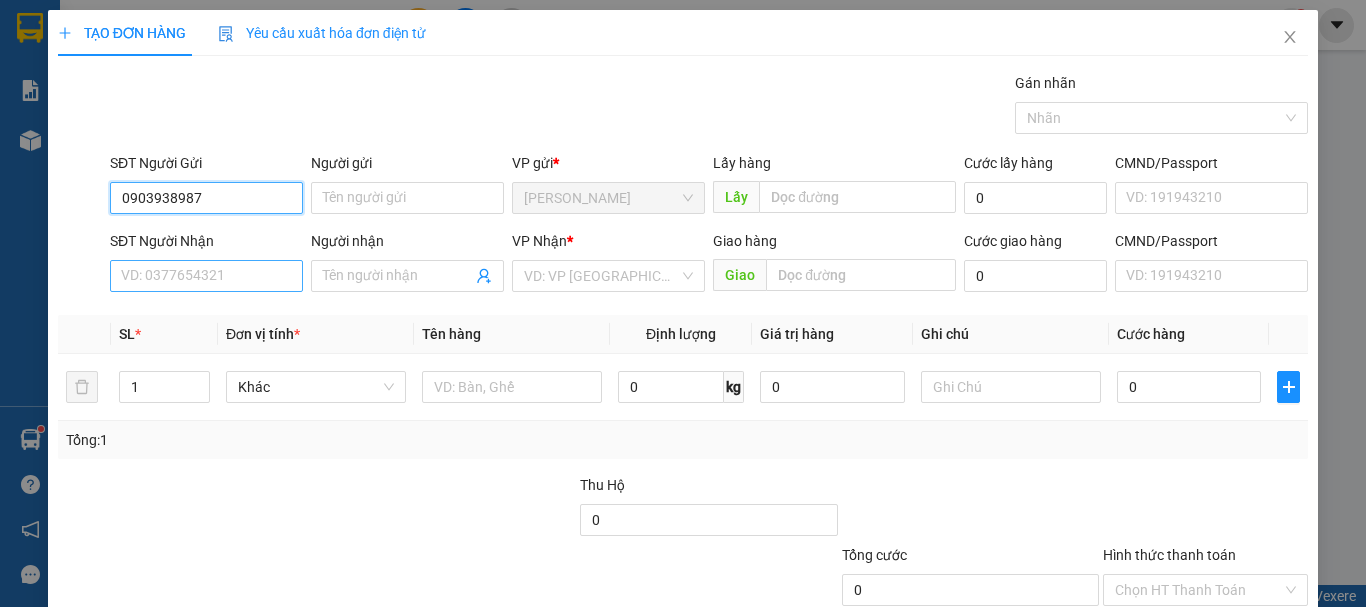 type on "0903938987" 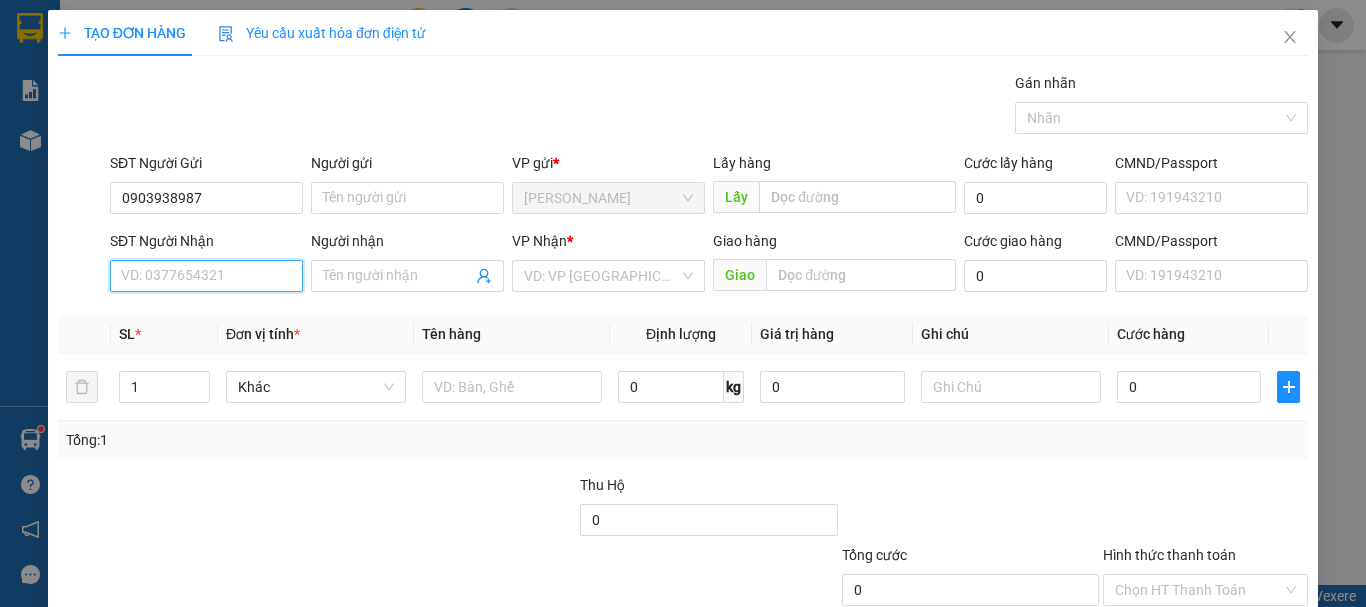 click on "SĐT Người Nhận" at bounding box center (206, 276) 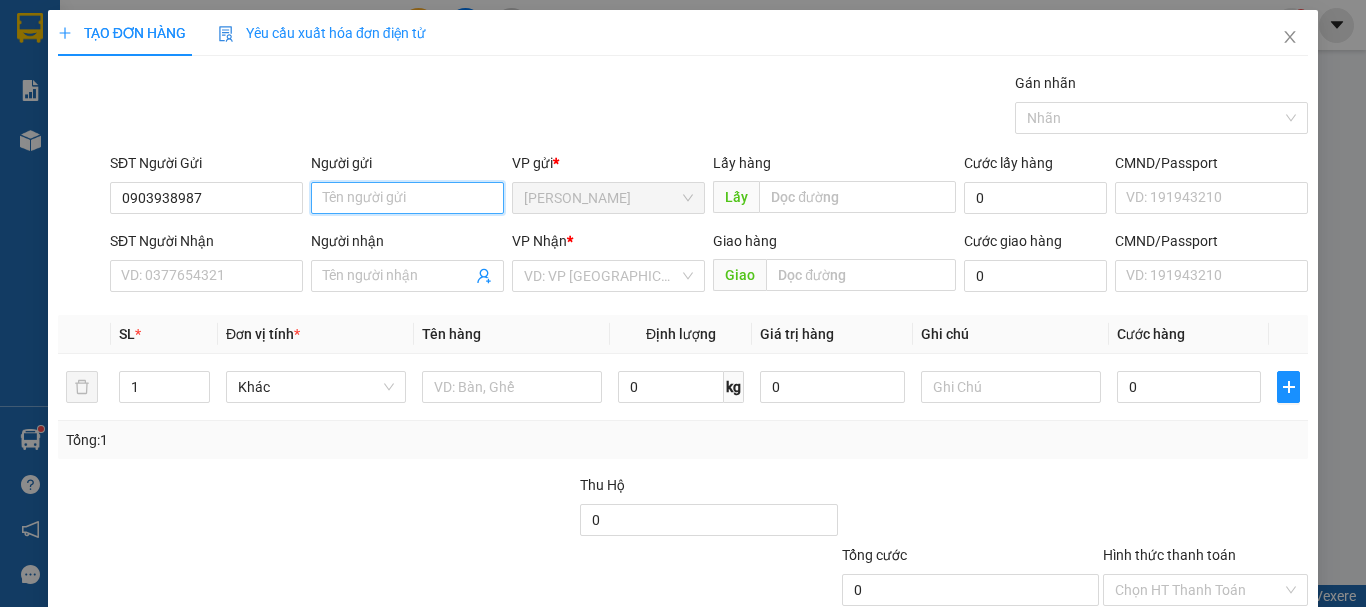 click on "Người gửi" at bounding box center (407, 198) 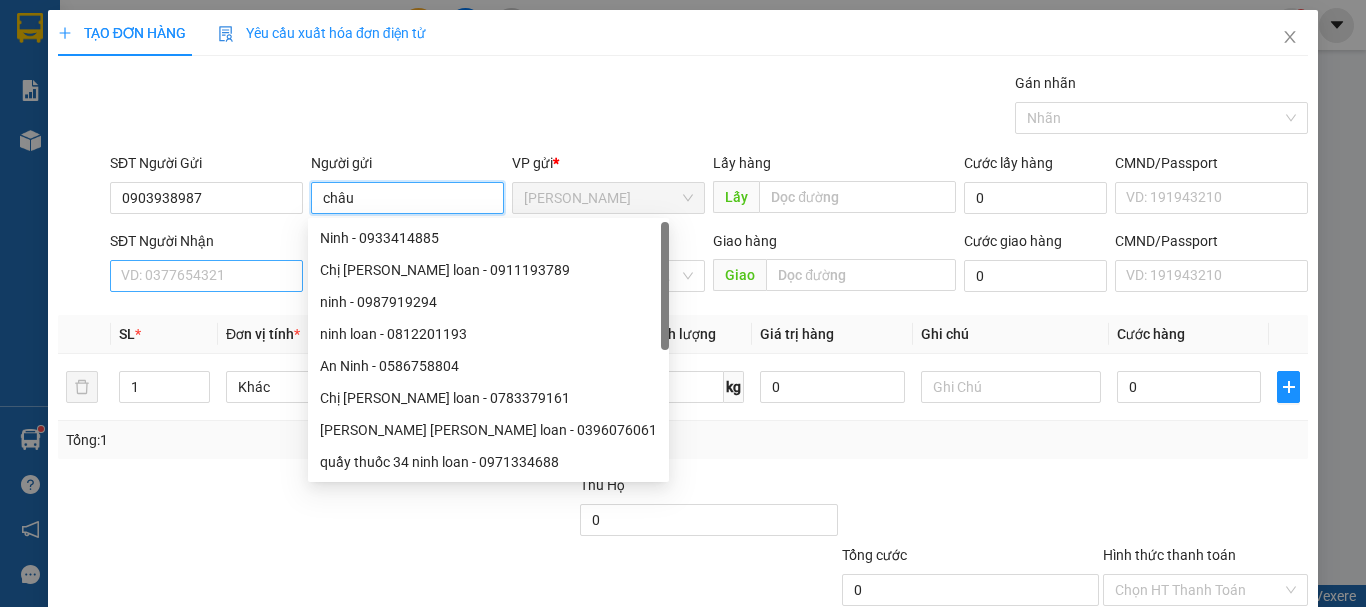 type on "châu" 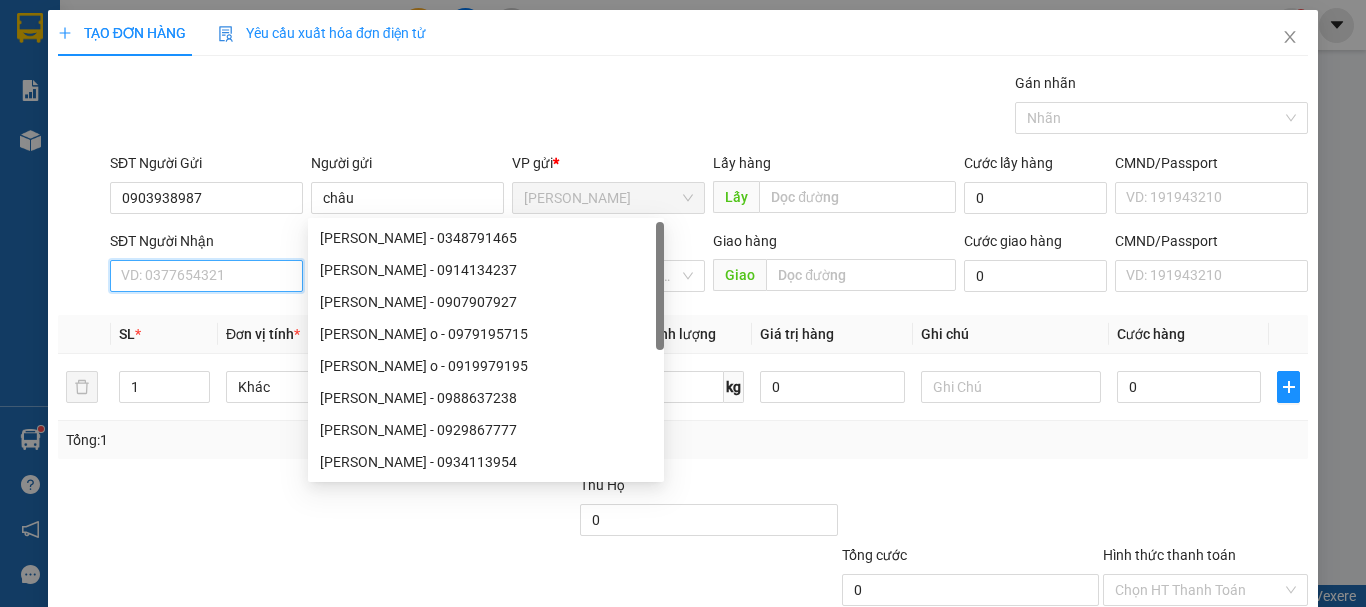 click on "SĐT Người Nhận" at bounding box center [206, 276] 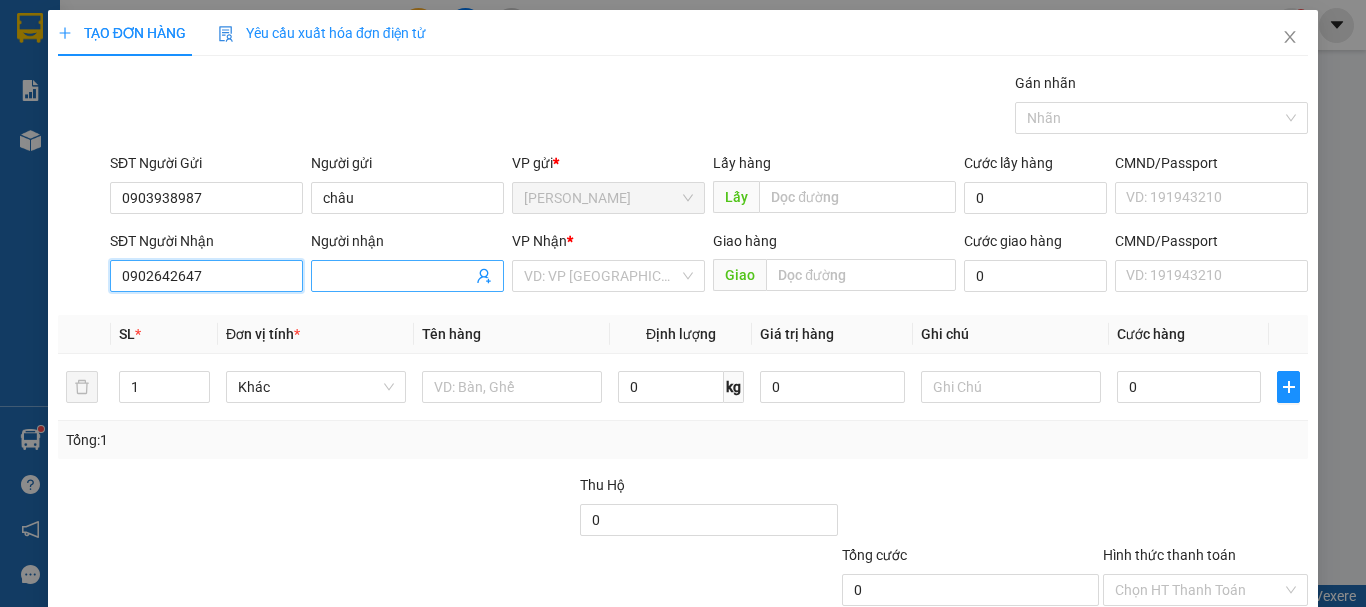 type on "0902642647" 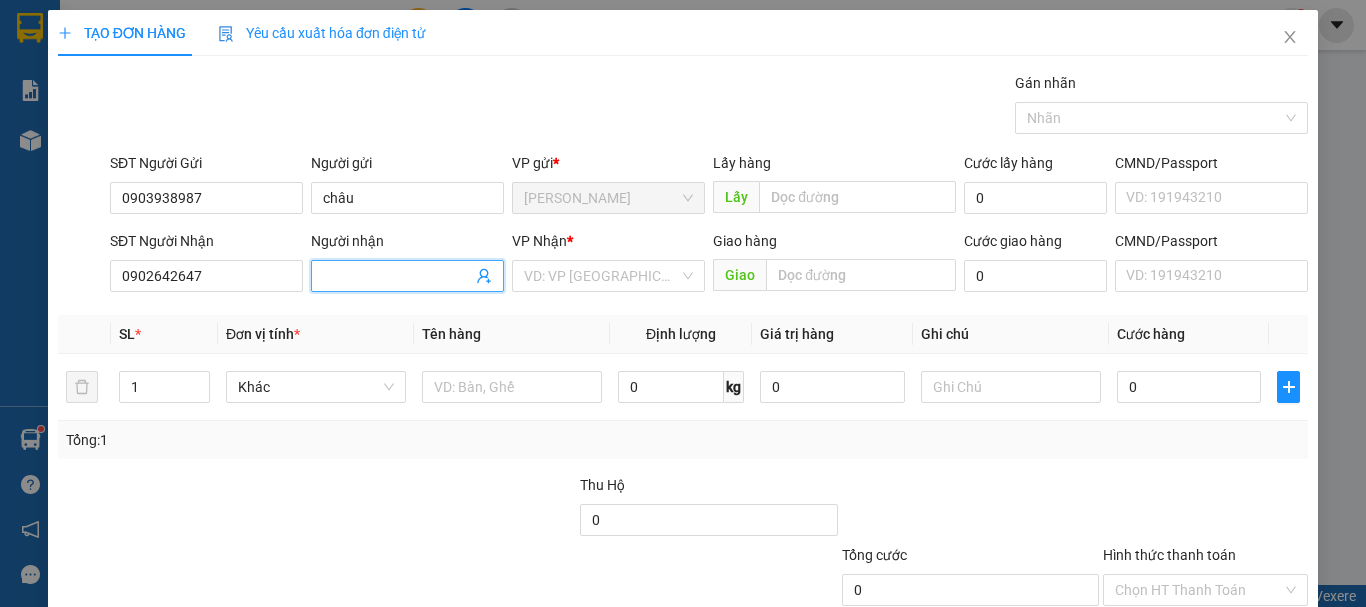 click on "Người nhận" at bounding box center [397, 276] 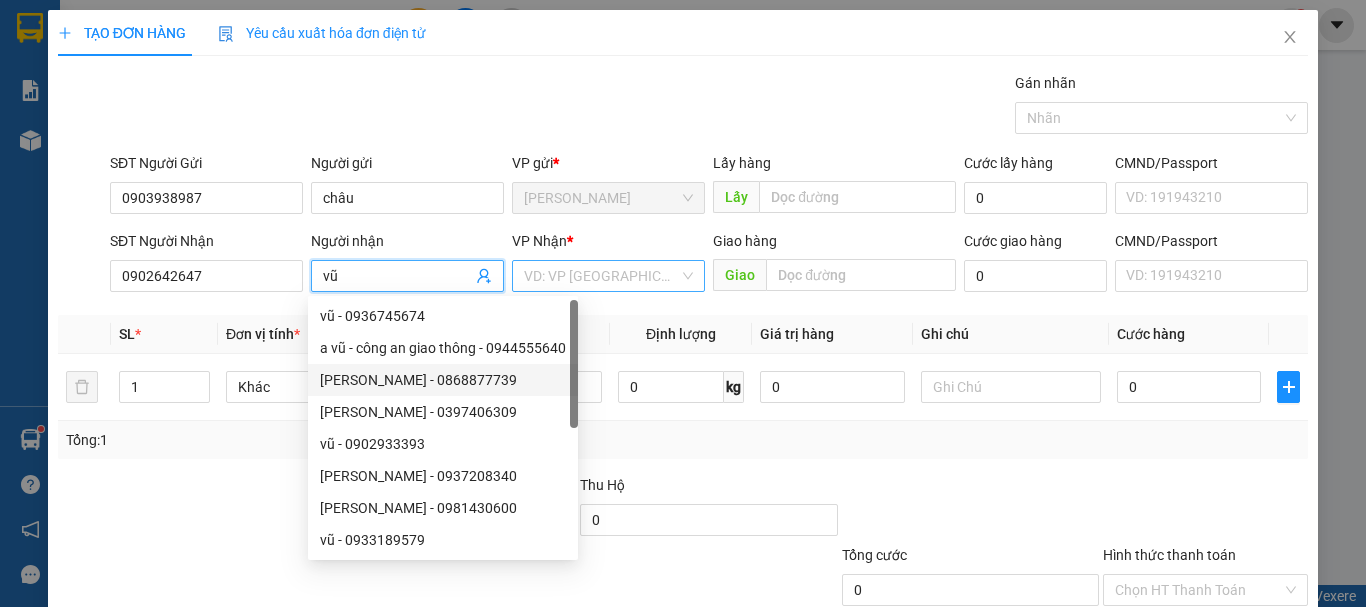 type on "vũ" 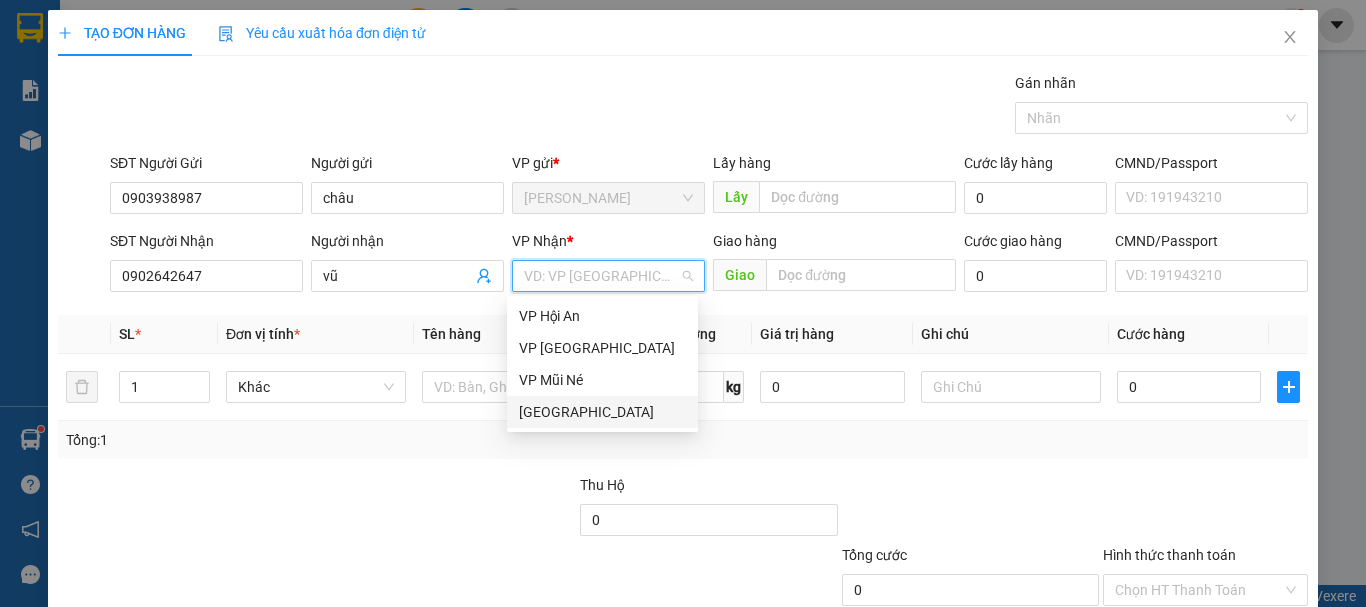 click on "[GEOGRAPHIC_DATA]" at bounding box center (602, 412) 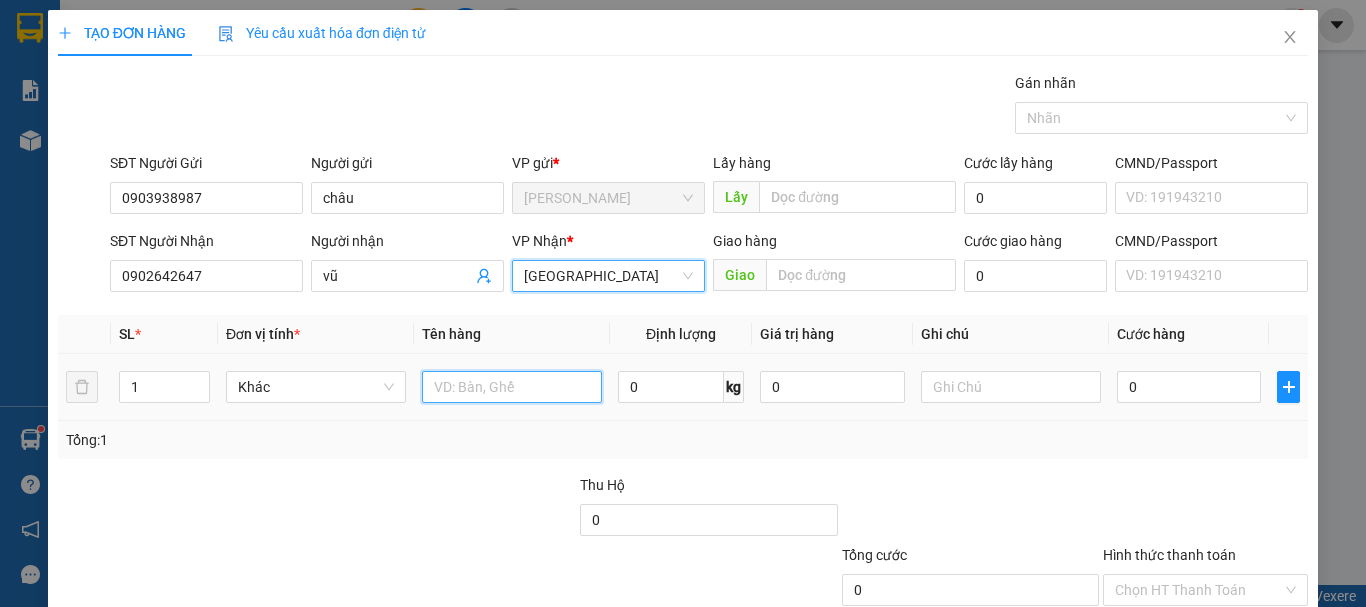 click at bounding box center (512, 387) 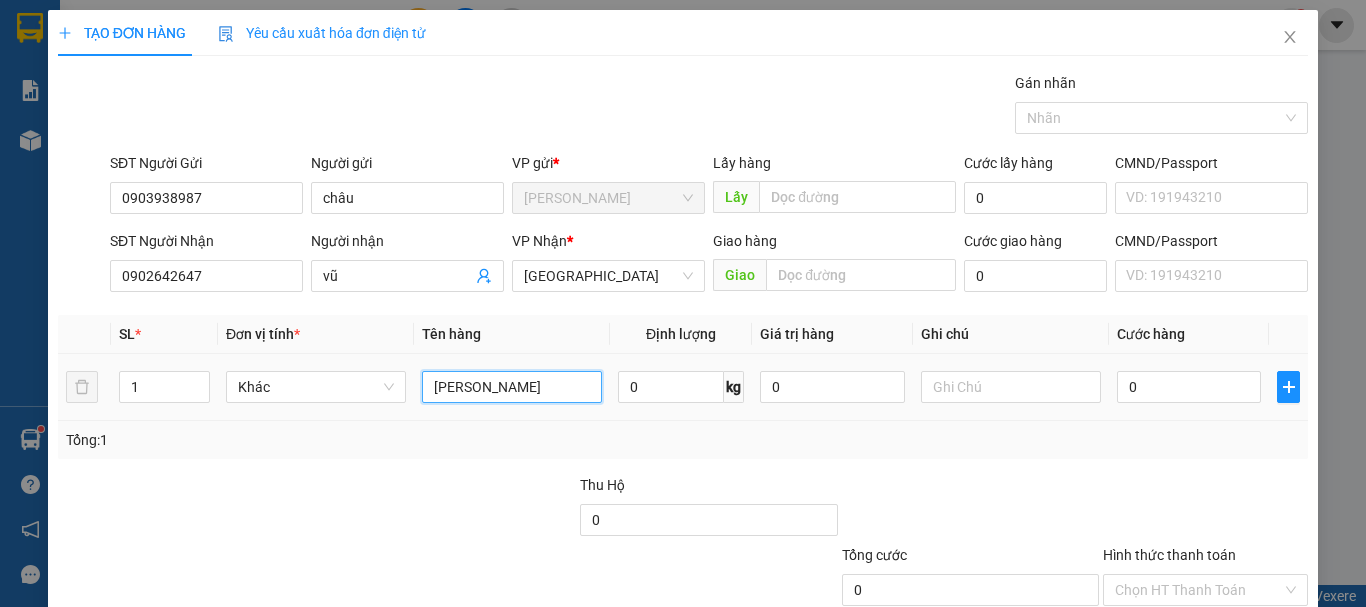 type on "chìa khóa" 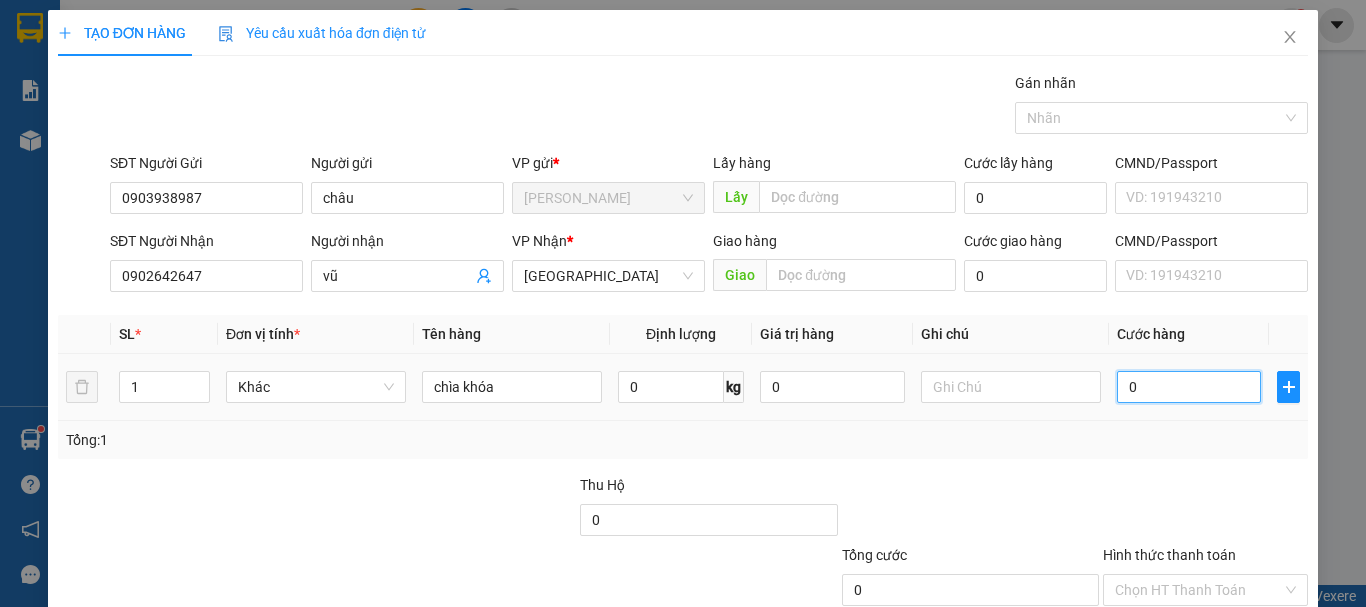 click on "0" at bounding box center (1189, 387) 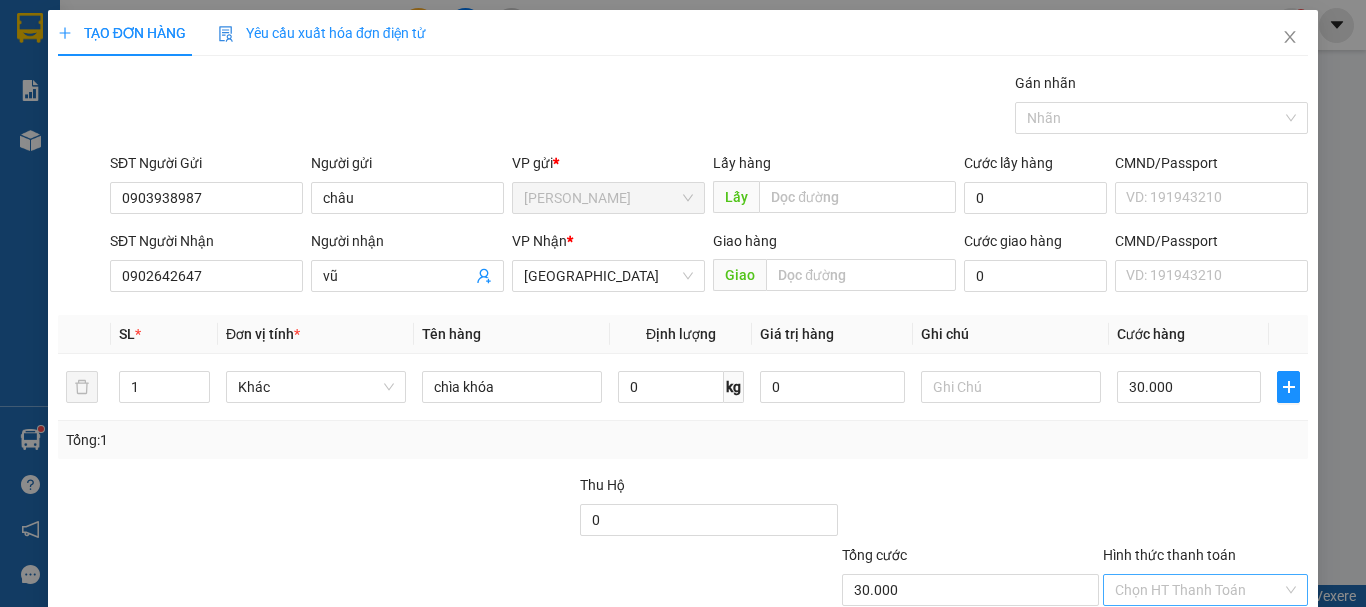 click on "Hình thức thanh toán" at bounding box center (1198, 590) 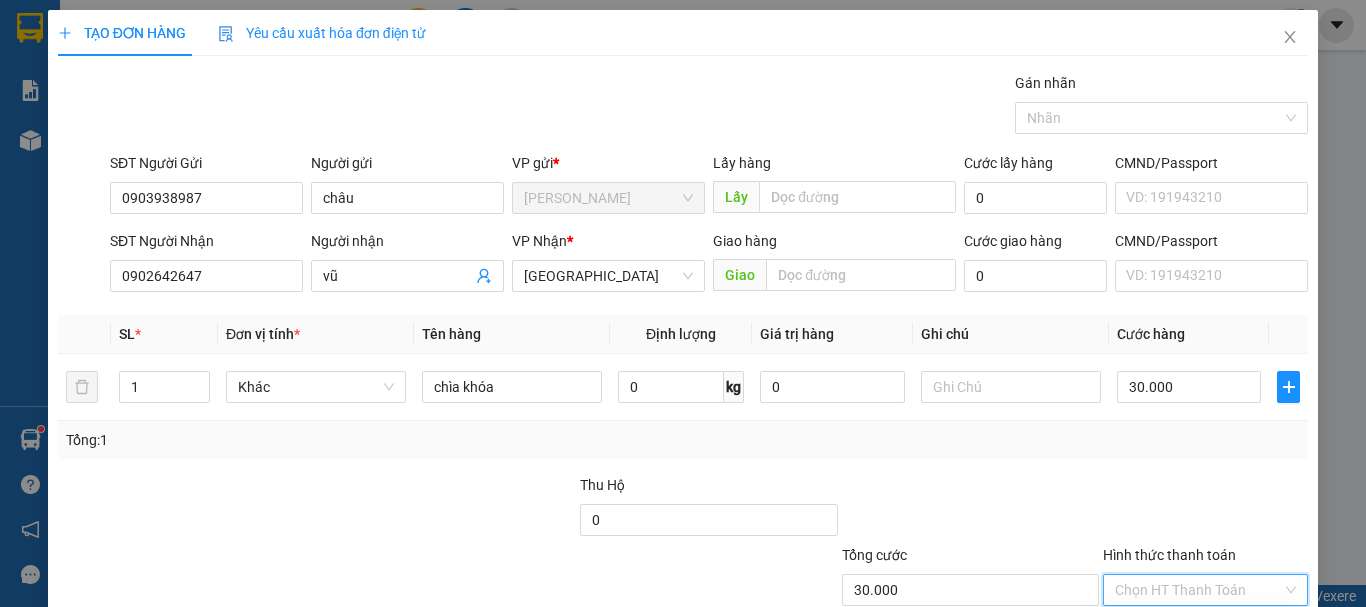 drag, startPoint x: 1194, startPoint y: 488, endPoint x: 1212, endPoint y: 431, distance: 59.77458 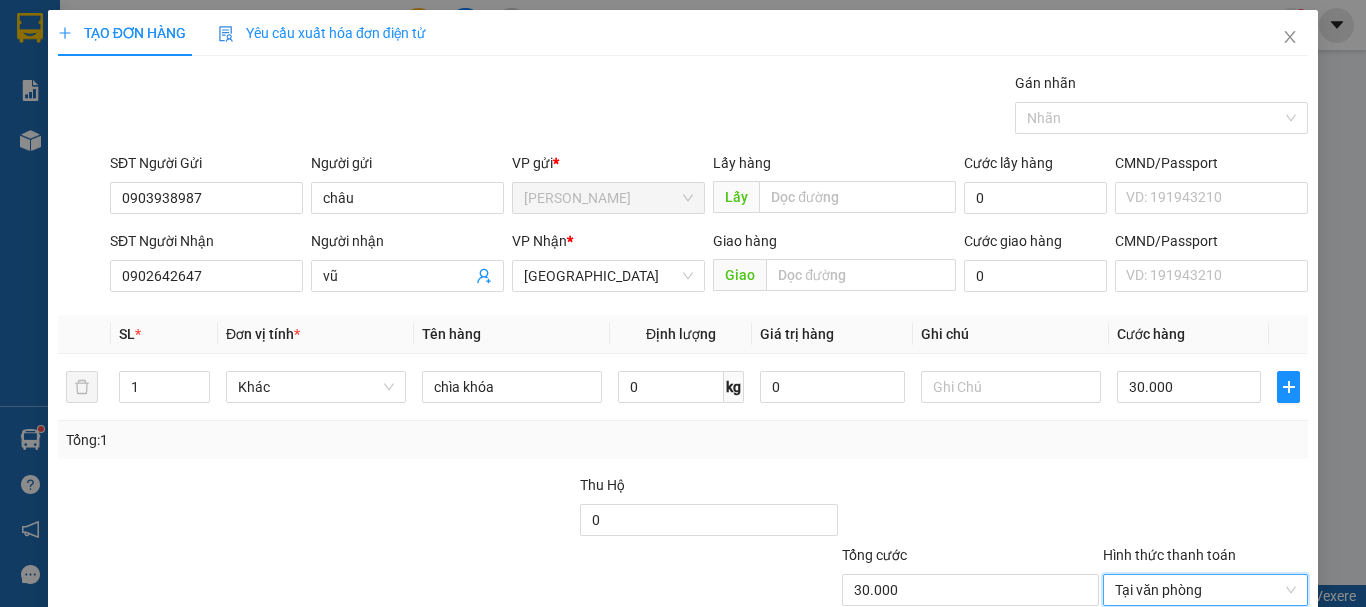 click on "[PERSON_NAME] và In" at bounding box center [1263, 685] 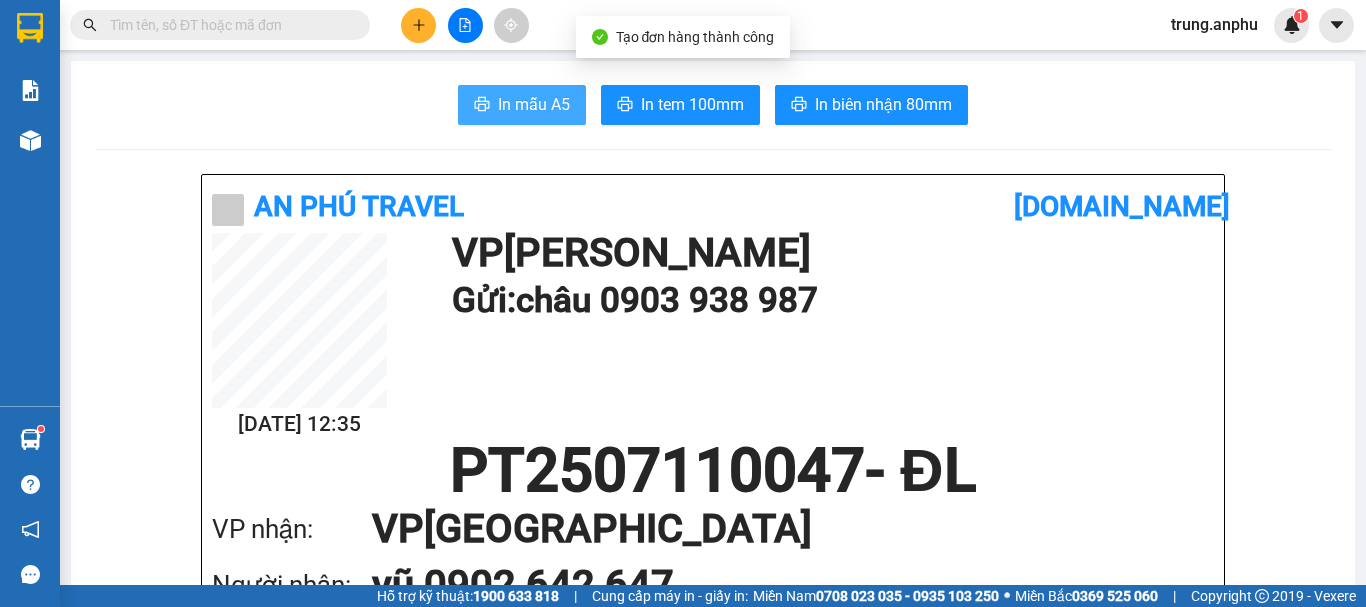click on "In mẫu A5" at bounding box center (534, 104) 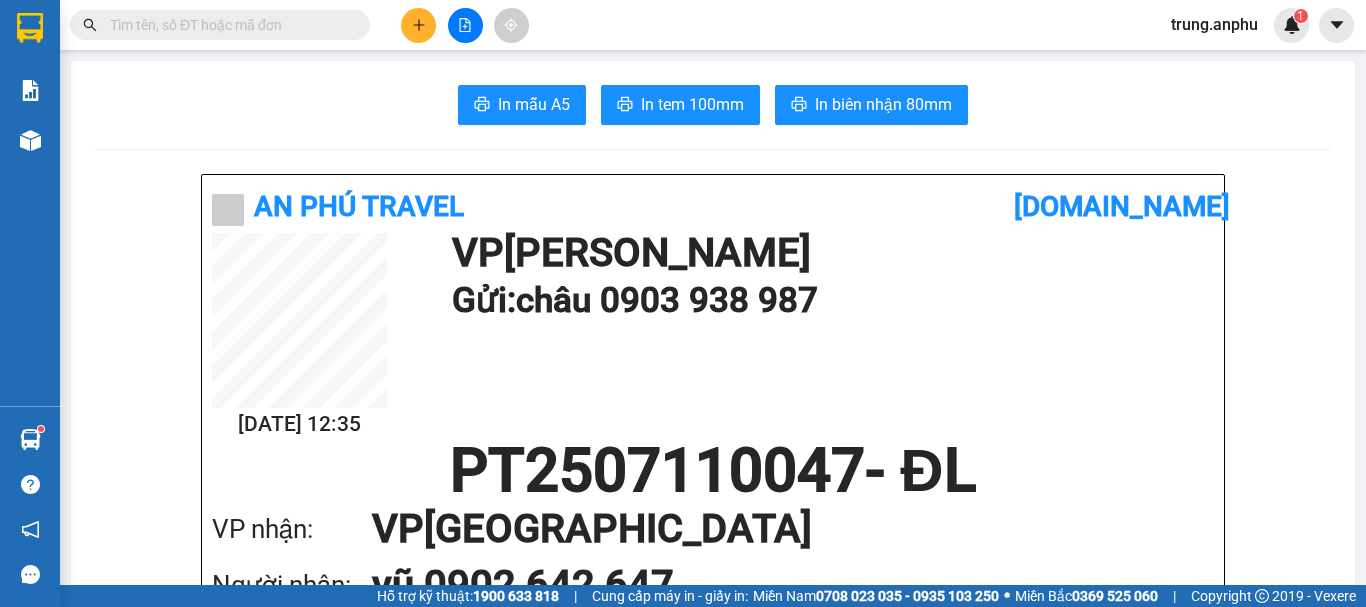 click at bounding box center (228, 25) 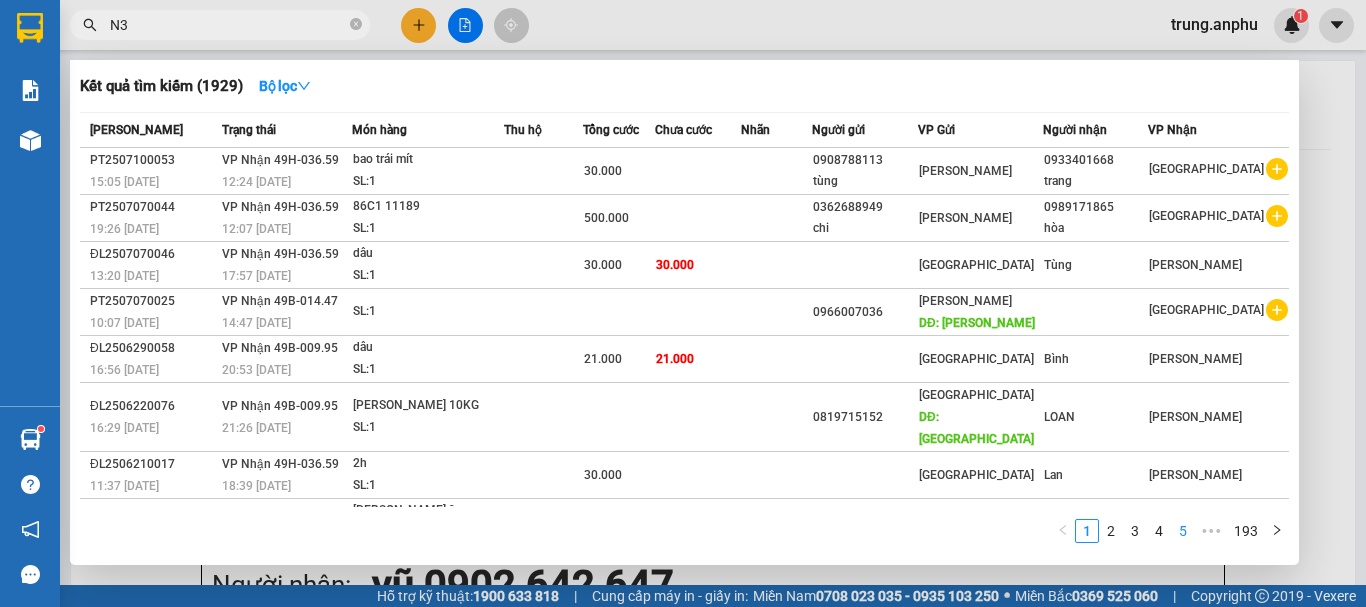 type on "N3" 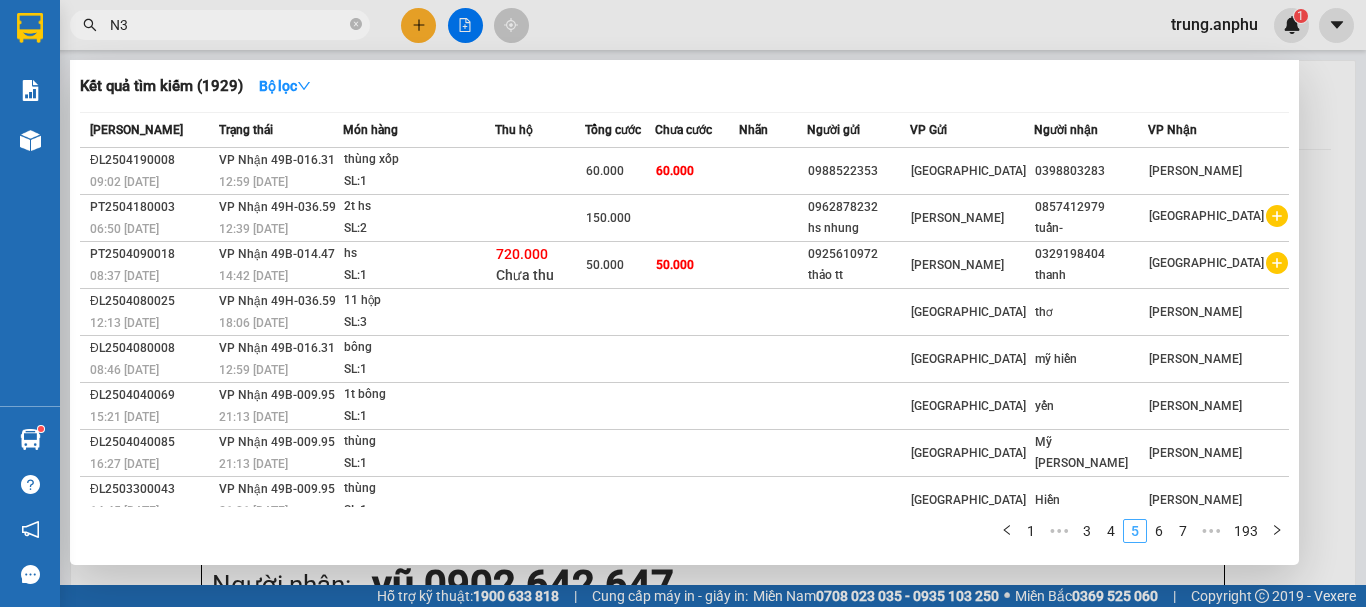 click on "7" at bounding box center (1183, 531) 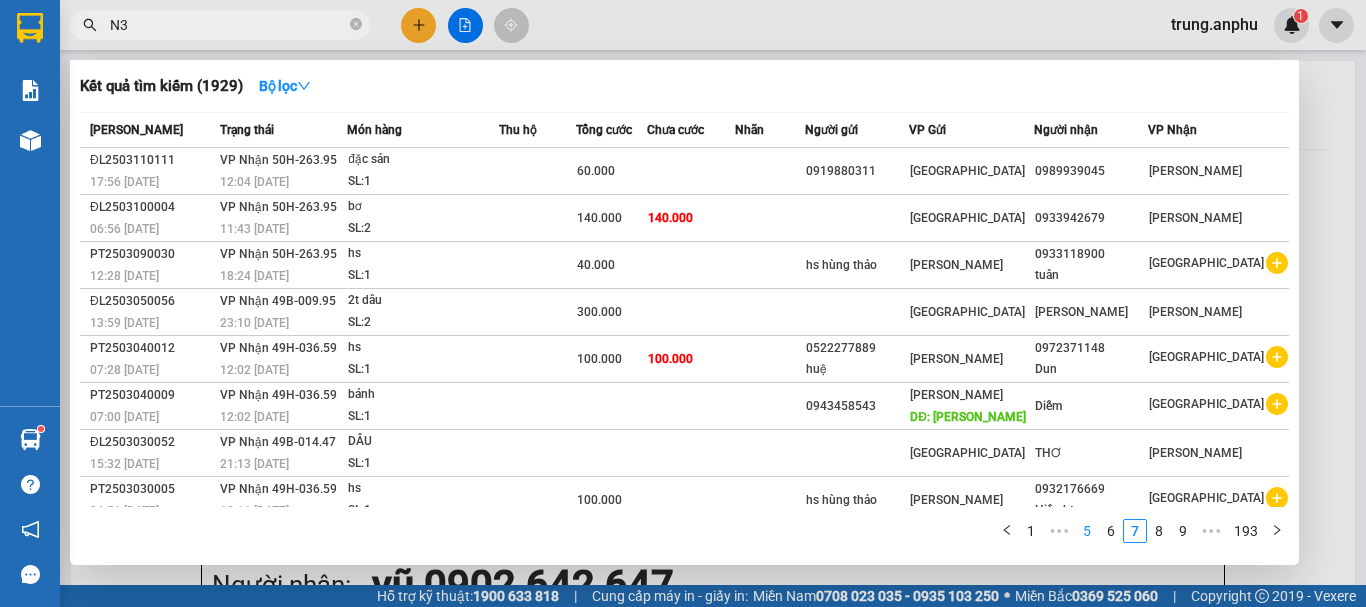 click on "9" at bounding box center [1183, 531] 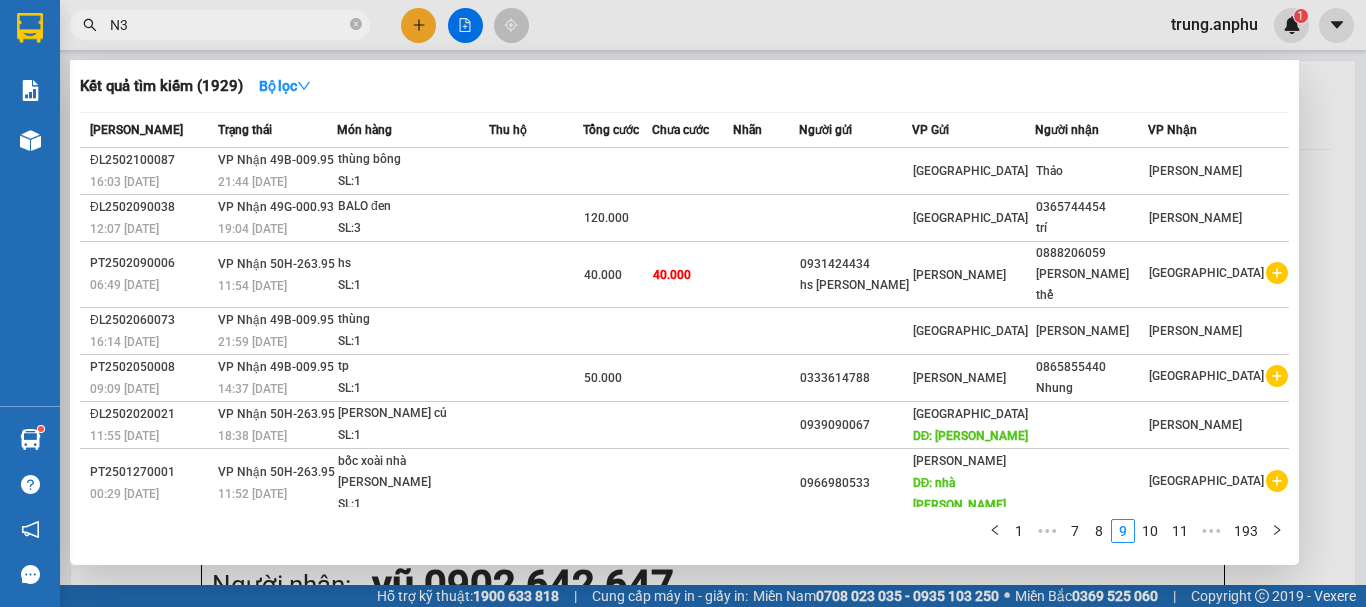 click on "11" at bounding box center (1180, 531) 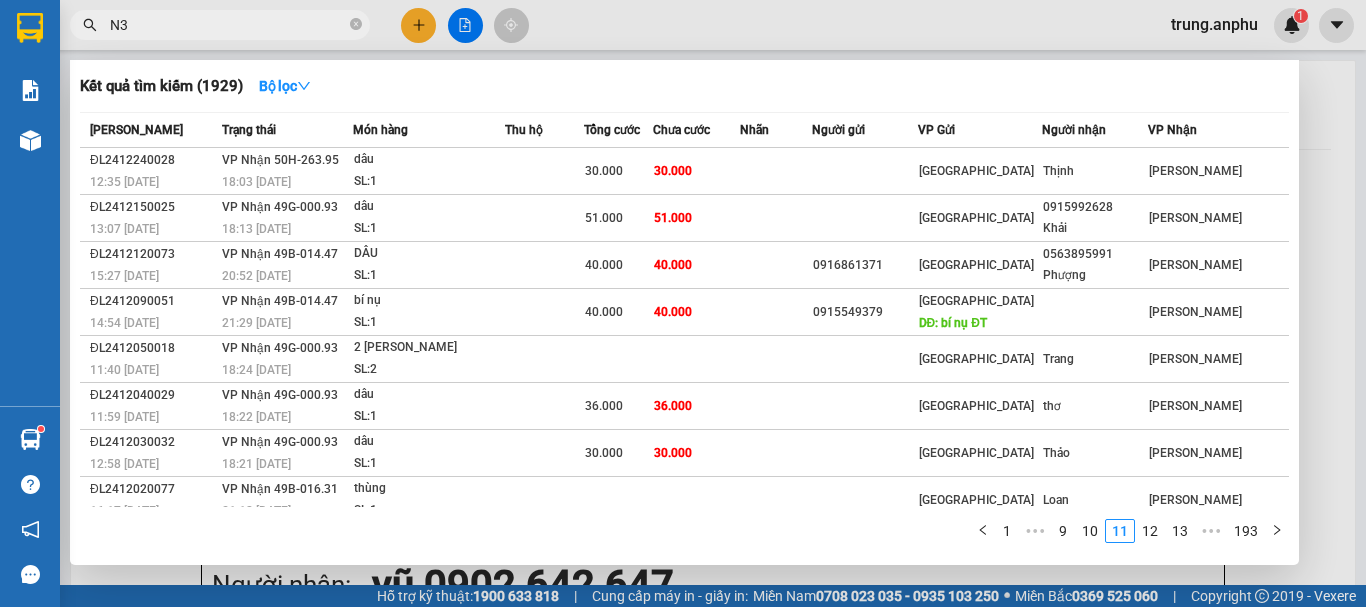 click on "13" at bounding box center [1180, 531] 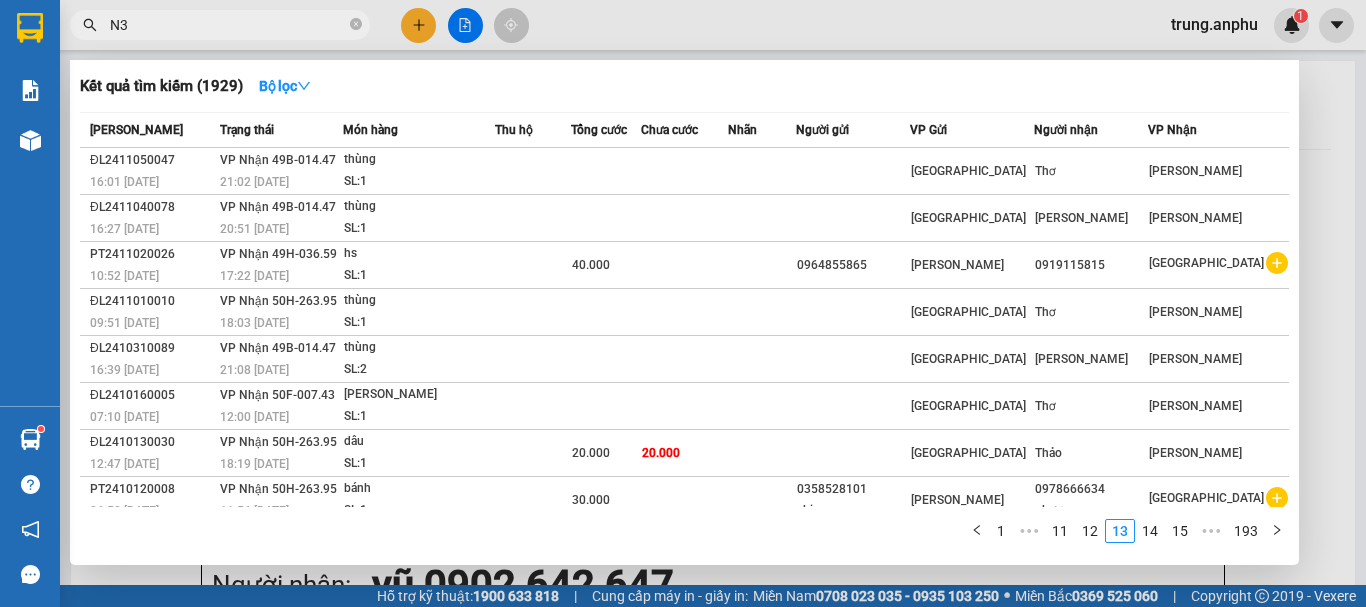 click on "15" at bounding box center (1180, 531) 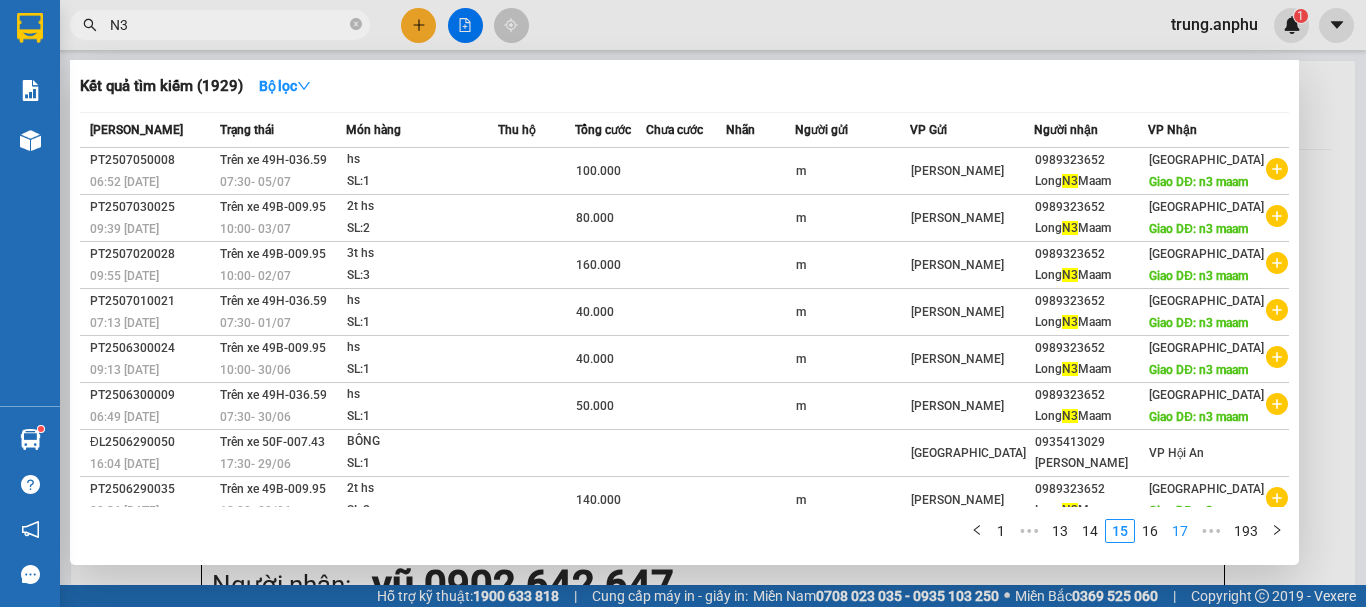click on "17" at bounding box center (1180, 531) 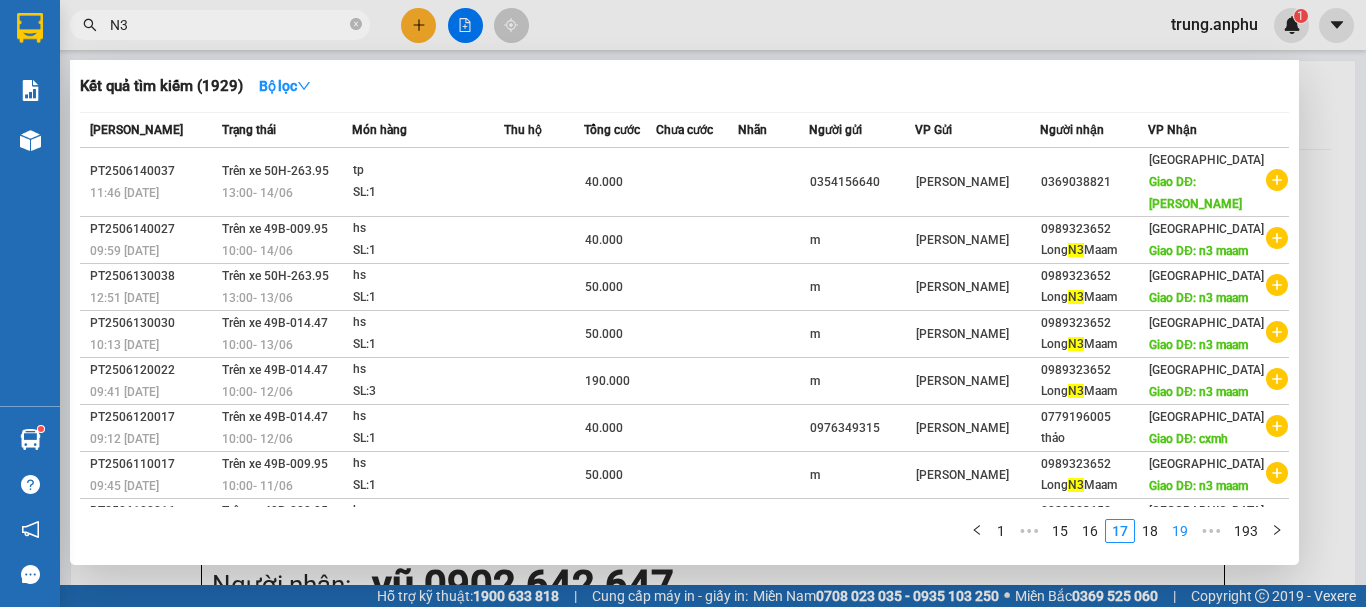 click on "19" at bounding box center [1180, 531] 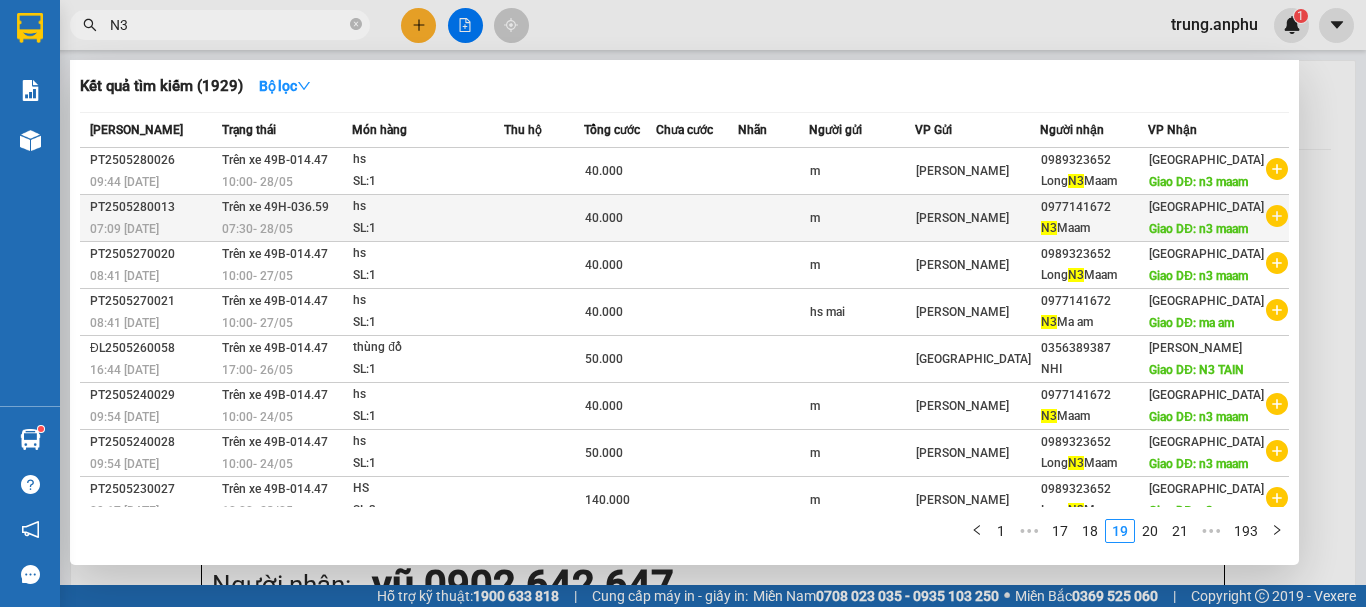 click 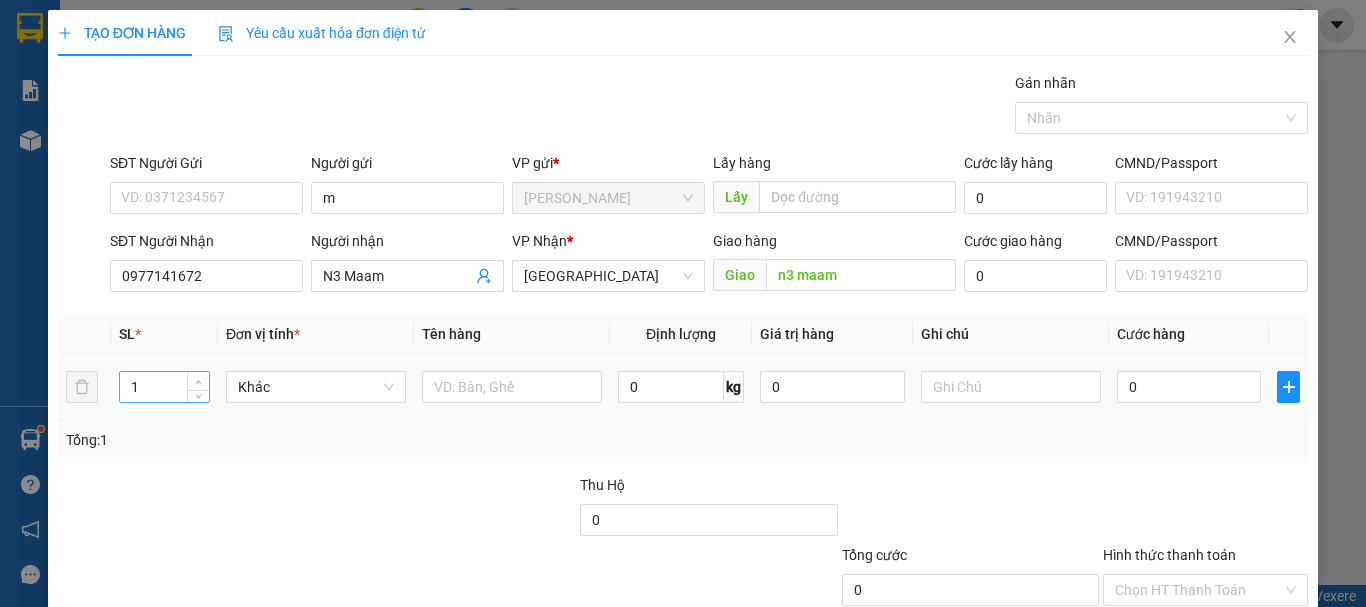 type on "2" 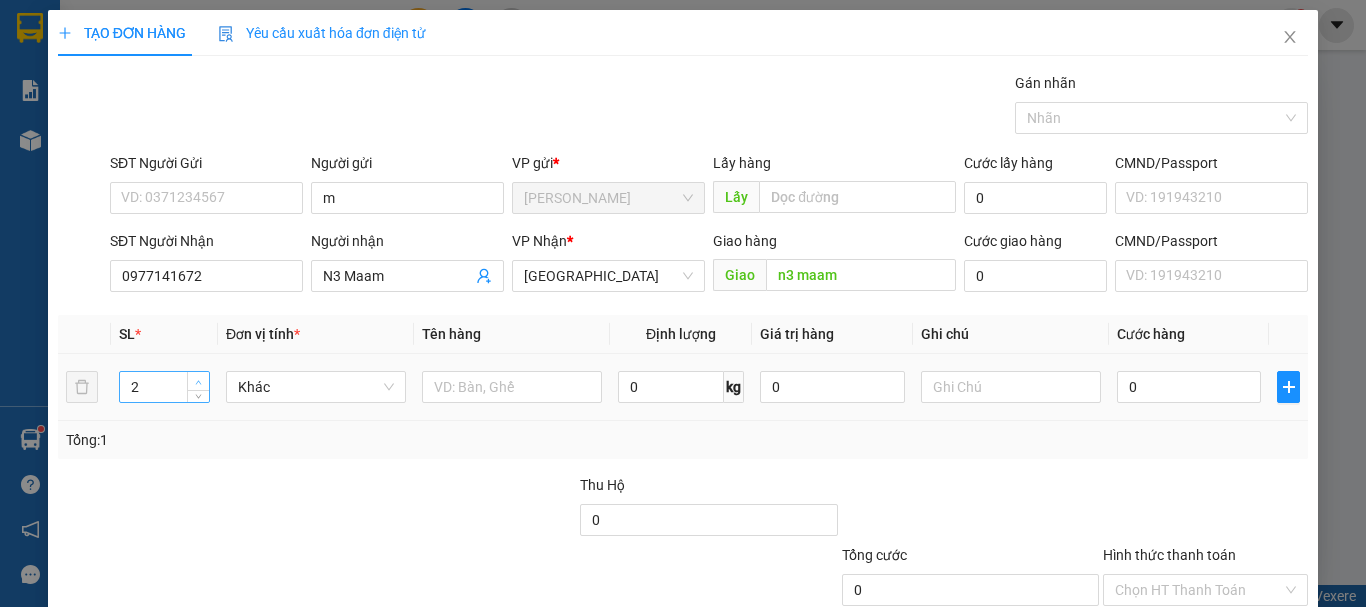 click at bounding box center [198, 381] 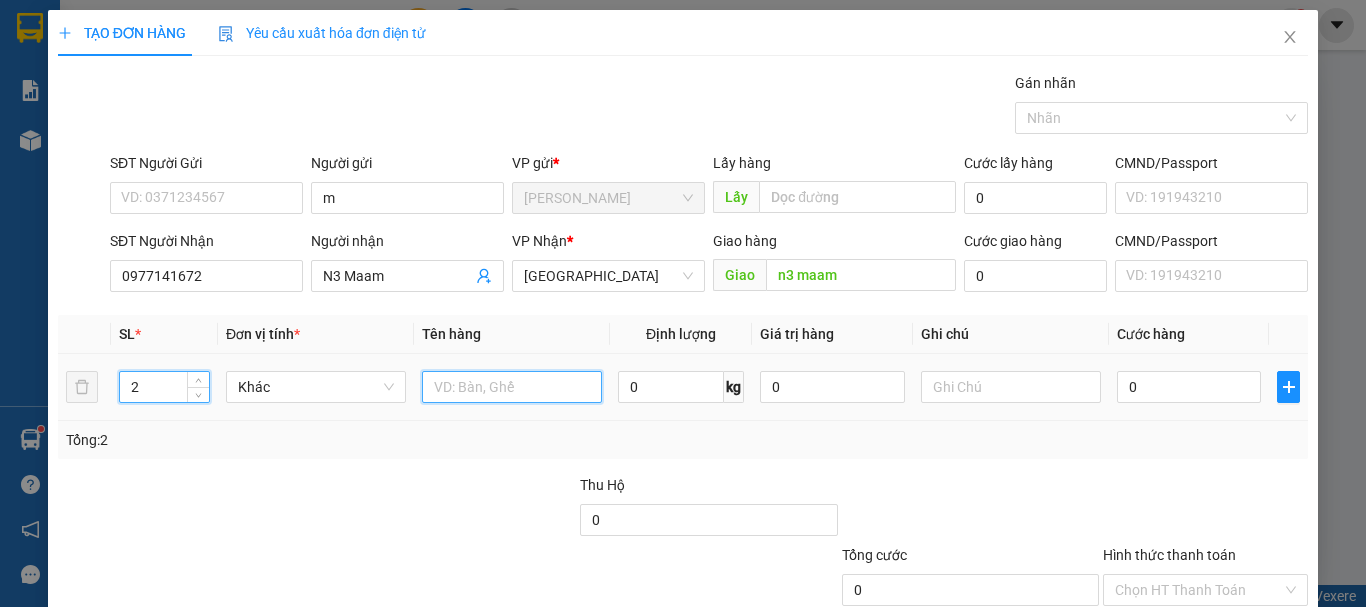 click at bounding box center (512, 387) 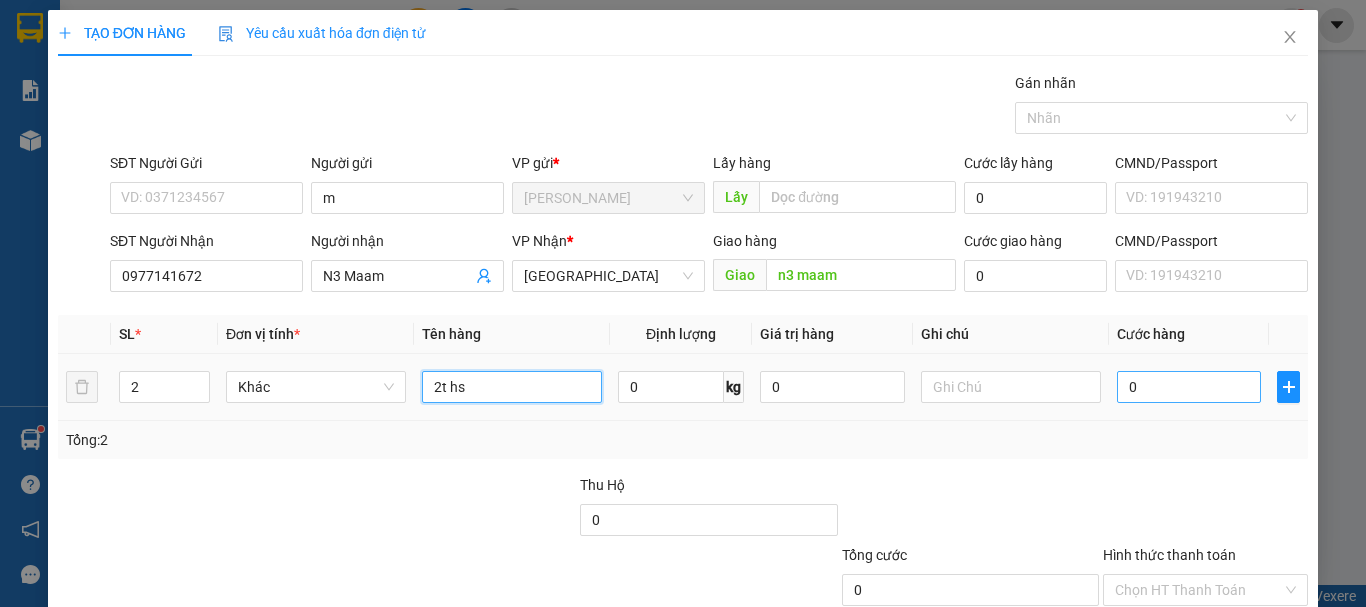 type on "2t hs" 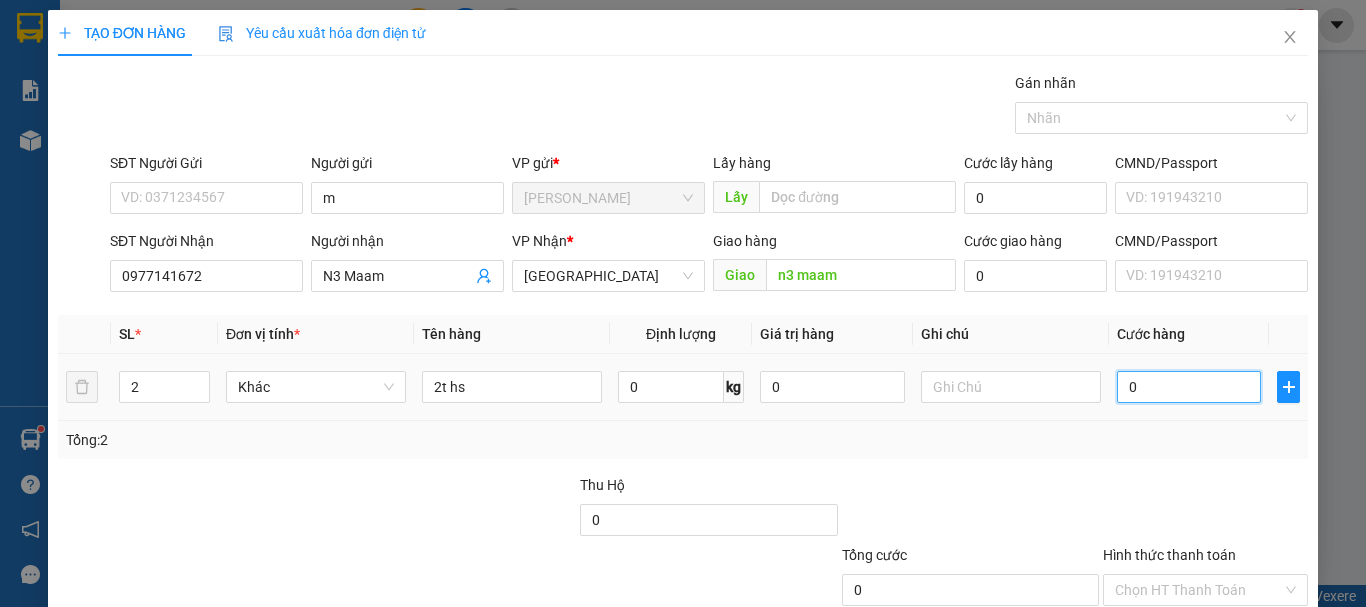 click on "0" at bounding box center [1189, 387] 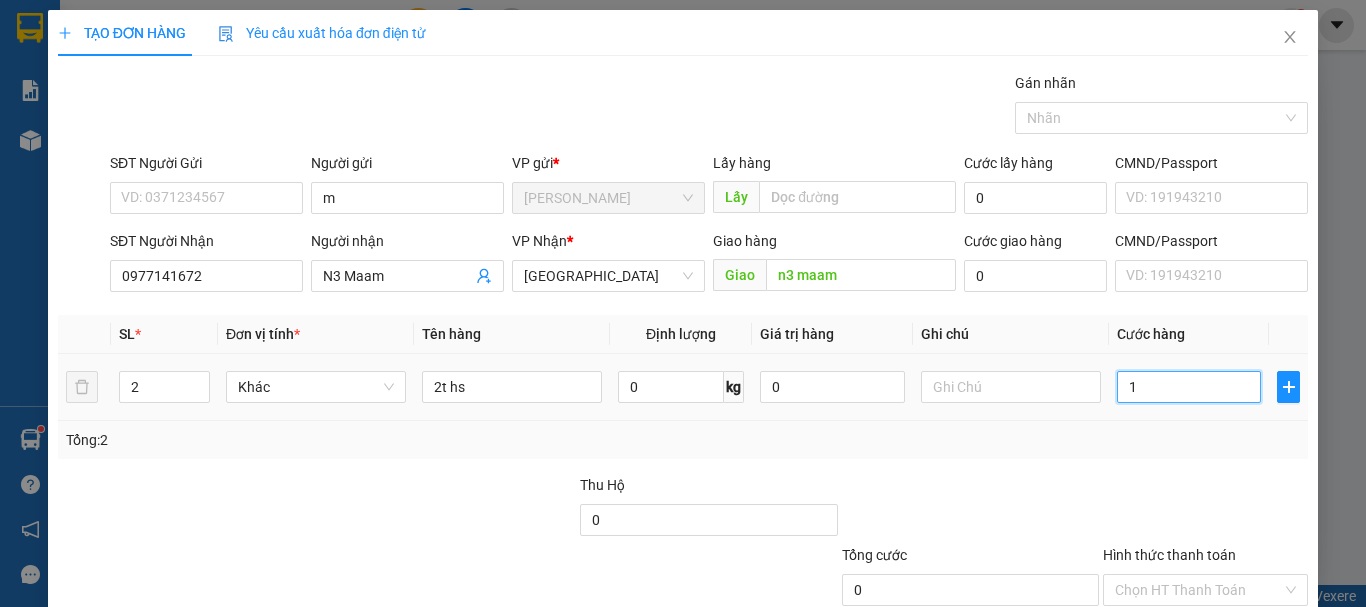 type on "1" 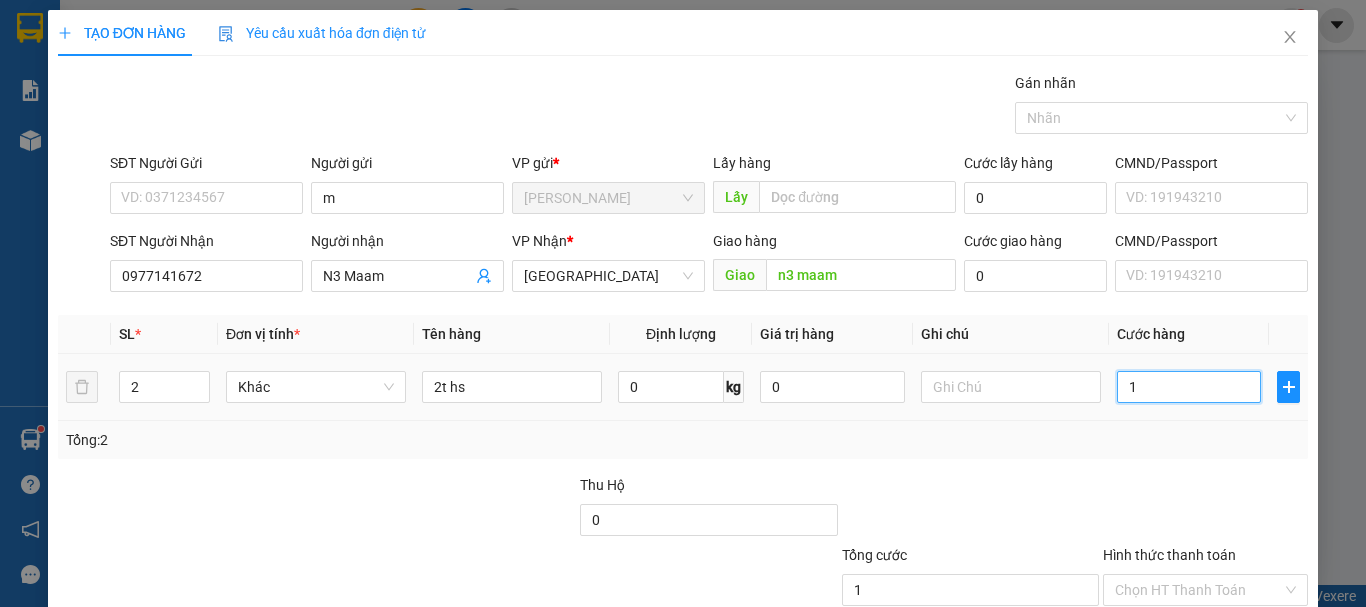 type on "0" 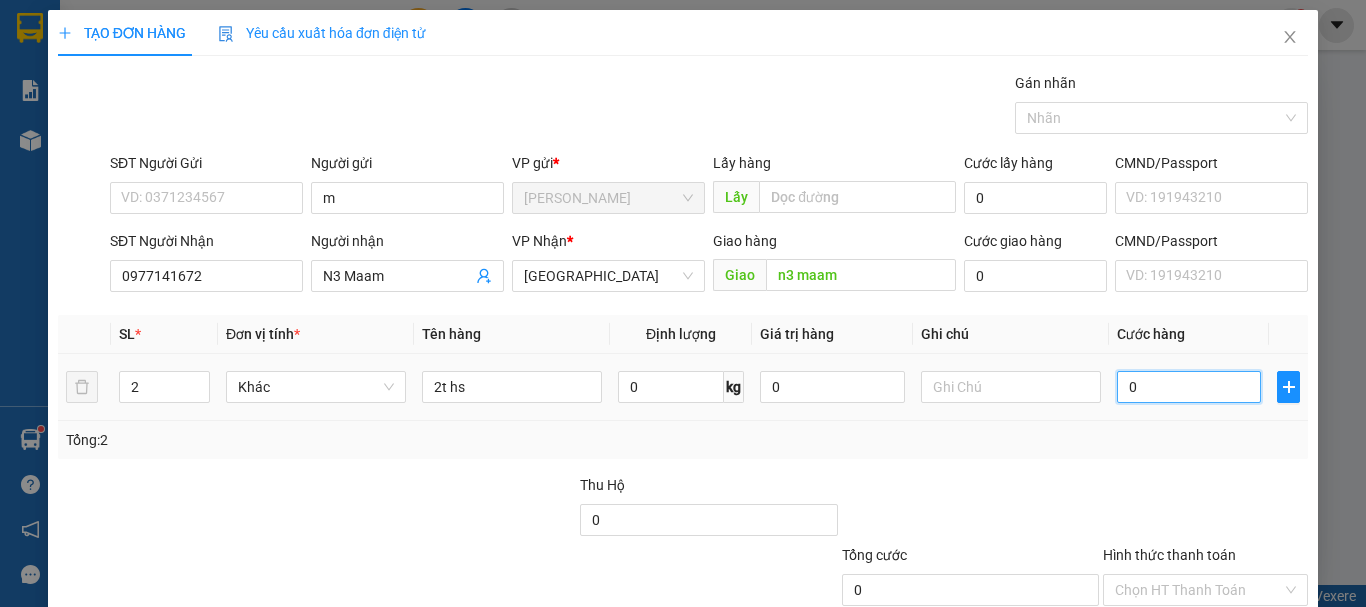 click on "0" at bounding box center (1189, 387) 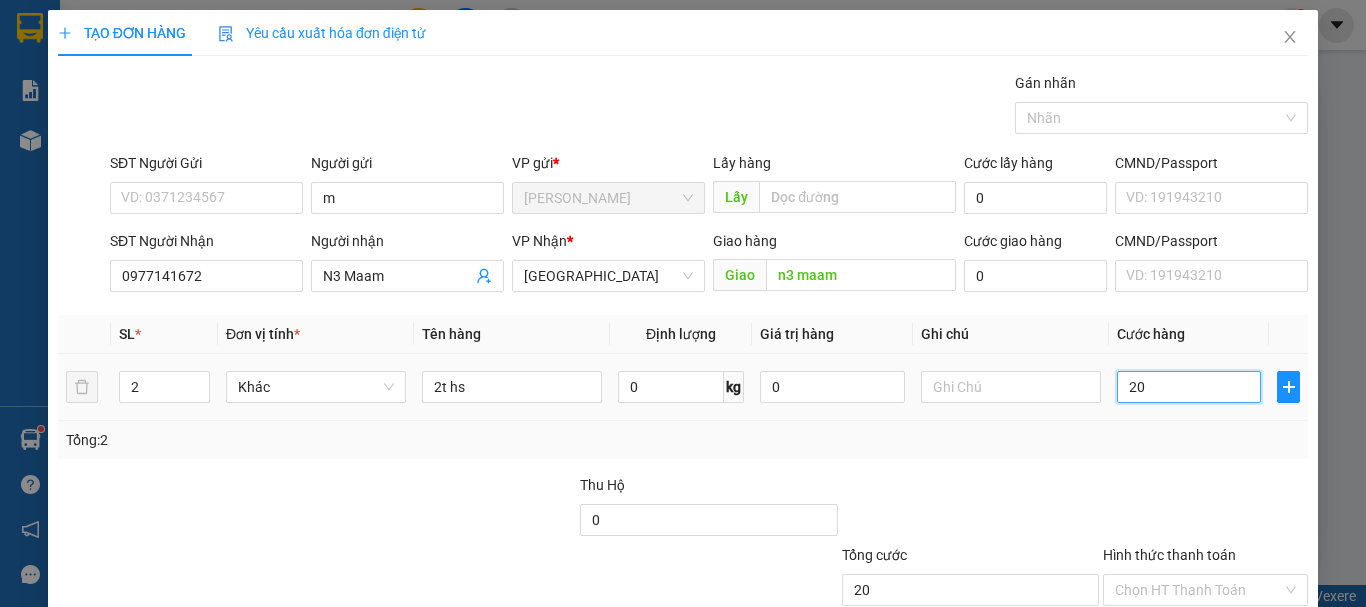 type on "200" 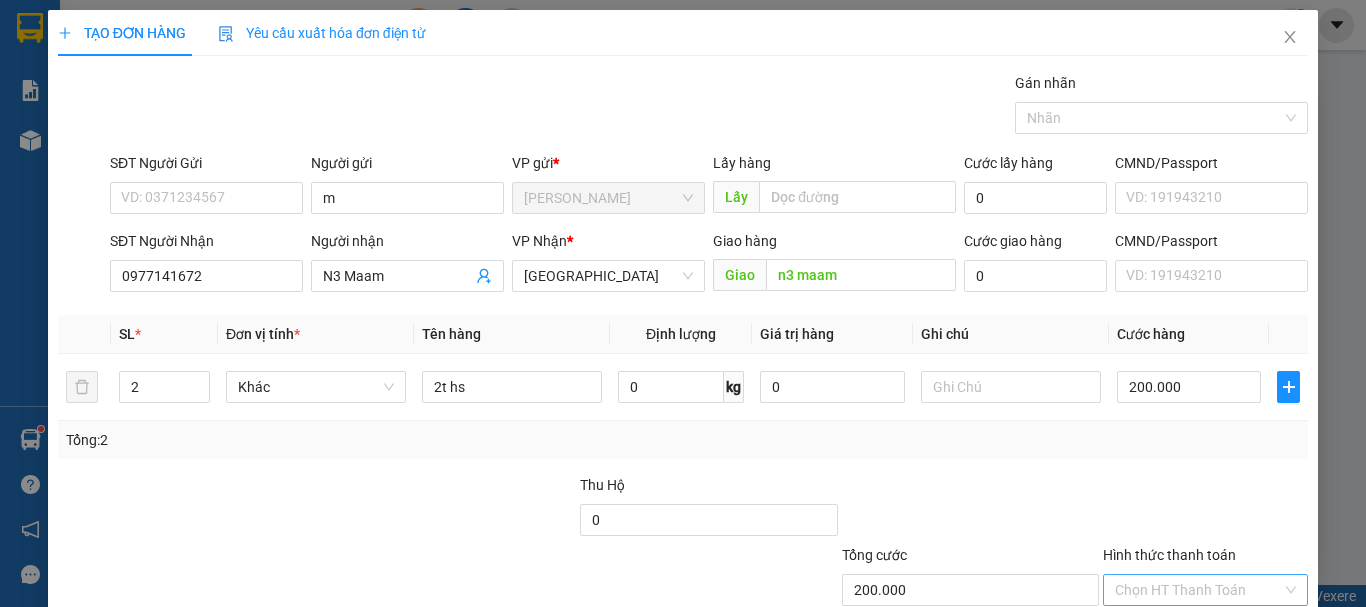 click on "Hình thức thanh toán" at bounding box center [1198, 590] 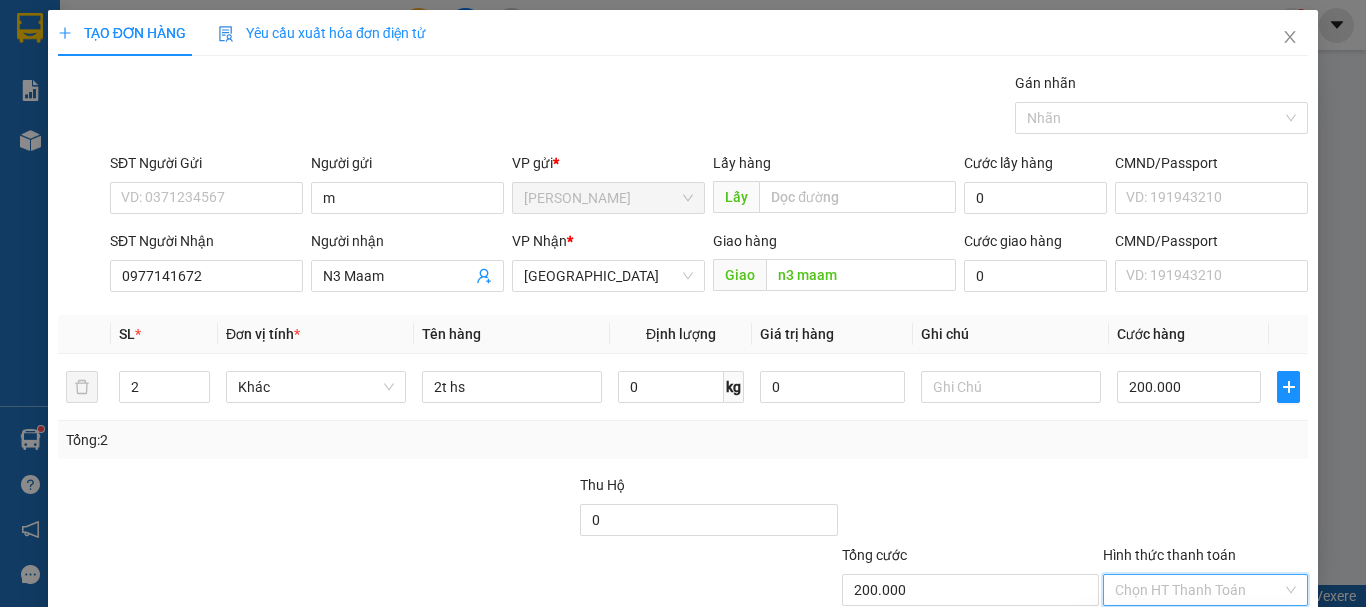 click on "Tại văn phòng" at bounding box center (1193, 630) 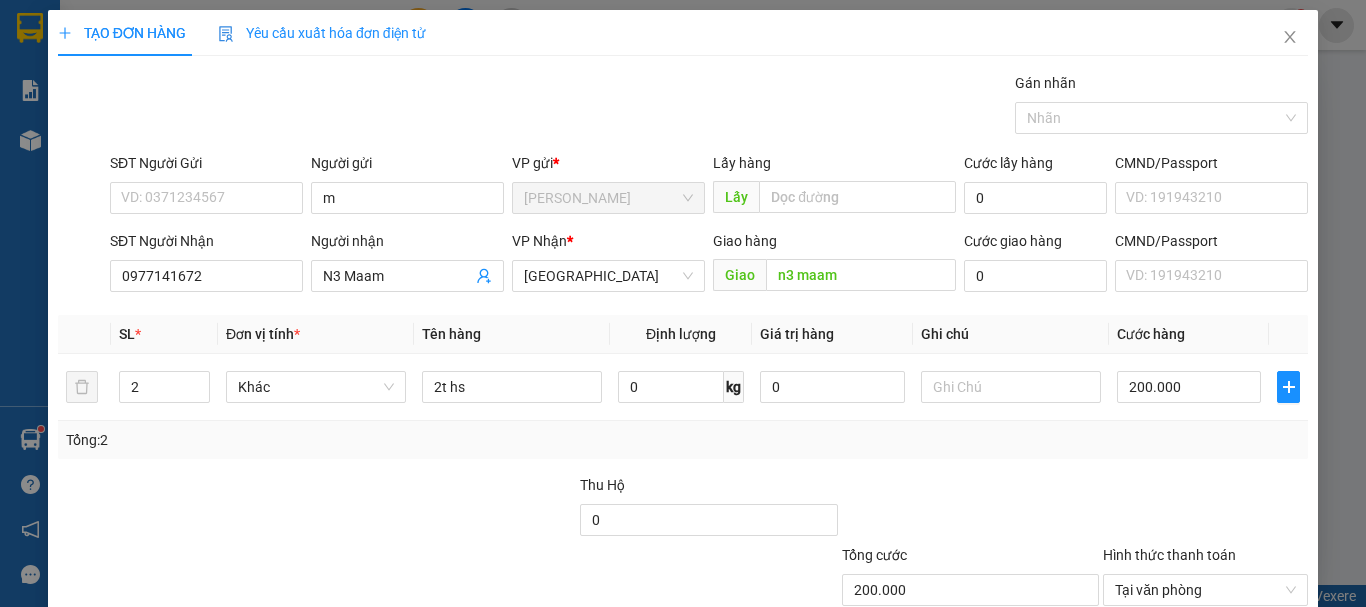 click on "[PERSON_NAME] và In" at bounding box center (1263, 685) 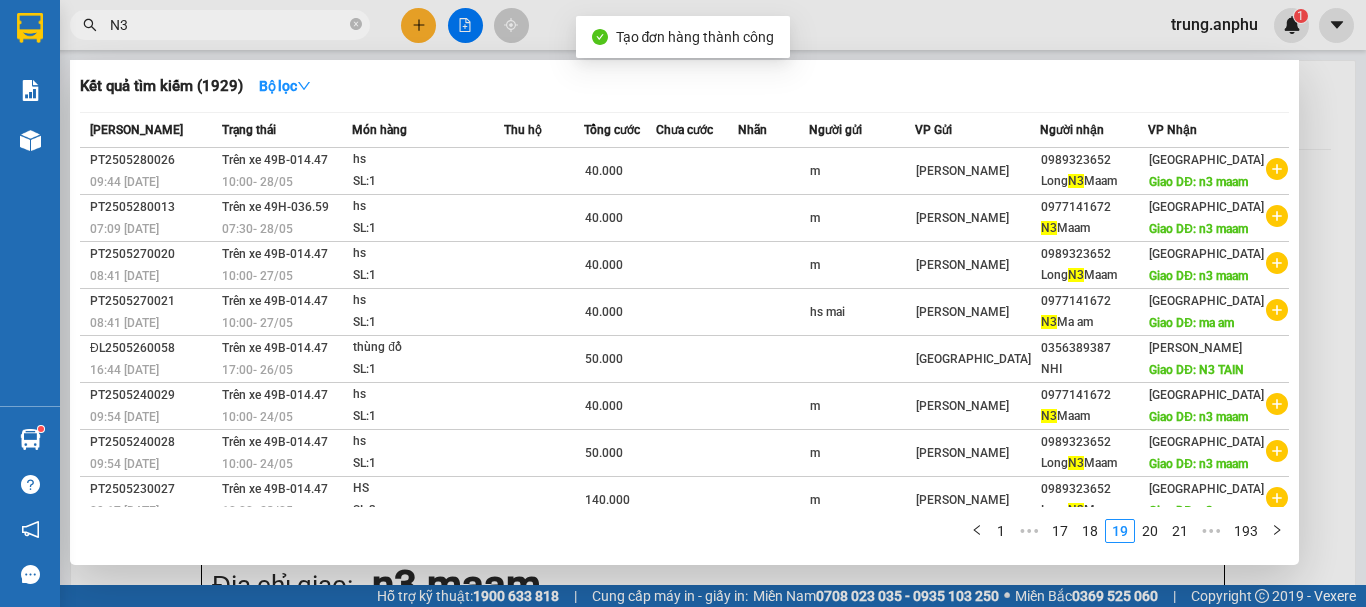 click on "N3" at bounding box center [220, 25] 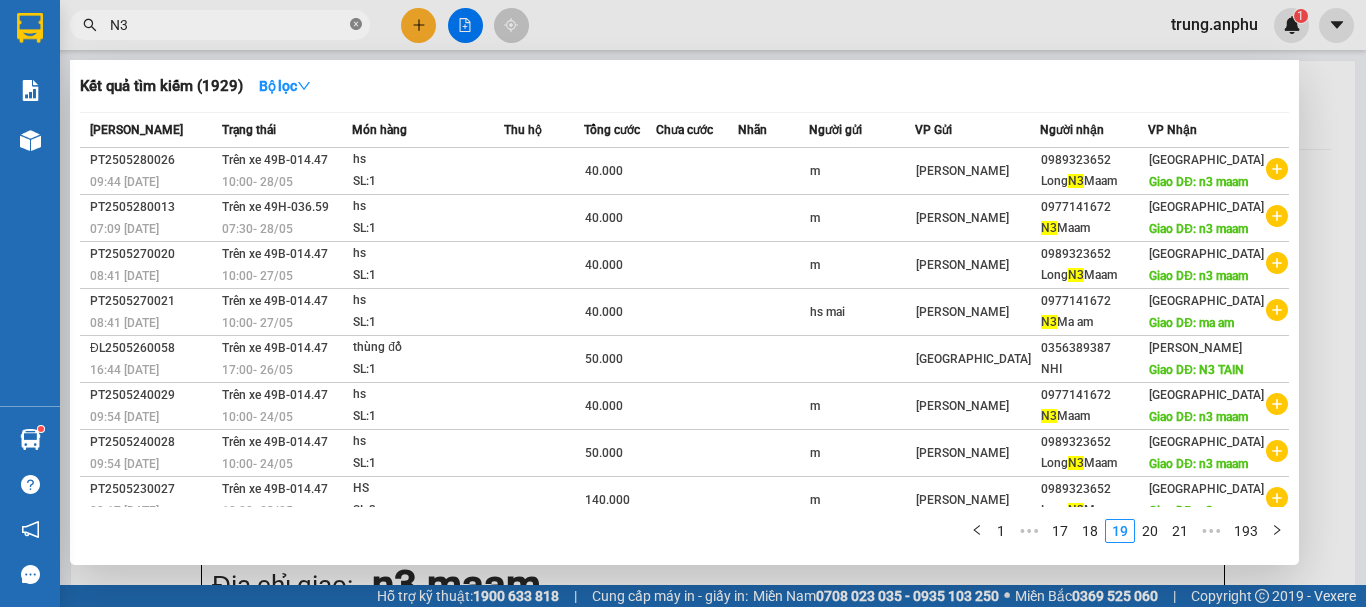 click 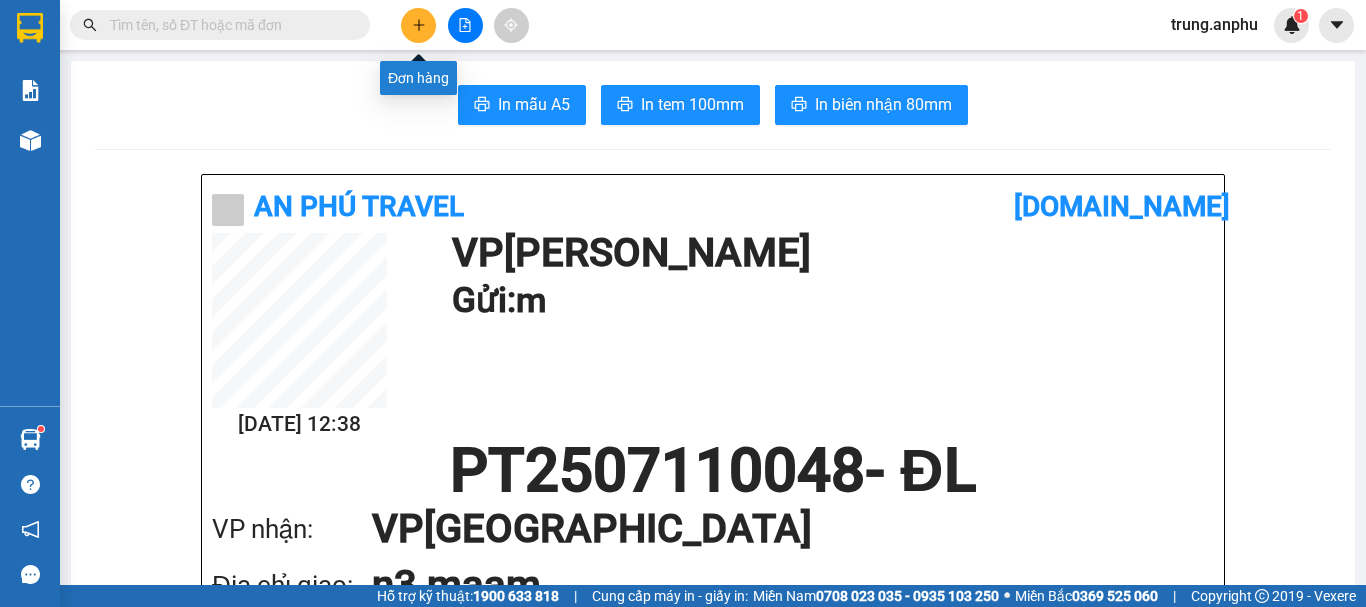 click 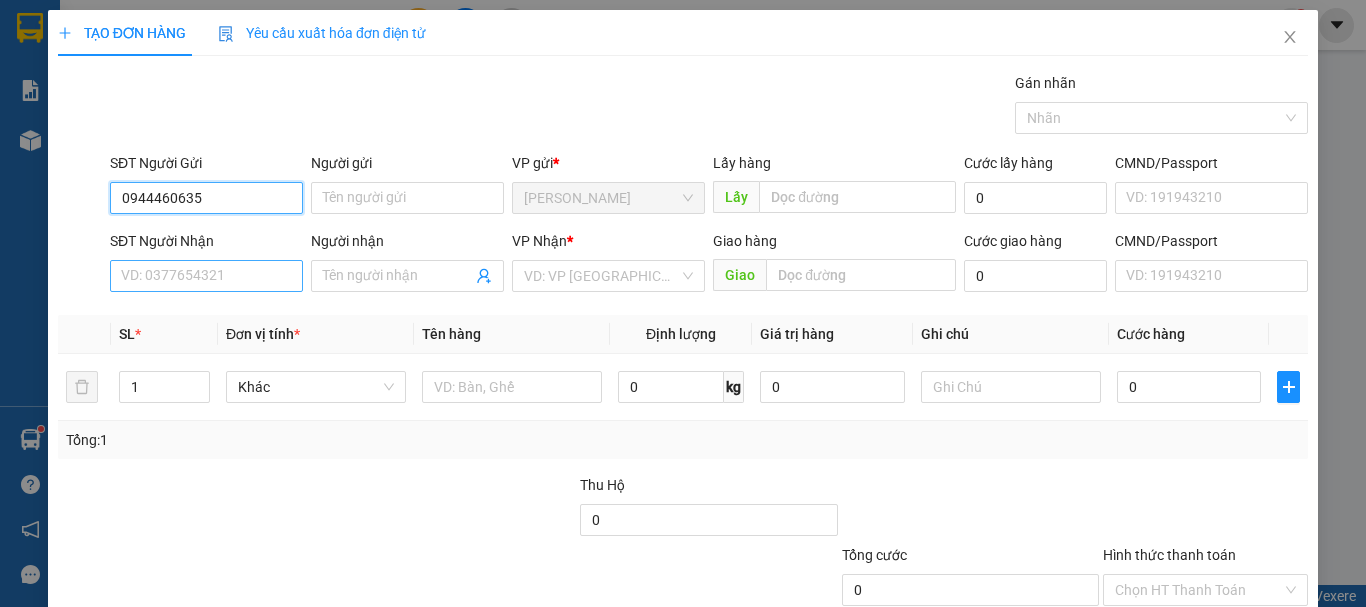 type on "0944460635" 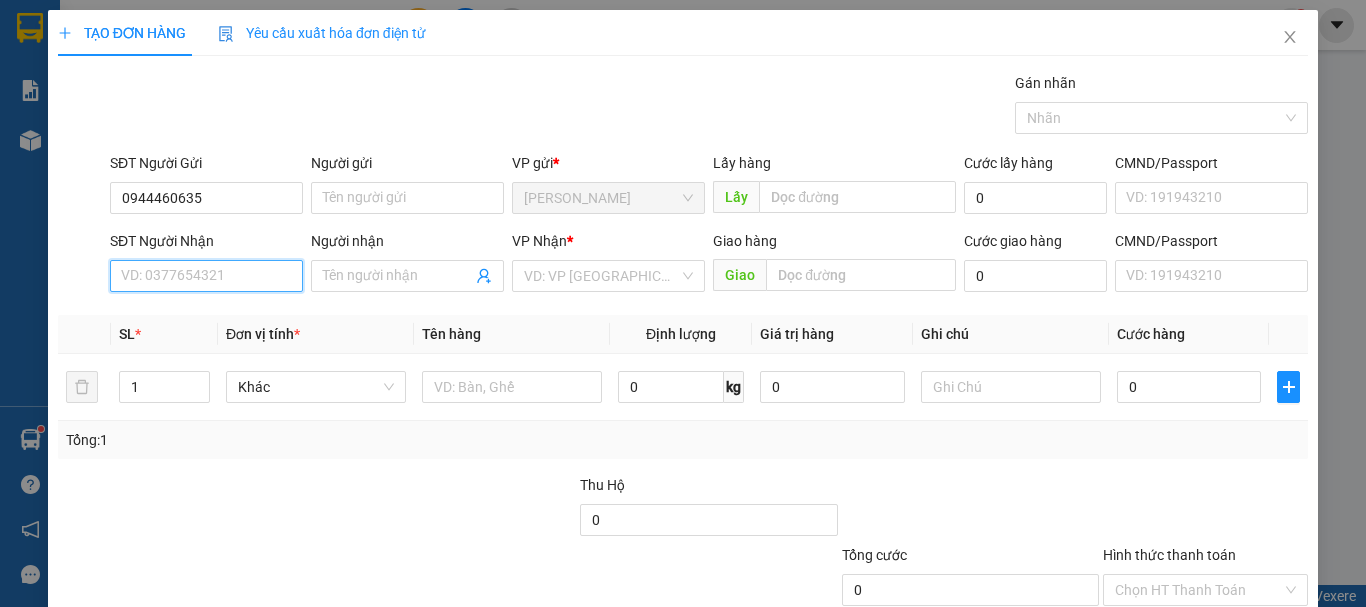 click on "SĐT Người Nhận" at bounding box center [206, 276] 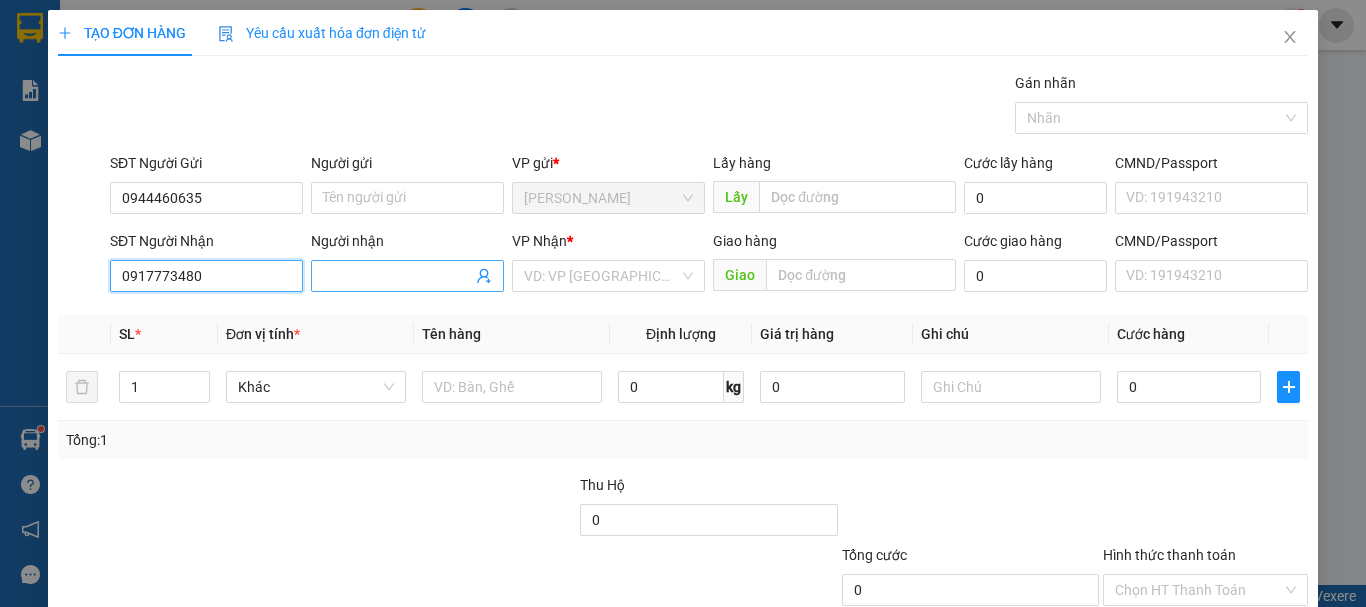 type on "0917773480" 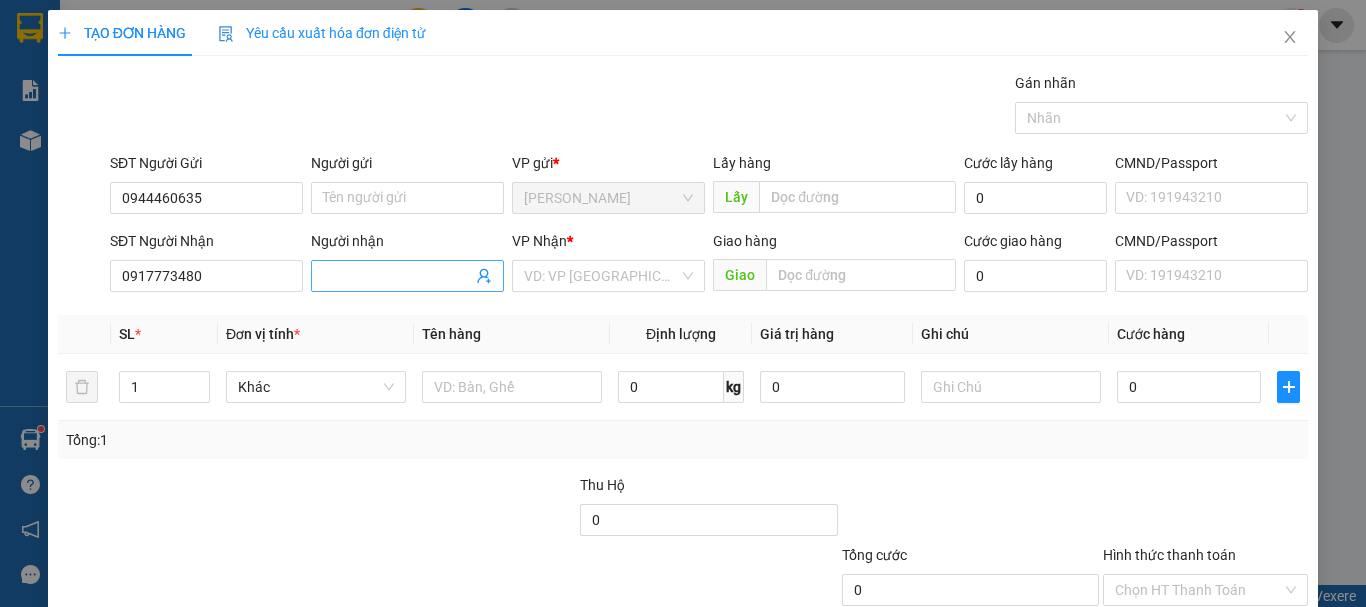 click on "Người nhận" at bounding box center (397, 276) 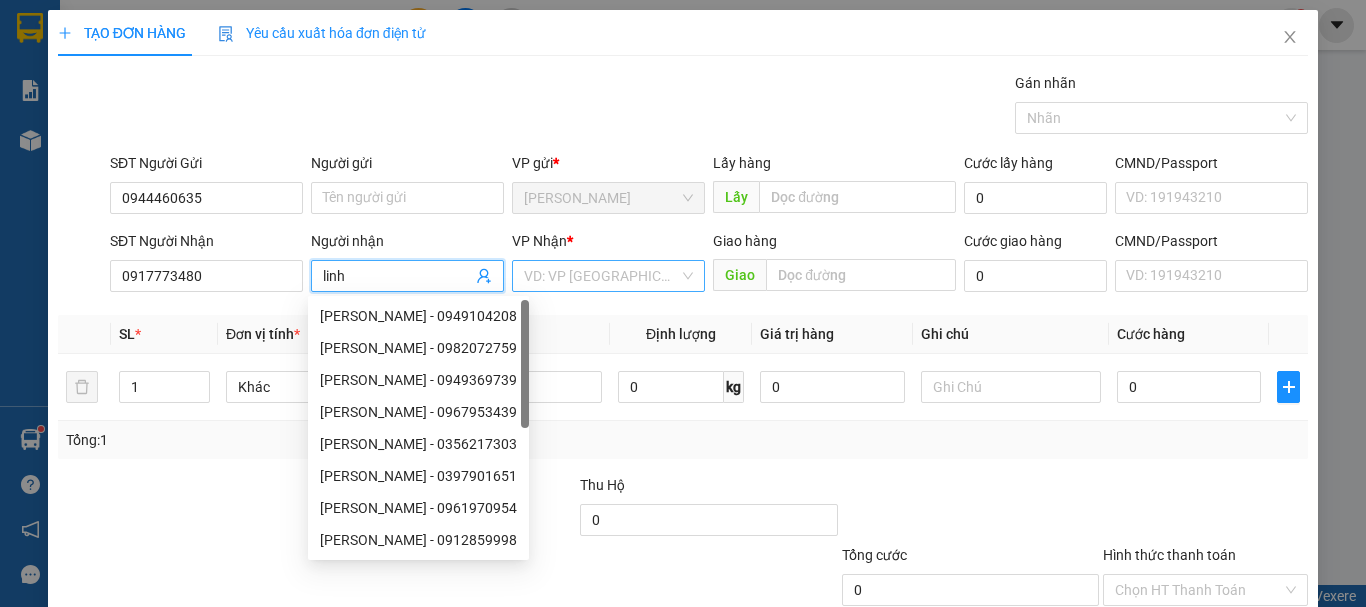 type on "linh" 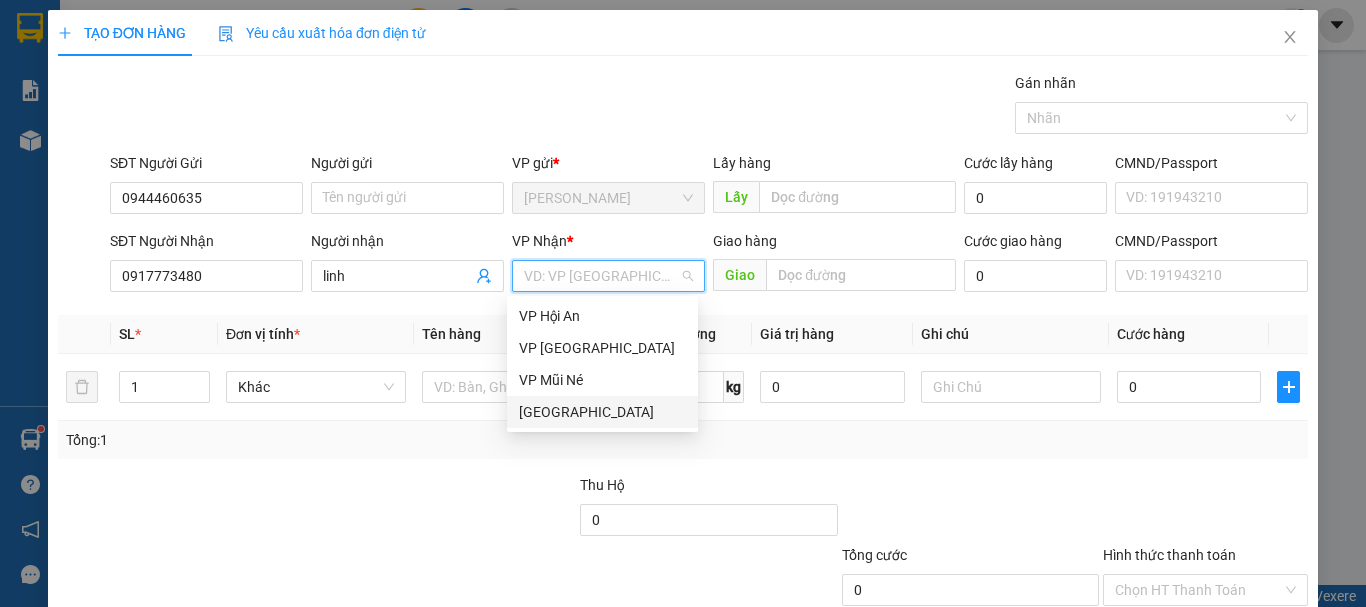 click on "[GEOGRAPHIC_DATA]" at bounding box center [602, 412] 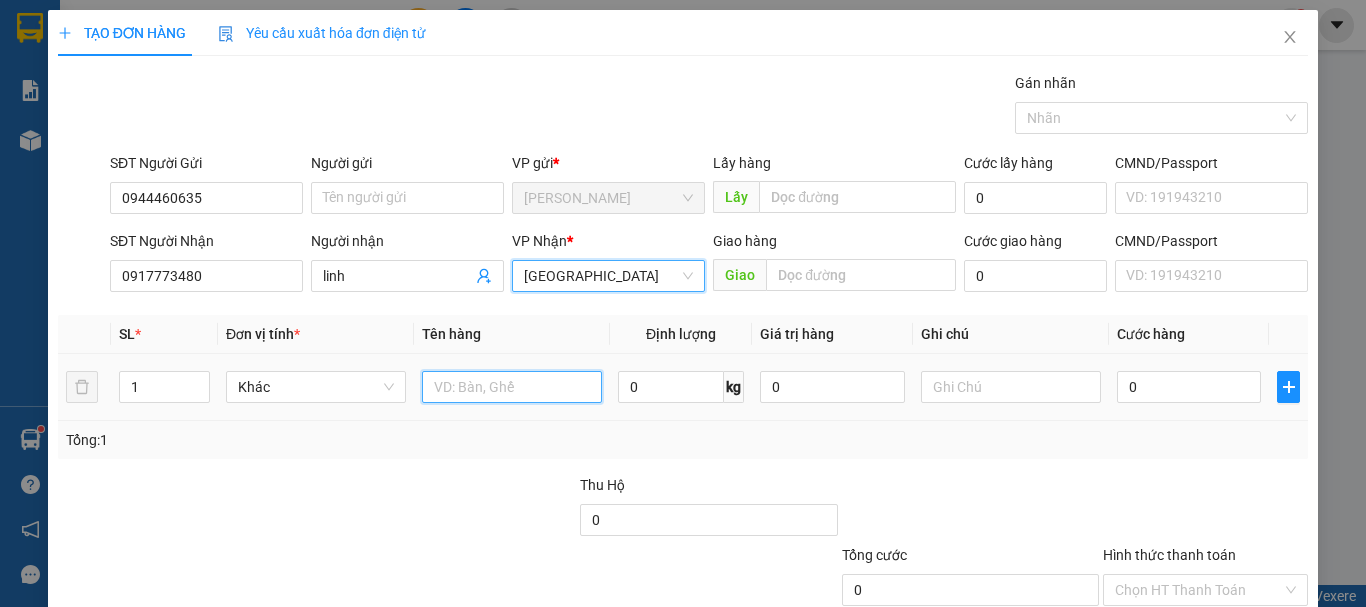 click at bounding box center (512, 387) 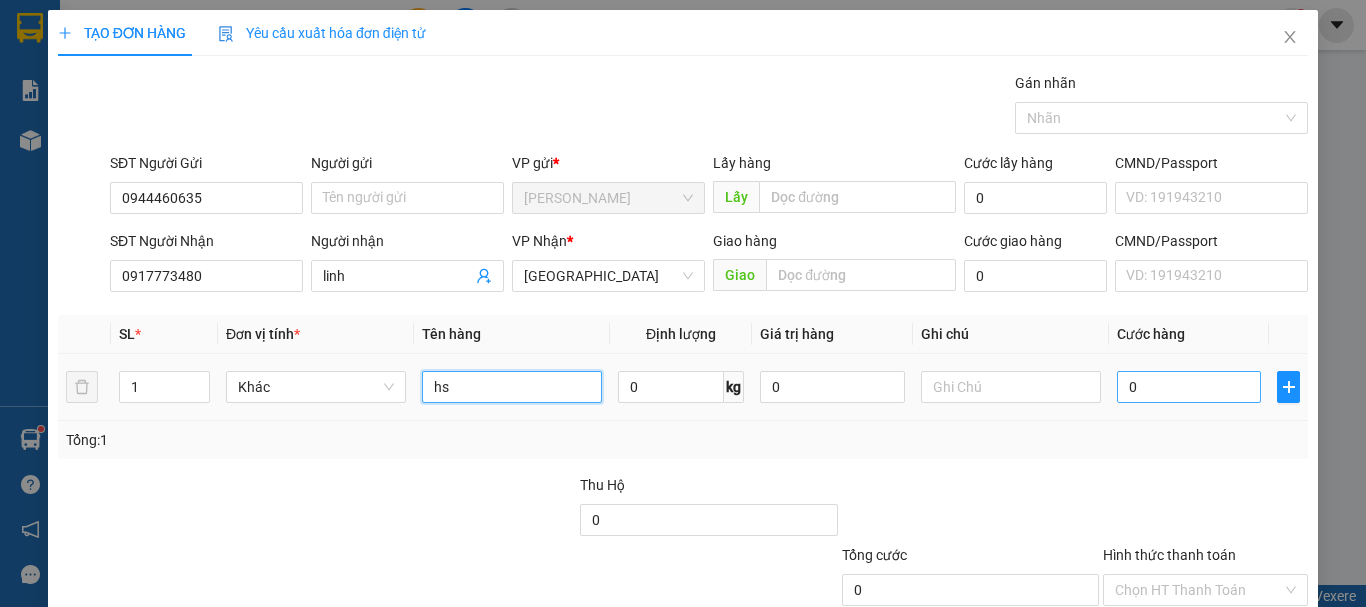 type on "hs" 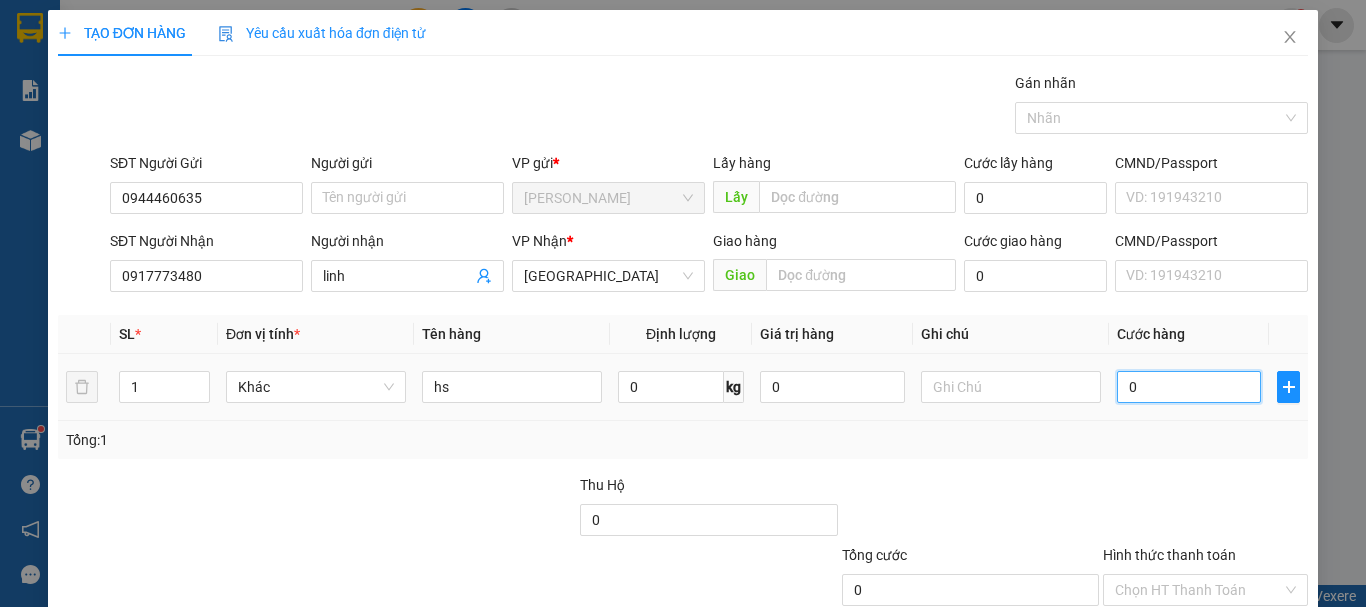 click on "0" at bounding box center (1189, 387) 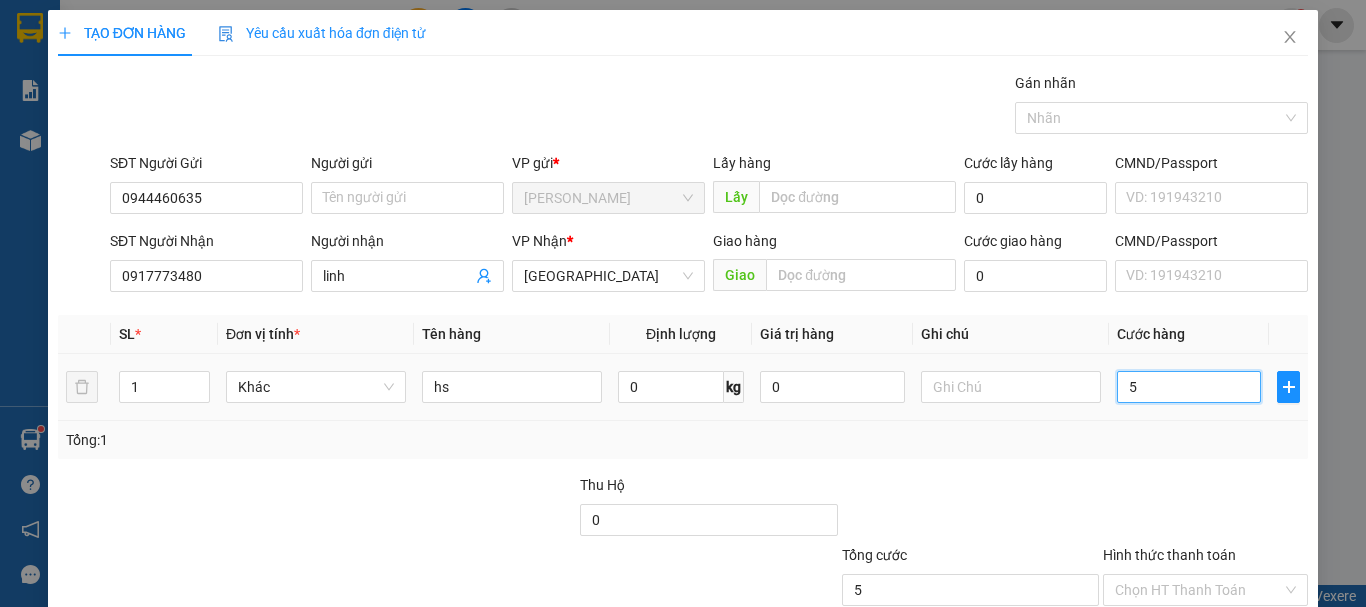 type on "50" 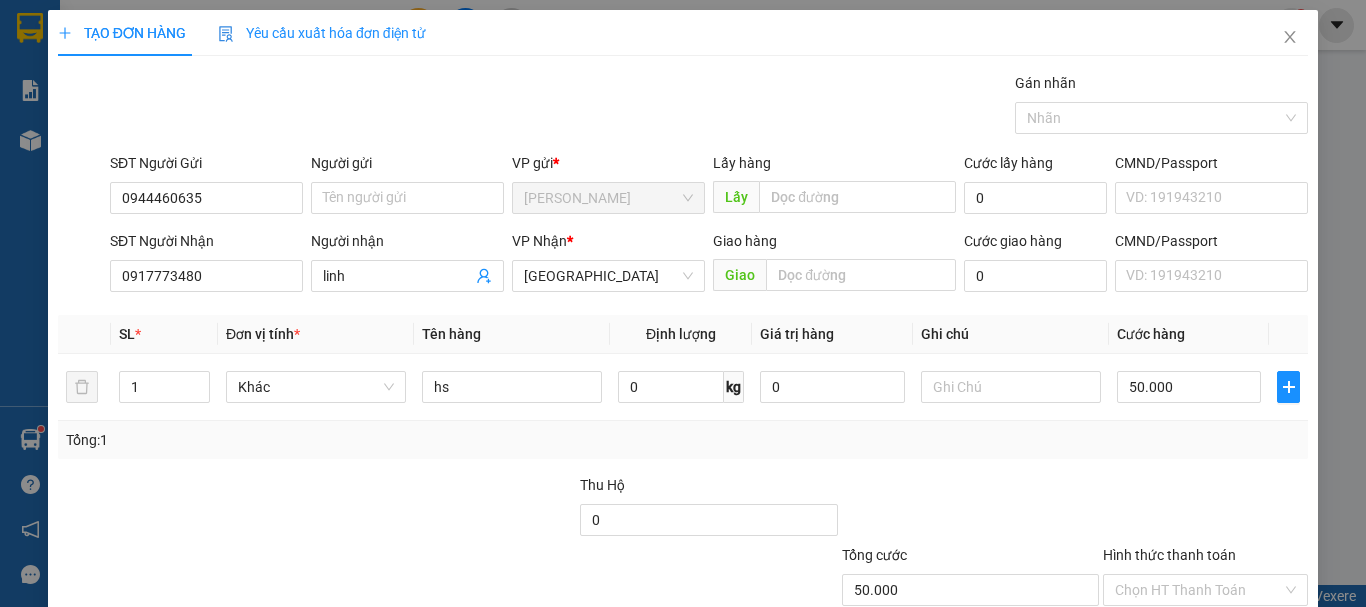 click on "[PERSON_NAME] và In" at bounding box center (1263, 685) 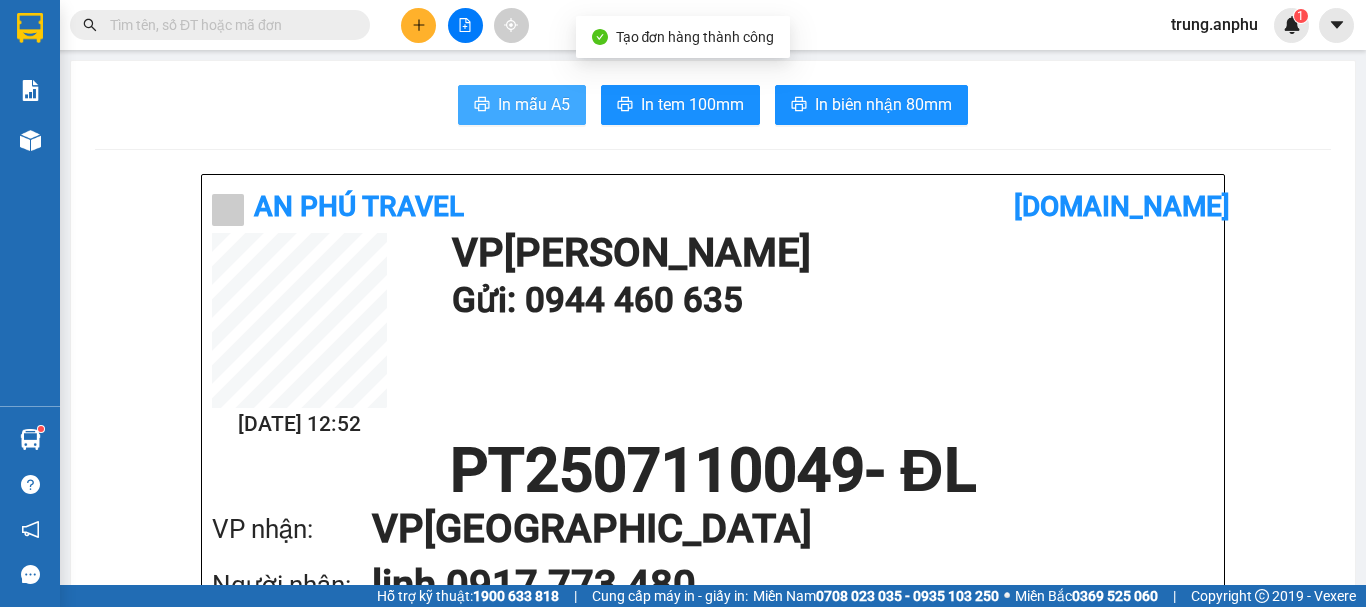 click on "In mẫu A5" at bounding box center [522, 105] 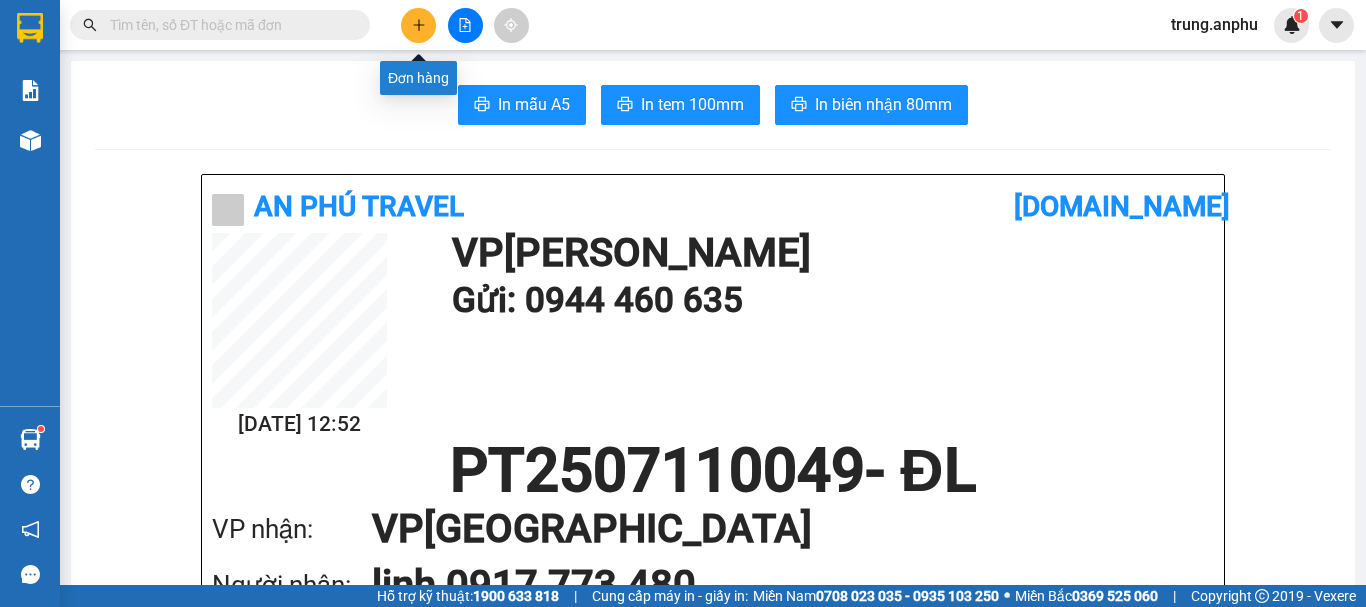 click at bounding box center (418, 25) 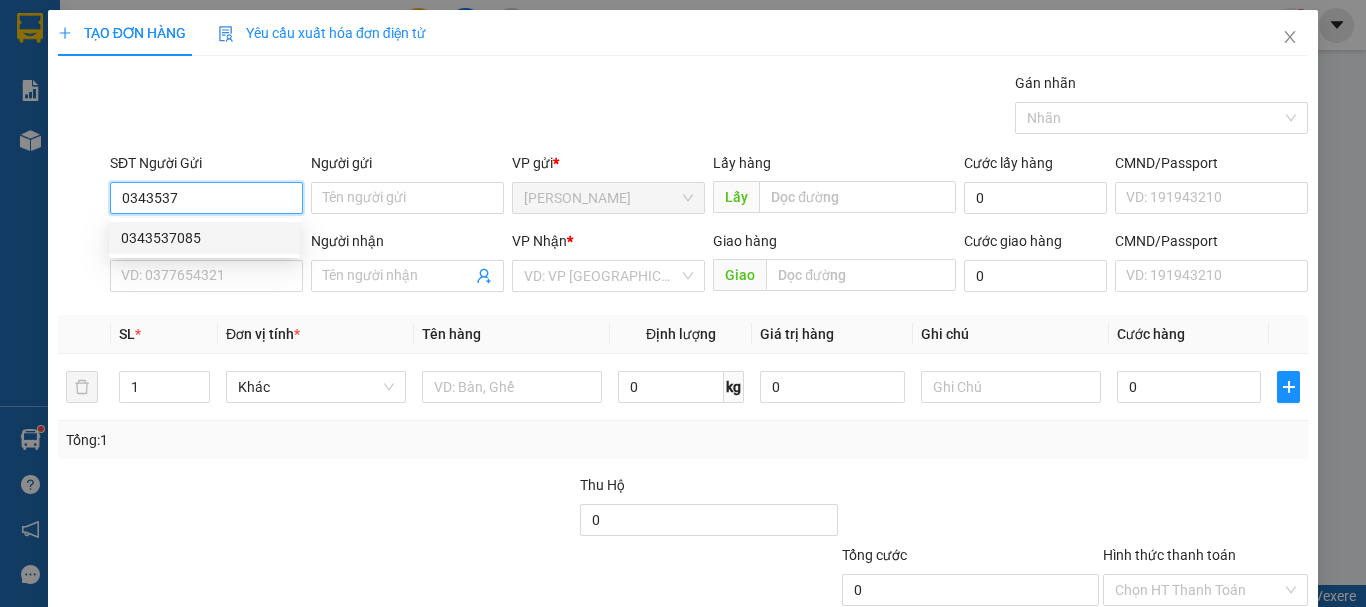 click on "0343537085" at bounding box center (204, 238) 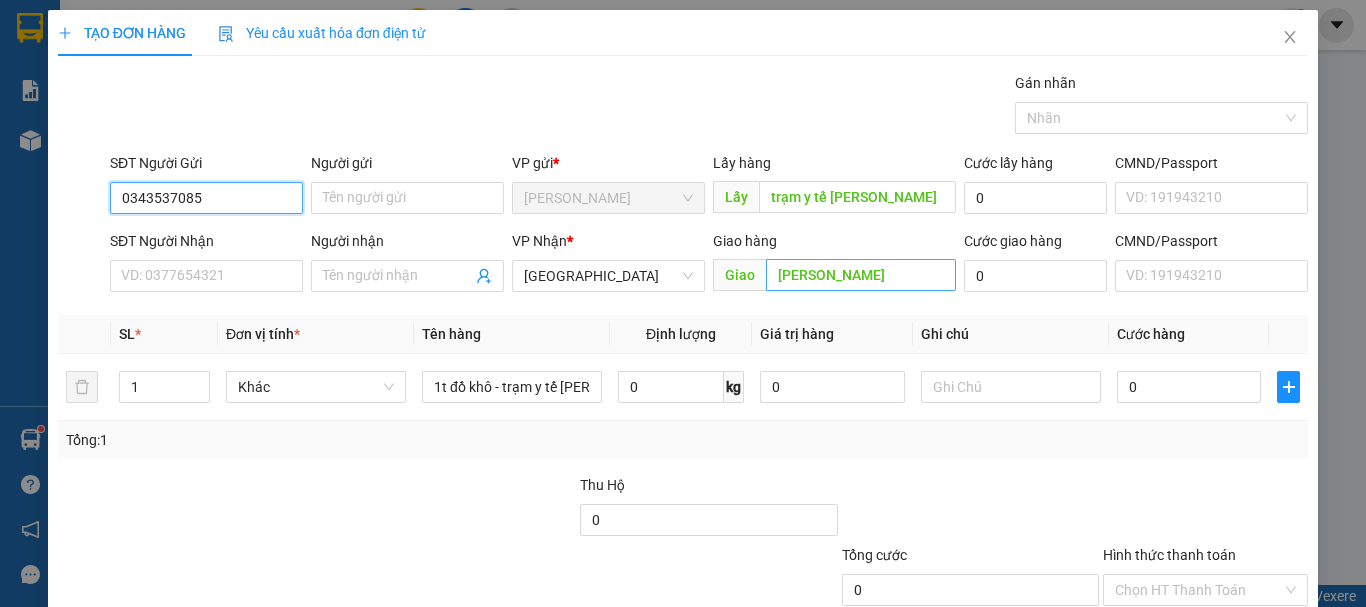type on "0343537085" 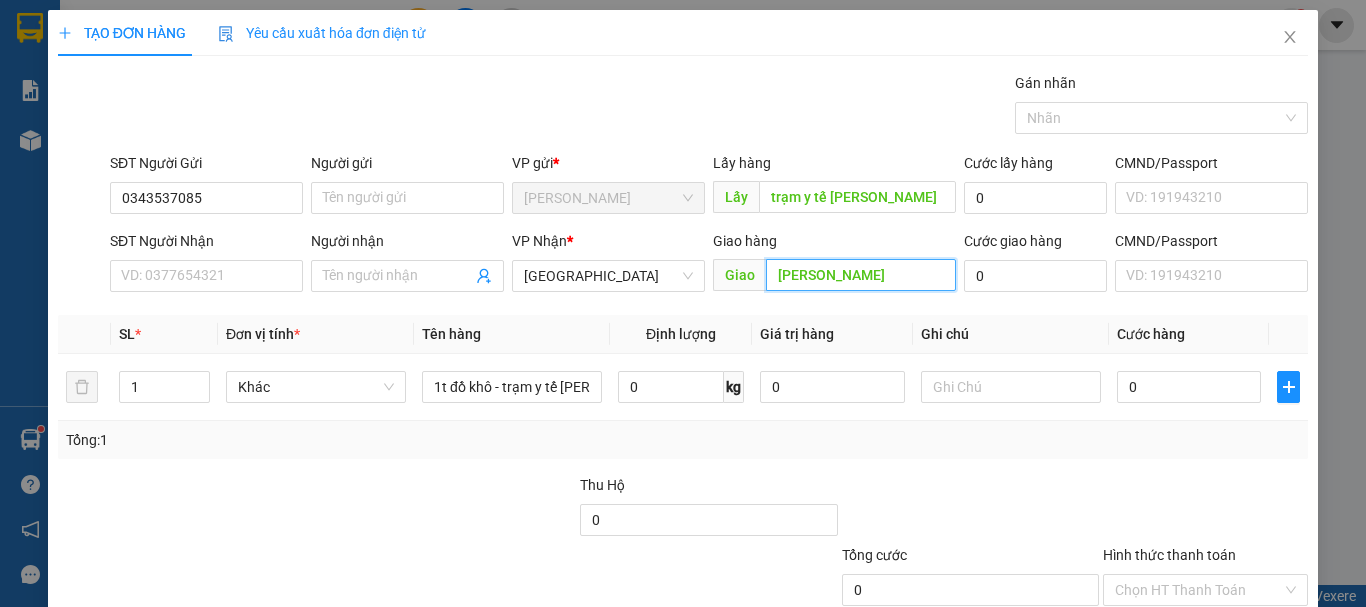 click on "phan lâm" at bounding box center [861, 275] 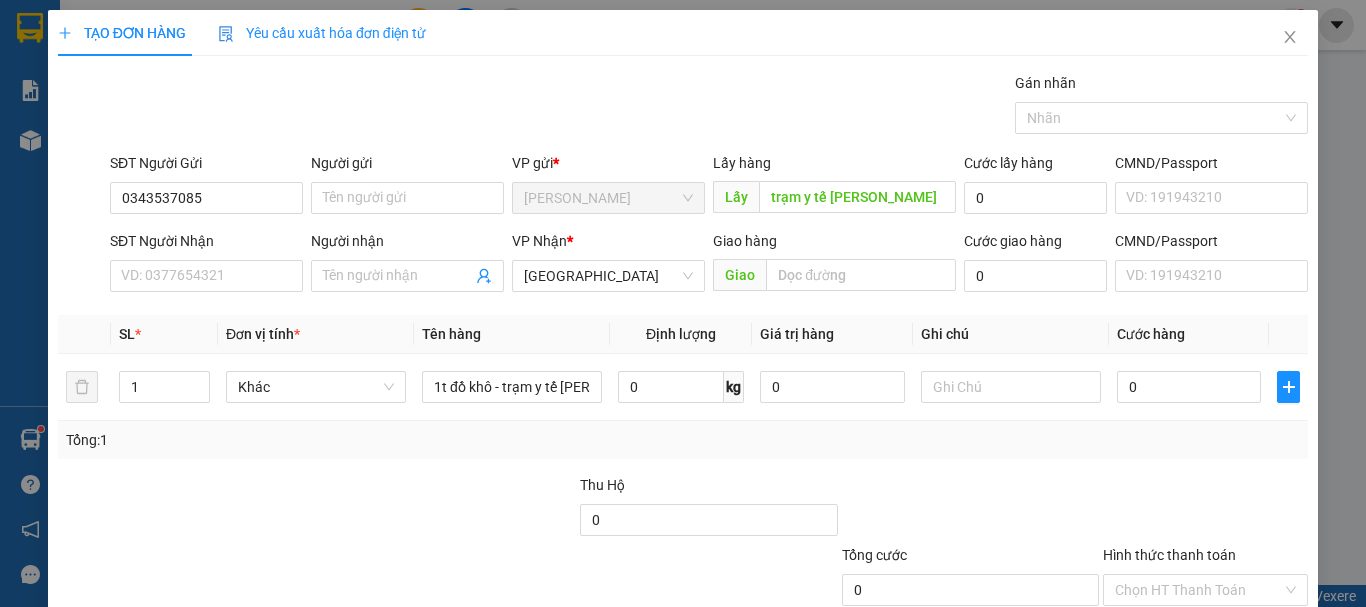 click on "[PERSON_NAME] và In" at bounding box center (1231, 685) 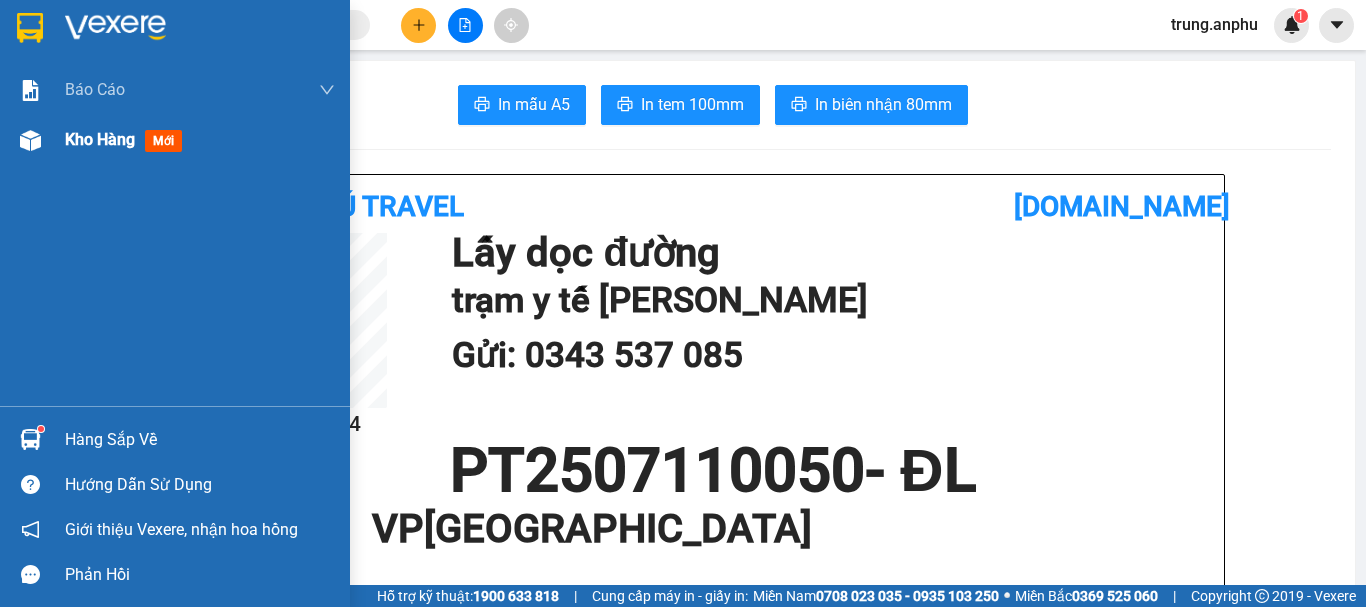 click on "Kho hàng" at bounding box center (100, 139) 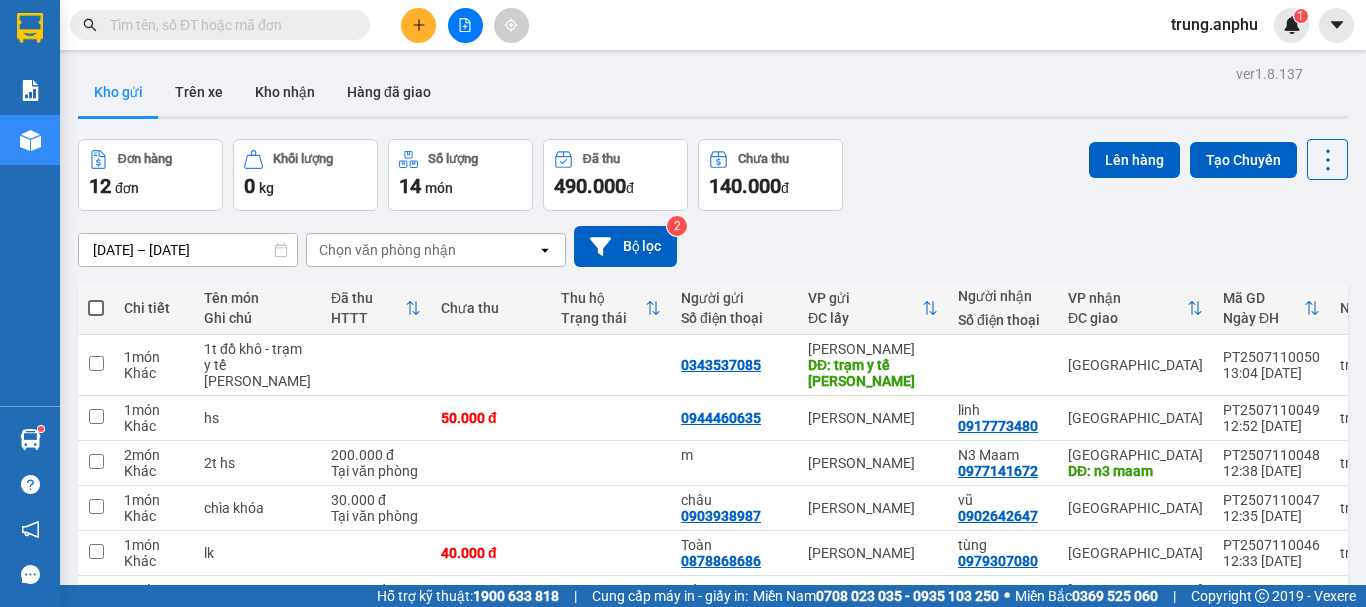 click at bounding box center (96, 308) 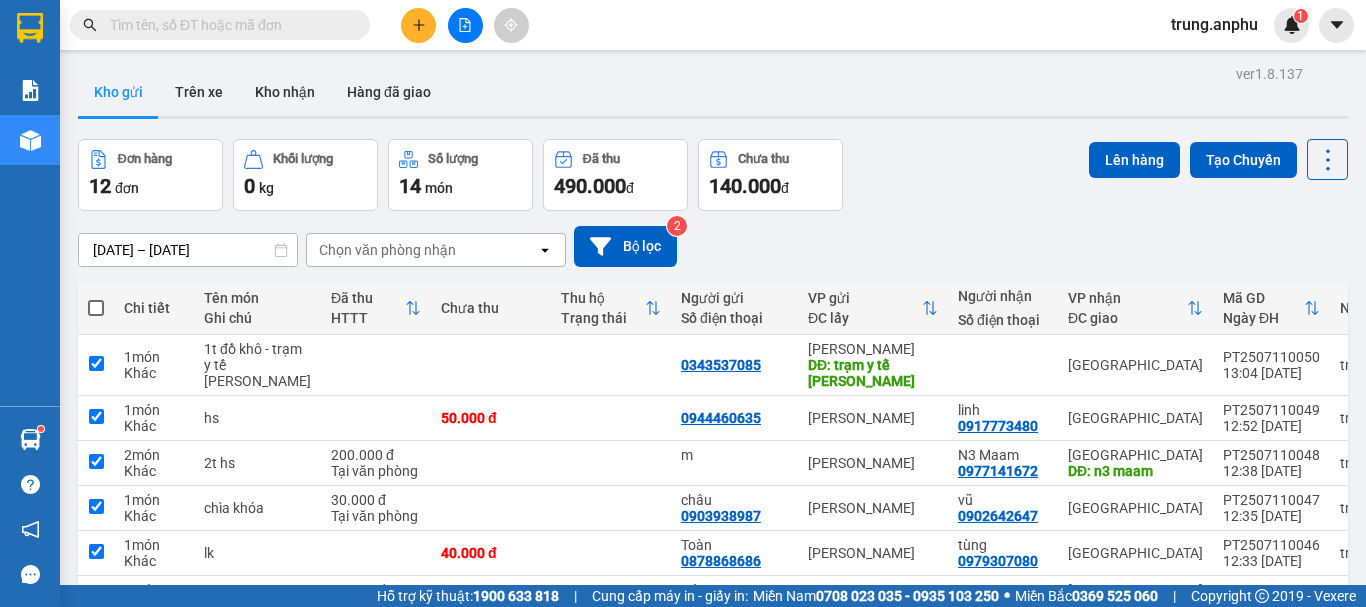 checkbox on "true" 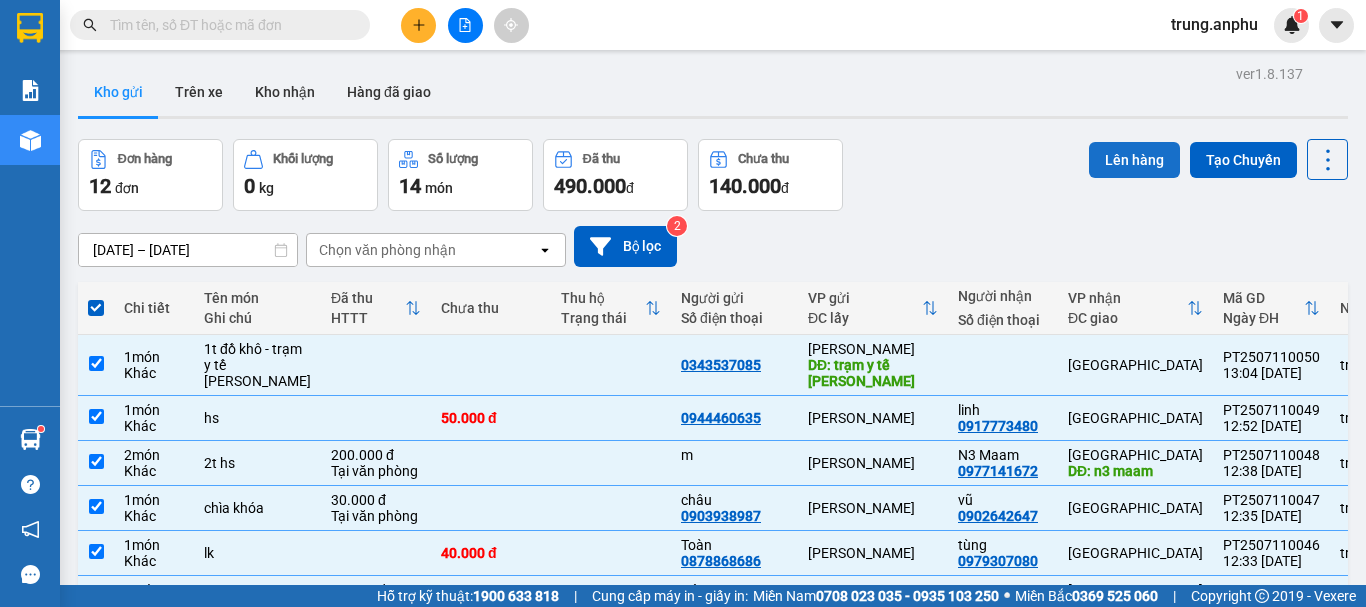 click on "Lên hàng" at bounding box center [1134, 160] 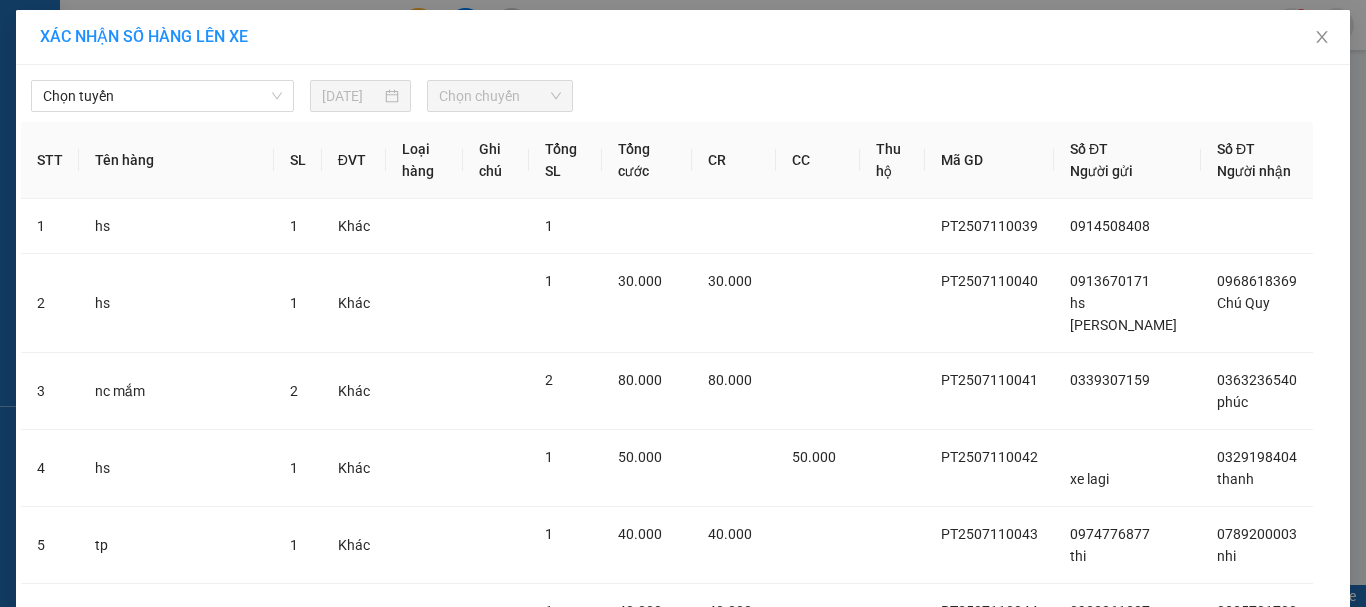 click on "Chọn tuyến 11/07/2025 Chọn chuyến" at bounding box center (683, 91) 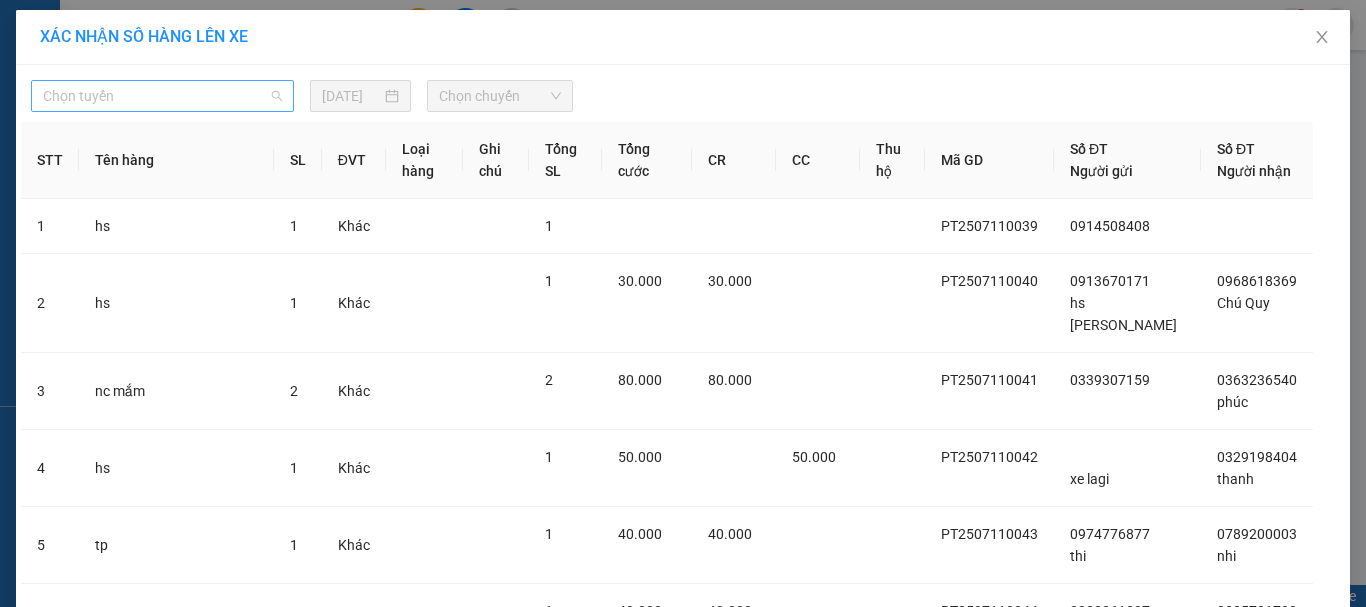 click on "Chọn tuyến" at bounding box center (162, 96) 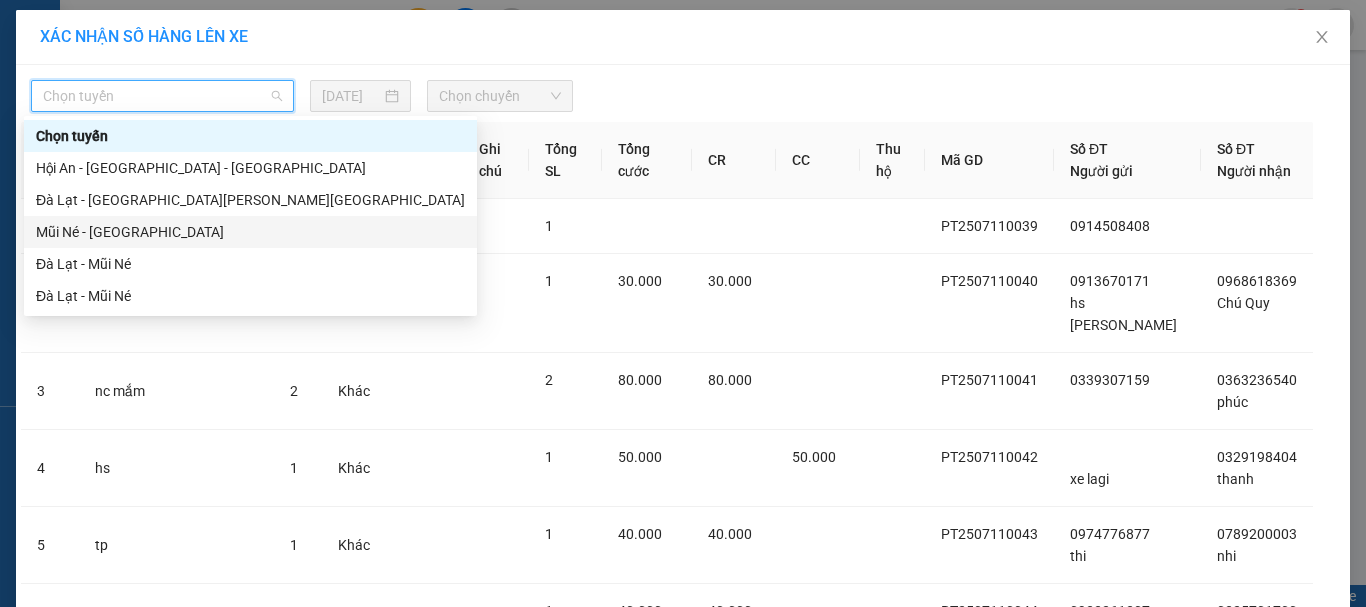 click on "Mũi Né - [GEOGRAPHIC_DATA]" at bounding box center (250, 232) 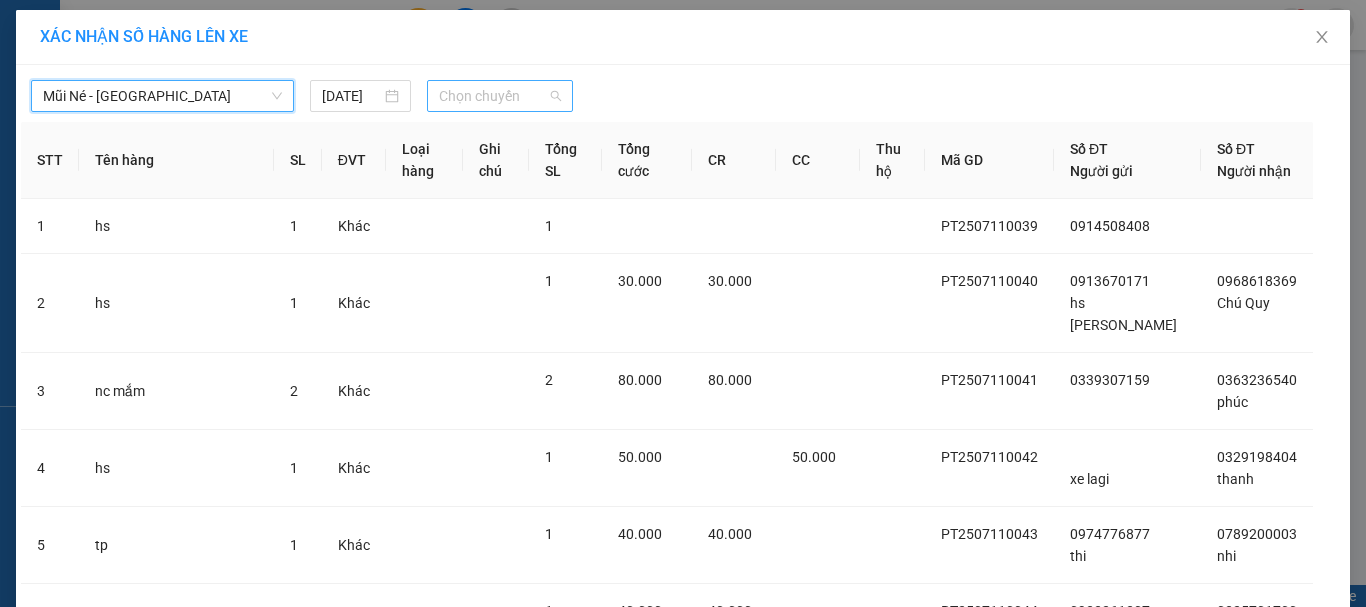 click on "Chọn chuyến" at bounding box center [500, 96] 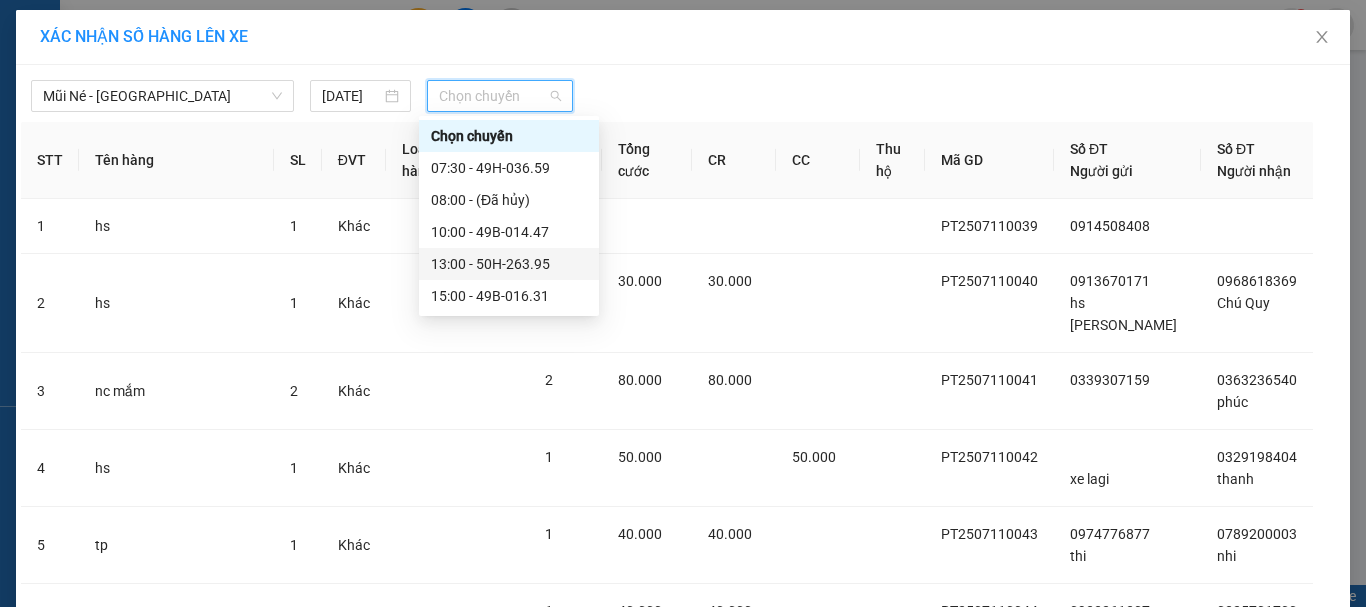 click on "13:00     - 50H-263.95" at bounding box center (509, 264) 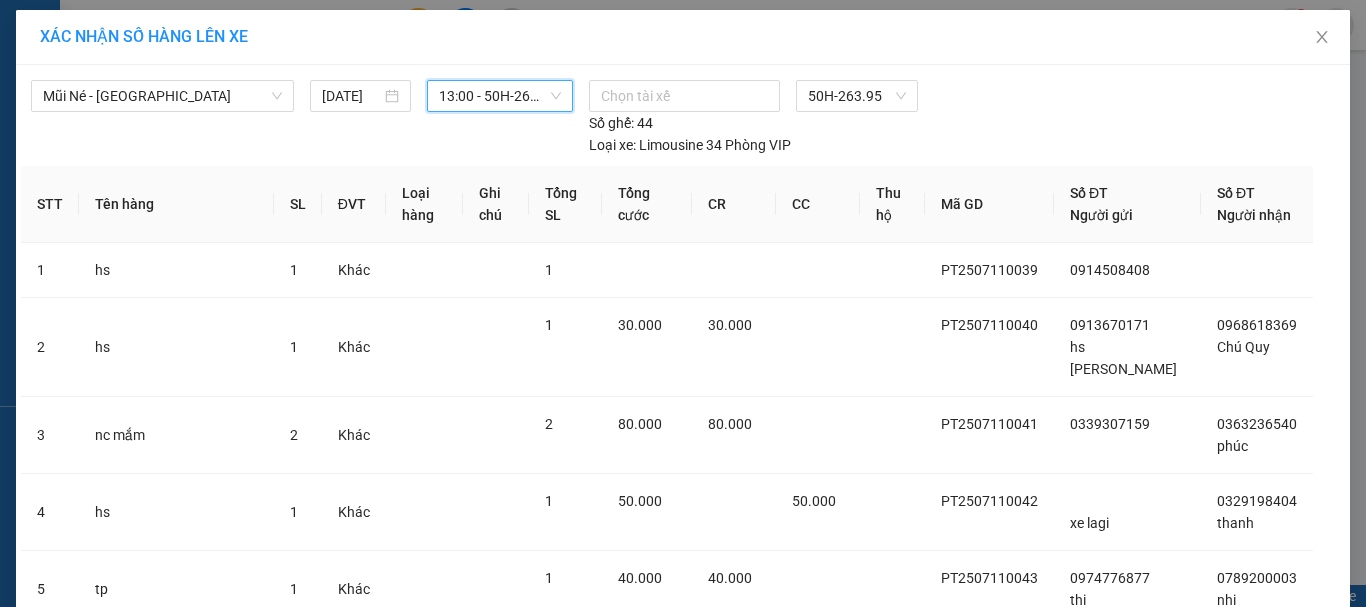 click on "Lên hàng" at bounding box center (756, 1258) 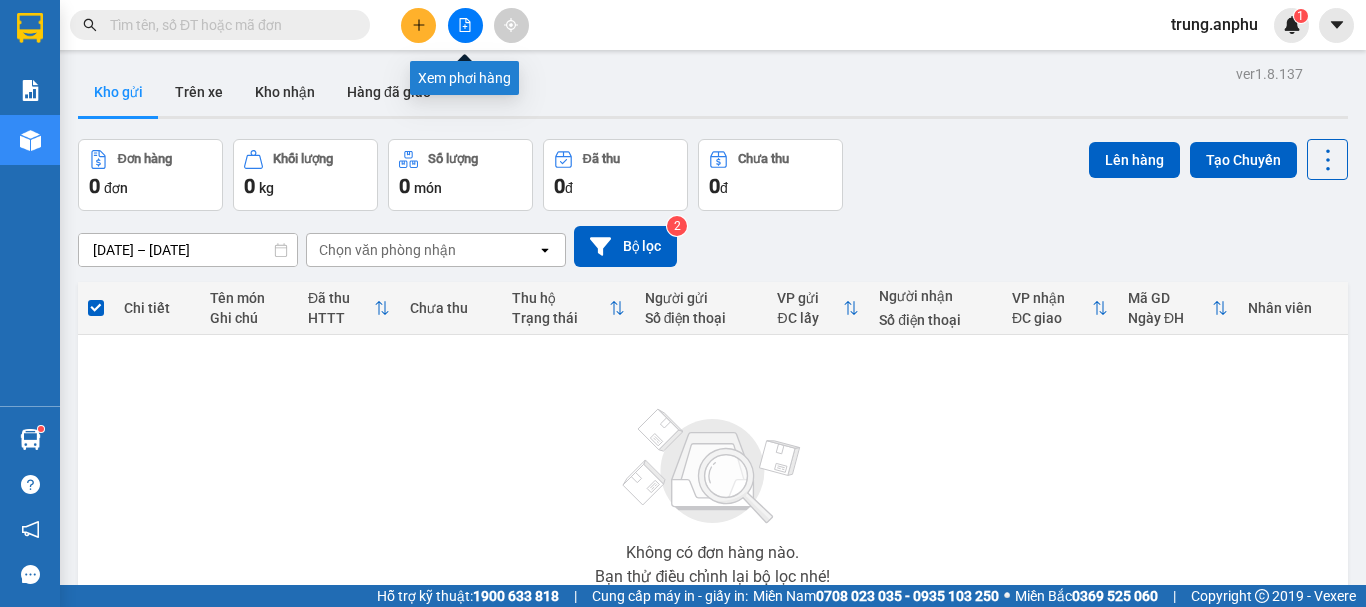 click at bounding box center [465, 25] 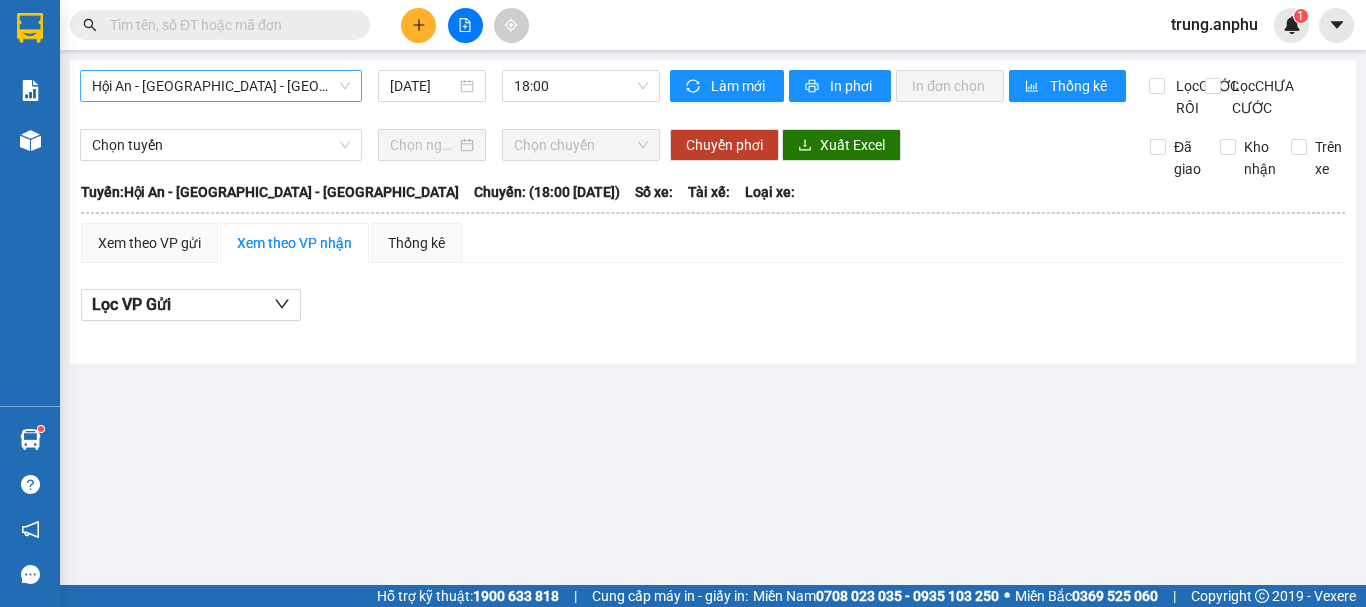 click on "Hội An - [GEOGRAPHIC_DATA] - [GEOGRAPHIC_DATA]" at bounding box center [221, 86] 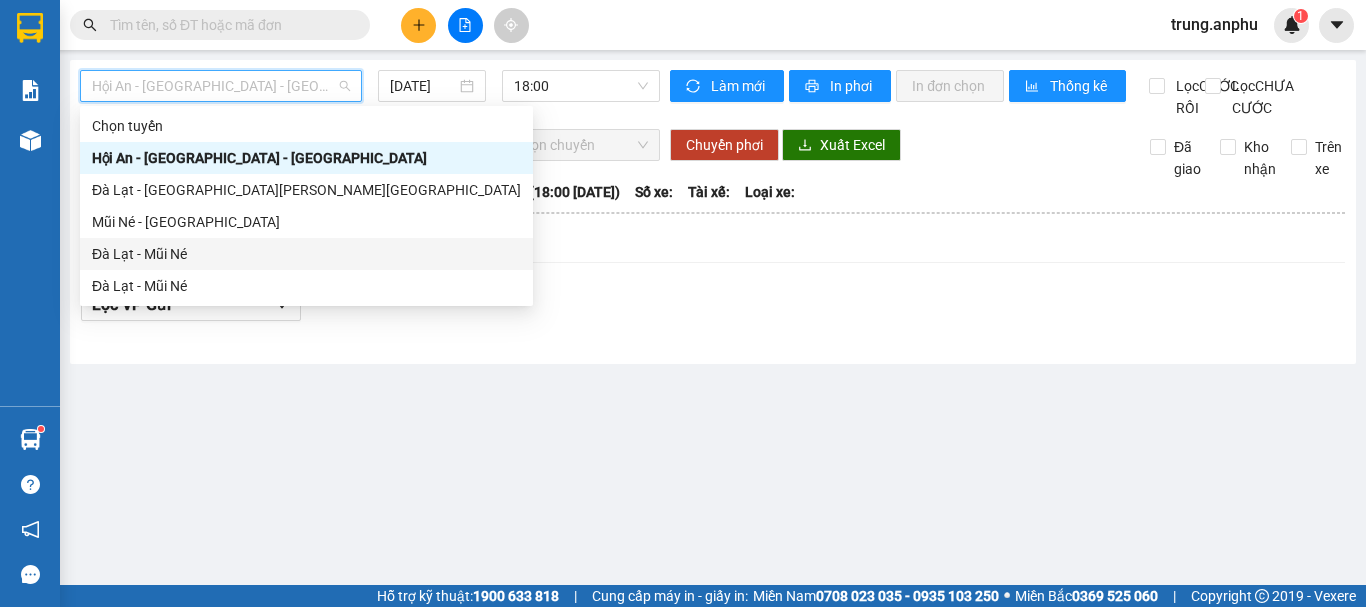 drag, startPoint x: 145, startPoint y: 257, endPoint x: 506, endPoint y: 159, distance: 374.0655 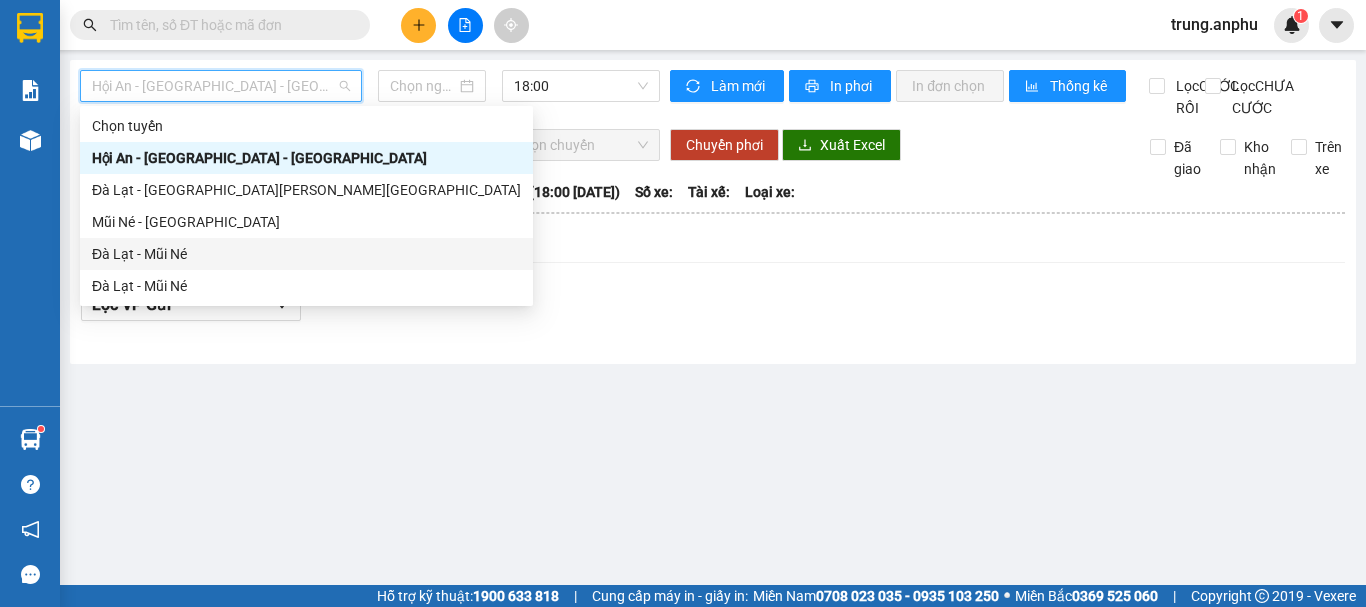 type on "[DATE]" 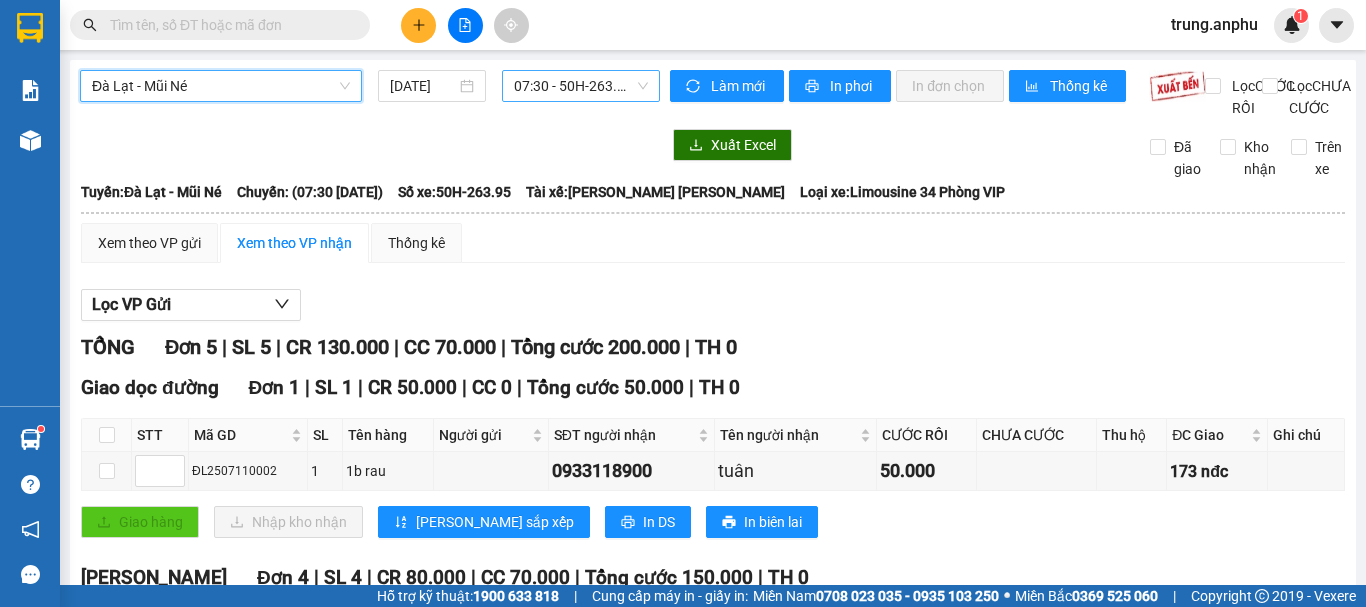 click on "07:30     - 50H-263.95" at bounding box center (581, 86) 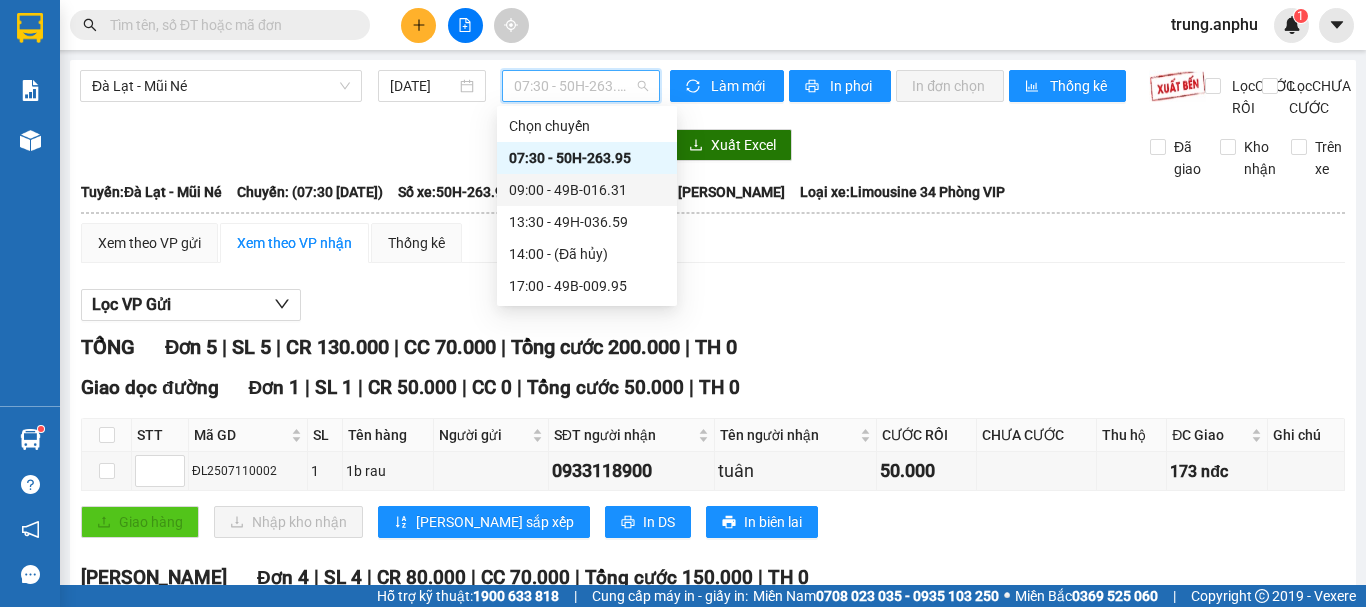 click on "09:00     - 49B-016.31" at bounding box center [587, 190] 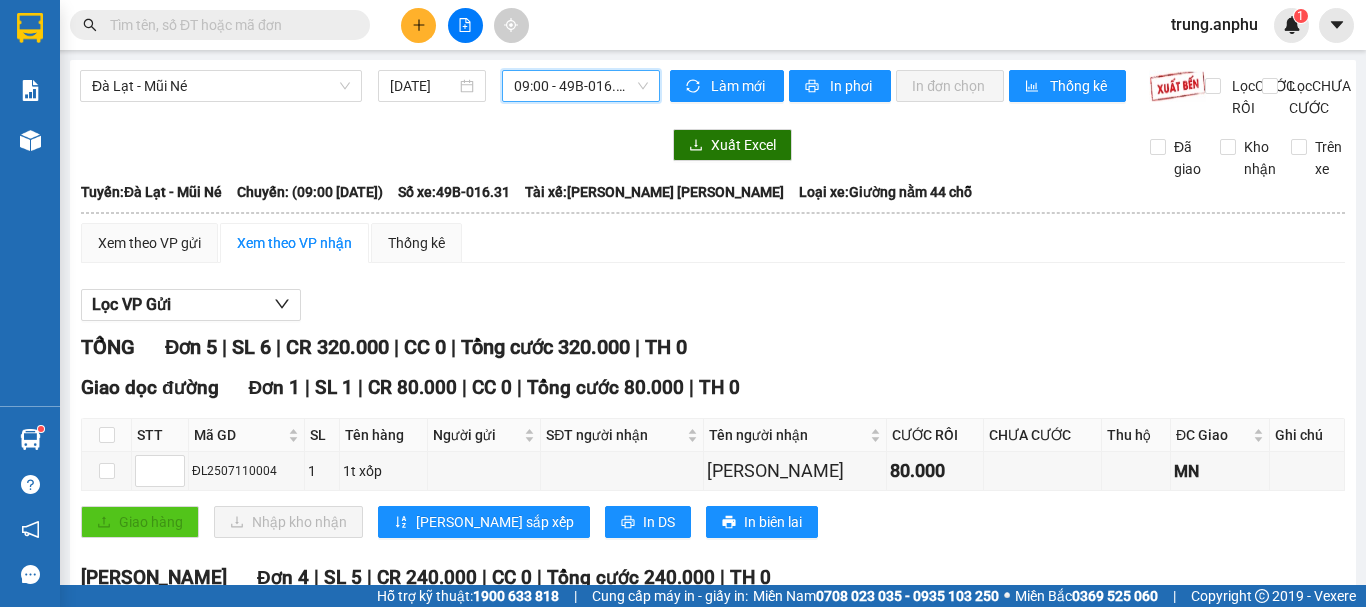 click on "In DS" at bounding box center (526, 829) 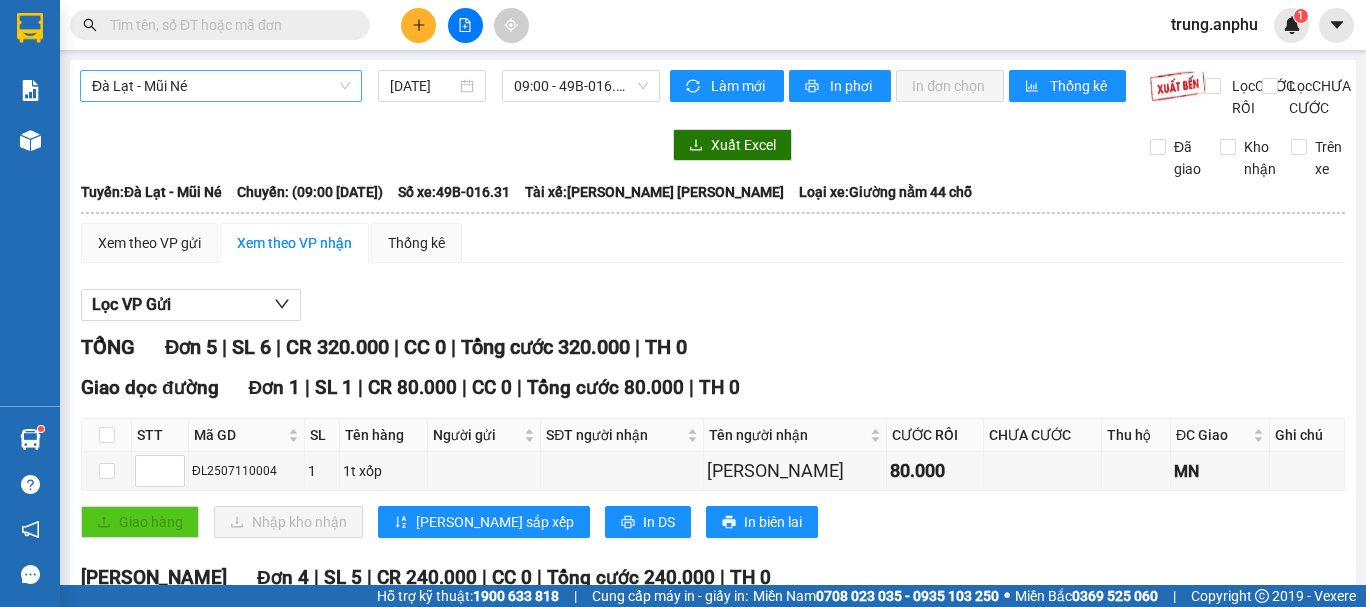 click on "Đà Lạt - Mũi Né" at bounding box center (221, 86) 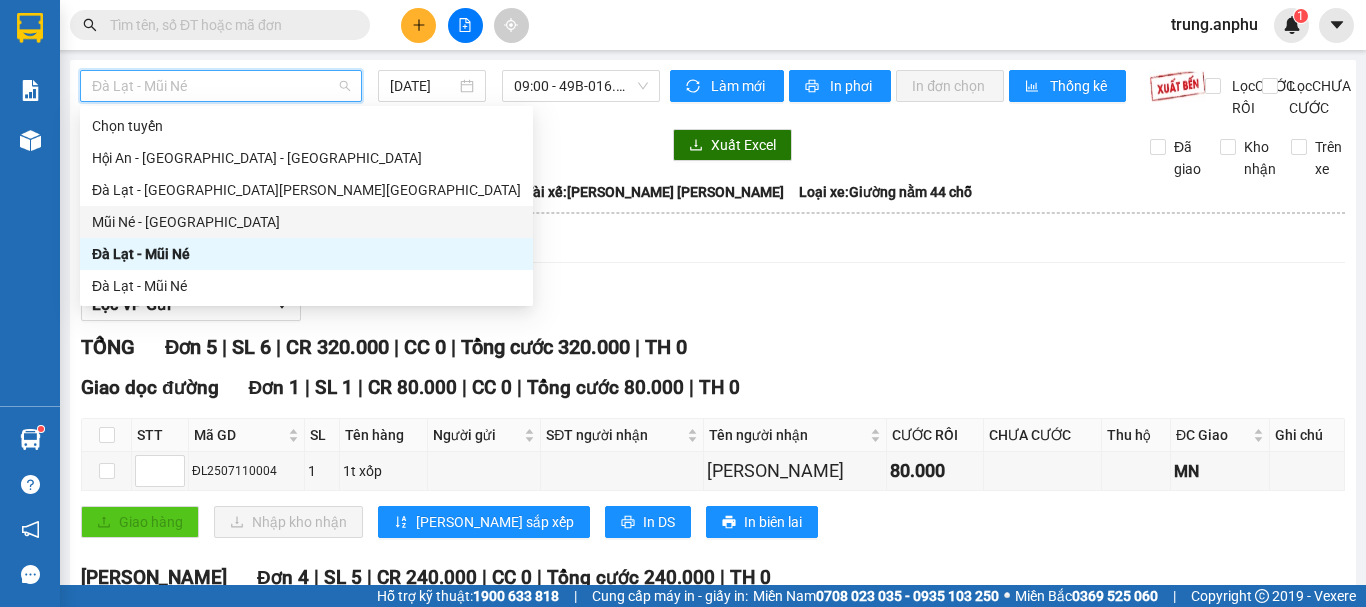 click on "Mũi Né - [GEOGRAPHIC_DATA]" at bounding box center (306, 222) 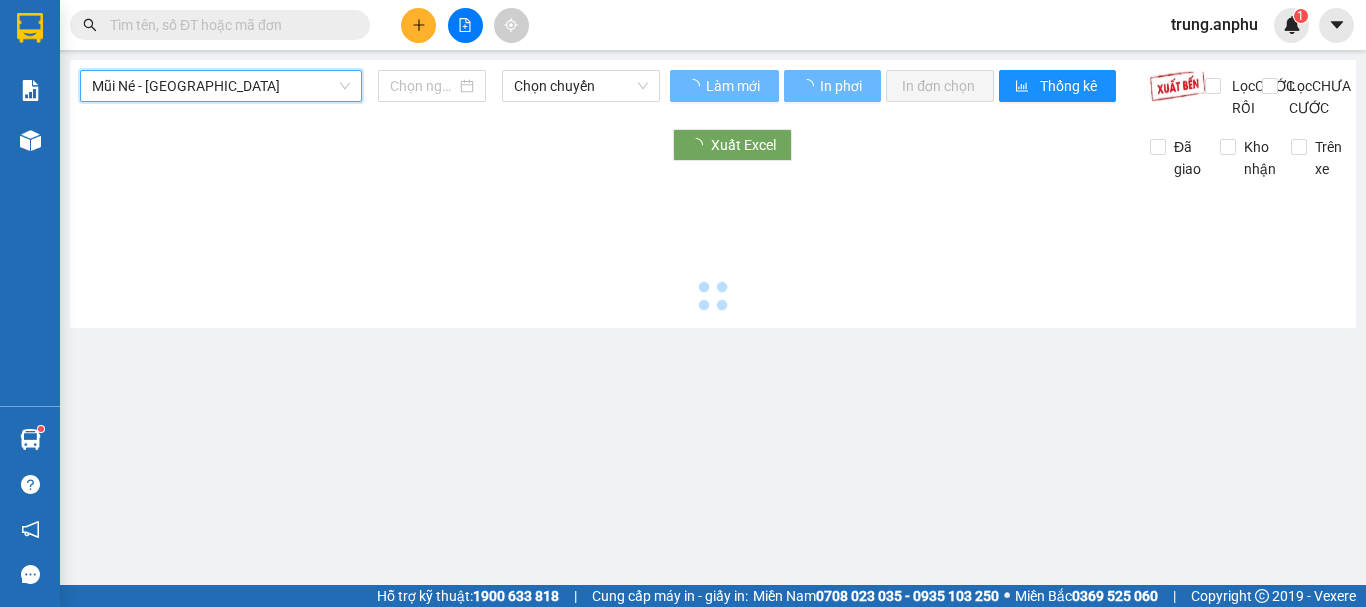 type on "[DATE]" 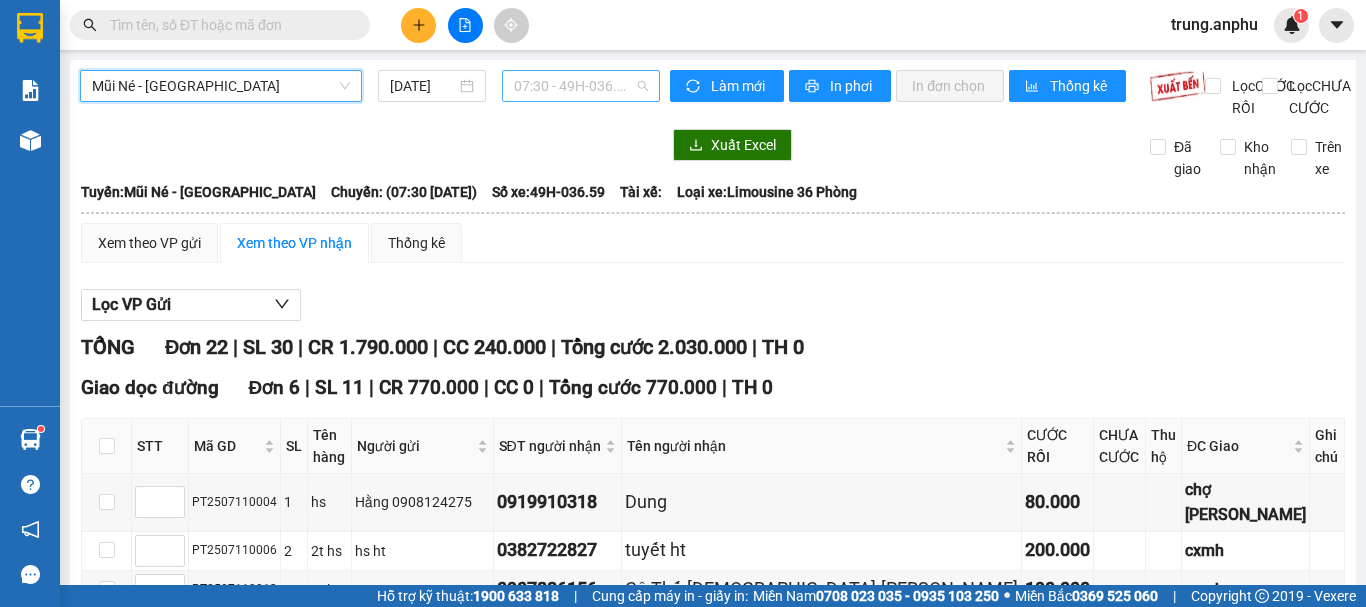 click on "07:30     - 49H-036.59" at bounding box center [581, 86] 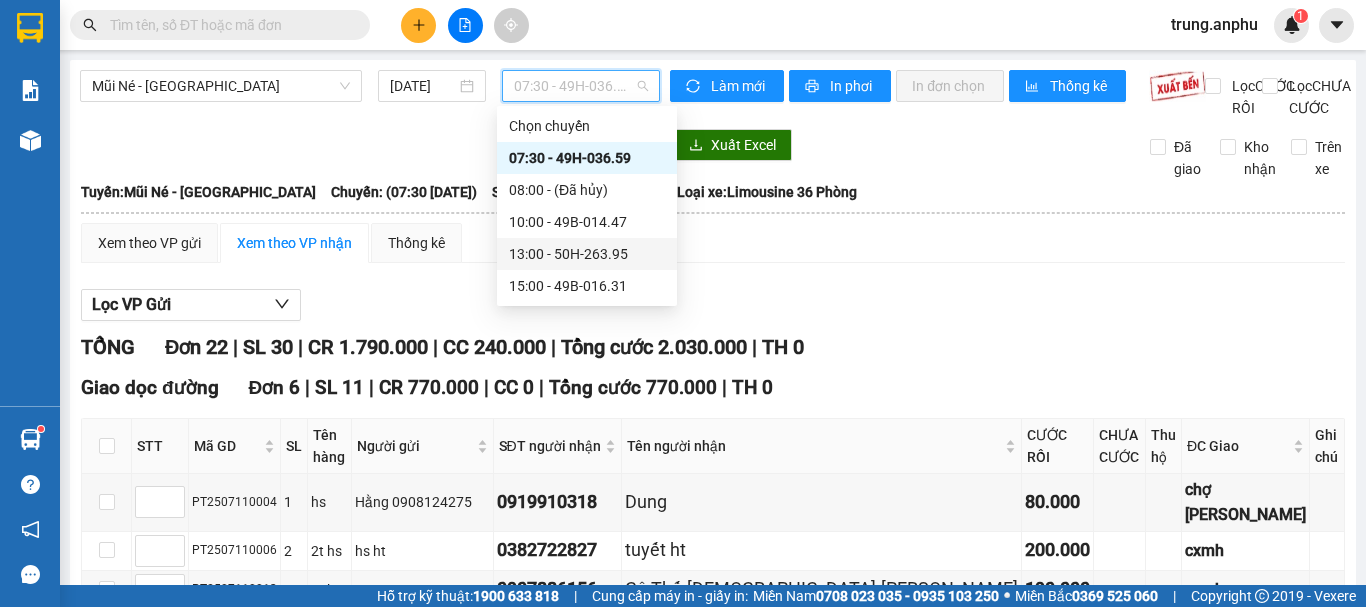 click on "13:00     - 50H-263.95" at bounding box center [587, 254] 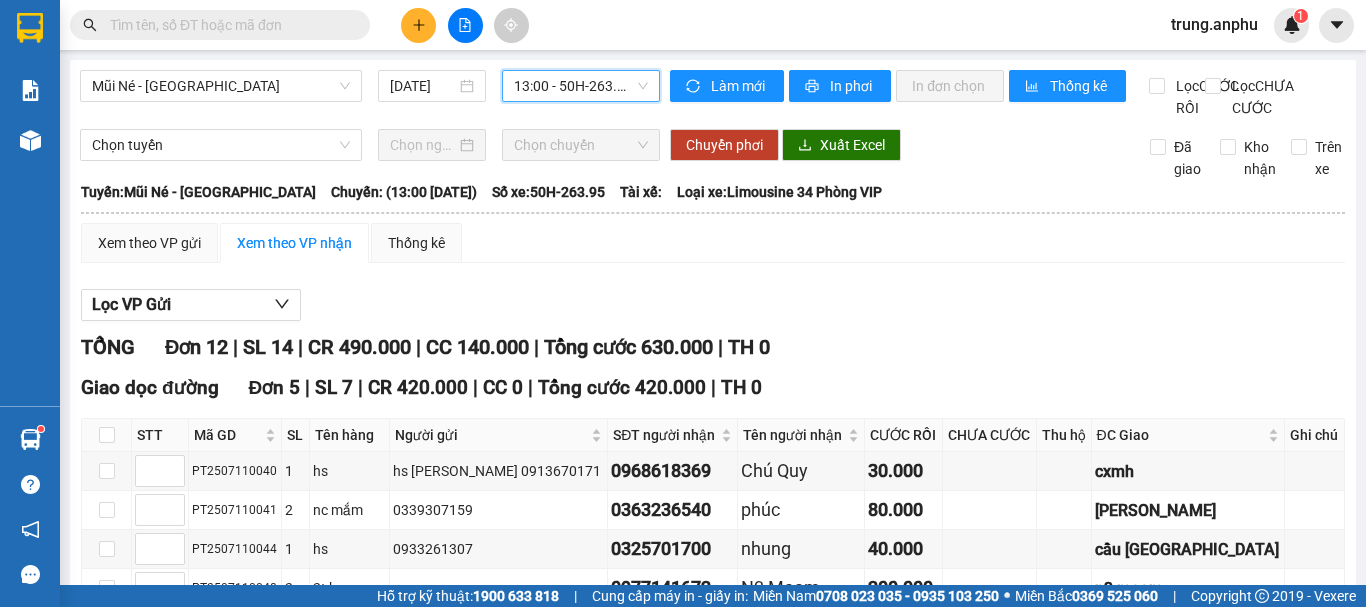 click on "In DS" at bounding box center (648, 678) 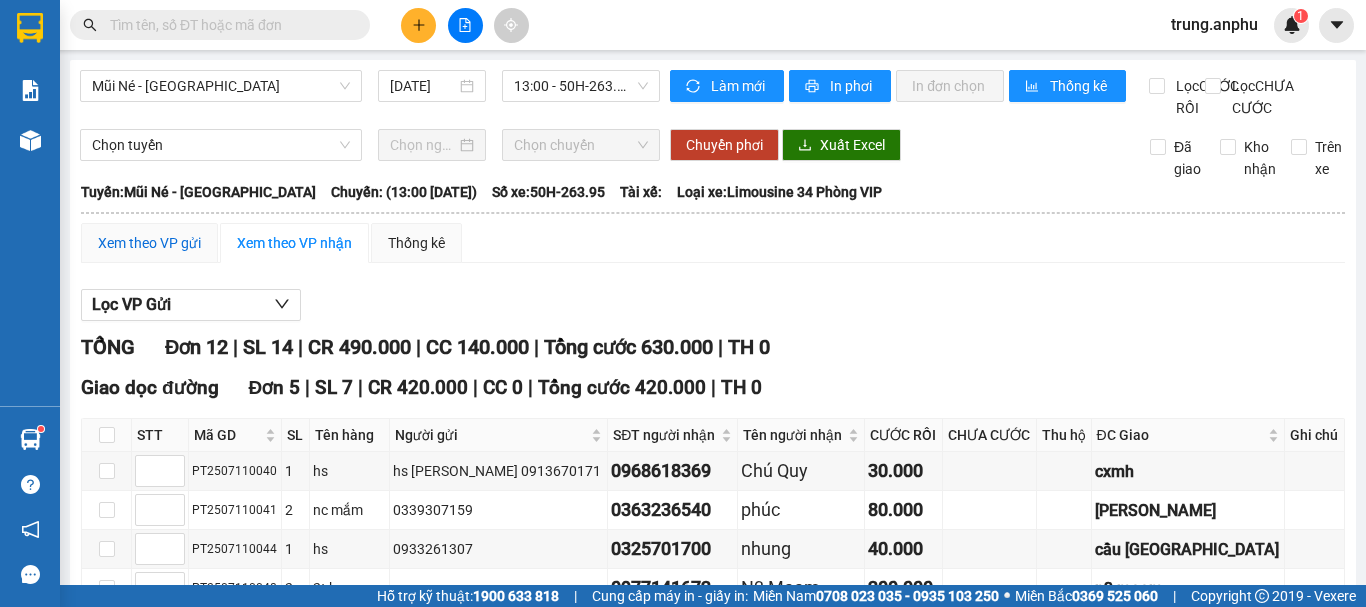 click on "Xem theo VP gửi" at bounding box center [149, 243] 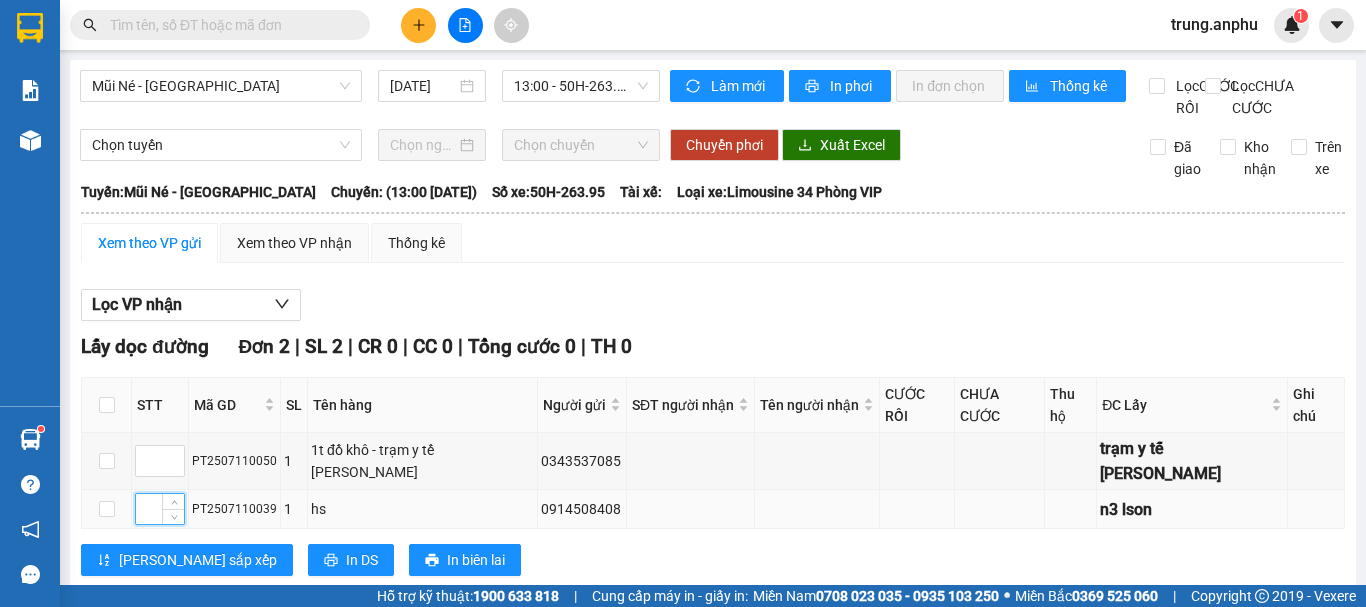 click at bounding box center [160, 509] 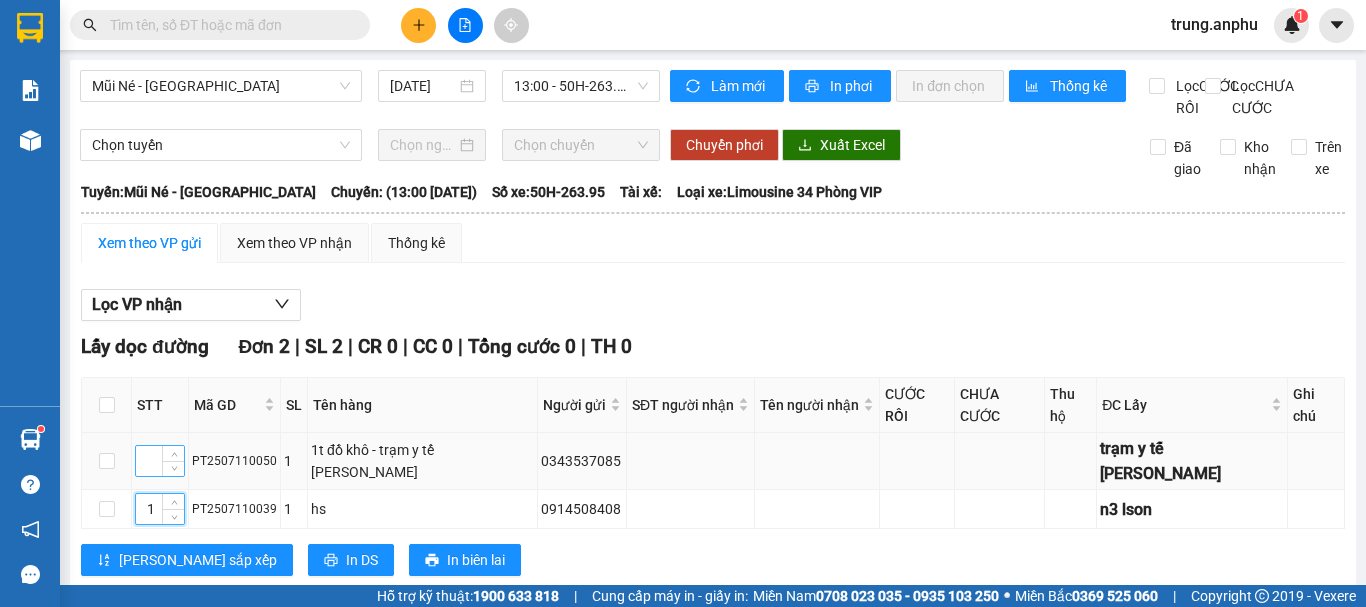 type on "1" 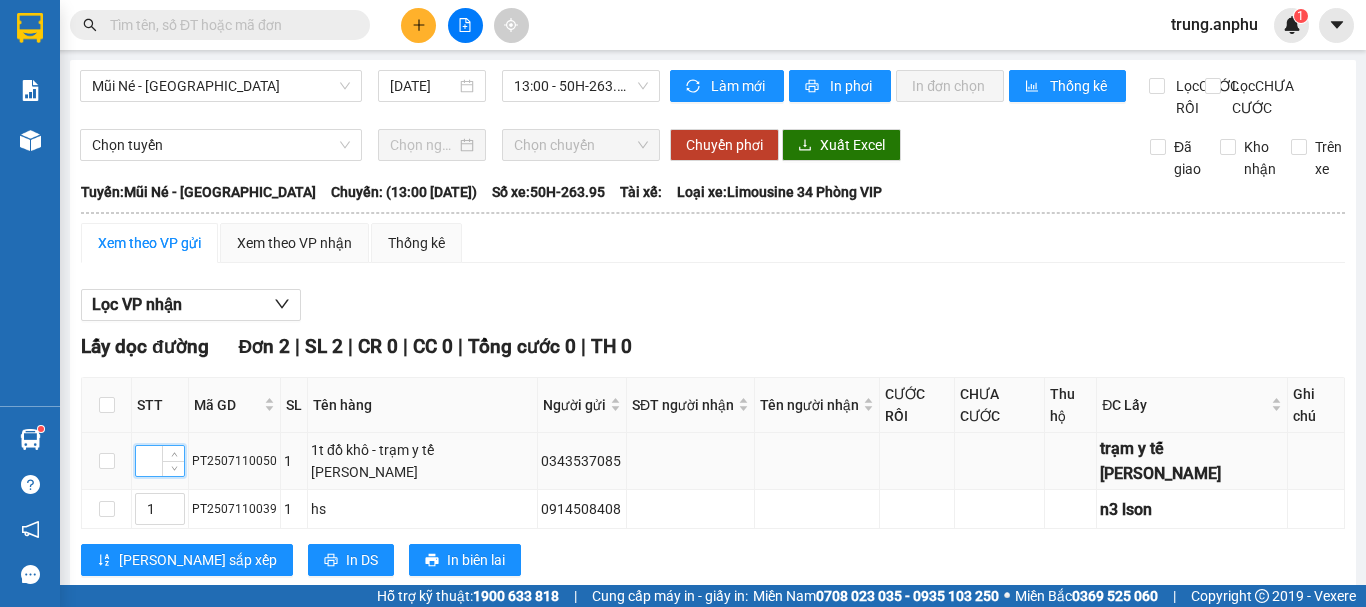 click at bounding box center (160, 461) 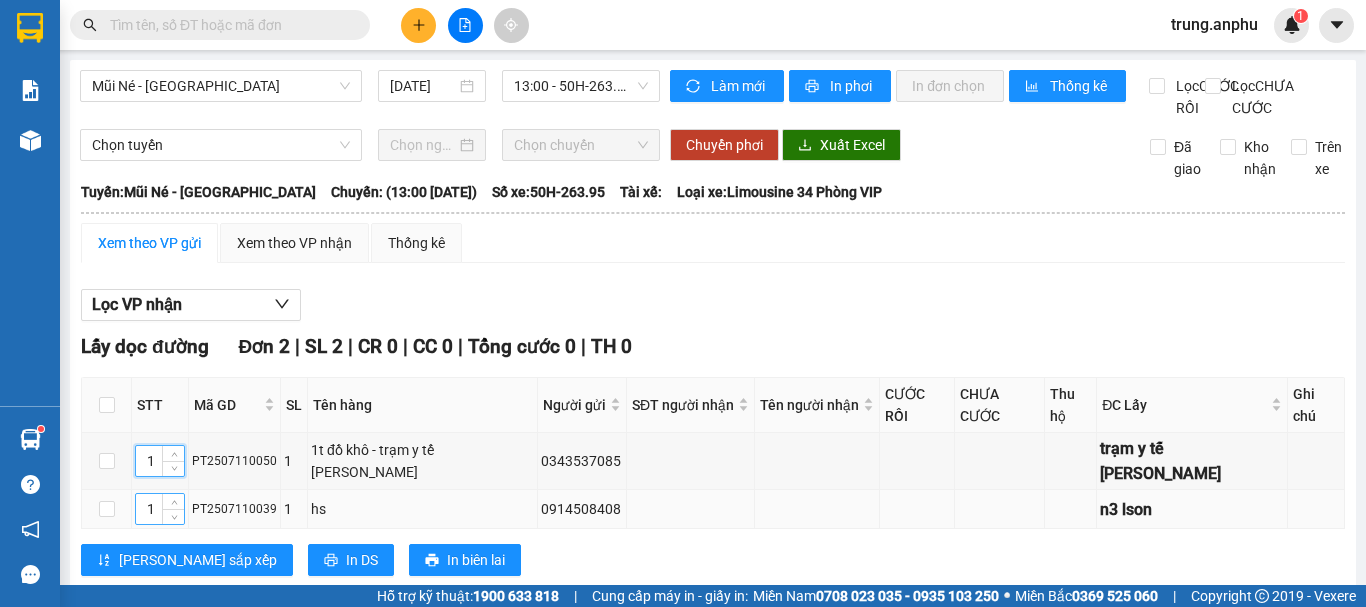 type on "1" 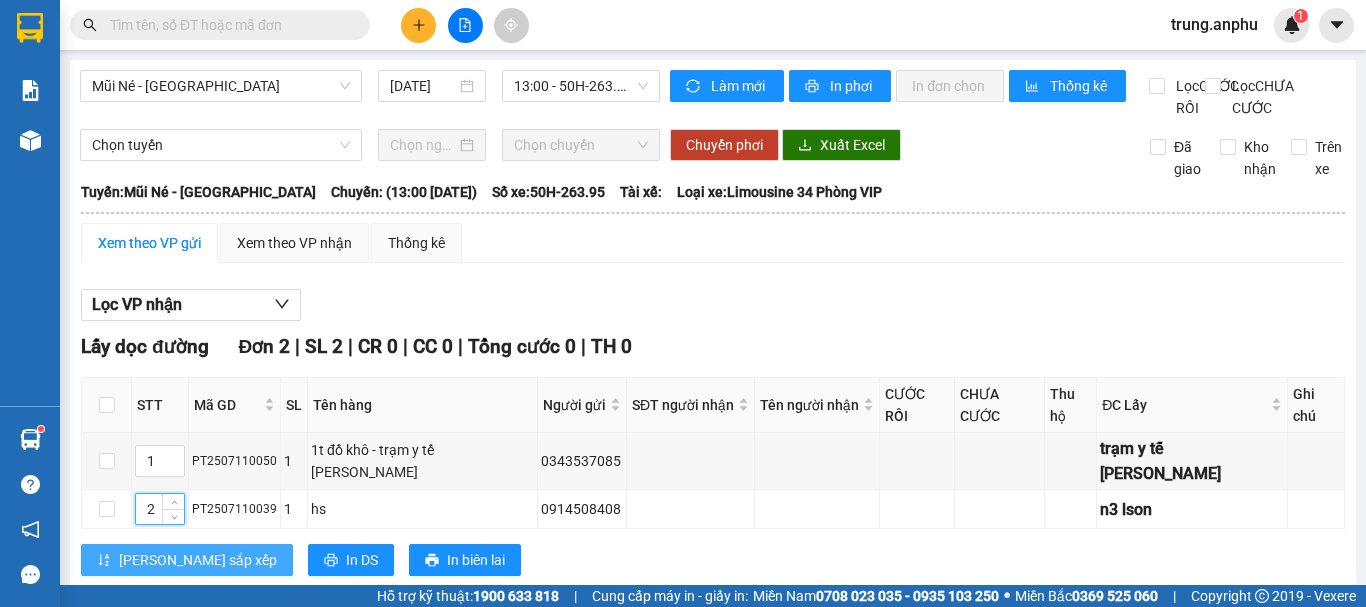 type on "2" 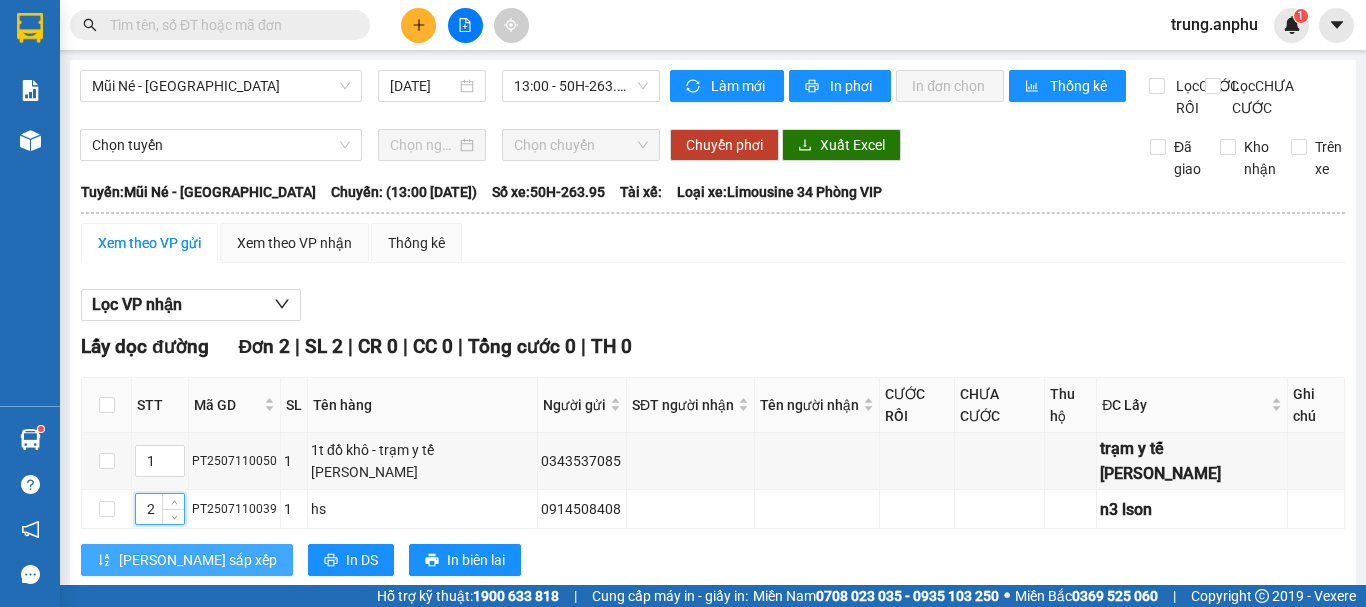 click on "[PERSON_NAME] sắp xếp" at bounding box center (198, 560) 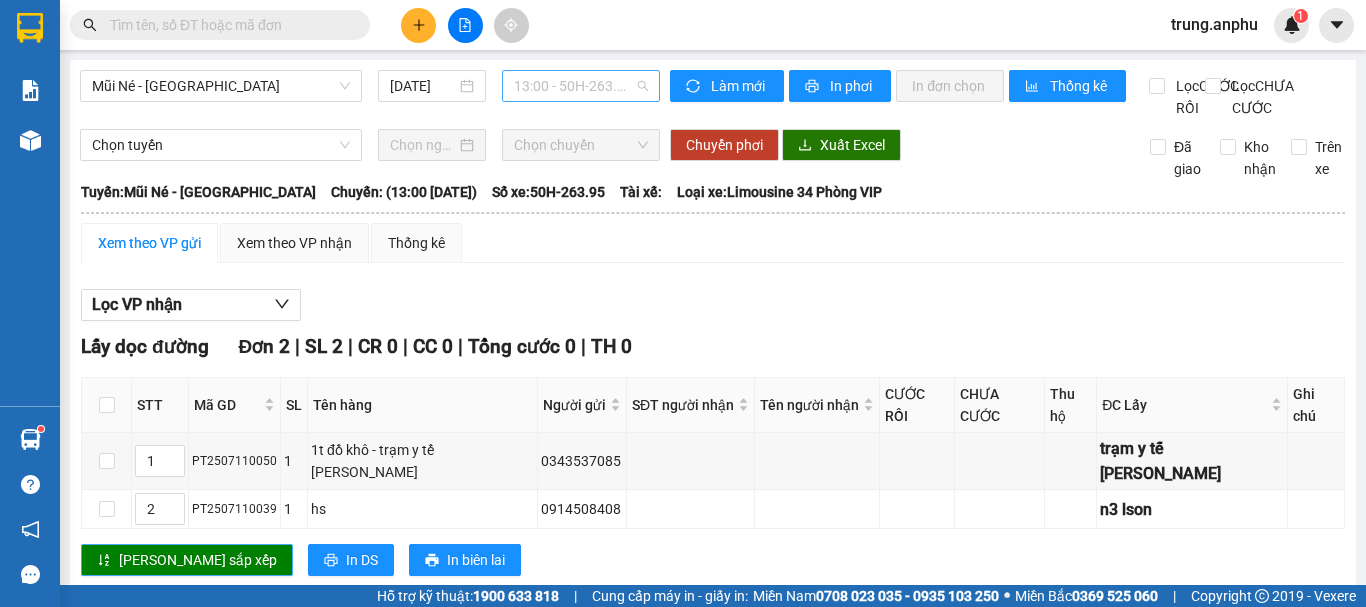 click on "13:00     - 50H-263.95" at bounding box center [581, 86] 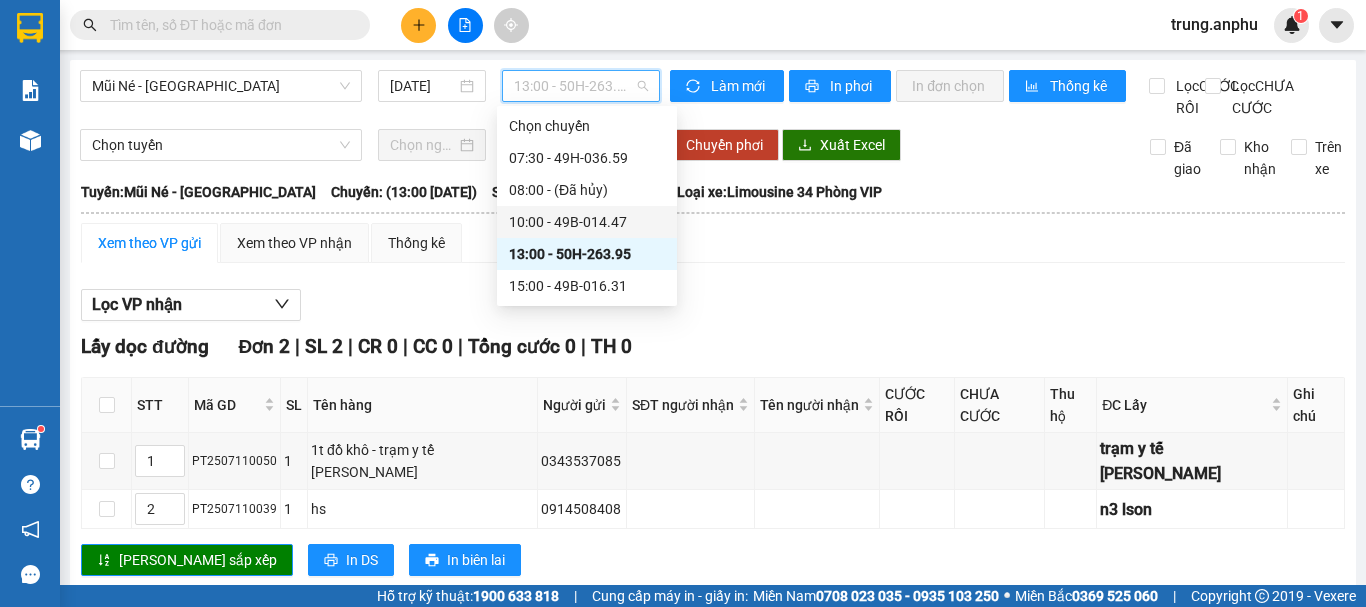 click on "10:00     - 49B-014.47" at bounding box center (587, 222) 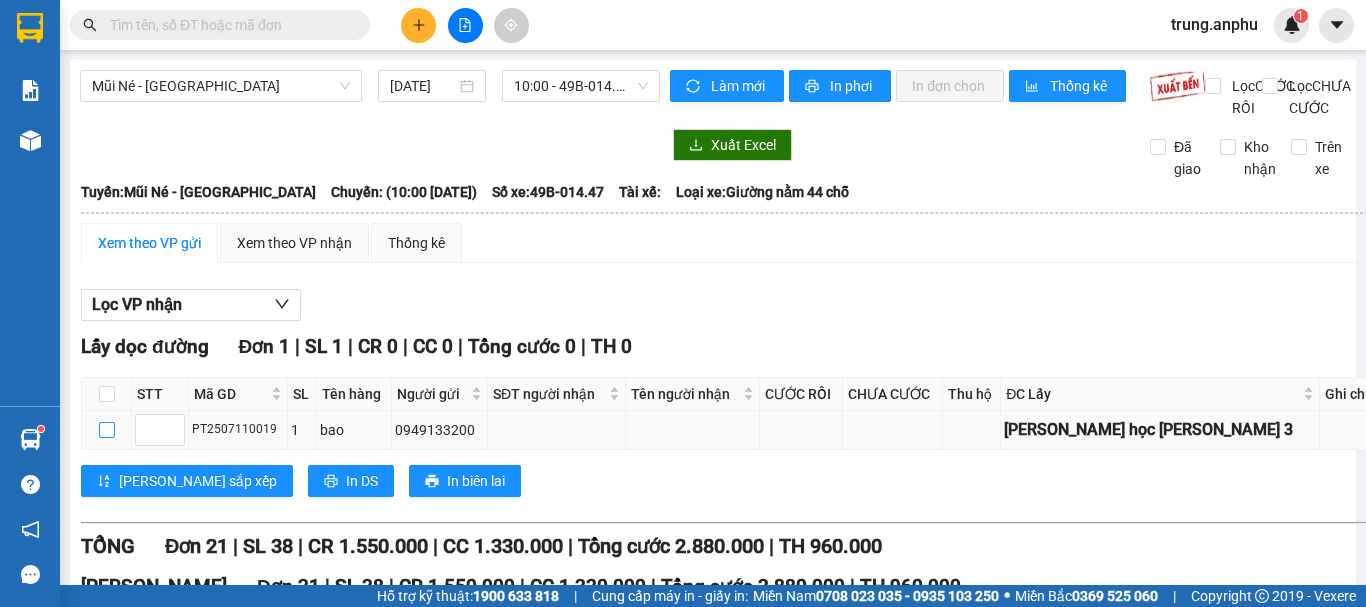 click at bounding box center [107, 430] 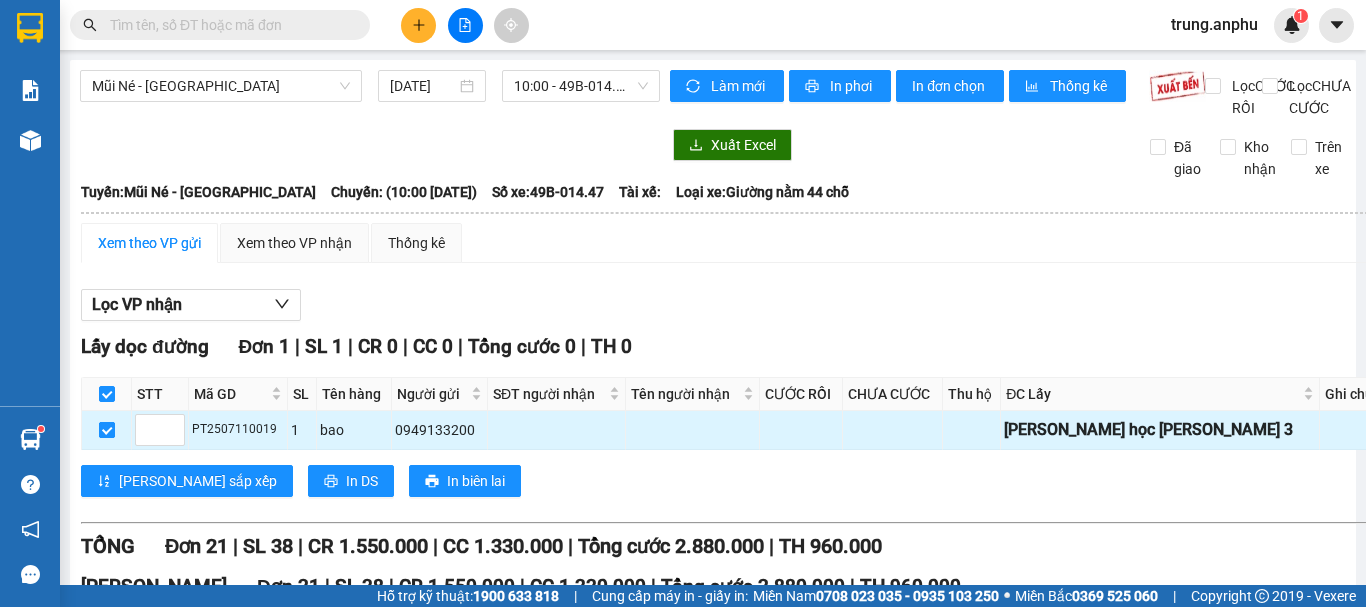 click at bounding box center [107, 430] 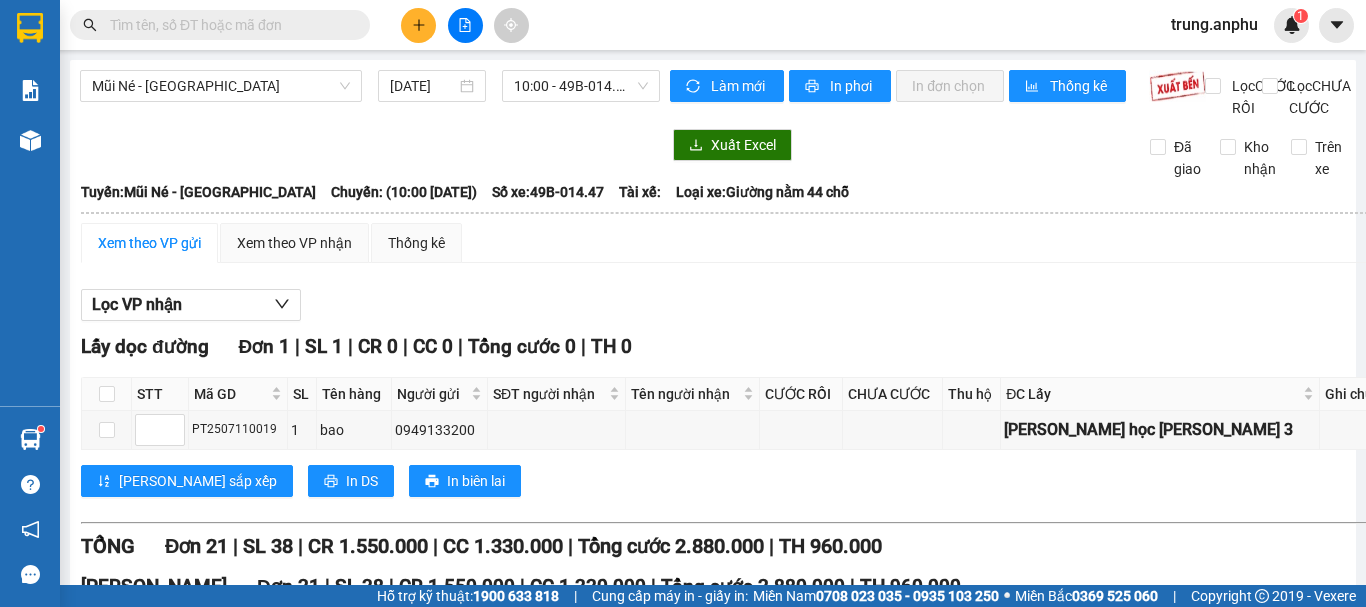 drag, startPoint x: 107, startPoint y: 514, endPoint x: 464, endPoint y: 380, distance: 381.32007 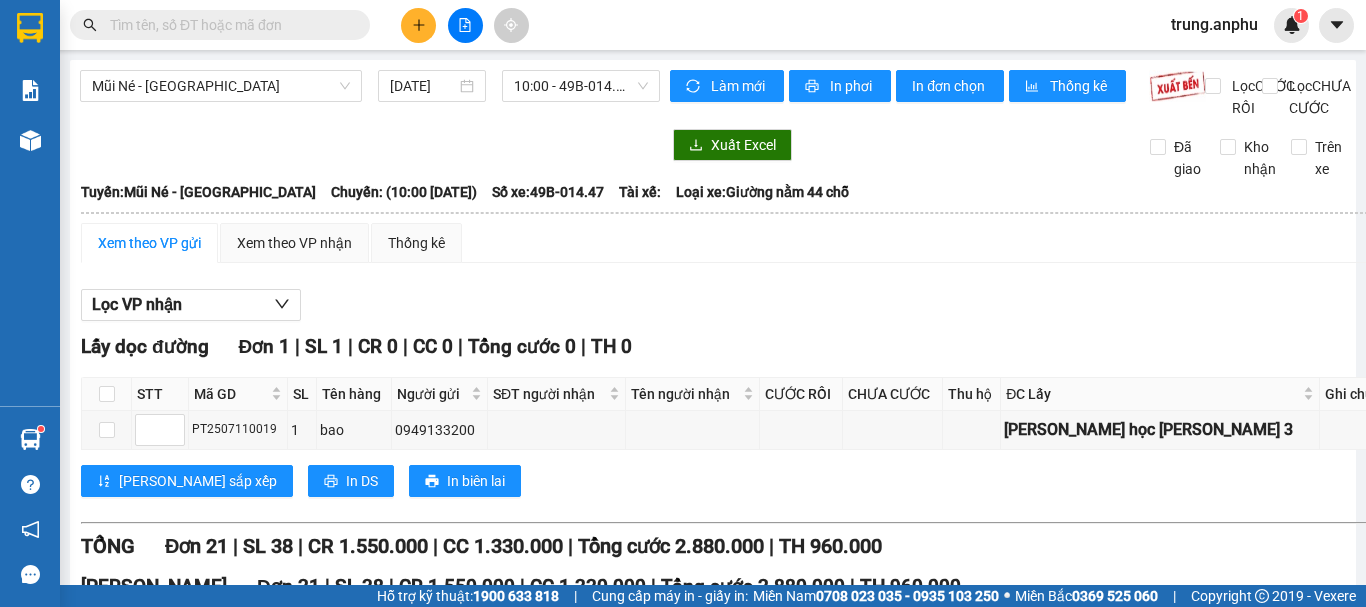 click on "Xuống kho gửi" at bounding box center (391, 1620) 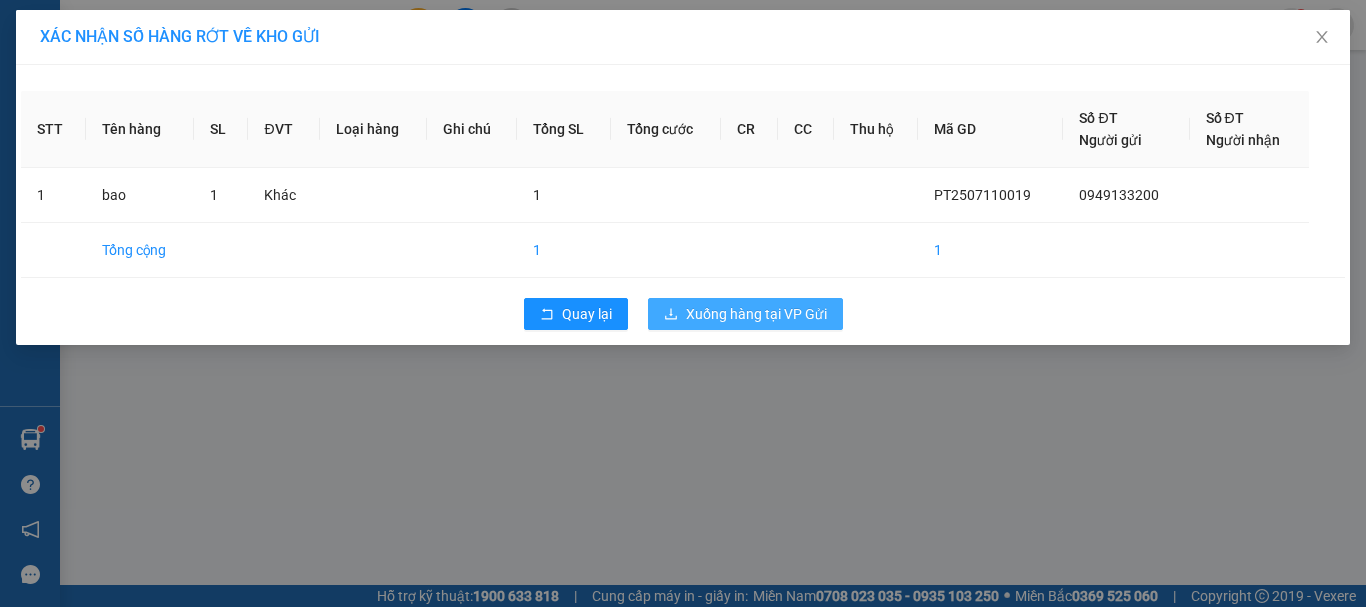 click on "Xuống hàng tại VP Gửi" at bounding box center [756, 314] 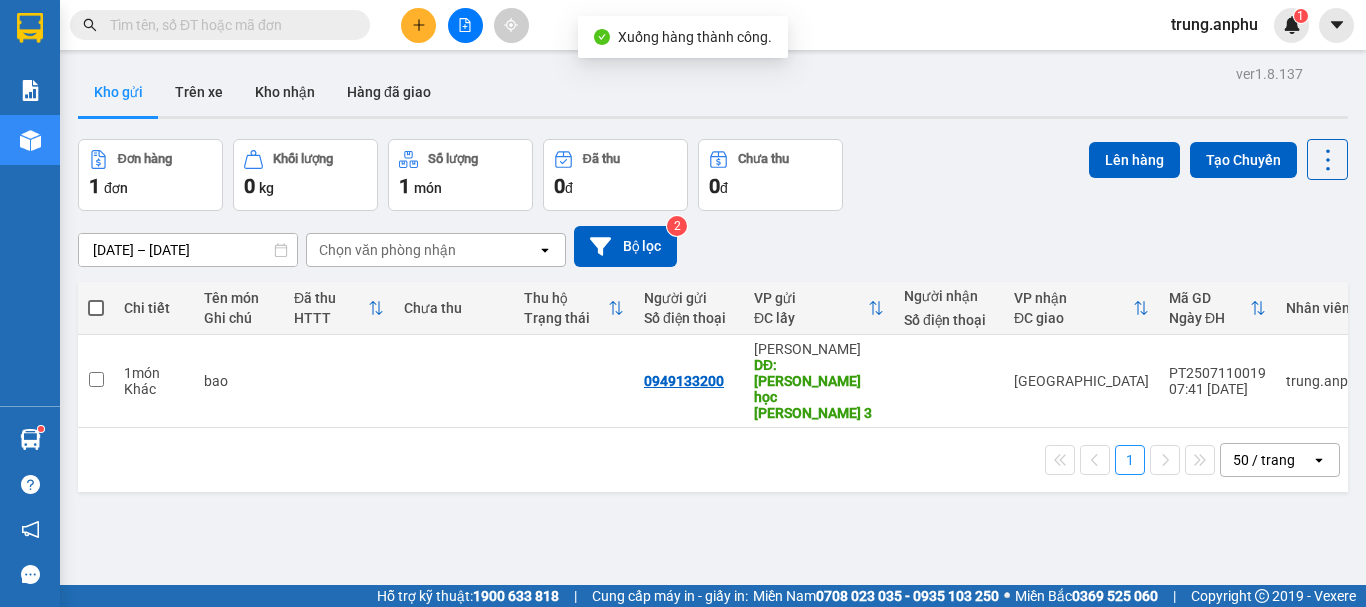 click at bounding box center [96, 308] 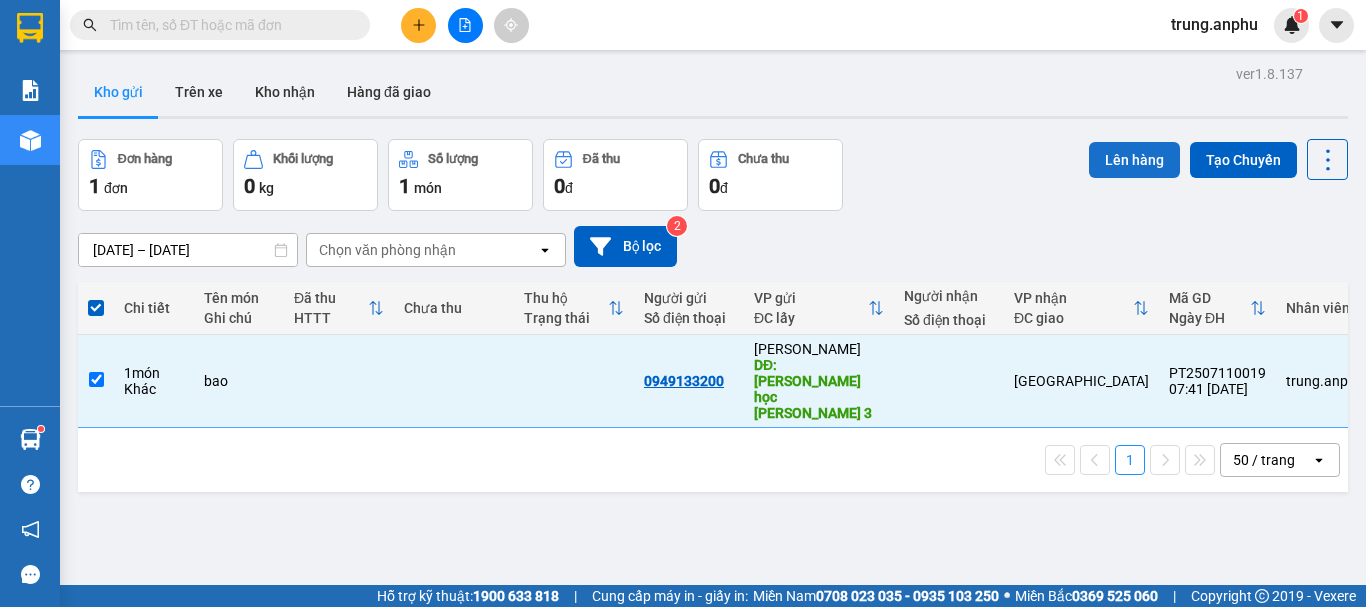 click on "Lên hàng" at bounding box center [1134, 160] 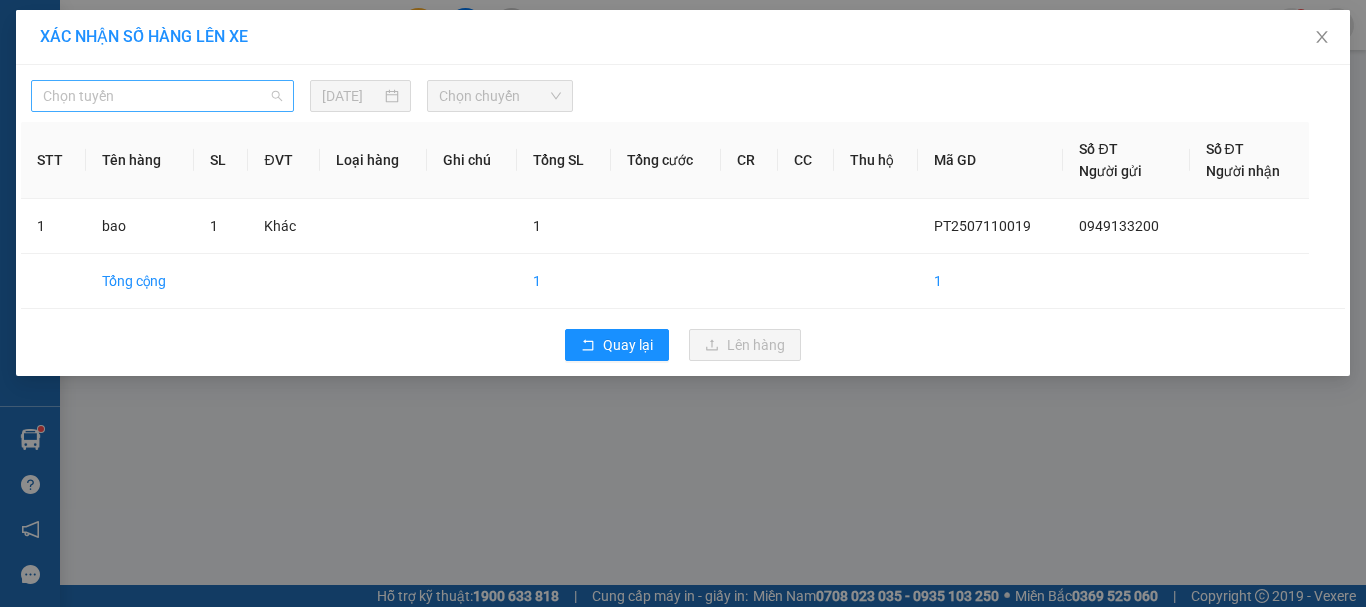 click on "Chọn tuyến" at bounding box center (162, 96) 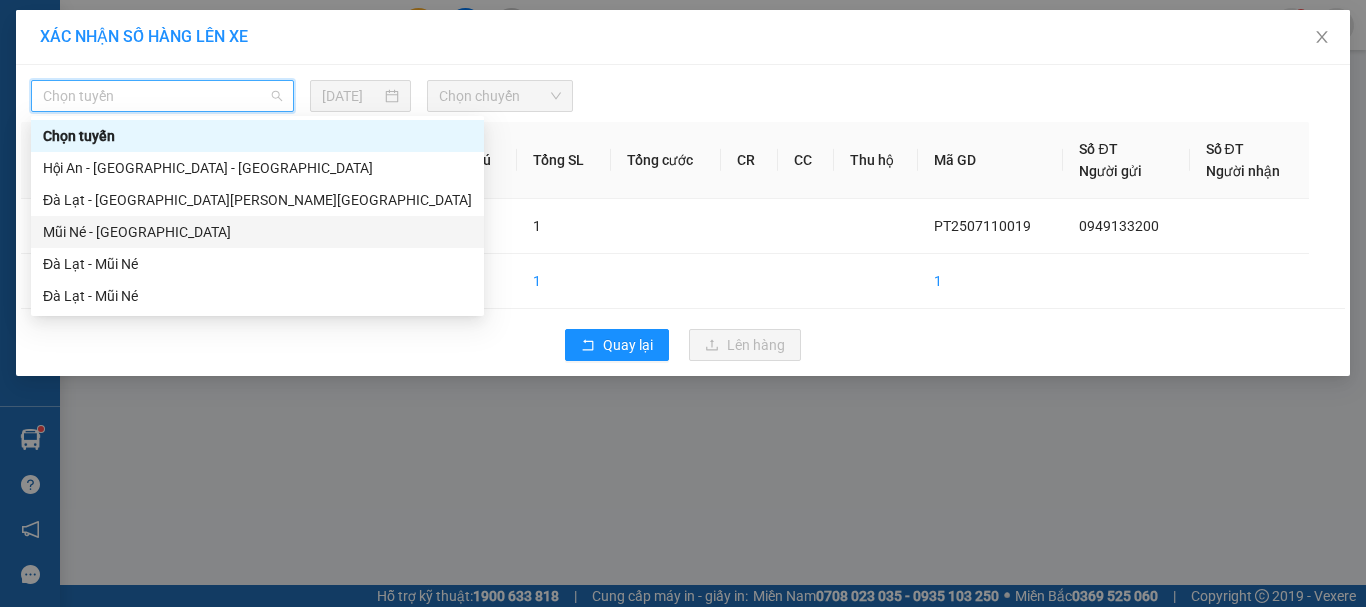 click on "Mũi Né - [GEOGRAPHIC_DATA]" at bounding box center [257, 232] 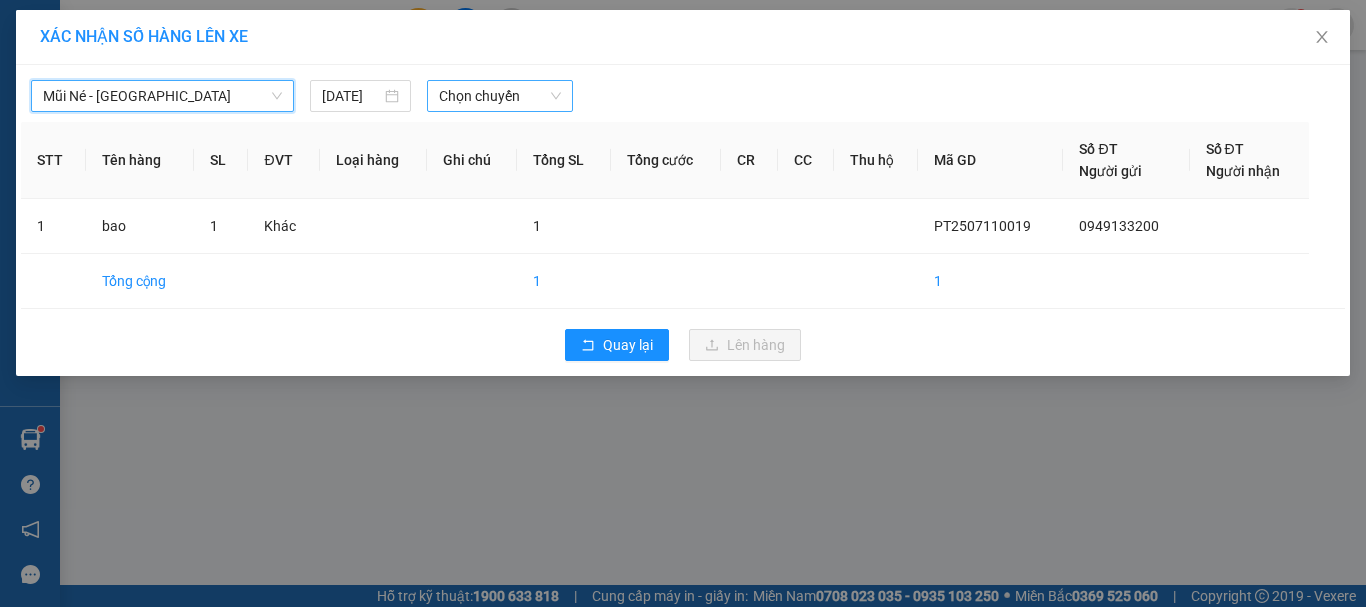 click on "Chọn chuyến" at bounding box center [500, 96] 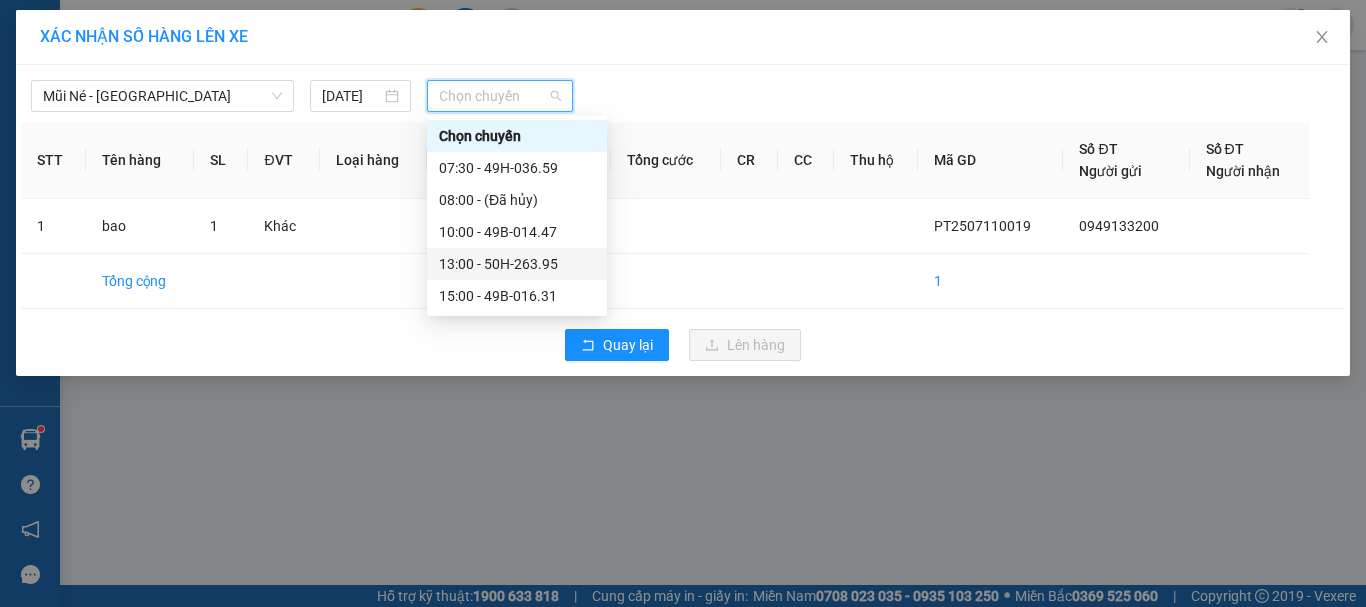 click on "13:00     - 50H-263.95" at bounding box center (517, 264) 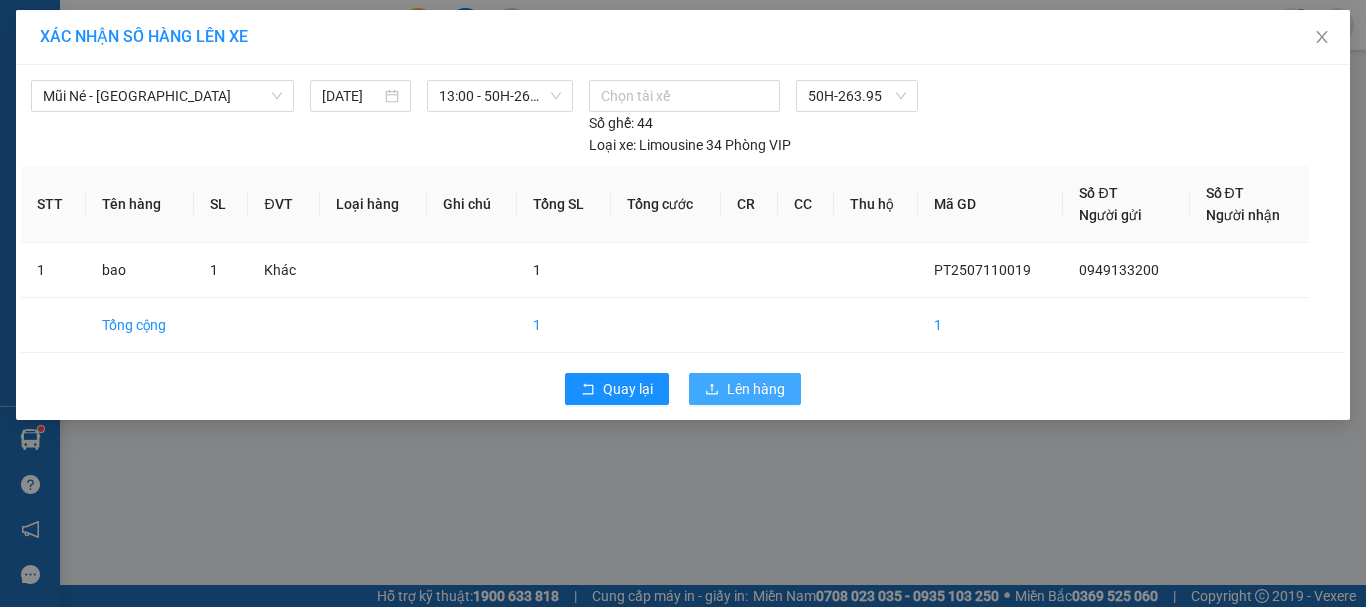 click on "Lên hàng" at bounding box center [745, 389] 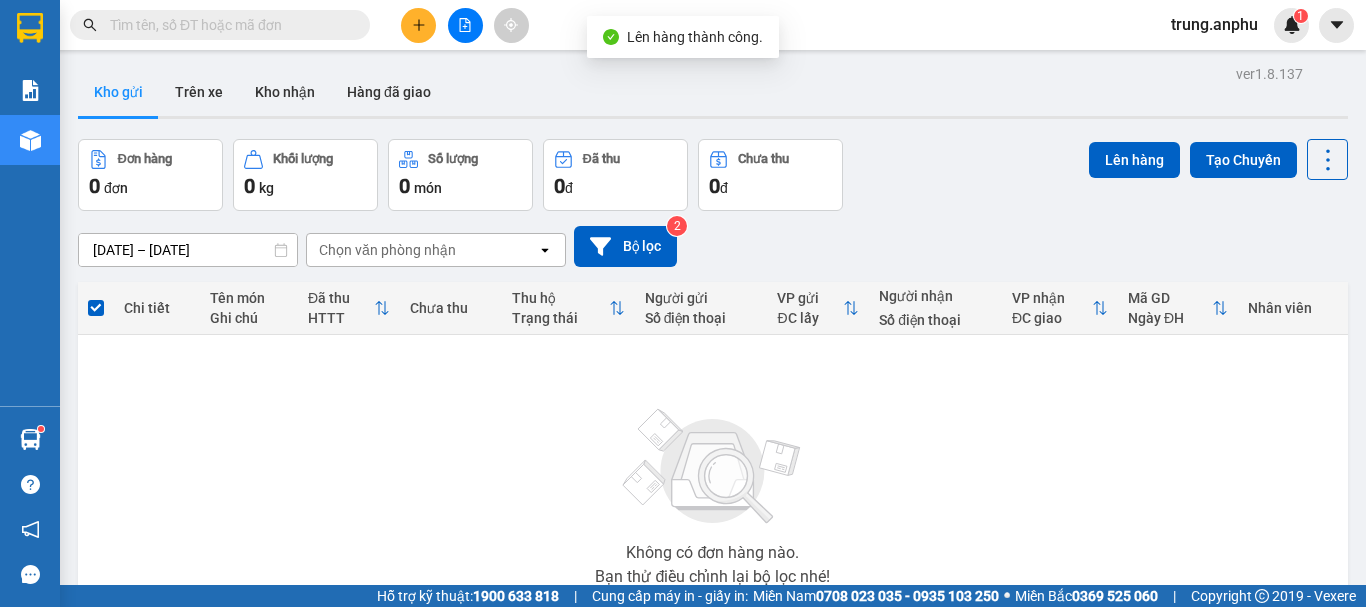 click 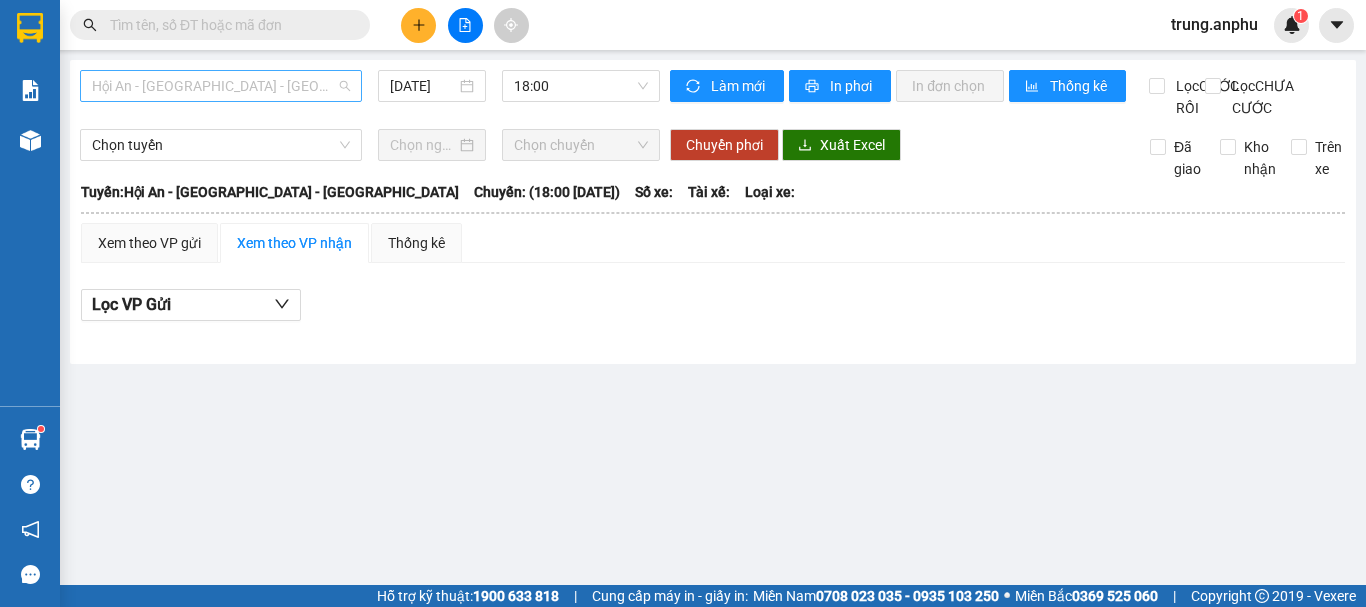 click on "Hội An - [GEOGRAPHIC_DATA] - [GEOGRAPHIC_DATA]" at bounding box center (221, 86) 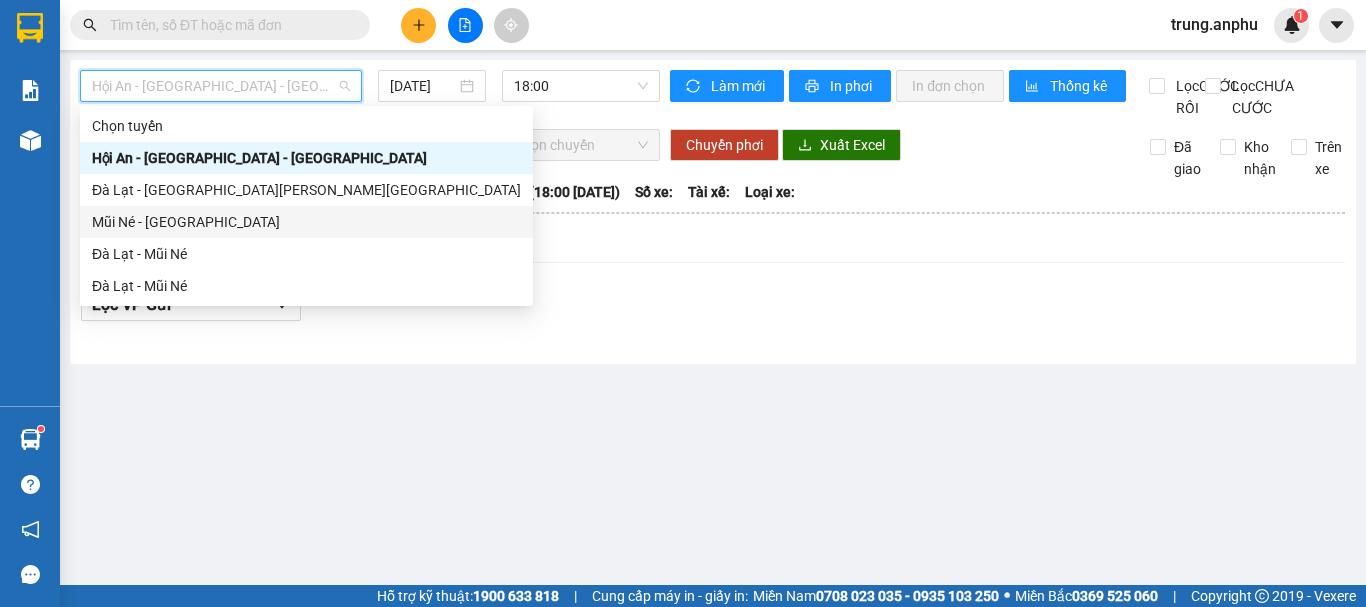 drag, startPoint x: 136, startPoint y: 221, endPoint x: 344, endPoint y: 175, distance: 213.02582 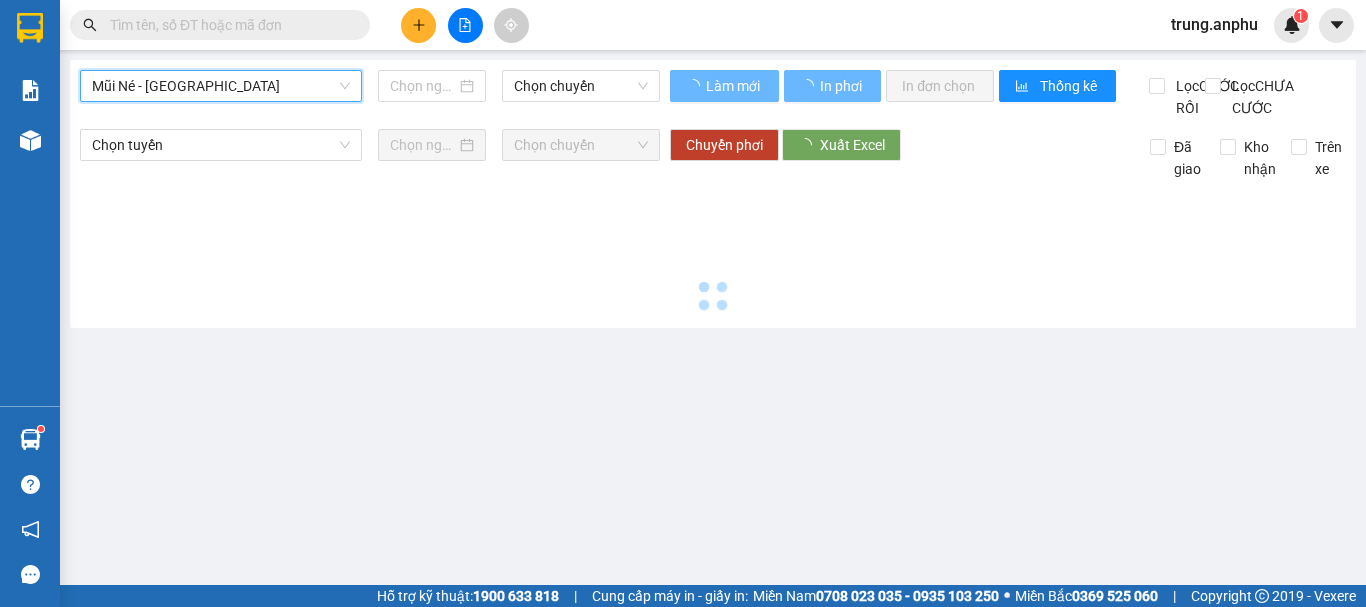 type on "[DATE]" 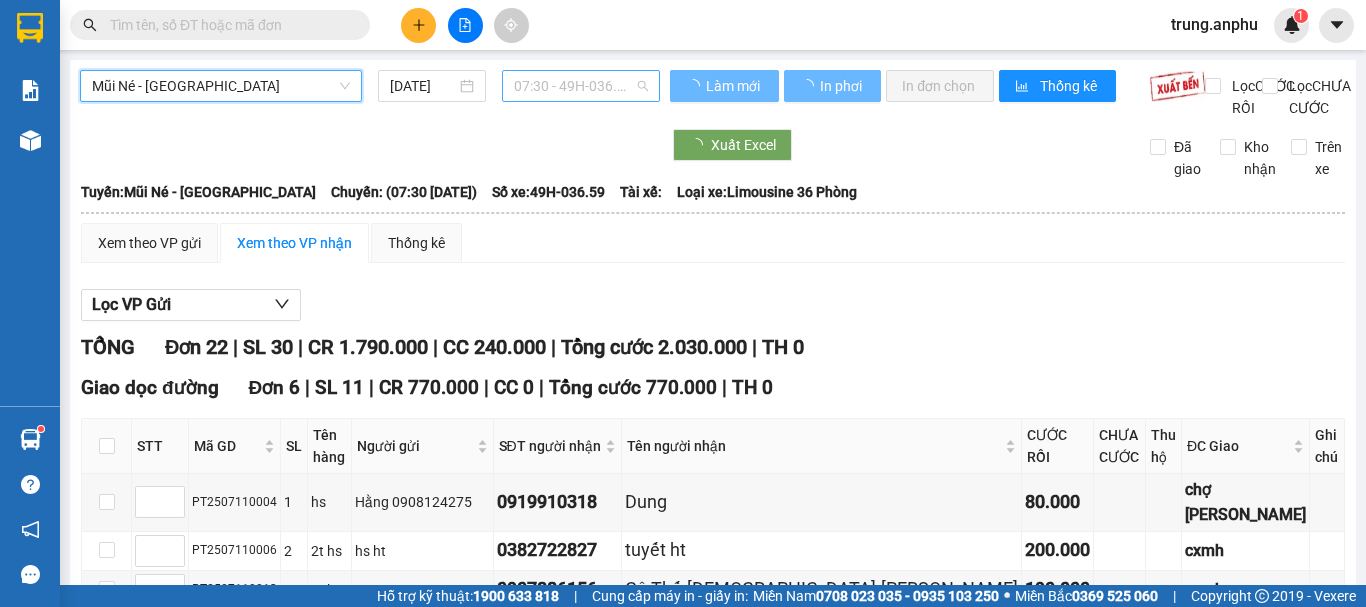 click on "07:30     - 49H-036.59" at bounding box center (581, 86) 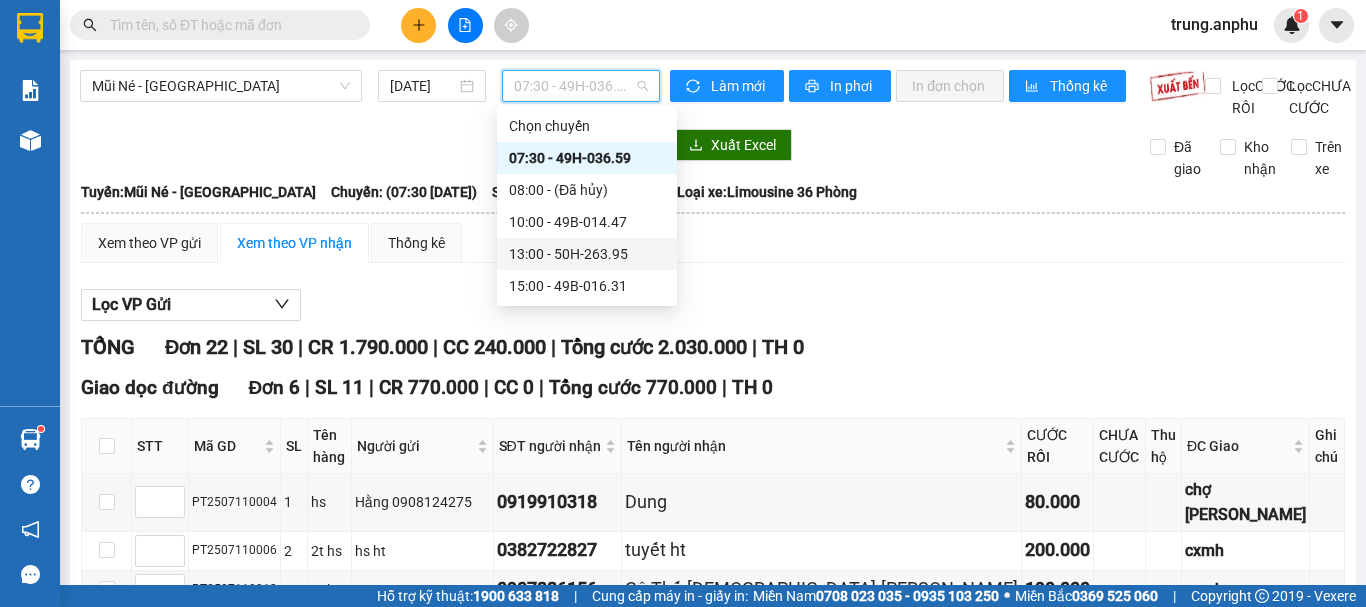 click on "13:00     - 50H-263.95" at bounding box center [587, 254] 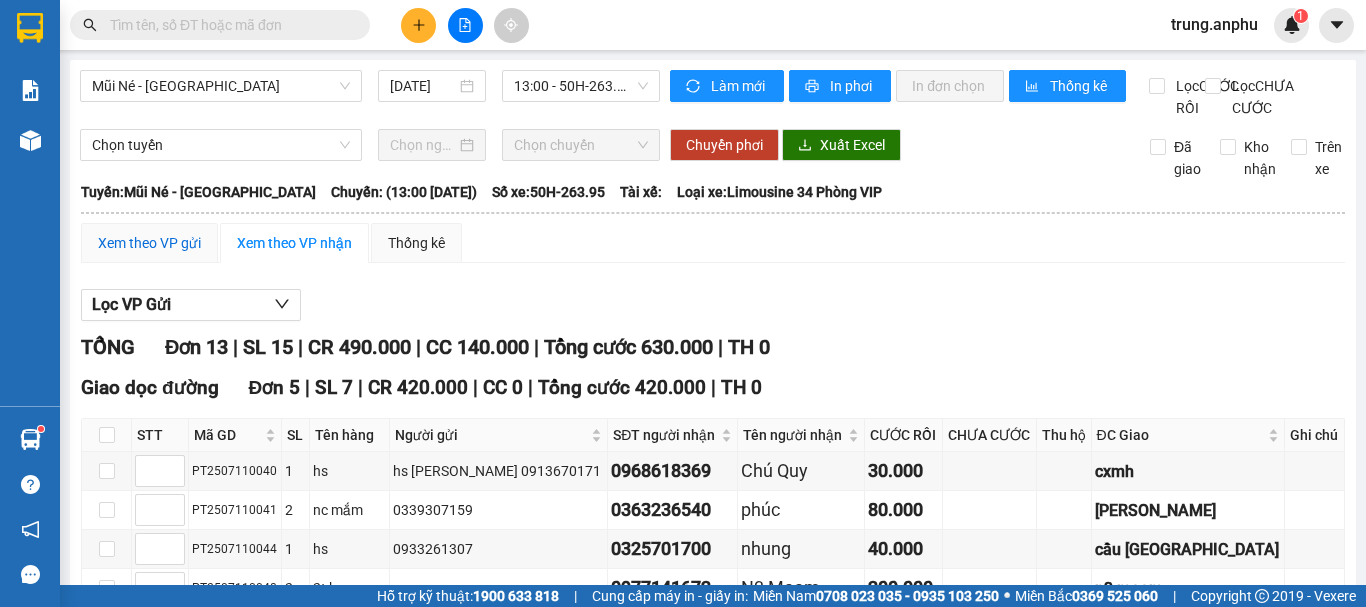 click on "Xem theo VP gửi" at bounding box center [149, 243] 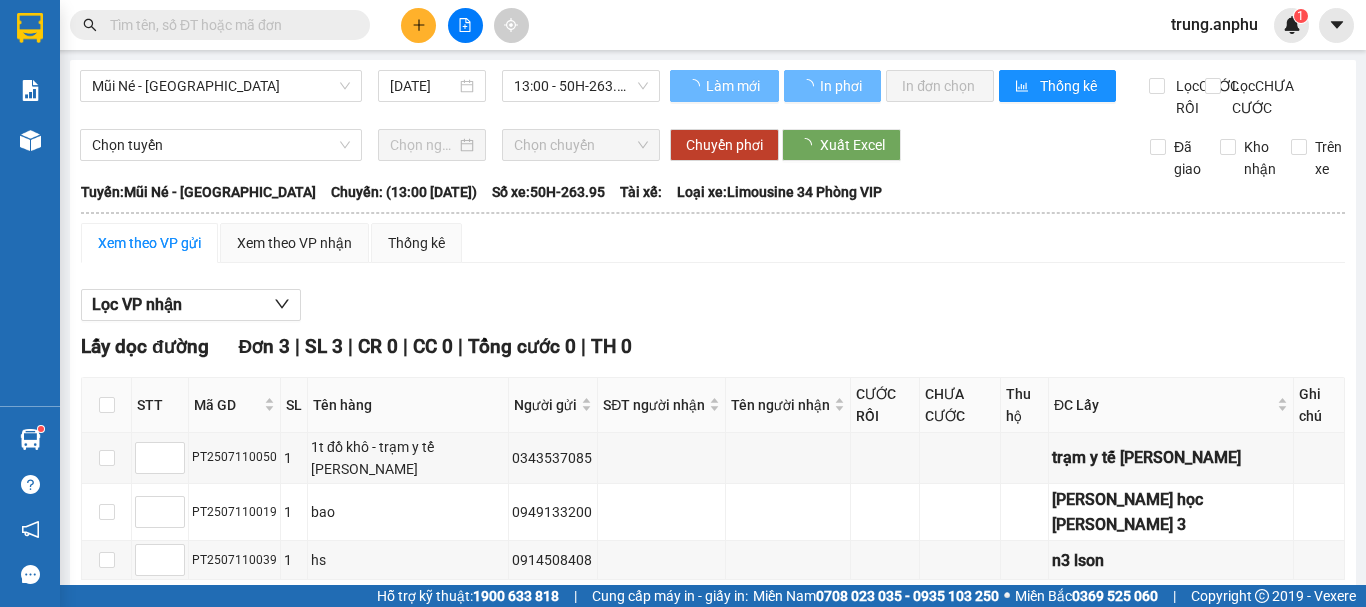 type on "1" 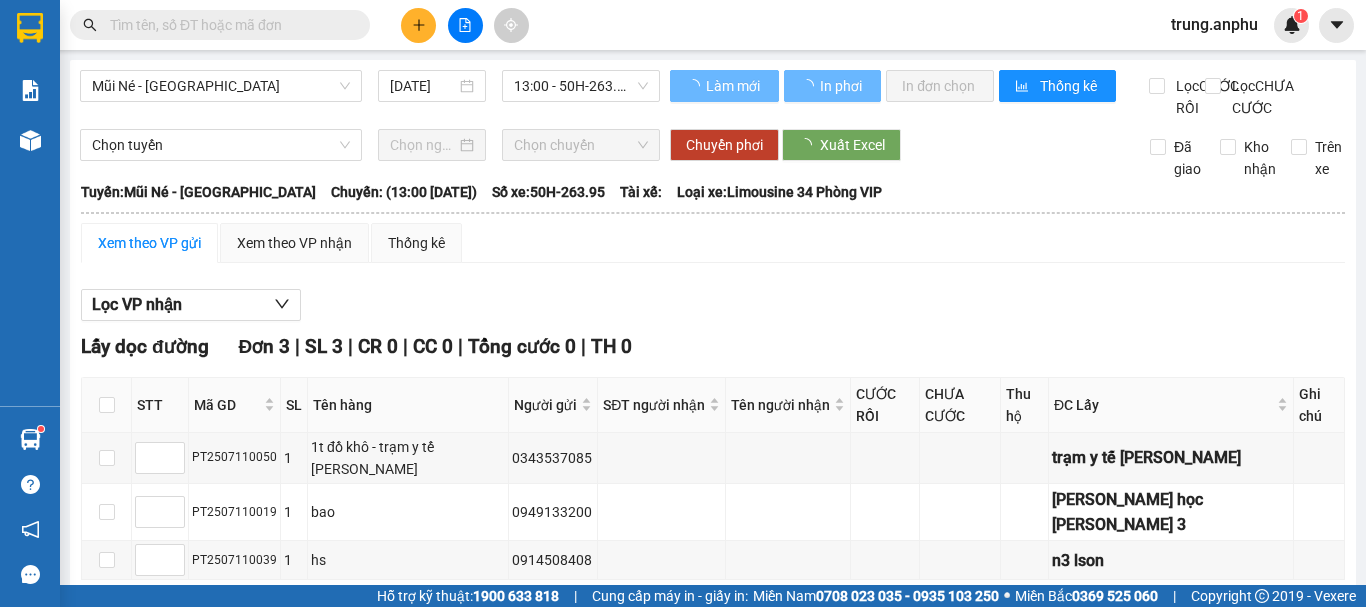 type on "2" 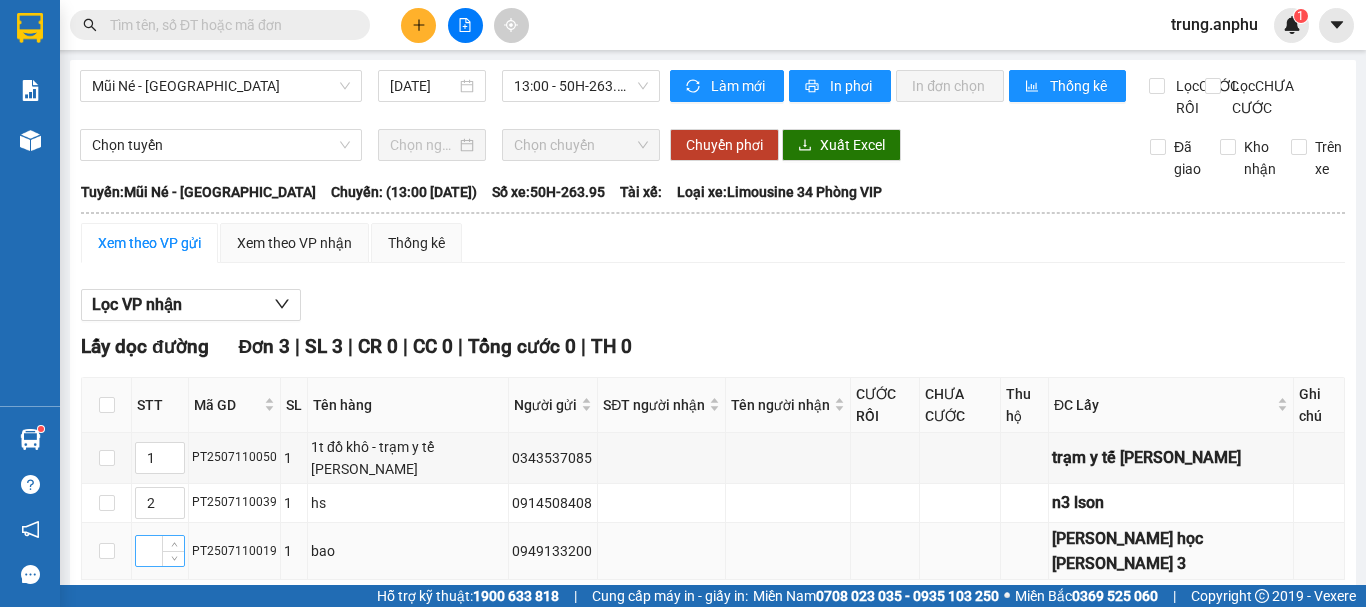 click at bounding box center (160, 551) 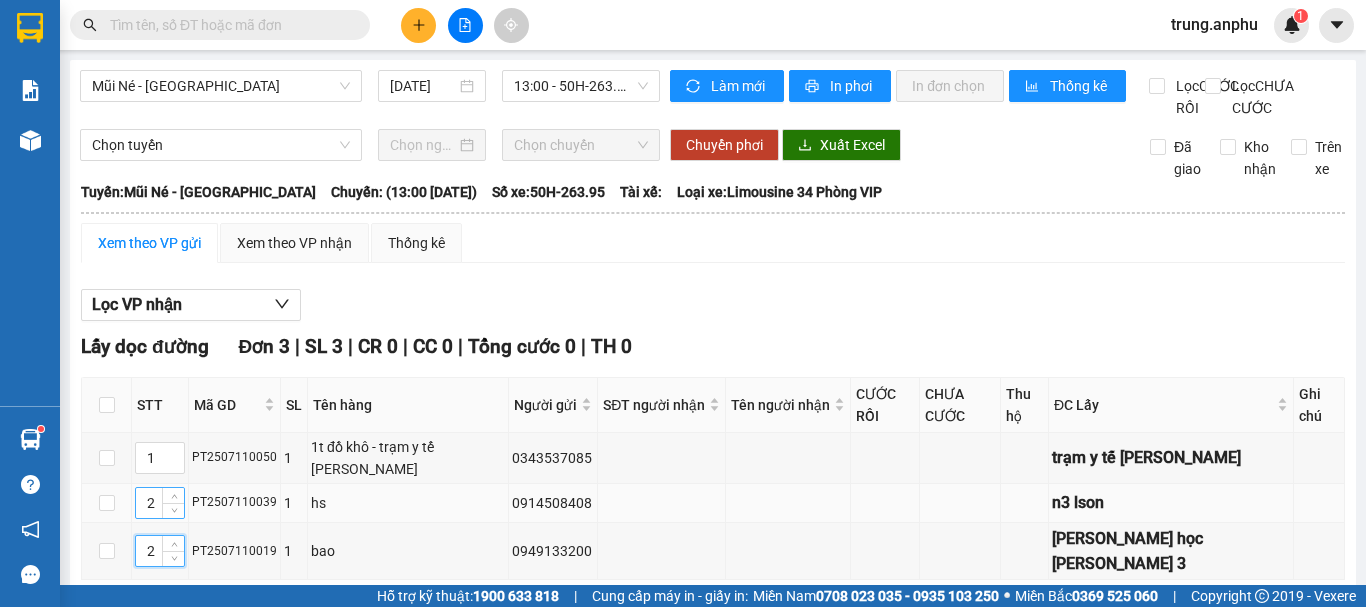 type on "2" 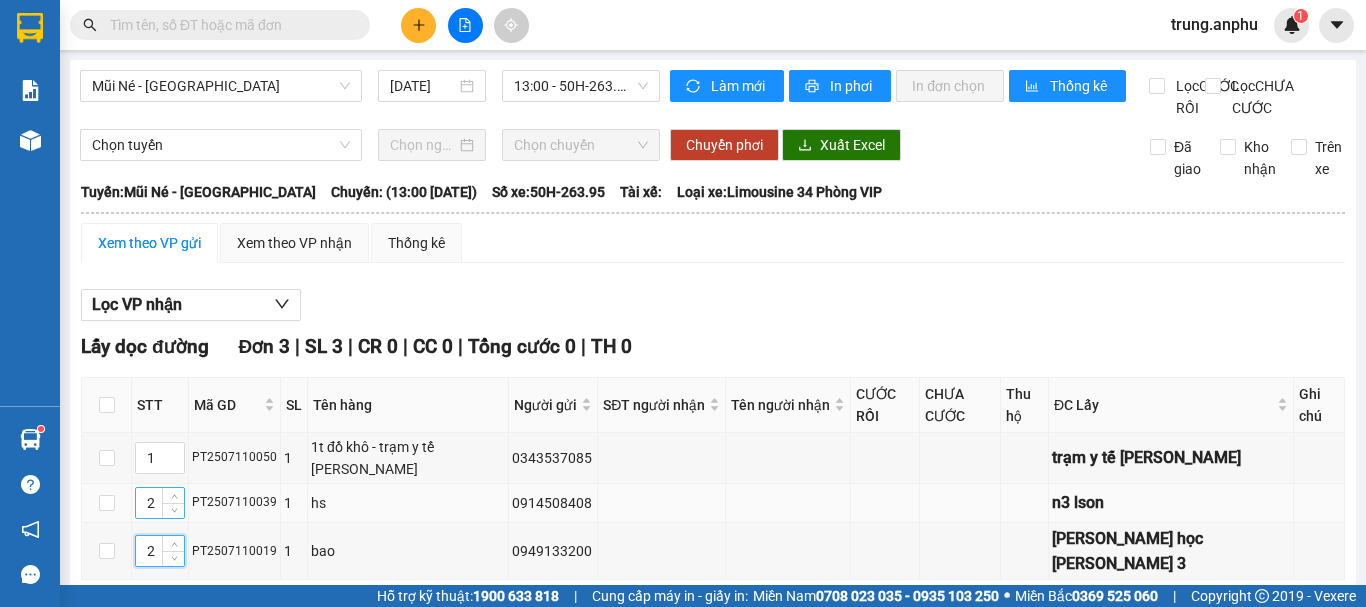 click on "2" at bounding box center [160, 503] 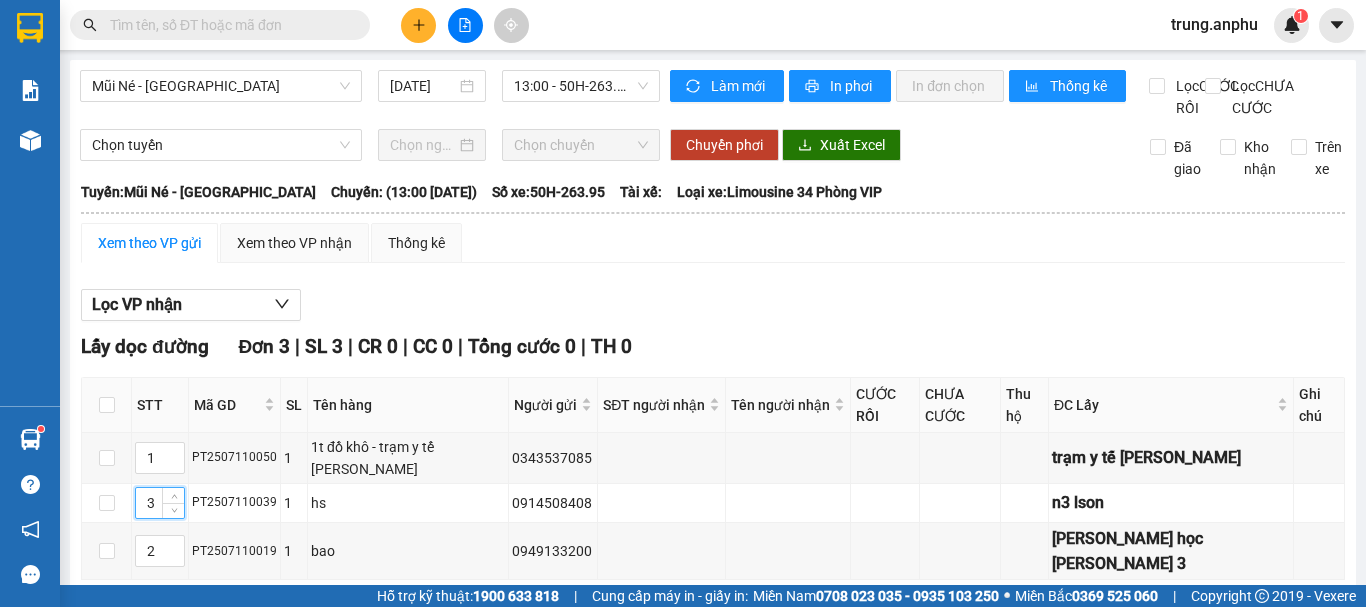 type on "3" 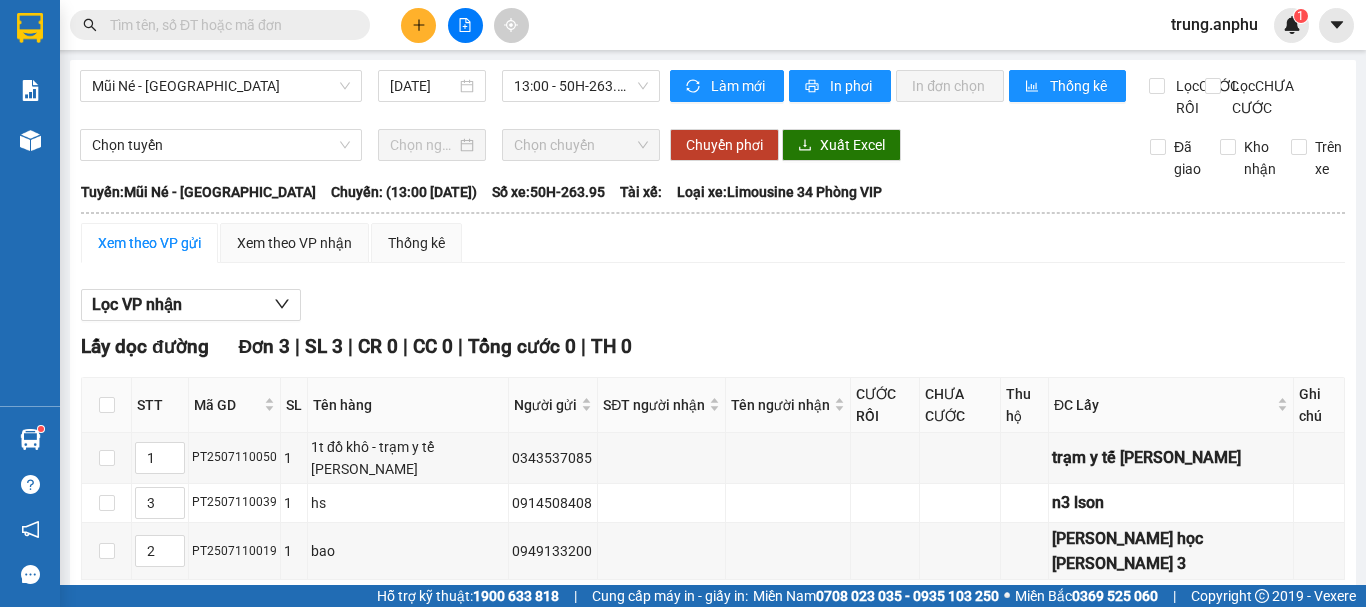 click on "[PERSON_NAME] sắp xếp" at bounding box center (198, 611) 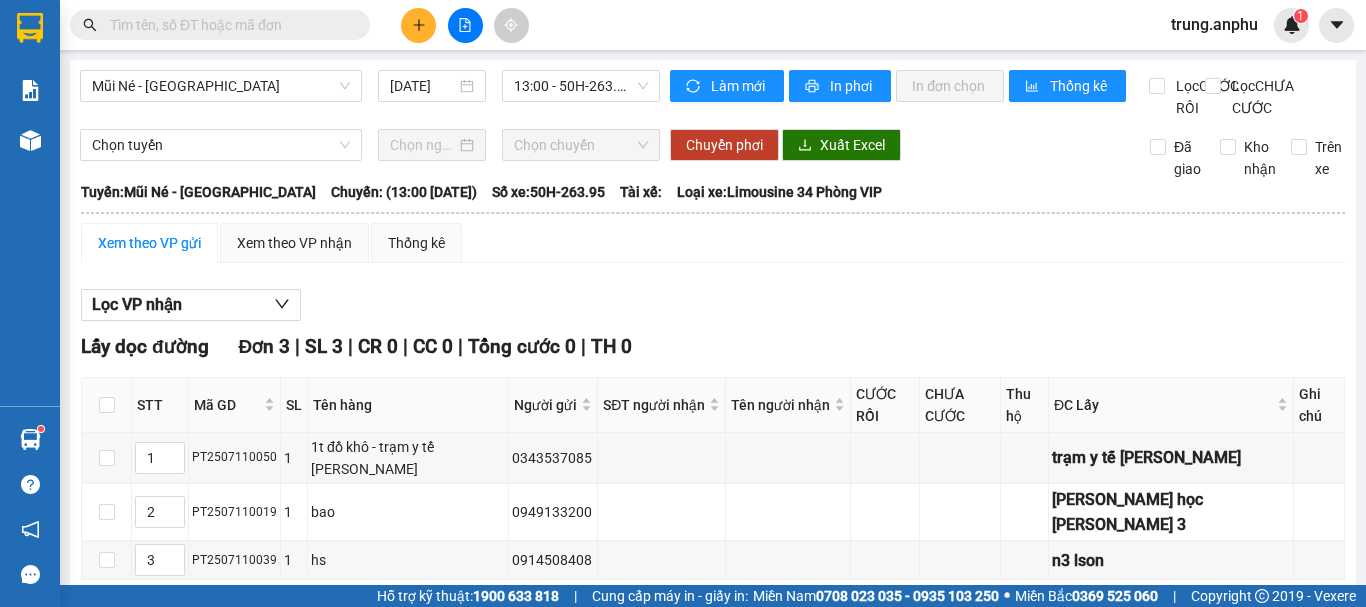 click on "In DS" at bounding box center [362, 611] 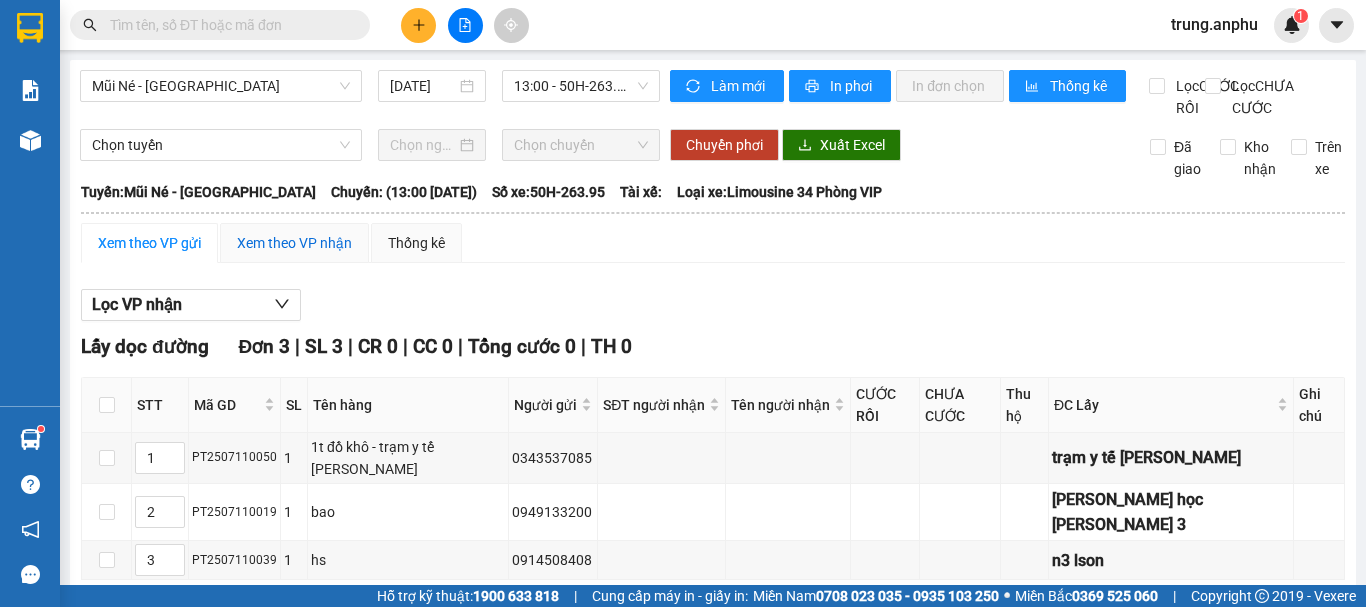 click on "Xem theo VP nhận" at bounding box center (294, 243) 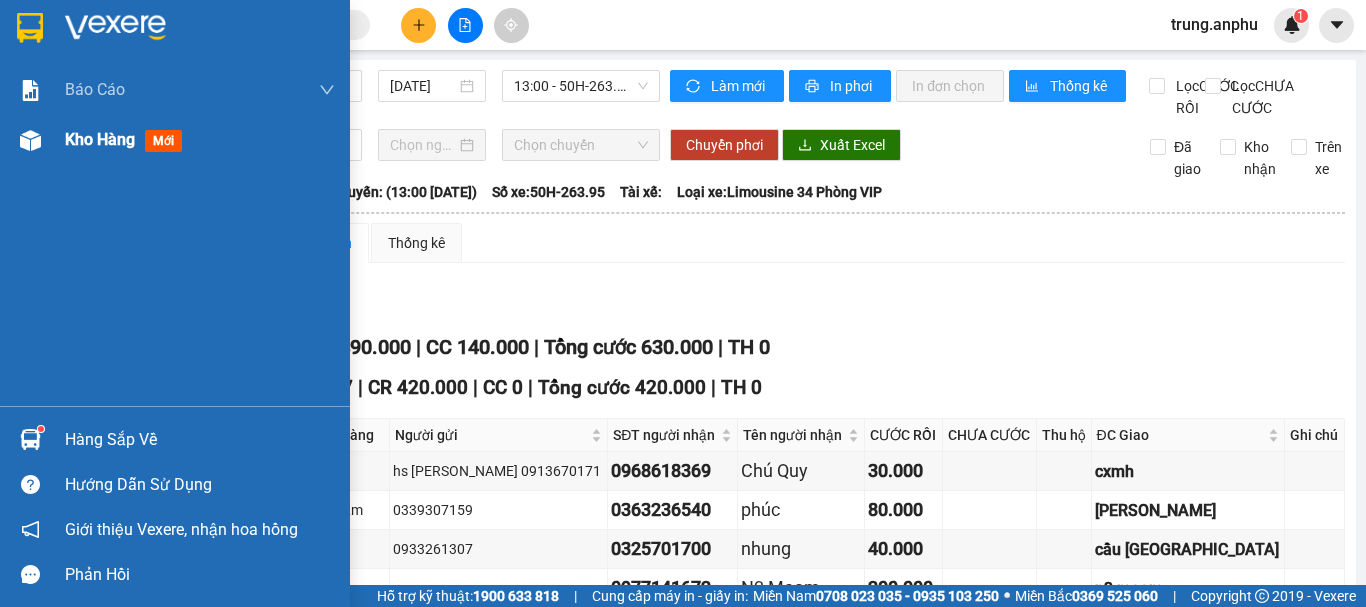 click on "Kho hàng" at bounding box center [100, 139] 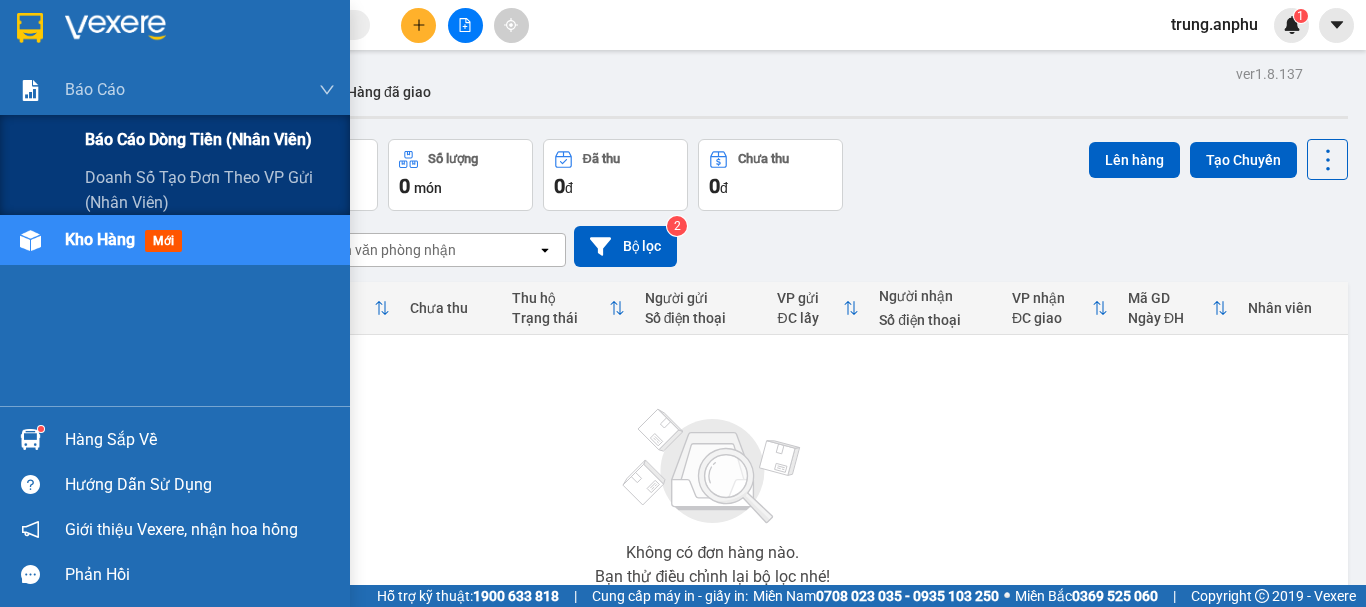 click on "Báo cáo dòng tiền (nhân viên)" at bounding box center (198, 139) 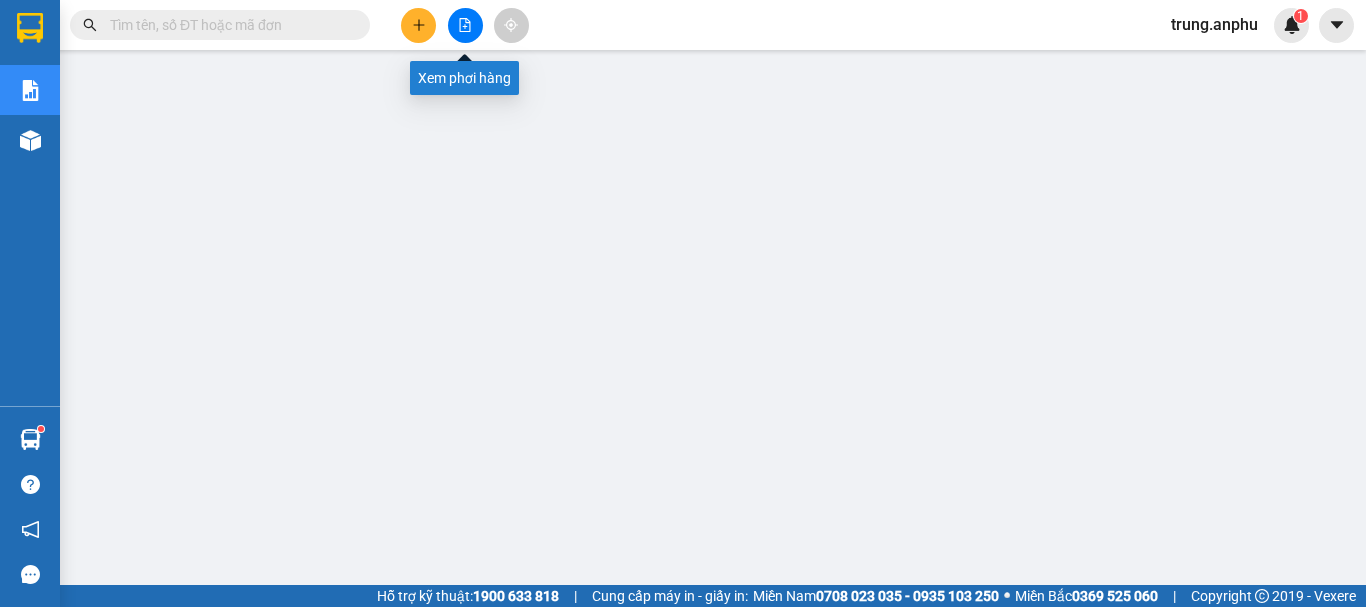 click at bounding box center (465, 25) 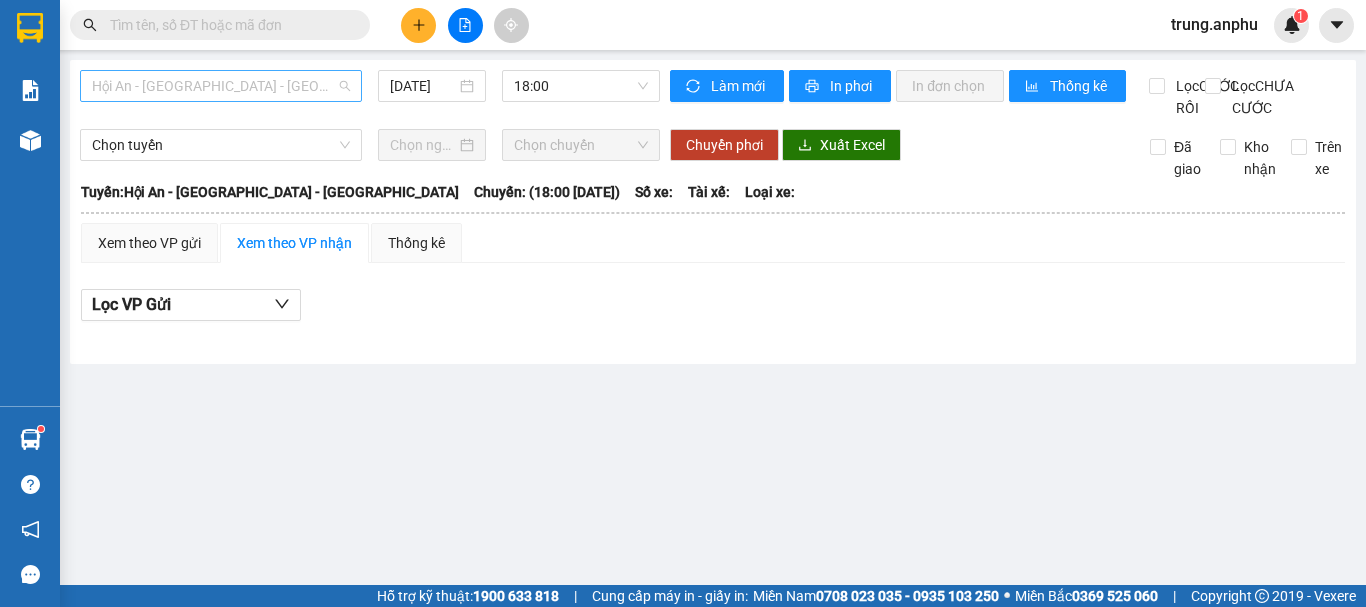 click on "Hội An - [GEOGRAPHIC_DATA] - [GEOGRAPHIC_DATA]" at bounding box center (221, 86) 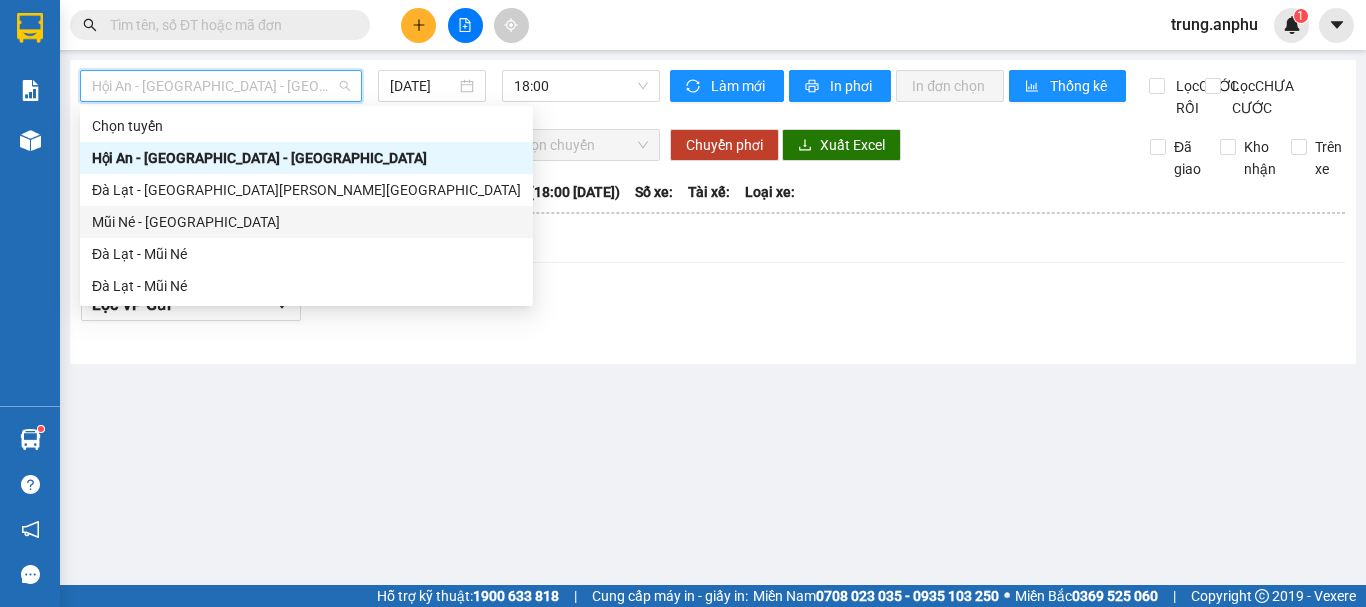 click on "Mũi Né - [GEOGRAPHIC_DATA]" at bounding box center (306, 222) 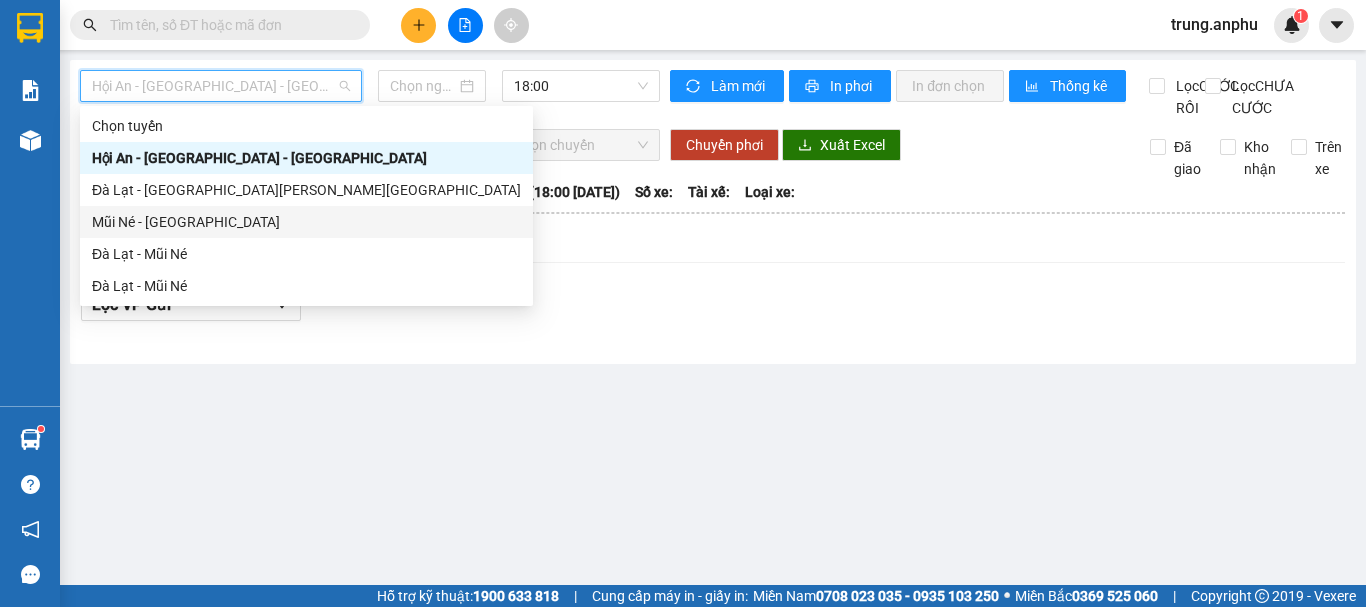 type on "[DATE]" 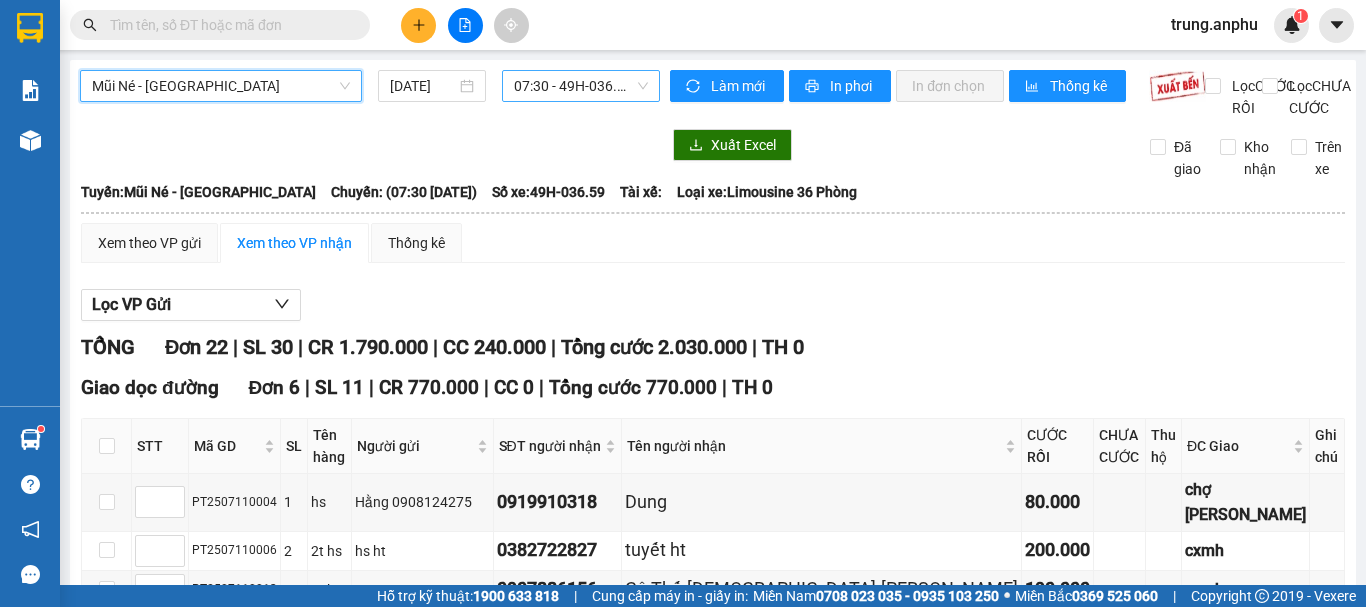 click on "07:30     - 49H-036.59" at bounding box center (581, 86) 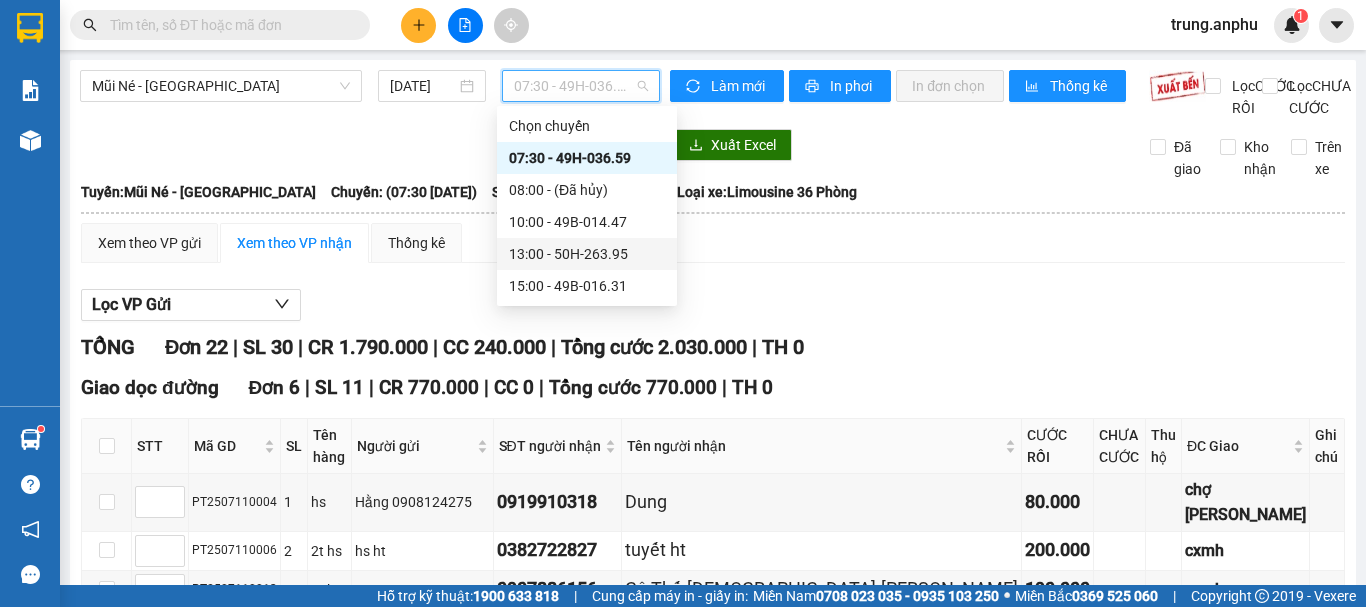 click on "13:00     - 50H-263.95" at bounding box center [587, 254] 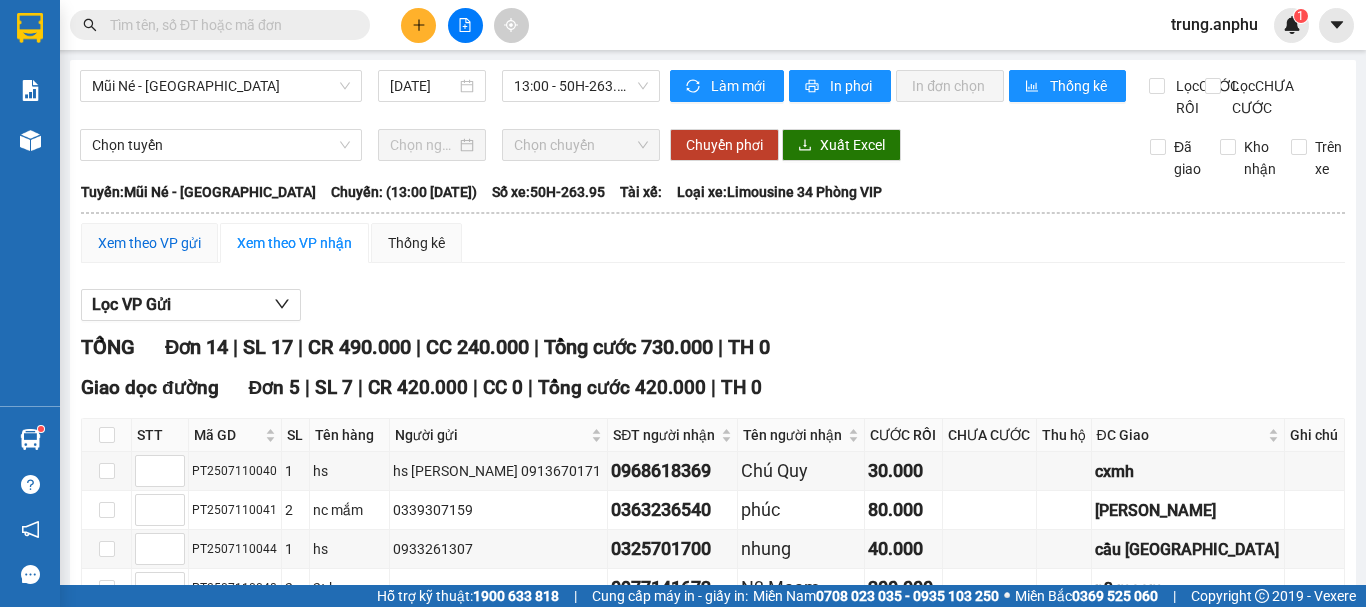 click on "Xem theo VP gửi" at bounding box center (149, 243) 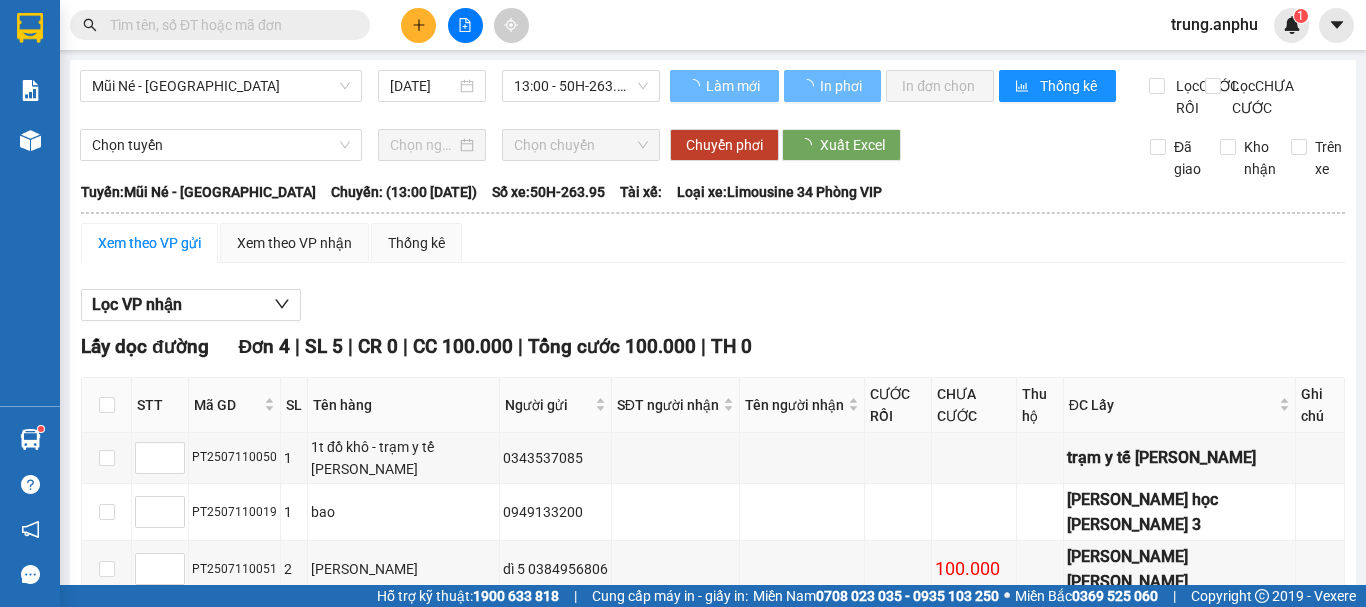 type on "1" 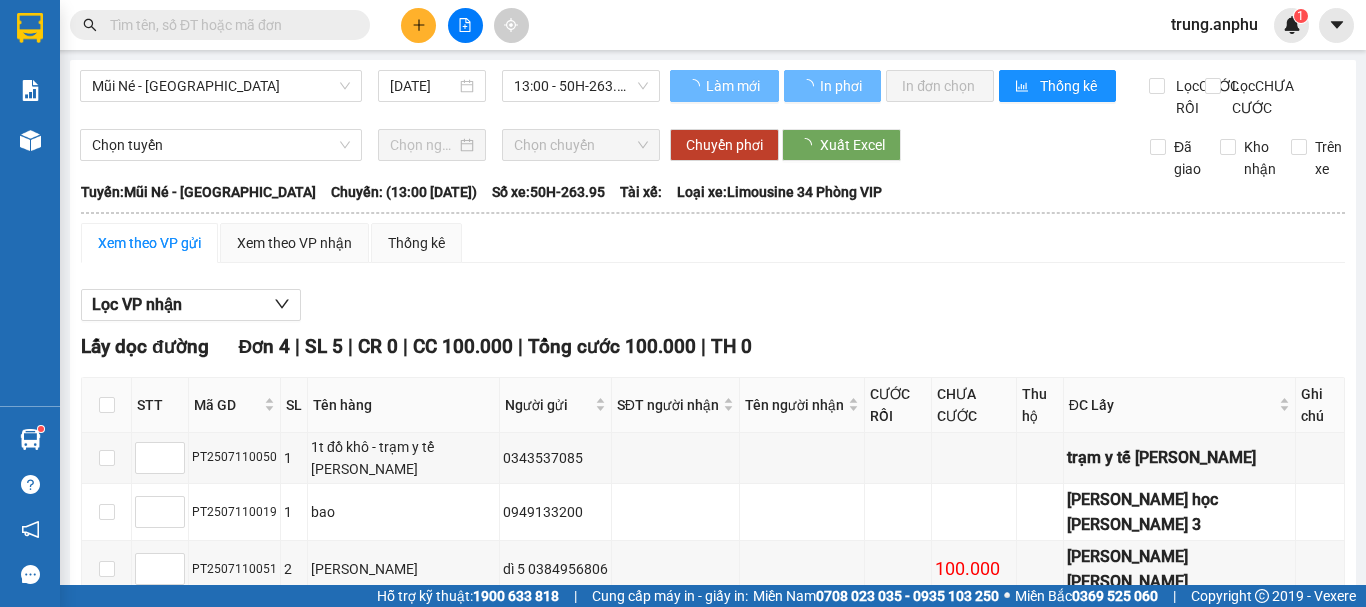 type on "2" 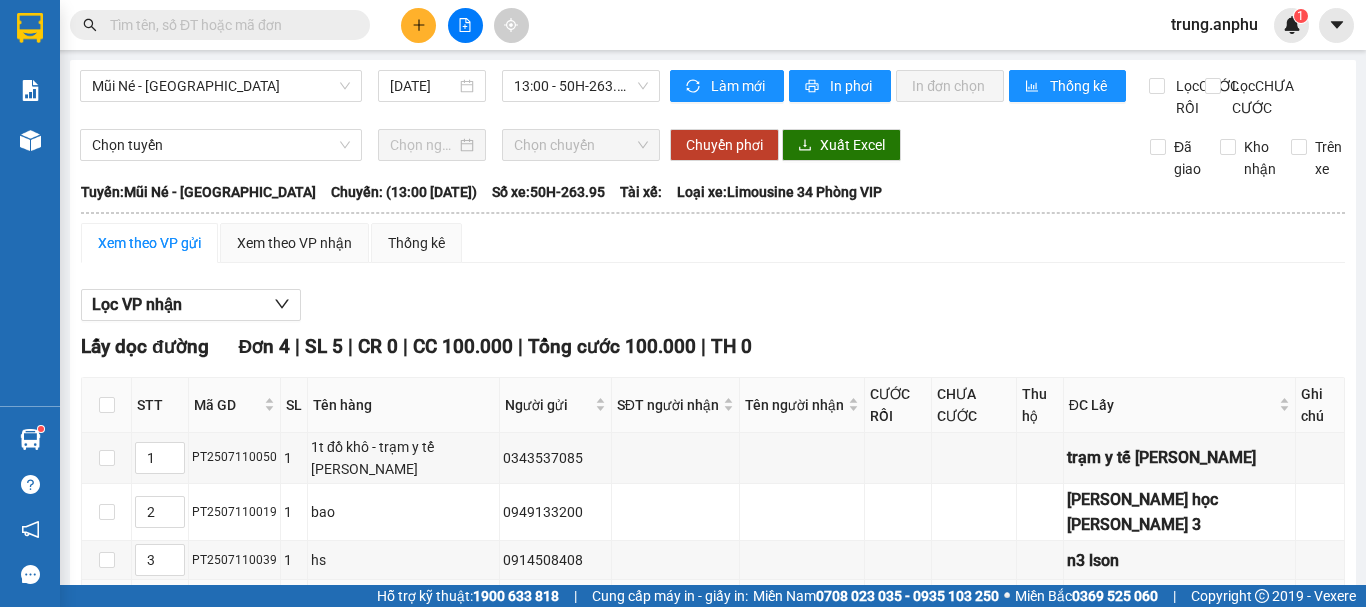 click at bounding box center (107, 608) 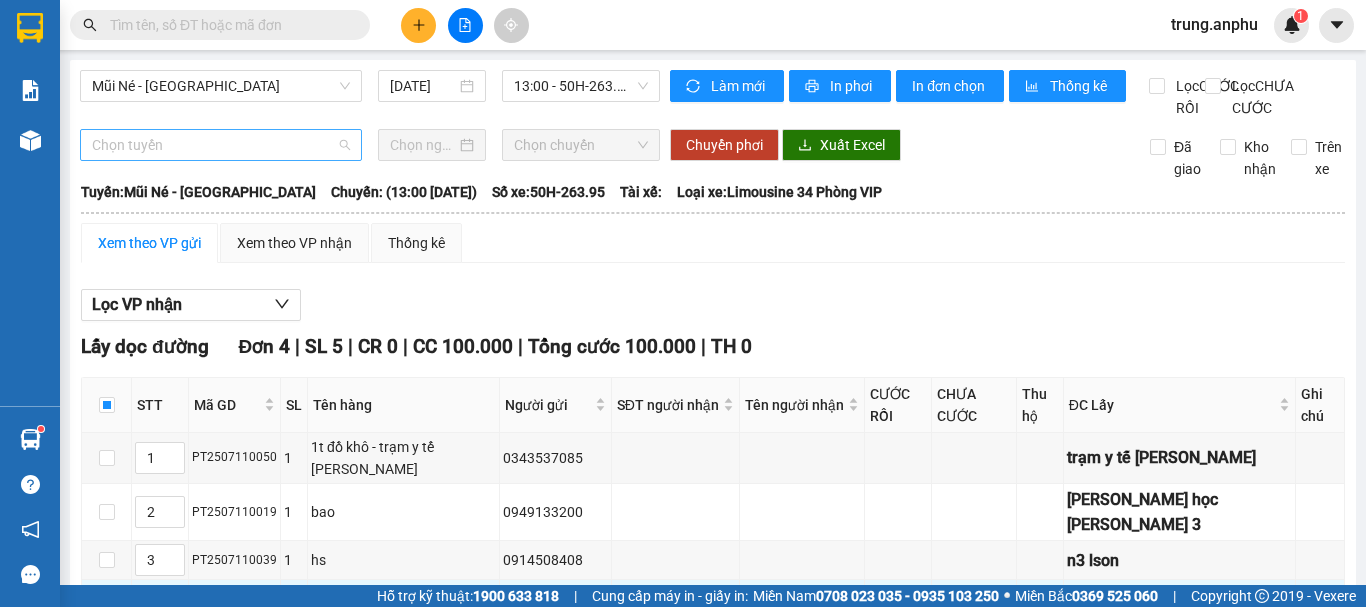click on "Chọn tuyến" at bounding box center [221, 145] 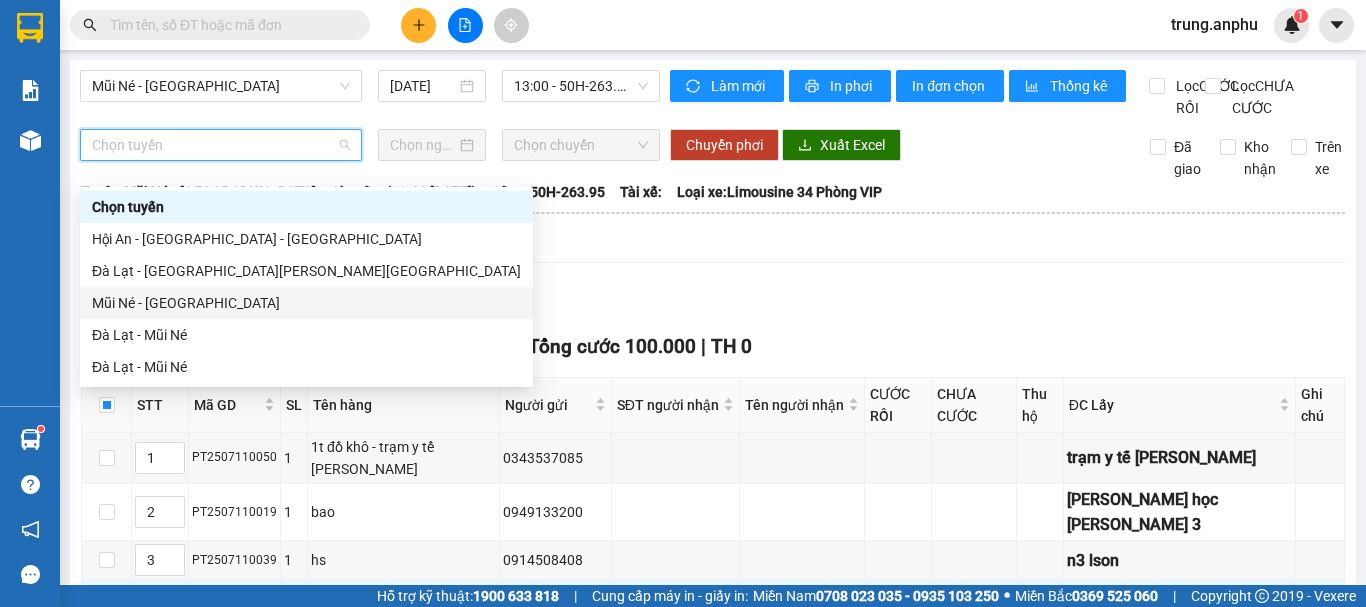drag, startPoint x: 133, startPoint y: 305, endPoint x: 435, endPoint y: 234, distance: 310.2338 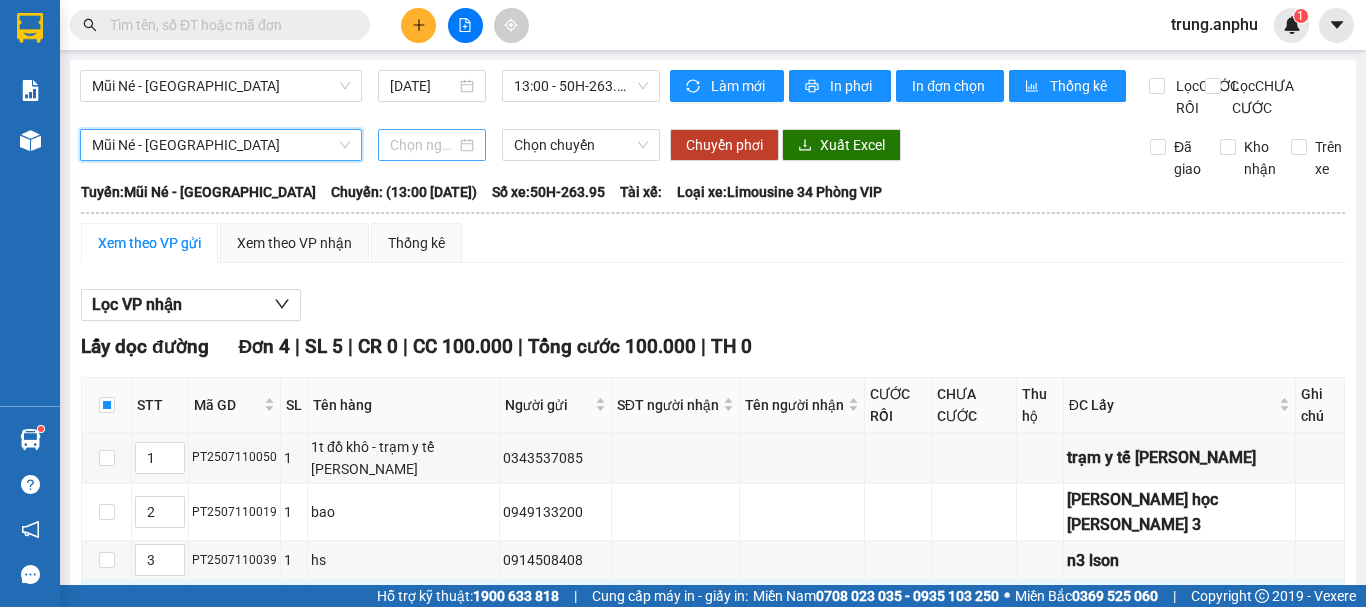 click at bounding box center (423, 145) 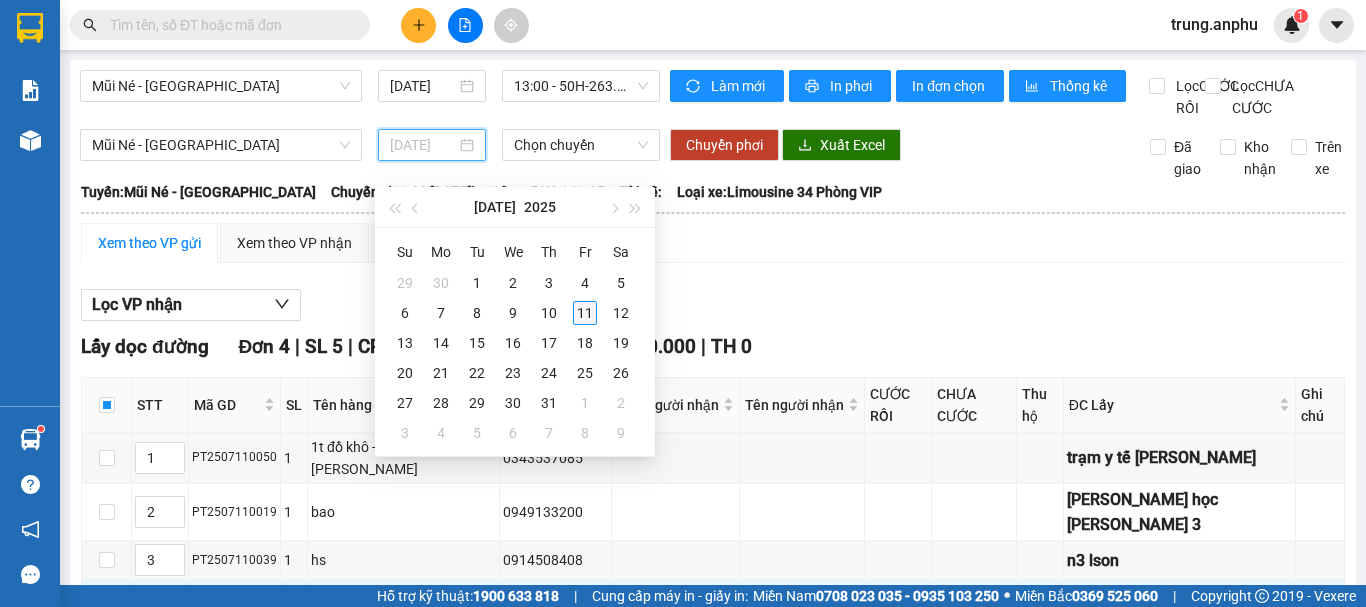 type on "[DATE]" 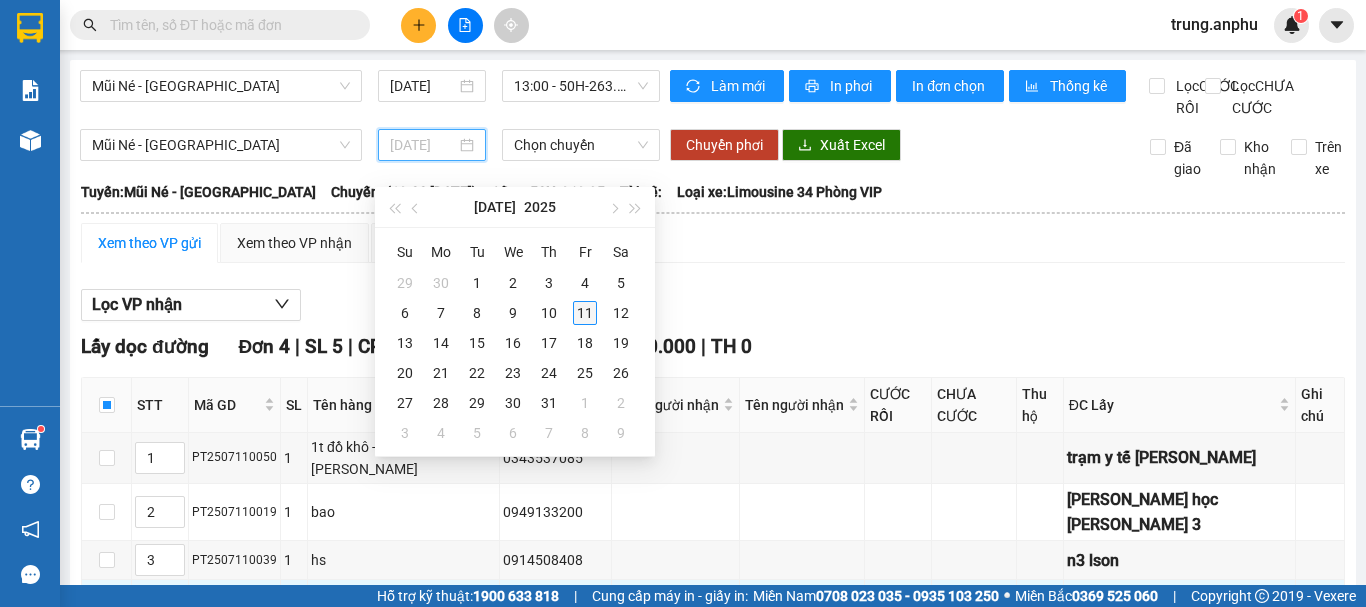 click on "11" at bounding box center [585, 313] 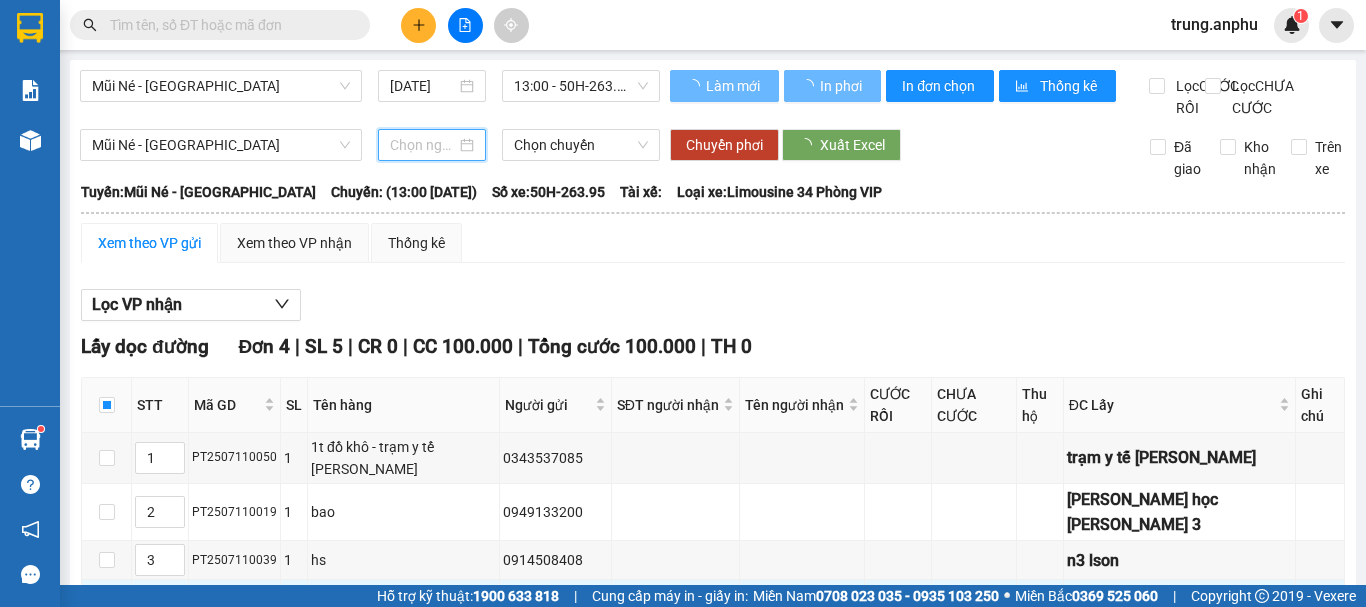 type on "[DATE]" 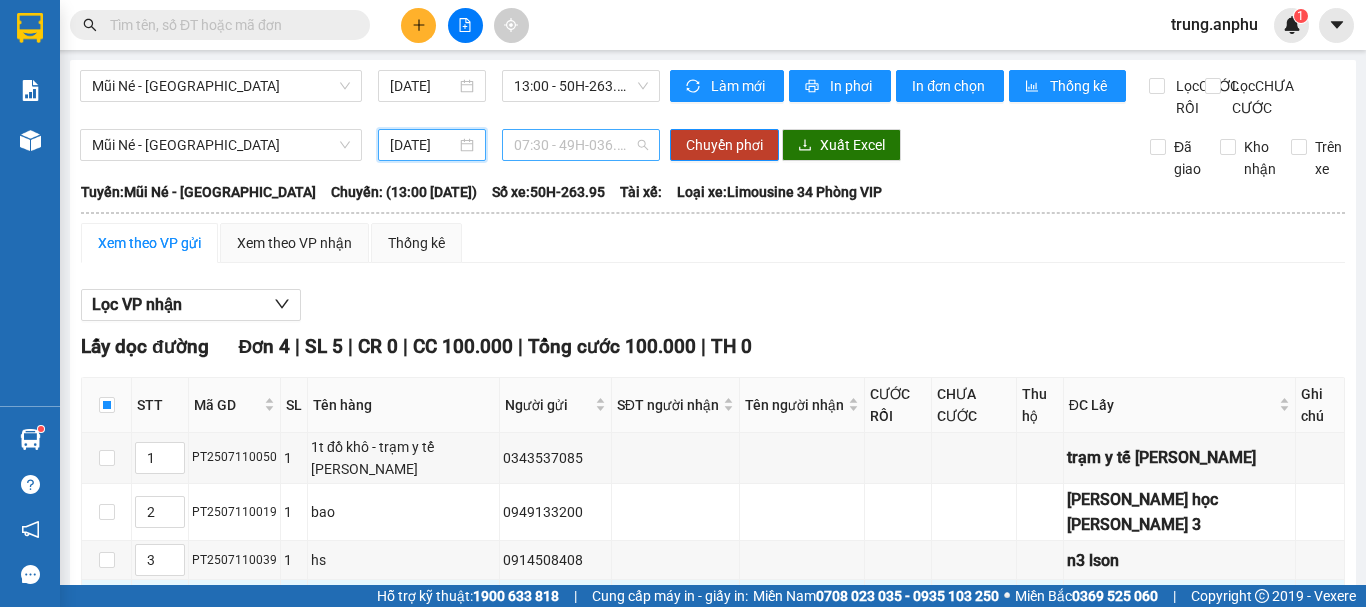 click on "07:30     - 49H-036.59" at bounding box center (581, 145) 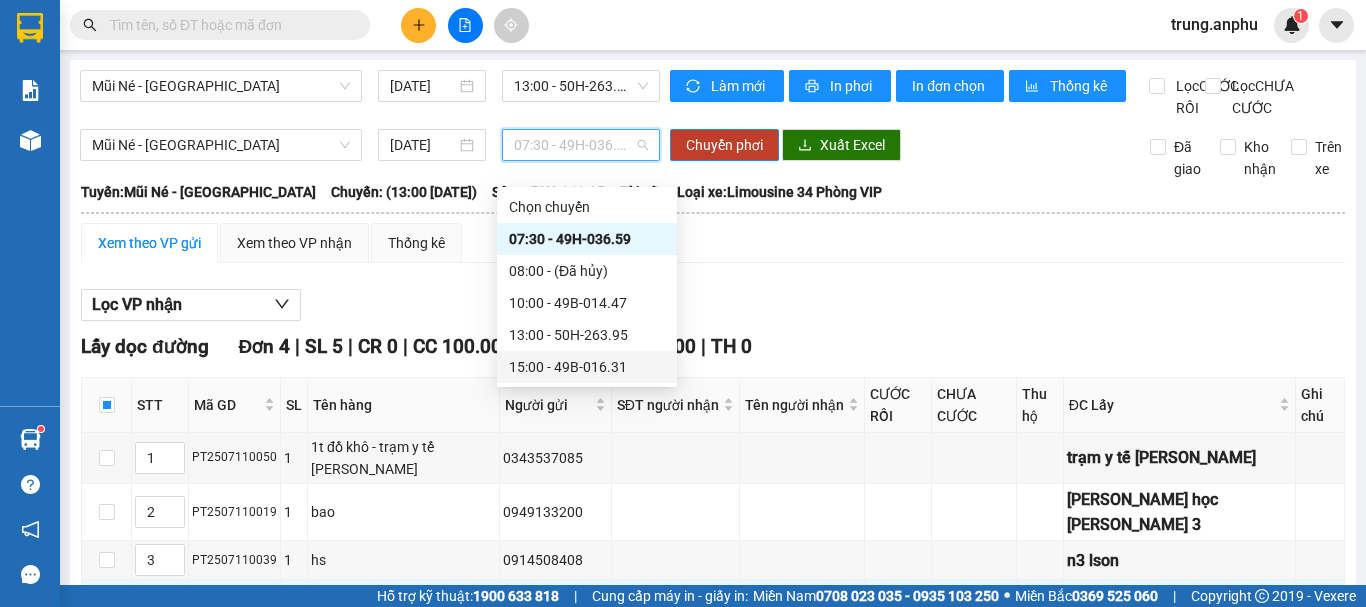 click on "15:00     - 49B-016.31" at bounding box center (587, 367) 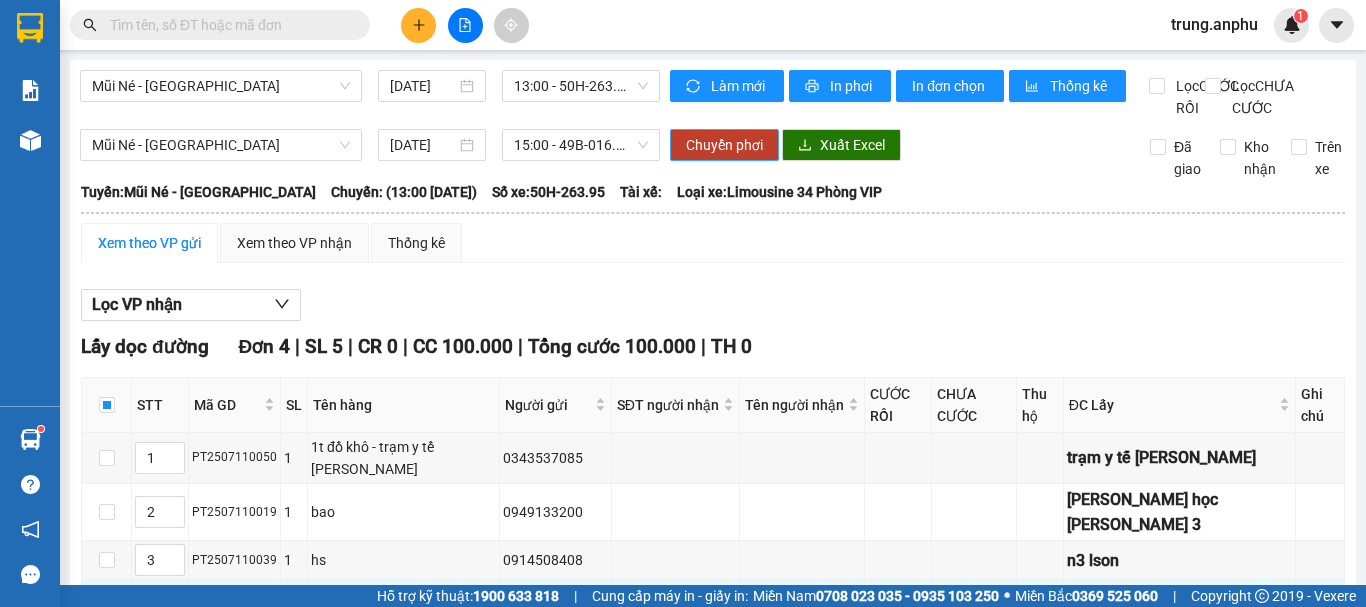click on "Chuyển phơi" at bounding box center [724, 145] 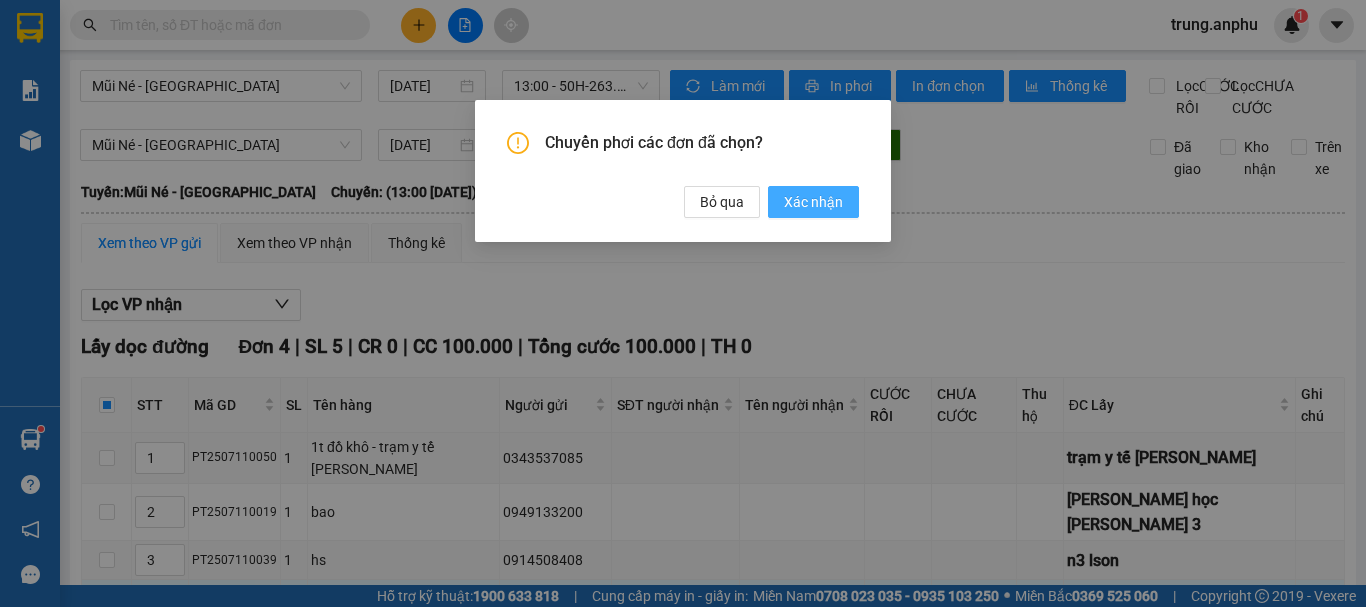 click on "Xác nhận" at bounding box center (813, 202) 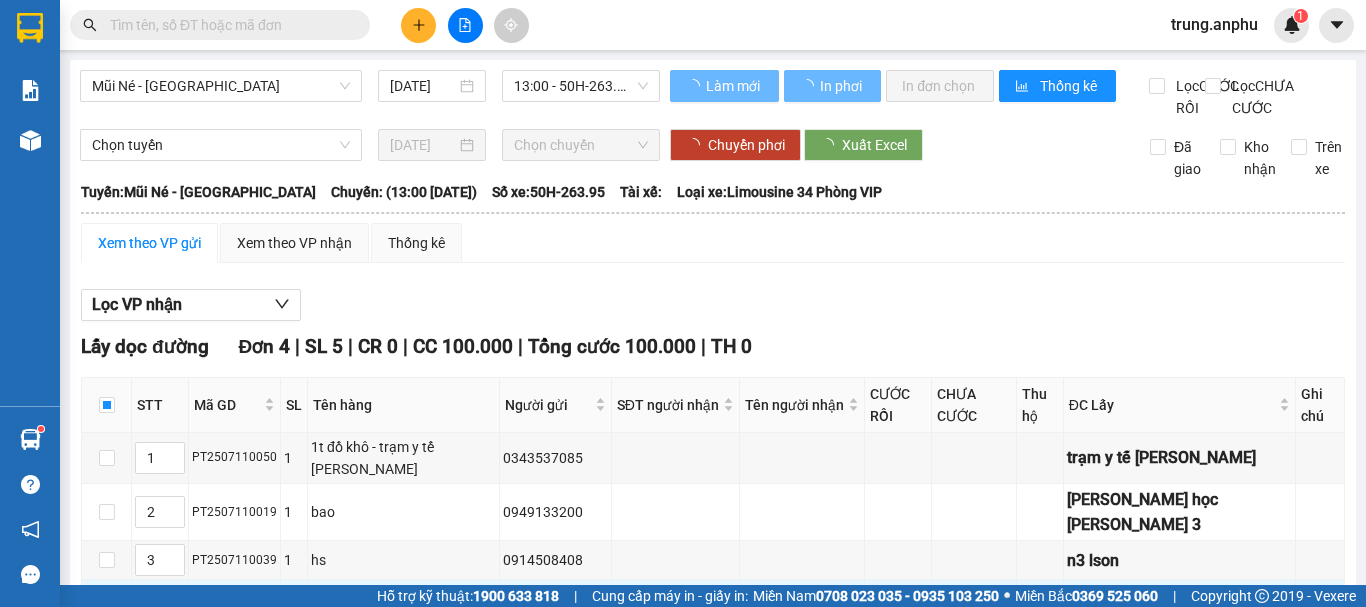 type 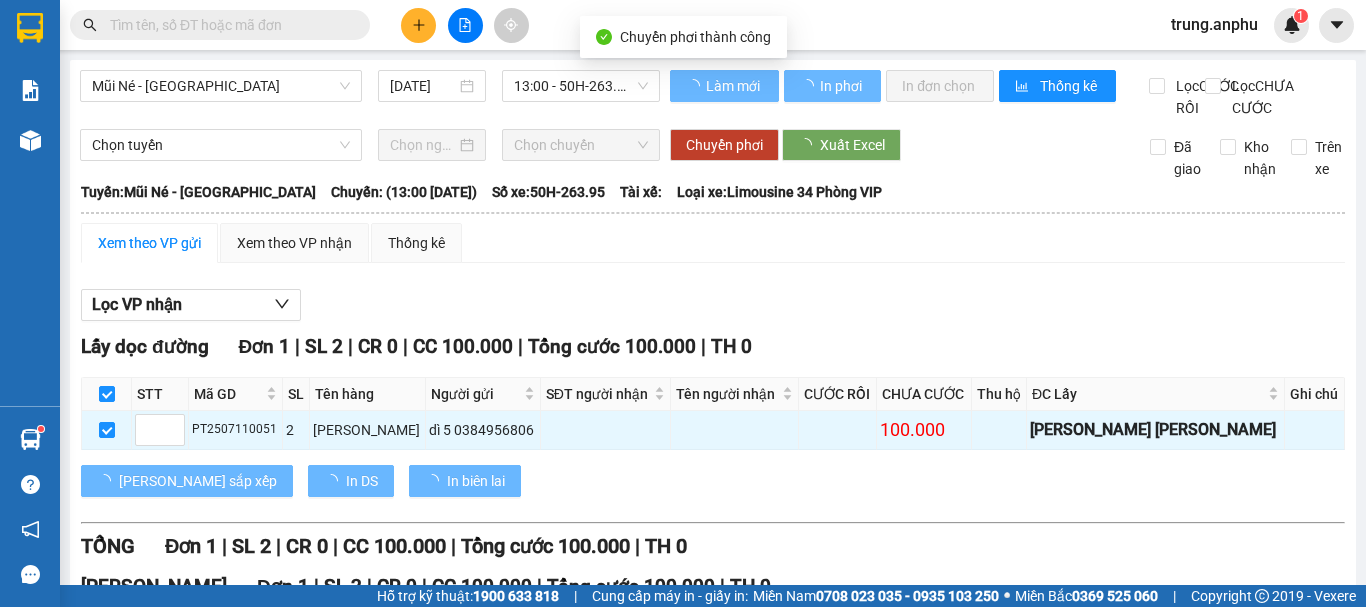 checkbox on "false" 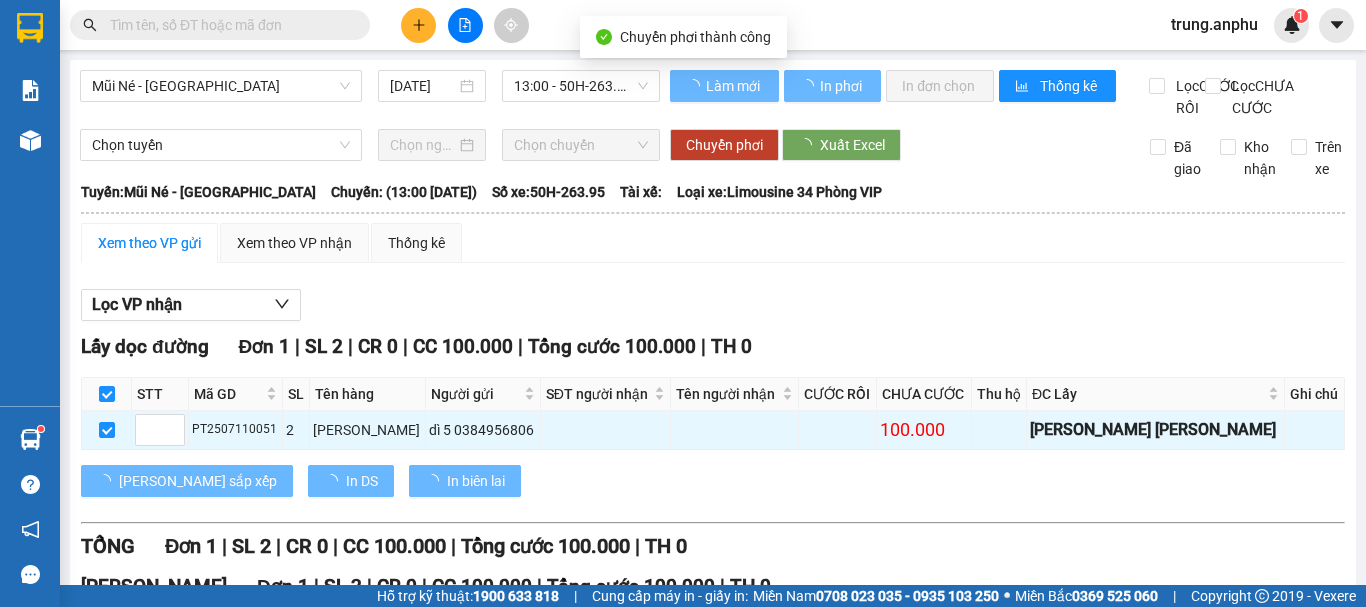 checkbox on "false" 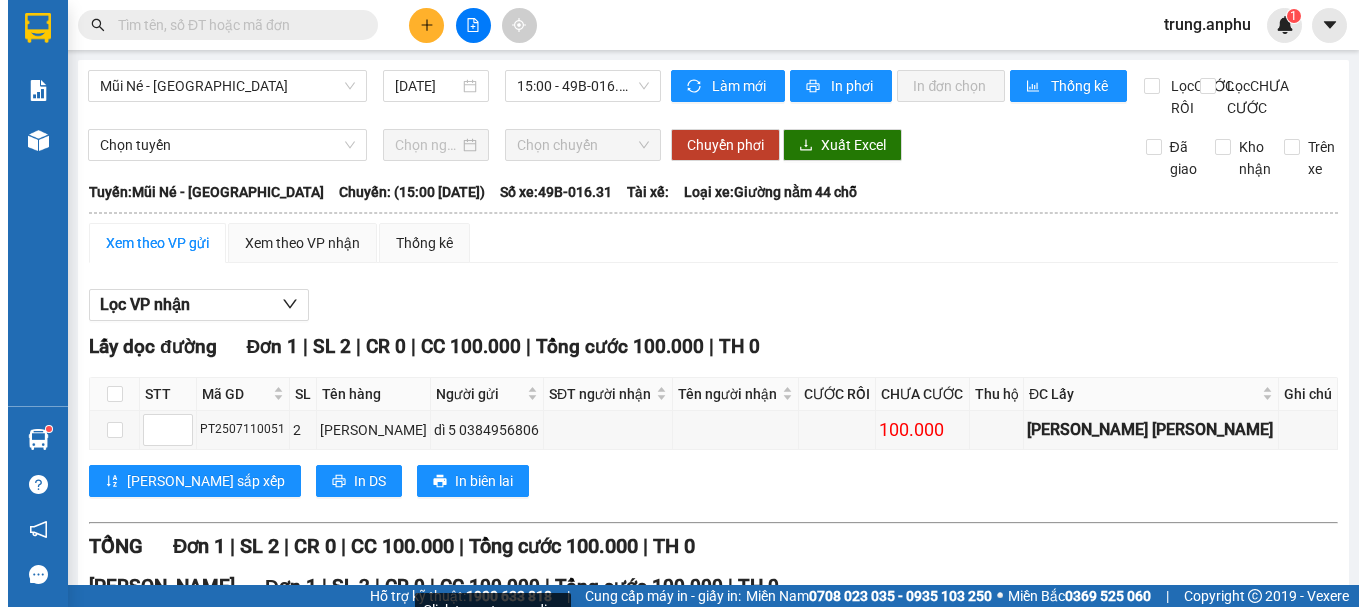 scroll, scrollTop: 0, scrollLeft: 0, axis: both 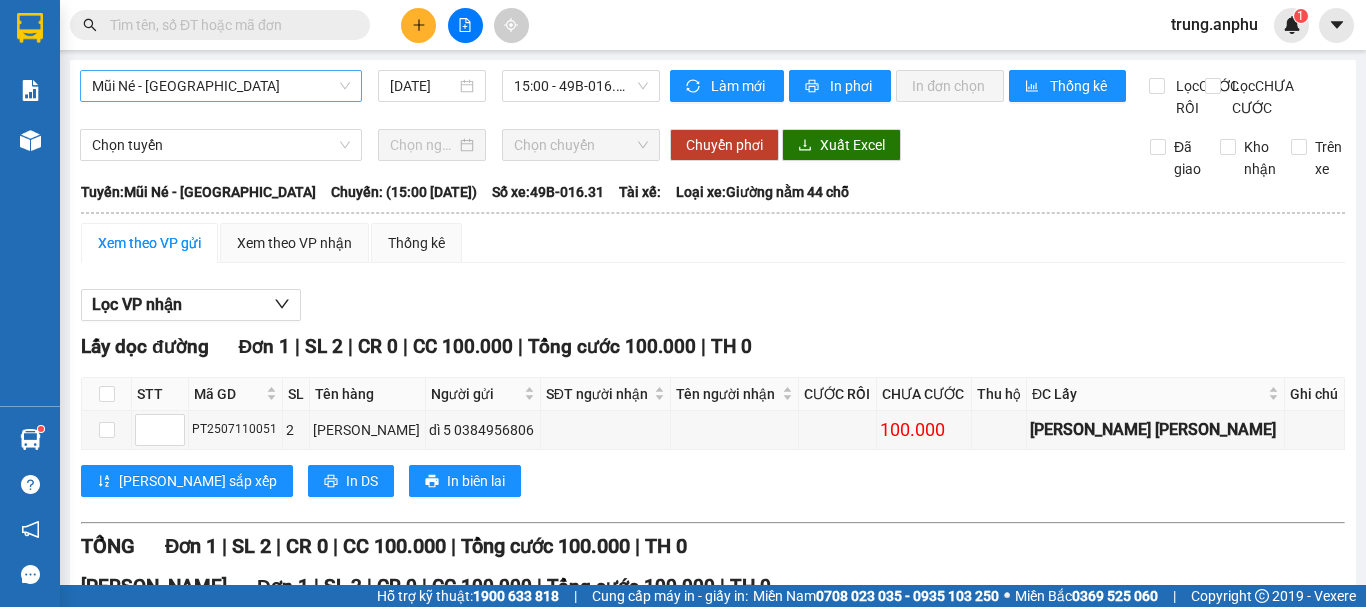 click on "Mũi Né - [GEOGRAPHIC_DATA]" at bounding box center (221, 86) 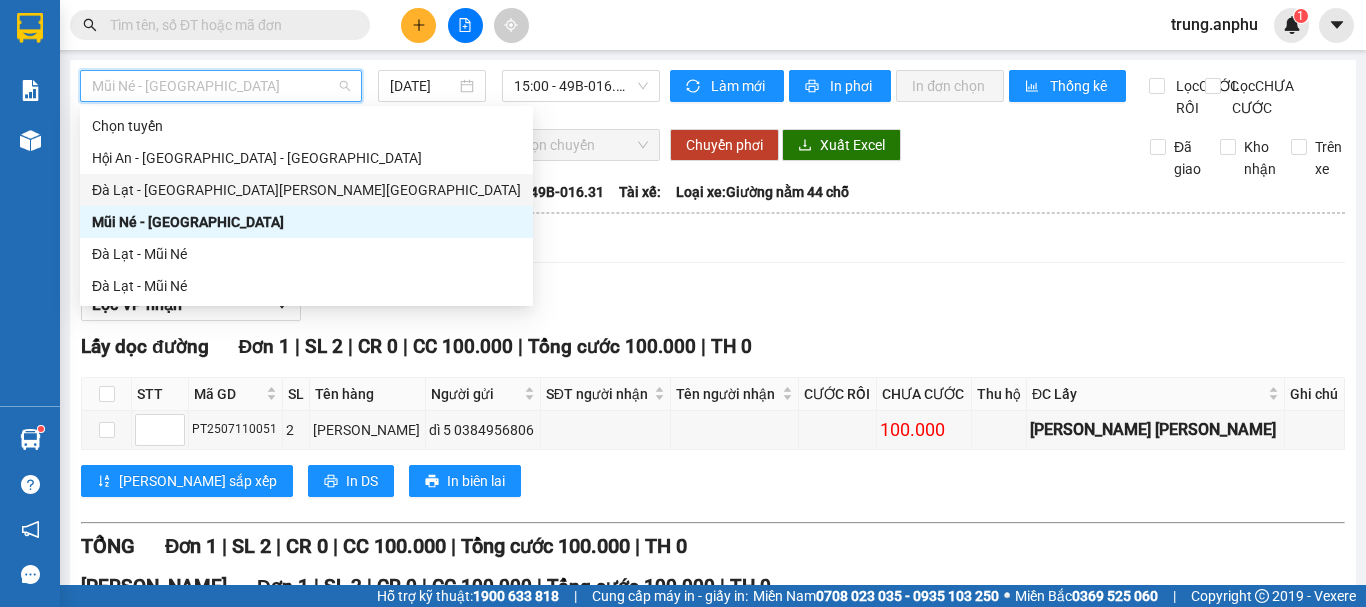 scroll, scrollTop: 0, scrollLeft: 0, axis: both 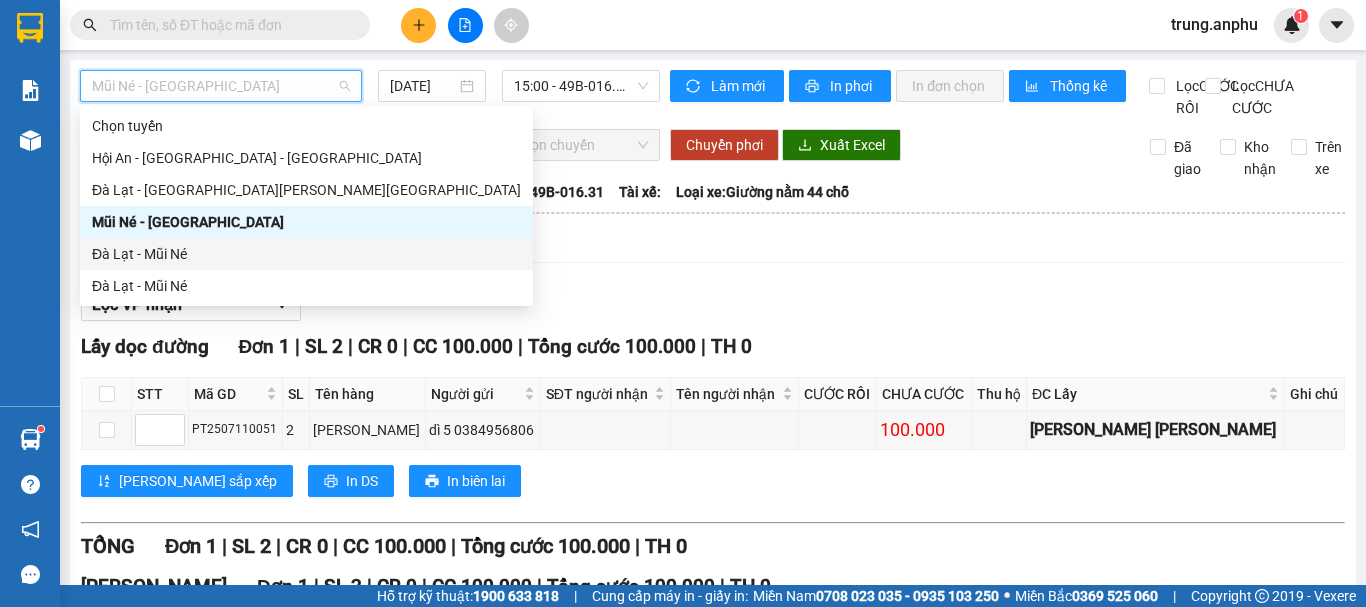 click on "Đà Lạt - Mũi Né" at bounding box center (306, 254) 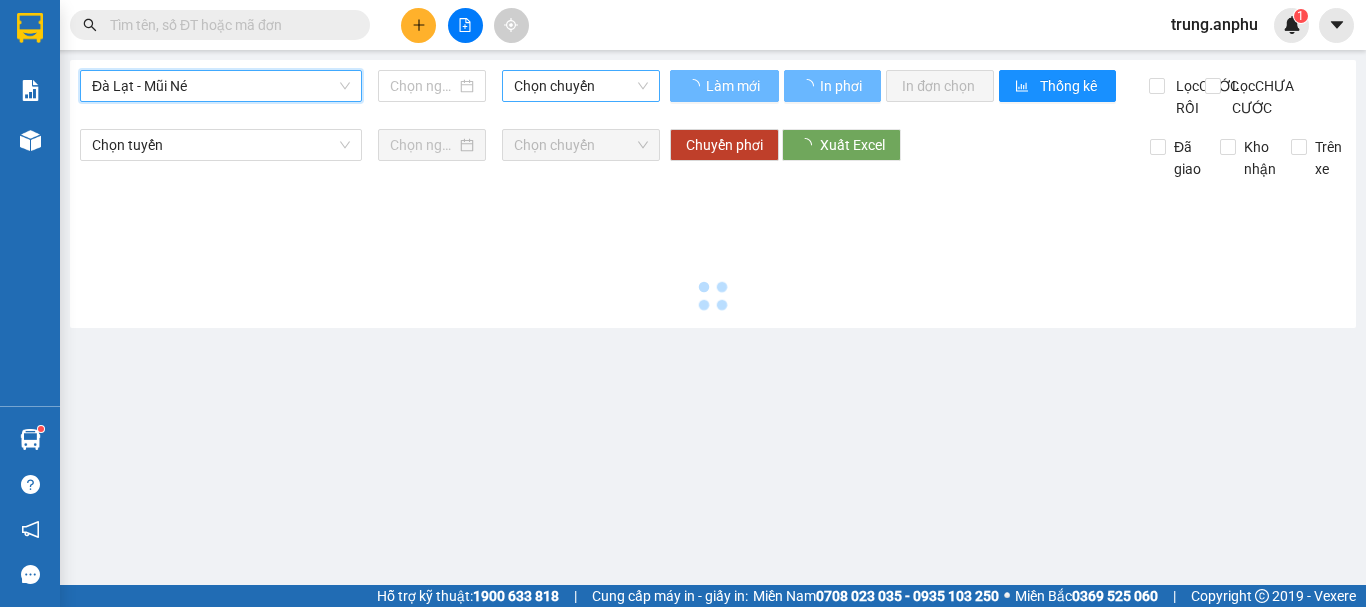 type on "[DATE]" 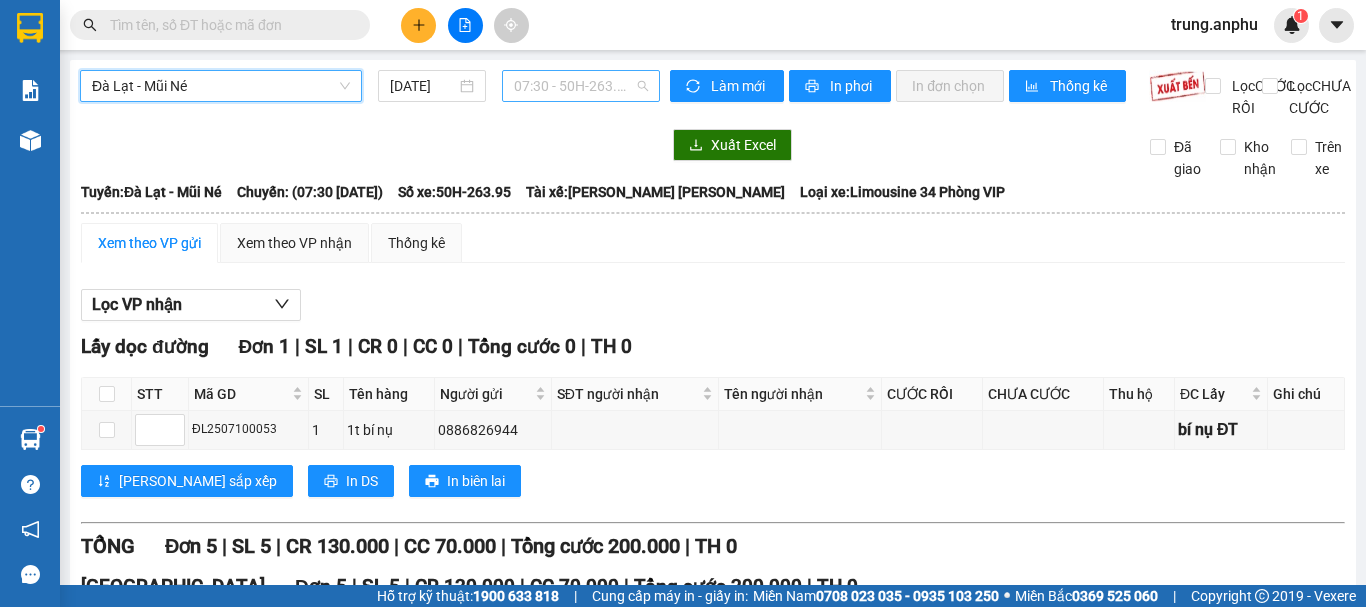click on "07:30     - 50H-263.95" at bounding box center [581, 86] 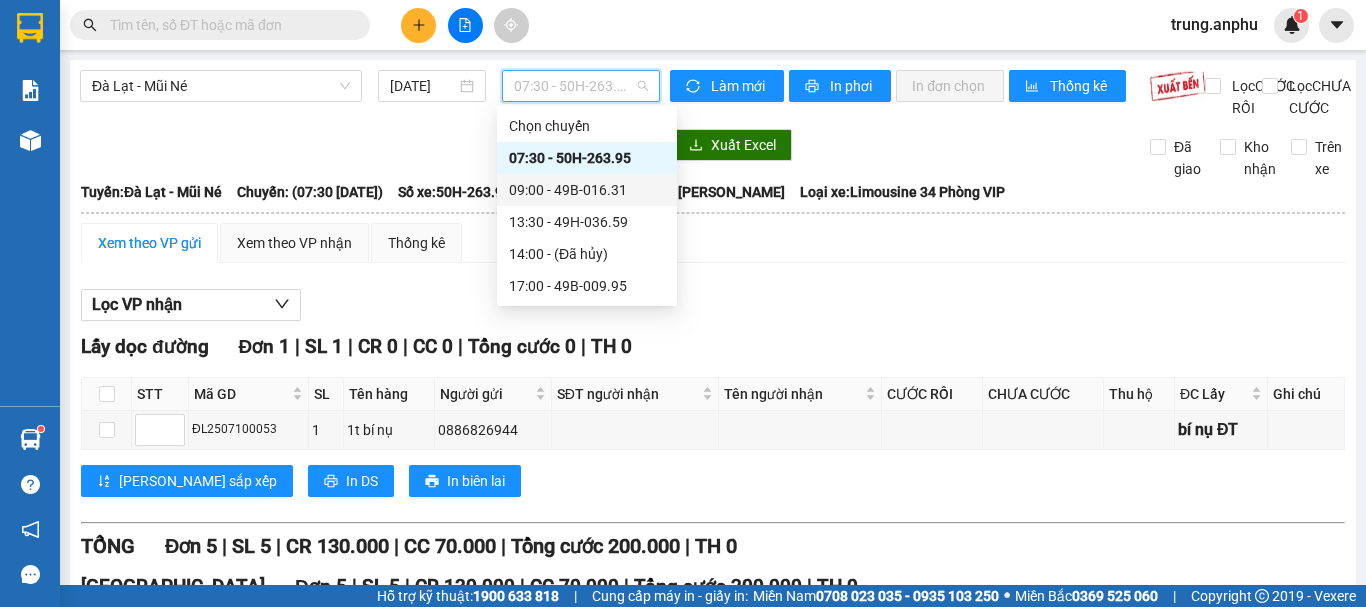 click on "09:00     - 49B-016.31" at bounding box center [587, 190] 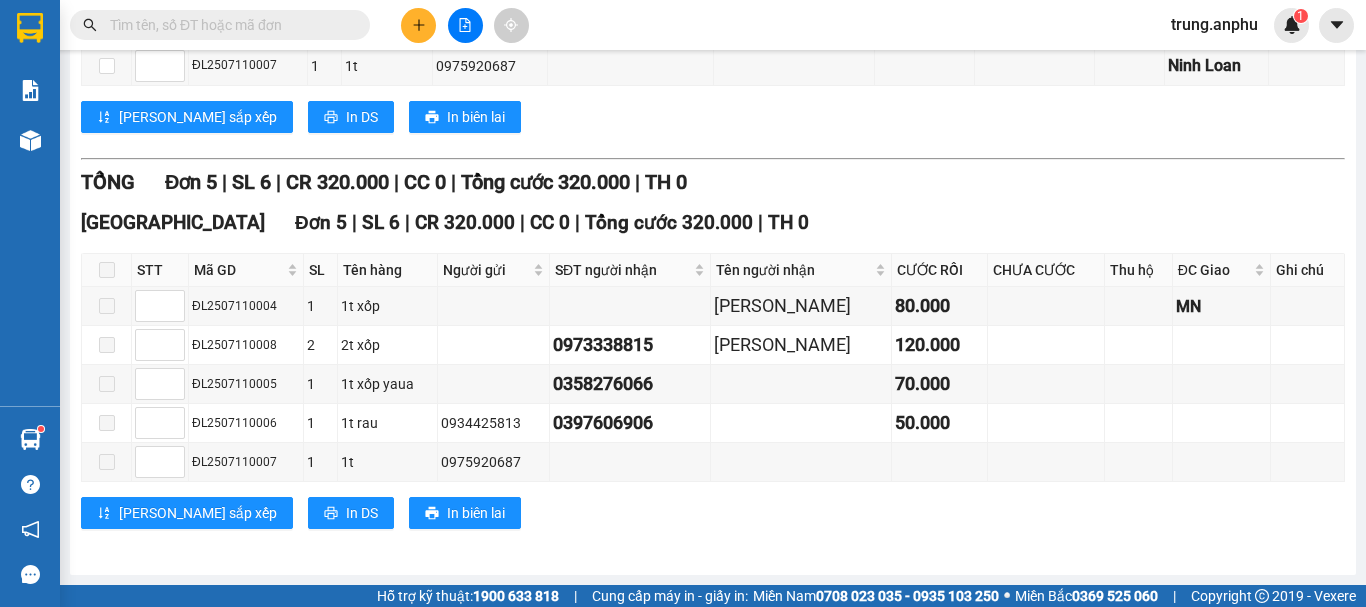 scroll, scrollTop: 86, scrollLeft: 0, axis: vertical 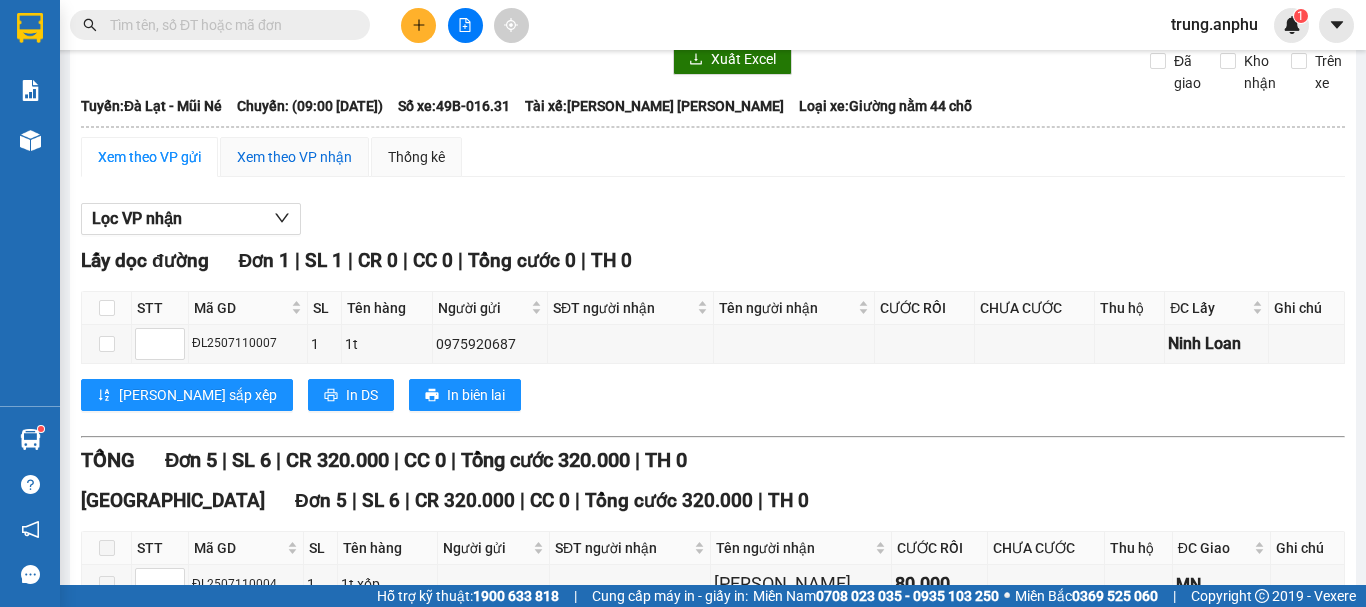 click on "Xem theo VP nhận" at bounding box center (294, 157) 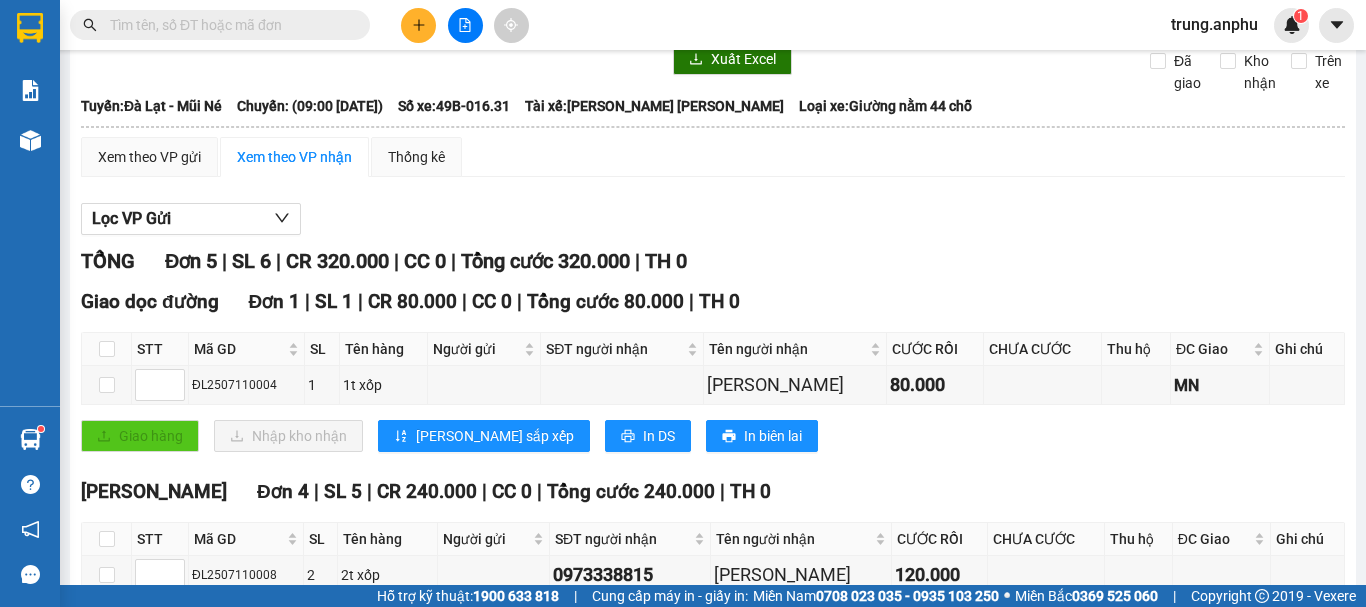 scroll, scrollTop: 338, scrollLeft: 0, axis: vertical 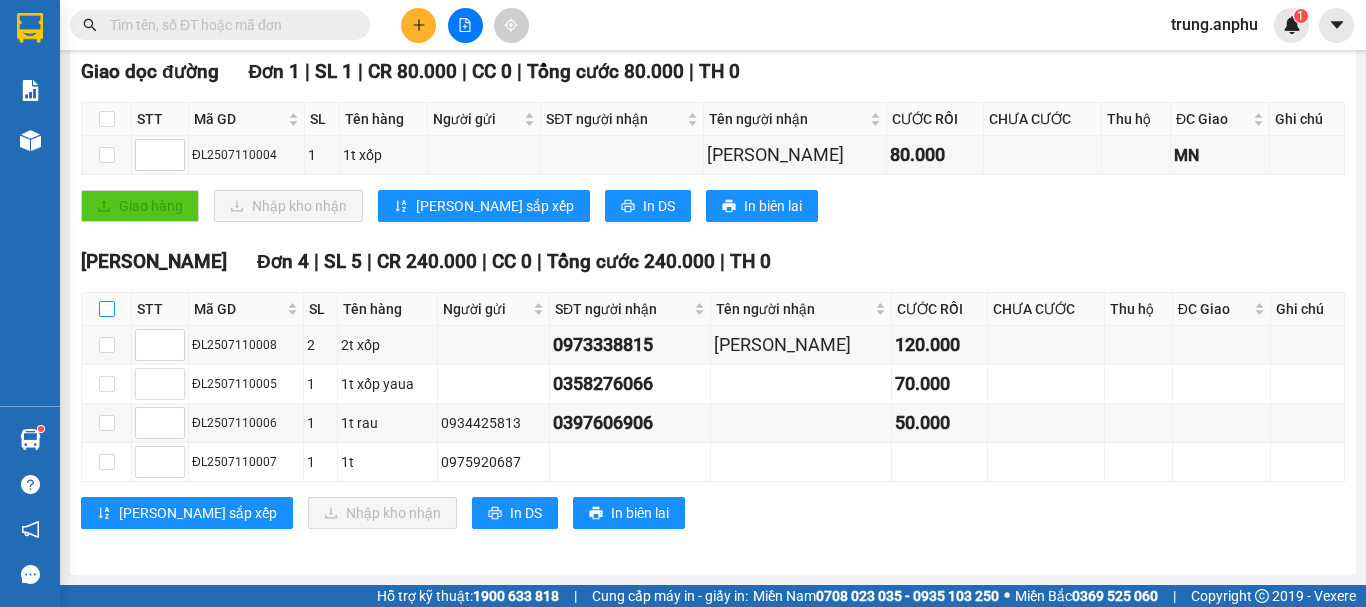 click at bounding box center [107, 309] 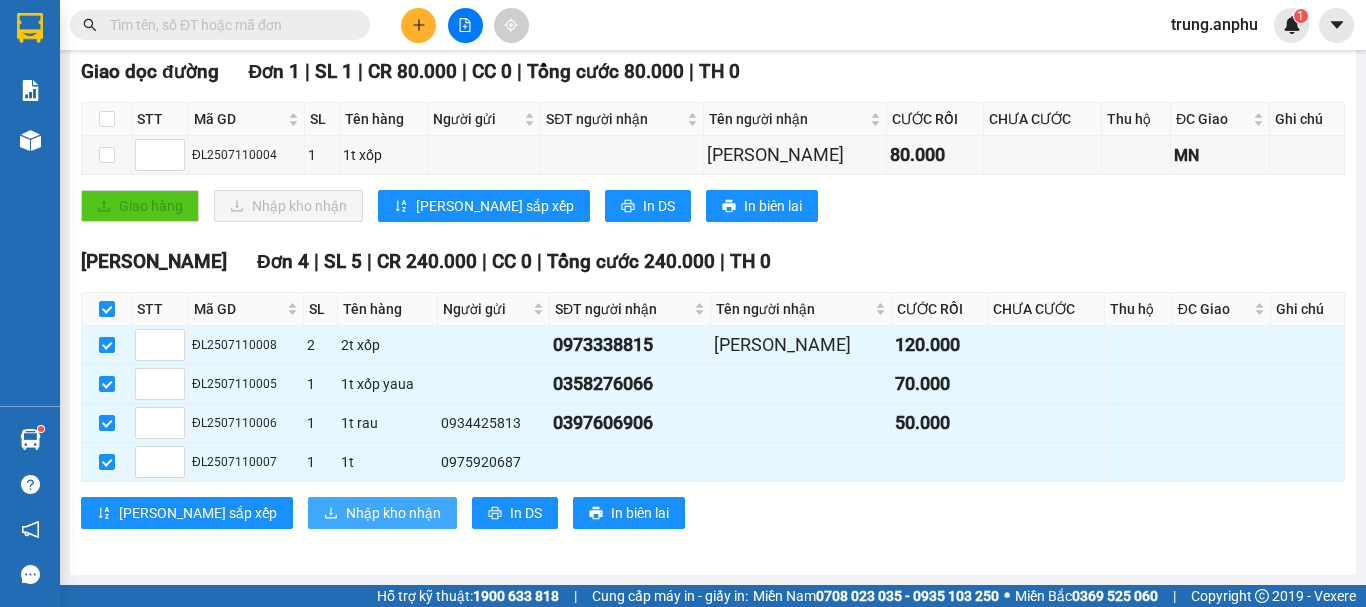 click on "Nhập kho nhận" at bounding box center (393, 513) 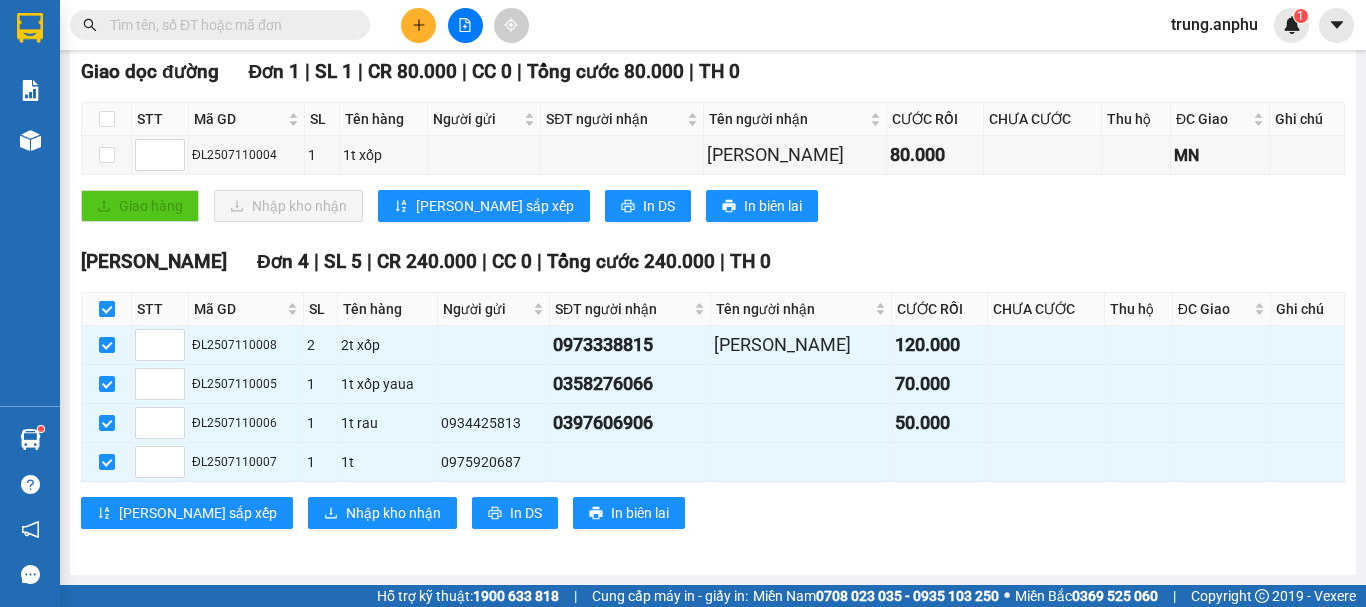 click at bounding box center (107, 309) 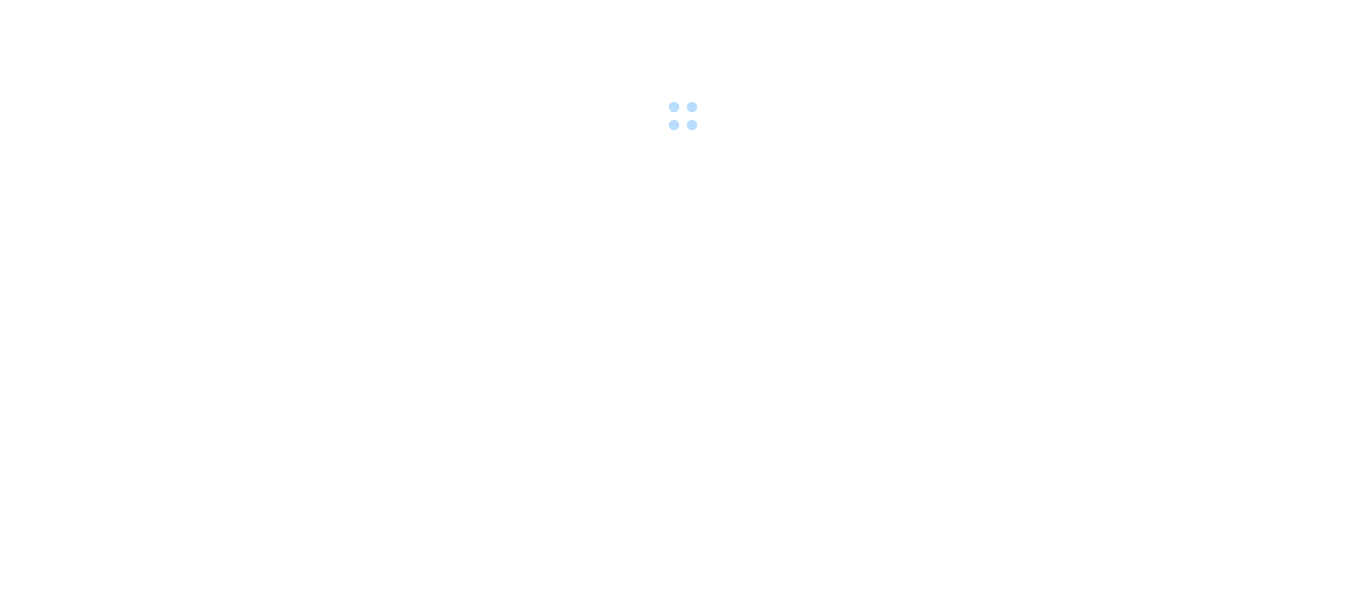 scroll, scrollTop: 0, scrollLeft: 0, axis: both 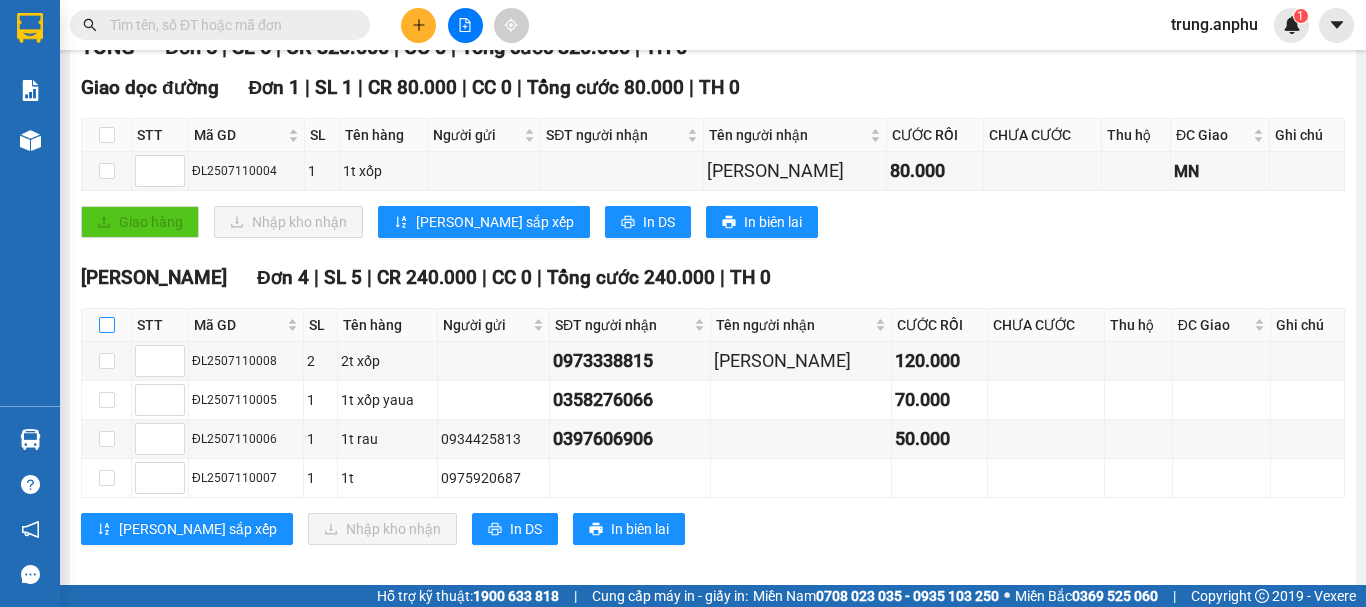 click at bounding box center [107, 325] 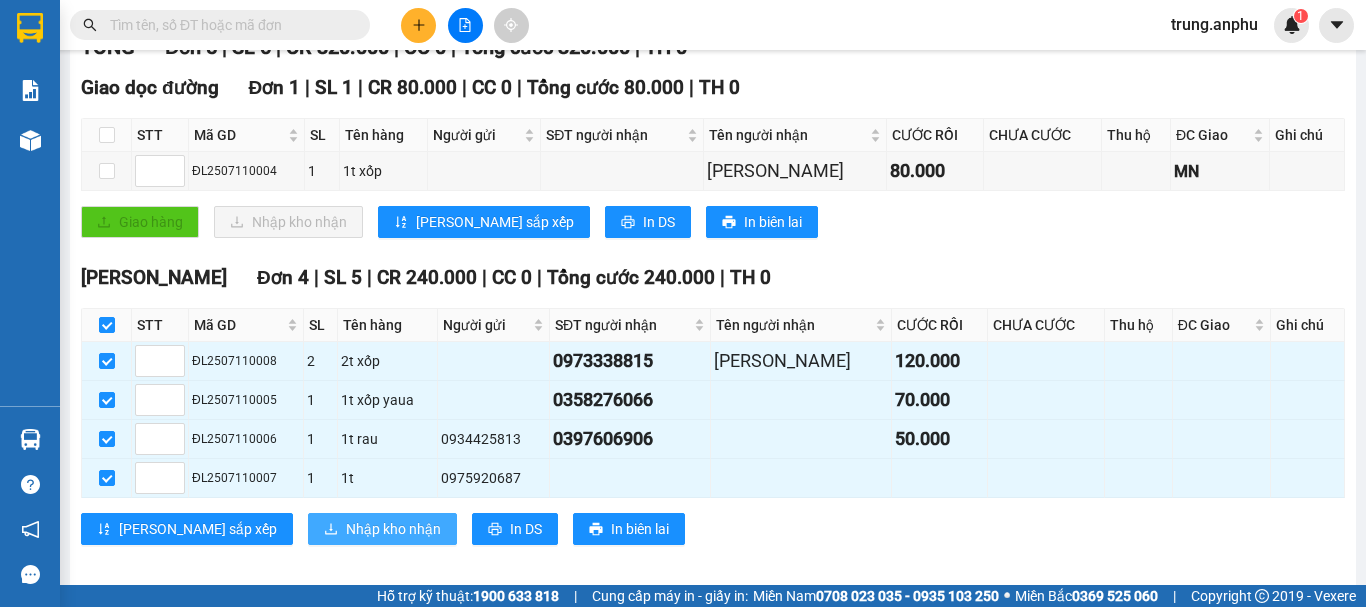 click on "Nhập kho nhận" at bounding box center (393, 529) 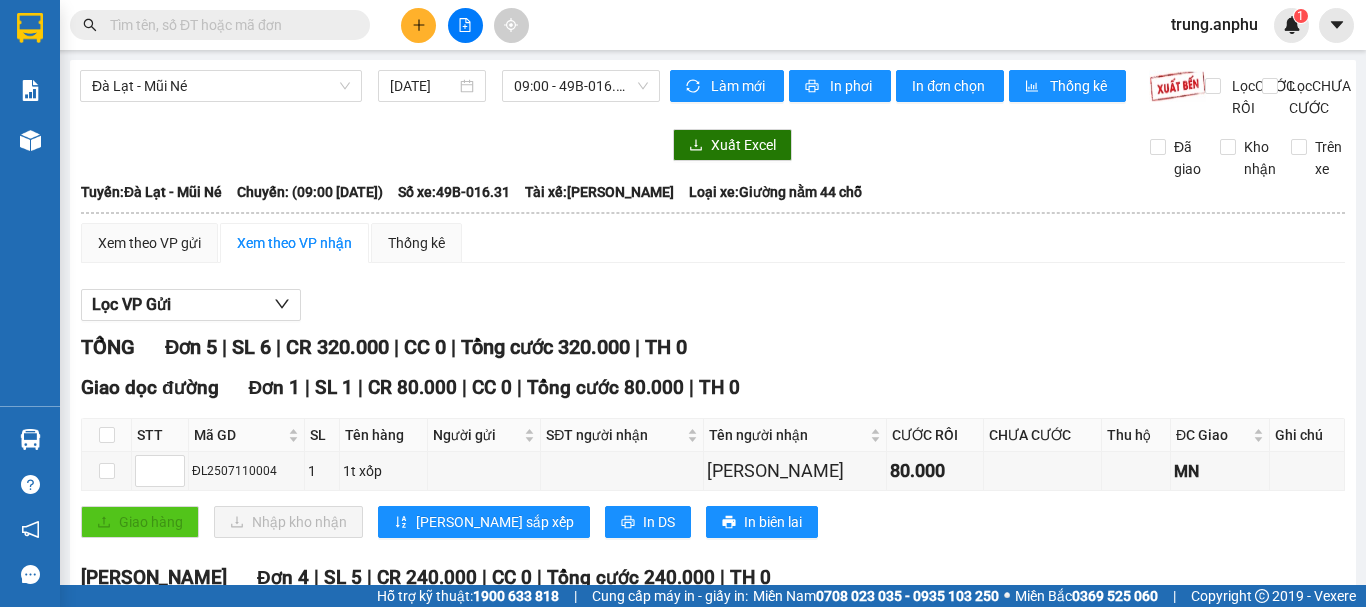 scroll, scrollTop: 338, scrollLeft: 0, axis: vertical 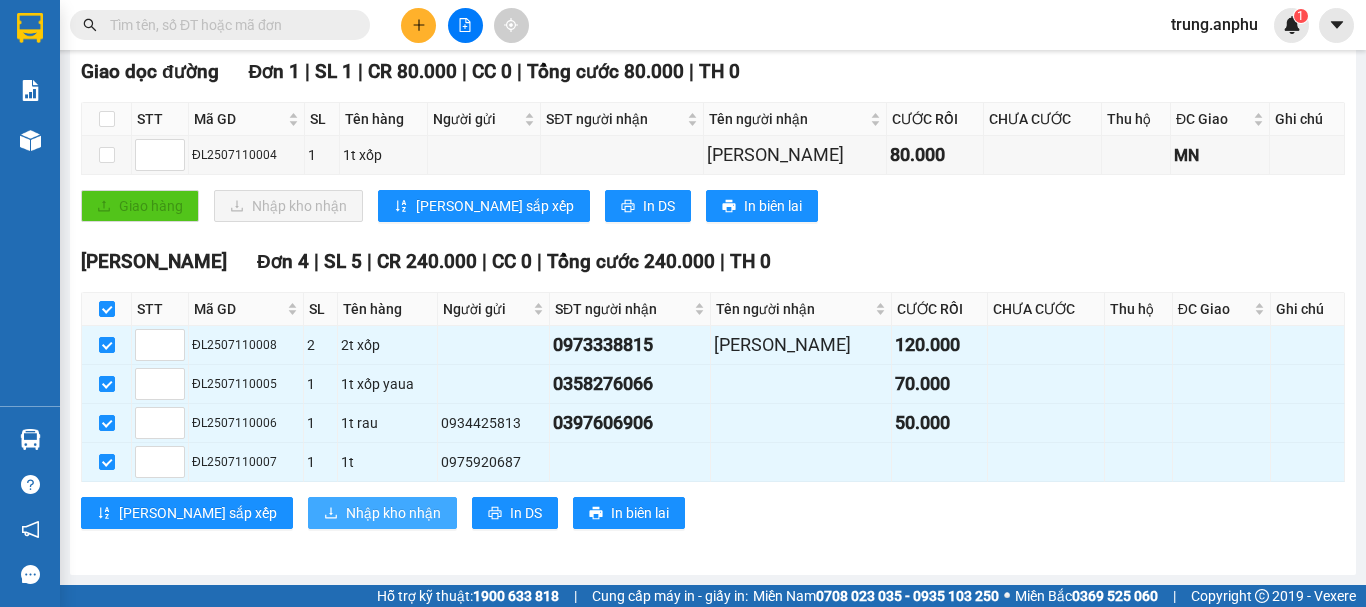 click on "Nhập kho nhận" at bounding box center [382, 513] 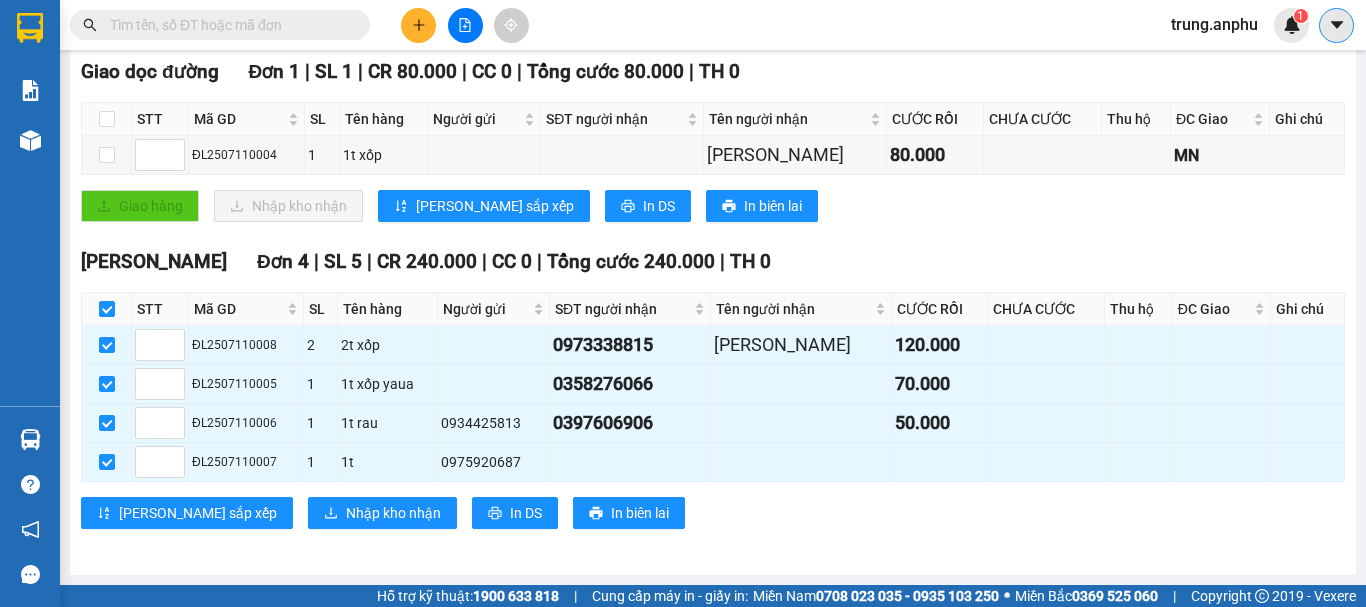 click 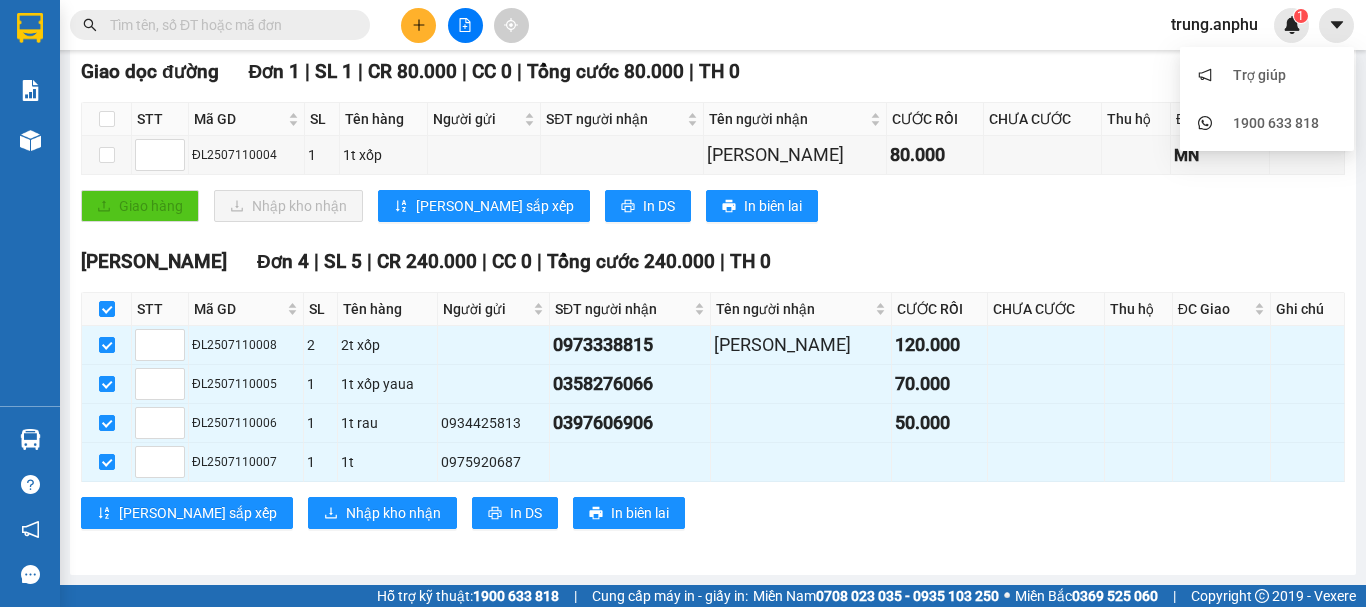 click on "trung.anphu" at bounding box center (1214, 24) 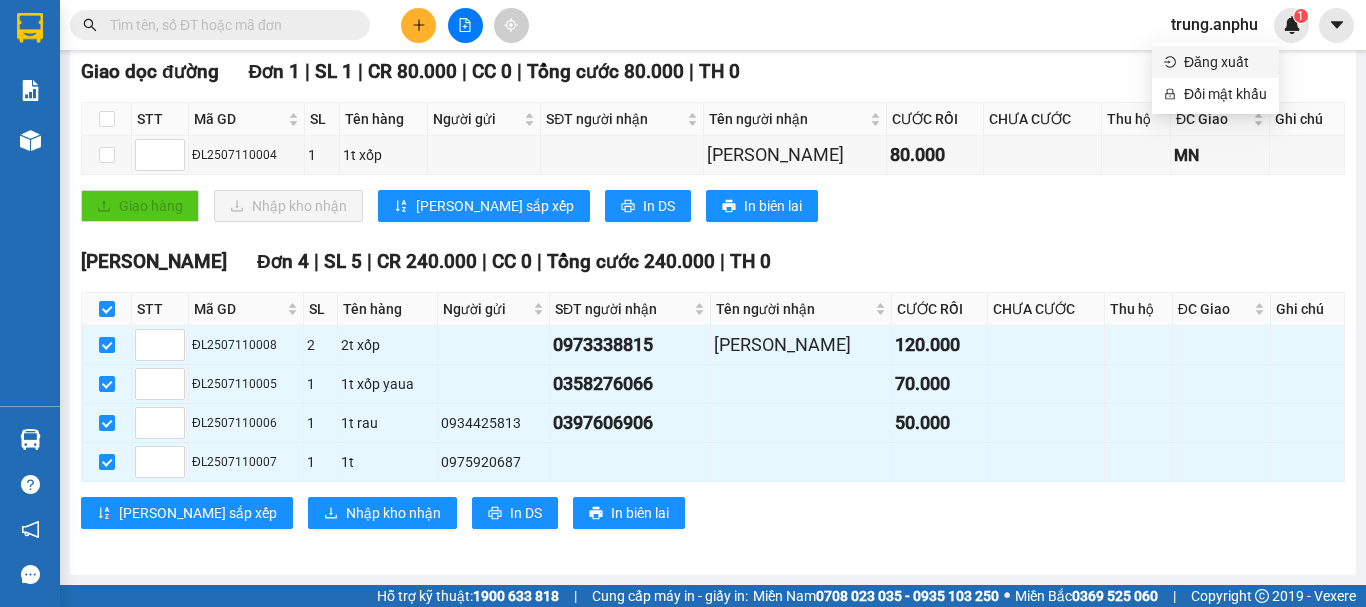 click on "Đăng xuất" at bounding box center [1225, 62] 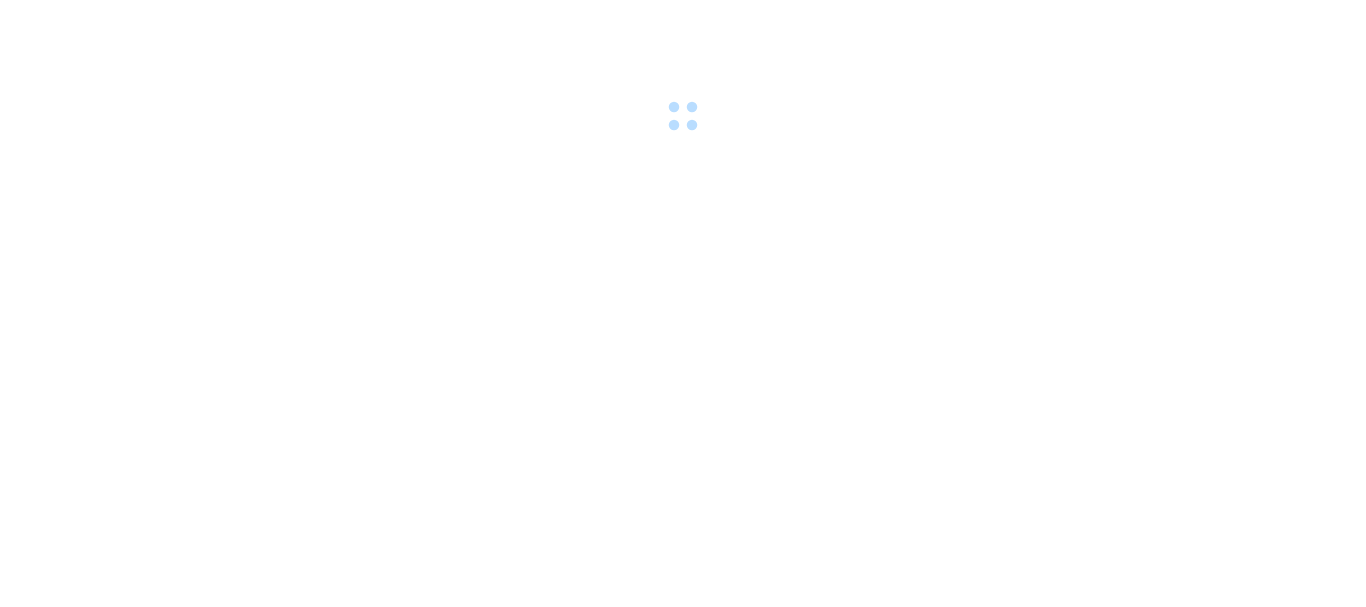 scroll, scrollTop: 0, scrollLeft: 0, axis: both 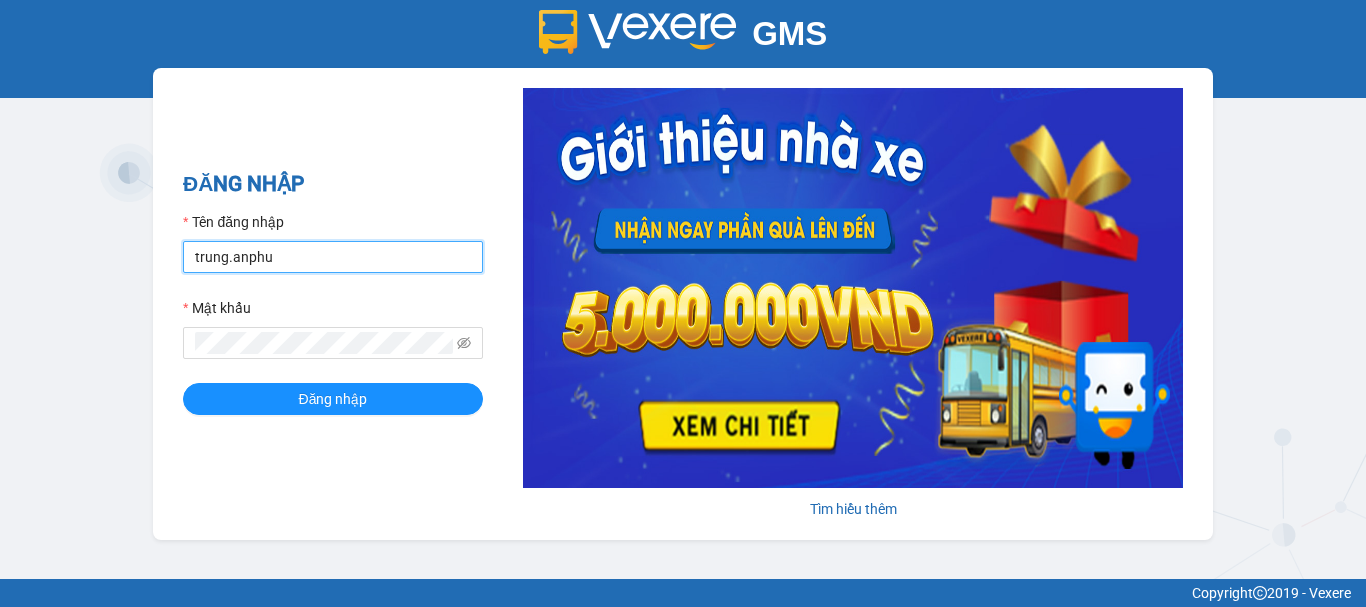drag, startPoint x: 223, startPoint y: 251, endPoint x: 254, endPoint y: 287, distance: 47.507893 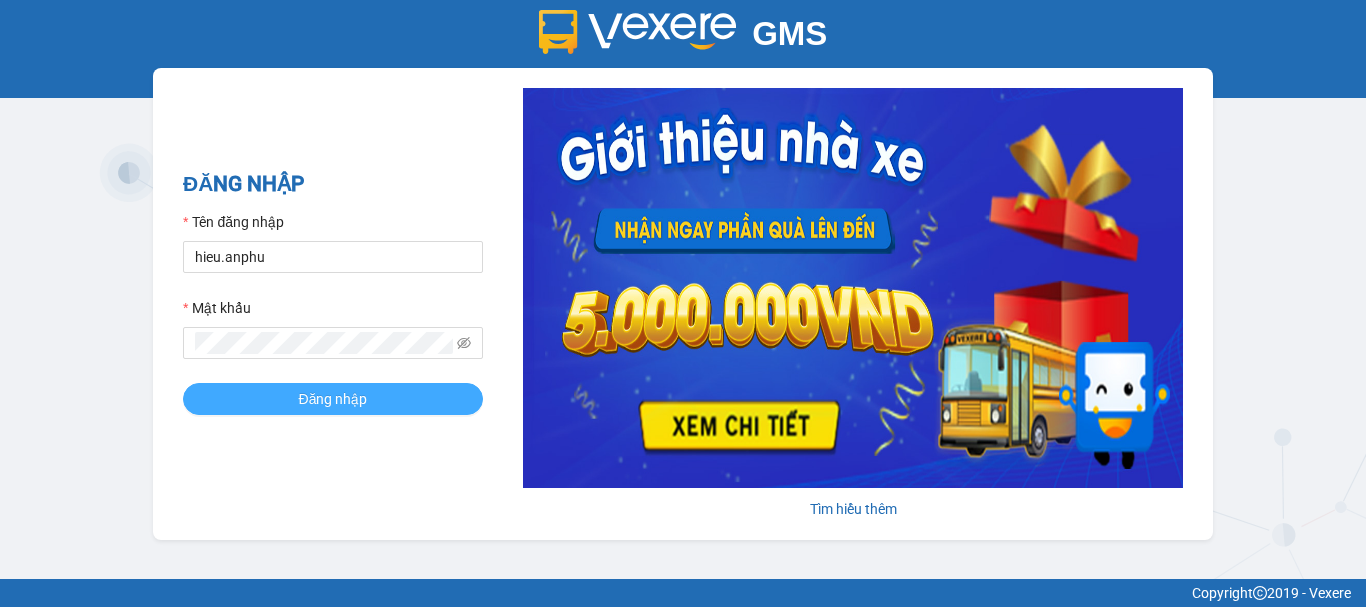 click on "Đăng nhập" at bounding box center [333, 399] 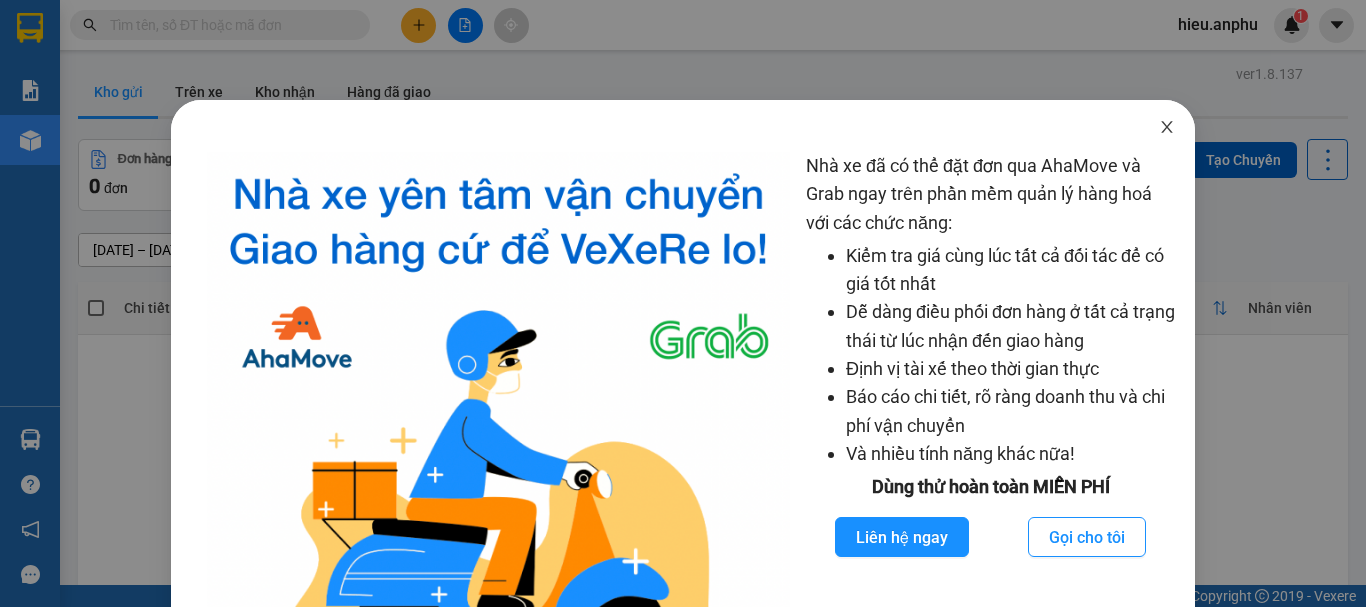 drag, startPoint x: 1155, startPoint y: 119, endPoint x: 660, endPoint y: 129, distance: 495.101 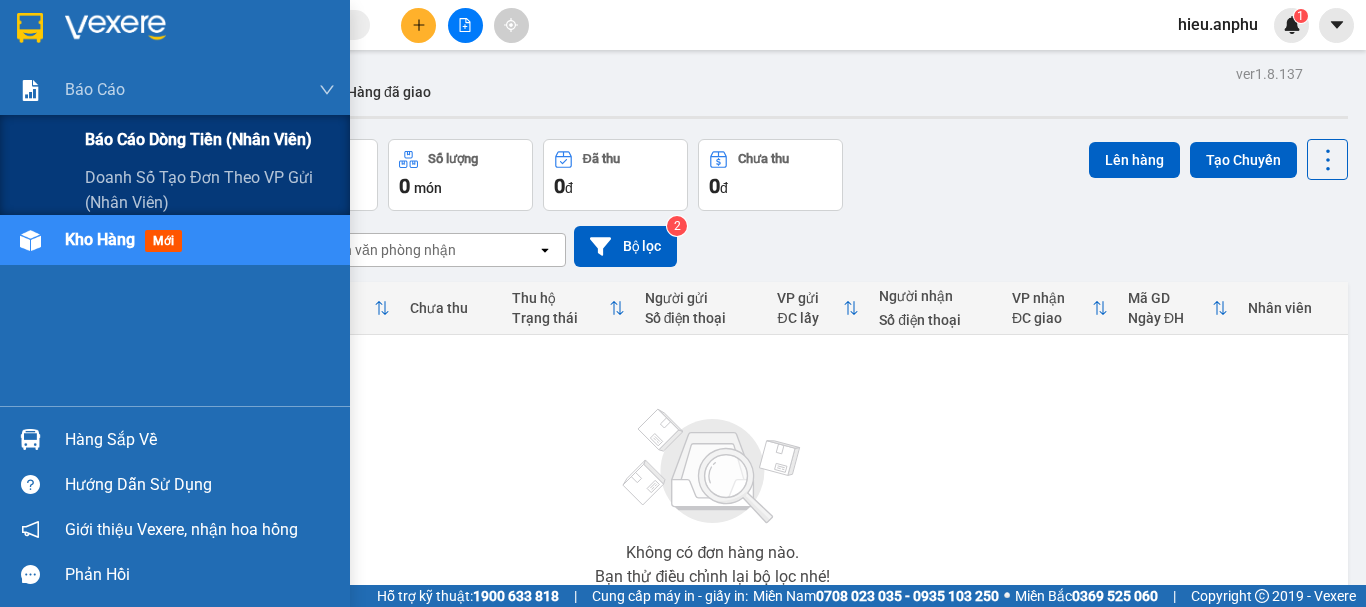 click on "Báo cáo dòng tiền (nhân viên)" at bounding box center [198, 139] 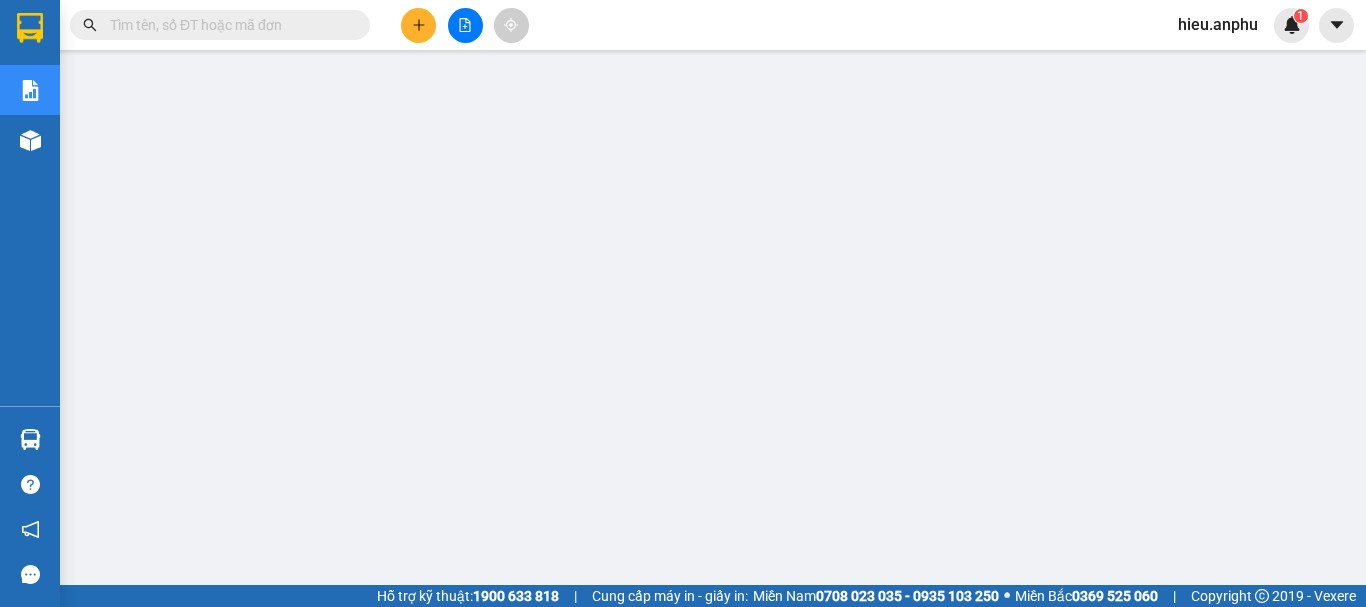 click at bounding box center [228, 25] 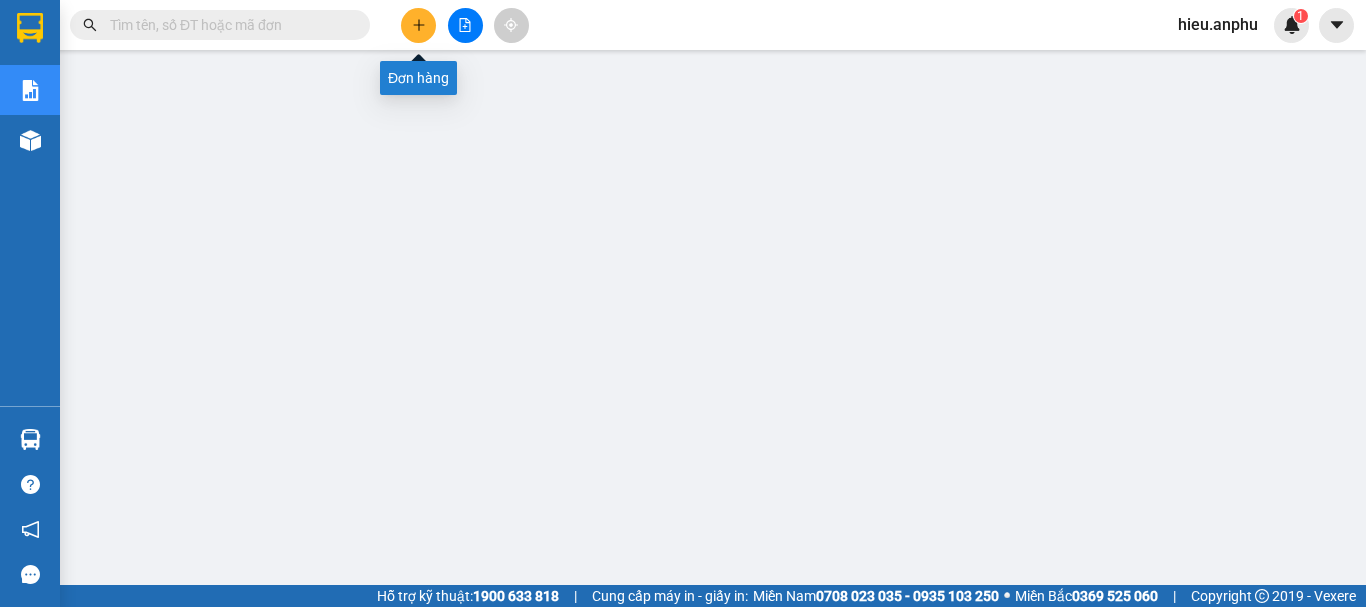 click 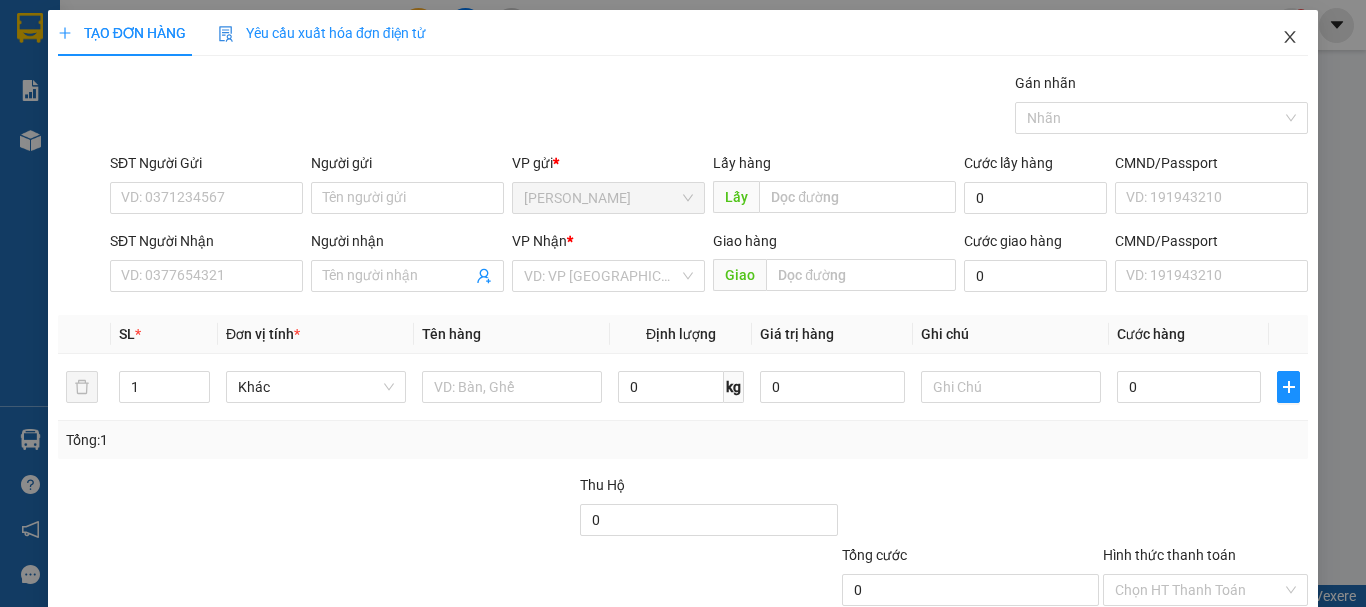 click 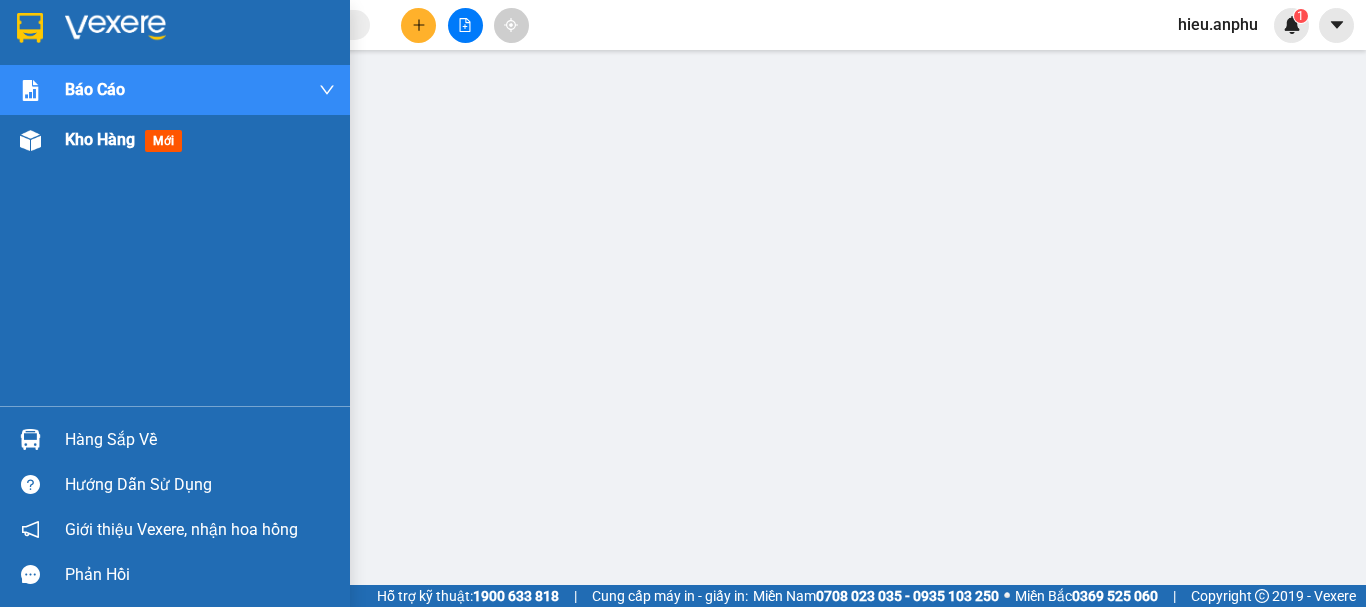 click on "Kho hàng mới" at bounding box center (127, 139) 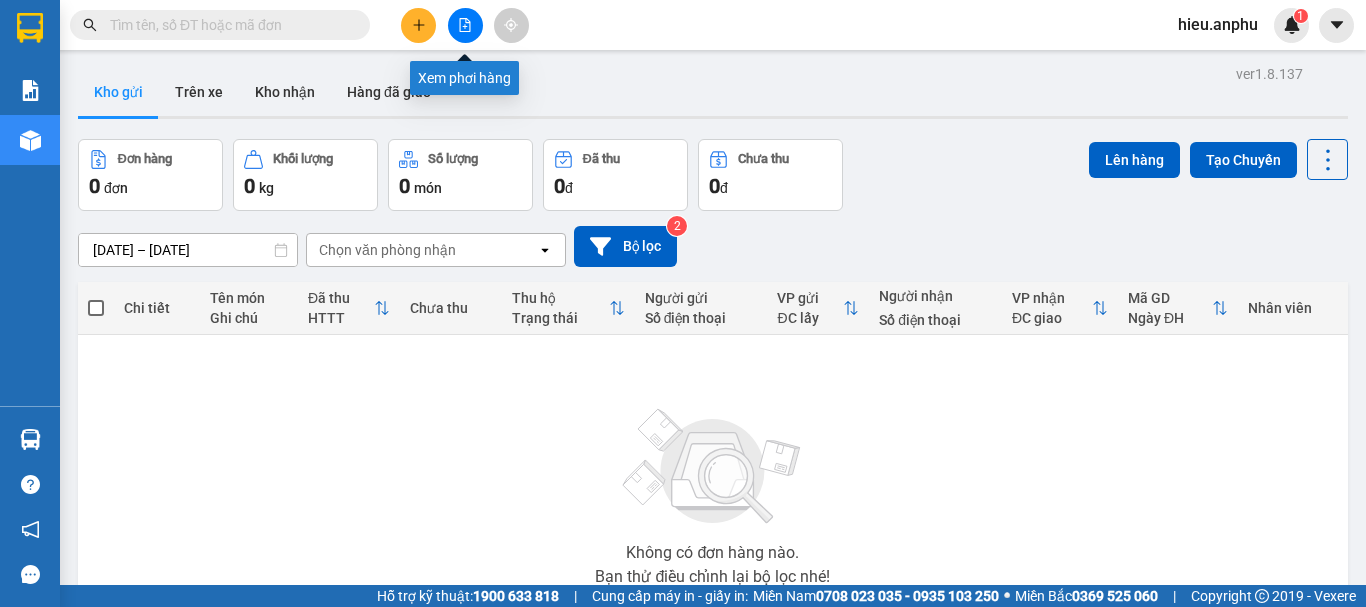 click 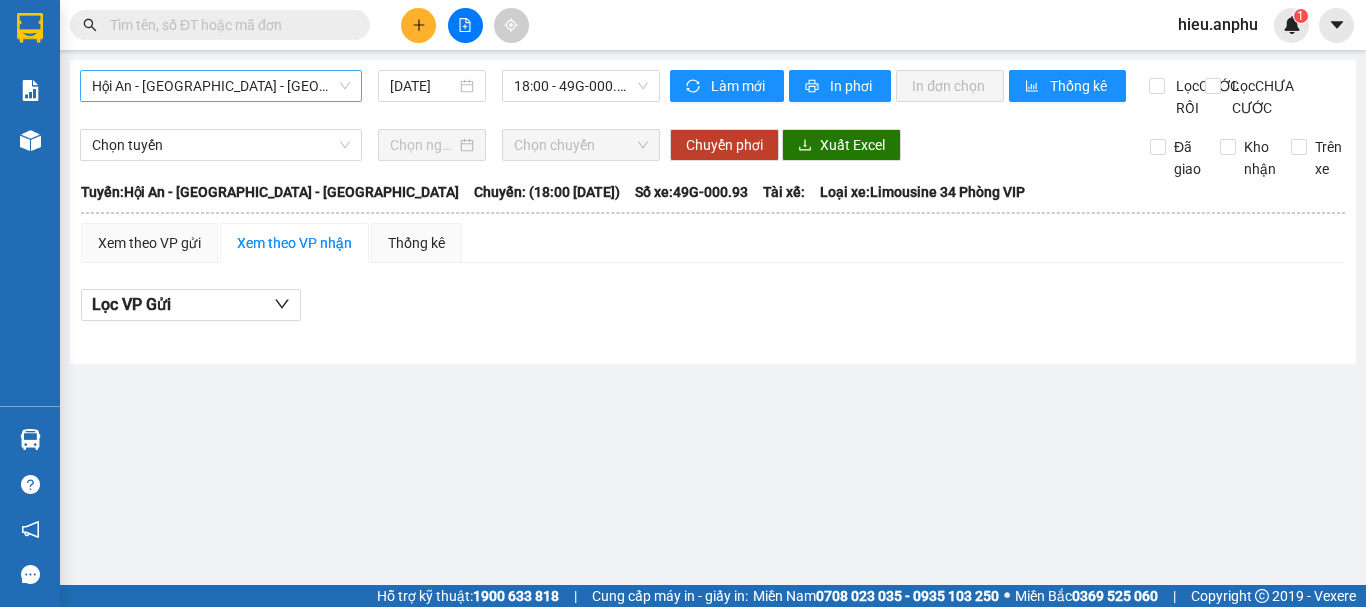 click on "Hội An - [GEOGRAPHIC_DATA] - [GEOGRAPHIC_DATA]" at bounding box center [221, 86] 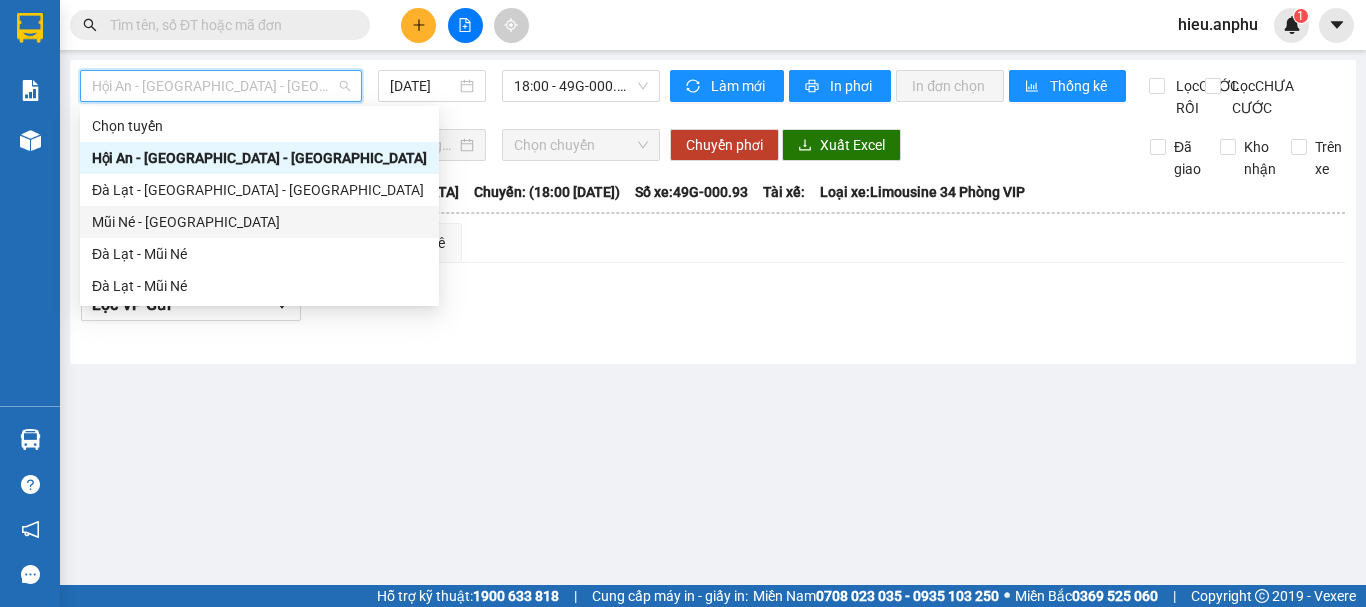 click on "Mũi Né - [GEOGRAPHIC_DATA]" at bounding box center [259, 222] 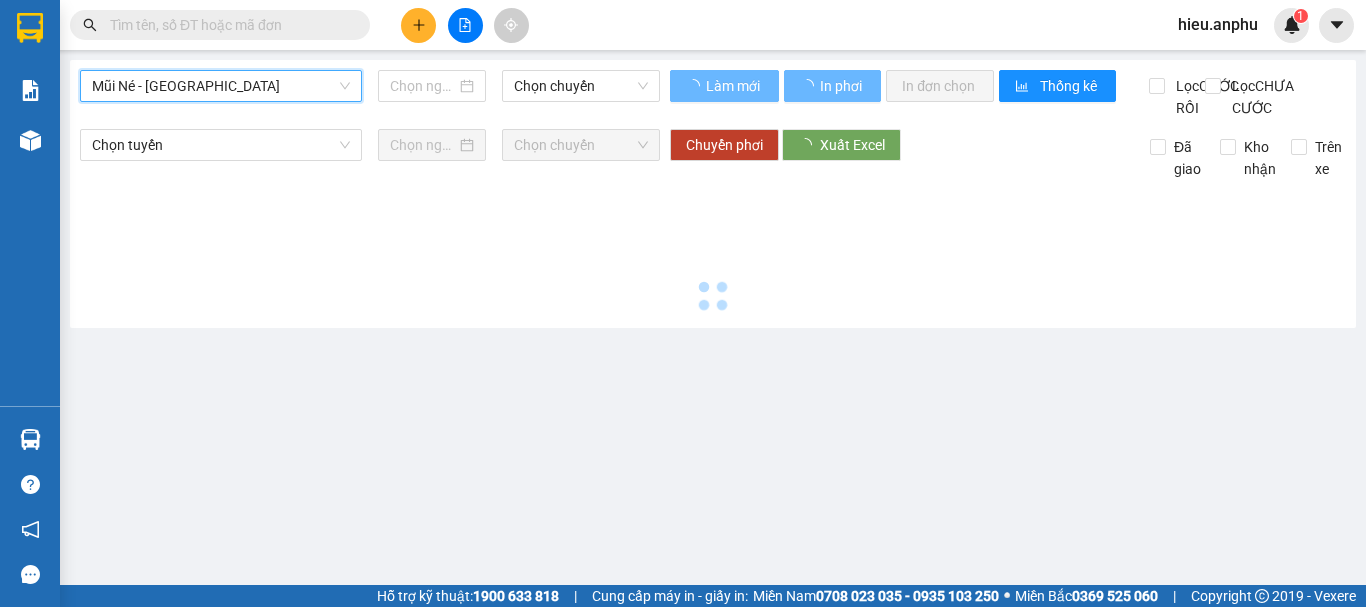 type on "[DATE]" 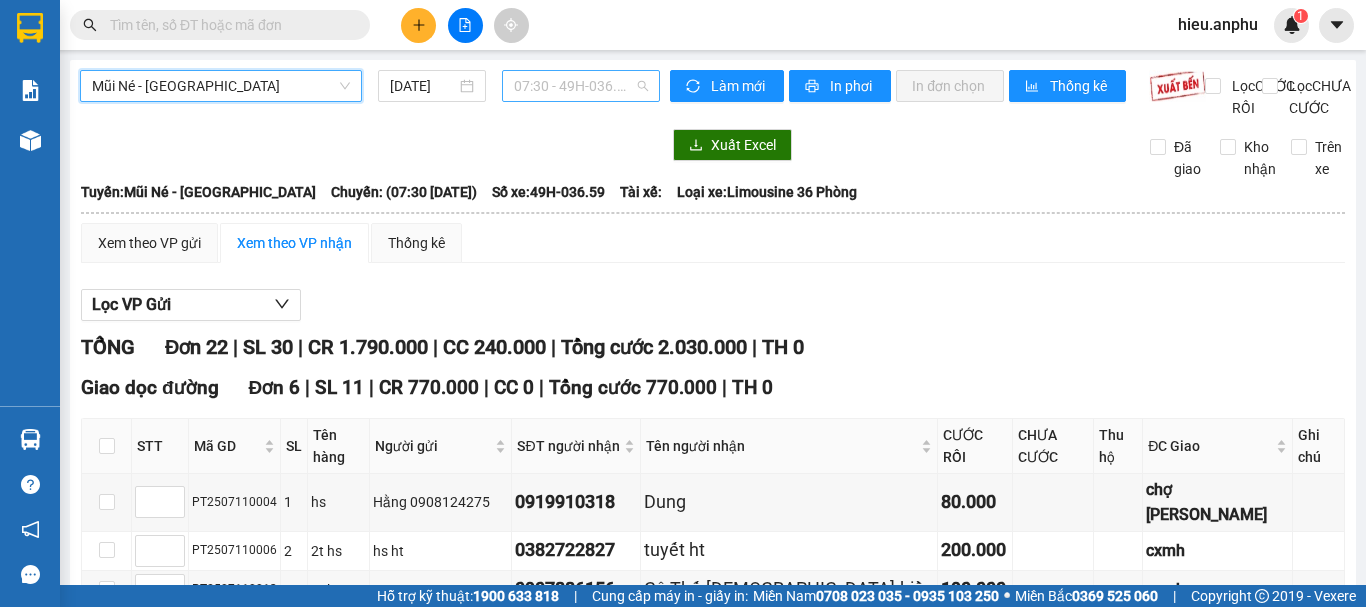 click on "07:30     - 49H-036.59" at bounding box center [581, 86] 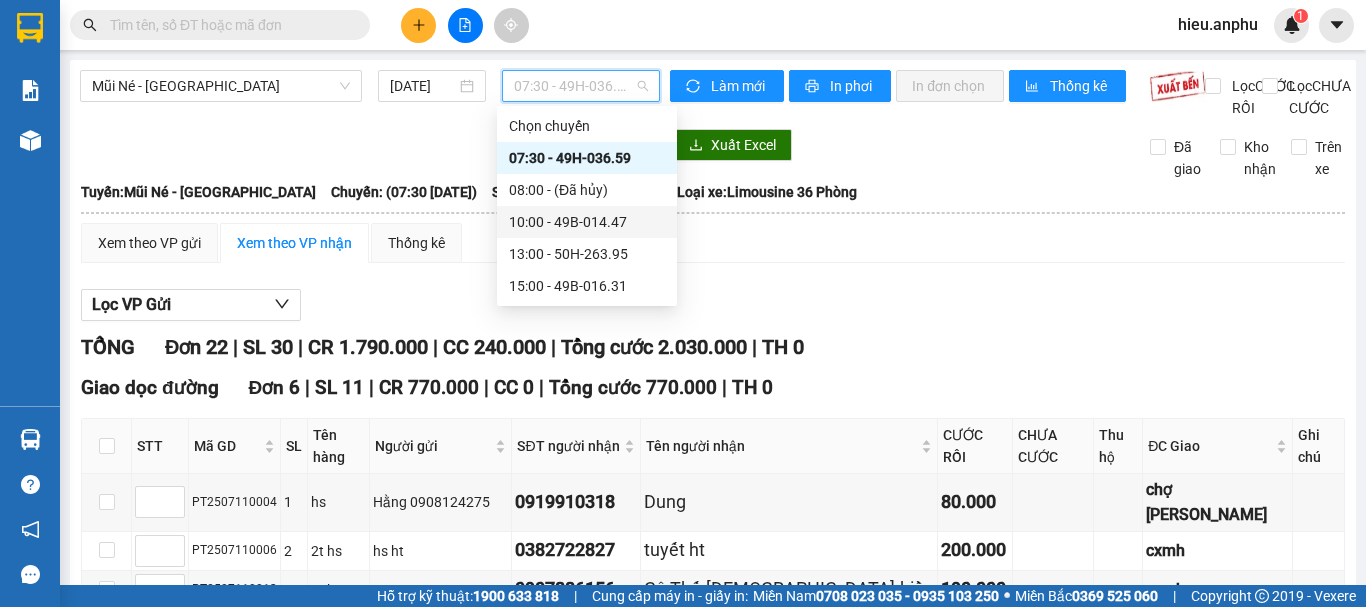 click on "10:00     - 49B-014.47" at bounding box center (587, 222) 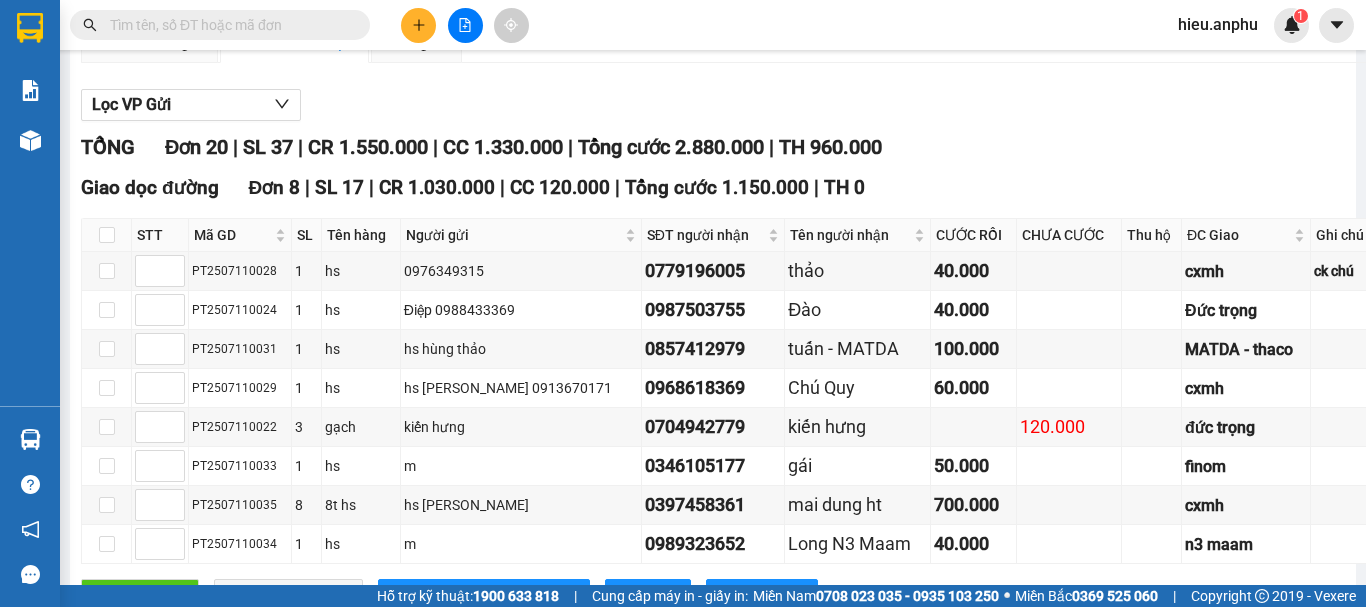 scroll, scrollTop: 300, scrollLeft: 0, axis: vertical 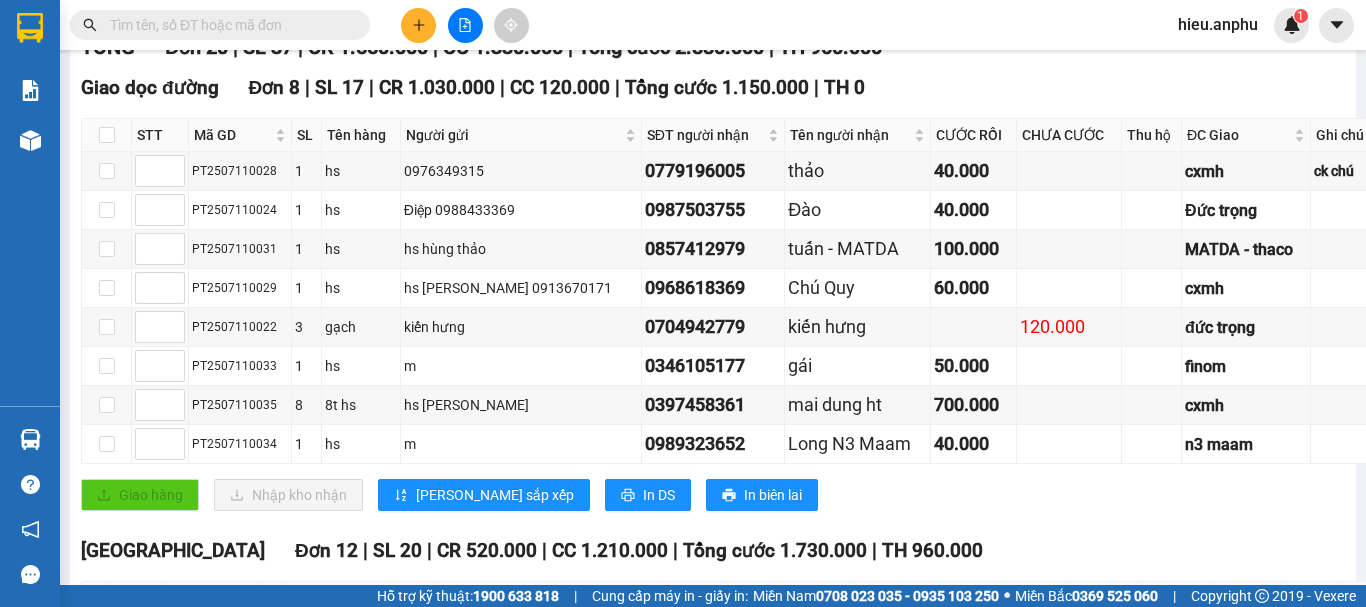 click at bounding box center (228, 25) 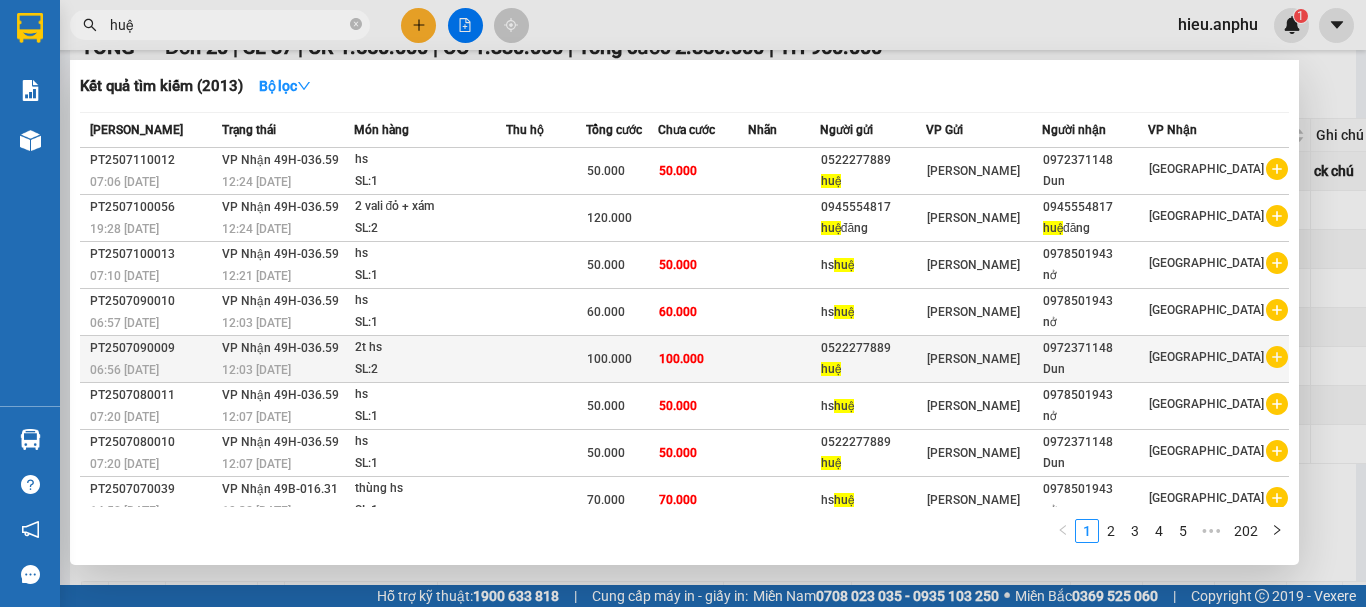 type on "huệ" 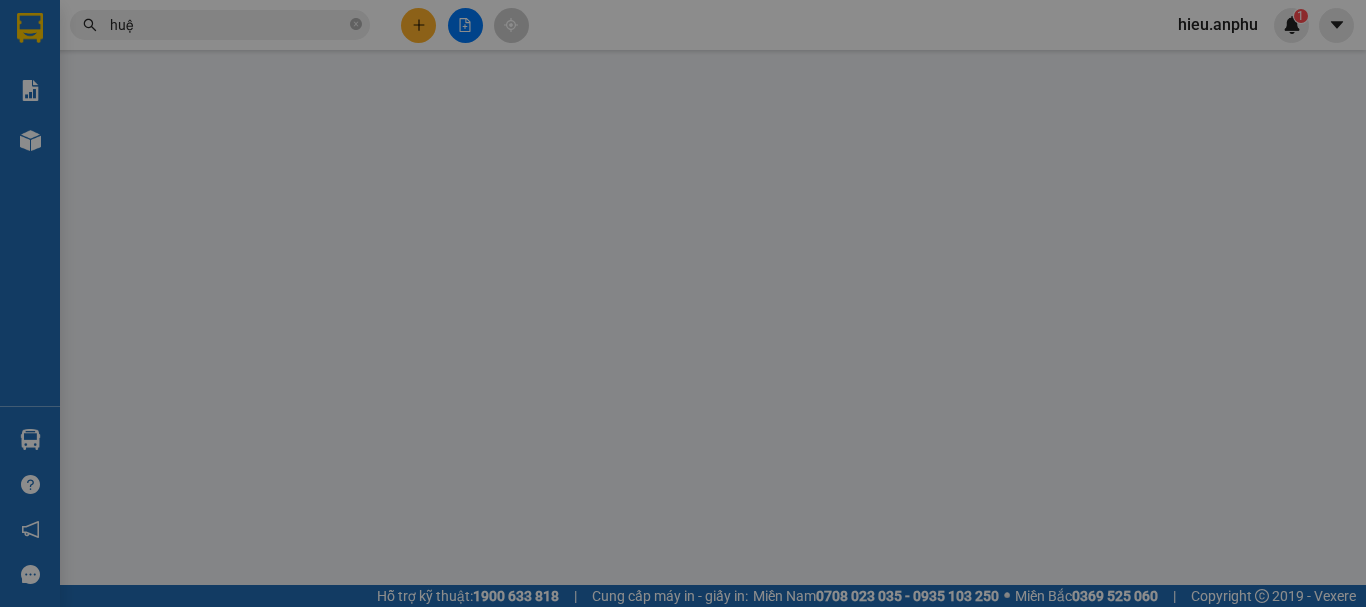 scroll, scrollTop: 0, scrollLeft: 0, axis: both 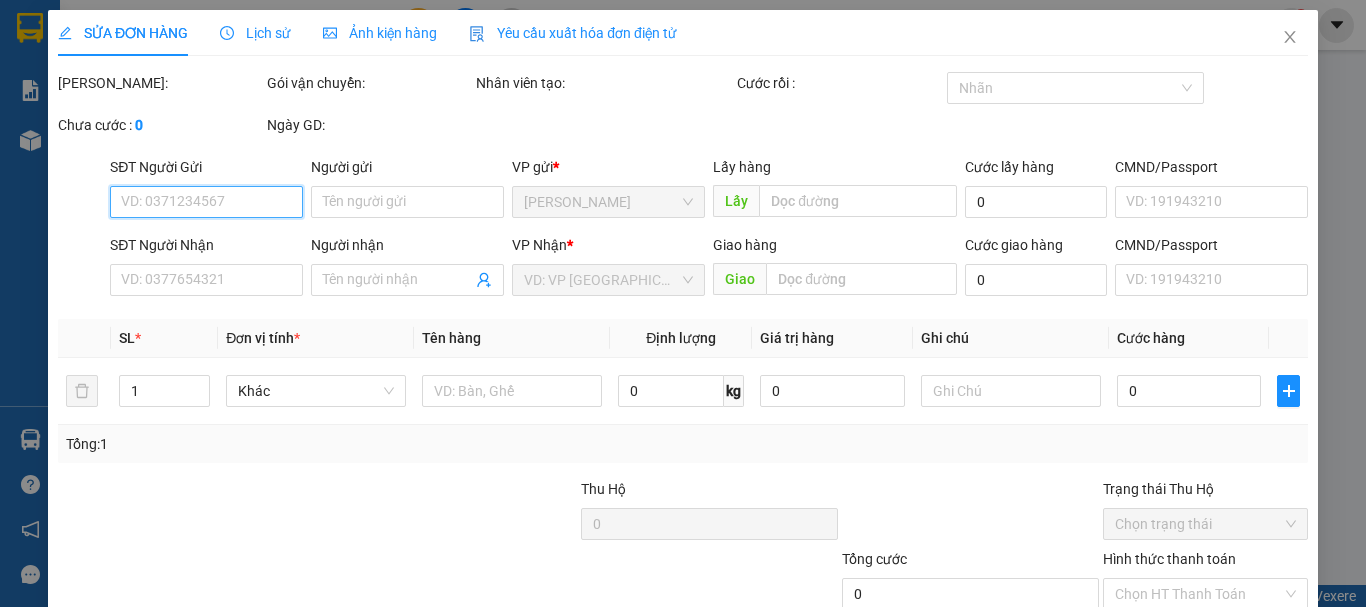 type on "0522277889" 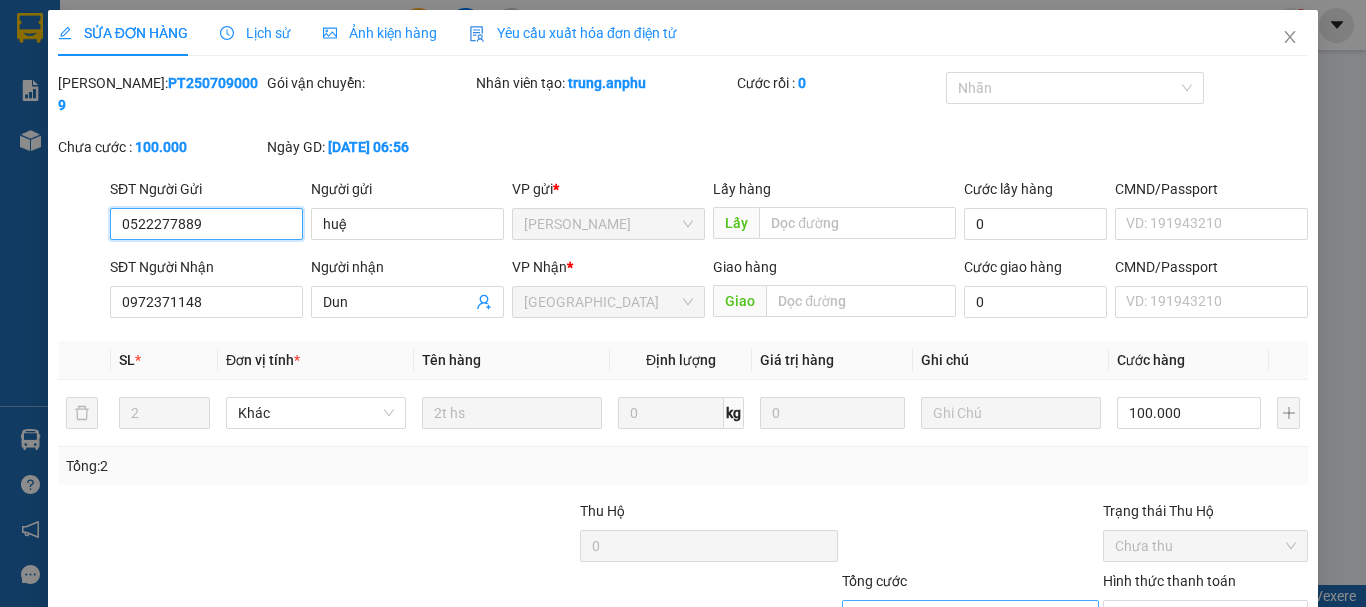 scroll, scrollTop: 137, scrollLeft: 0, axis: vertical 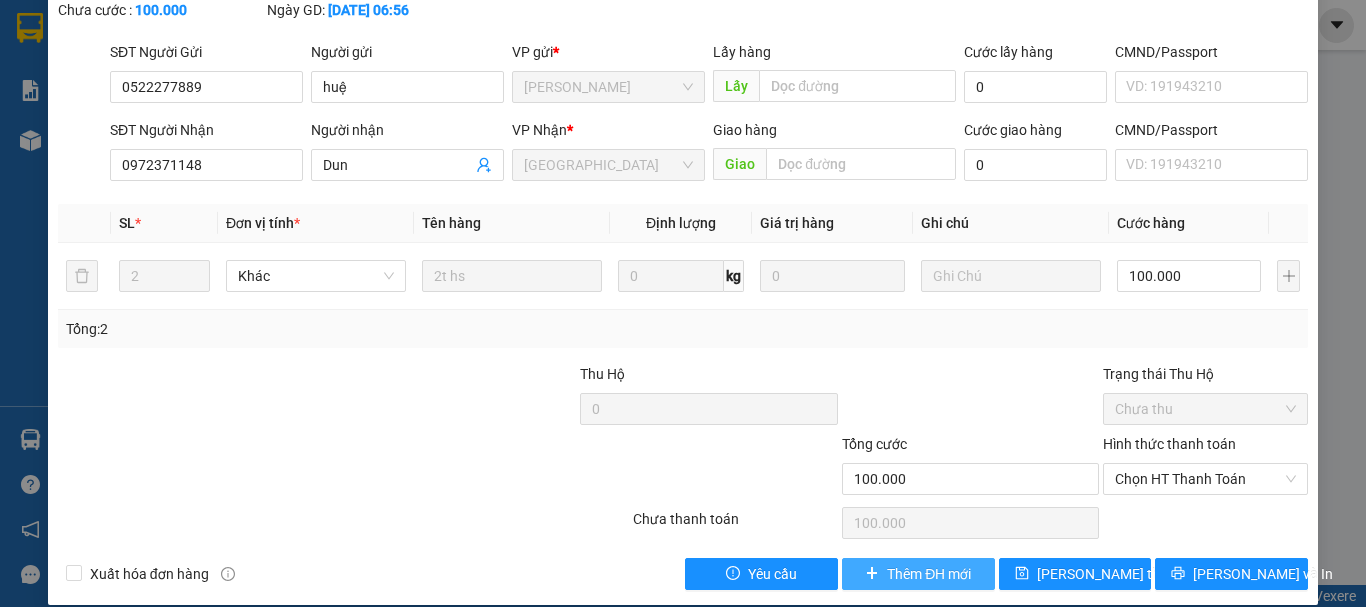 click on "Thêm ĐH mới" at bounding box center [929, 574] 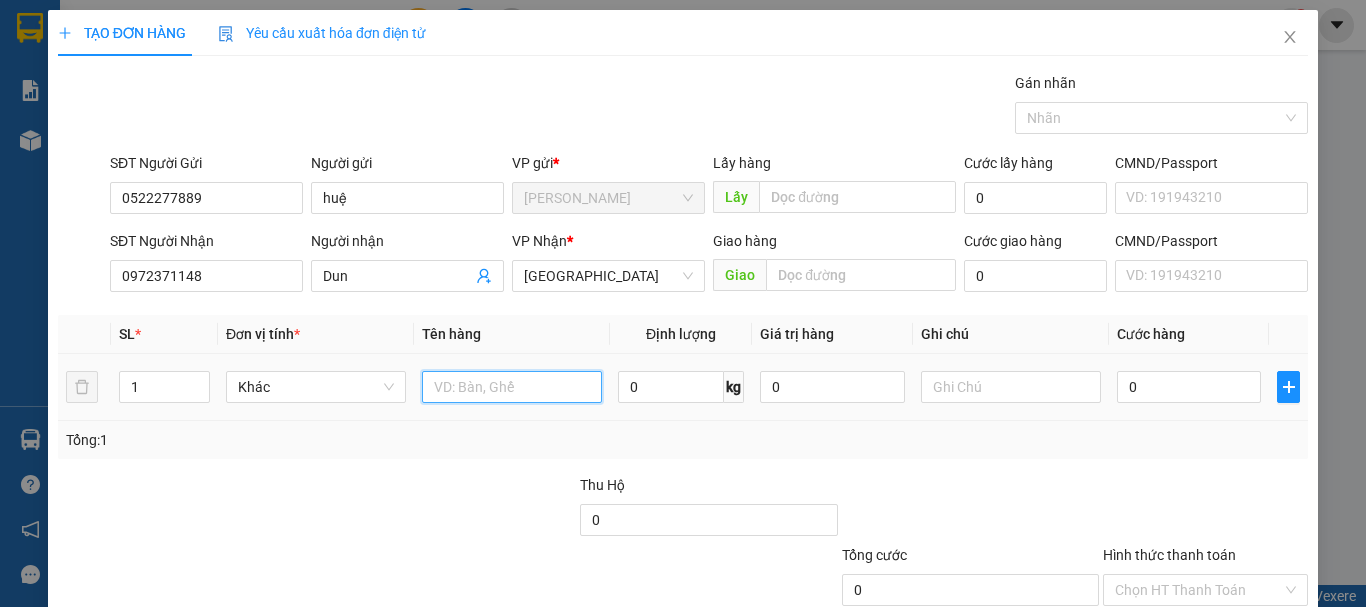 click at bounding box center [512, 387] 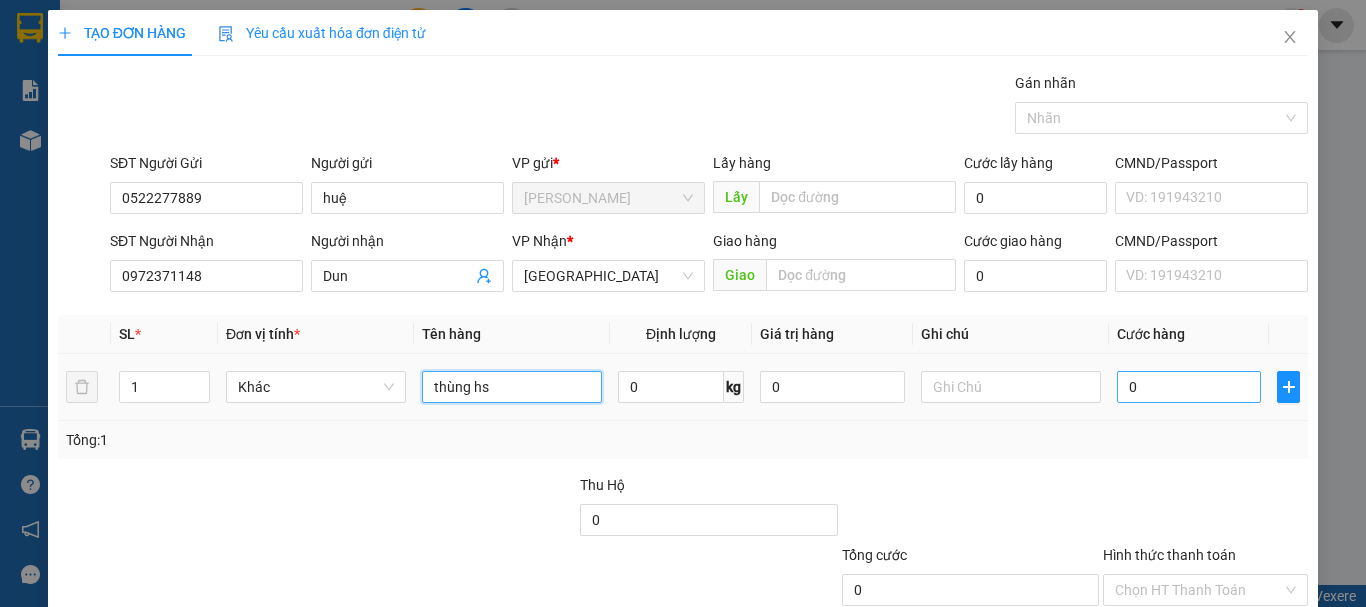 type on "thùng hs" 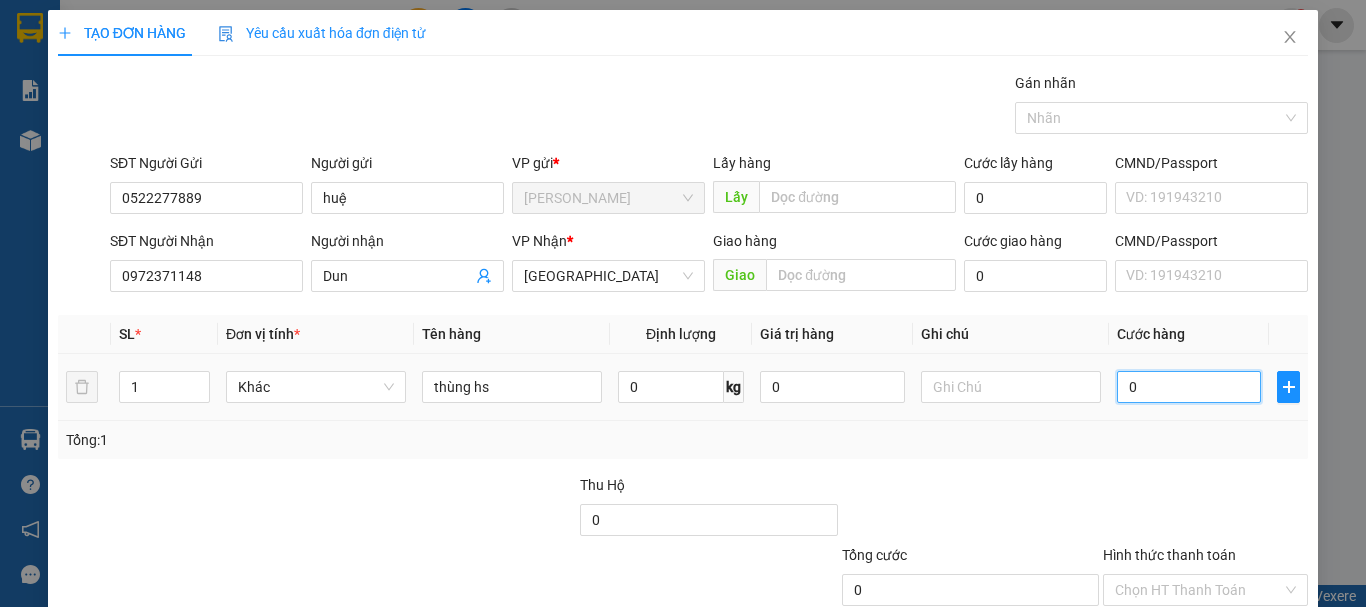 click on "0" at bounding box center (1189, 387) 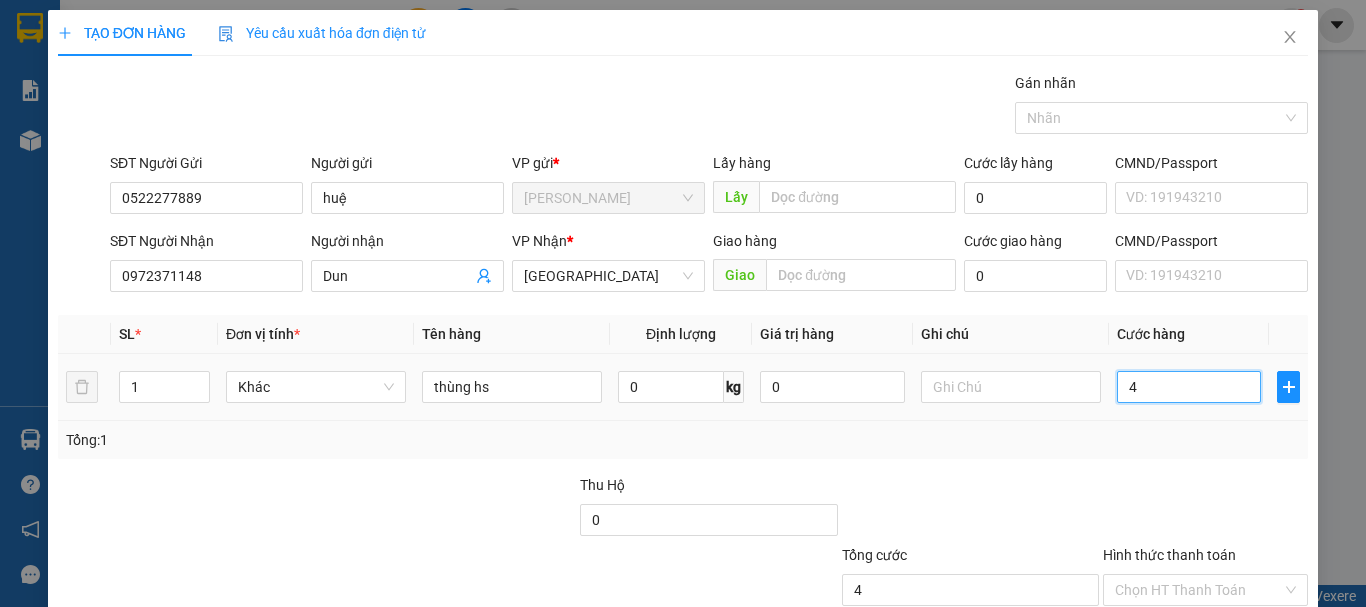 type on "40" 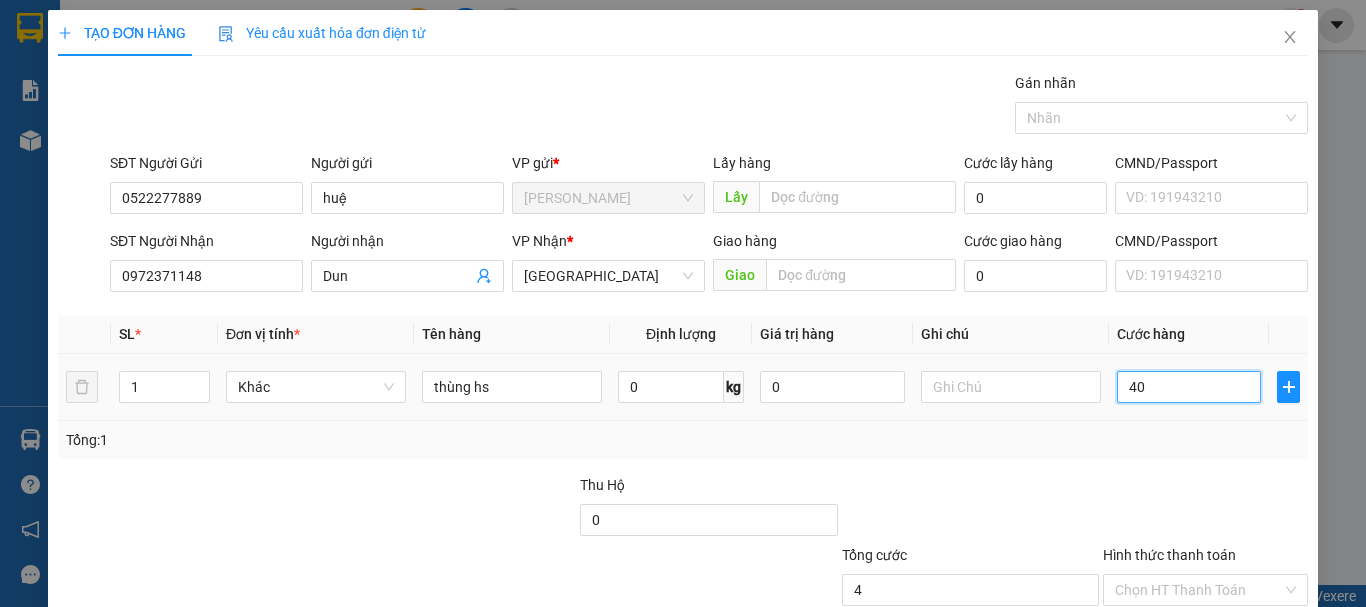 type on "40" 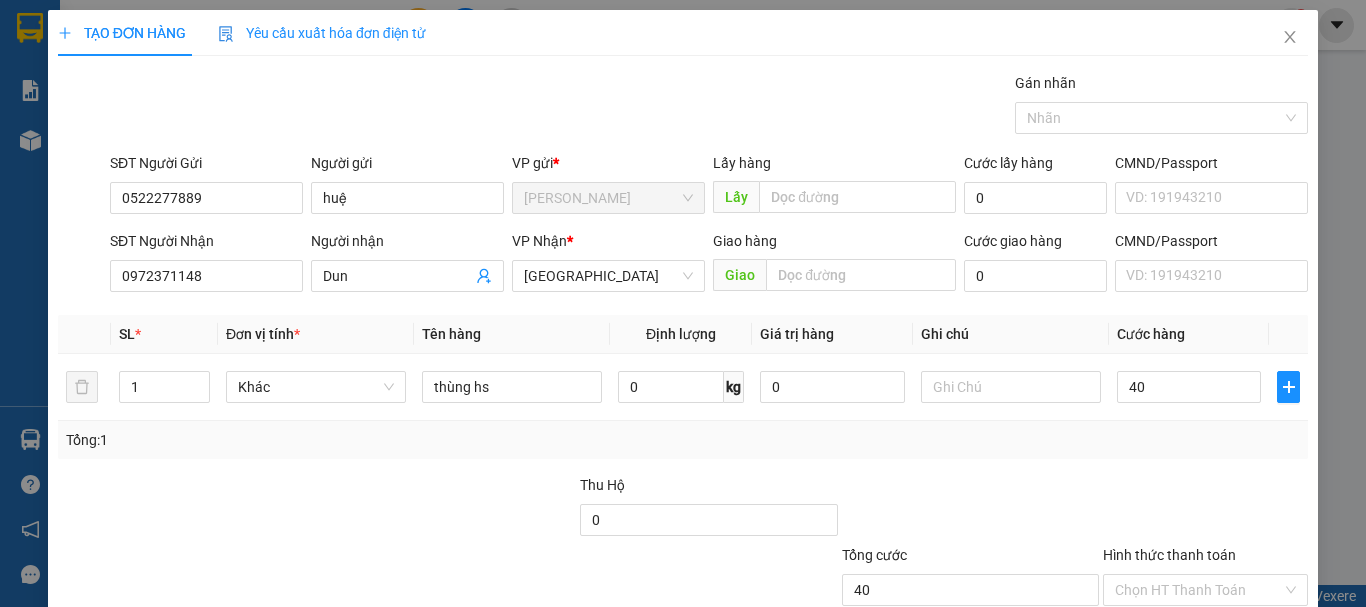 type on "40.000" 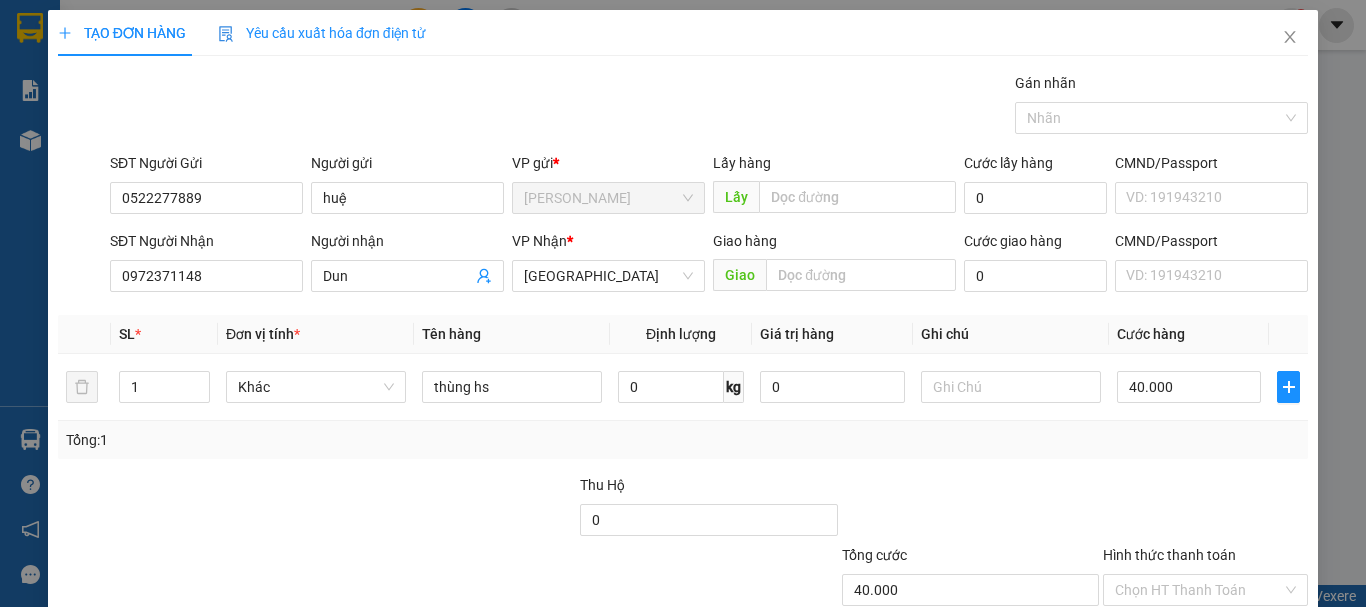 drag, startPoint x: 1155, startPoint y: 486, endPoint x: 1150, endPoint y: 460, distance: 26.476404 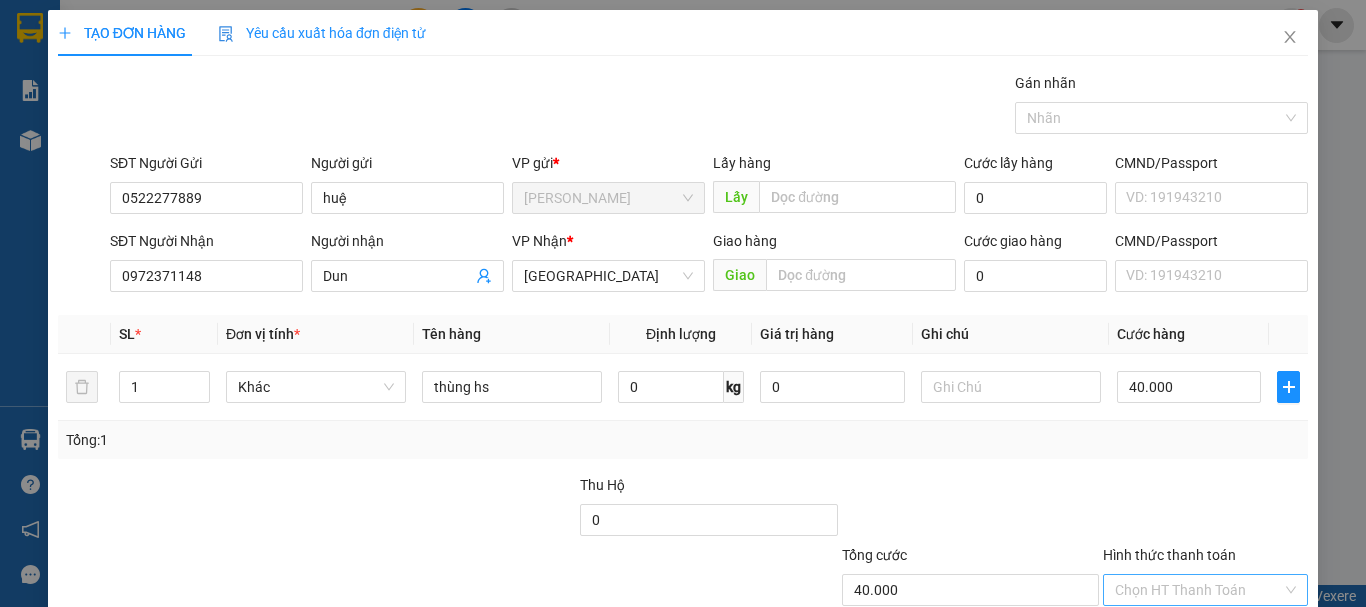 scroll, scrollTop: 133, scrollLeft: 0, axis: vertical 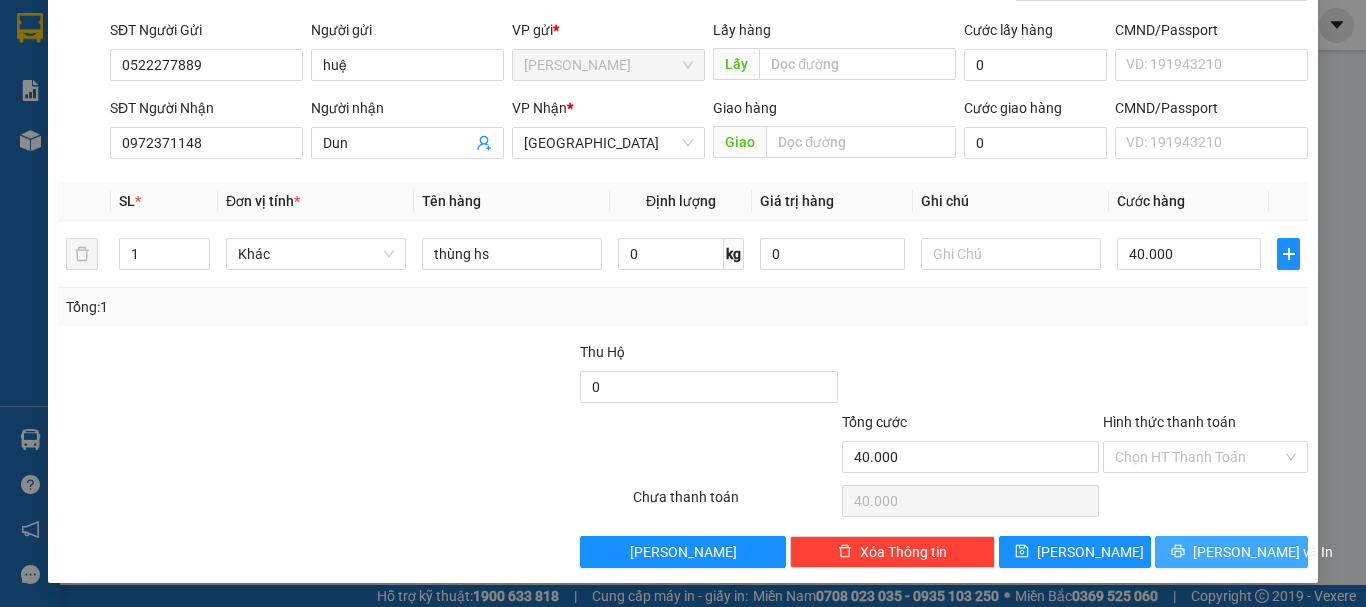 click on "[PERSON_NAME] và In" at bounding box center [1263, 552] 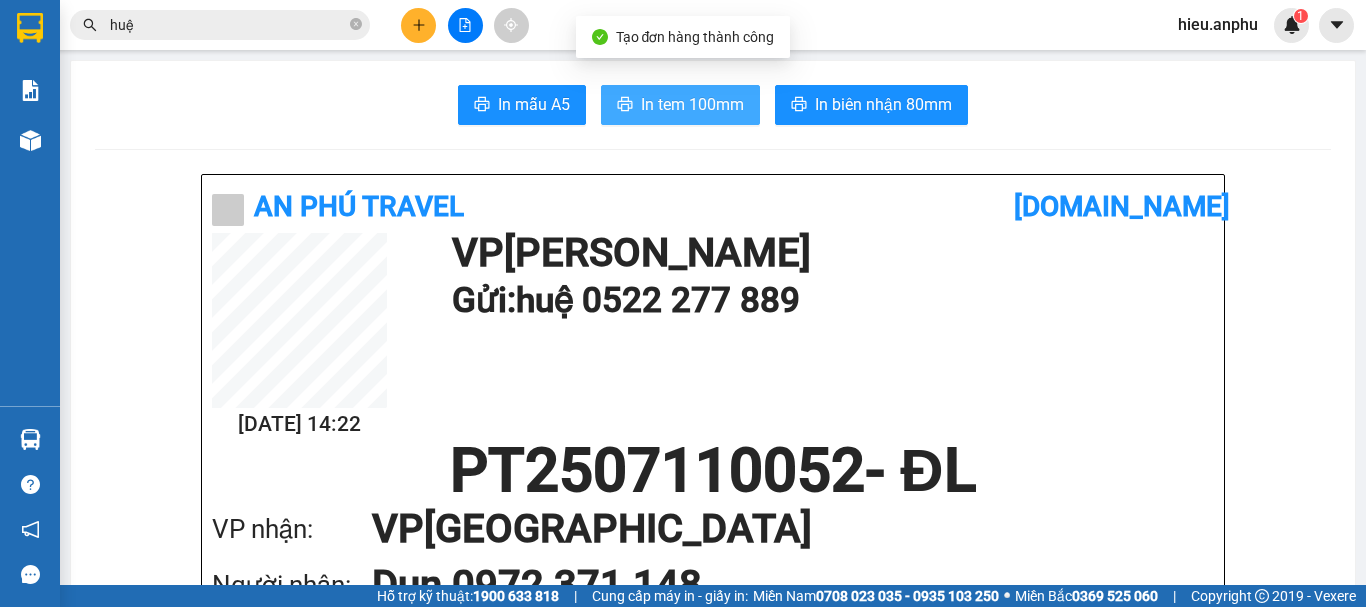 click on "In tem 100mm" at bounding box center [680, 105] 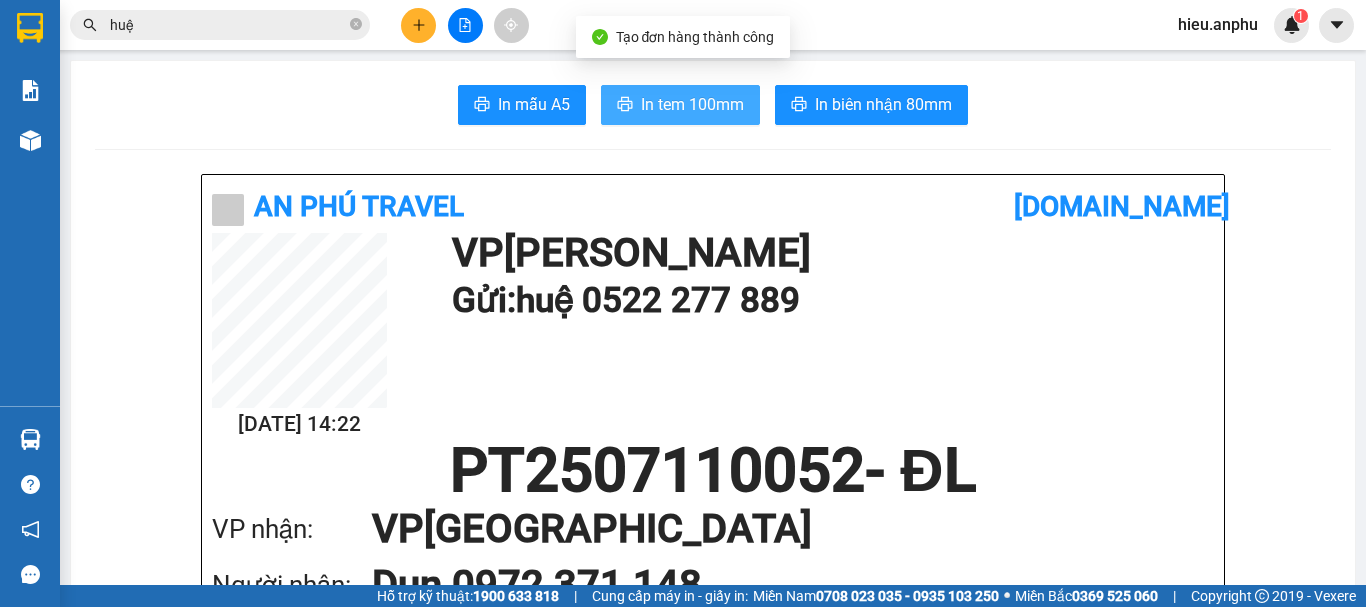 scroll, scrollTop: 0, scrollLeft: 0, axis: both 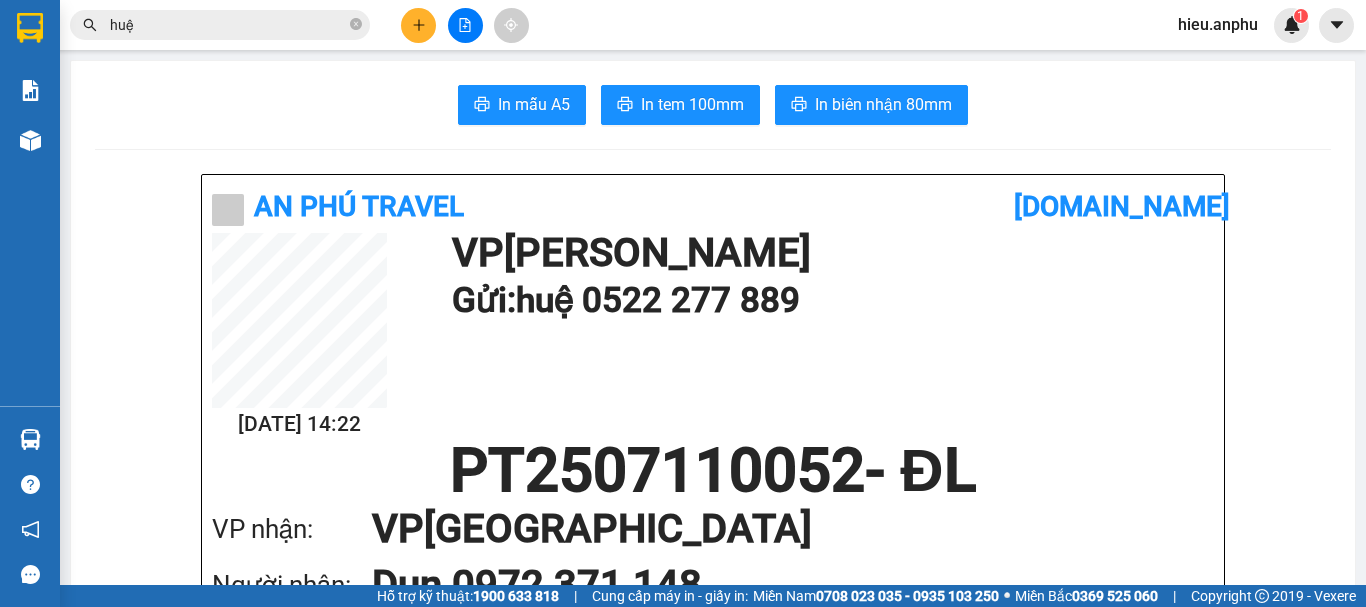 click on "huệ" at bounding box center [228, 25] 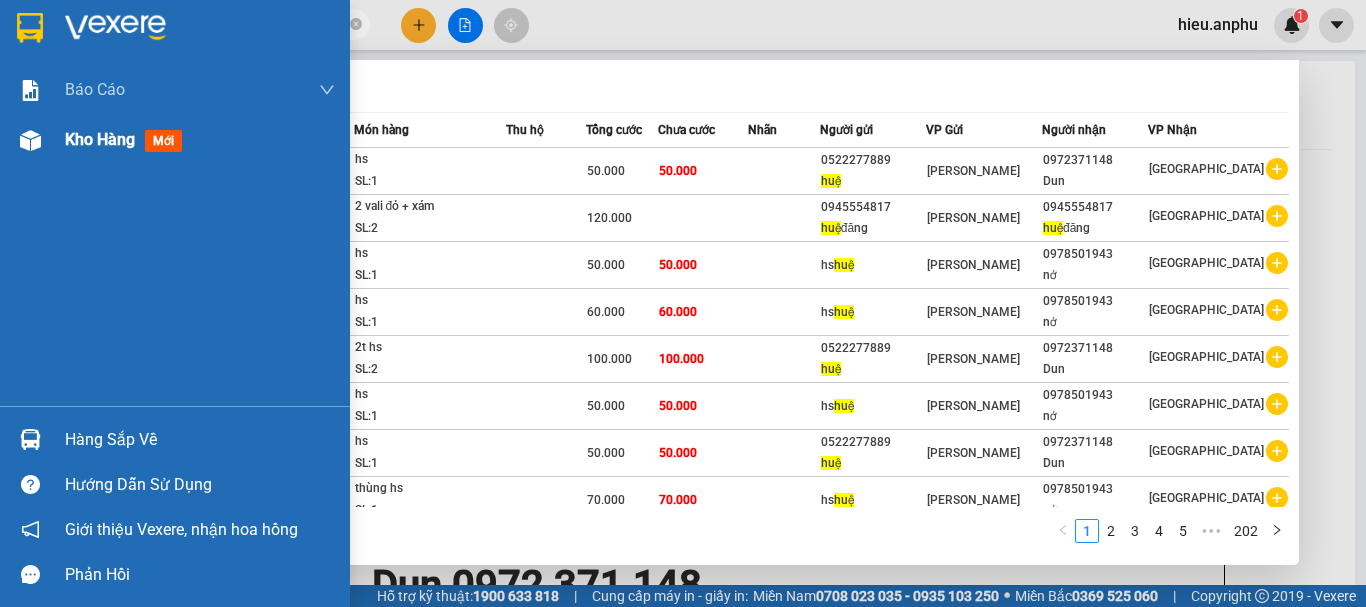 click on "Kho hàng mới" at bounding box center [175, 140] 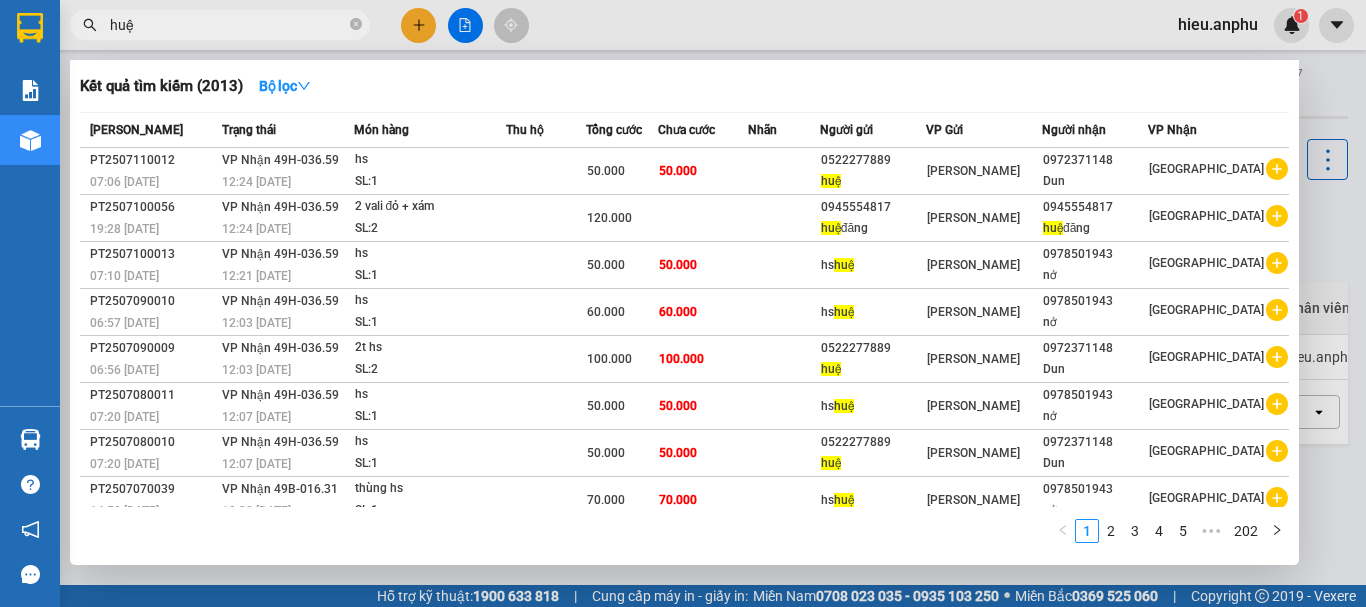 click at bounding box center [683, 303] 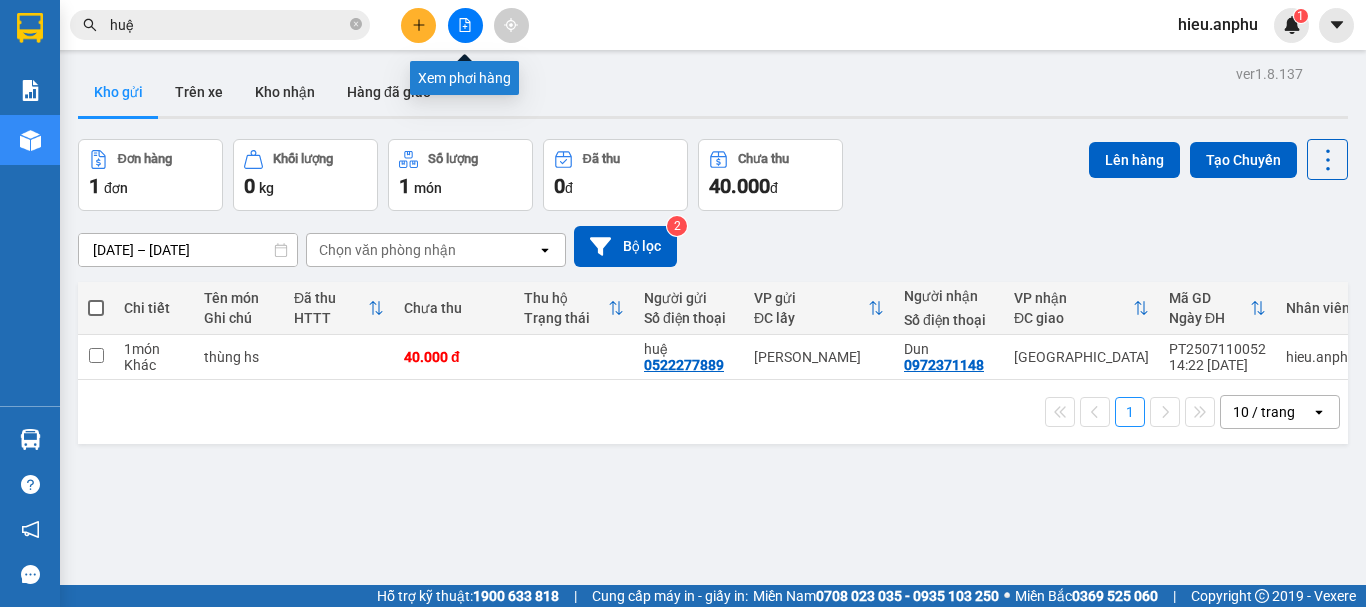 click at bounding box center [465, 25] 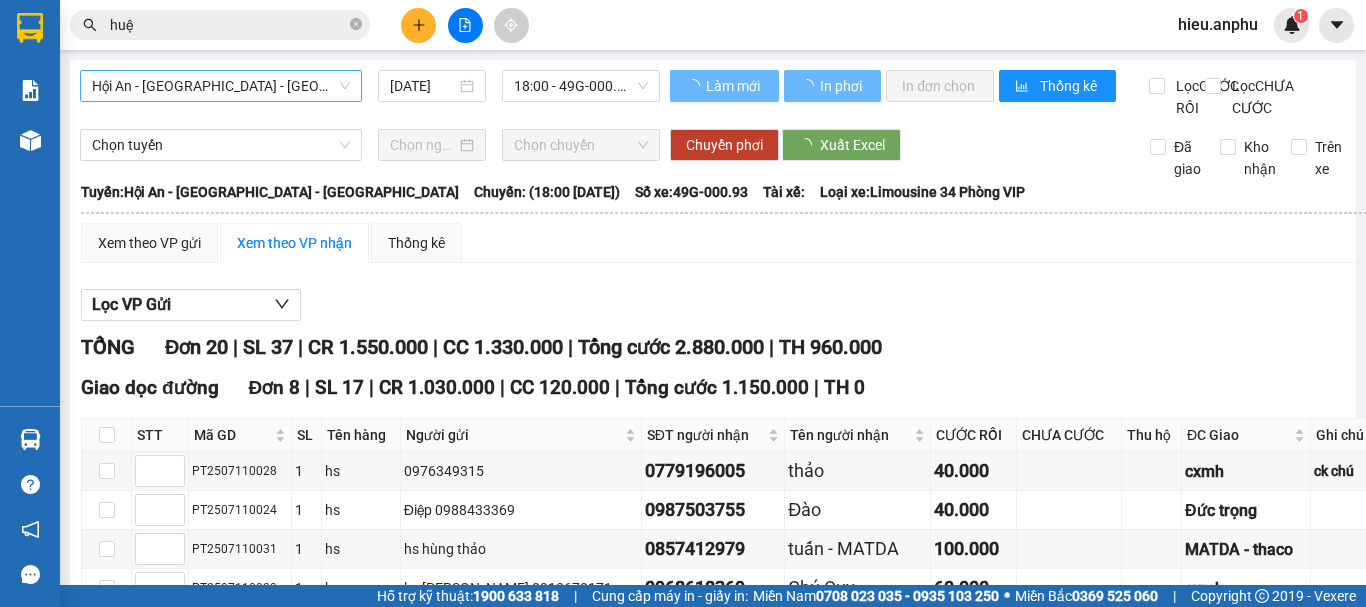 click on "Hội An - [GEOGRAPHIC_DATA] - [GEOGRAPHIC_DATA]" at bounding box center (221, 86) 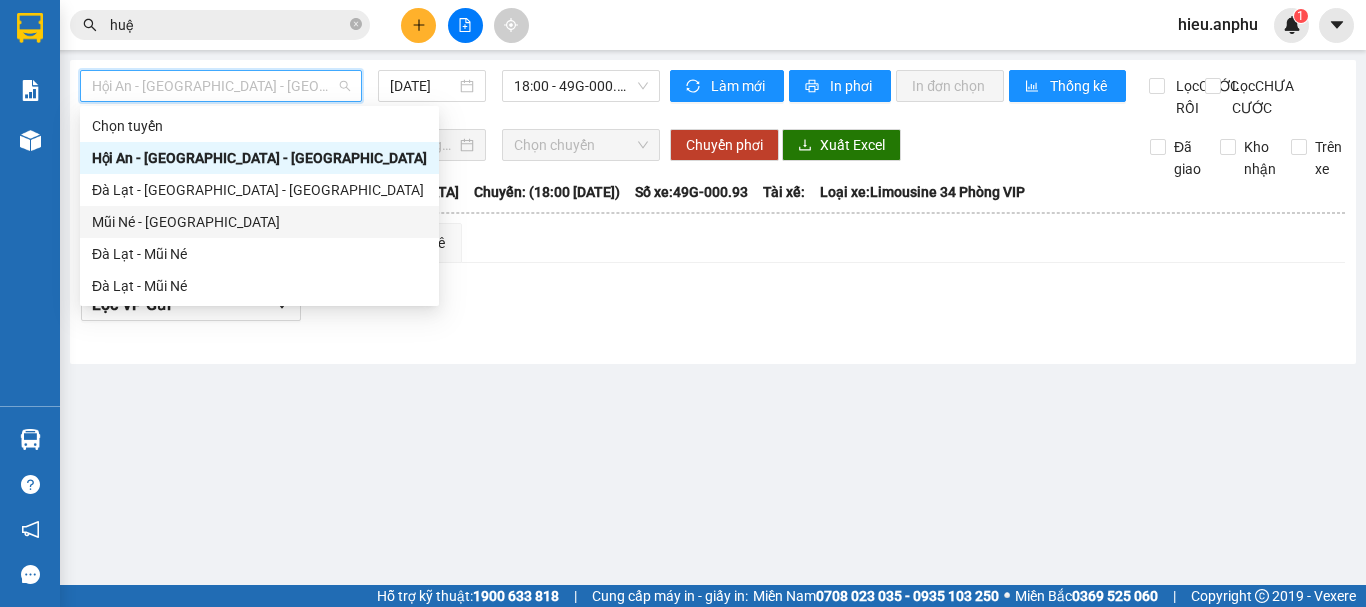 drag, startPoint x: 132, startPoint y: 224, endPoint x: 472, endPoint y: 102, distance: 361.22568 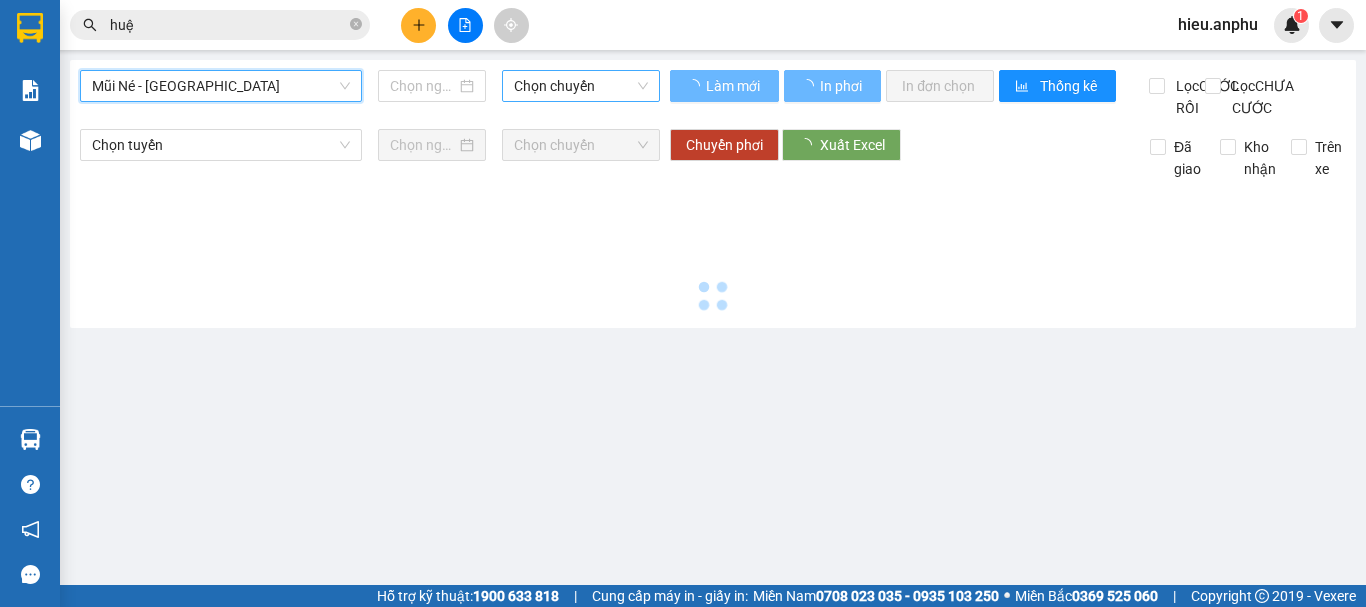 type on "[DATE]" 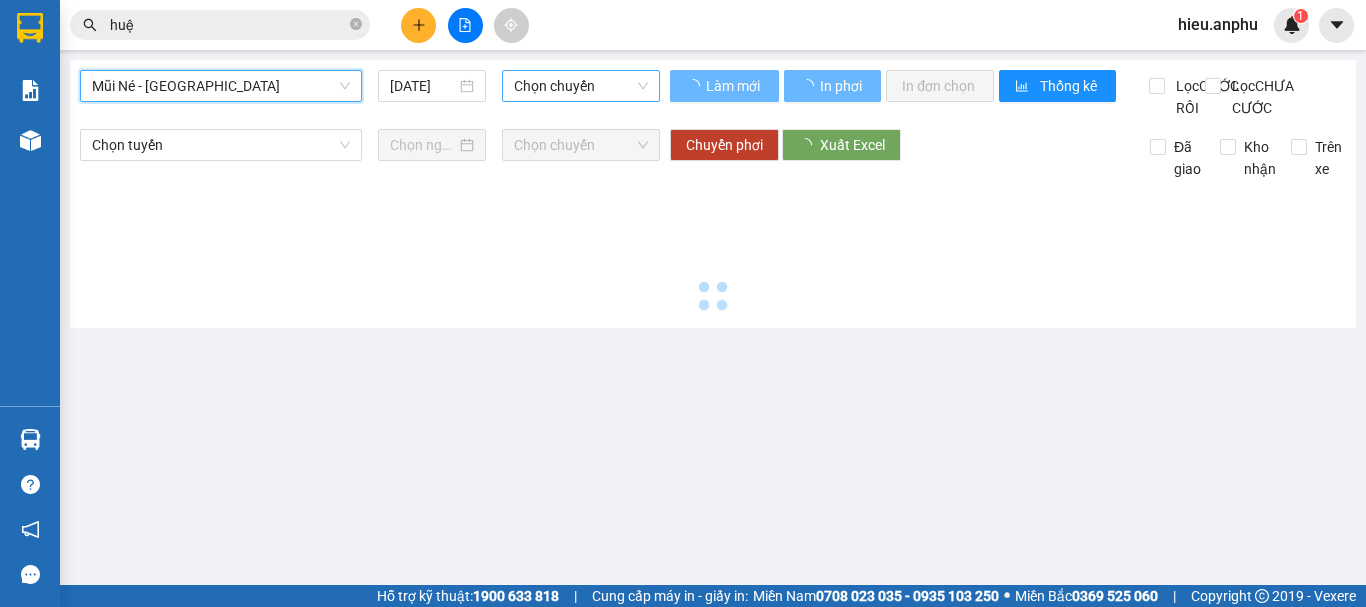 click on "Chọn chuyến" at bounding box center [581, 86] 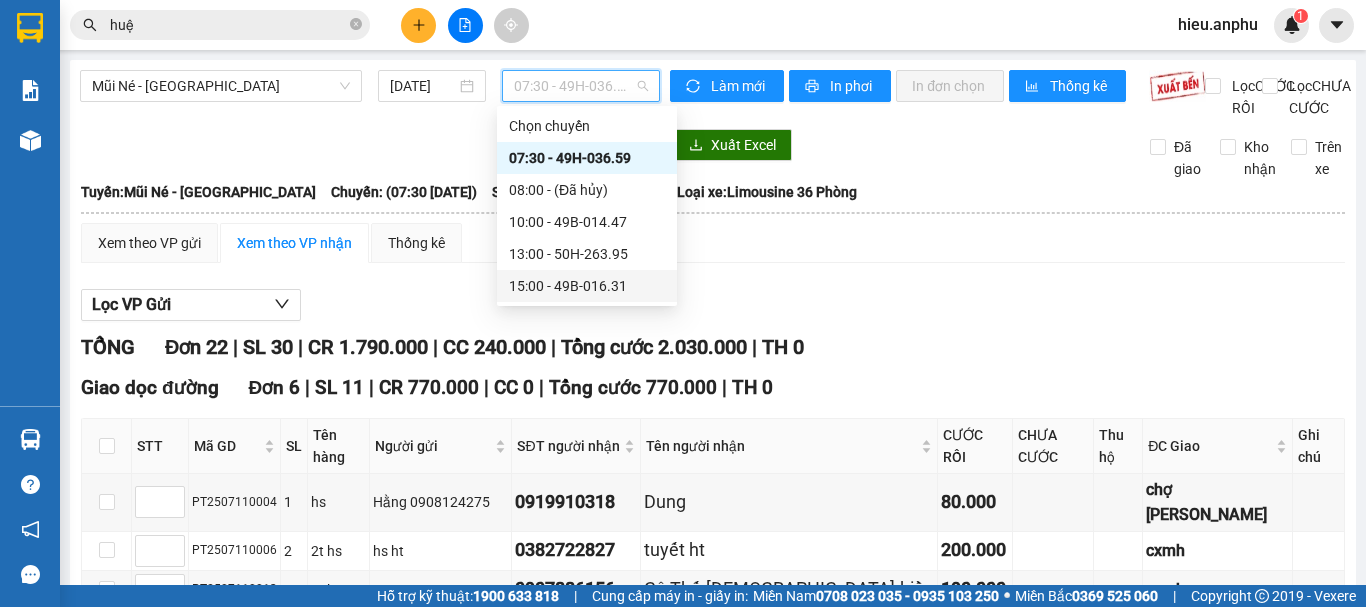 click on "15:00     - 49B-016.31" at bounding box center (587, 286) 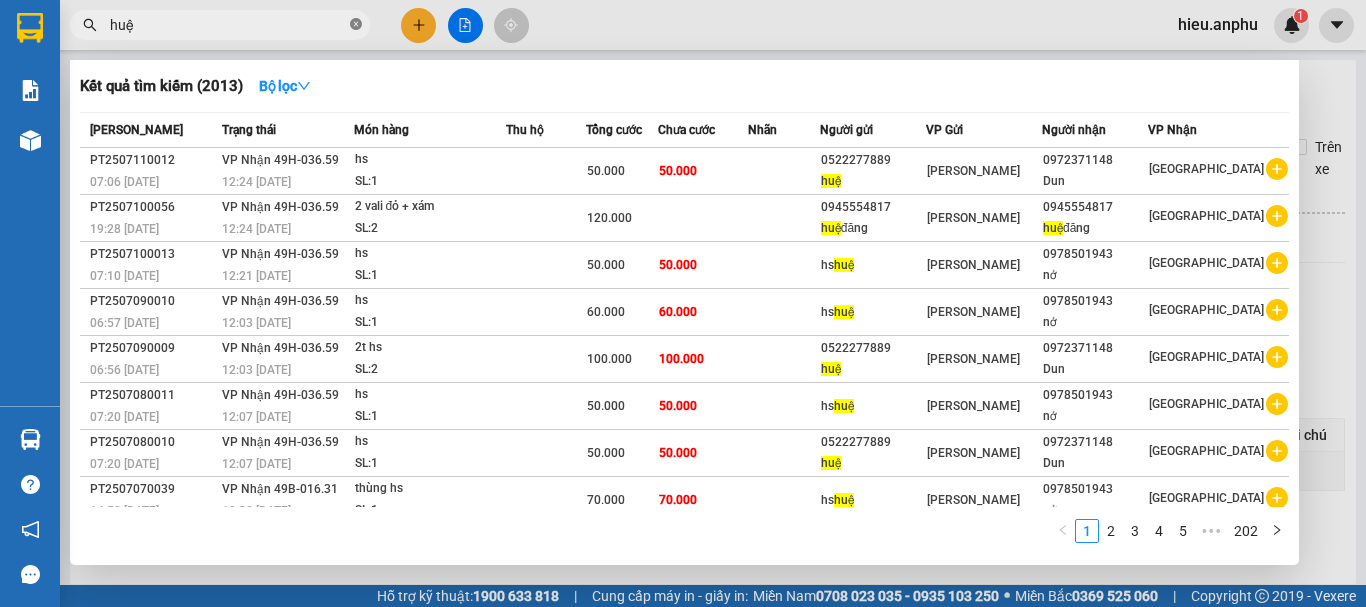 click 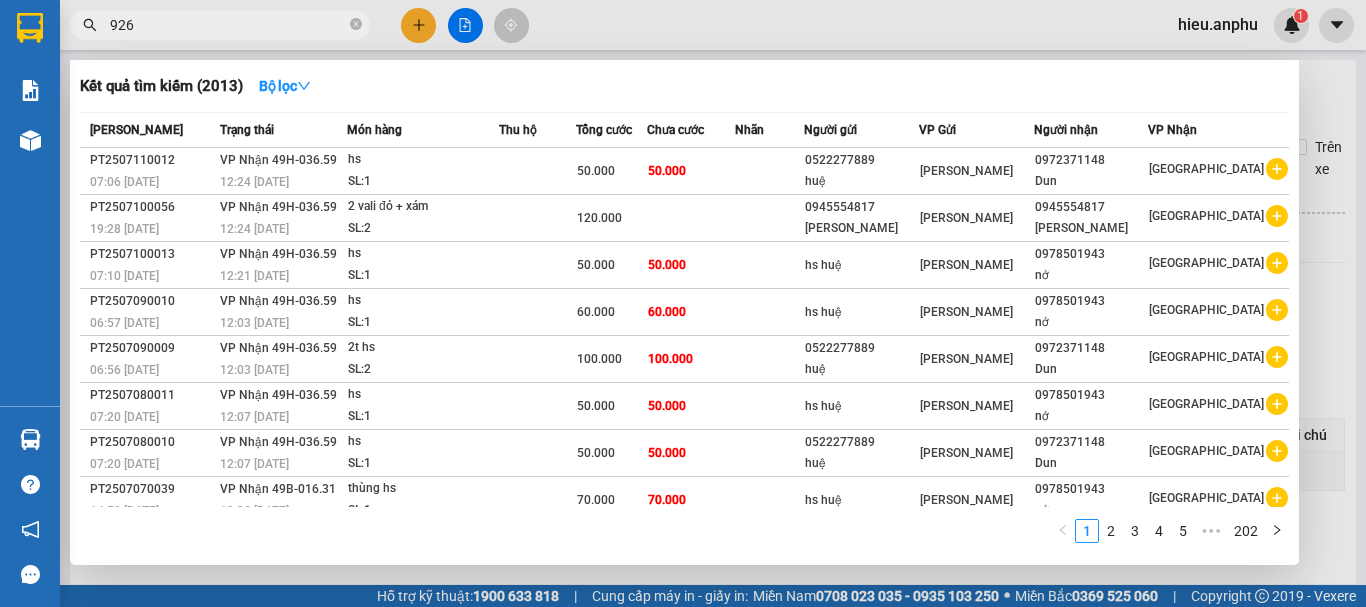 type on "9268" 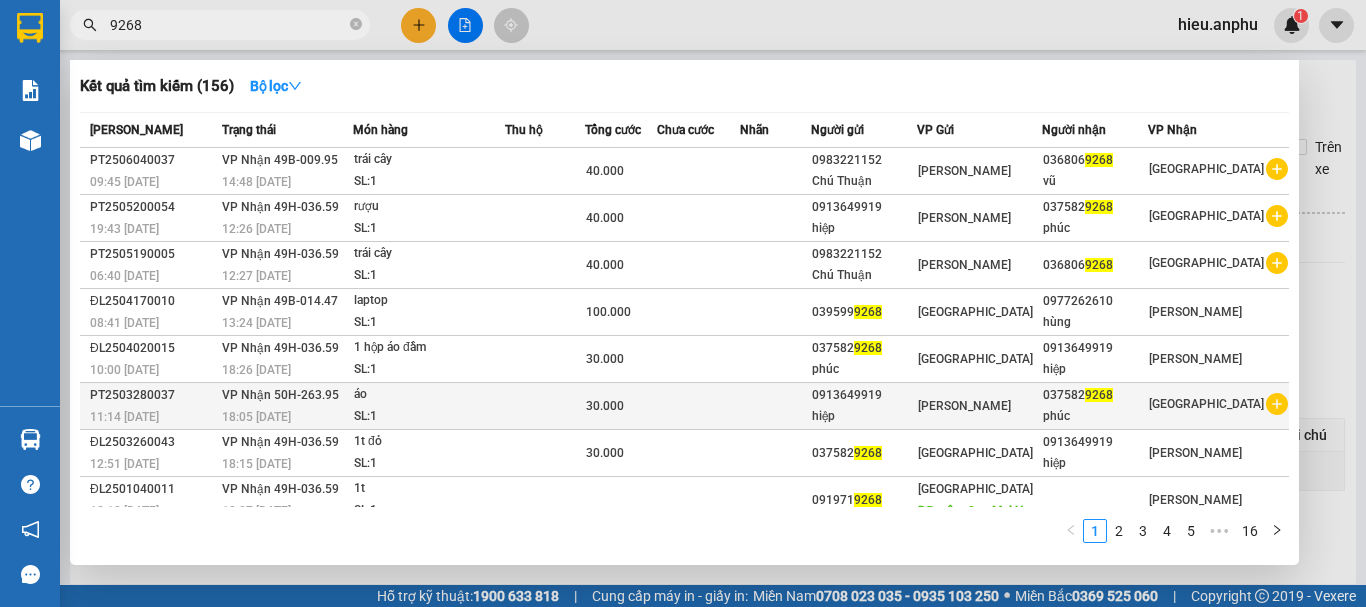scroll, scrollTop: 155, scrollLeft: 0, axis: vertical 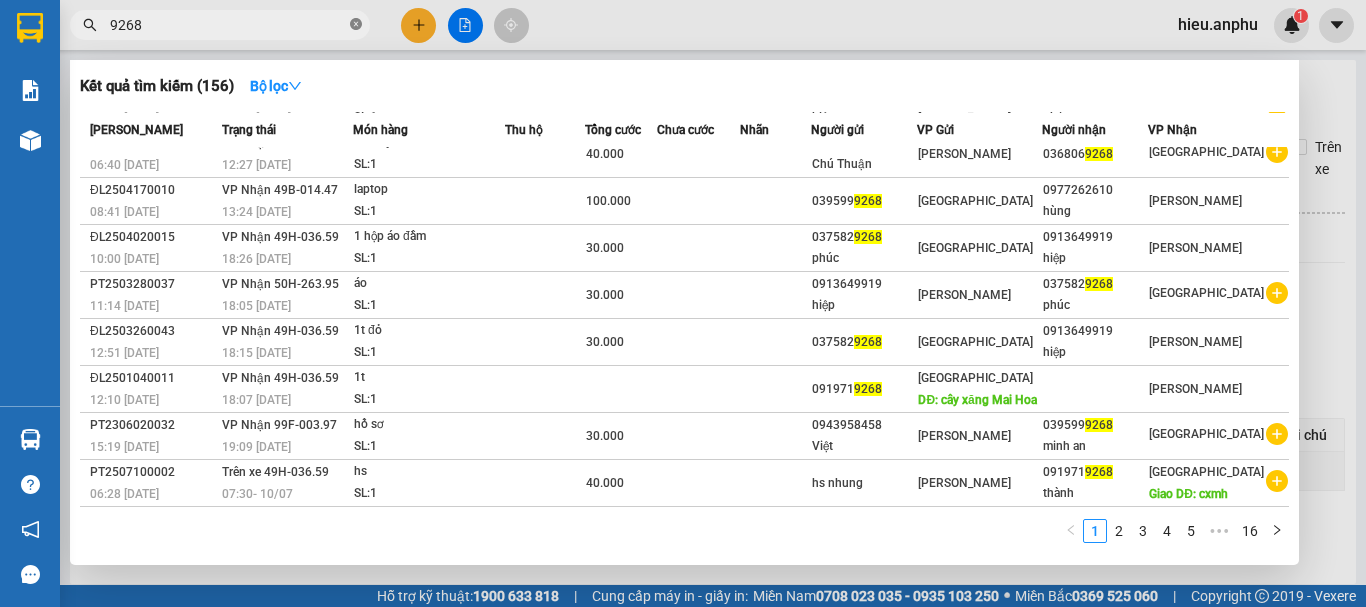 click at bounding box center (356, 25) 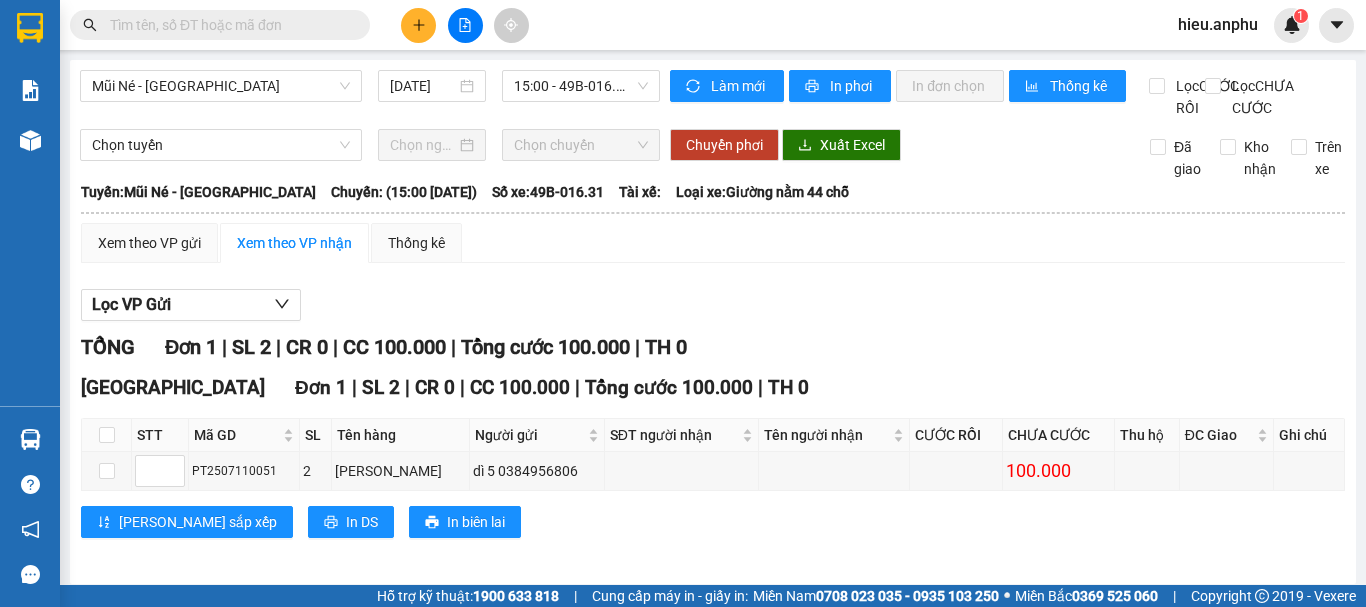 click at bounding box center [228, 25] 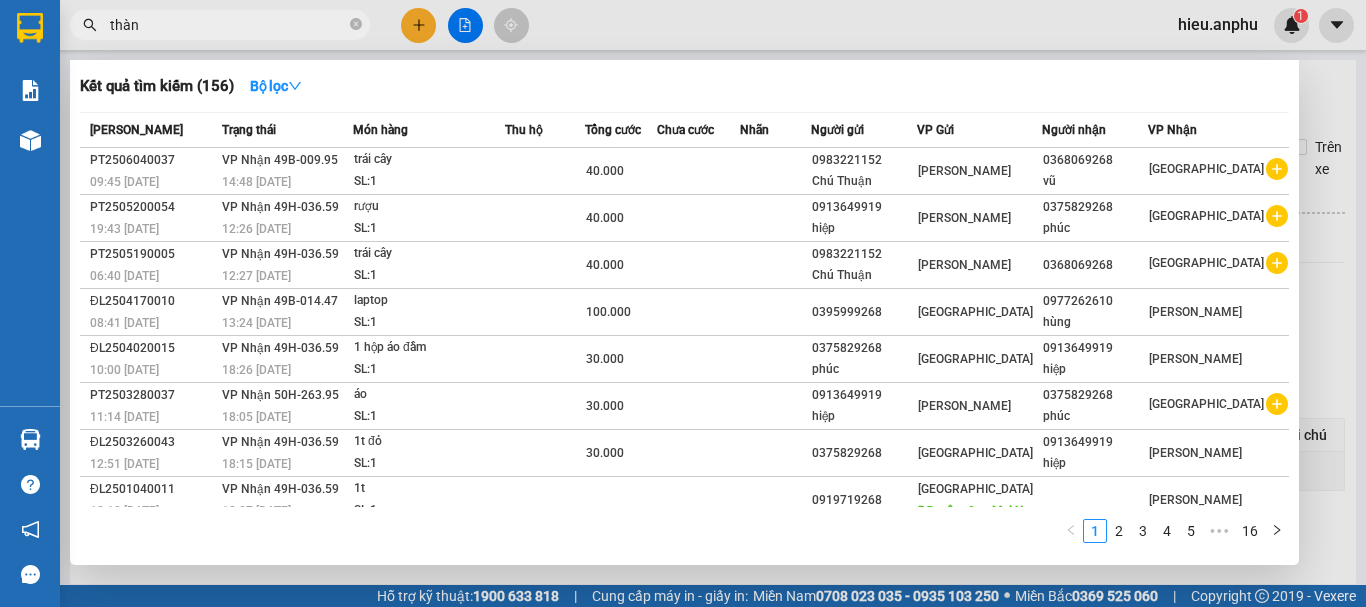 type on "thành" 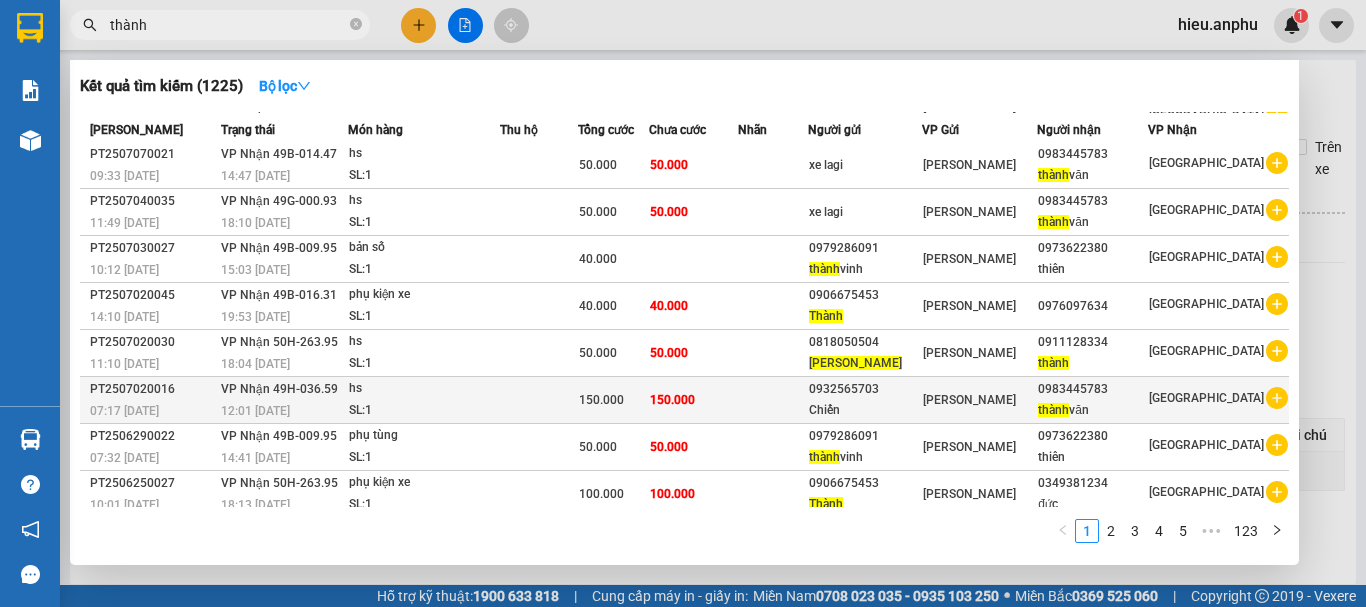 scroll, scrollTop: 111, scrollLeft: 0, axis: vertical 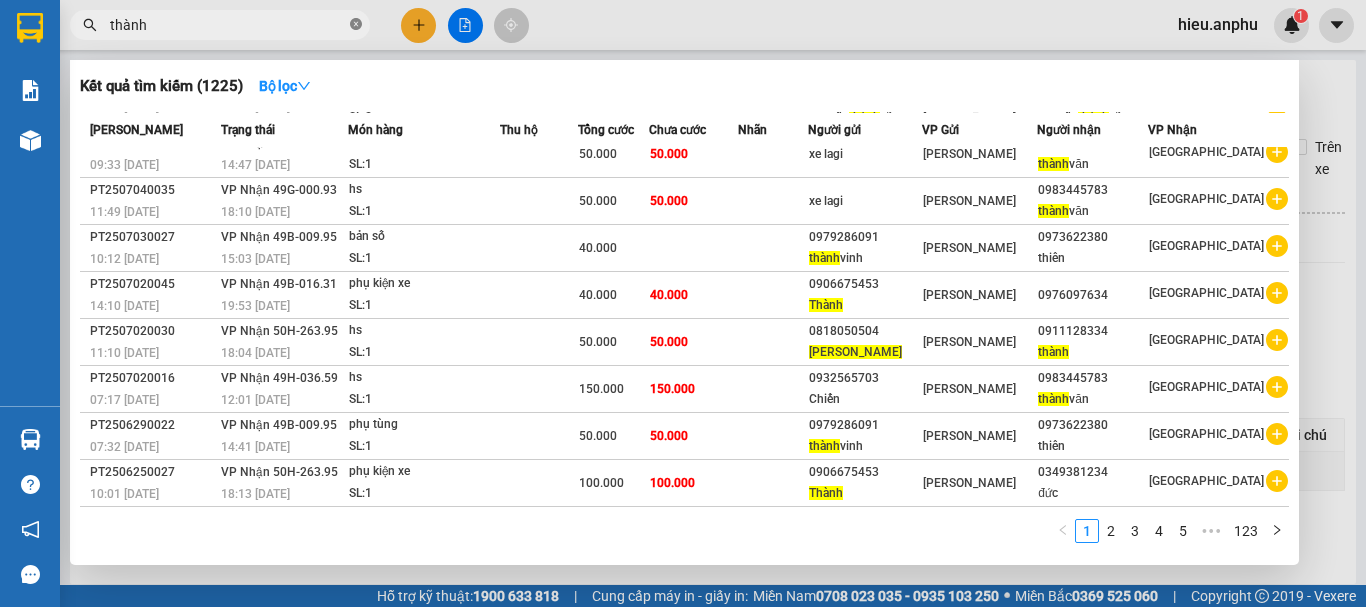 click 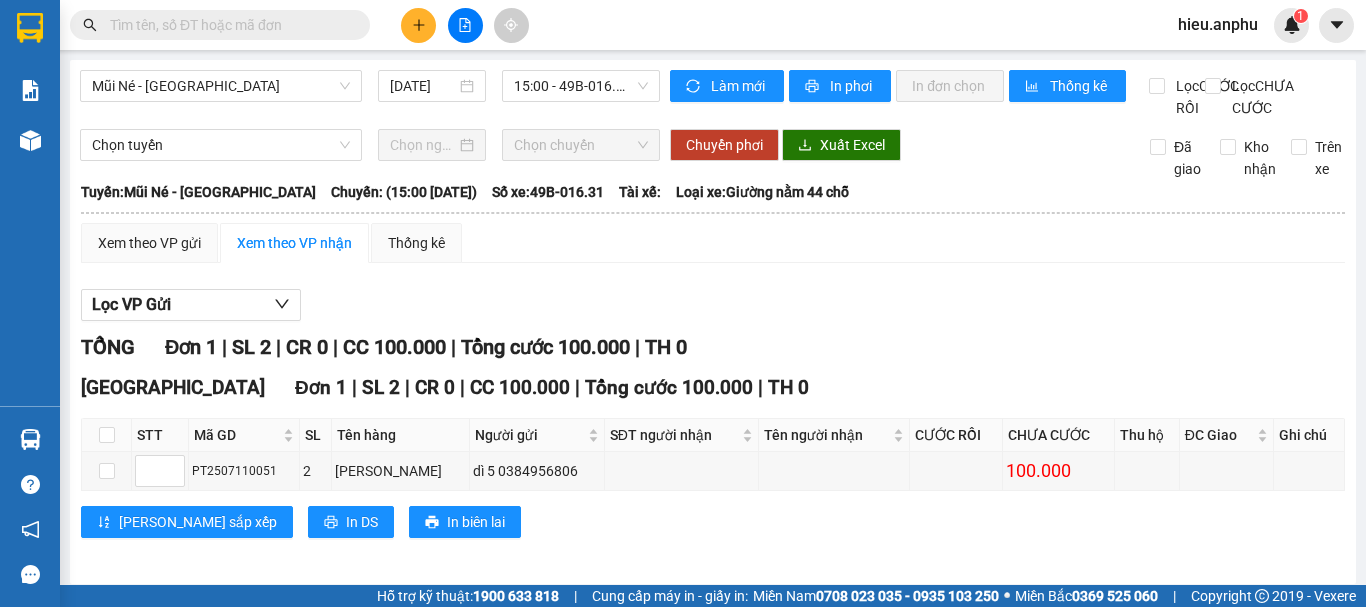 click at bounding box center (228, 25) 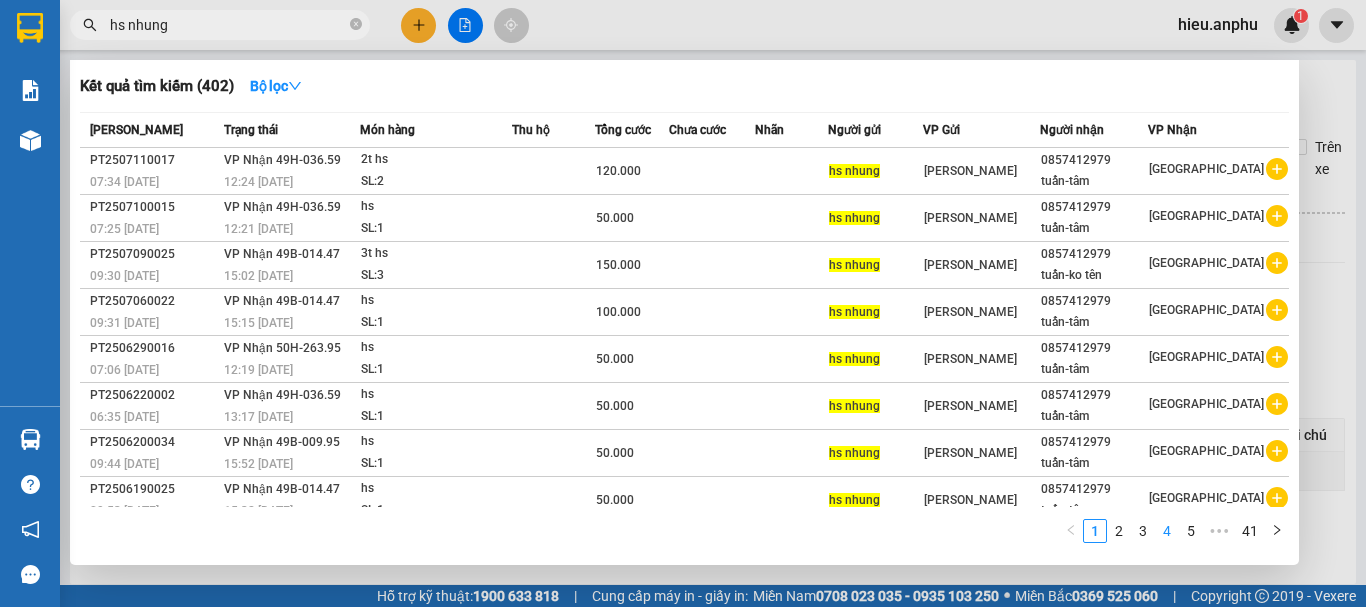 type on "hs nhung" 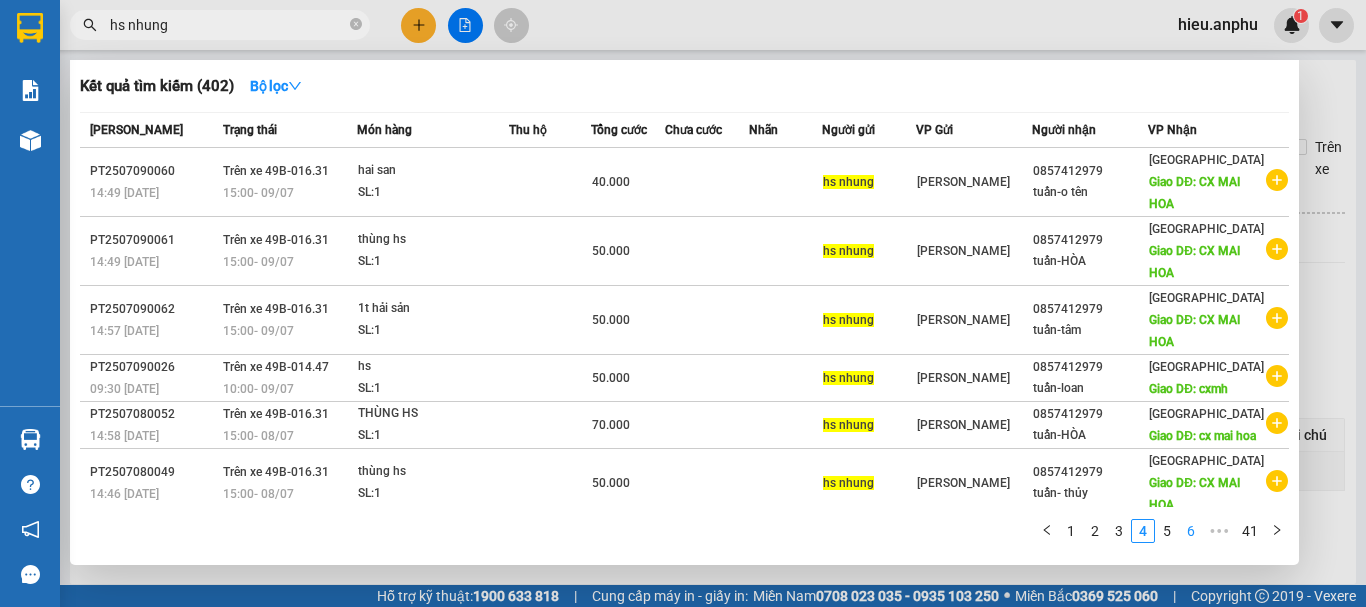 click on "6" at bounding box center [1191, 531] 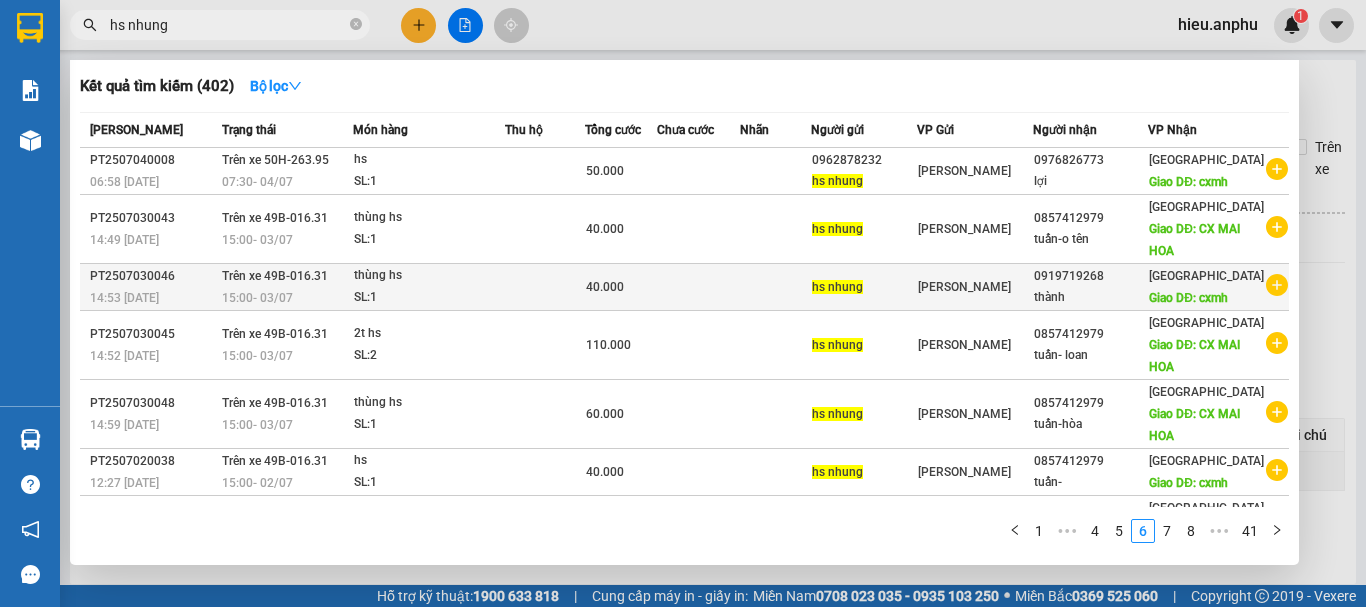 click on "thành" at bounding box center [1091, 297] 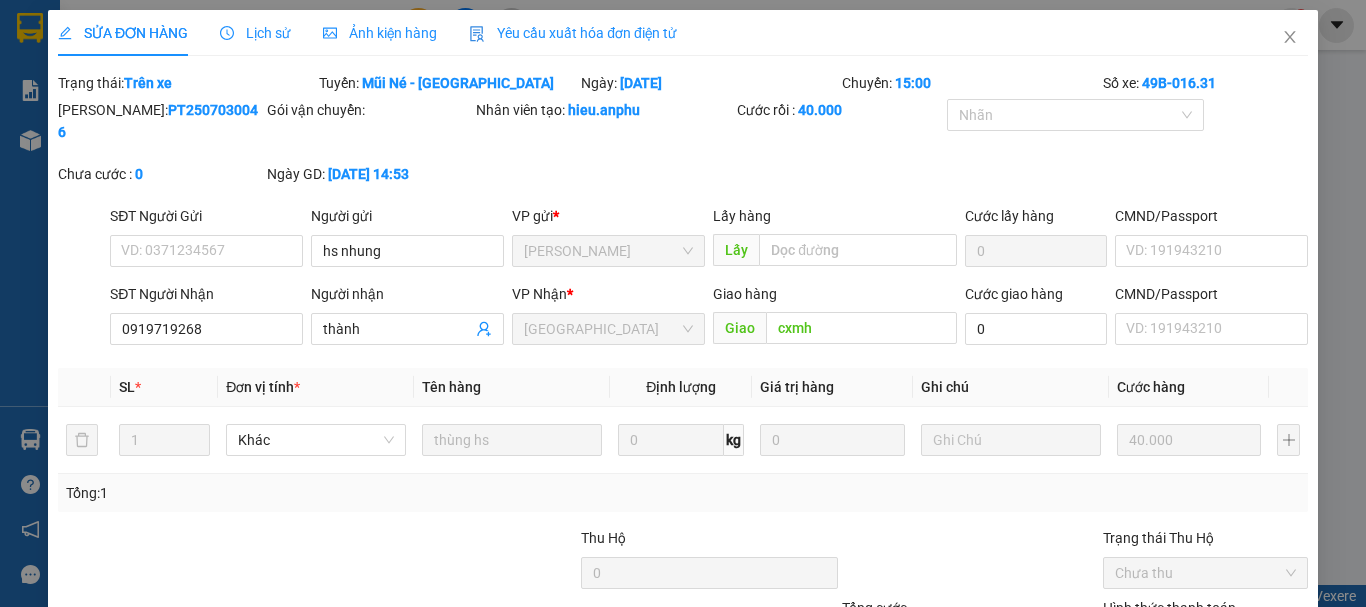 type on "hs nhung" 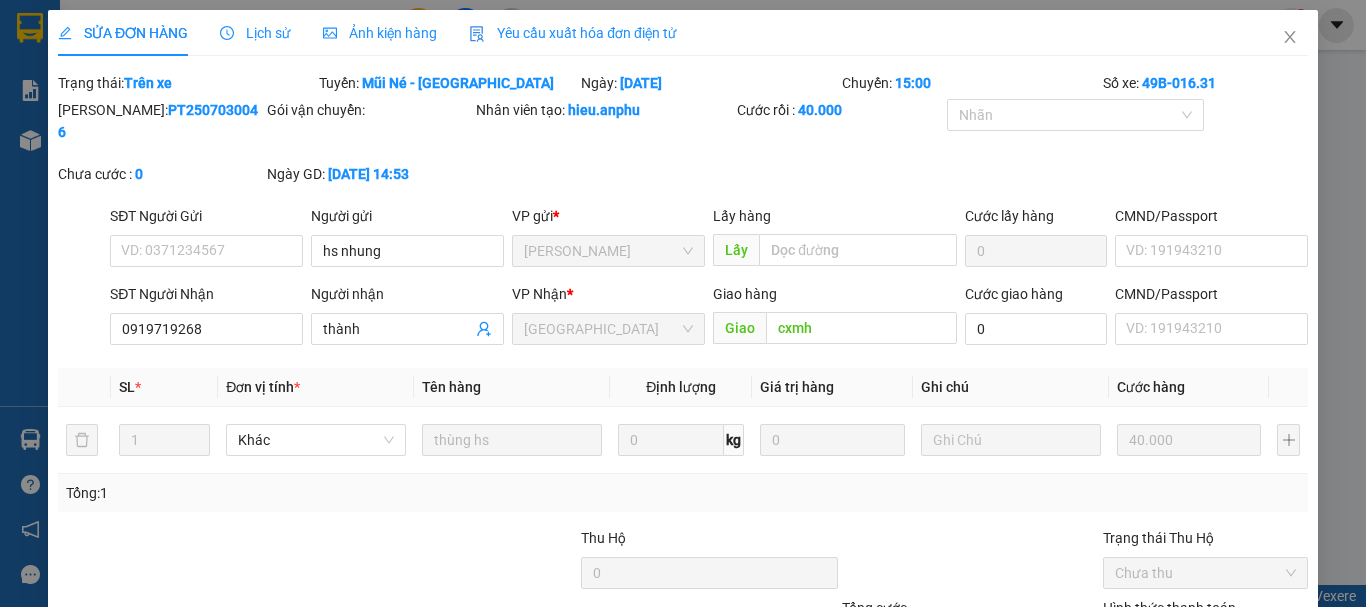 type on "0919719268" 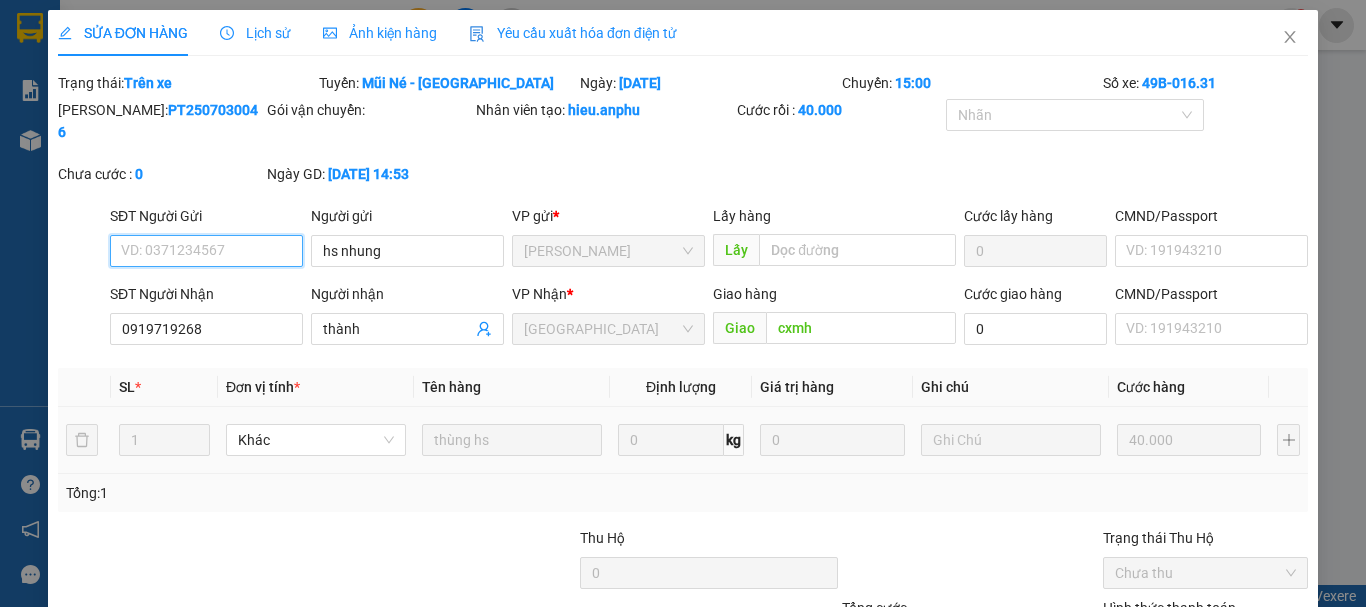 scroll, scrollTop: 164, scrollLeft: 0, axis: vertical 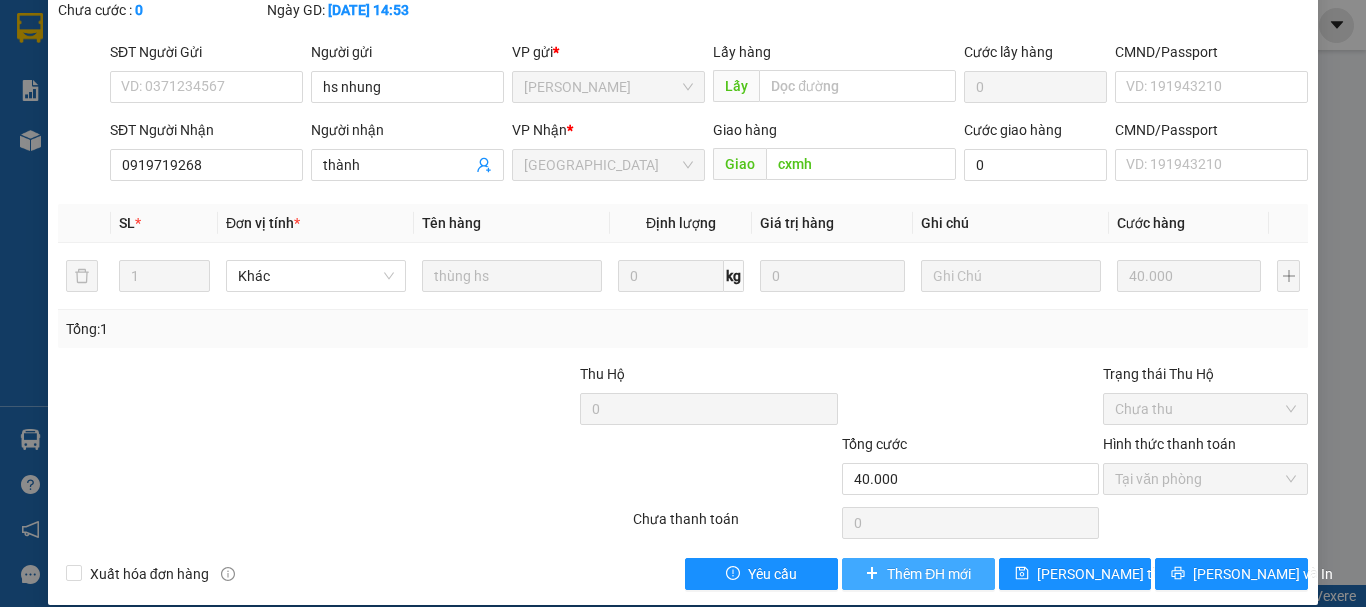 click on "Thêm ĐH mới" at bounding box center (929, 574) 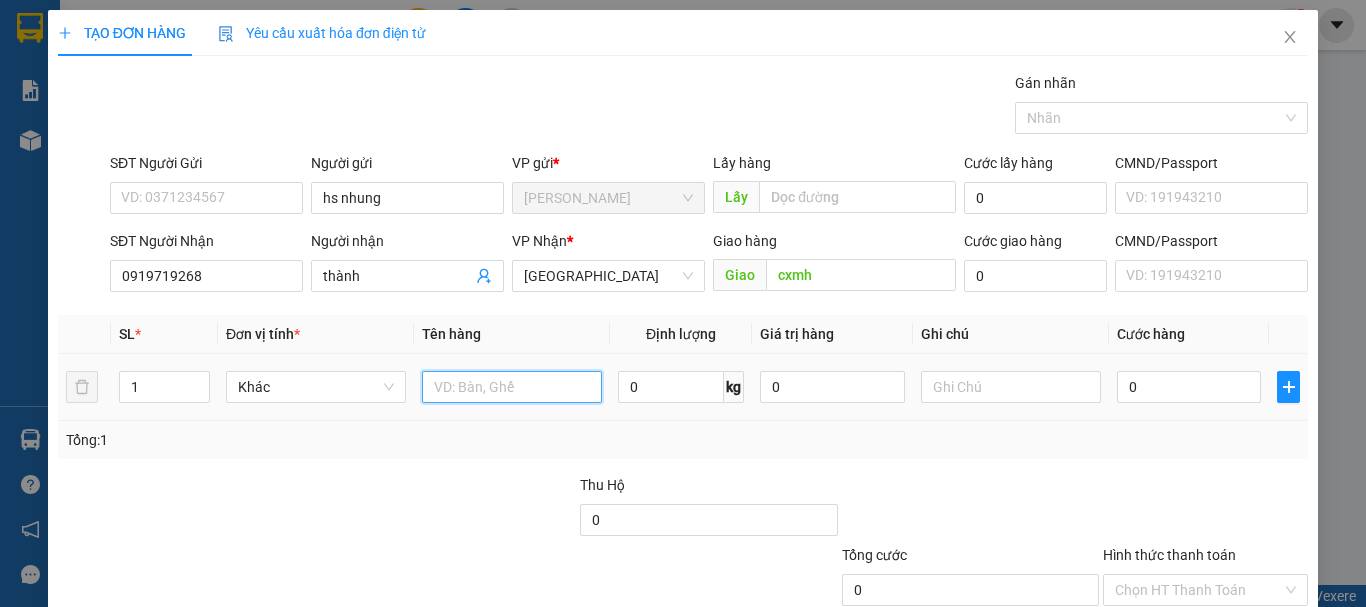 click at bounding box center [512, 387] 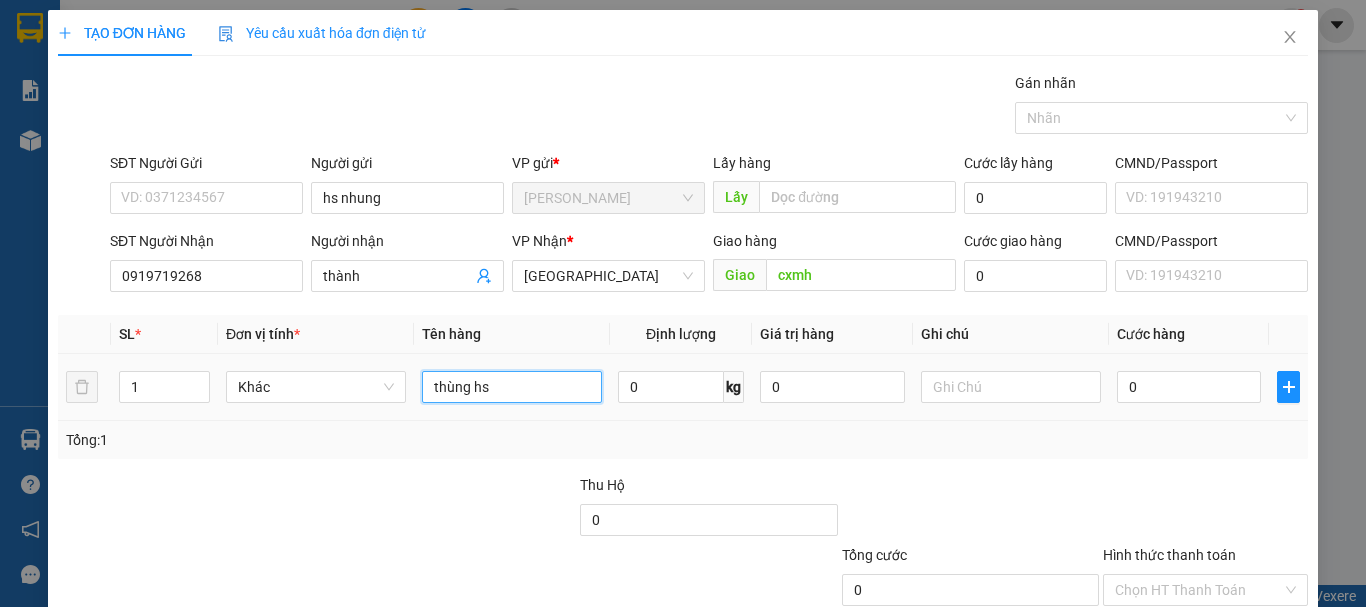 type on "thùng hs" 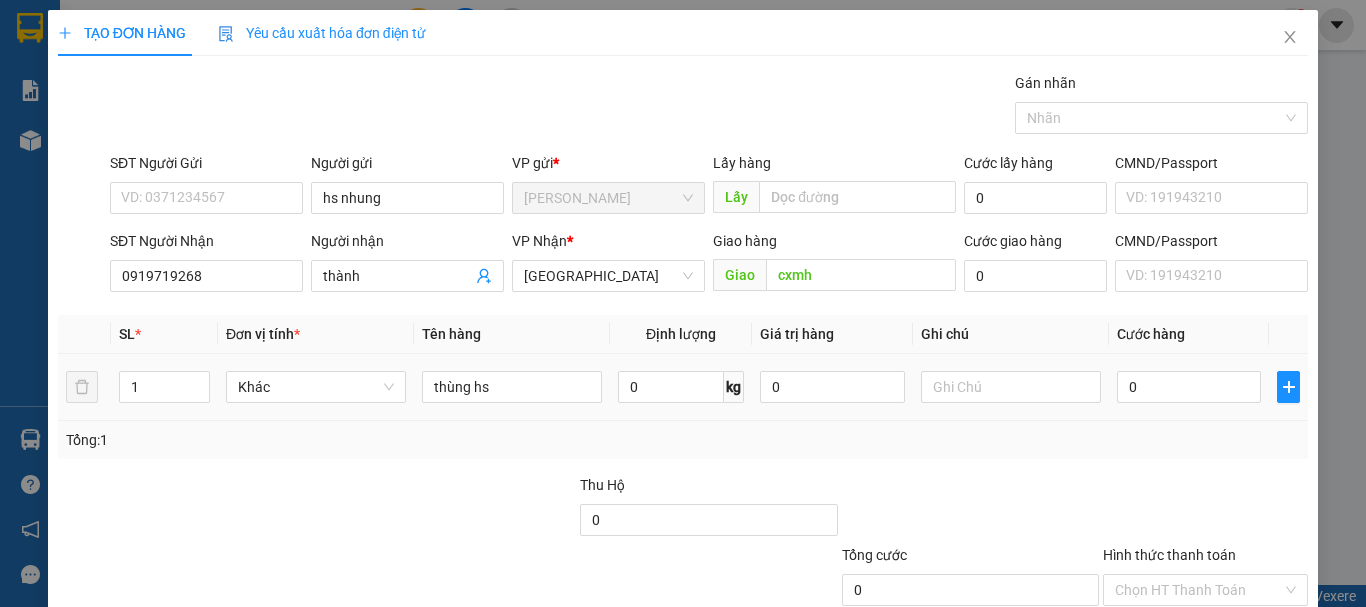 click on "0" at bounding box center (1189, 387) 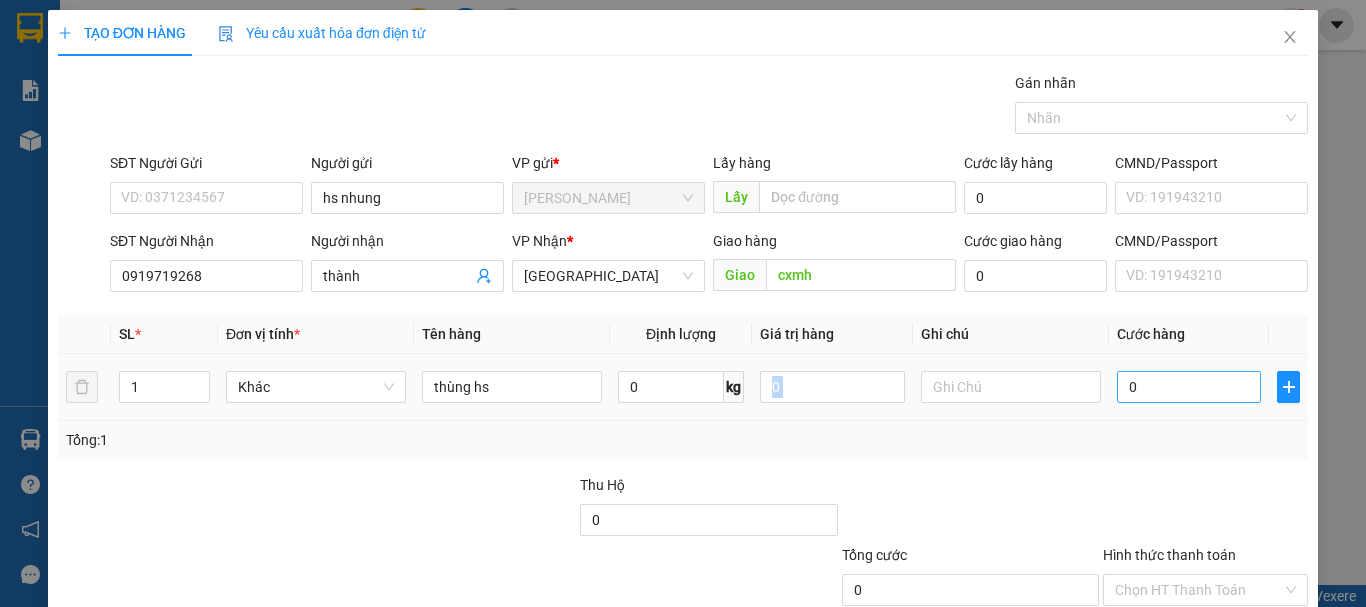 click on "0" at bounding box center (1189, 387) 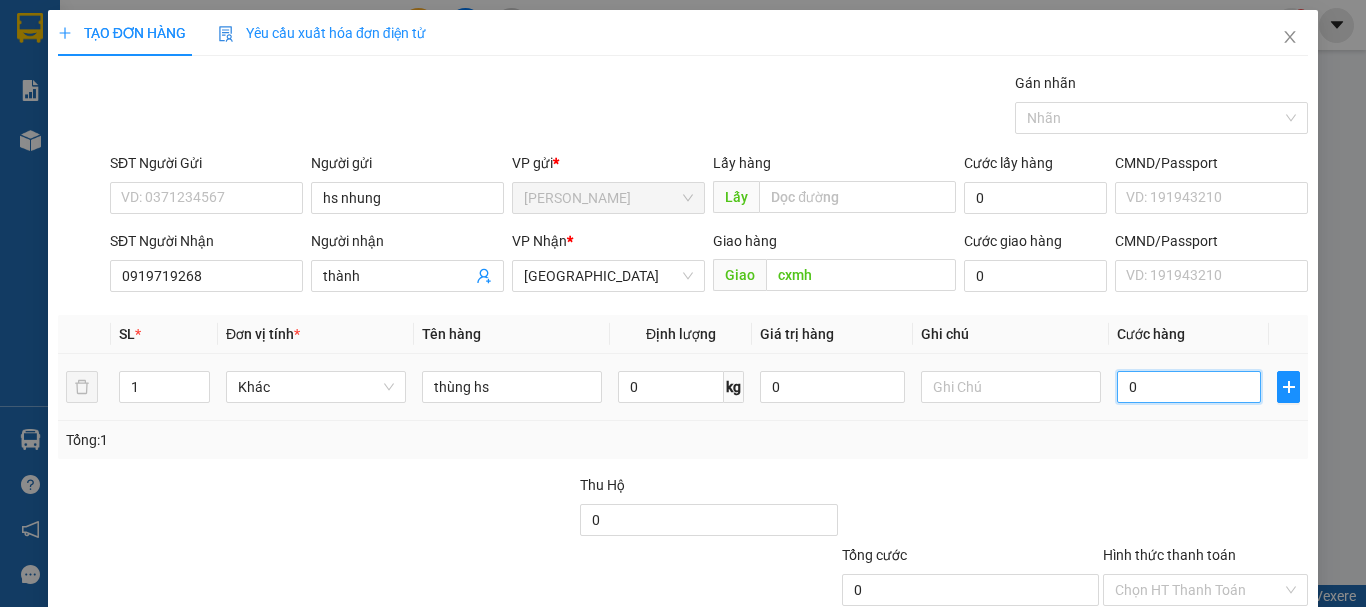 click on "0" at bounding box center (1189, 387) 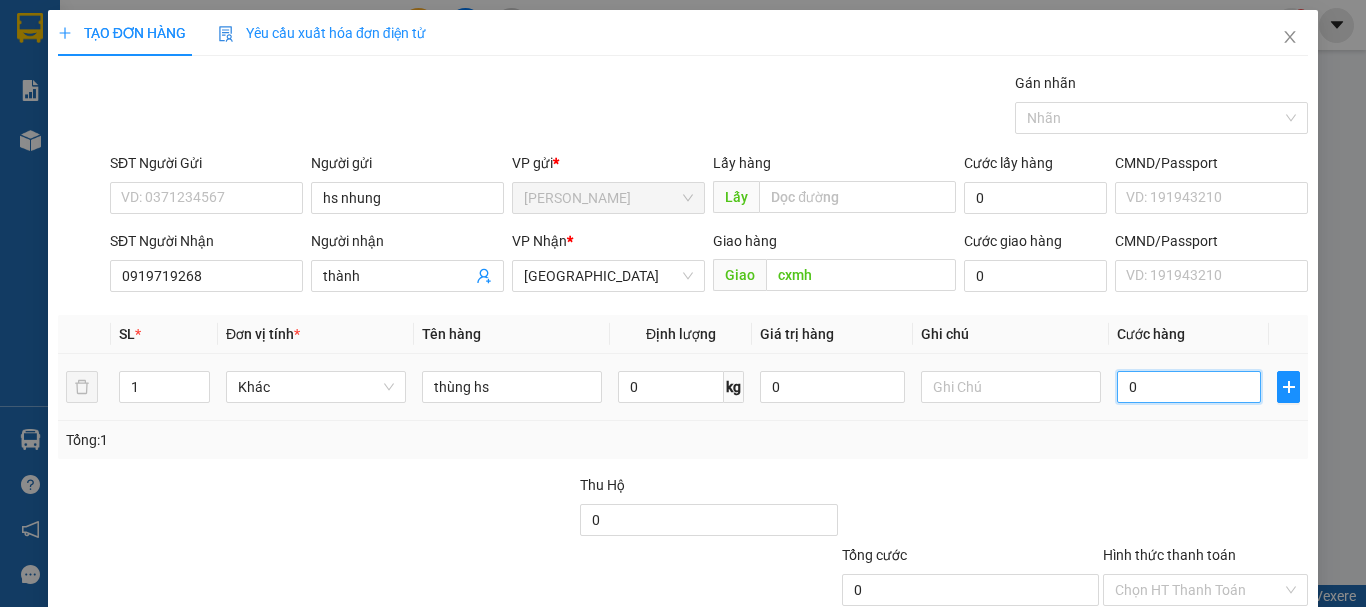 type on "5" 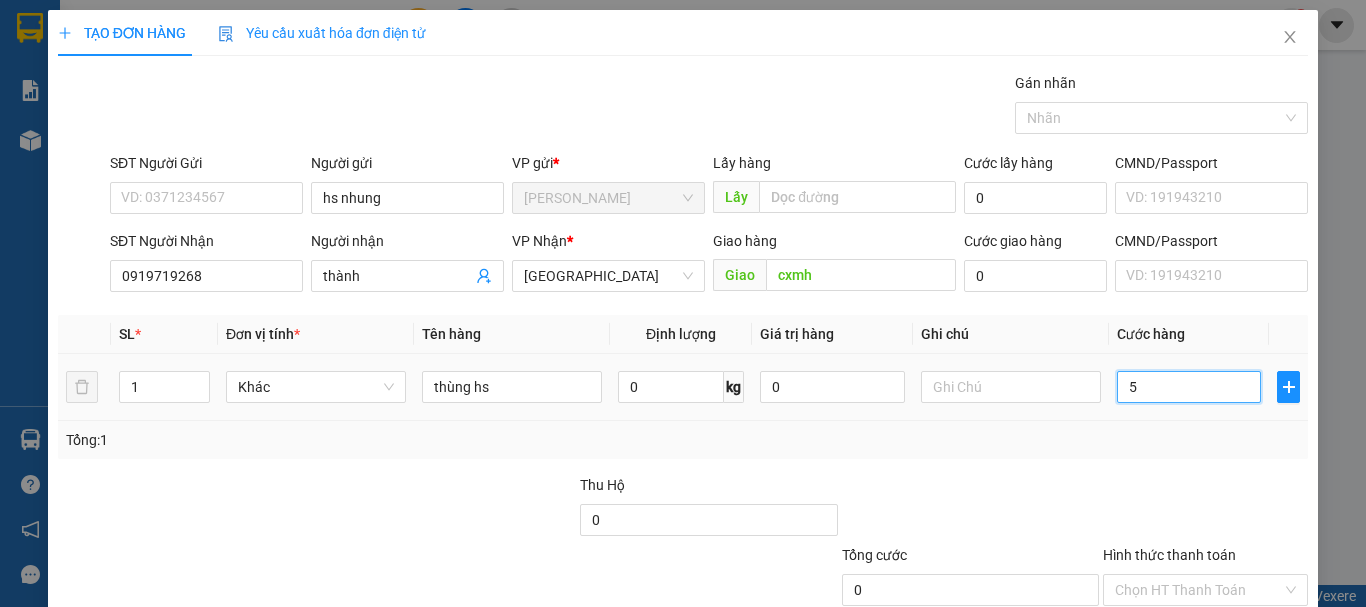 type on "5" 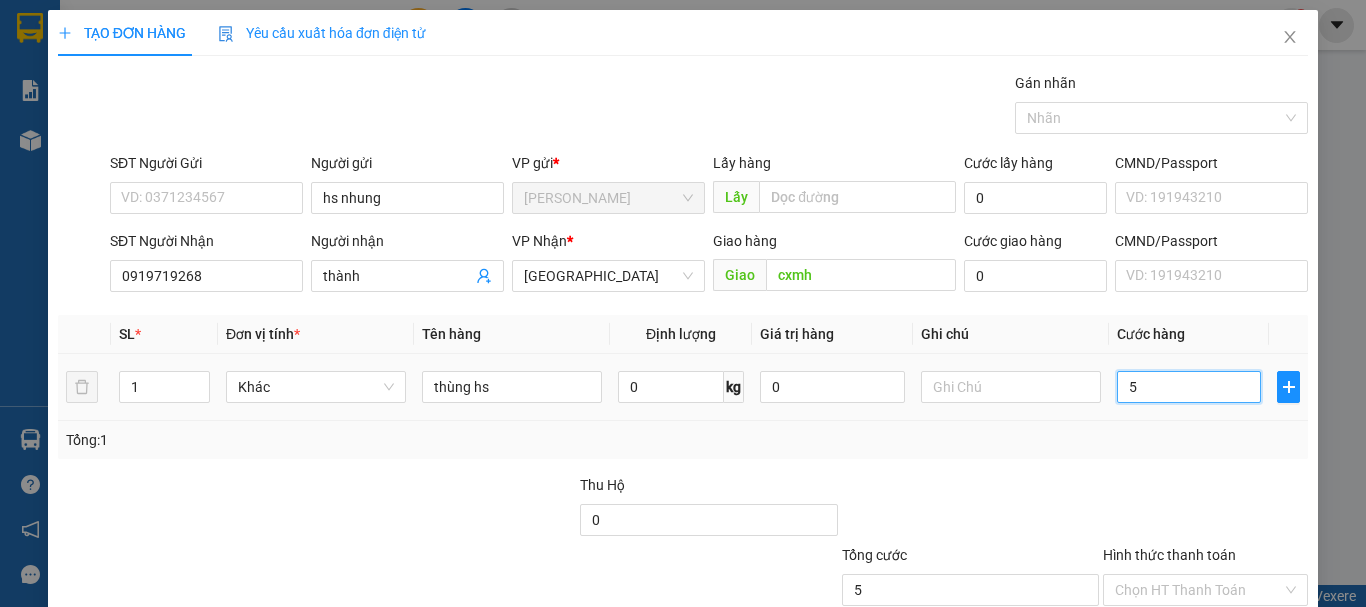 type on "50" 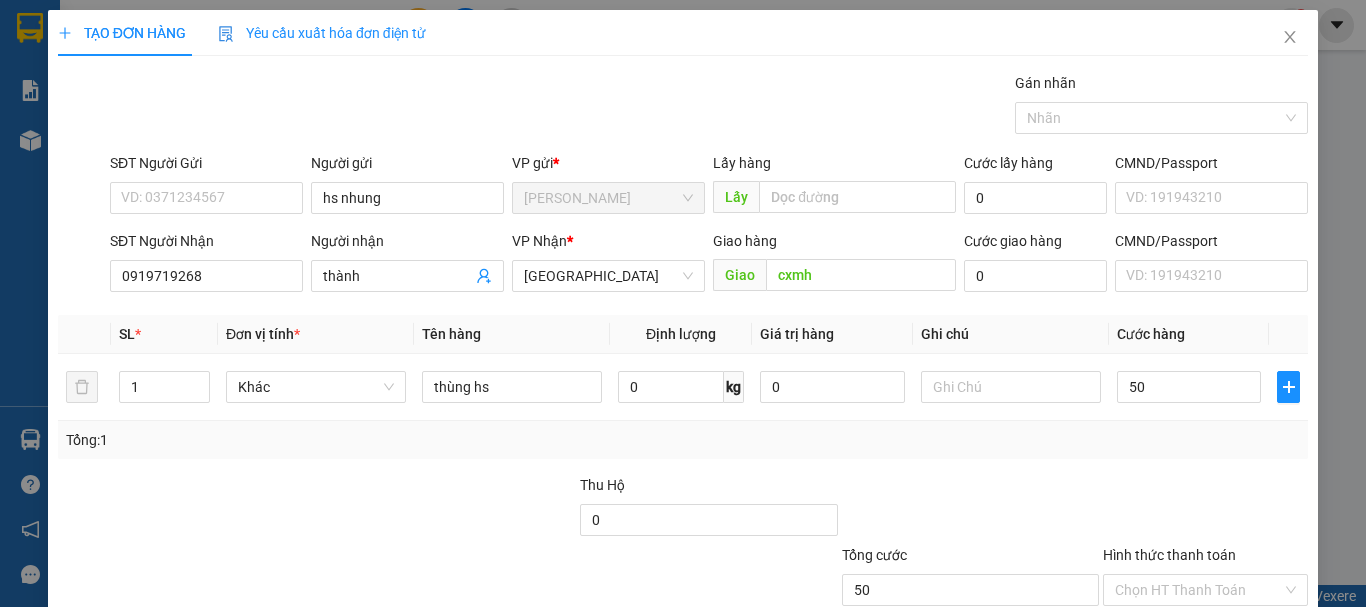 type on "50.000" 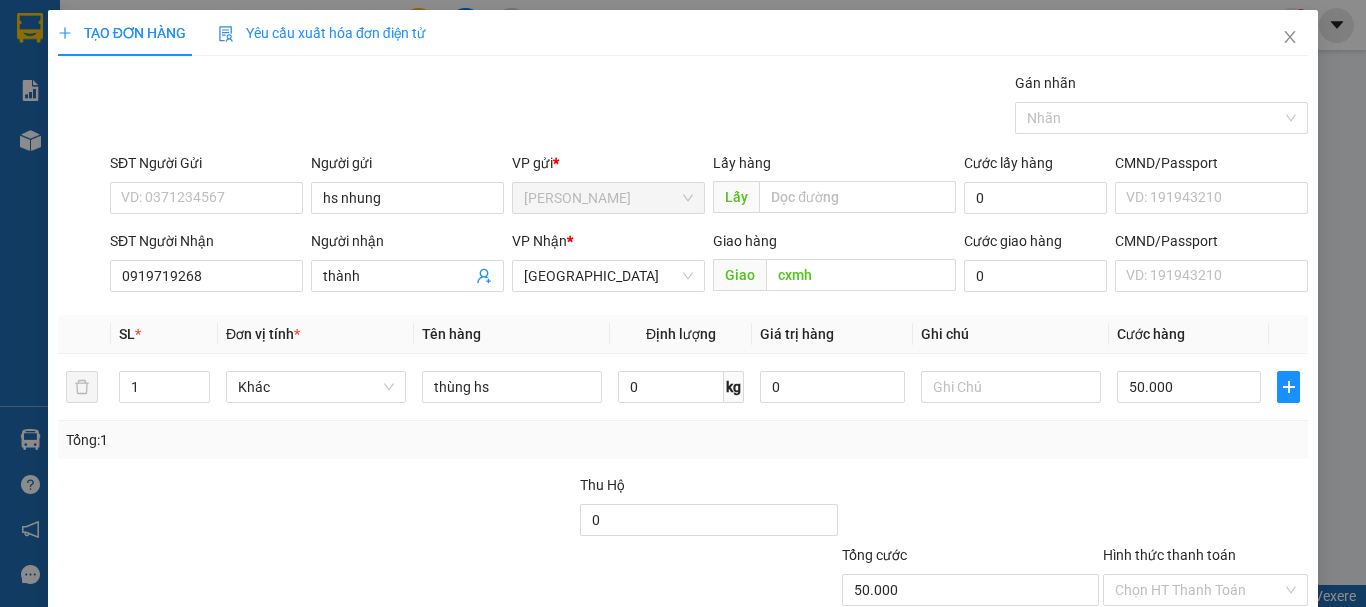 click on "Tổng:  1" at bounding box center [683, 440] 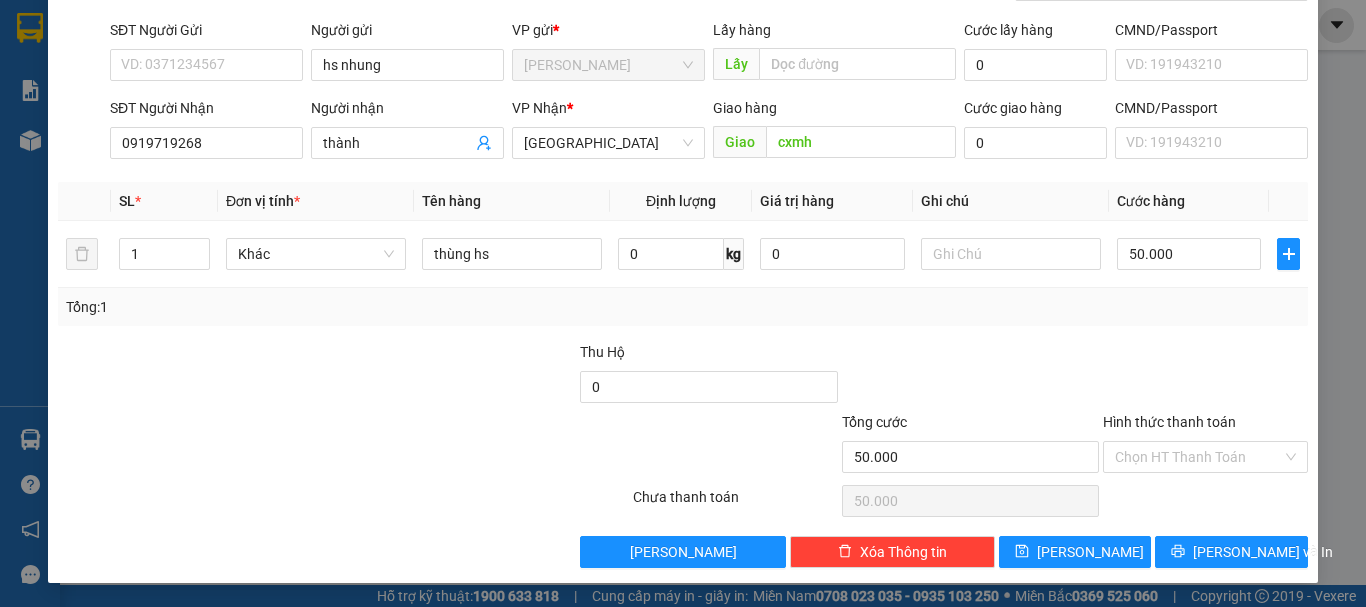 click at bounding box center (447, 376) 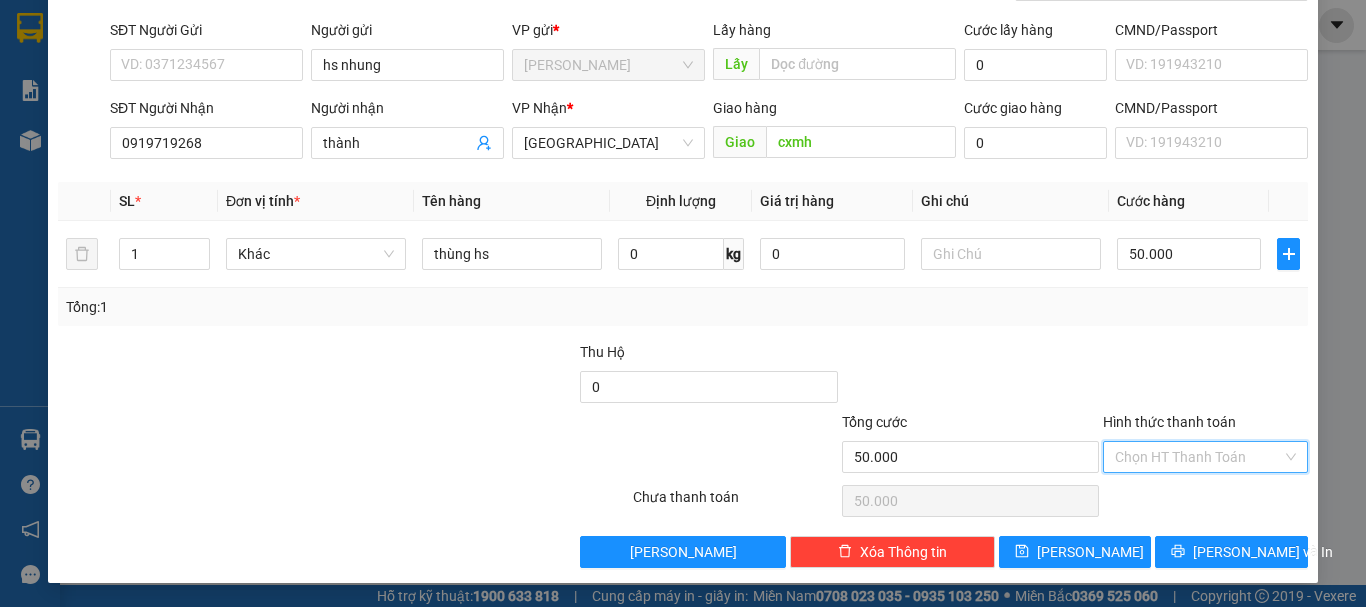 click on "Hình thức thanh toán" at bounding box center (1198, 457) 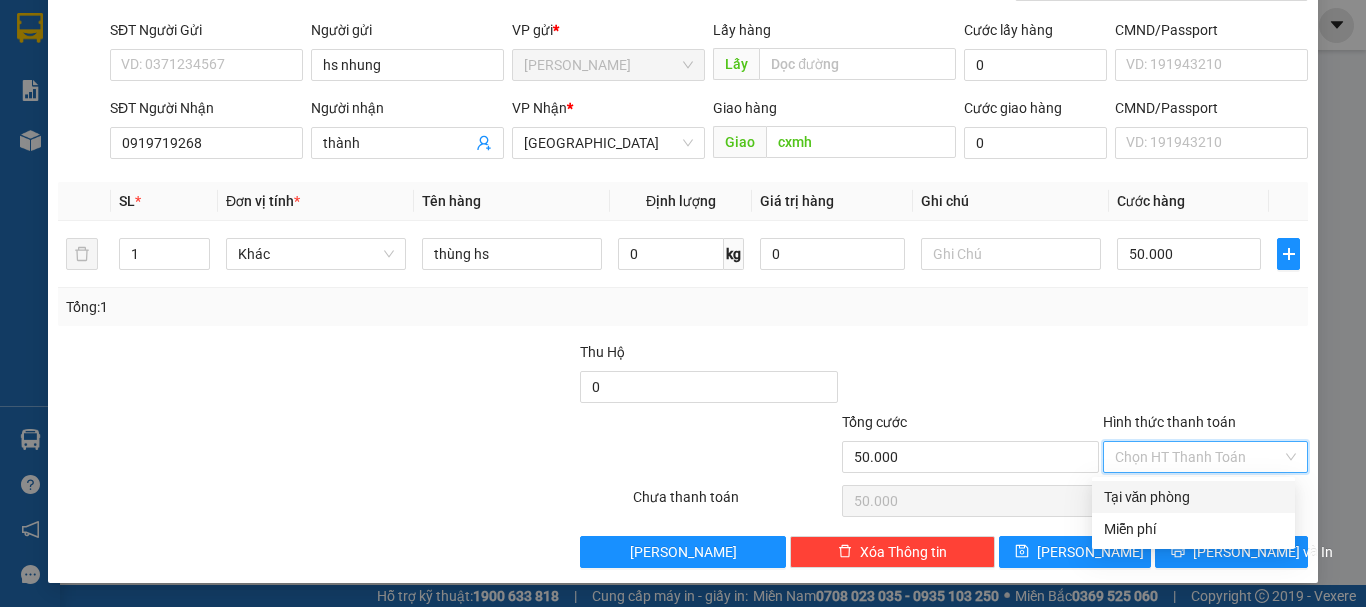 click on "Tại văn phòng" at bounding box center [1193, 497] 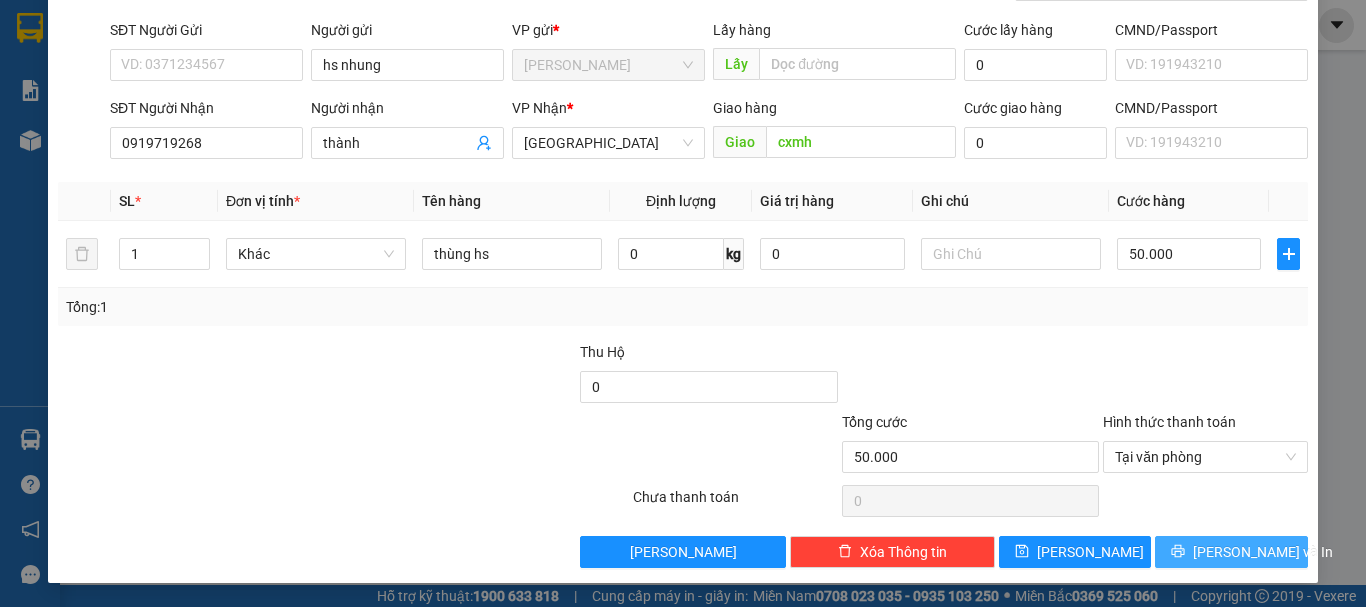 click on "[PERSON_NAME] và In" at bounding box center (1263, 552) 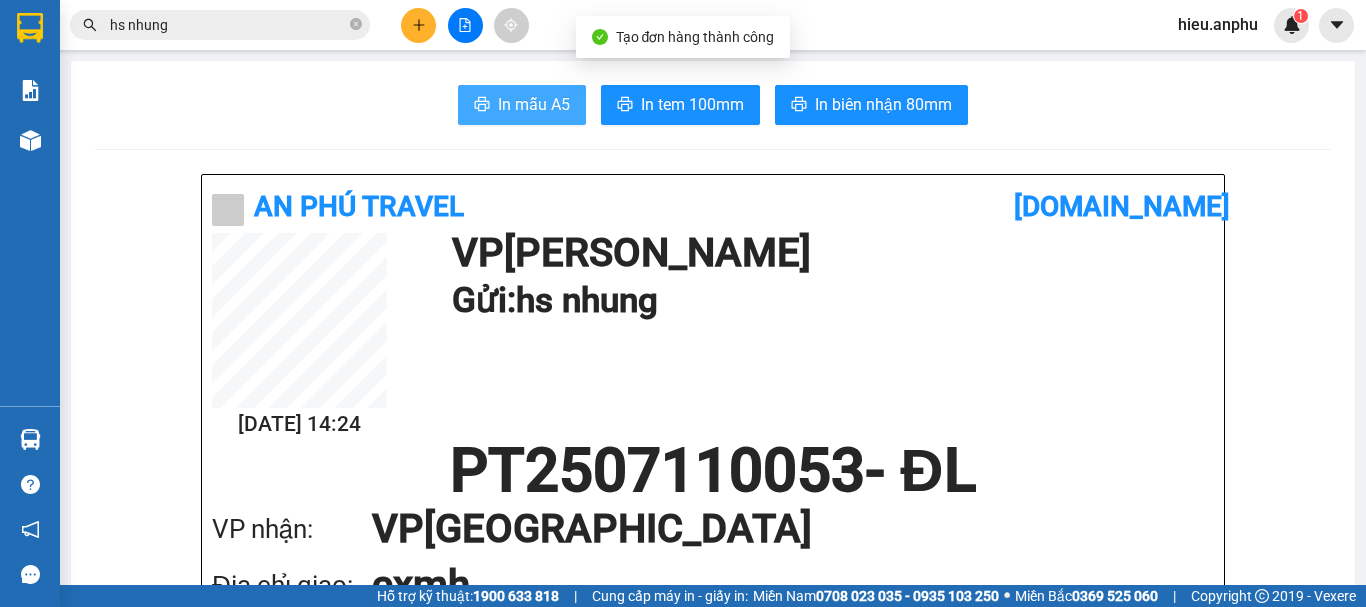 click on "In mẫu A5" at bounding box center (534, 104) 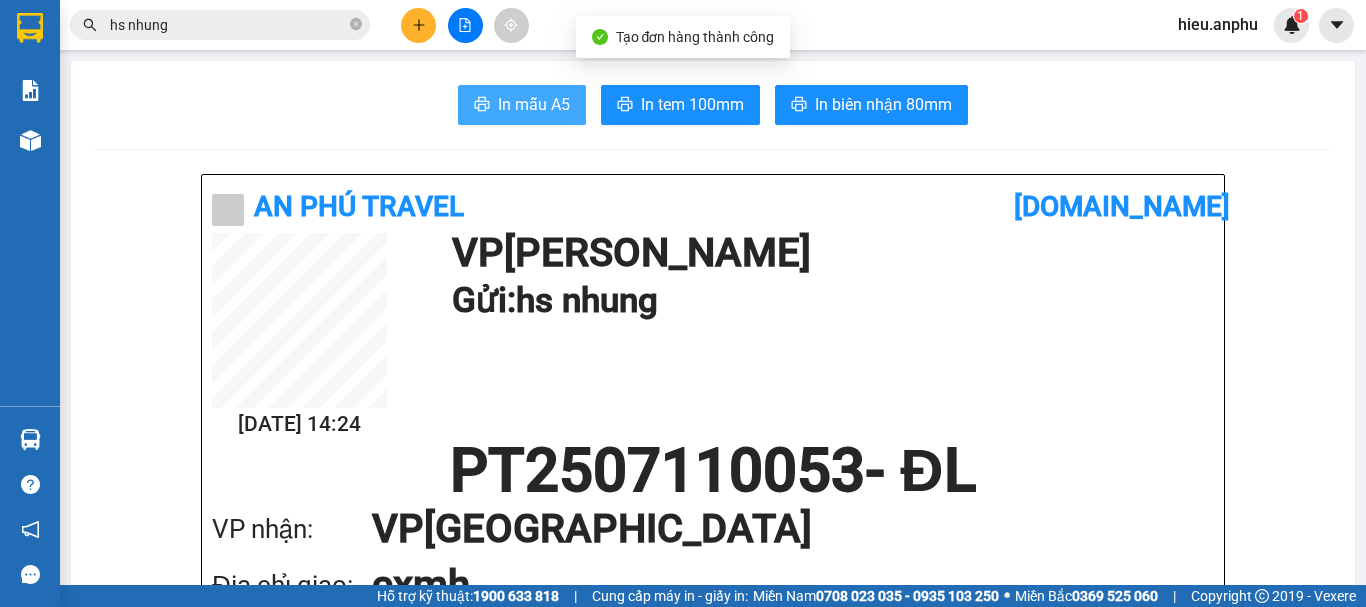 scroll, scrollTop: 0, scrollLeft: 0, axis: both 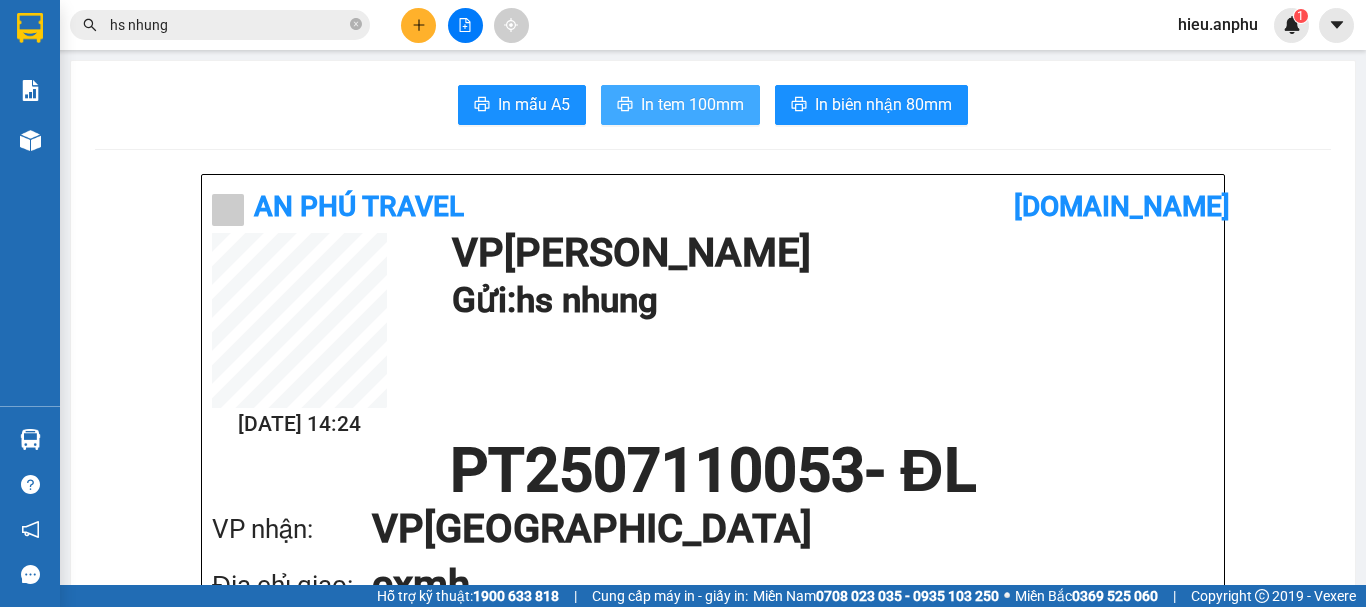 click on "In tem 100mm" at bounding box center (692, 104) 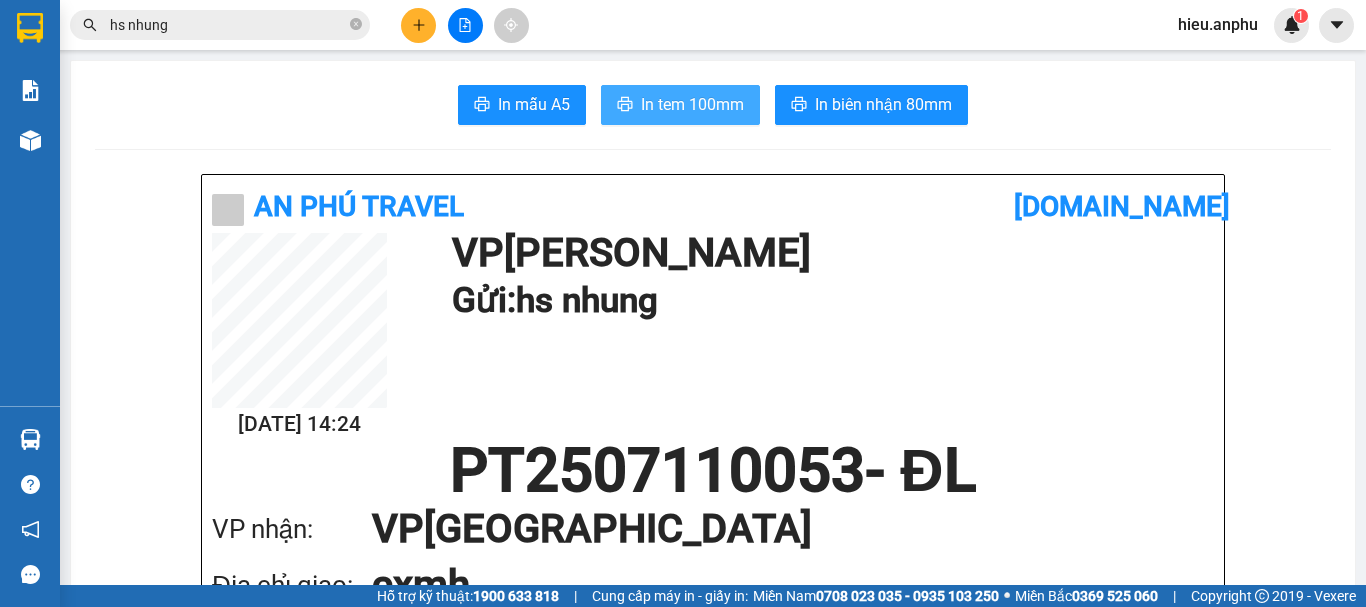scroll, scrollTop: 0, scrollLeft: 0, axis: both 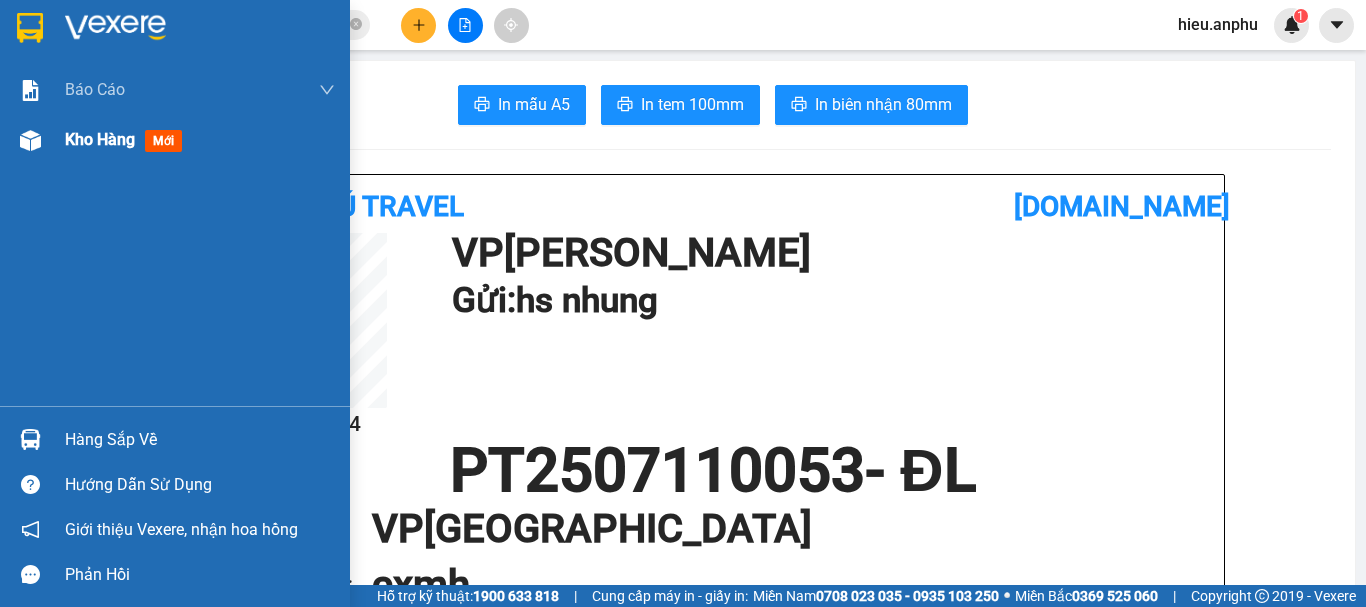 click on "Kho hàng" at bounding box center (100, 139) 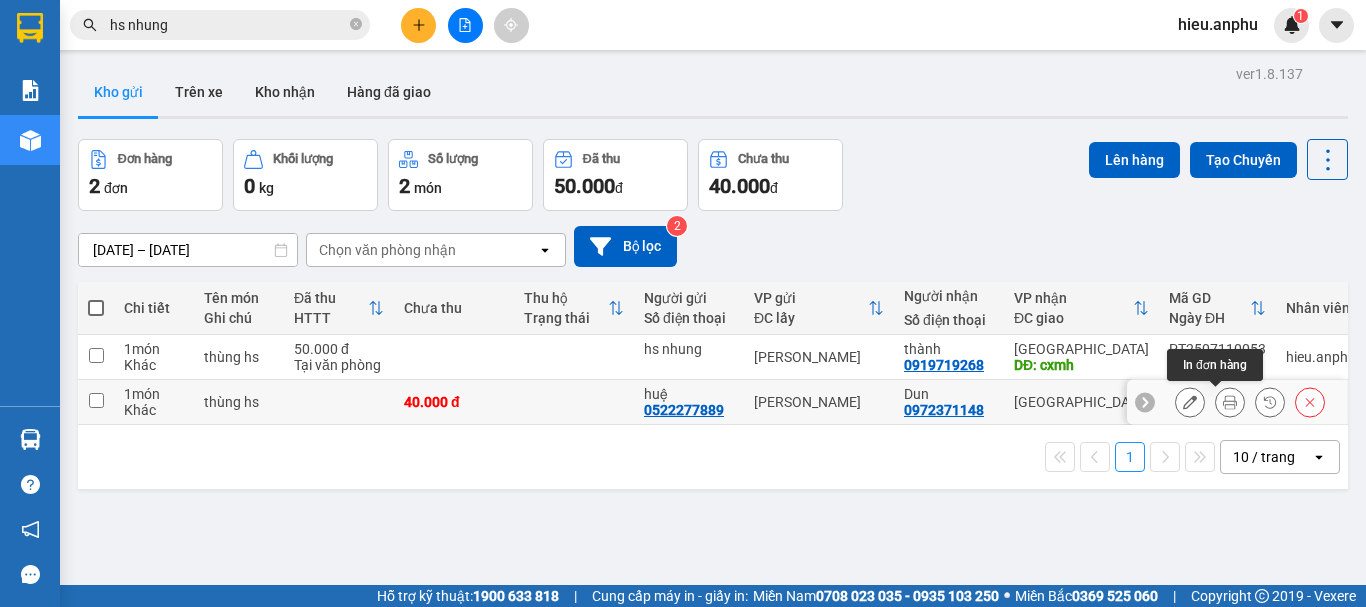click 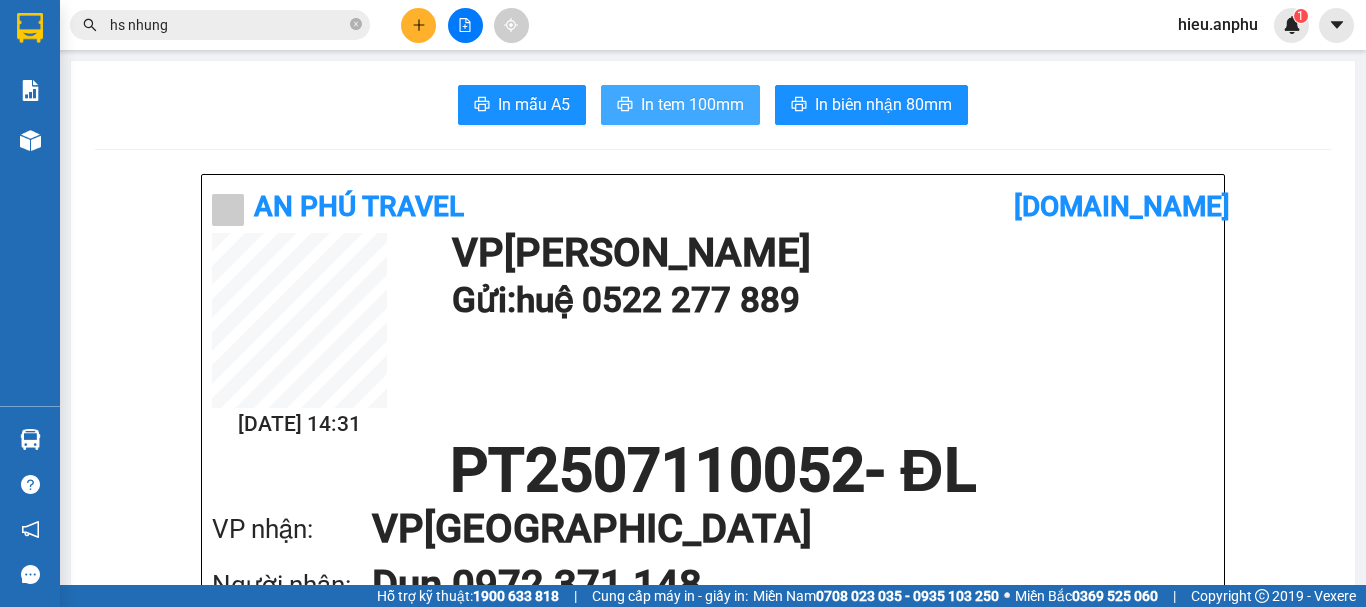 click on "In tem 100mm" at bounding box center [692, 104] 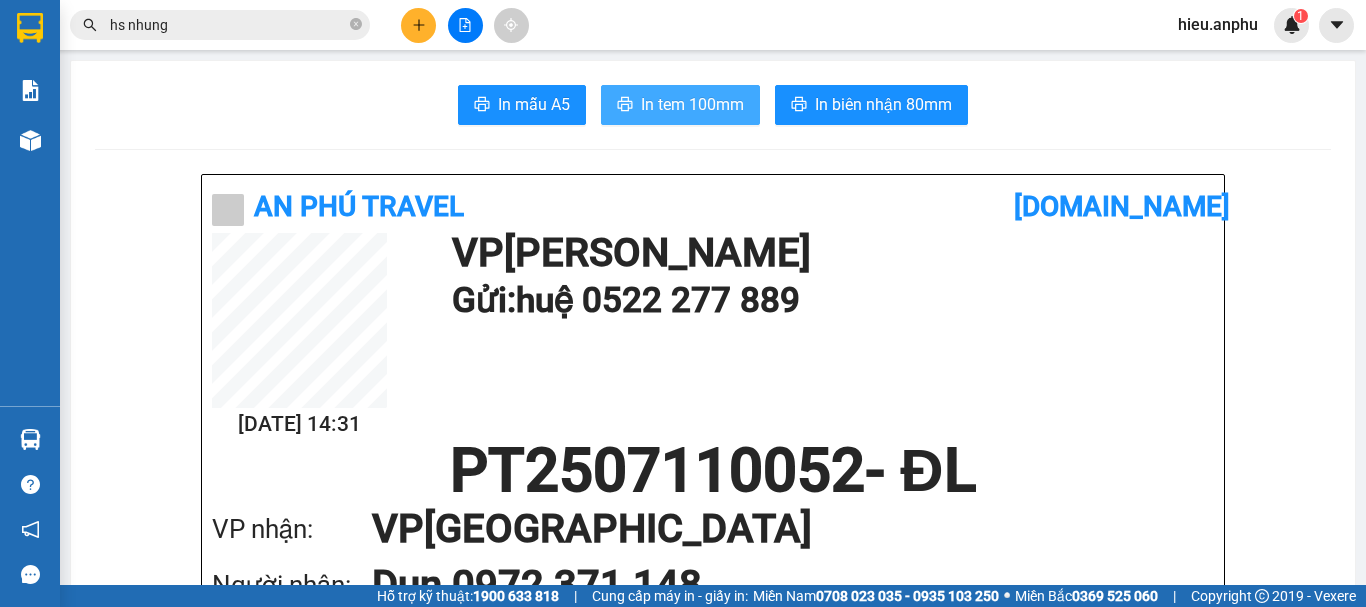 scroll, scrollTop: 0, scrollLeft: 0, axis: both 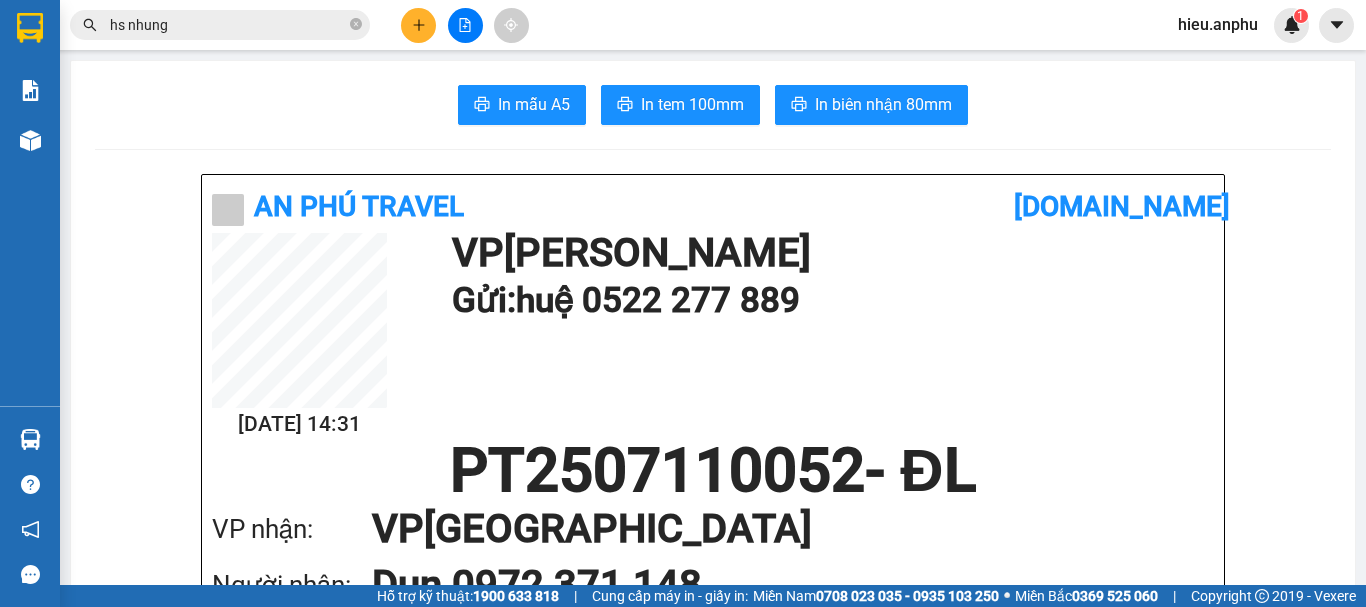 click 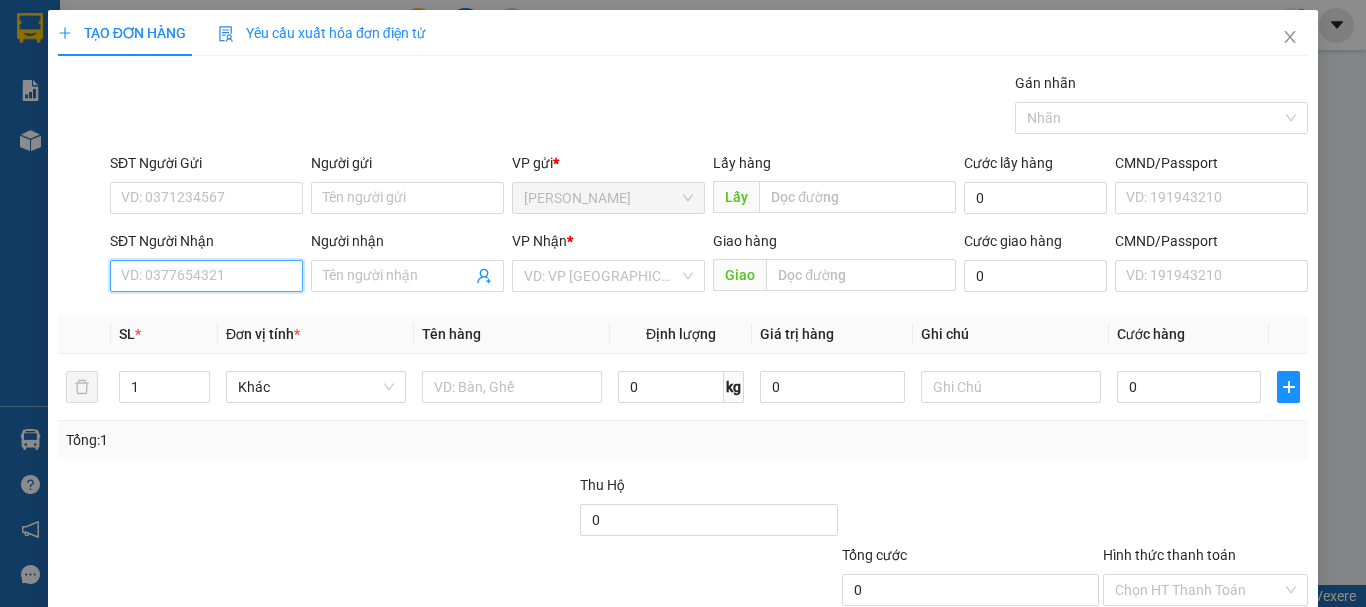 click on "SĐT Người Nhận" at bounding box center [206, 276] 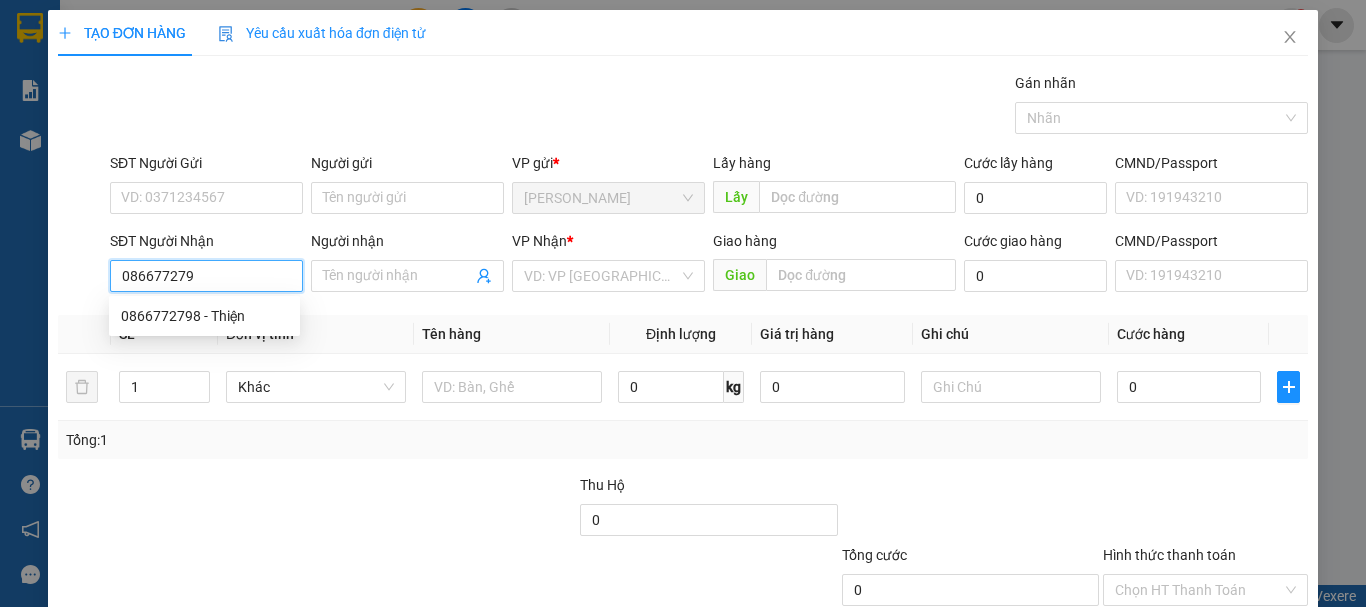 type on "0866772798" 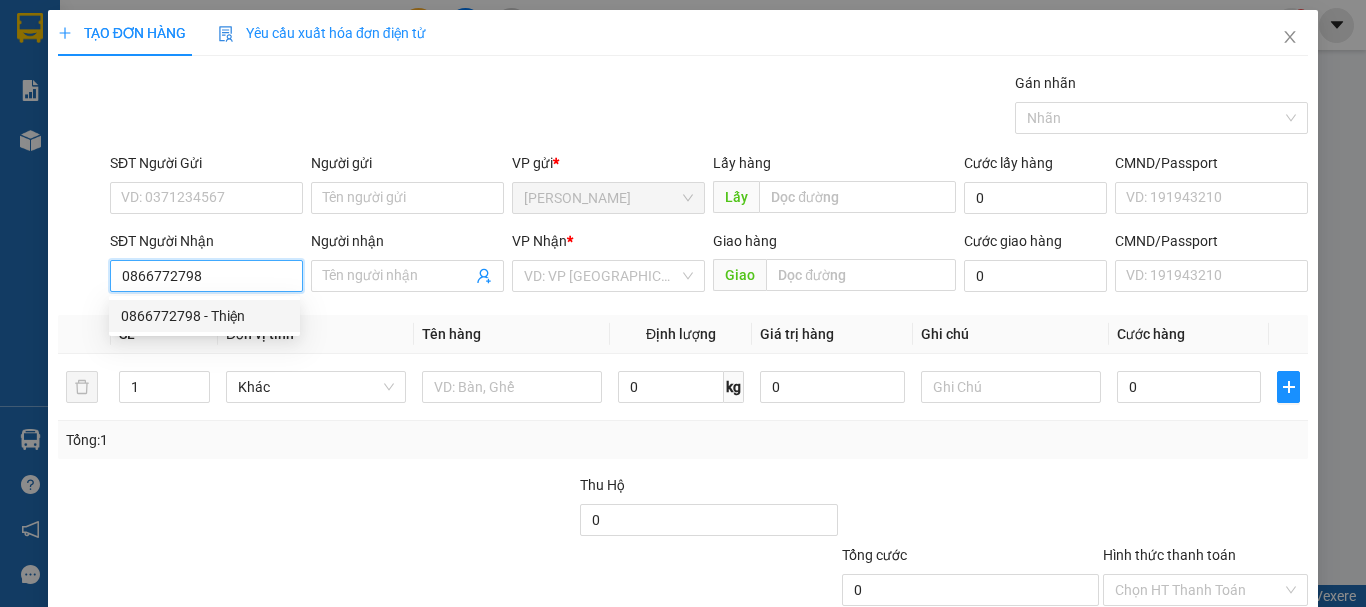 drag, startPoint x: 204, startPoint y: 318, endPoint x: 166, endPoint y: 288, distance: 48.414875 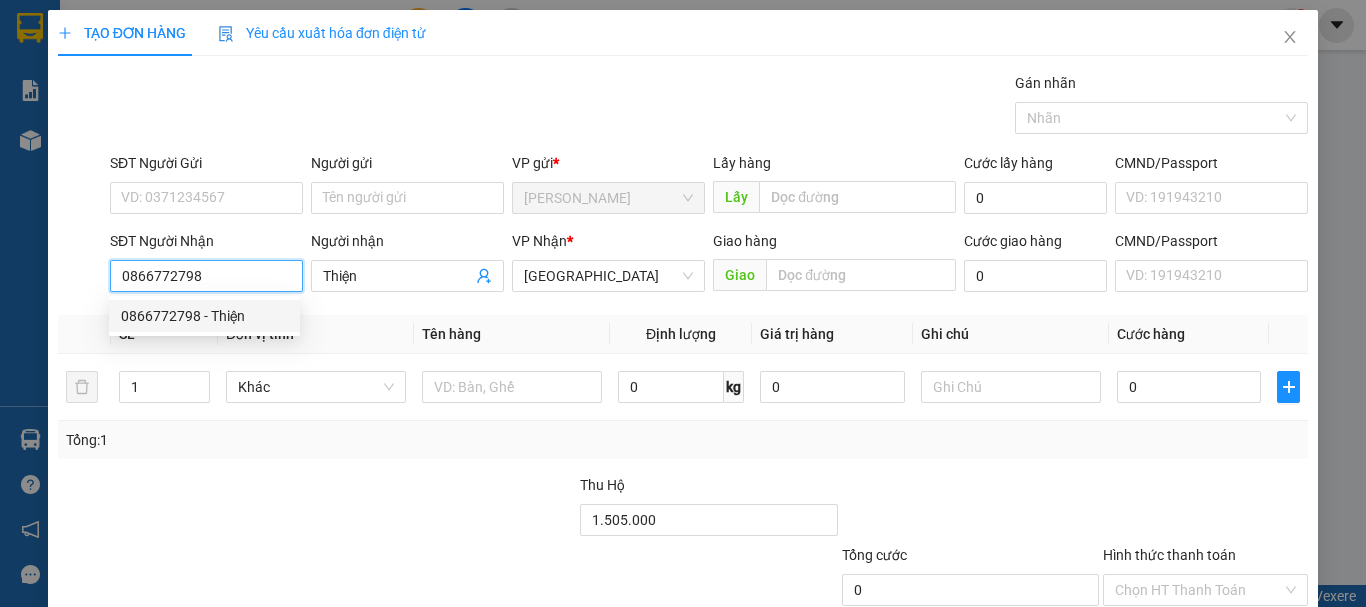 type on "40.000" 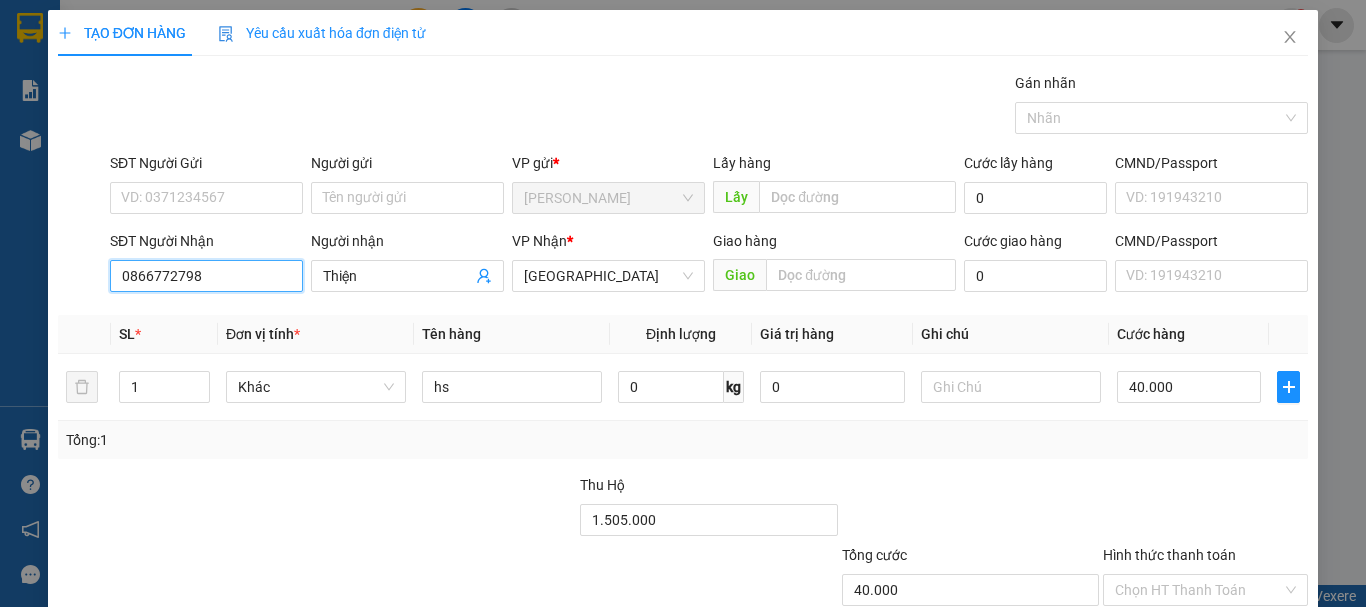 type on "0866772798" 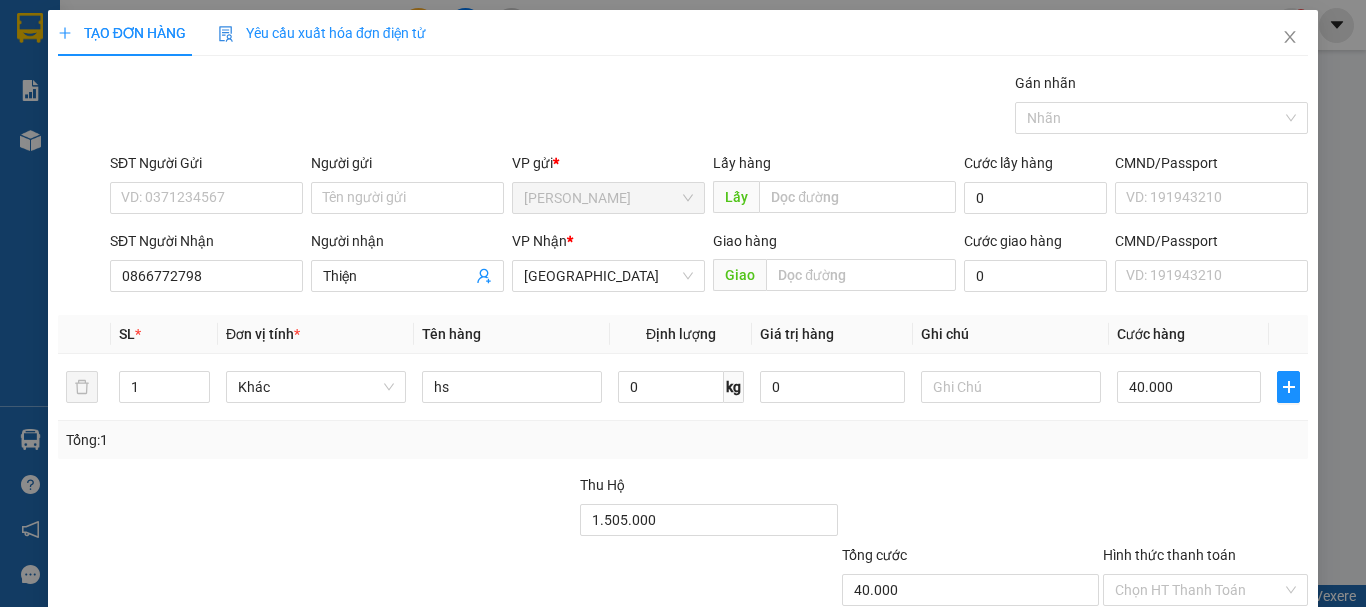 click on "SĐT Người Gửi" at bounding box center (206, 167) 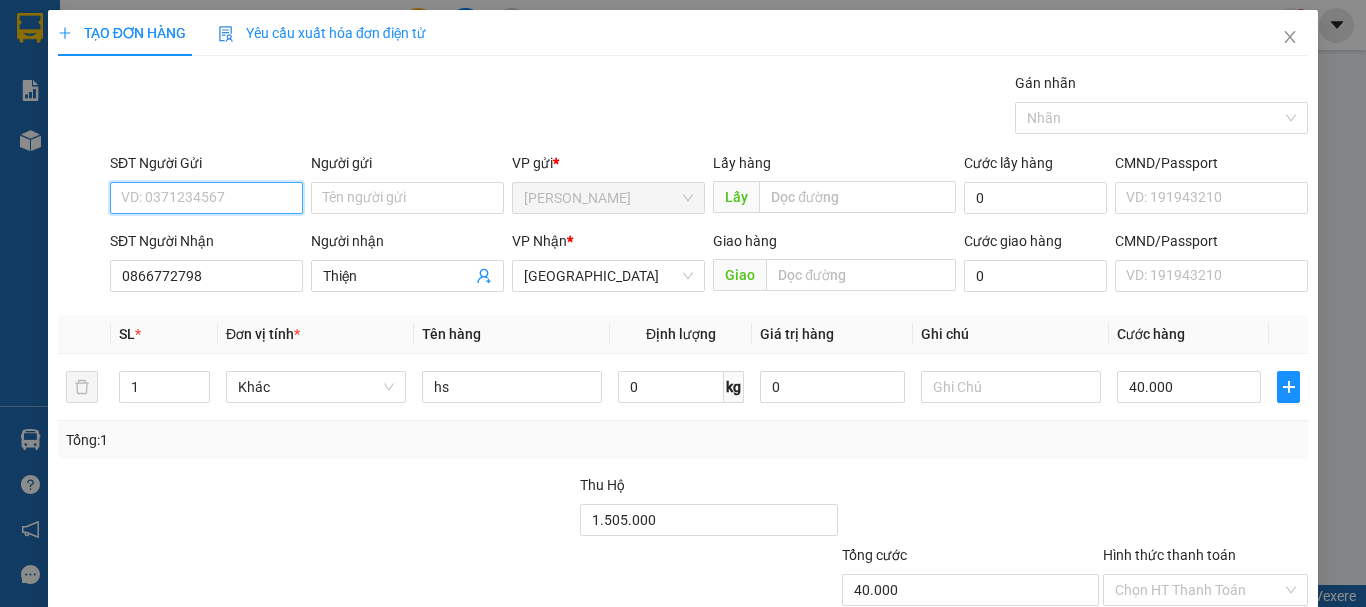 click on "SĐT Người Gửi" at bounding box center [206, 198] 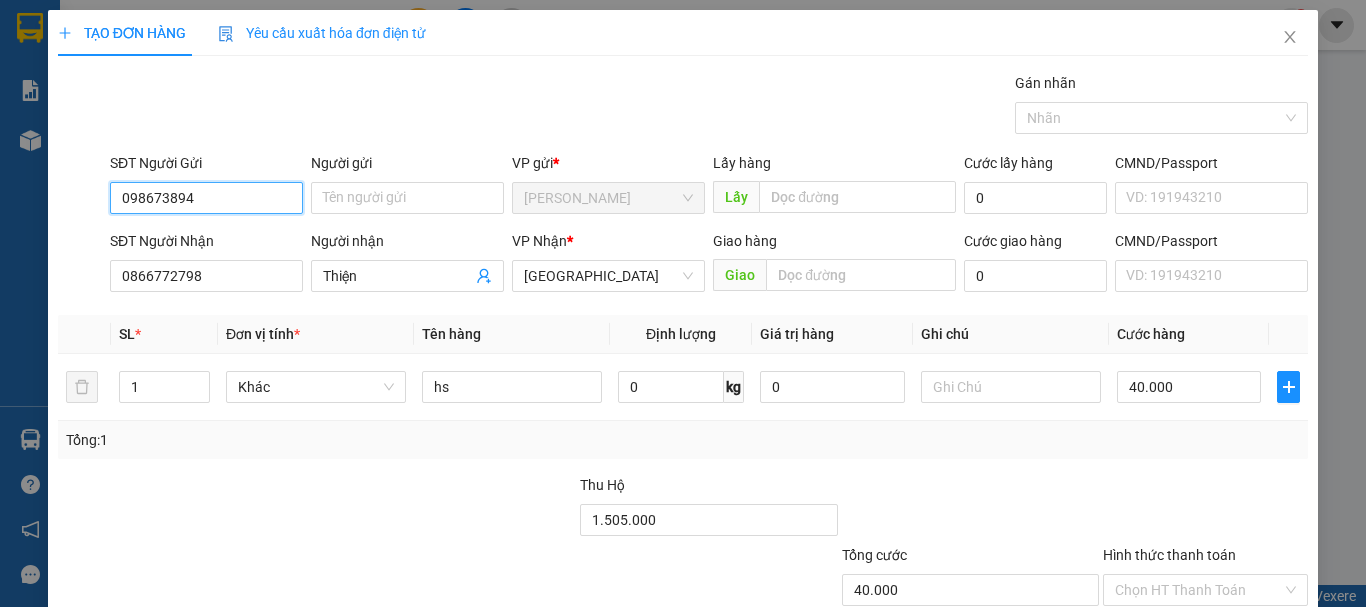 type on "0986738949" 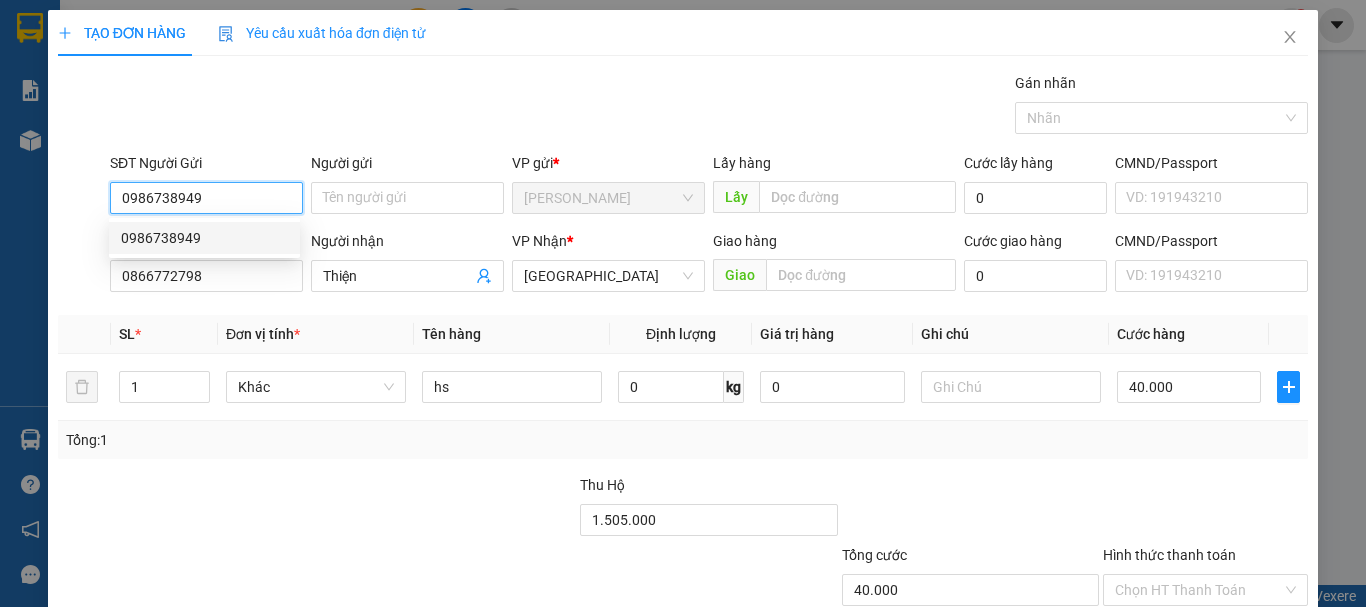 click on "0986738949" at bounding box center (204, 238) 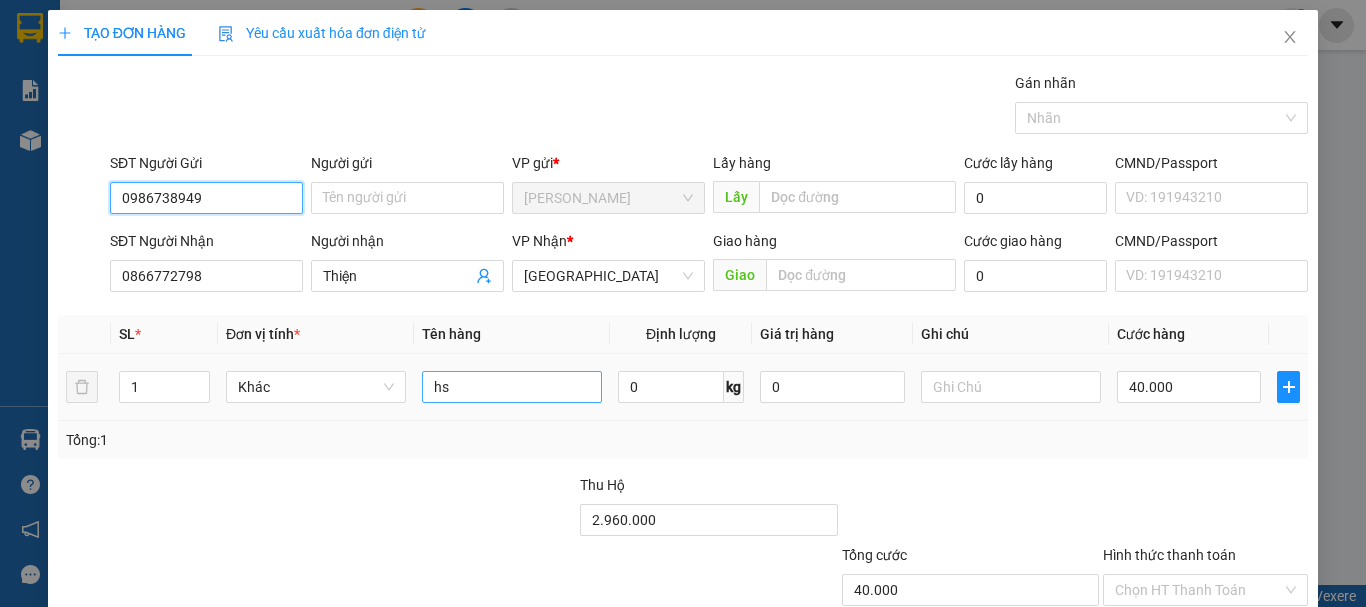 type on "0986738949" 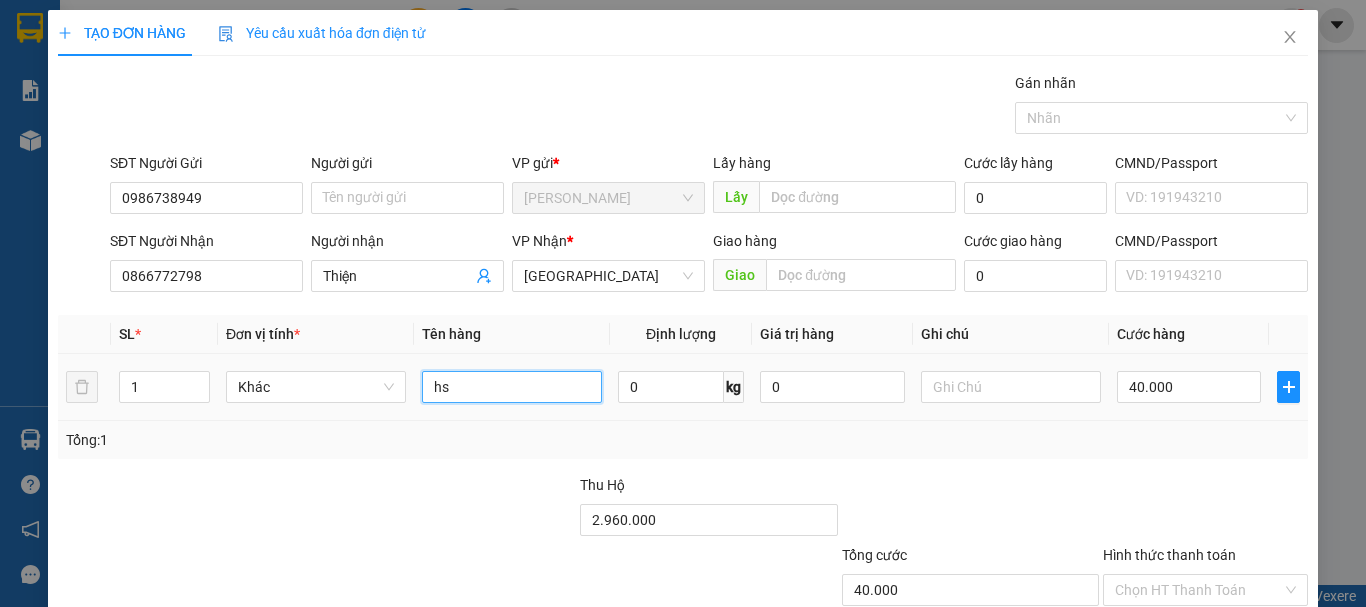 click on "hs" at bounding box center [512, 387] 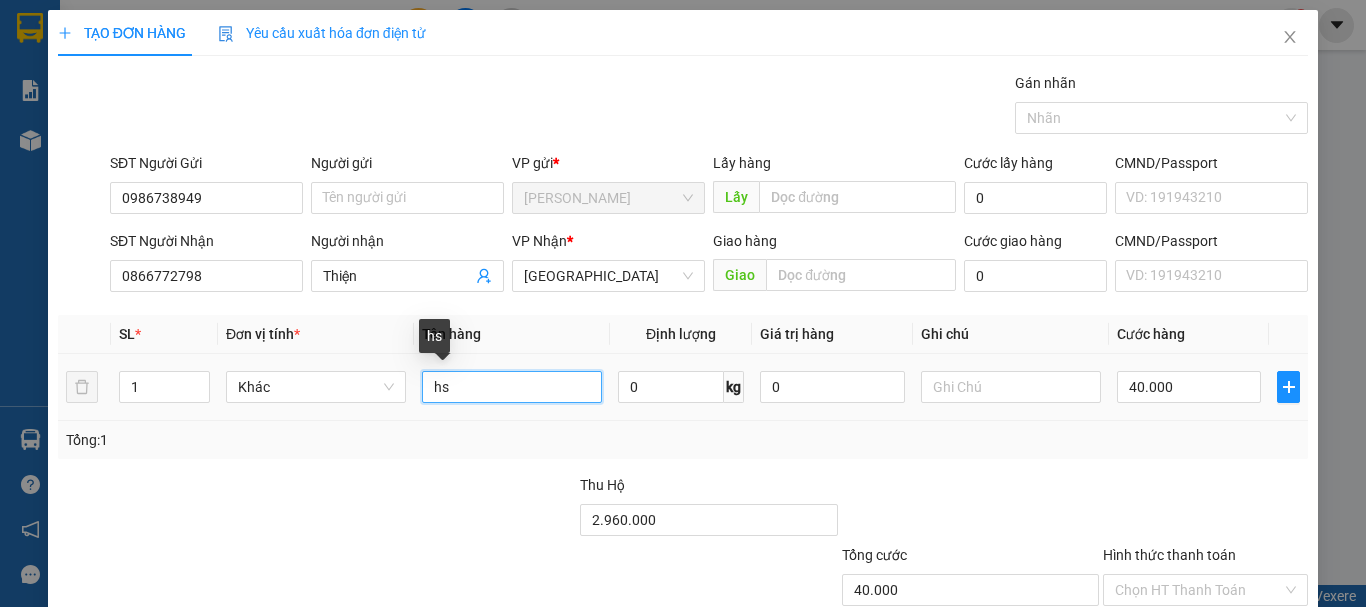 drag, startPoint x: 465, startPoint y: 386, endPoint x: 422, endPoint y: 380, distance: 43.416588 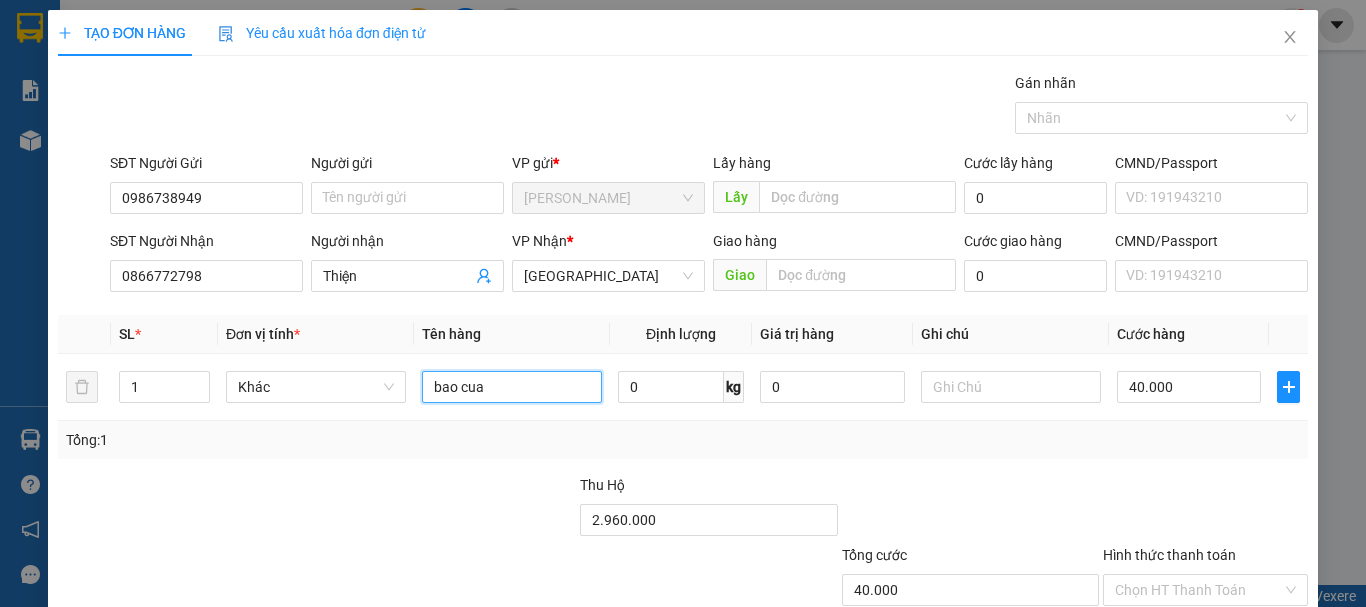 type on "bao cua" 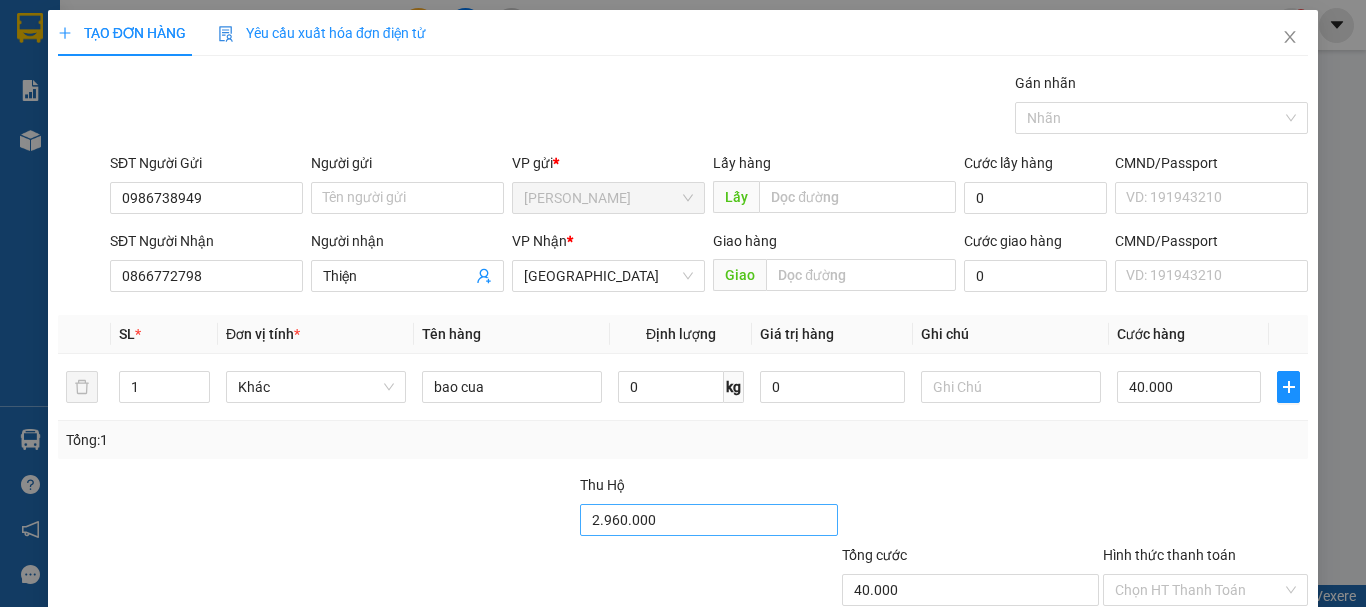 drag, startPoint x: 704, startPoint y: 559, endPoint x: 689, endPoint y: 513, distance: 48.38388 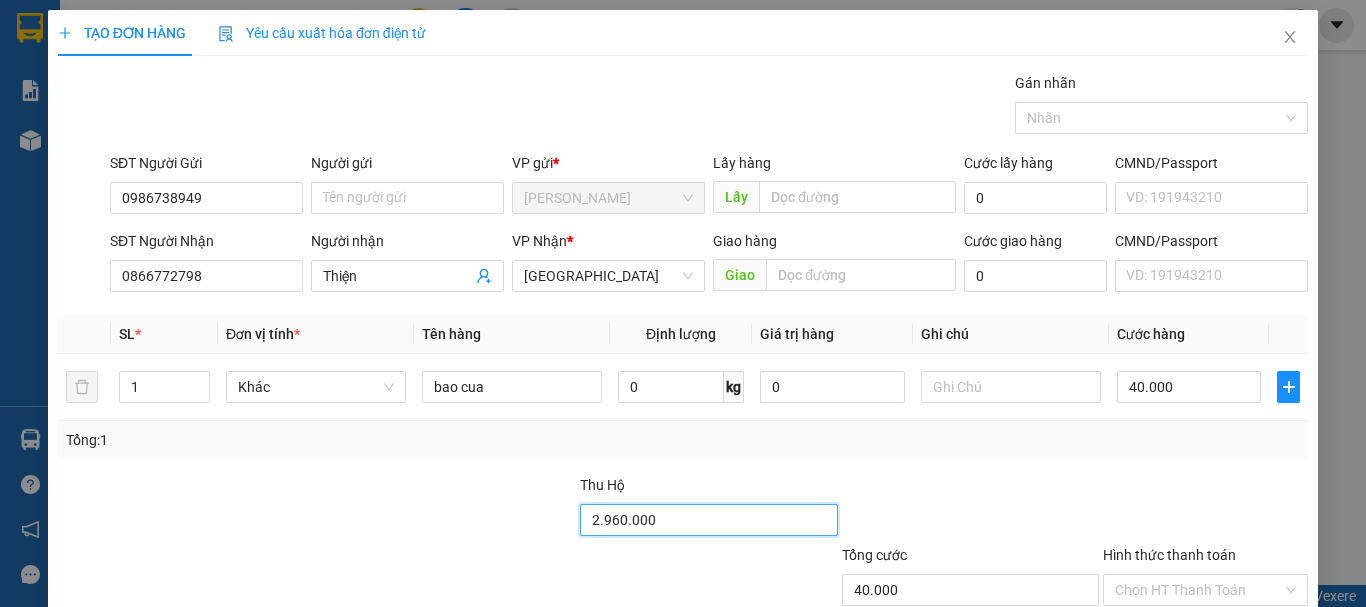 click on "2.960.000" at bounding box center [708, 520] 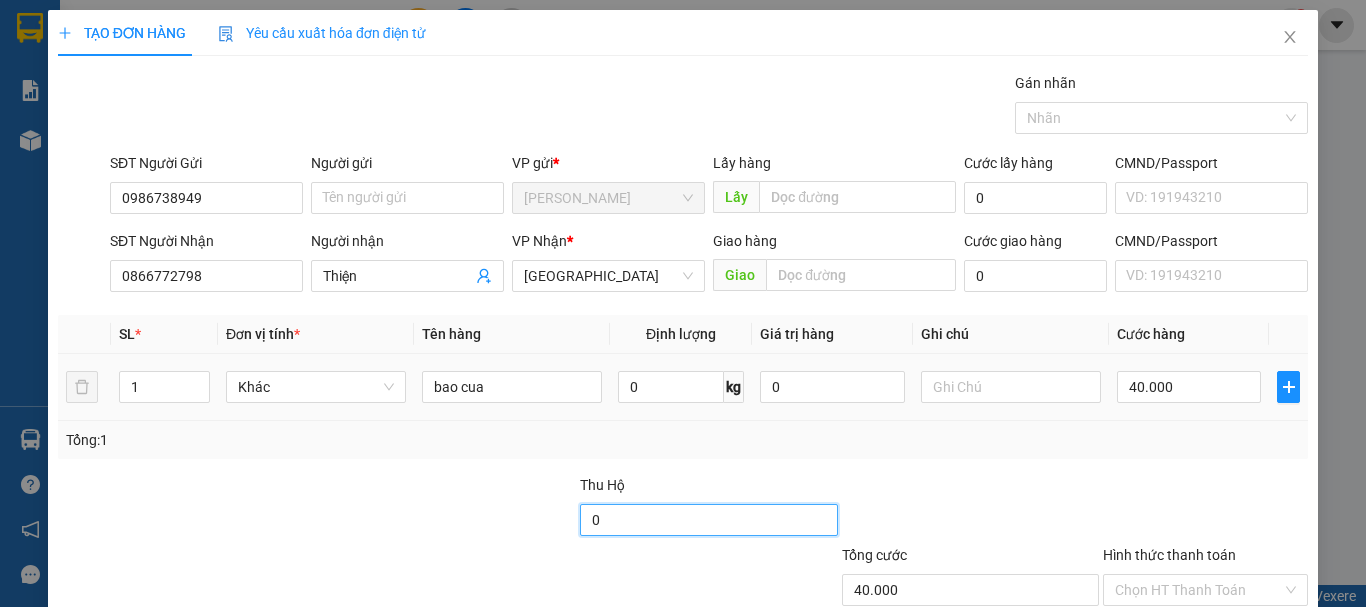 type on "0" 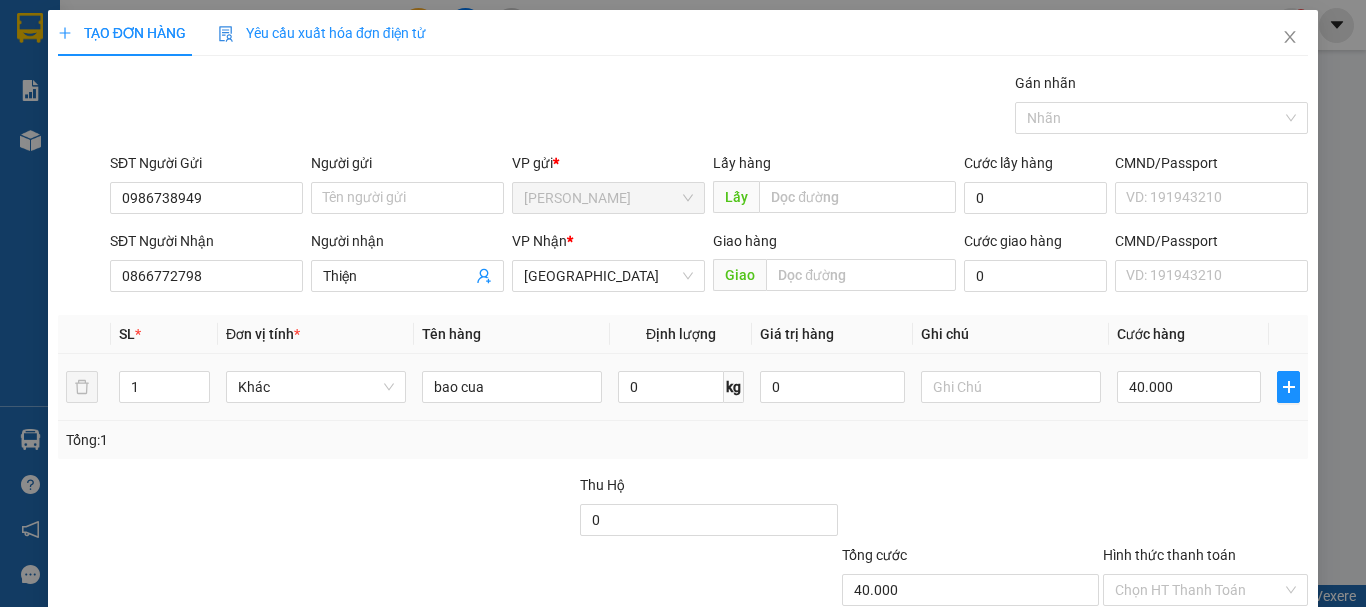 drag, startPoint x: 1176, startPoint y: 366, endPoint x: 1174, endPoint y: 388, distance: 22.090721 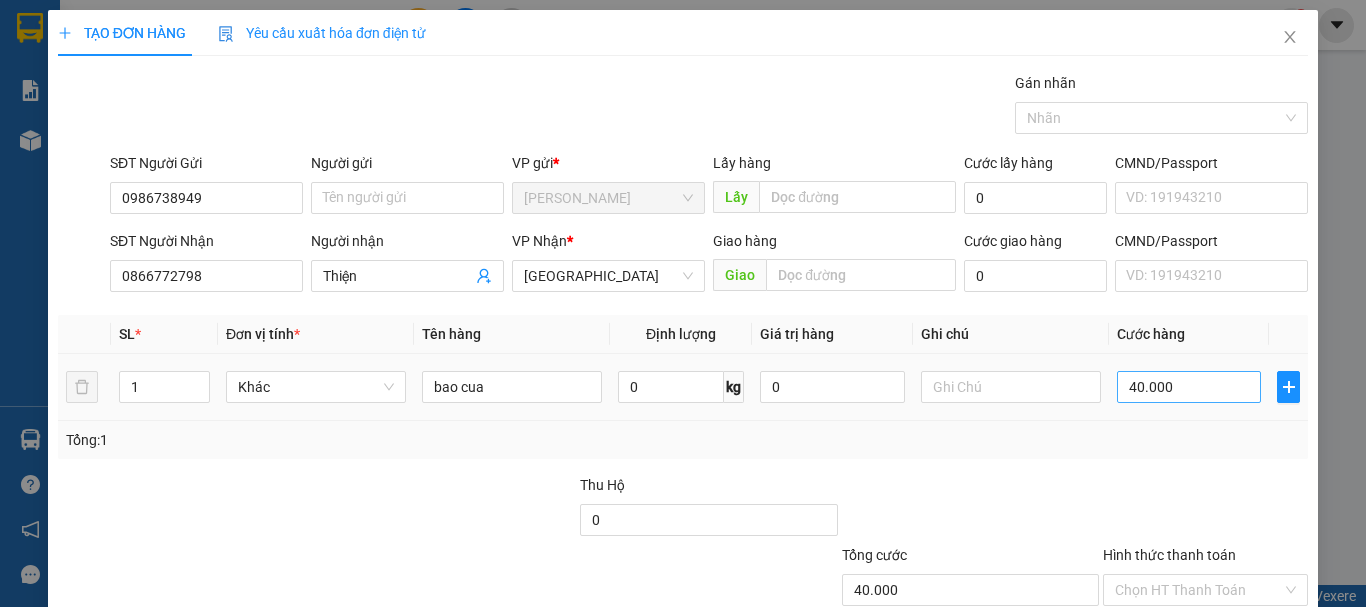 click on "40.000" at bounding box center (1189, 387) 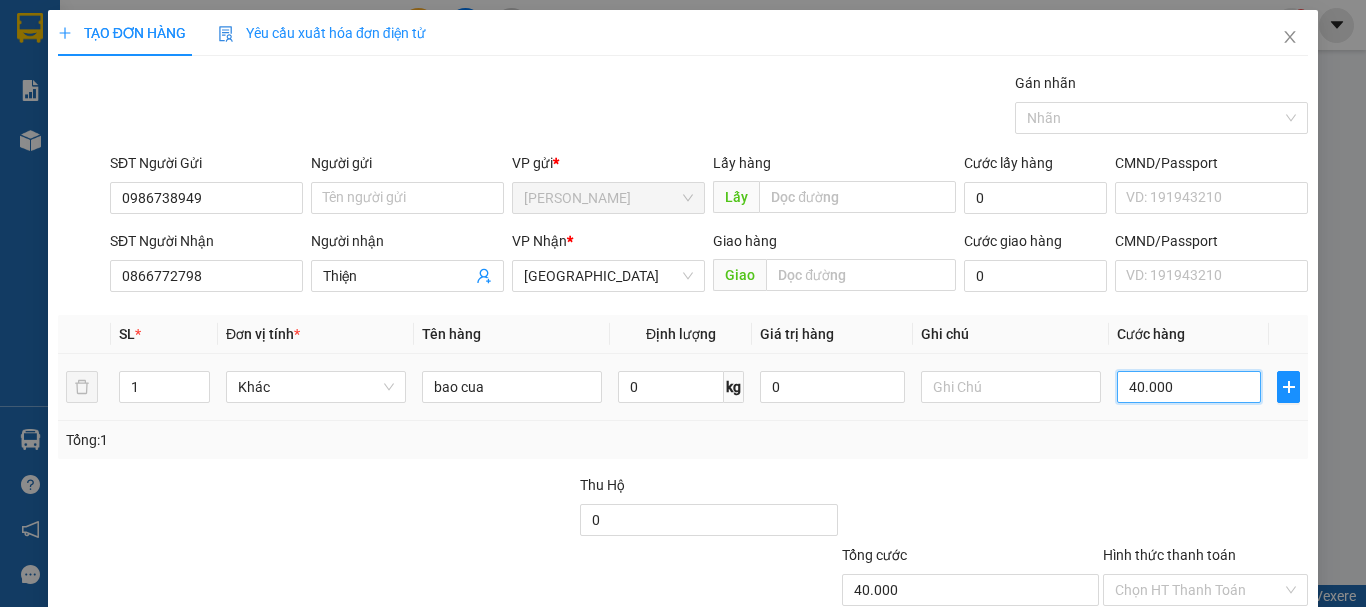 click on "40.000" at bounding box center [1189, 387] 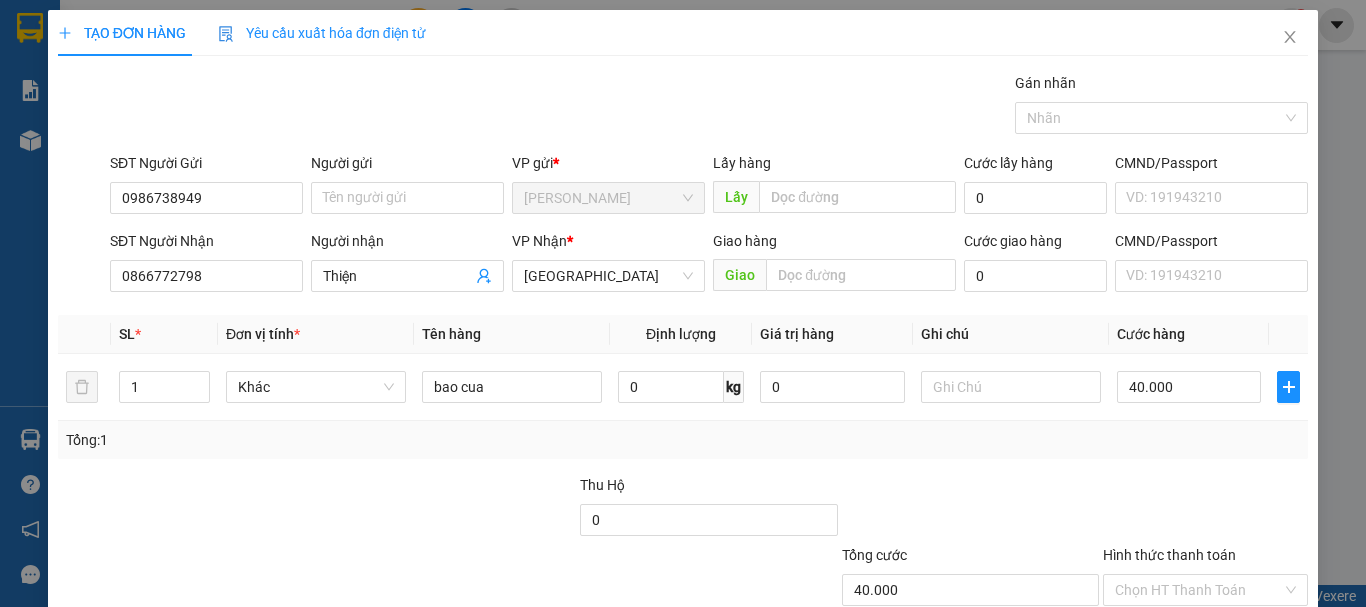 click on "Tổng:  1" at bounding box center (683, 440) 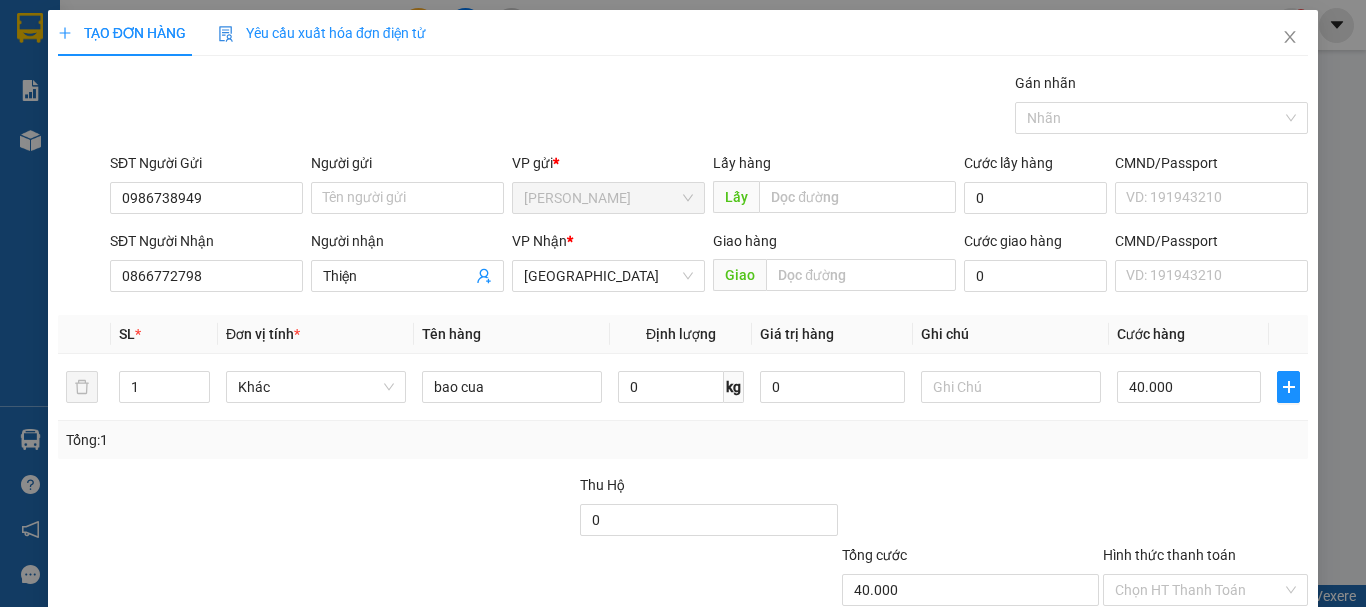 scroll, scrollTop: 133, scrollLeft: 0, axis: vertical 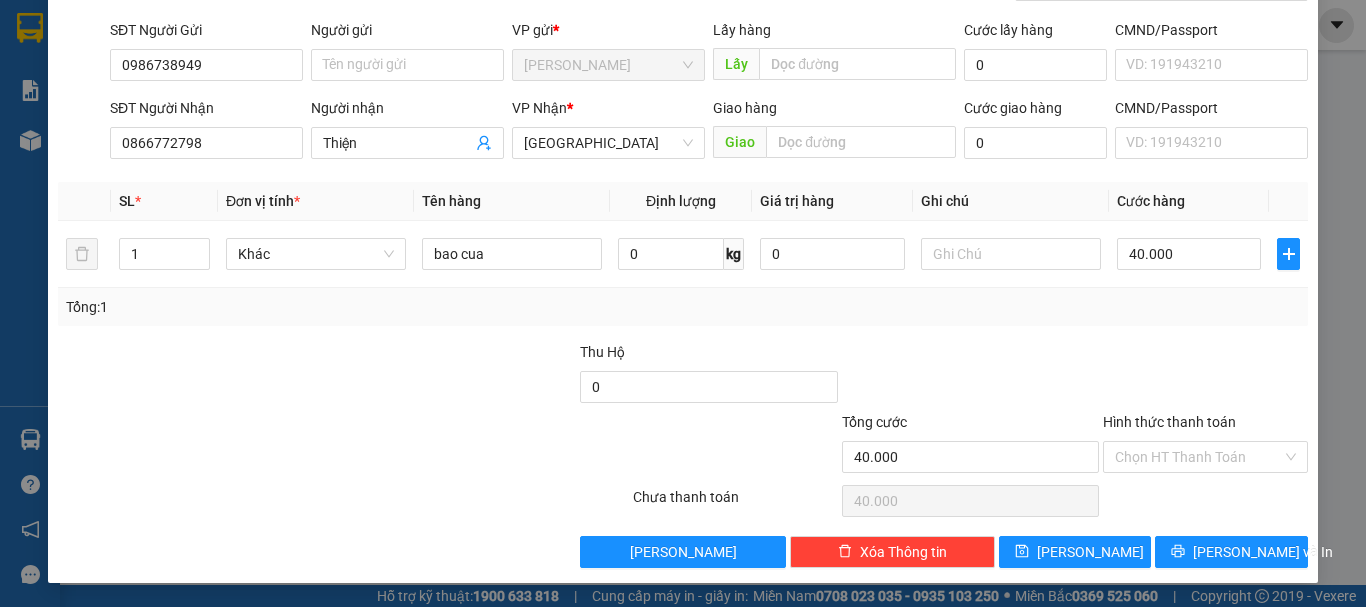 click at bounding box center [1205, 376] 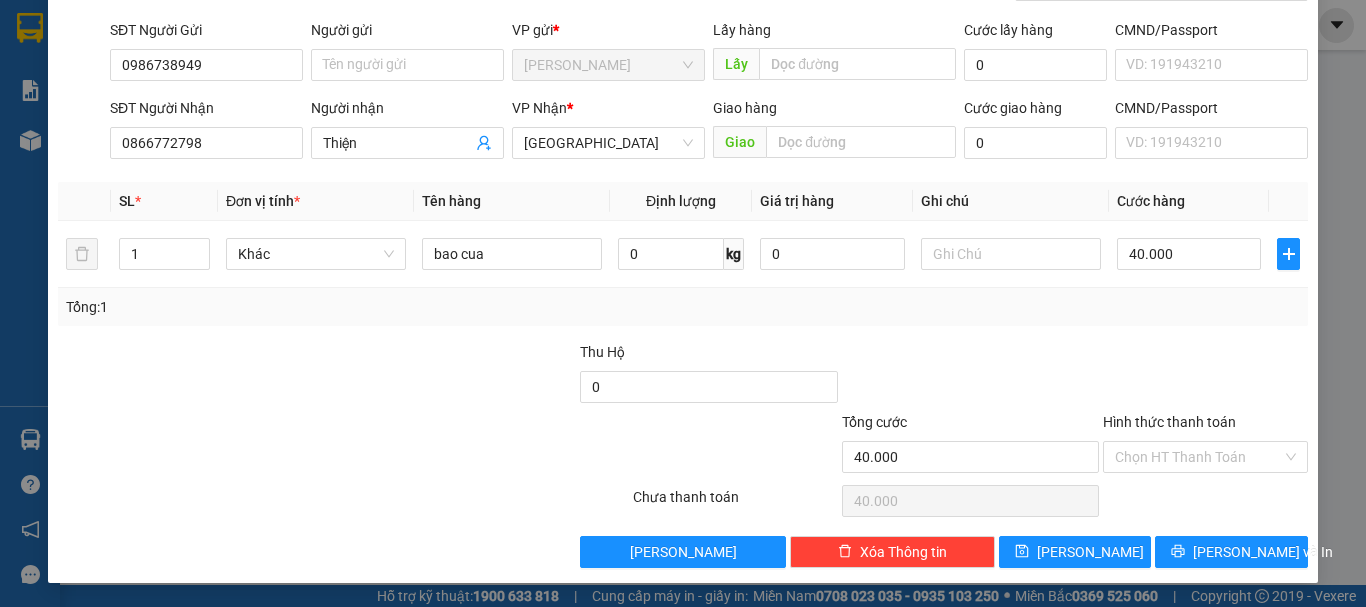click on "Tổng:  1" at bounding box center [683, 307] 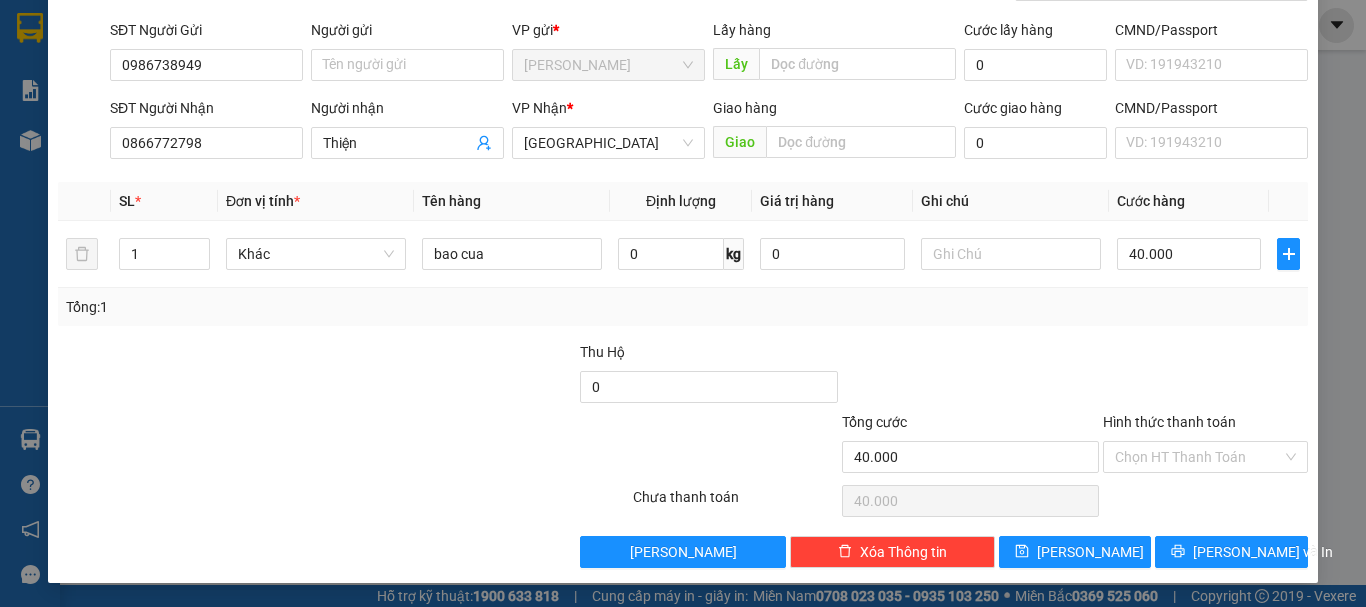 click on "Transit Pickup Surcharge Ids Transit Deliver Surcharge Ids Transit Deliver Surcharge Transit Deliver Surcharge Gán nhãn   Nhãn SĐT Người Gửi 0986738949 Người gửi Tên người gửi VP gửi  * [PERSON_NAME] Lấy hàng Lấy Cước lấy hàng 0 CMND/Passport VD: [PASSPORT] SĐT Người Nhận 0866772798 Người nhận Thiện VP Nhận  * Đà Lạt Giao hàng Giao Cước giao hàng 0 CMND/Passport VD: [PASSPORT] SL  * Đơn vị tính  * Tên hàng  Định lượng Giá trị hàng Ghi chú Cước hàng                   1 Khác bao cua 0 kg 0 40.000 Tổng:  1 Thu Hộ 0 Tổng cước 40.000 Hình thức thanh toán Chọn HT Thanh Toán Số tiền thu trước 0 Chưa thanh toán 40.000 Chọn HT Thanh Toán Lưu nháp Xóa Thông tin [PERSON_NAME] và In bao cua" at bounding box center (683, 253) 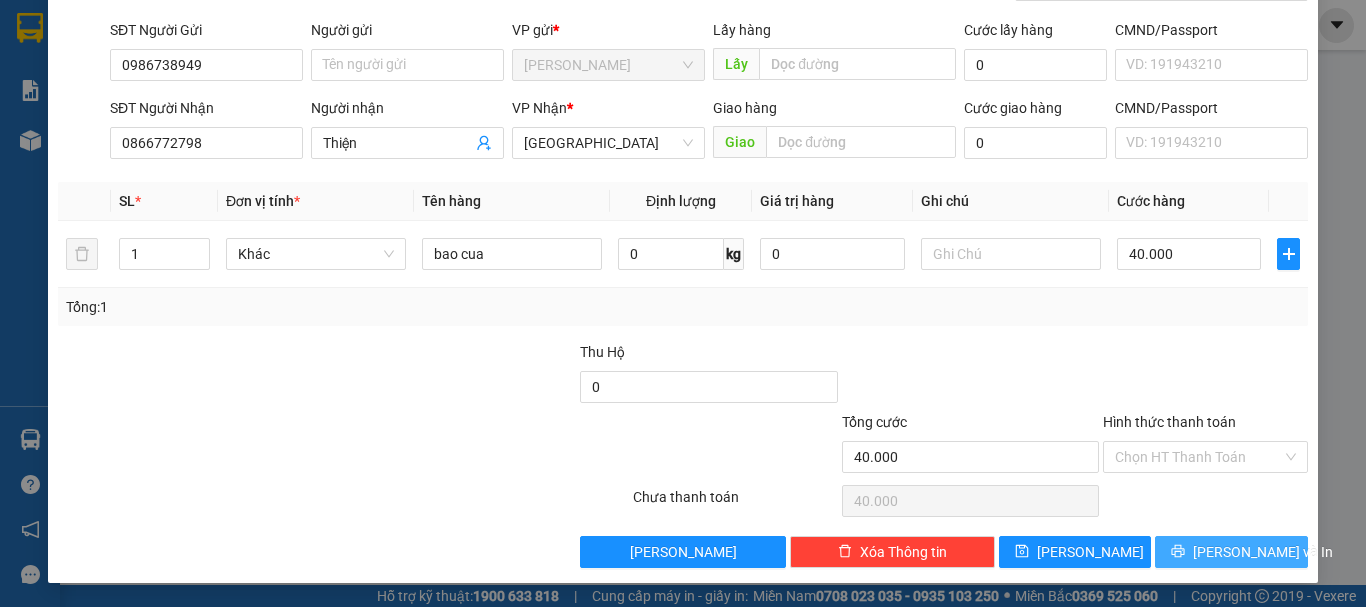 drag, startPoint x: 1226, startPoint y: 549, endPoint x: 992, endPoint y: 424, distance: 265.2942 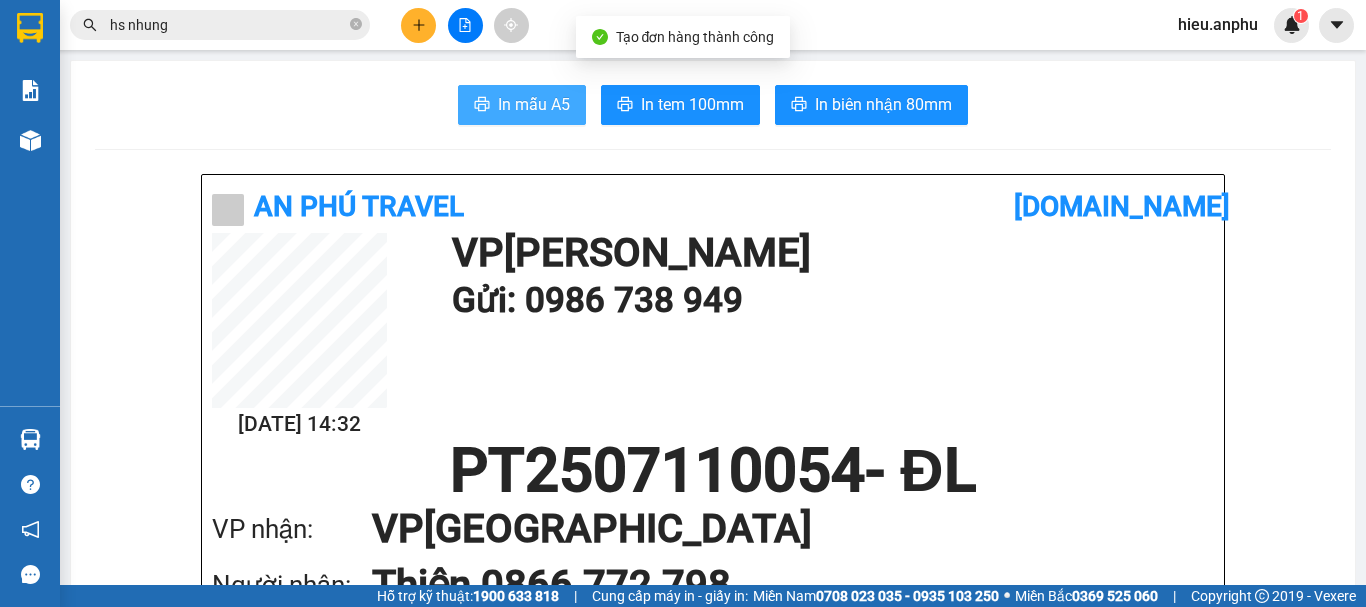 drag, startPoint x: 531, startPoint y: 79, endPoint x: 527, endPoint y: 97, distance: 18.439089 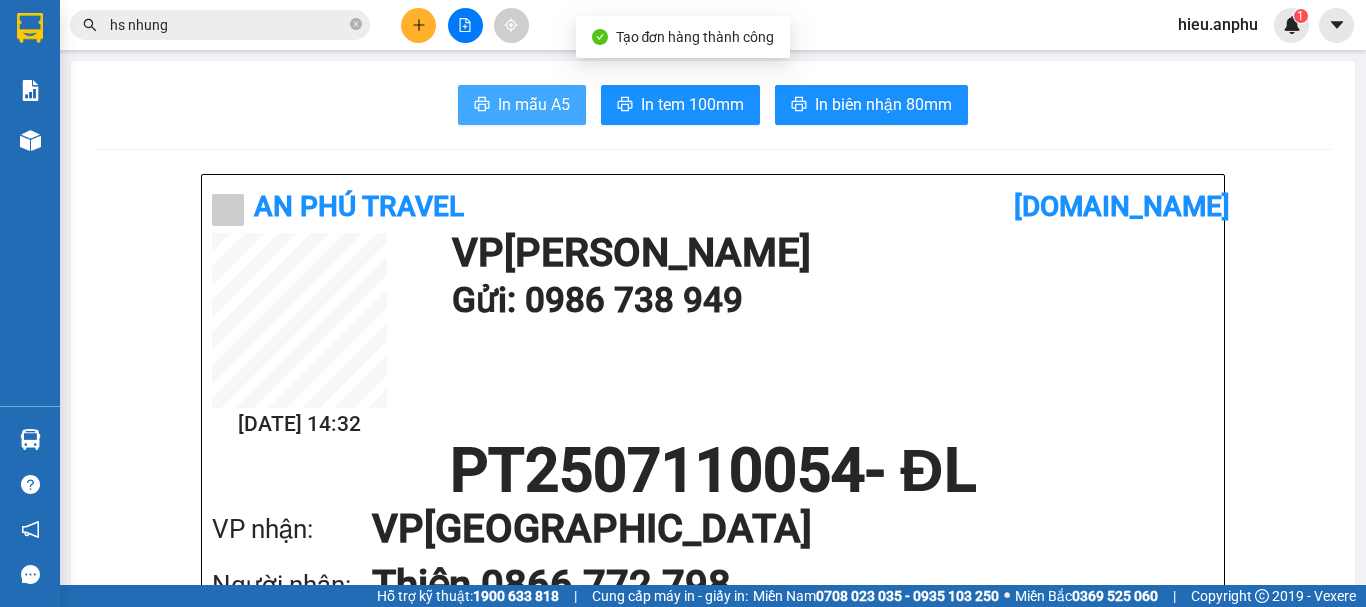 scroll, scrollTop: 0, scrollLeft: 0, axis: both 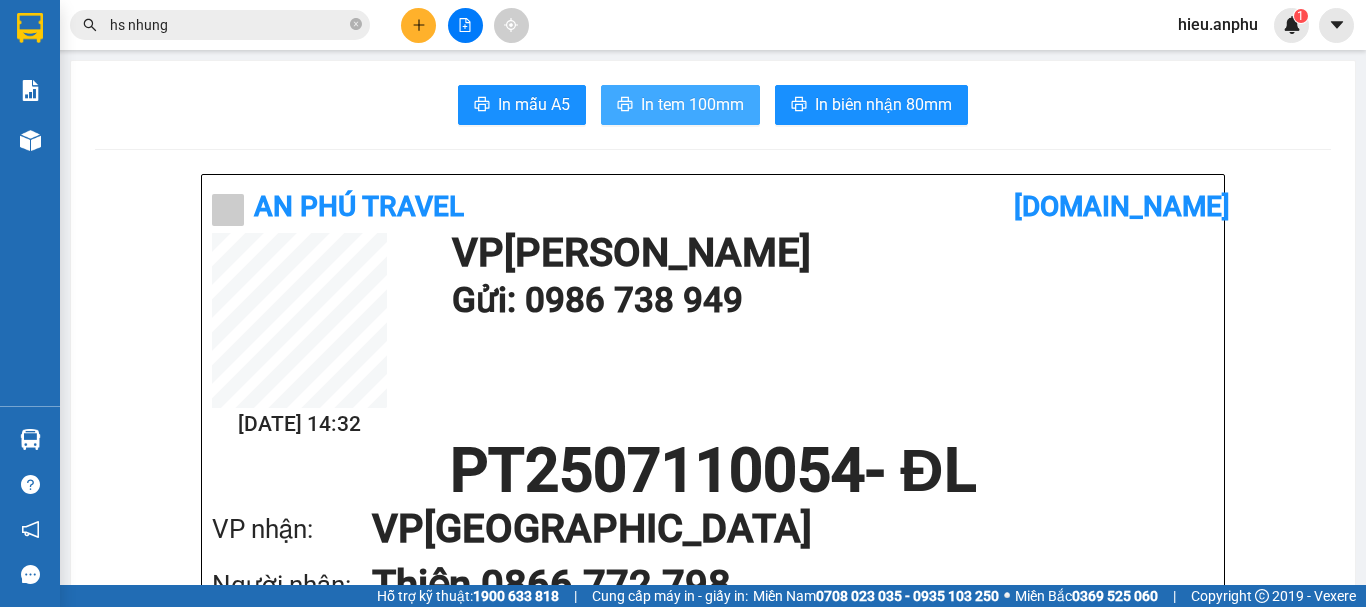 click on "In tem 100mm" at bounding box center (692, 104) 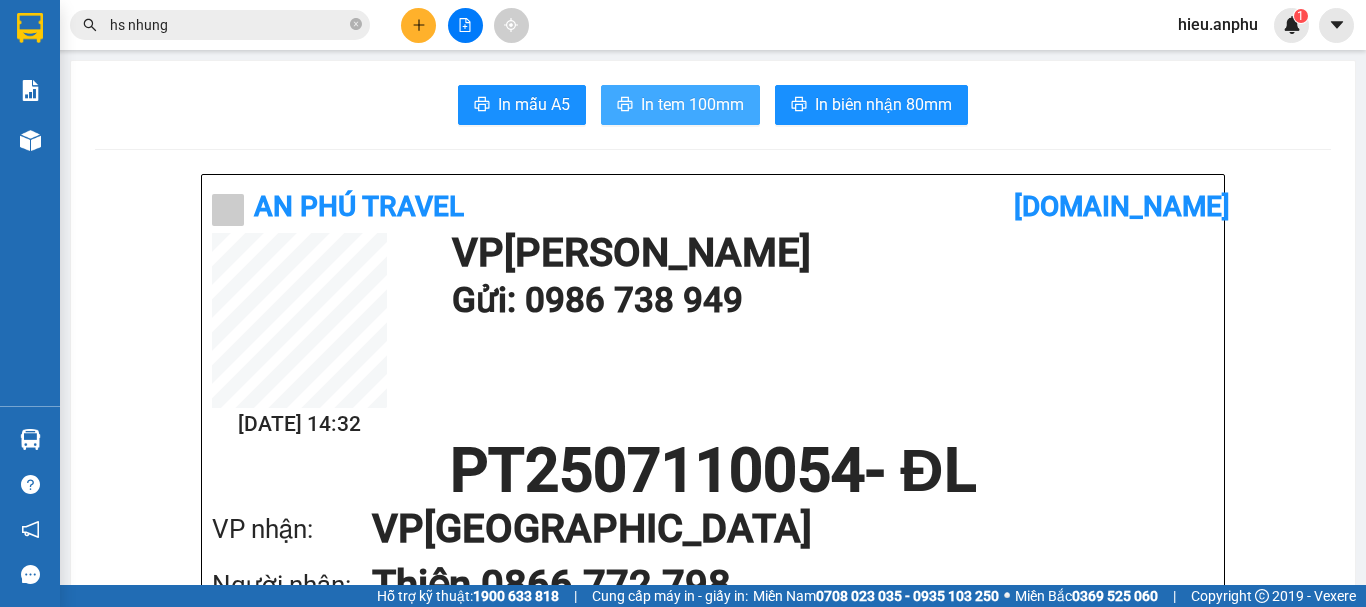 scroll, scrollTop: 0, scrollLeft: 0, axis: both 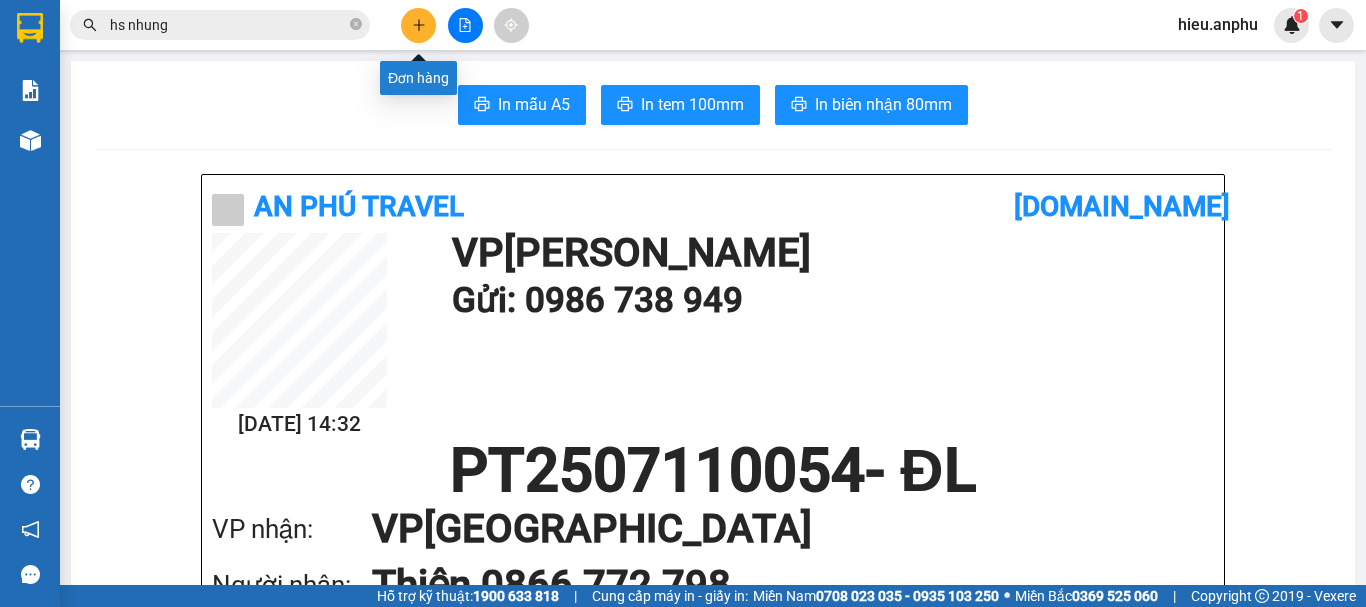click 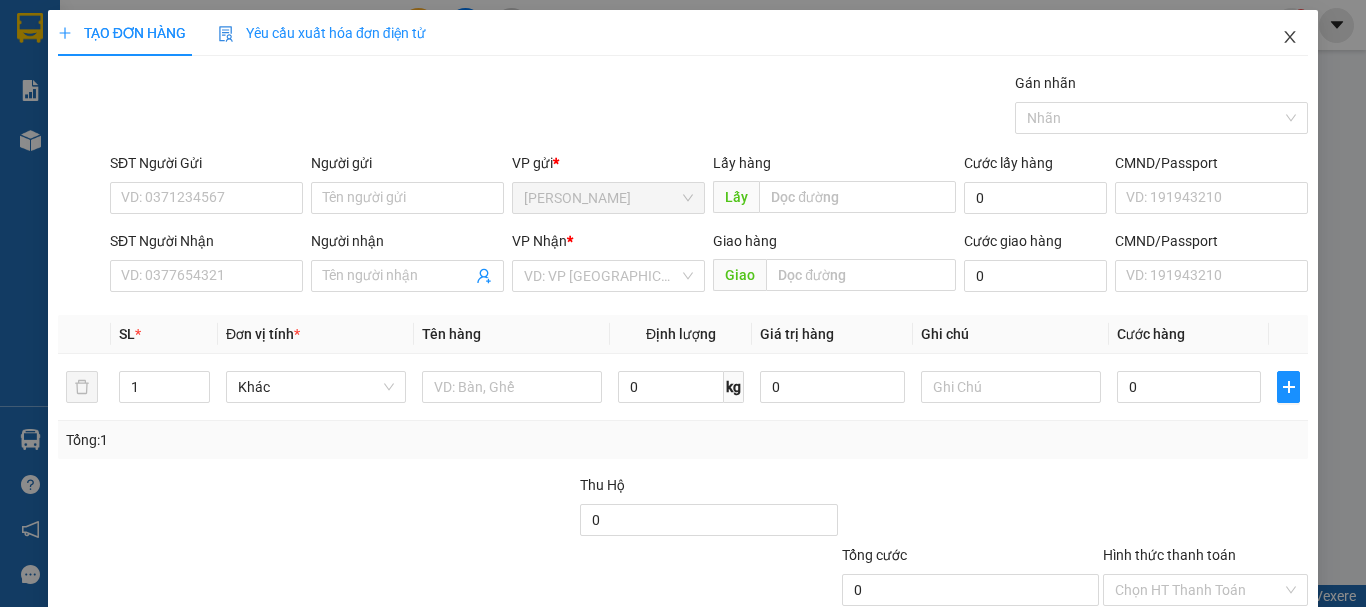 drag, startPoint x: 1280, startPoint y: 36, endPoint x: 519, endPoint y: 55, distance: 761.2371 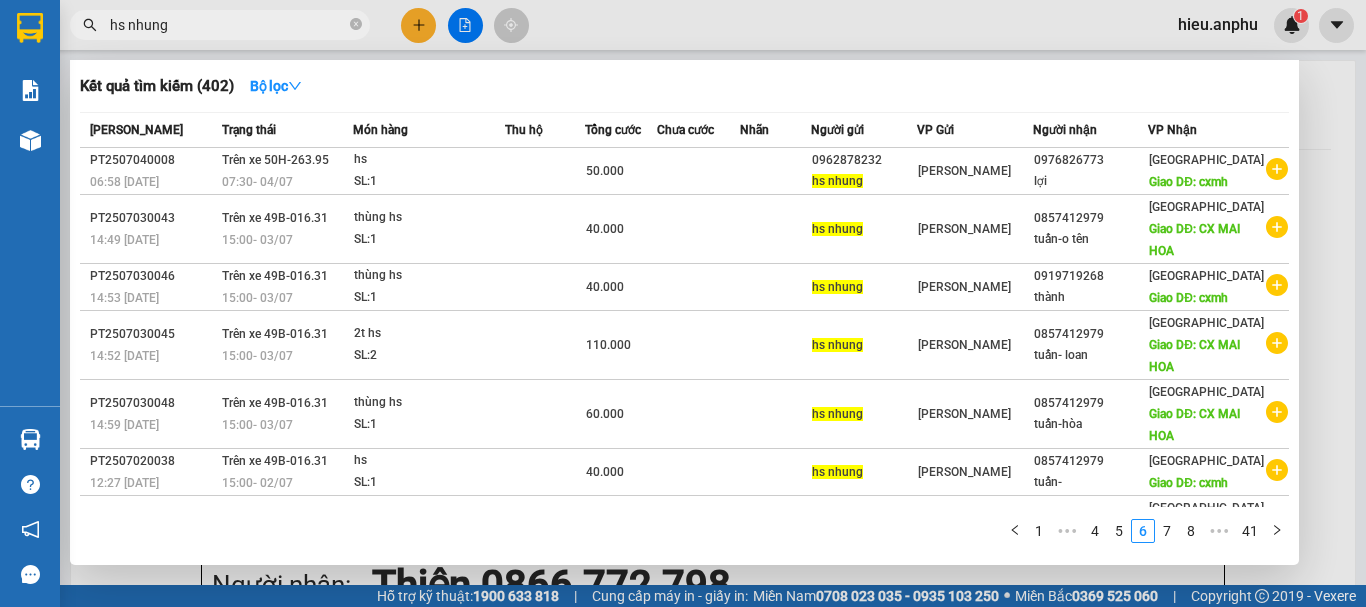drag, startPoint x: 357, startPoint y: 28, endPoint x: 226, endPoint y: 40, distance: 131.54848 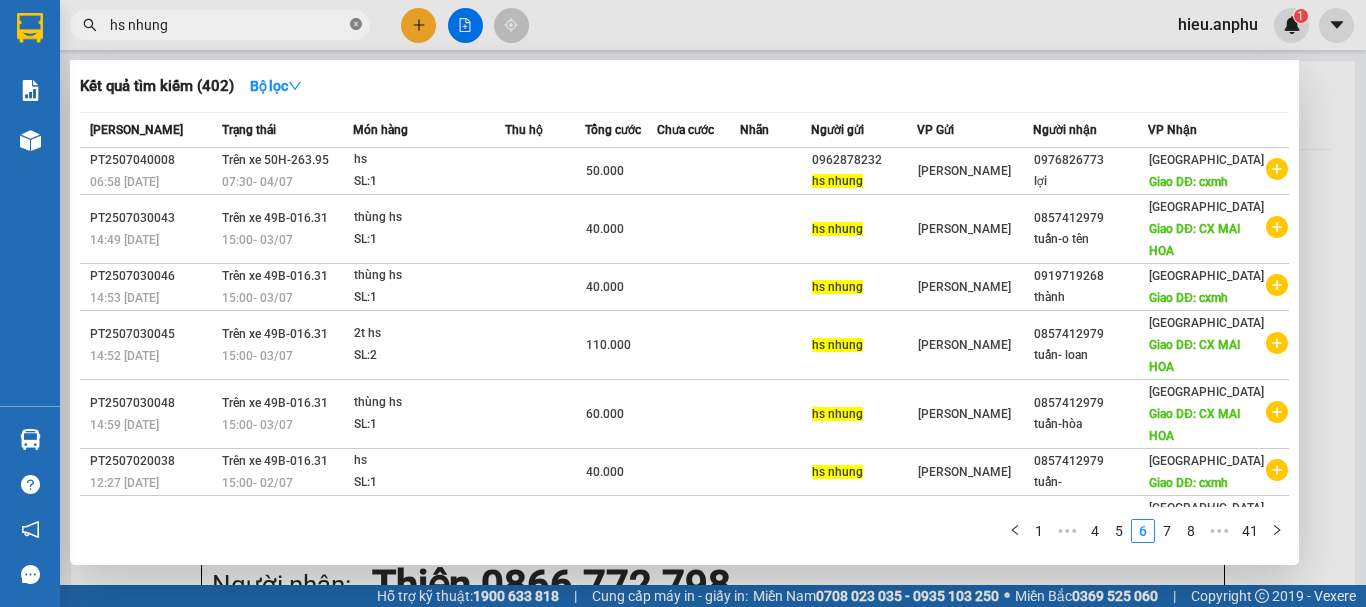 click 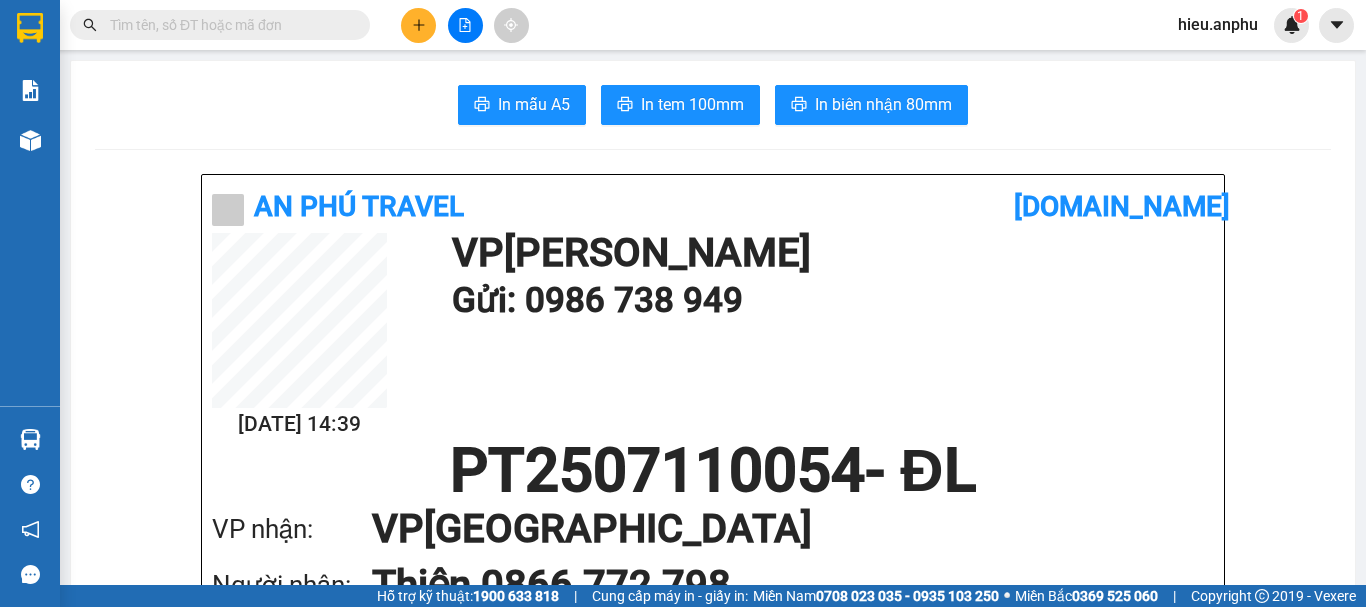 click at bounding box center (228, 25) 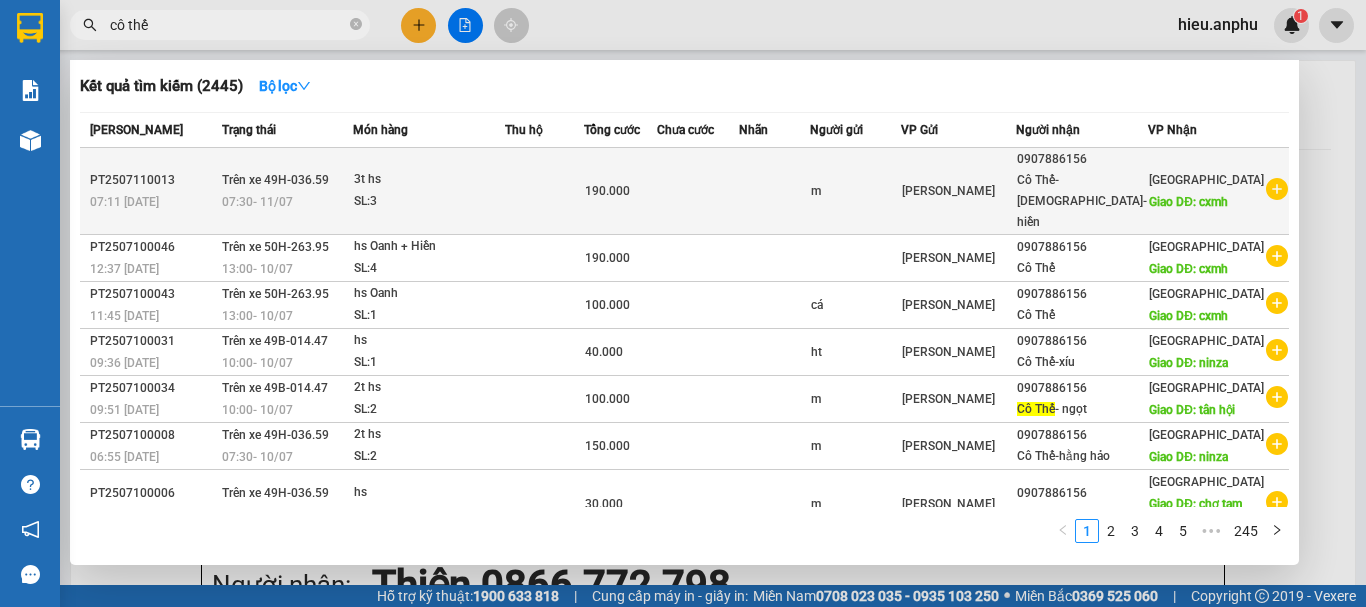 type on "cô thế" 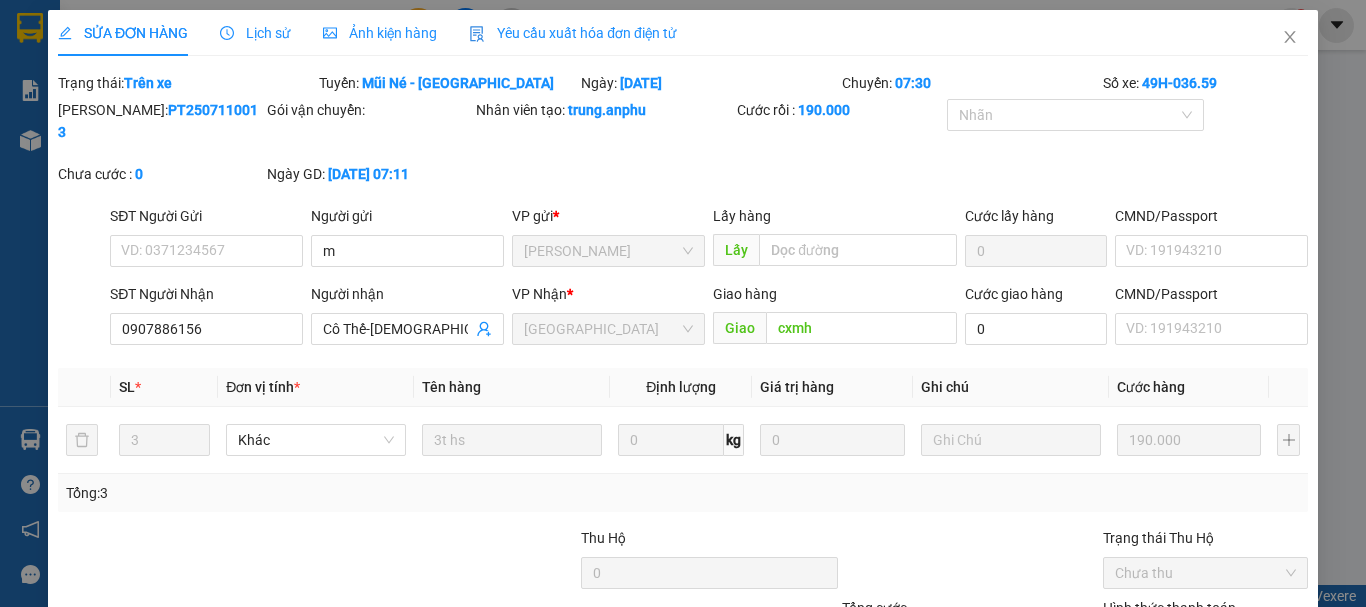 type on "m" 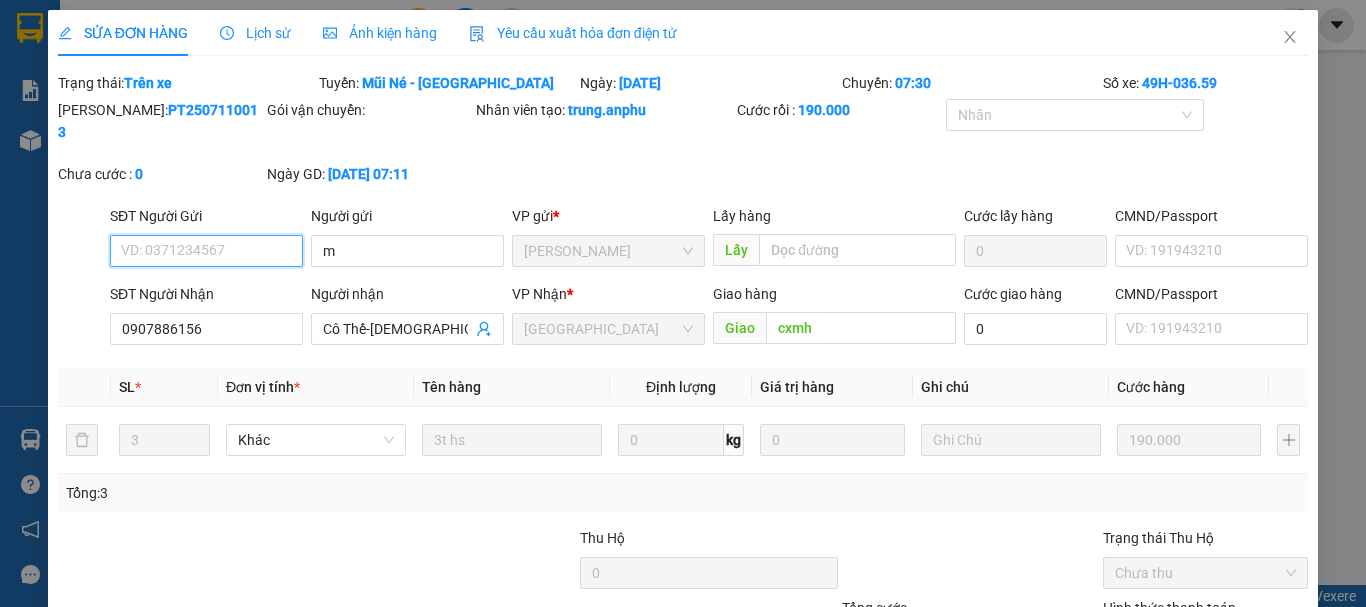 scroll, scrollTop: 164, scrollLeft: 0, axis: vertical 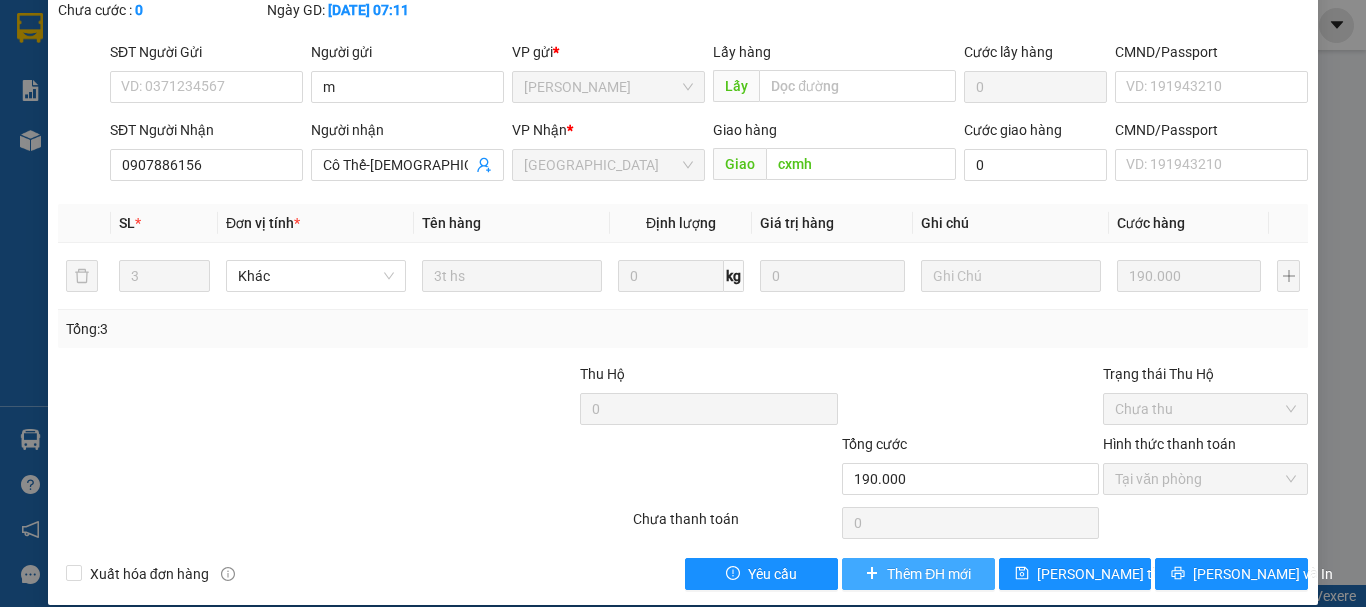 click on "Thêm ĐH mới" at bounding box center [929, 574] 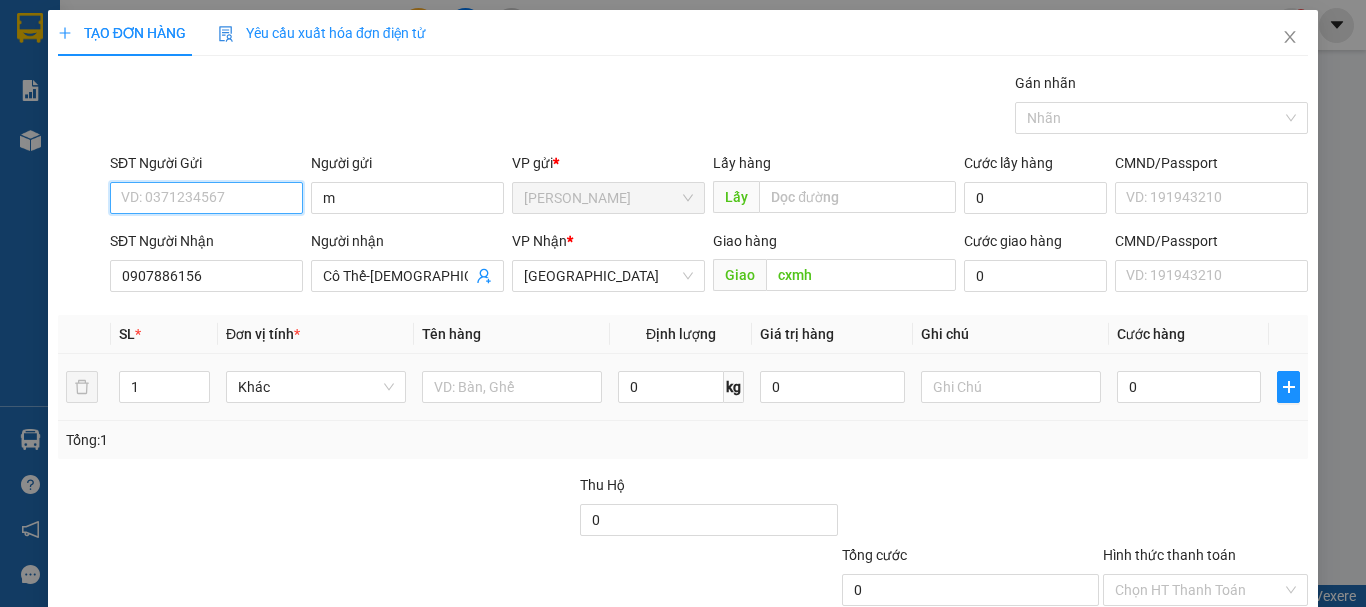 scroll, scrollTop: 133, scrollLeft: 0, axis: vertical 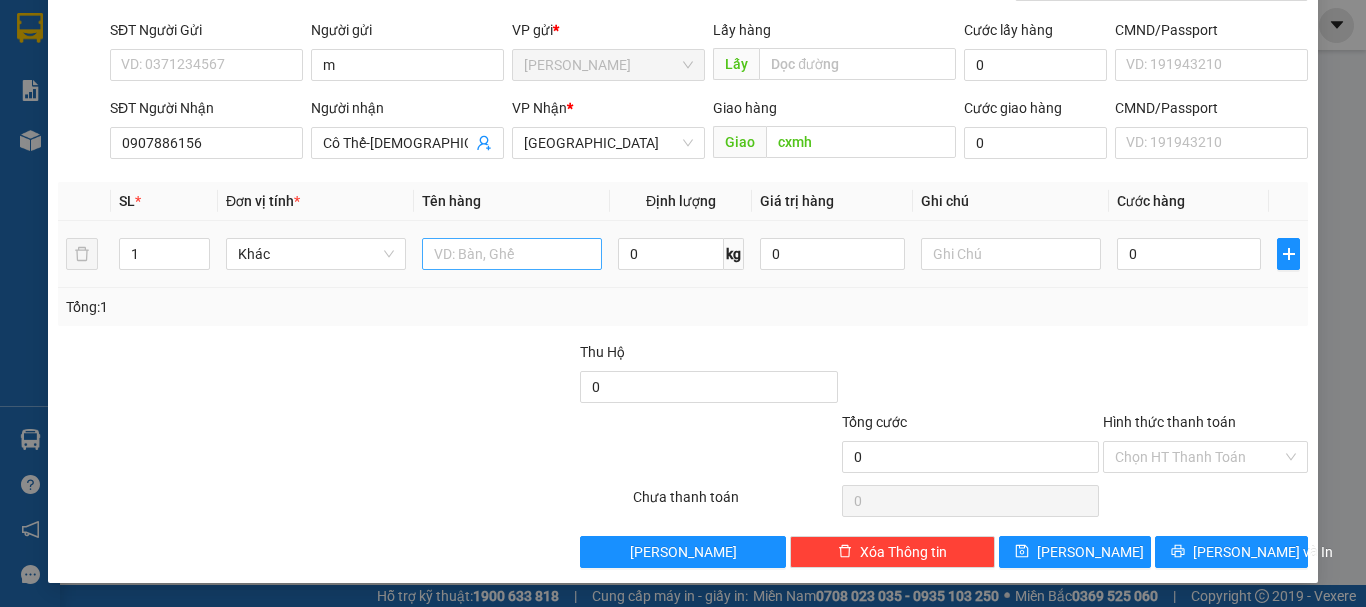 click on "SL  * Đơn vị tính  * Tên hàng  Định lượng Giá trị hàng Ghi chú Cước hàng                   1 Khác 0 kg 0 0" at bounding box center (683, 235) 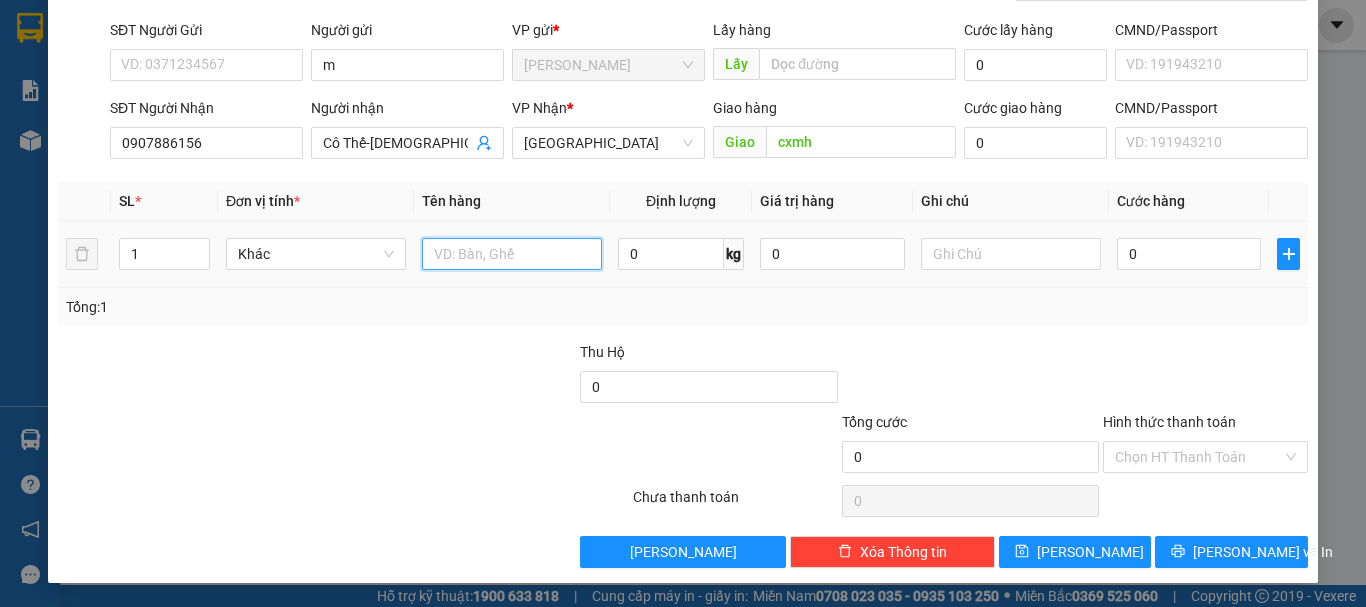 click at bounding box center [512, 254] 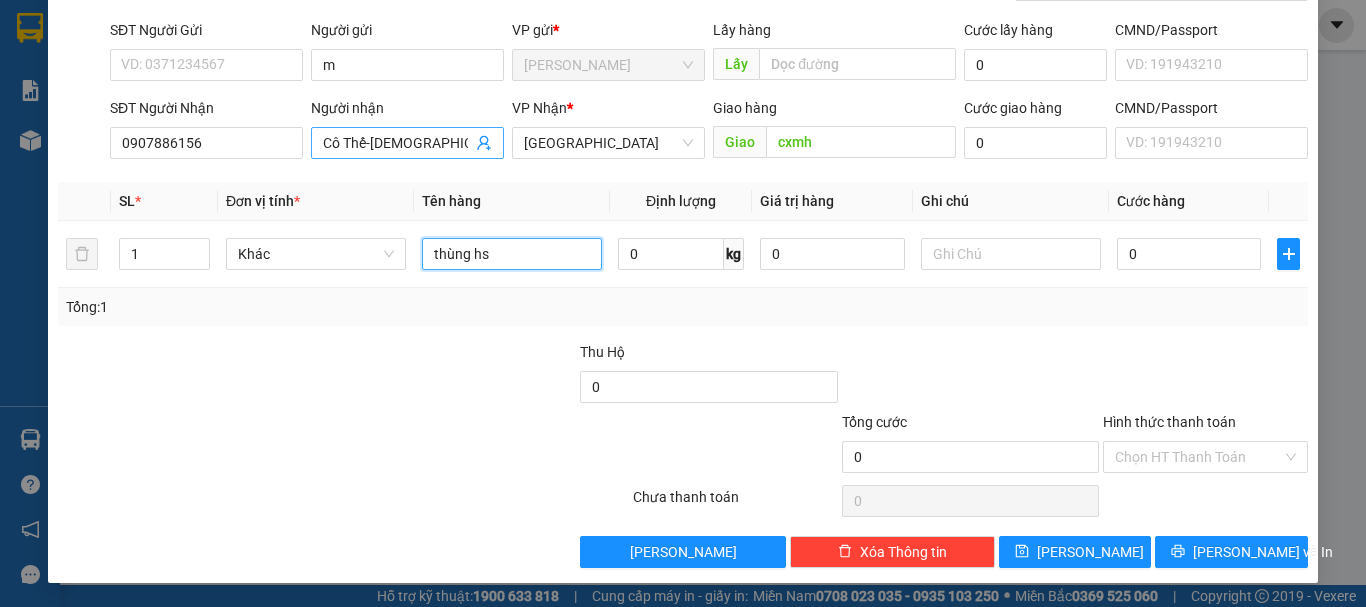 type on "thùng hs" 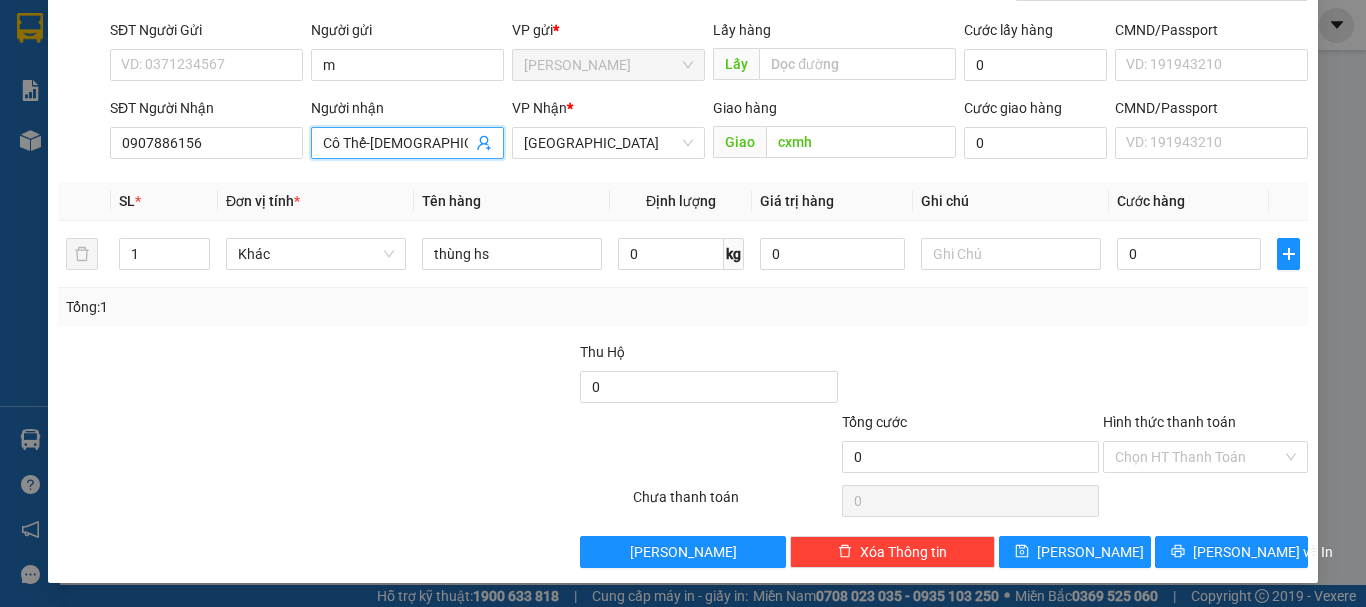 drag, startPoint x: 420, startPoint y: 142, endPoint x: 488, endPoint y: 143, distance: 68.007355 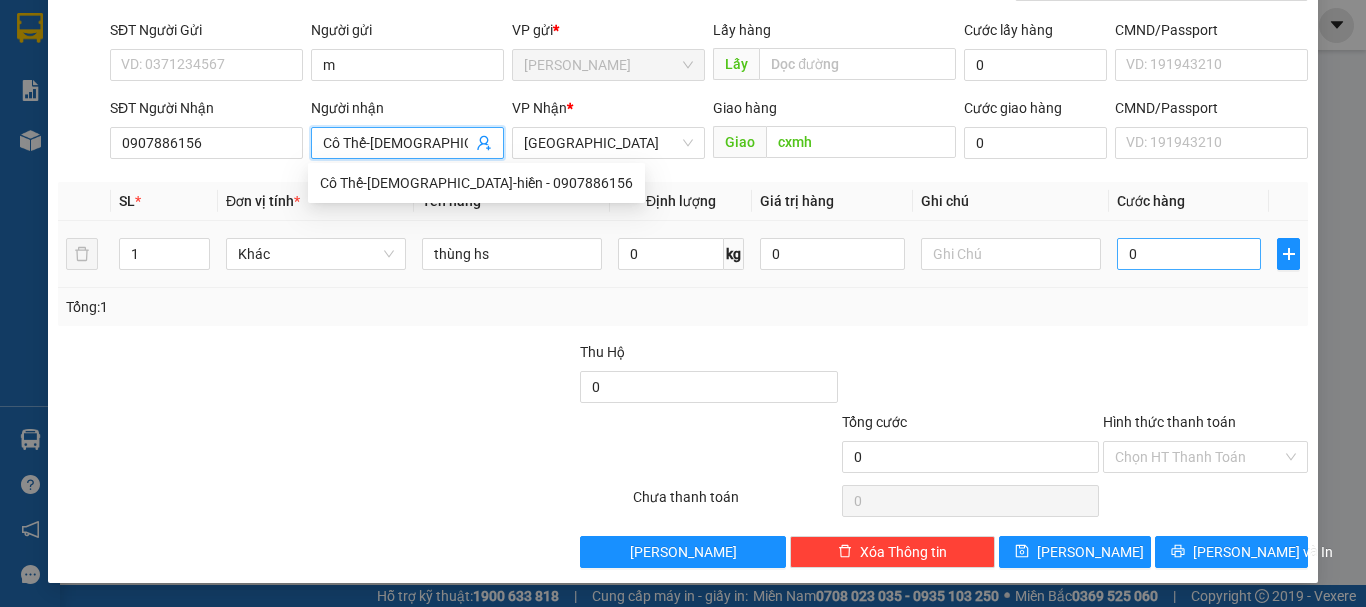 type on "Cô Thế-[DEMOGRAPHIC_DATA]" 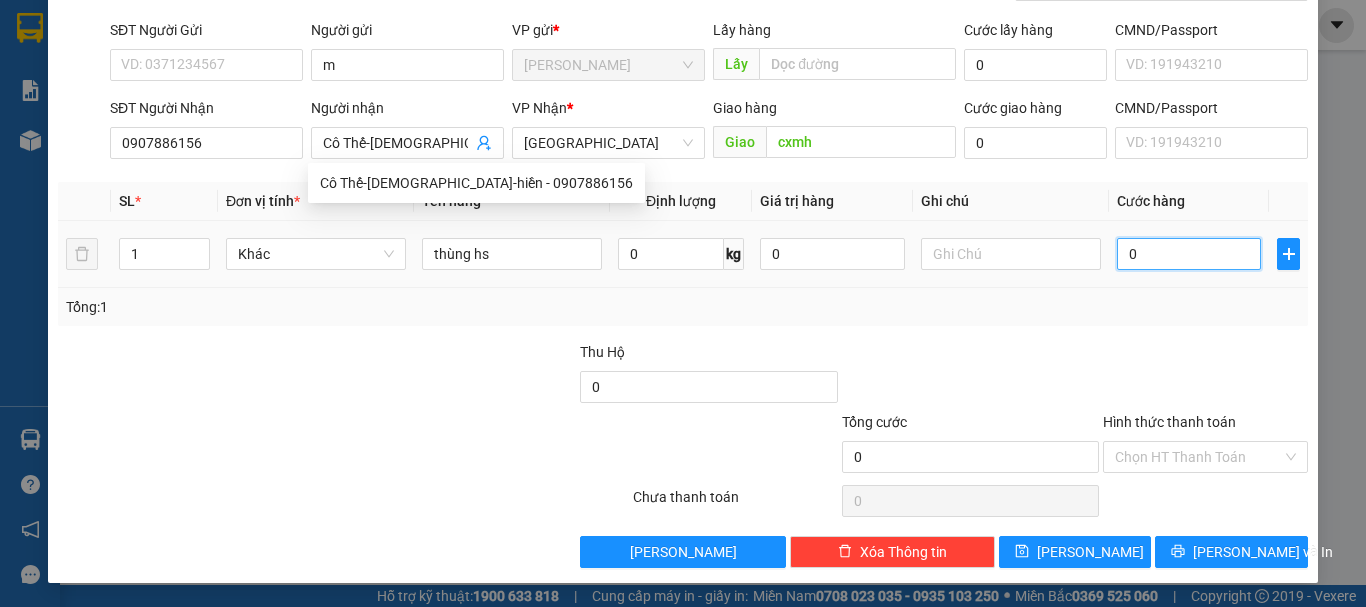 click on "0" at bounding box center [1189, 254] 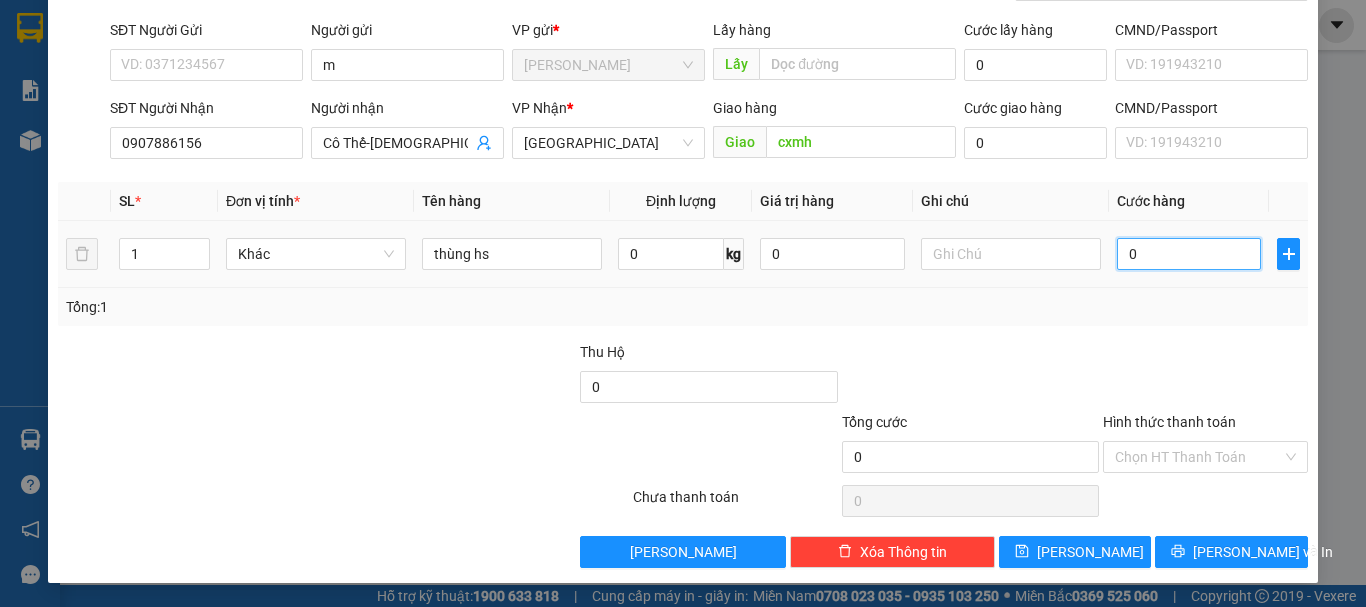 type on "5" 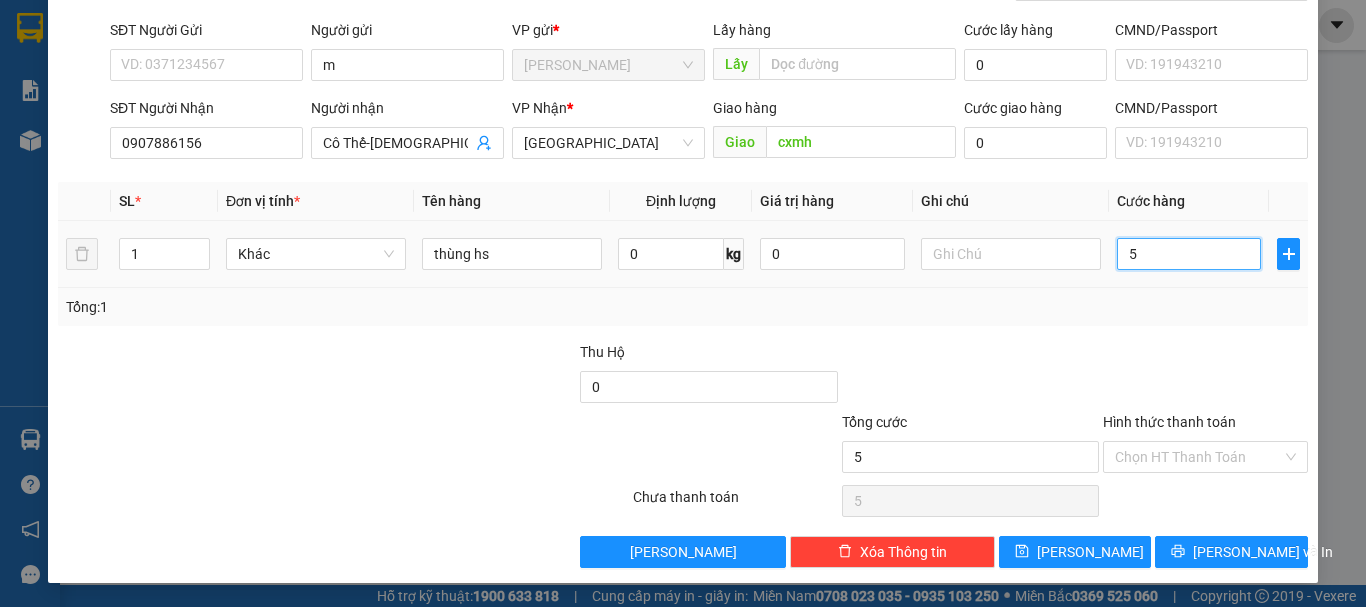 type on "50" 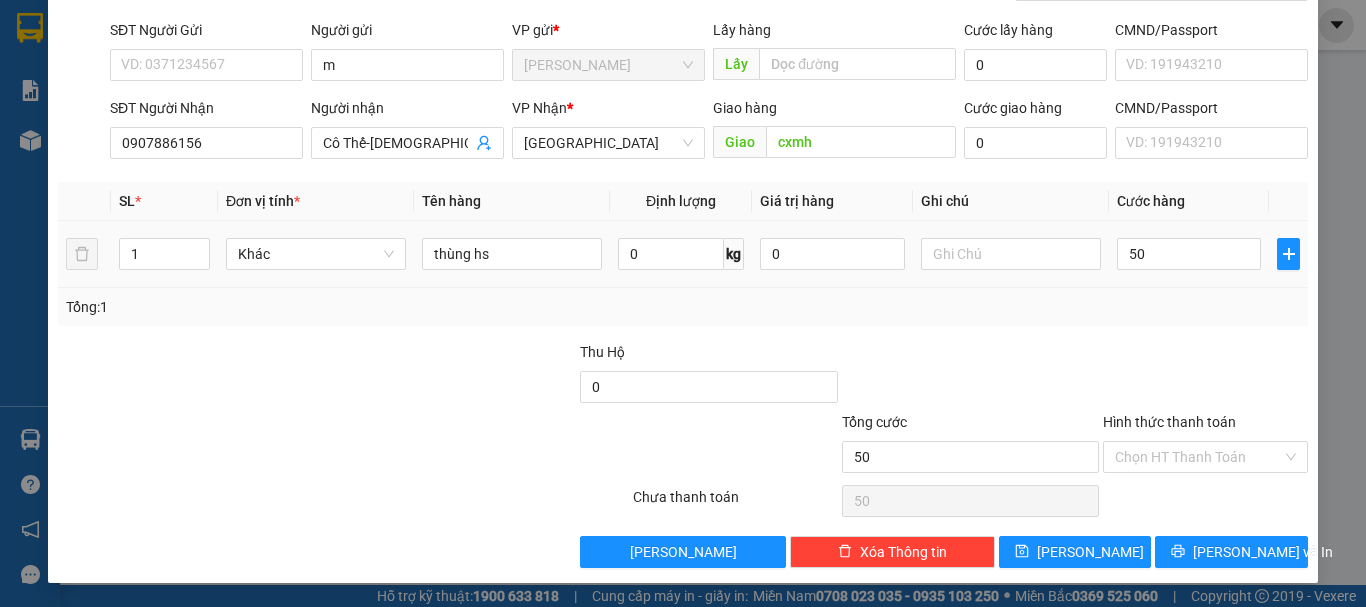 type on "50.000" 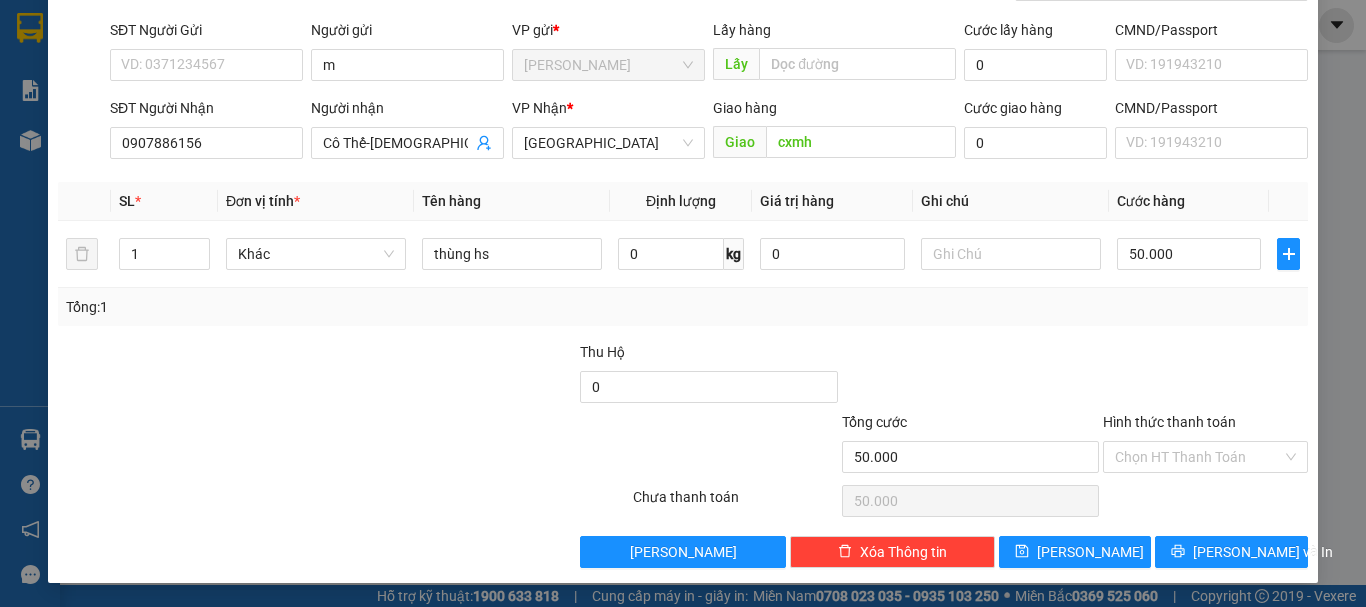 click on "Tổng:  1" at bounding box center (683, 307) 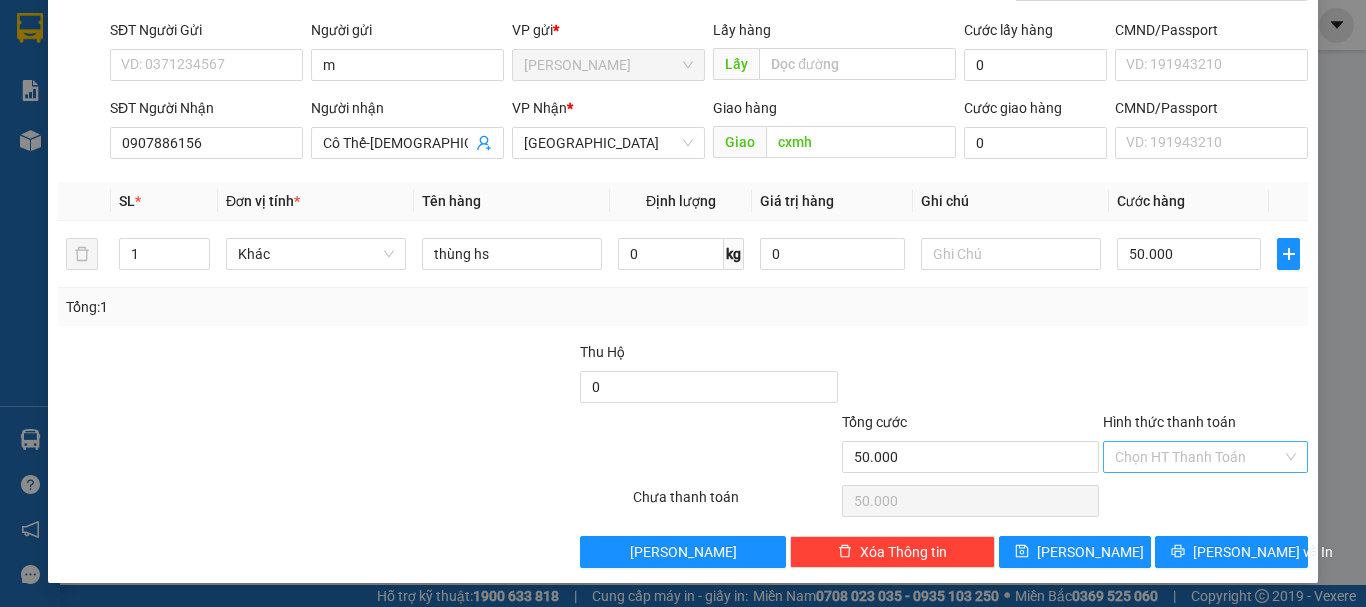 click on "Hình thức thanh toán" at bounding box center (1198, 457) 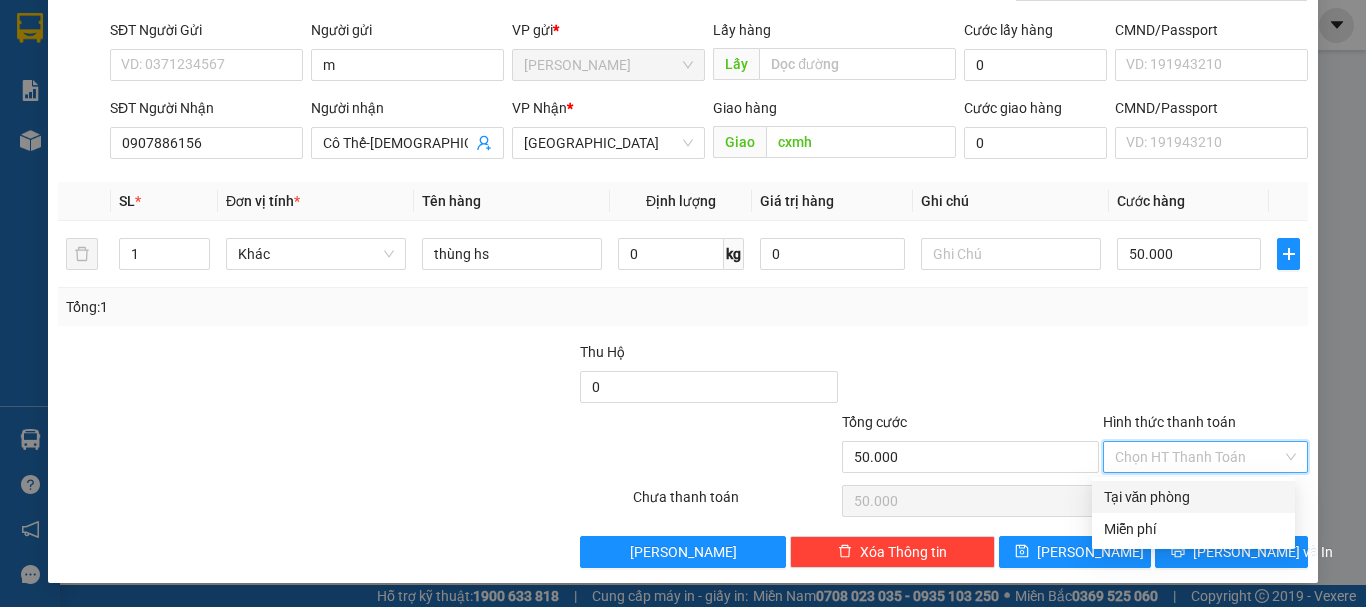 click on "Tại văn phòng" at bounding box center [1193, 497] 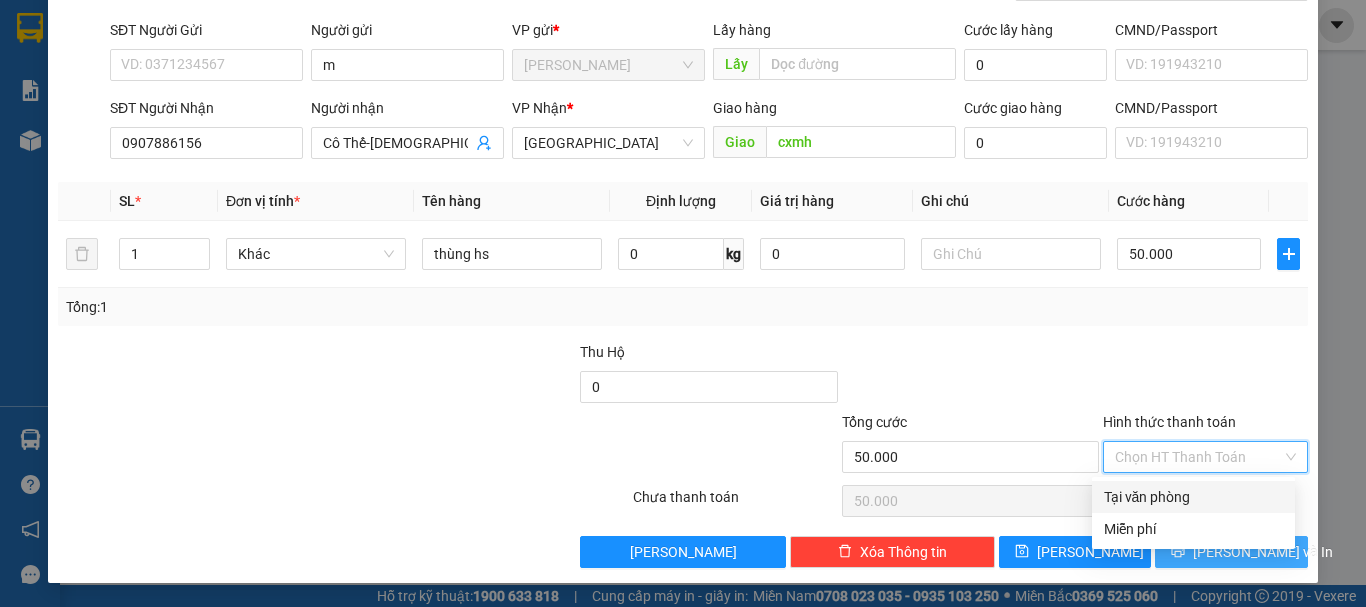 type on "0" 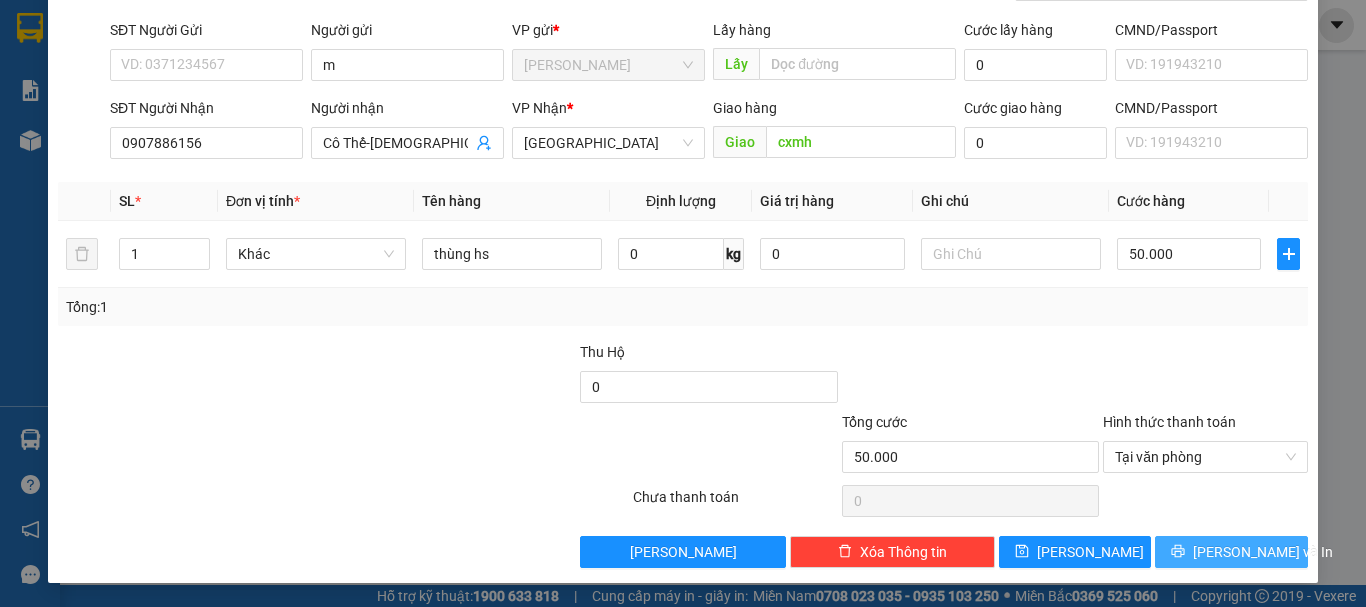 click on "[PERSON_NAME] và In" at bounding box center (1263, 552) 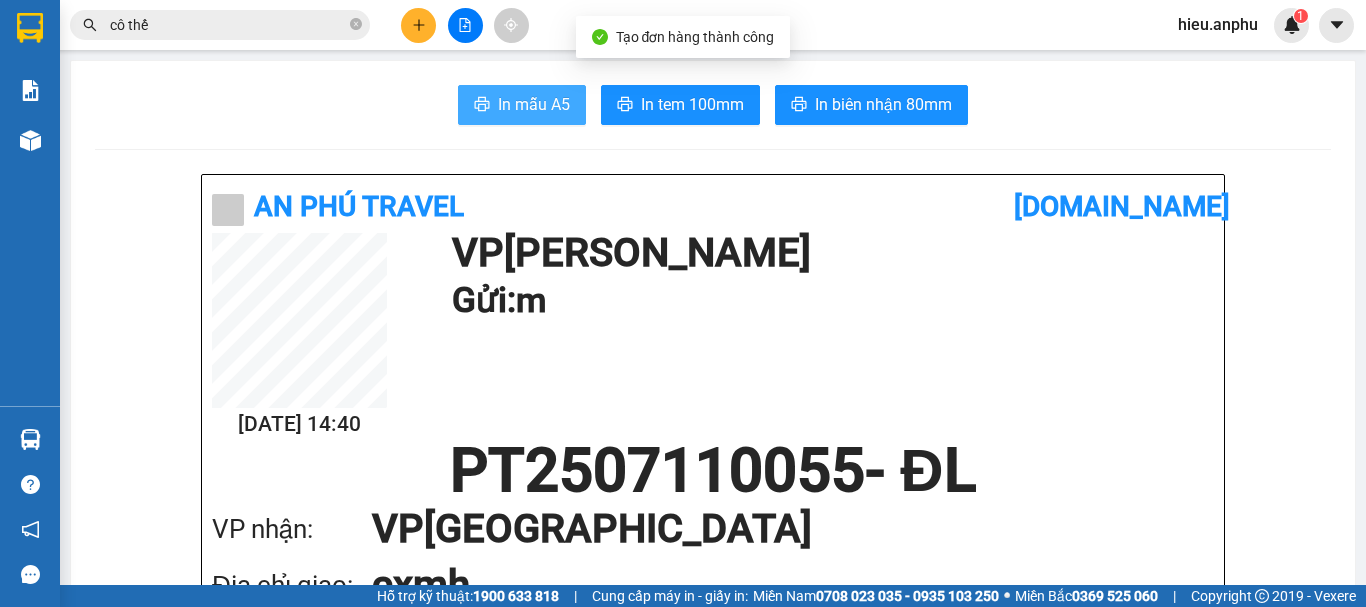 drag, startPoint x: 504, startPoint y: 121, endPoint x: 515, endPoint y: 106, distance: 18.601076 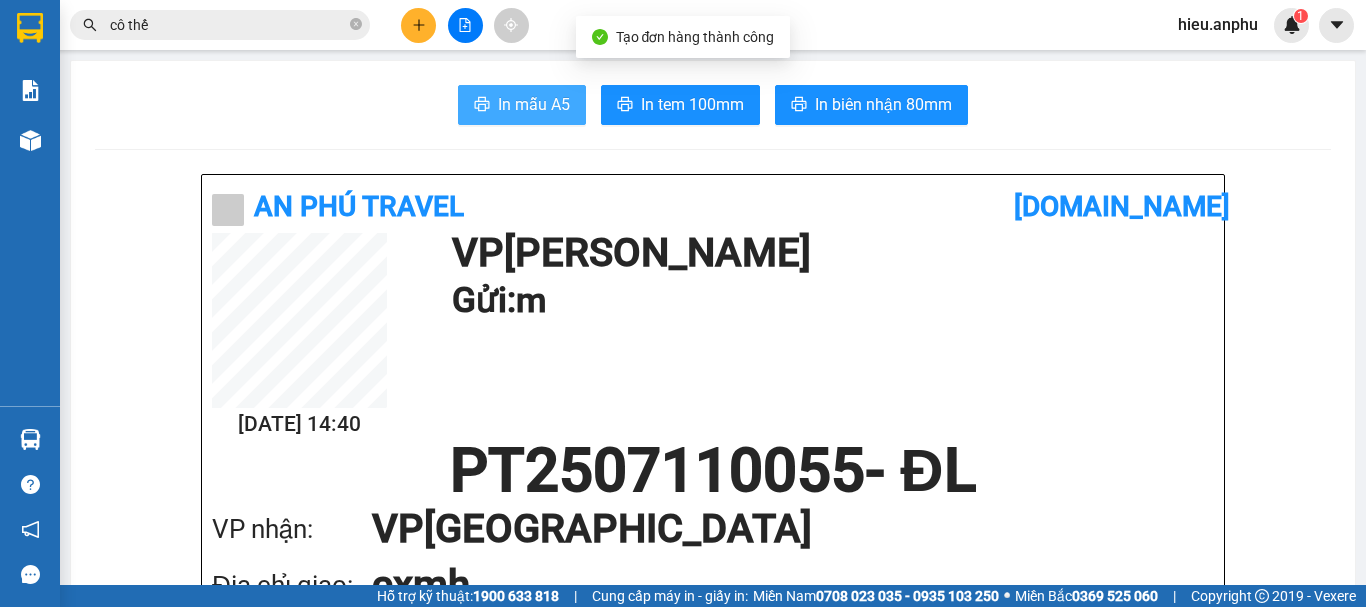 scroll, scrollTop: 0, scrollLeft: 0, axis: both 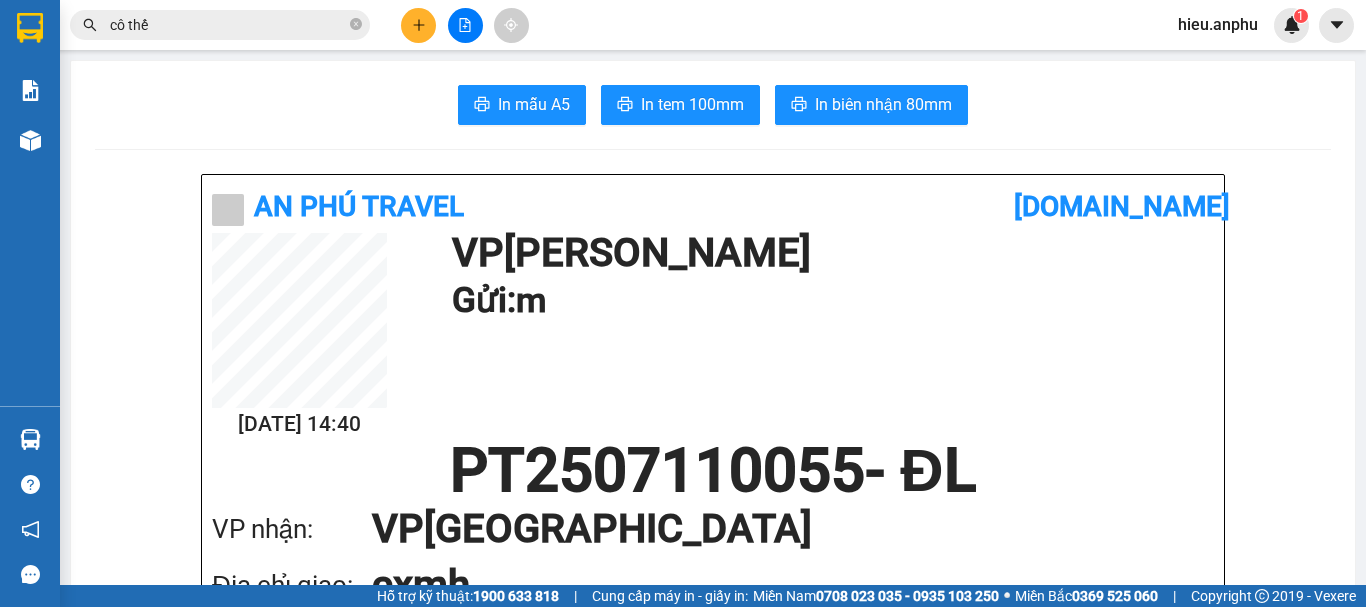 drag, startPoint x: 357, startPoint y: 27, endPoint x: 283, endPoint y: 33, distance: 74.24284 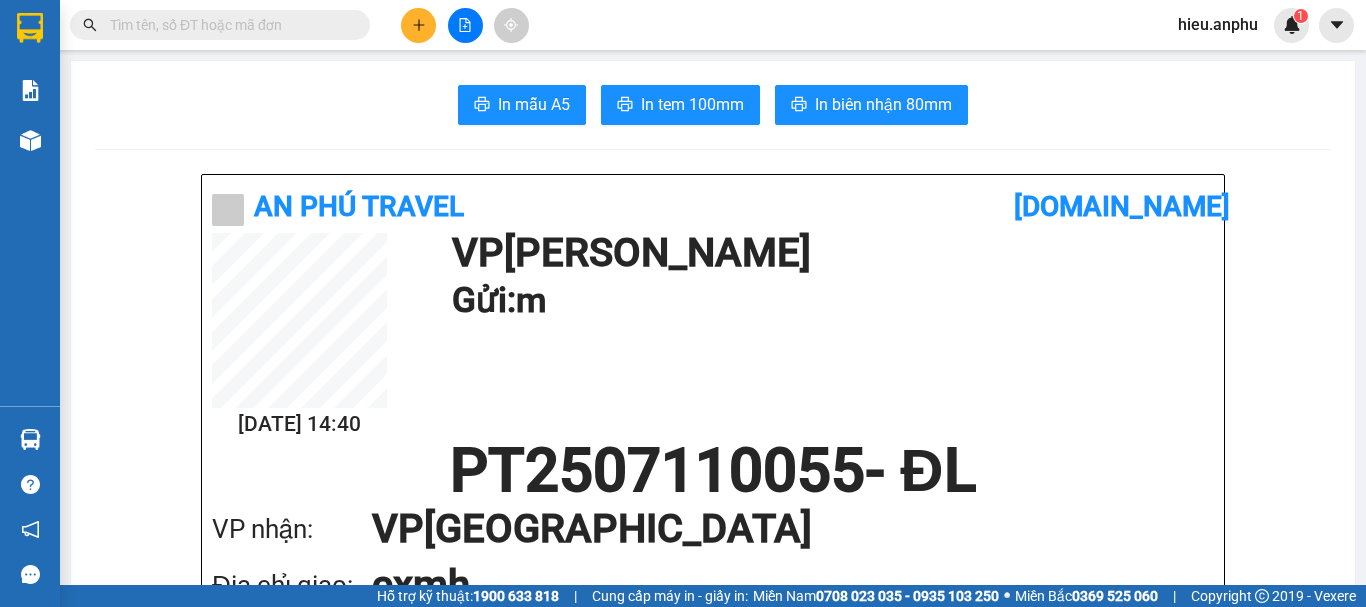 click at bounding box center [228, 25] 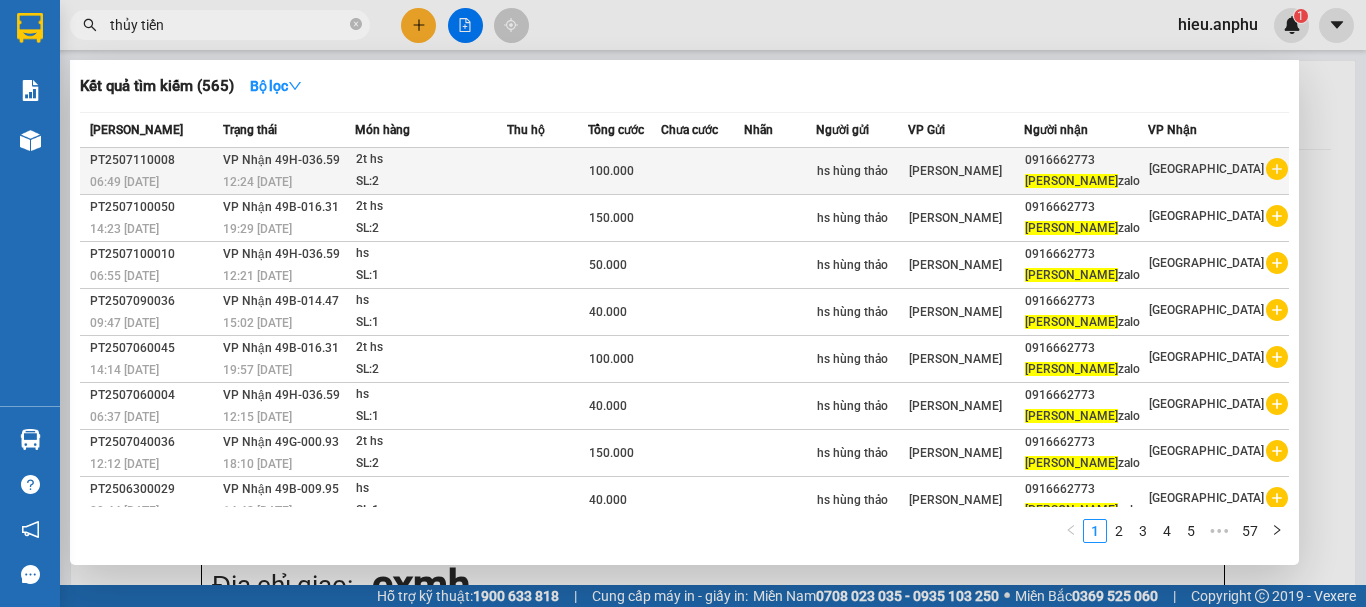 type on "thủy tiến" 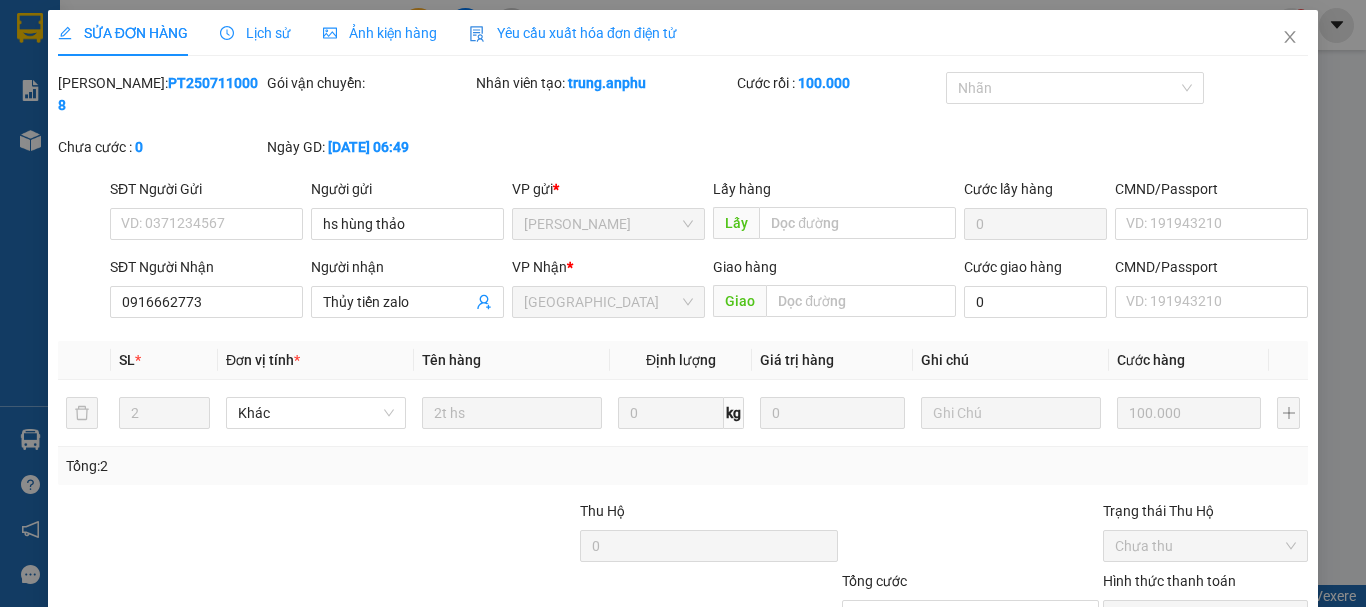 type on "hs hùng thảo" 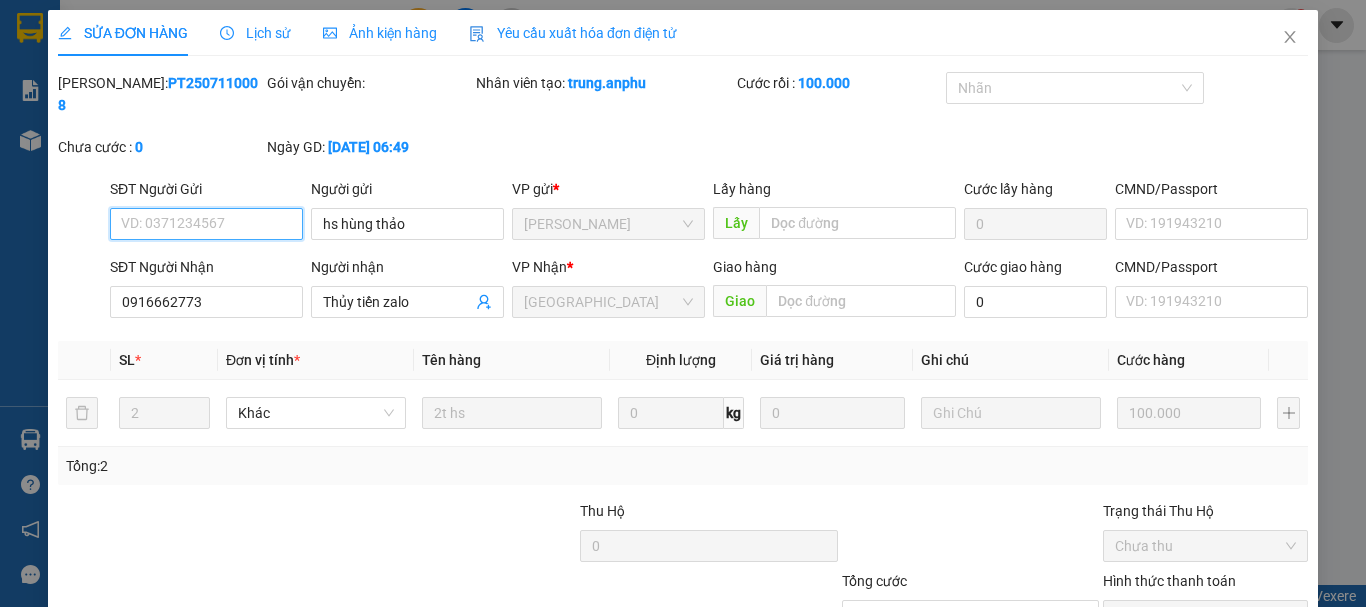 scroll, scrollTop: 137, scrollLeft: 0, axis: vertical 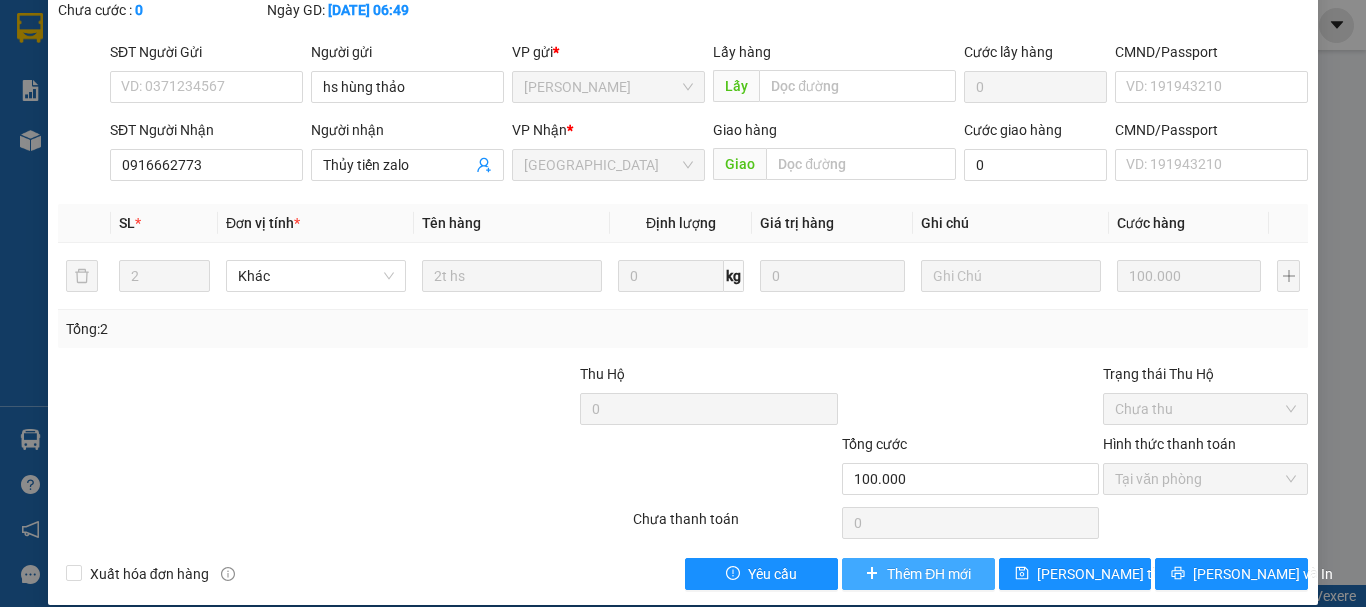 click on "Thêm ĐH mới" at bounding box center (929, 574) 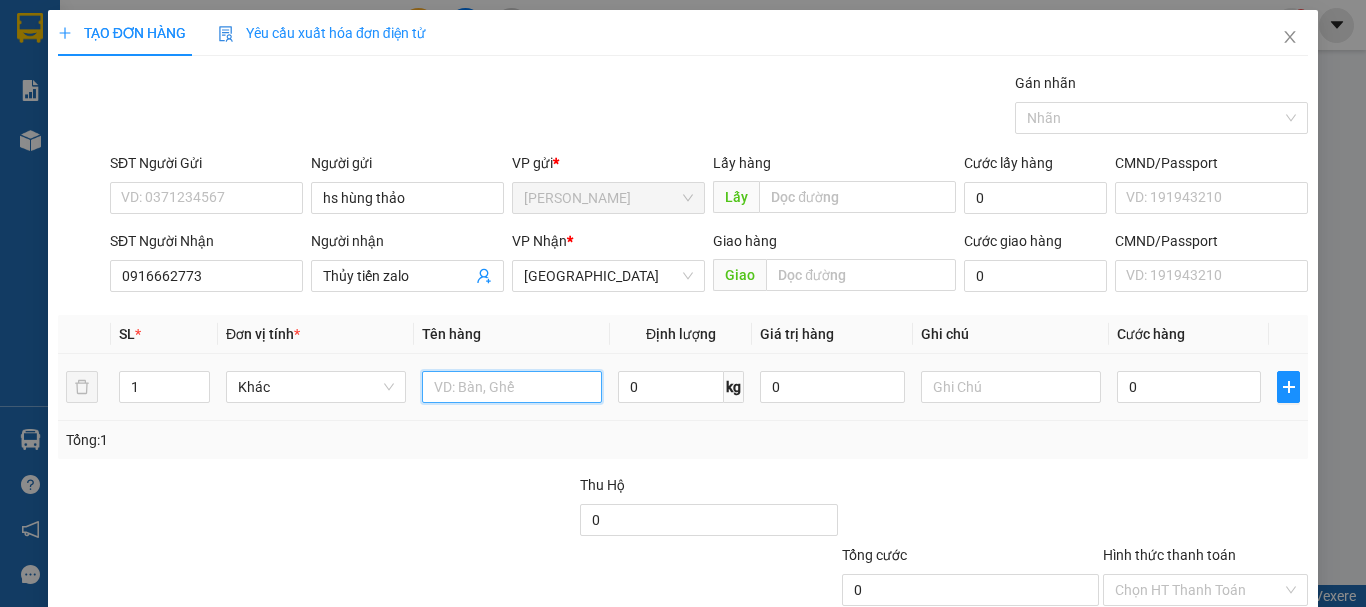 click at bounding box center (512, 387) 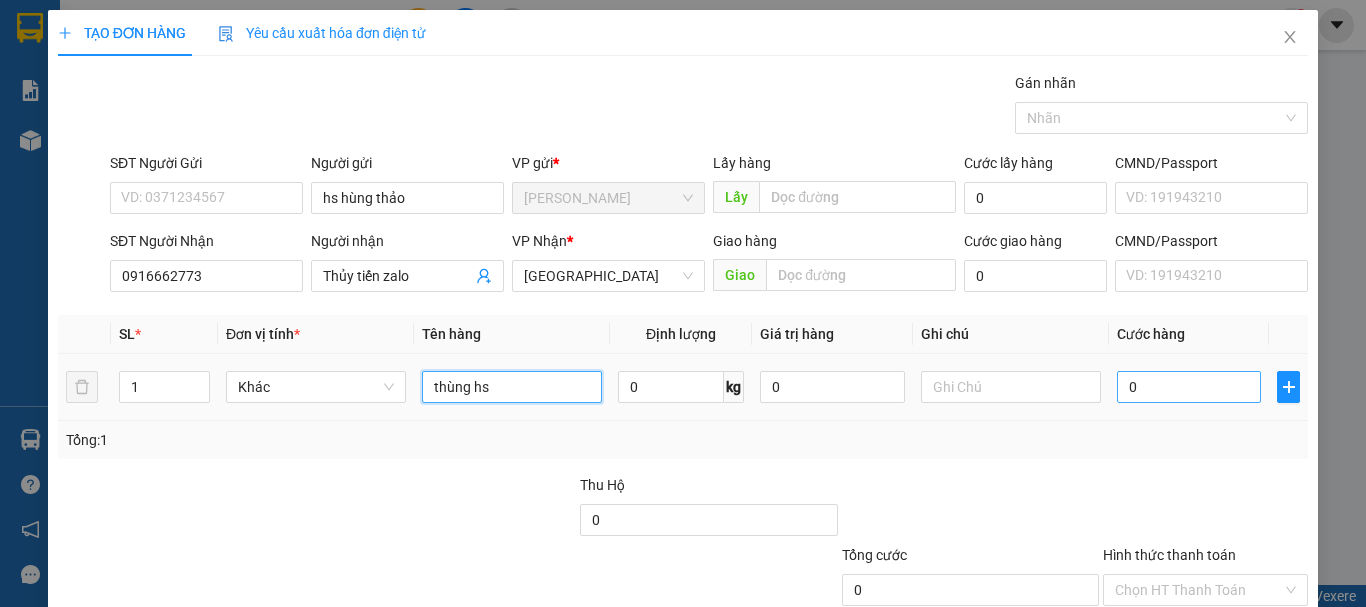 type on "thùng hs" 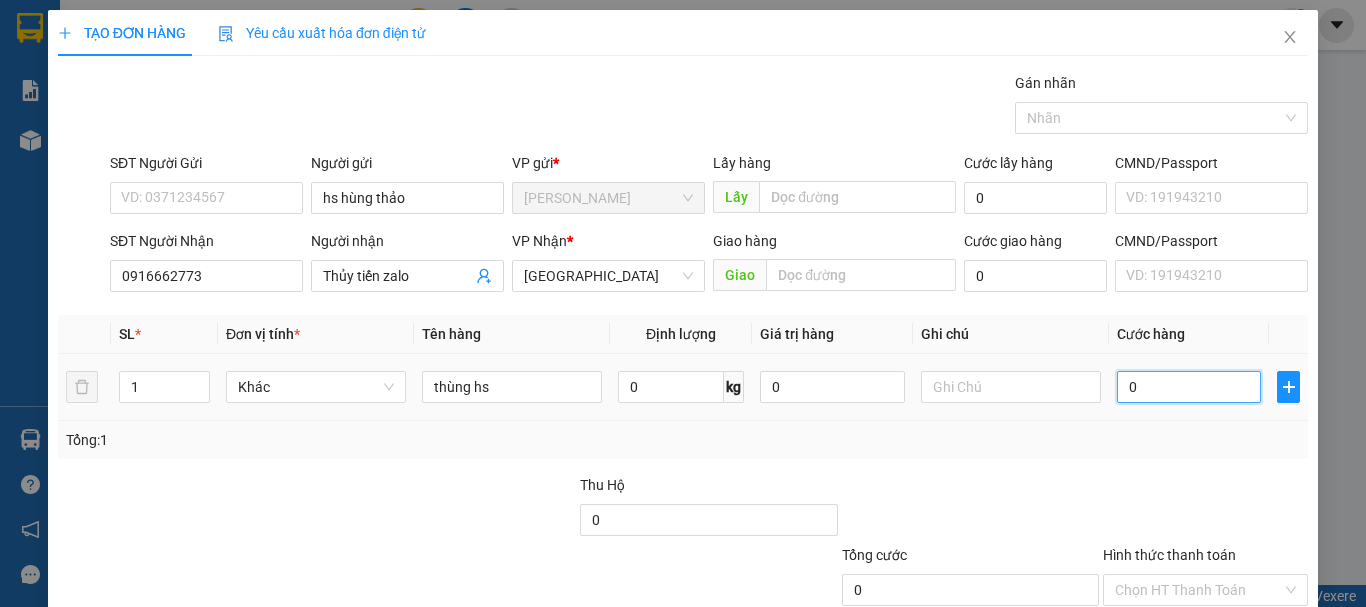 click on "0" at bounding box center (1189, 387) 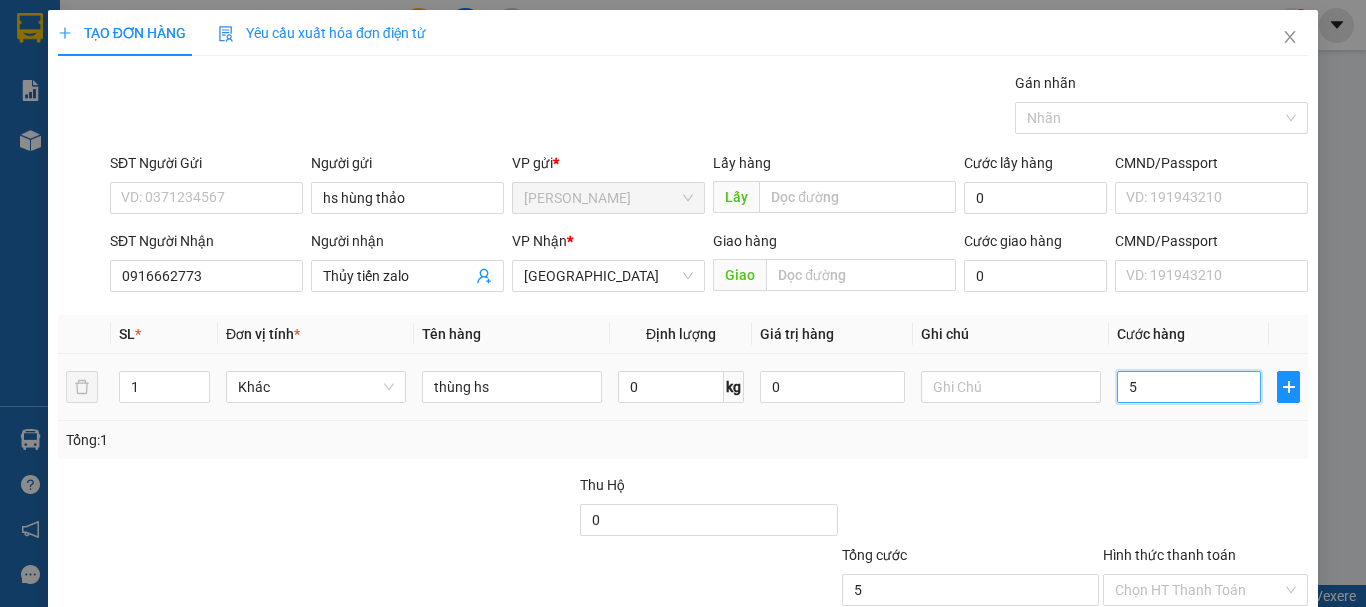 type on "50" 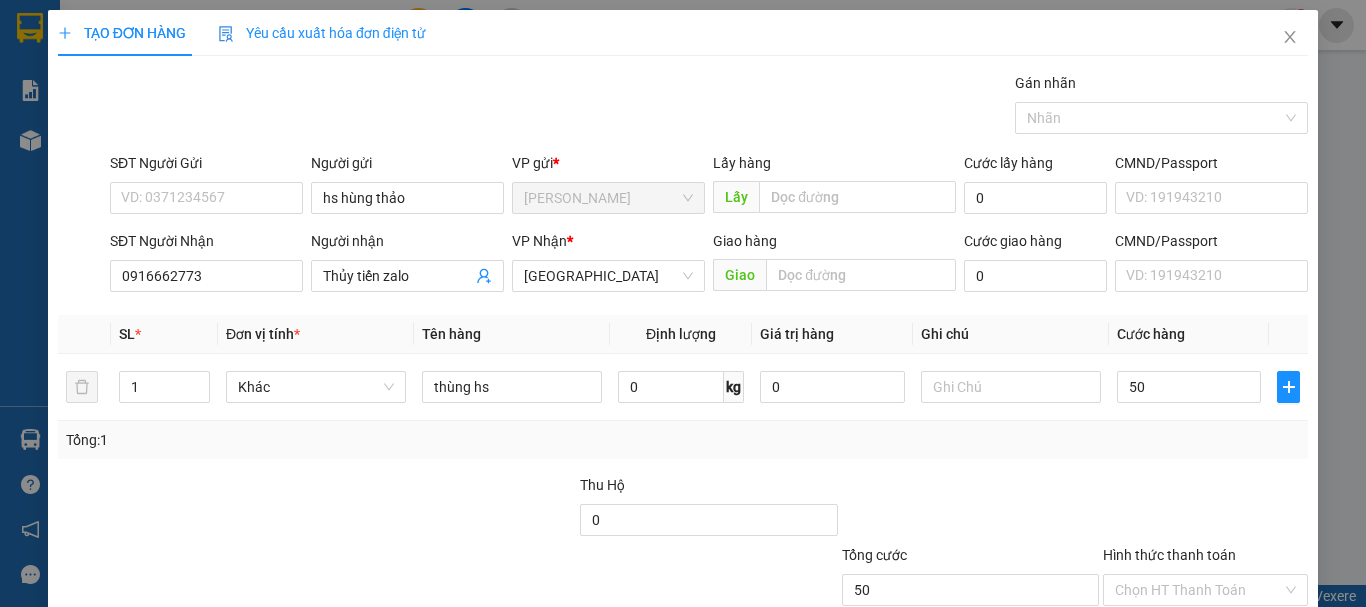 type on "50.000" 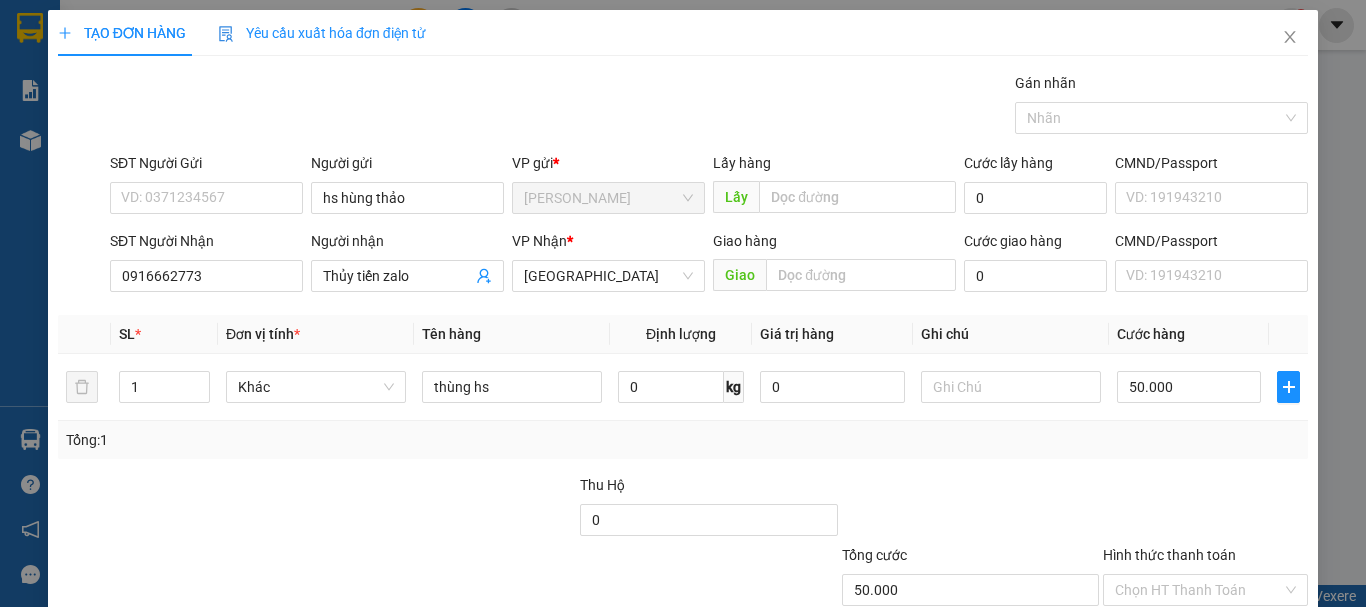 click on "Transit Pickup Surcharge Ids Transit Deliver Surcharge Ids Transit Deliver Surcharge Transit Deliver Surcharge Gán nhãn   Nhãn SĐT Người Gửi VD: 0371234567 Người gửi hs hùng thảo VP gửi  * [PERSON_NAME] Lấy hàng Lấy Cước lấy hàng 0 CMND/Passport VD: [PASSPORT] SĐT Người Nhận 0916662773 Người nhận Thủy tiến zalo VP Nhận  * Đà Lạt Giao hàng Giao Cước giao hàng 0 CMND/Passport VD: [PASSPORT] SL  * Đơn vị tính  * Tên hàng  Định lượng Giá trị hàng Ghi chú Cước hàng                   1 Khác thùng hs 0 kg 0 50.000 Tổng:  1 Thu Hộ 0 Tổng cước 50.000 Hình thức thanh toán Chọn HT Thanh Toán Số tiền thu trước 0 Chưa thanh toán 50.000 Chọn HT Thanh Toán Lưu nháp Xóa Thông tin [PERSON_NAME] và In" at bounding box center [683, 386] 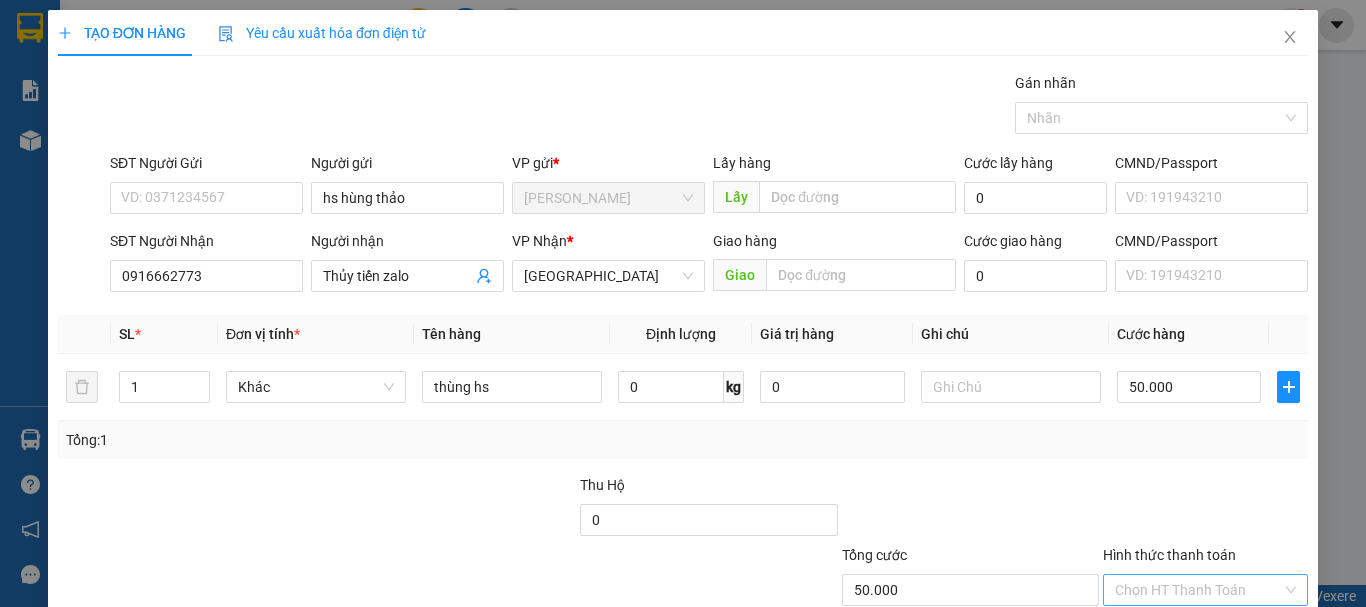 scroll, scrollTop: 133, scrollLeft: 0, axis: vertical 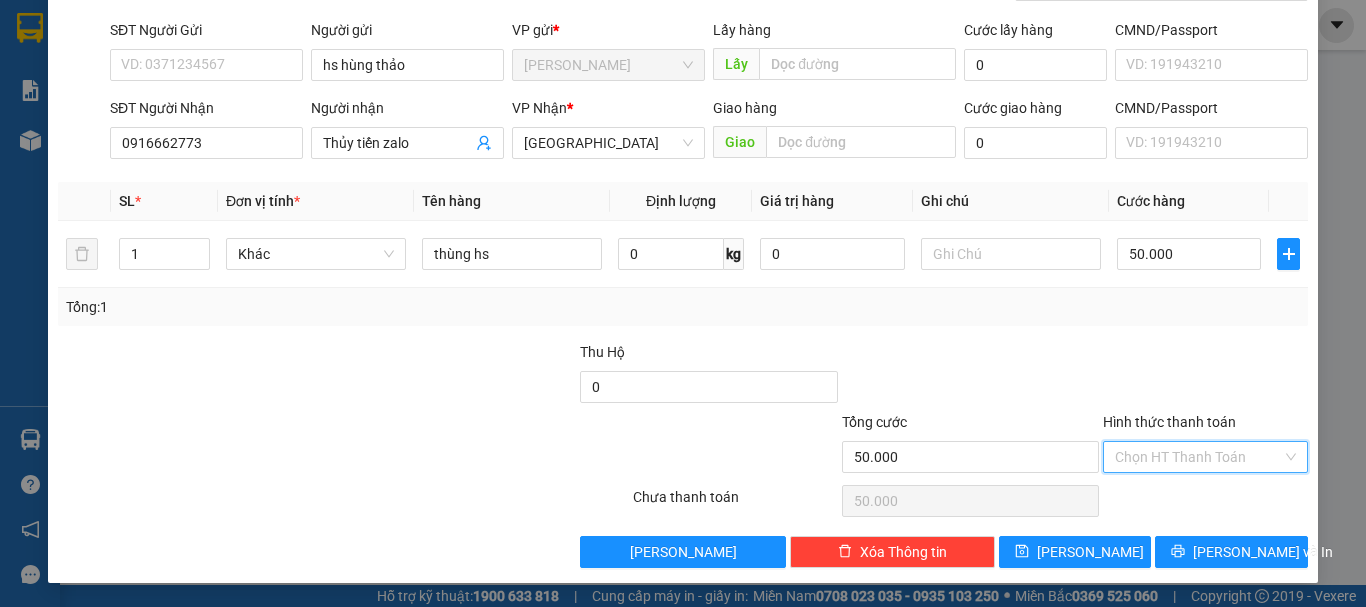 click on "Hình thức thanh toán" at bounding box center (1198, 457) 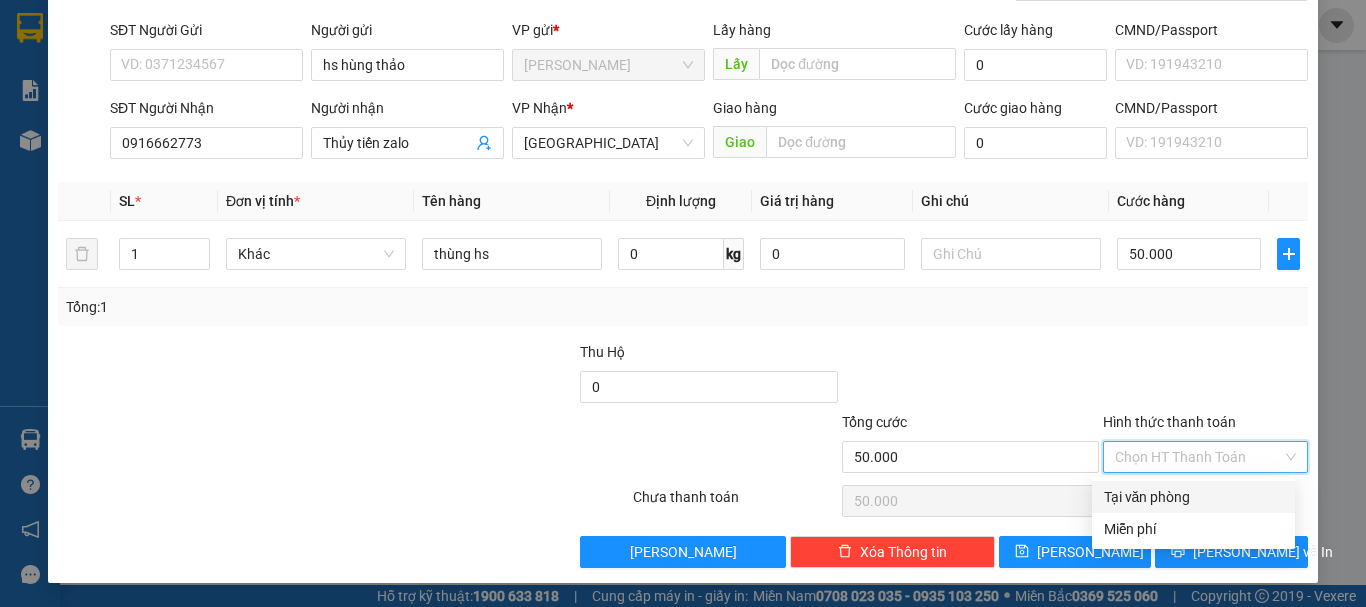 click on "Tại văn phòng" at bounding box center [1193, 497] 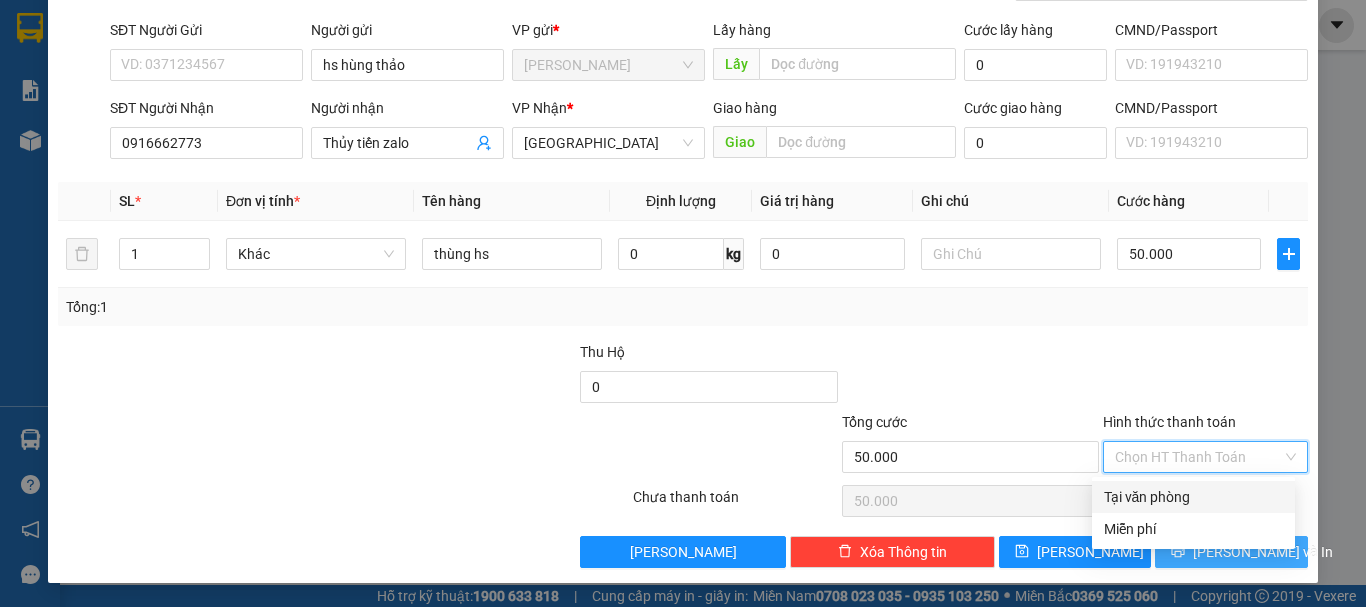 type on "0" 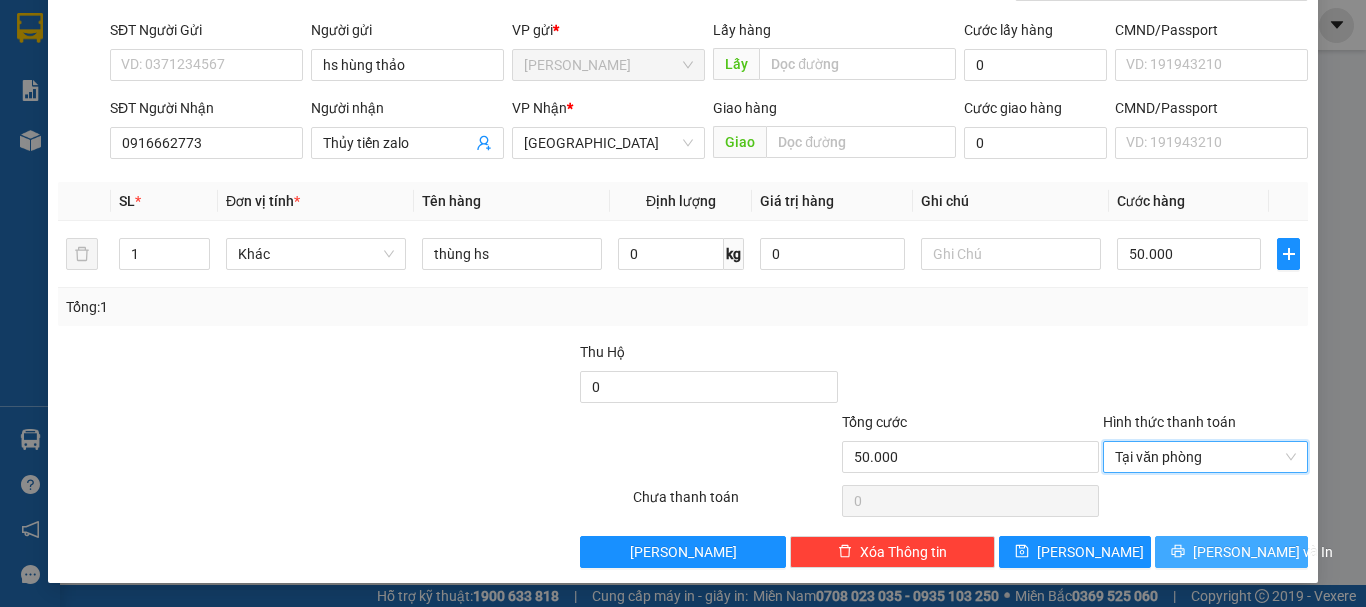 click on "[PERSON_NAME] và In" at bounding box center [1263, 552] 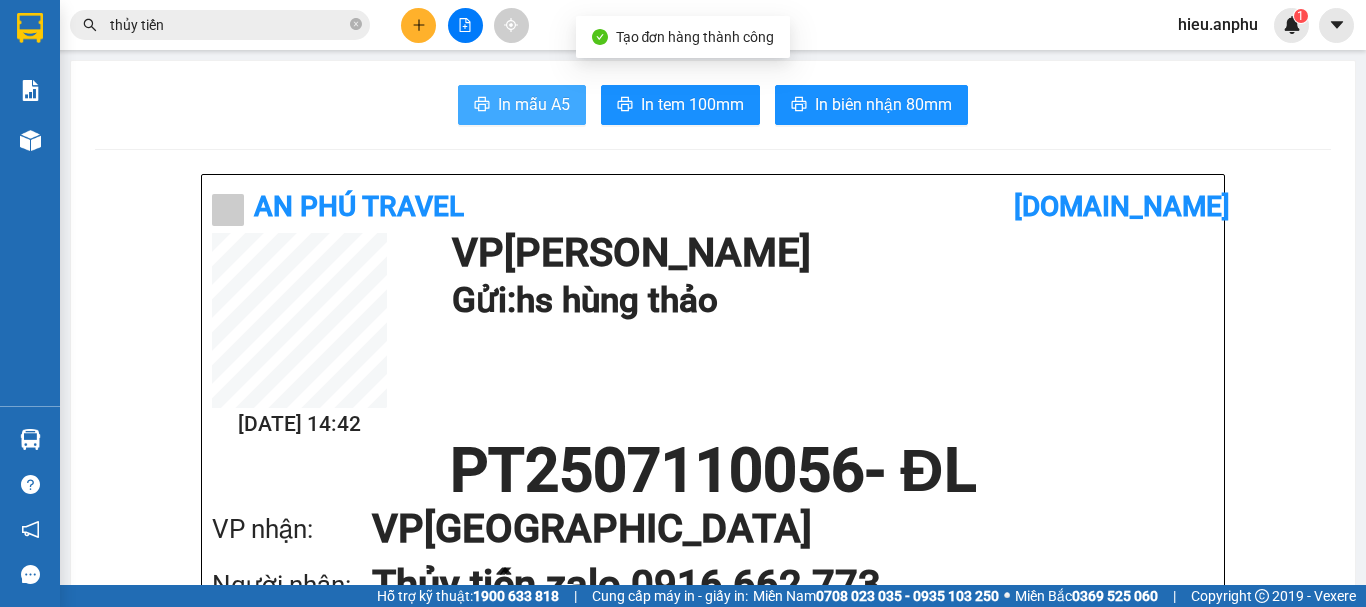 click 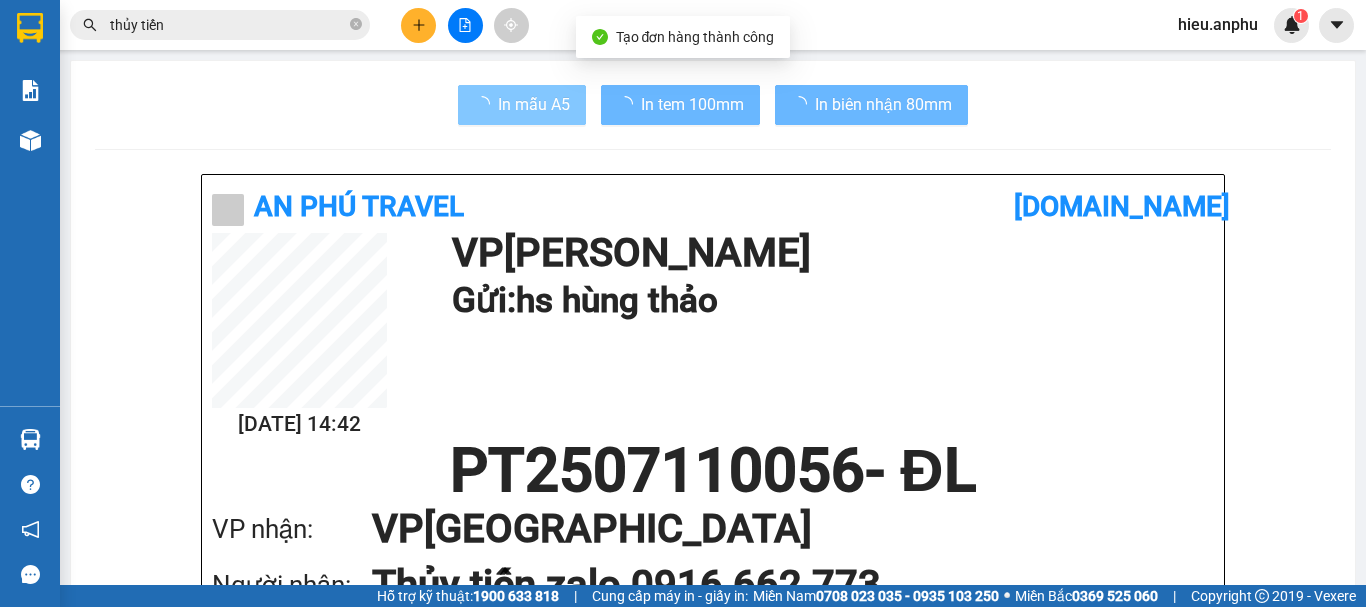 scroll, scrollTop: 0, scrollLeft: 0, axis: both 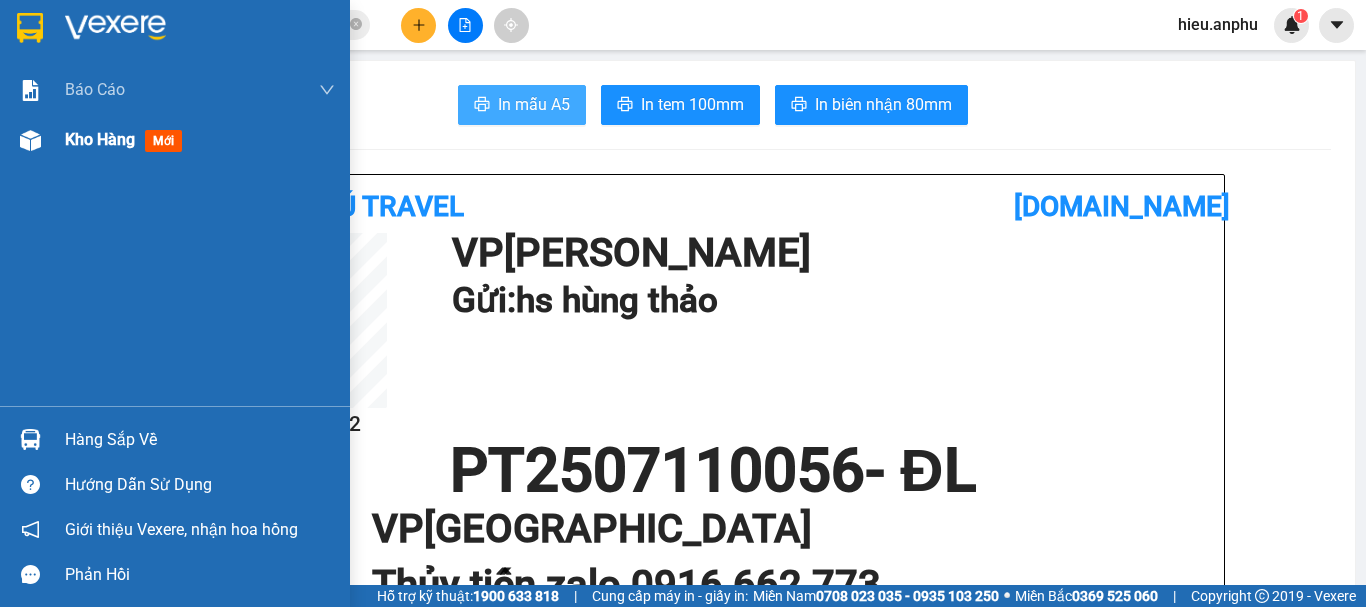 click on "Kho hàng mới" at bounding box center (175, 140) 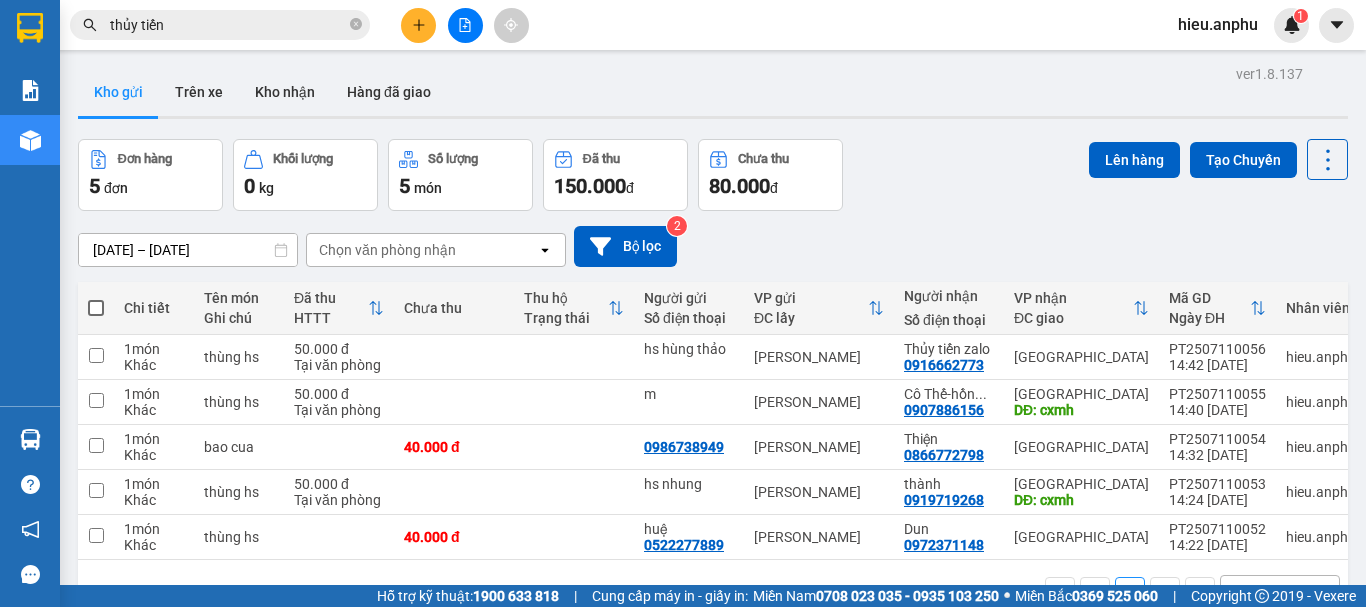 click at bounding box center [96, 308] 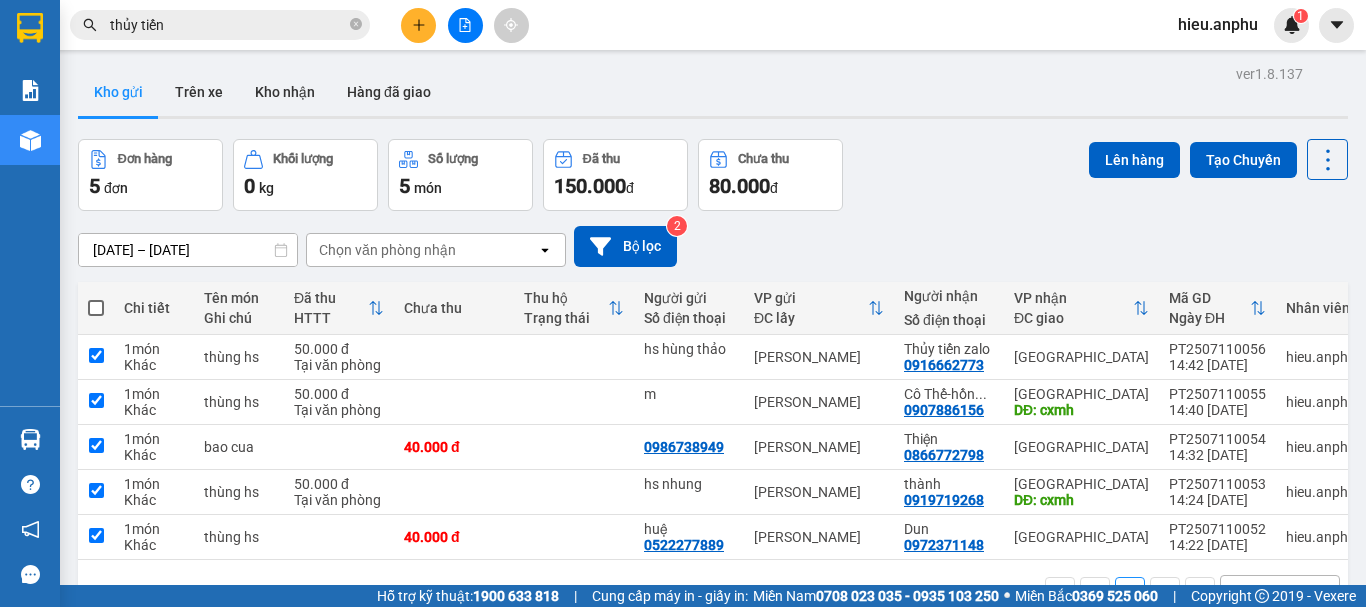 checkbox on "true" 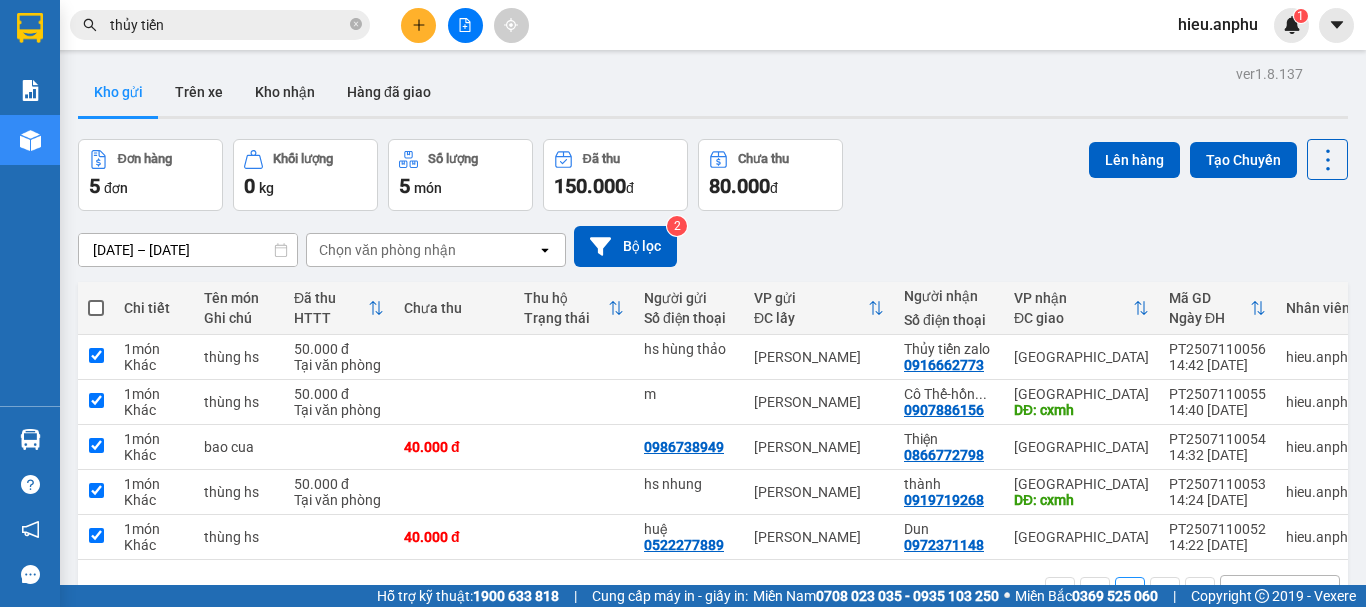 checkbox on "true" 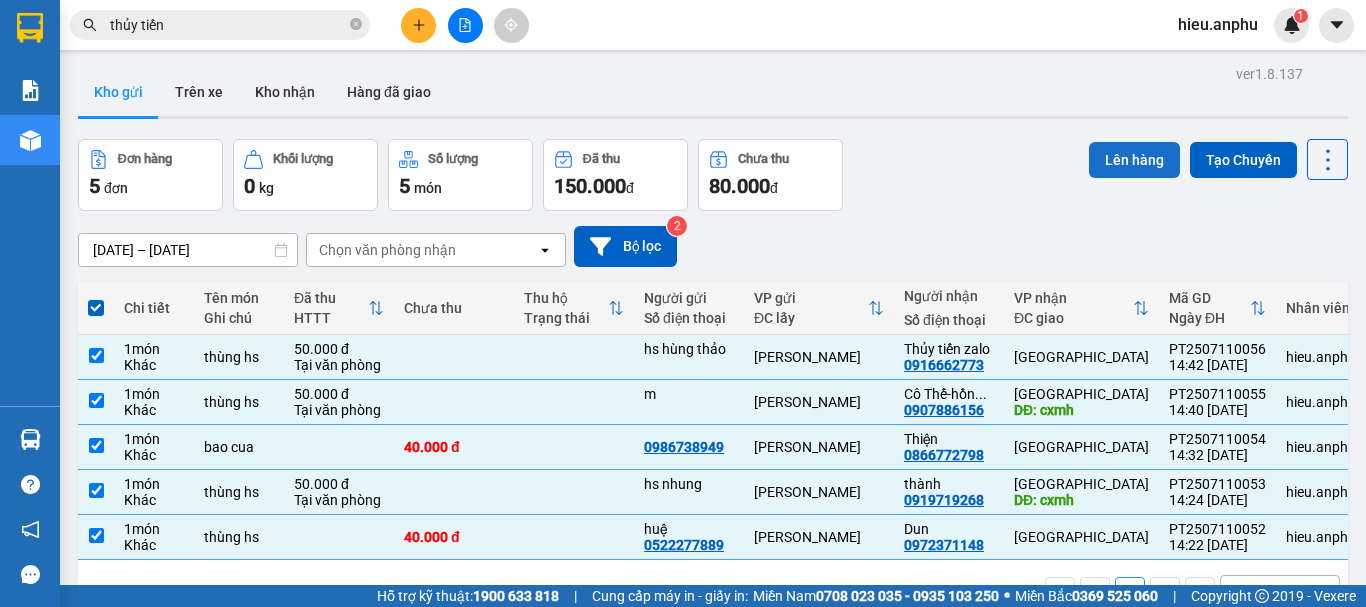 click on "Lên hàng" at bounding box center (1134, 160) 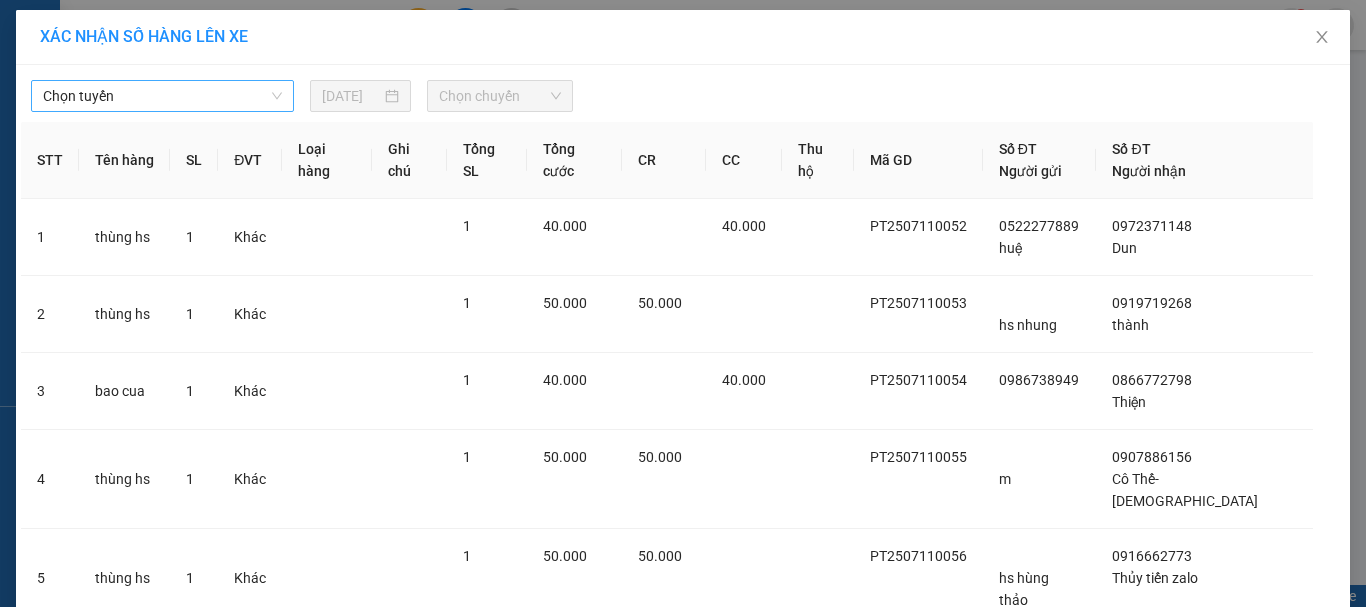click on "Chọn tuyến" at bounding box center (162, 96) 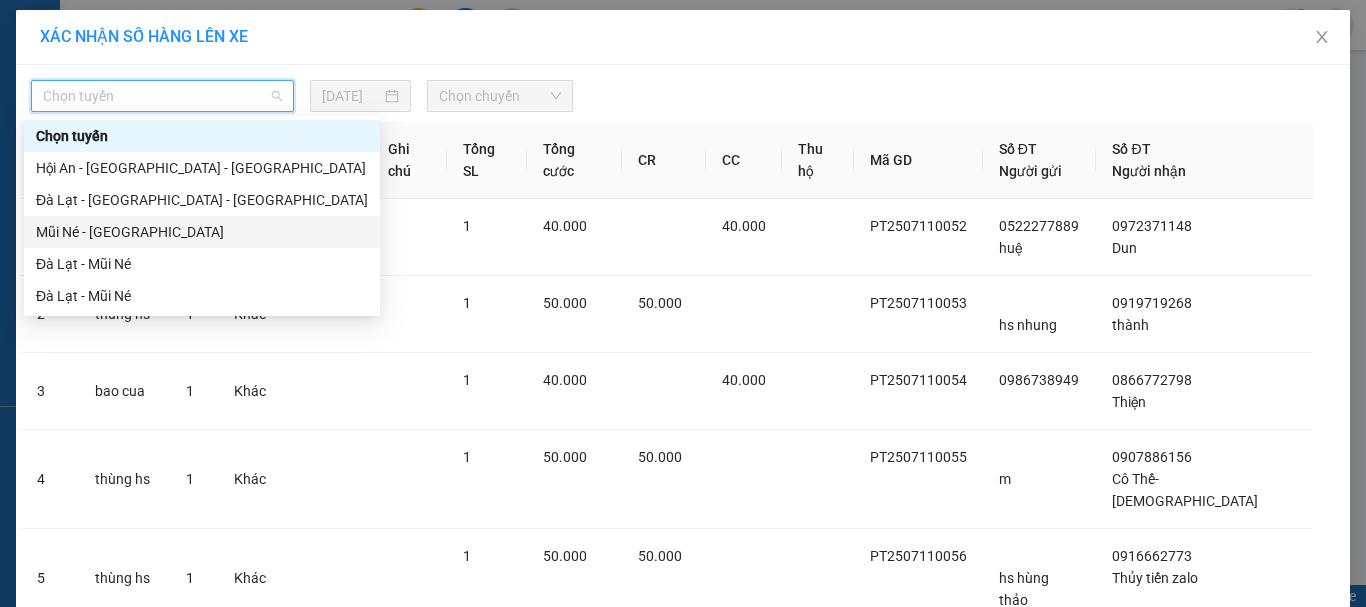 click on "Mũi Né - [GEOGRAPHIC_DATA]" at bounding box center [202, 232] 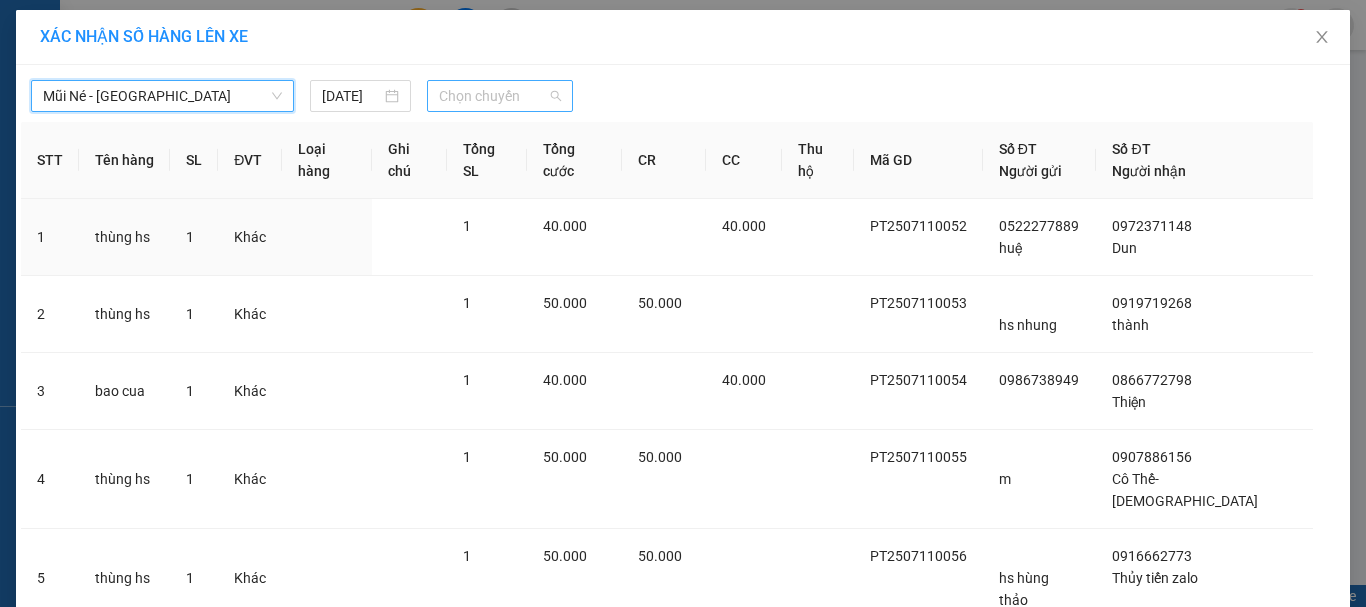 click on "Chọn chuyến" at bounding box center [500, 96] 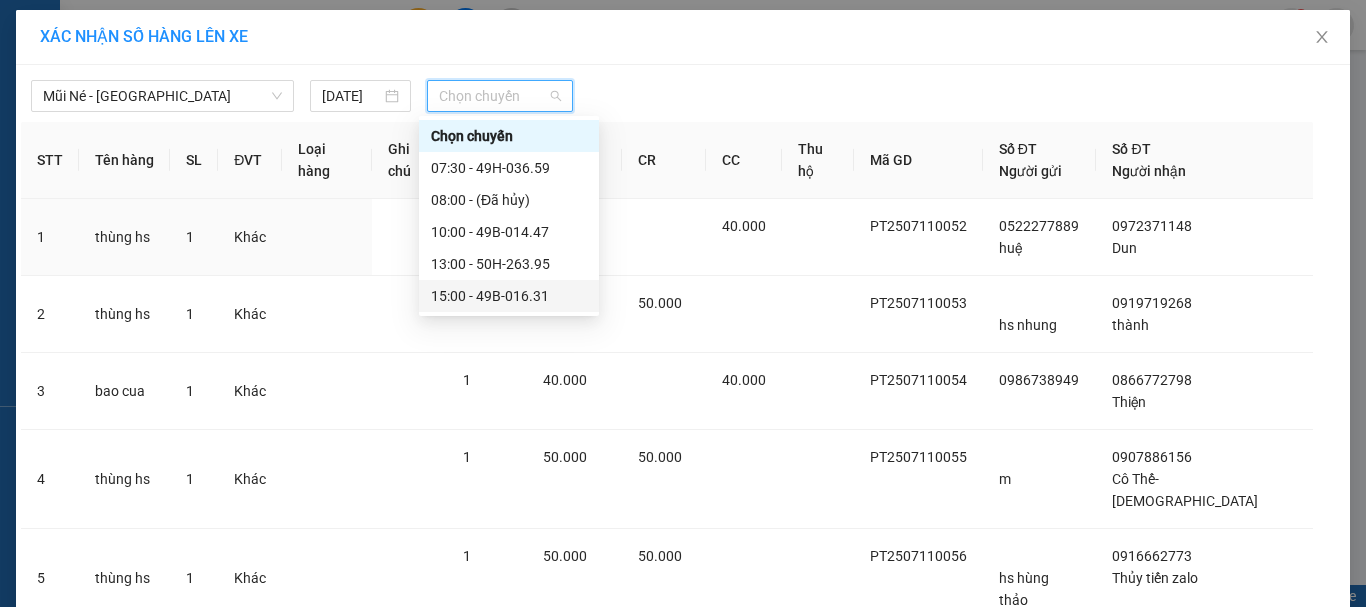 click on "15:00     - 49B-016.31" at bounding box center (509, 296) 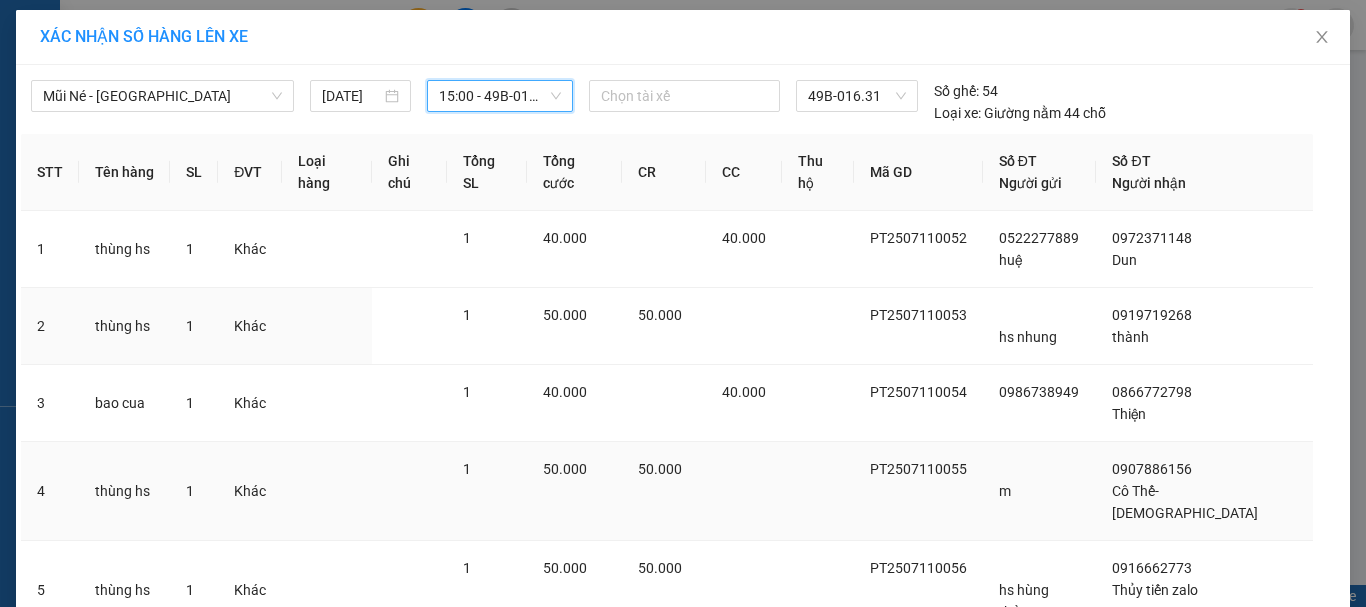scroll, scrollTop: 135, scrollLeft: 0, axis: vertical 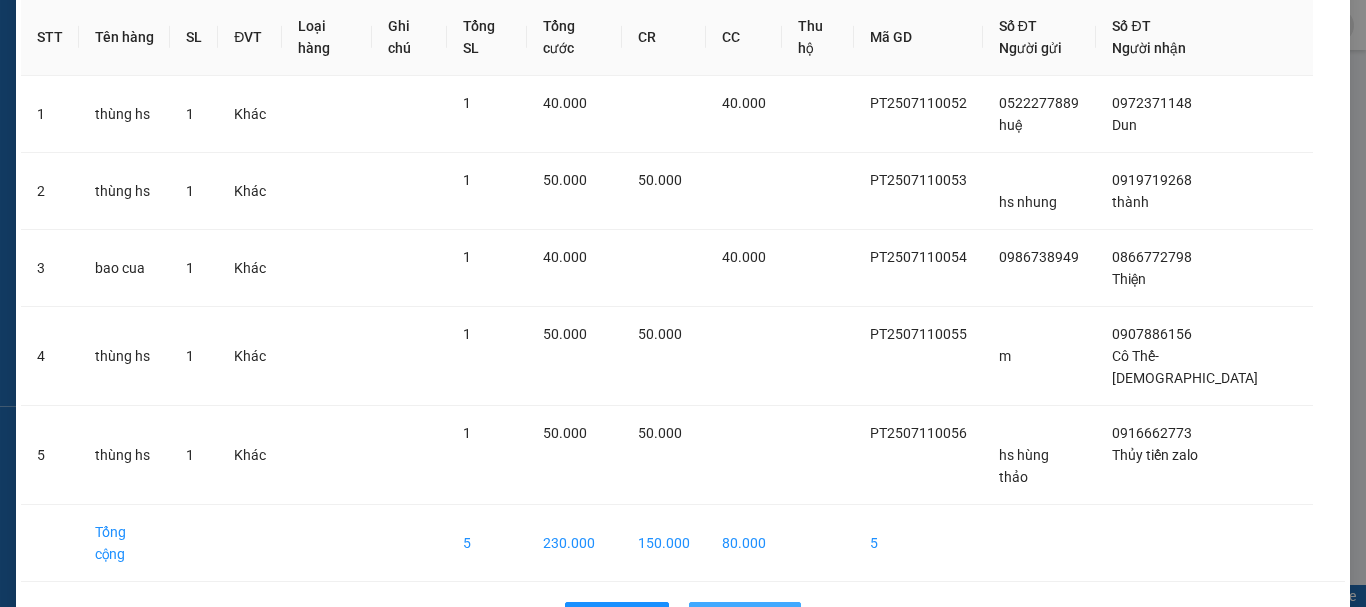 click on "Lên hàng" at bounding box center (756, 618) 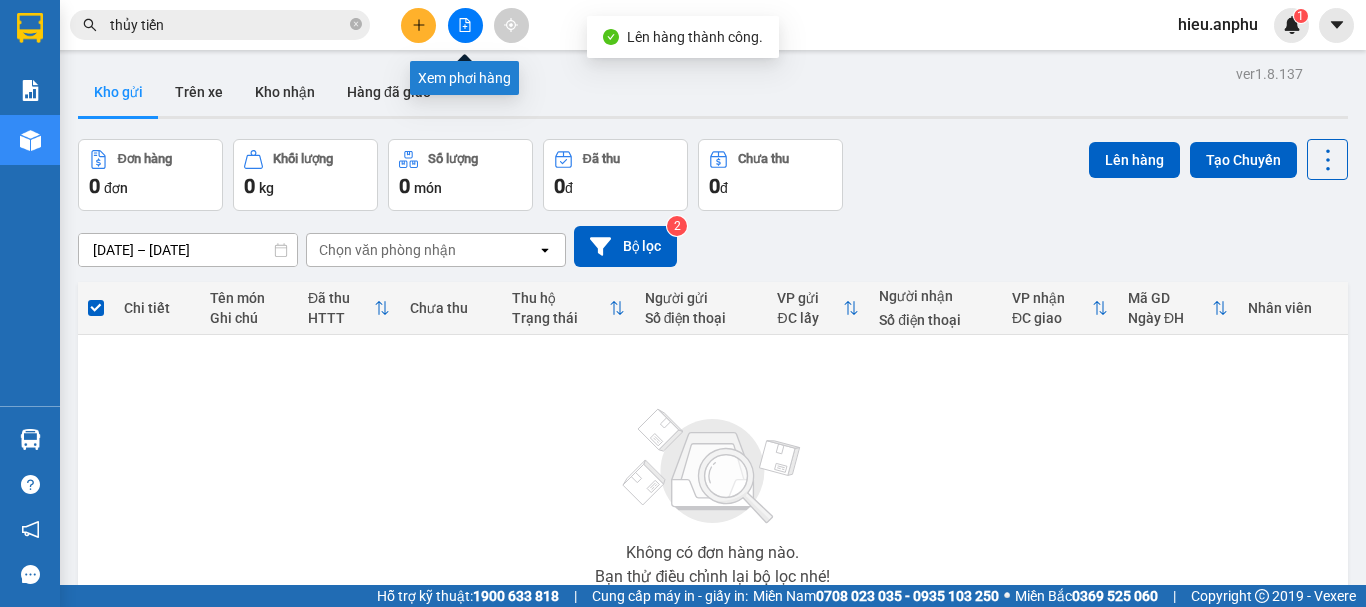 click at bounding box center [465, 25] 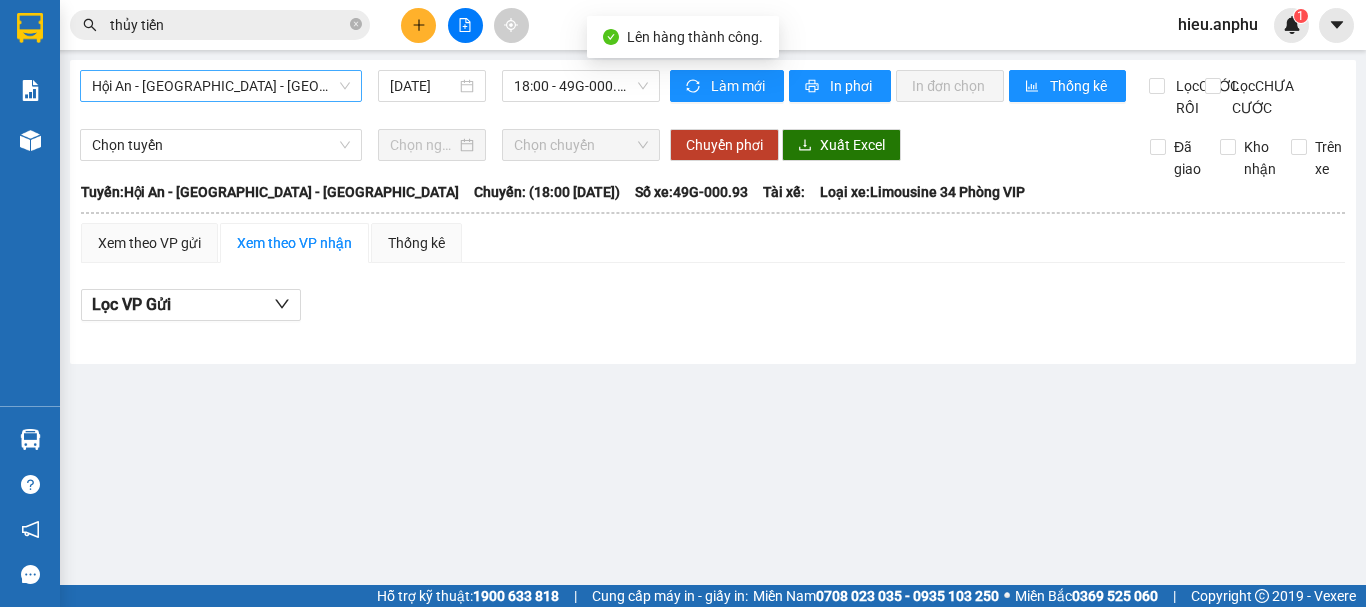 click on "Hội An - [GEOGRAPHIC_DATA] - [GEOGRAPHIC_DATA]" at bounding box center (221, 86) 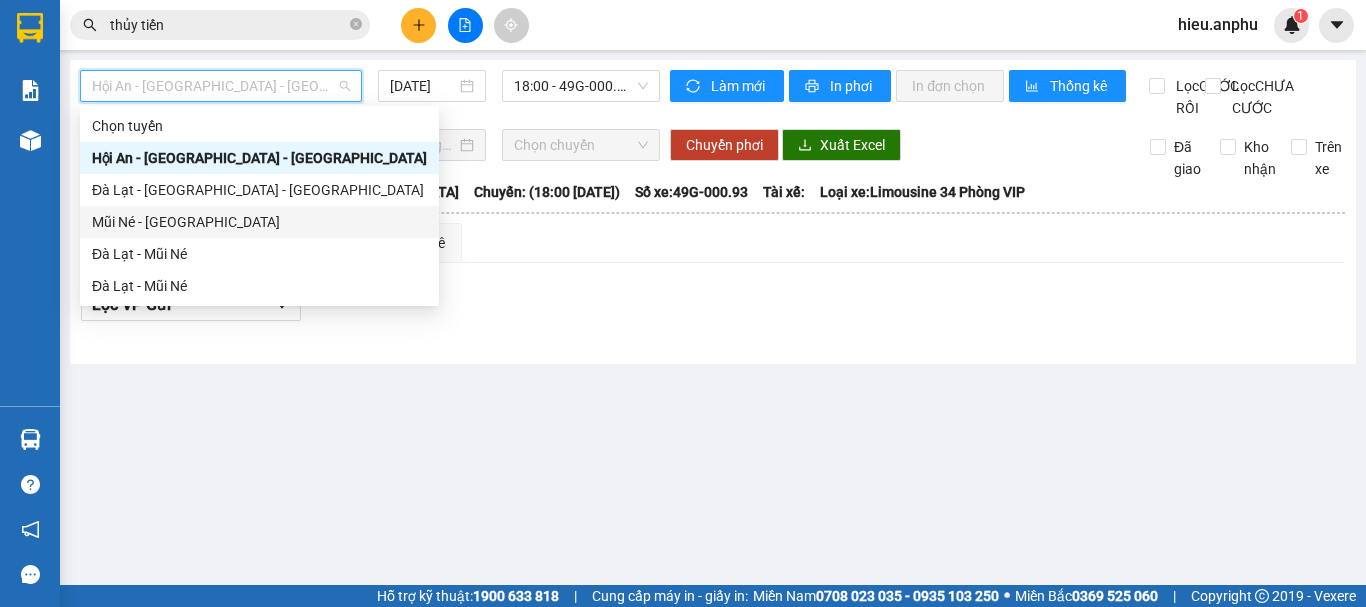 drag, startPoint x: 151, startPoint y: 220, endPoint x: 590, endPoint y: 66, distance: 465.2279 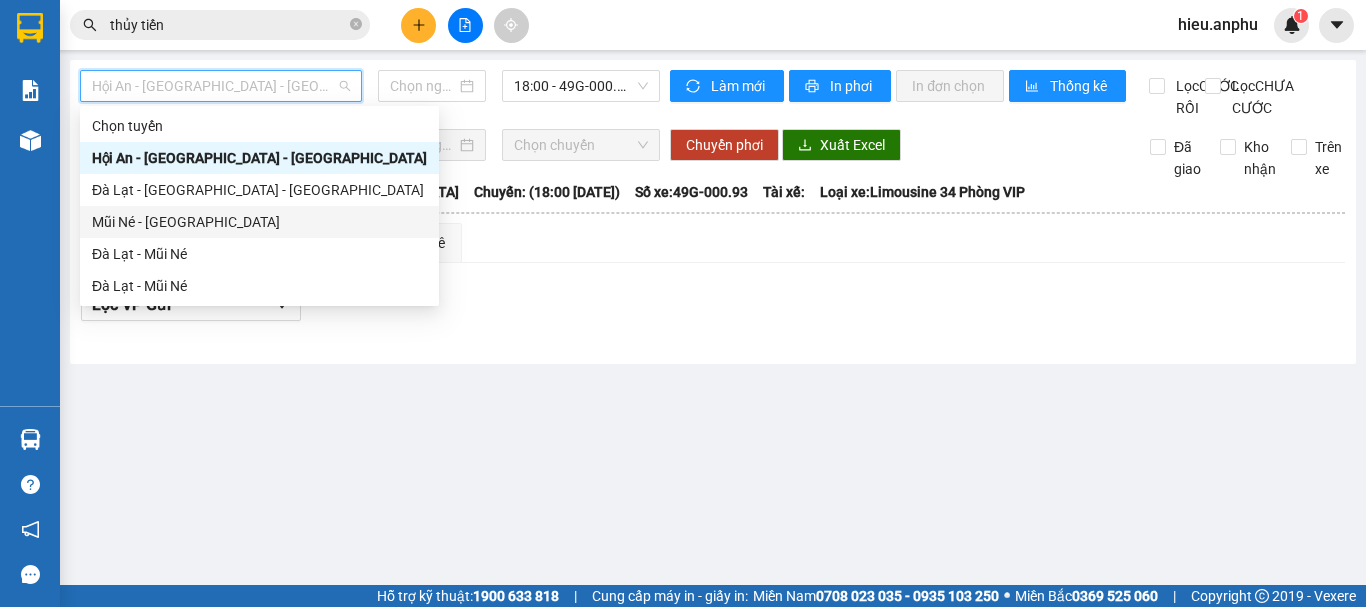 type on "[DATE]" 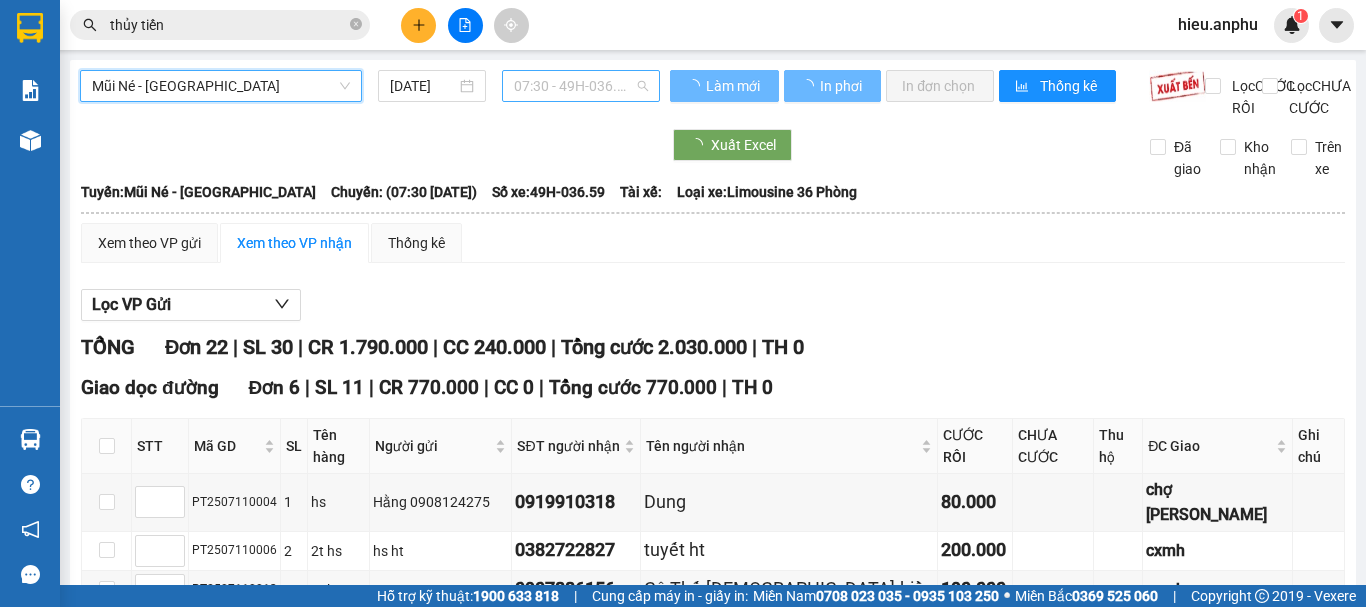 click on "07:30     - 49H-036.59" at bounding box center [581, 86] 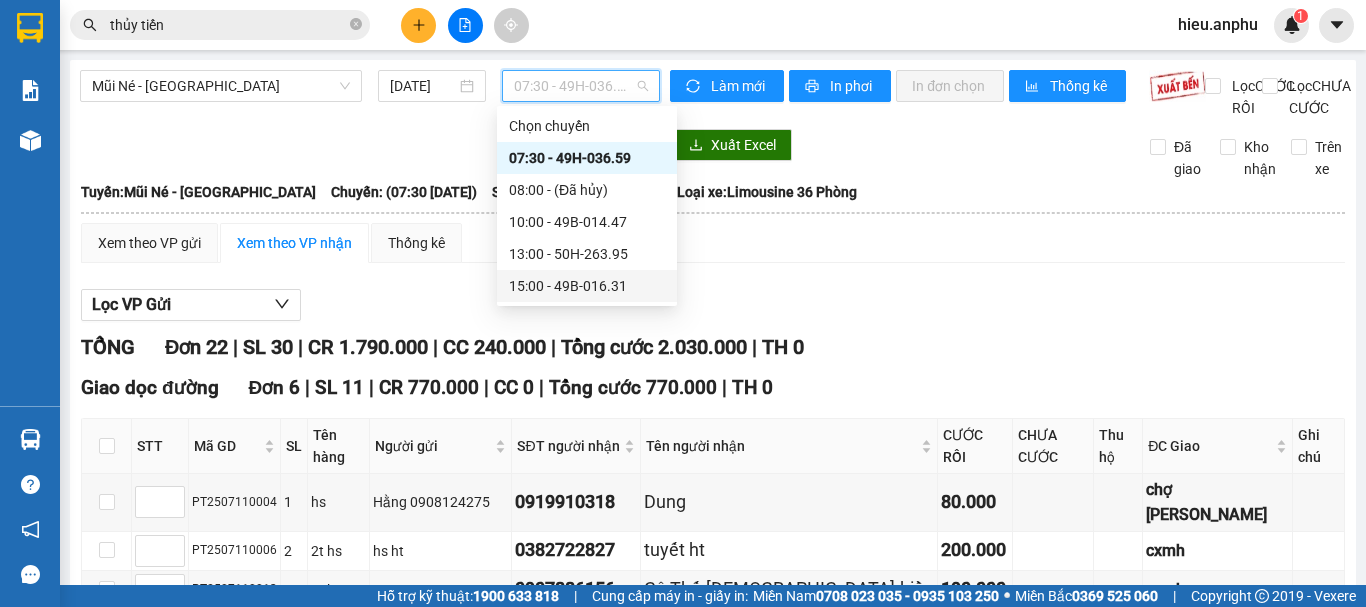 click on "15:00     - 49B-016.31" at bounding box center (587, 286) 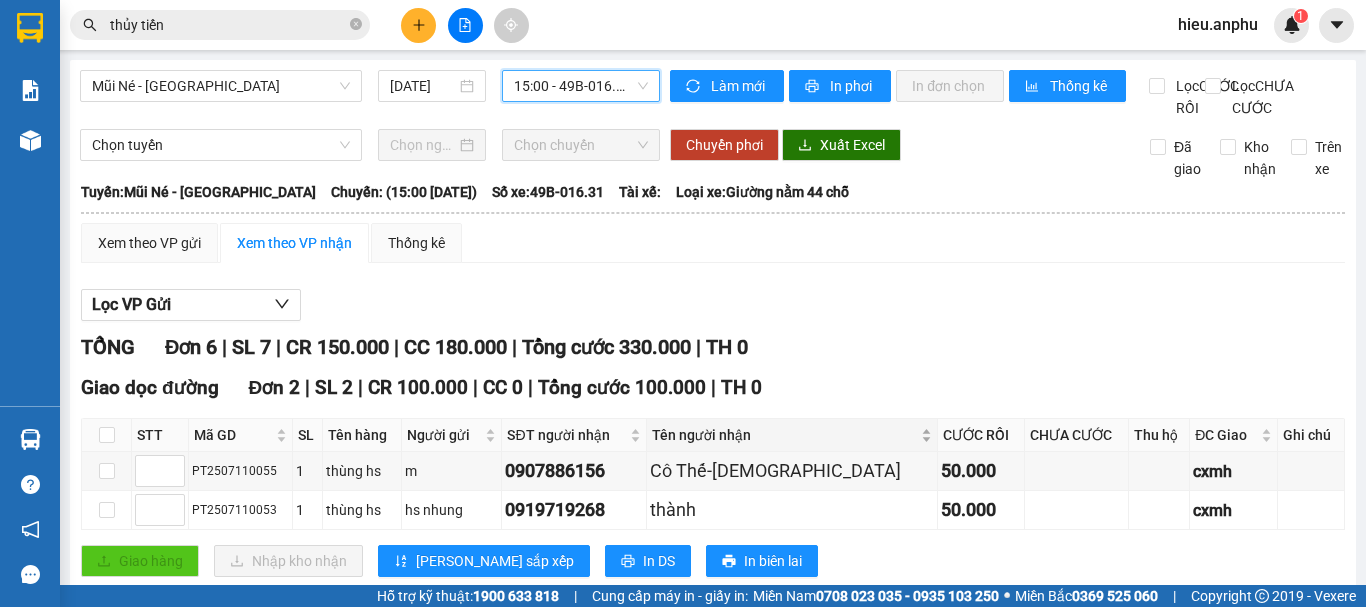 scroll, scrollTop: 200, scrollLeft: 0, axis: vertical 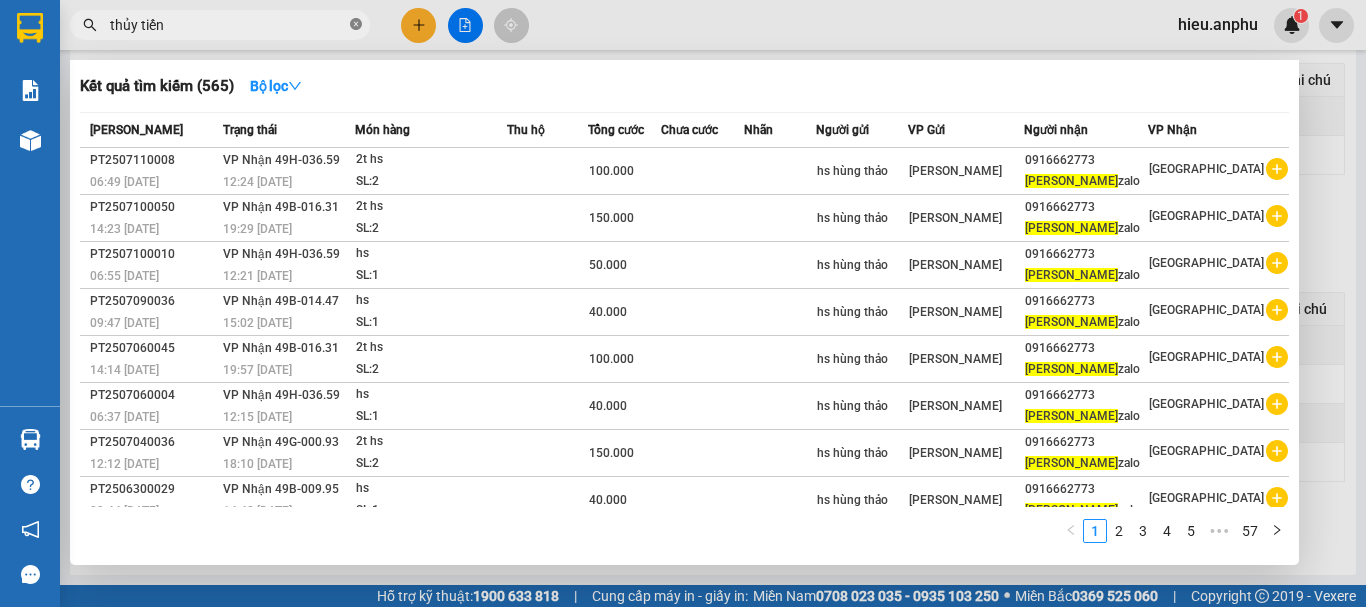 click 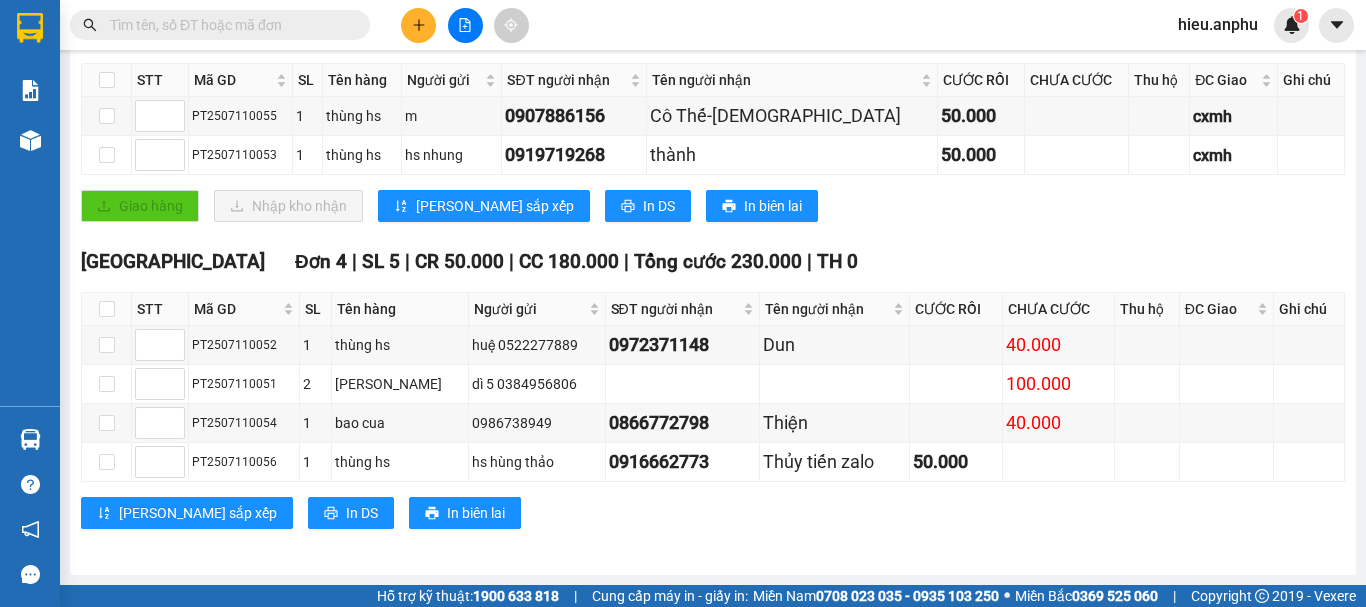 click at bounding box center (228, 25) 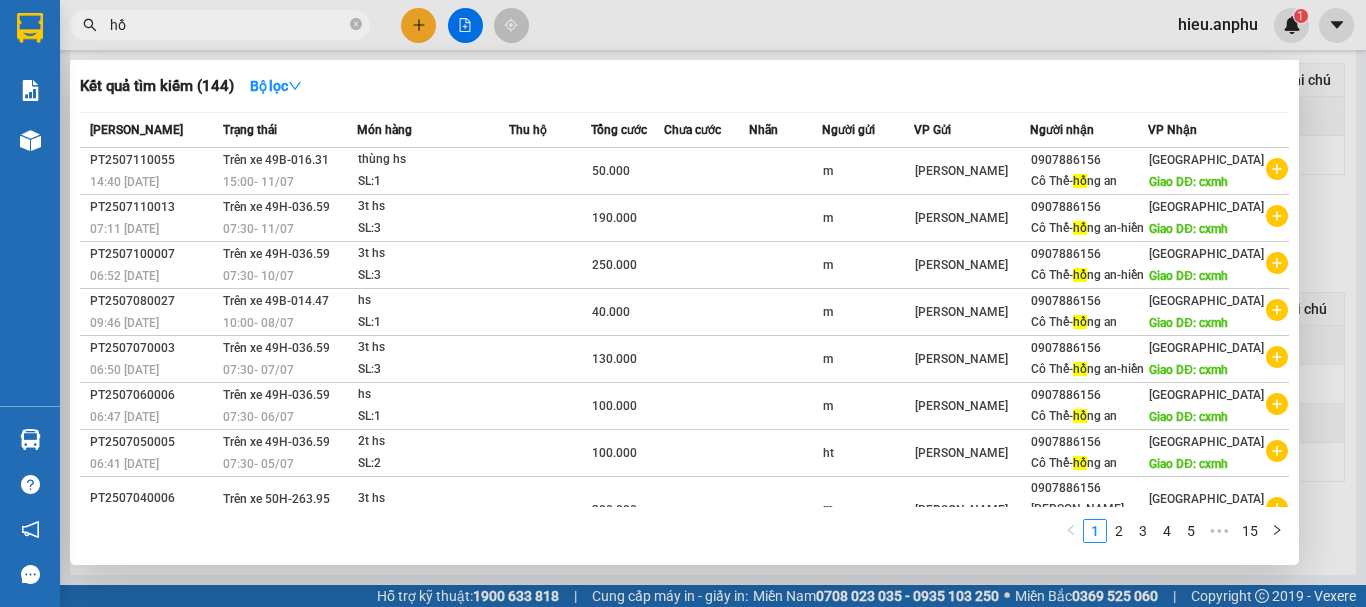 type on "h" 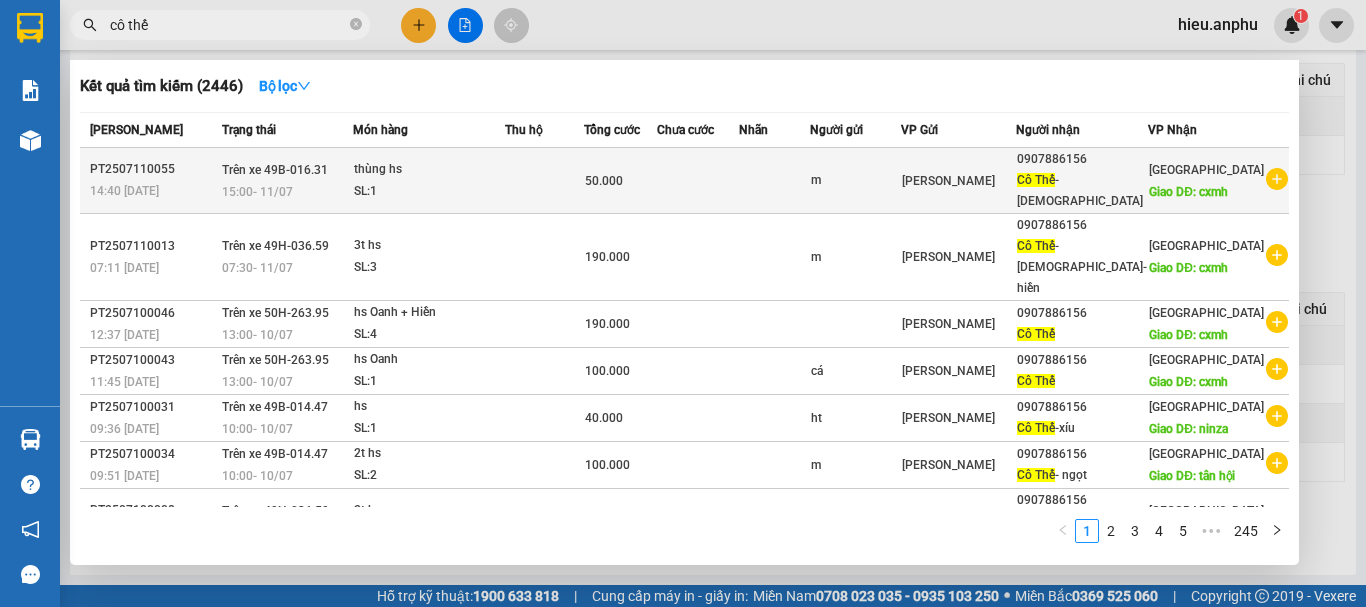 type on "cô thế" 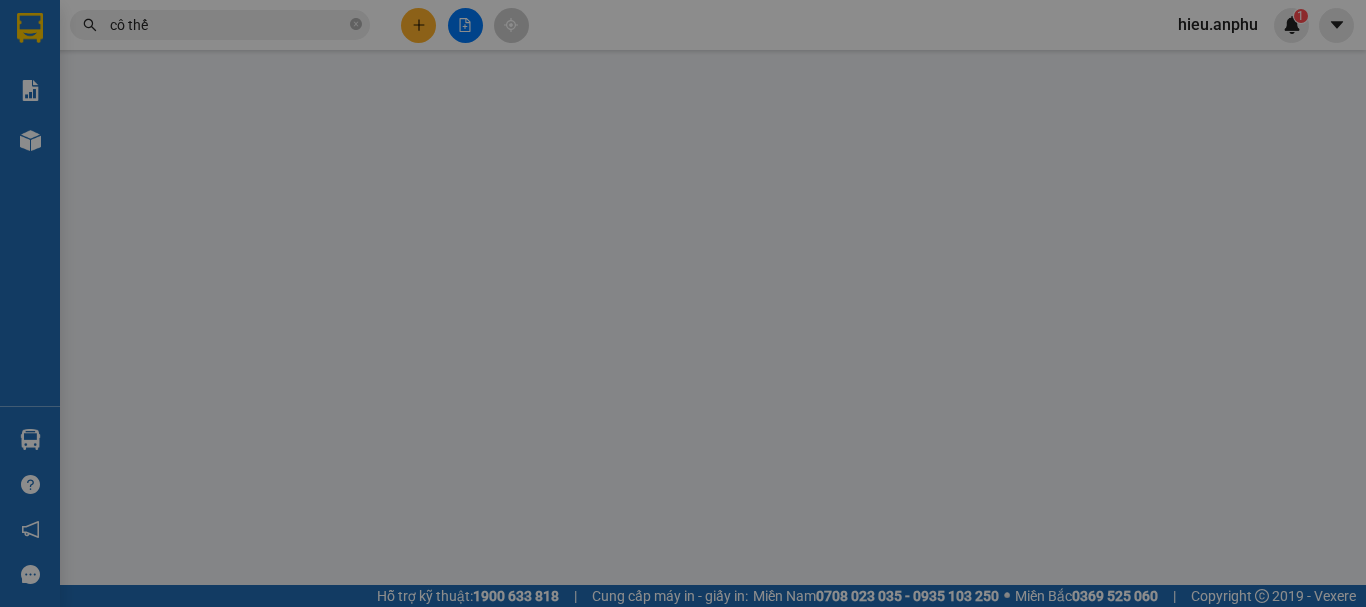 scroll, scrollTop: 0, scrollLeft: 0, axis: both 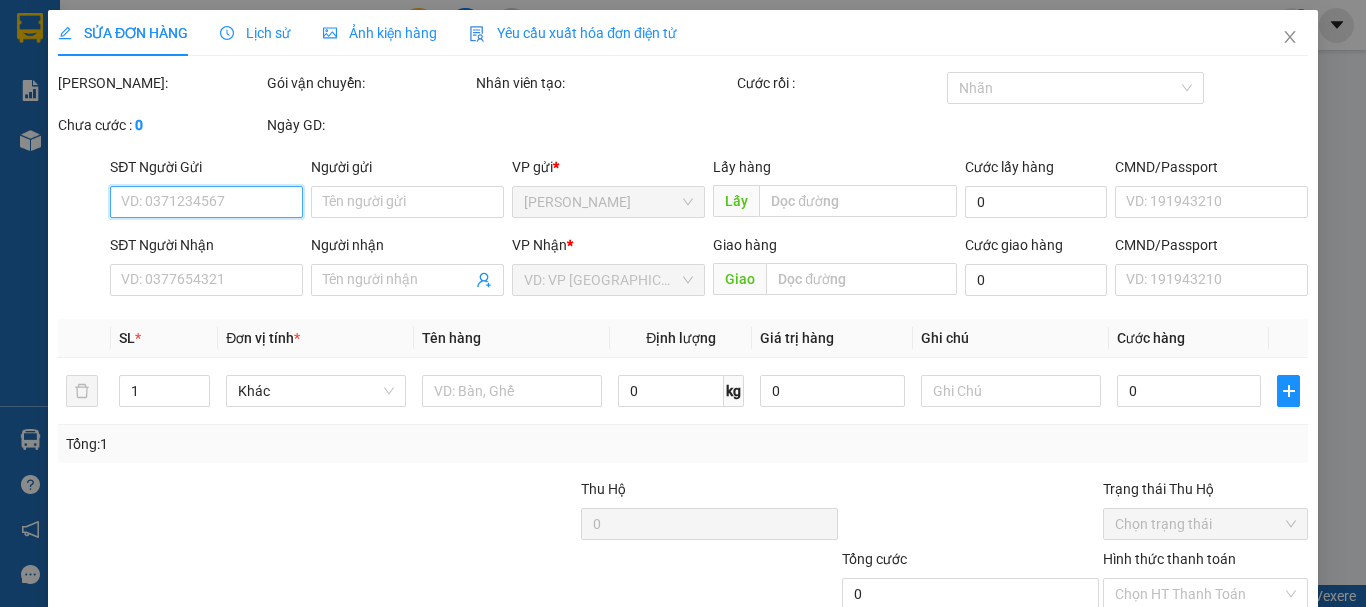 type on "m" 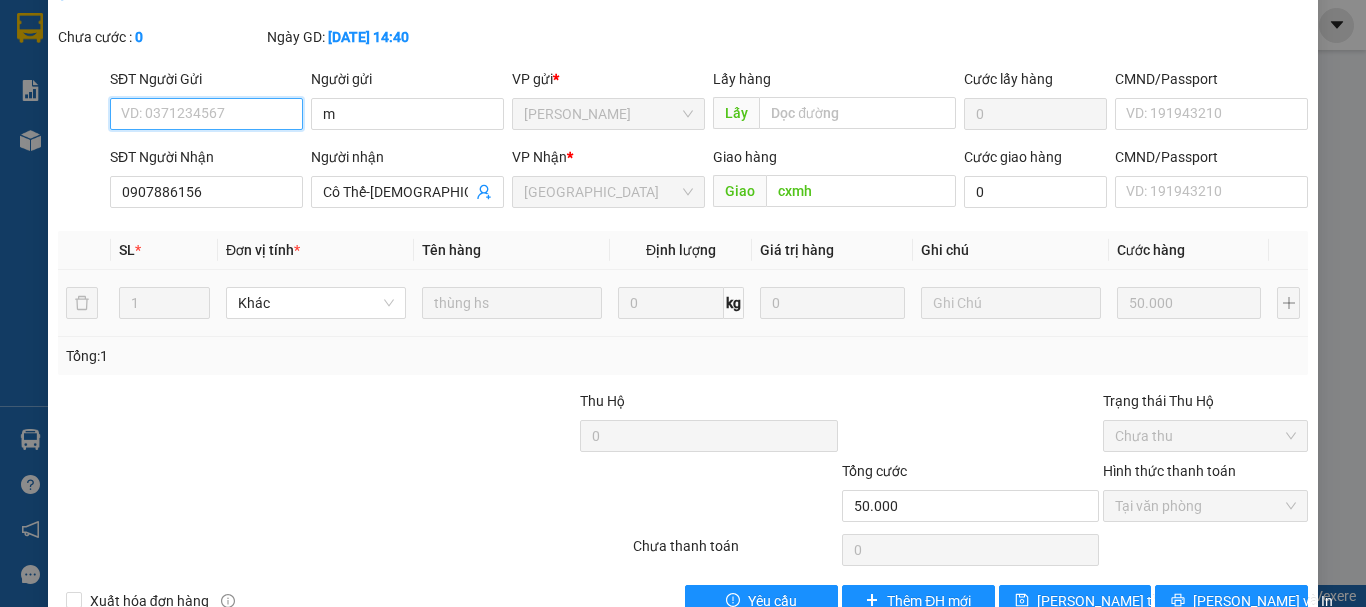 scroll, scrollTop: 164, scrollLeft: 0, axis: vertical 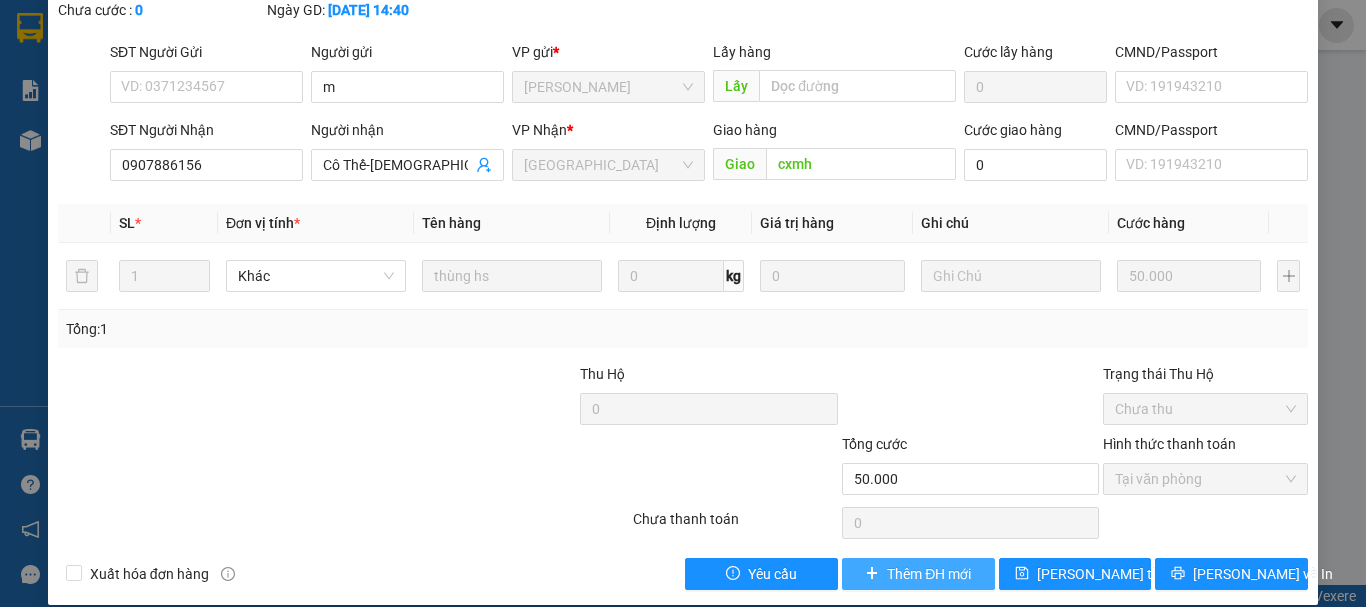click on "Thêm ĐH mới" at bounding box center (929, 574) 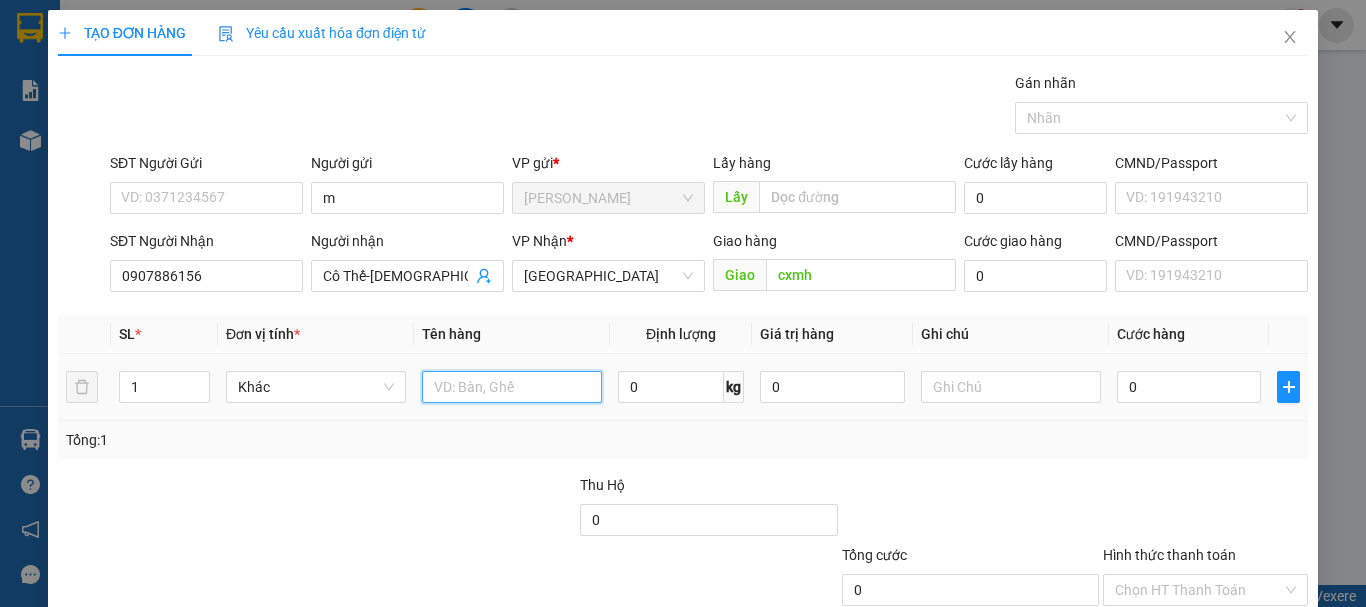 click at bounding box center (512, 387) 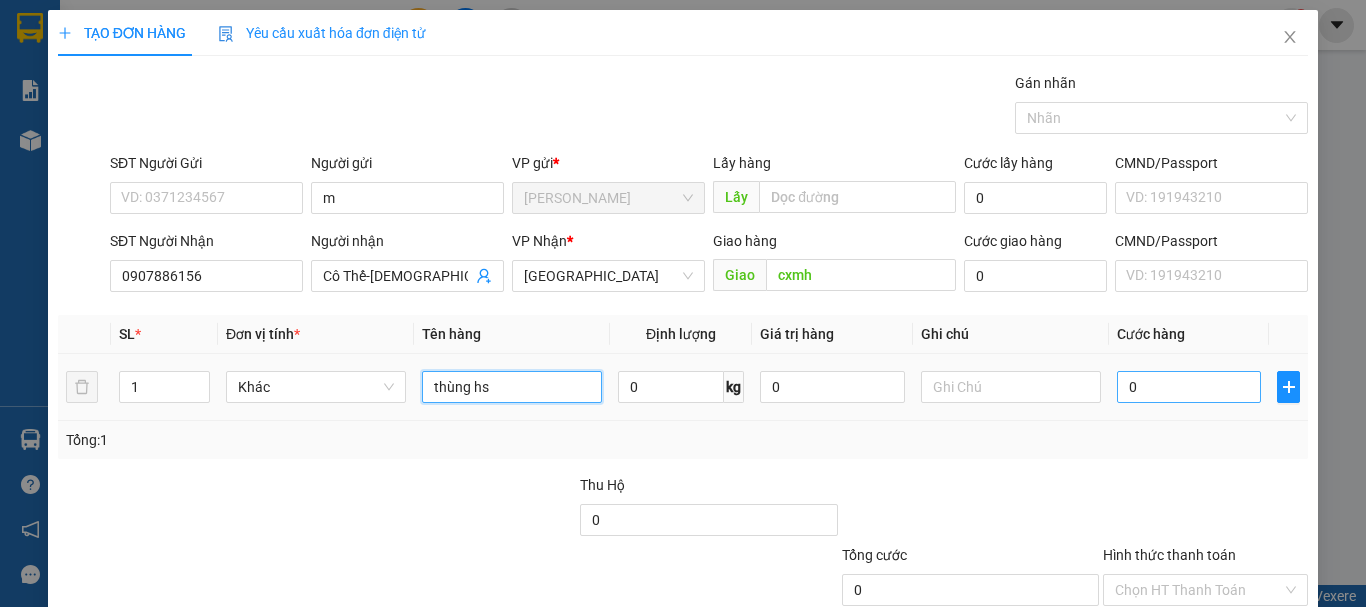type on "thùng hs" 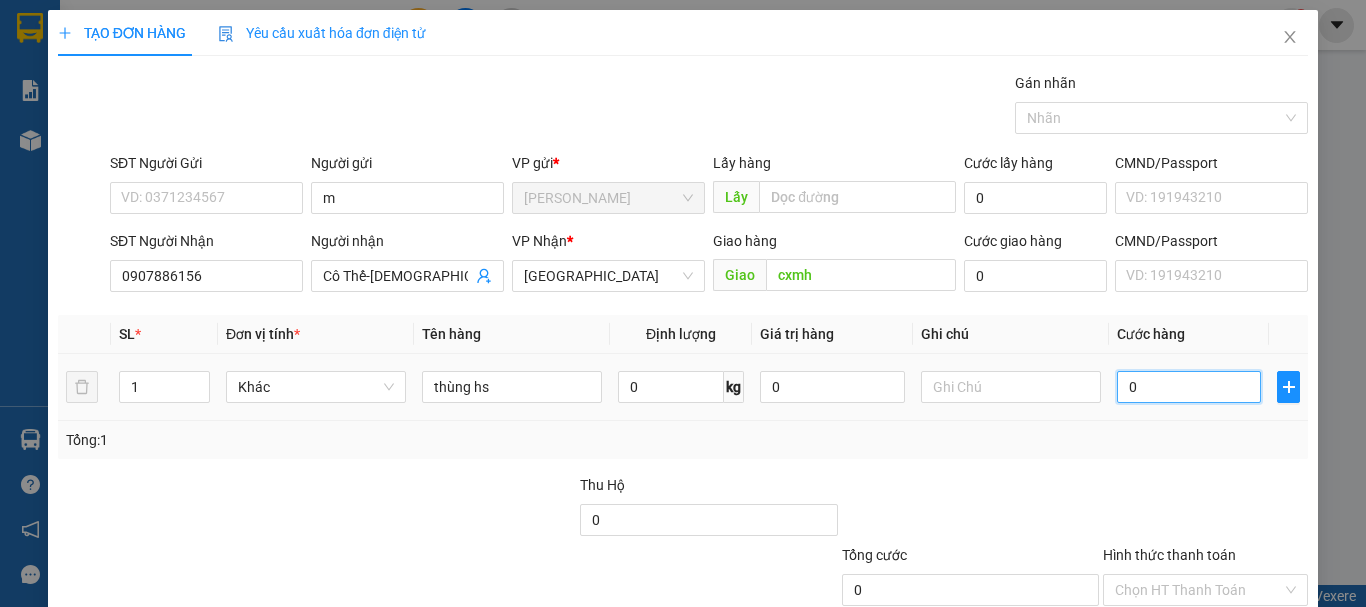 click on "0" at bounding box center (1189, 387) 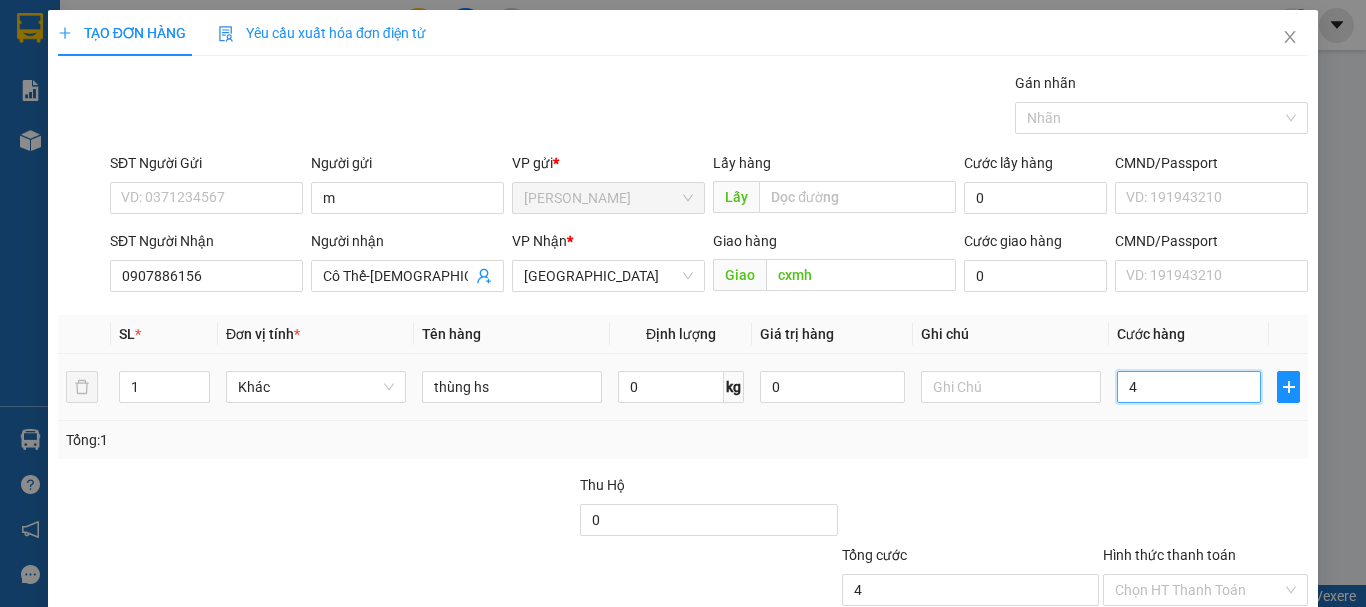 type on "40" 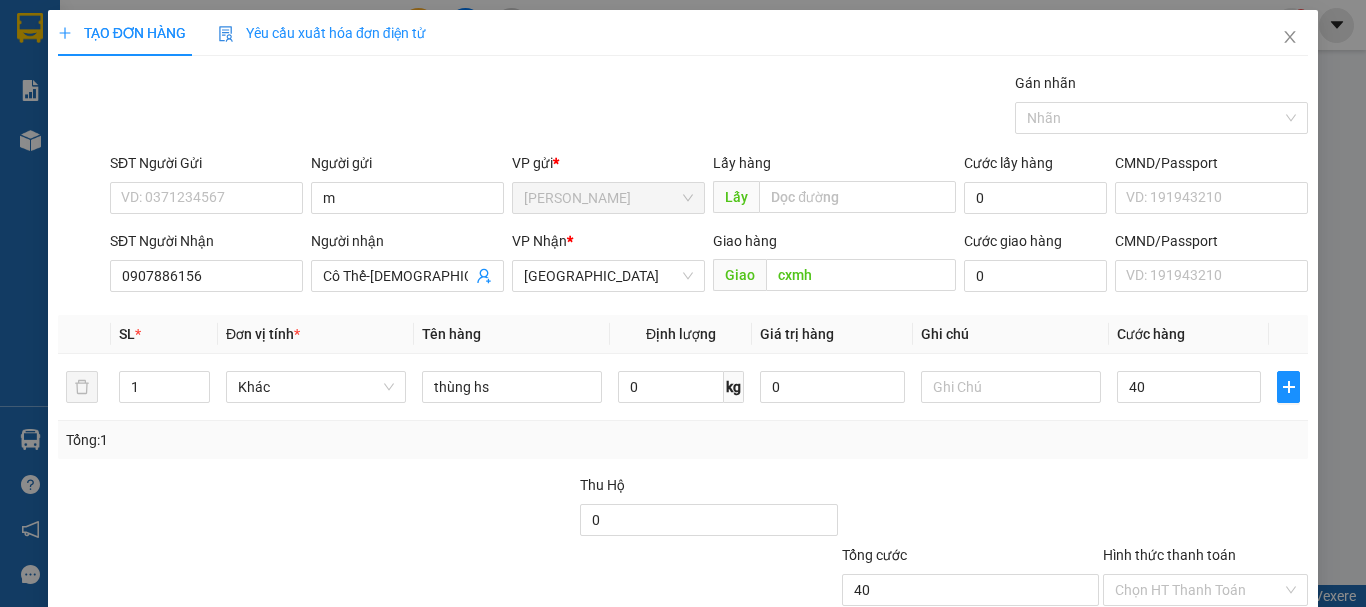 type on "40.000" 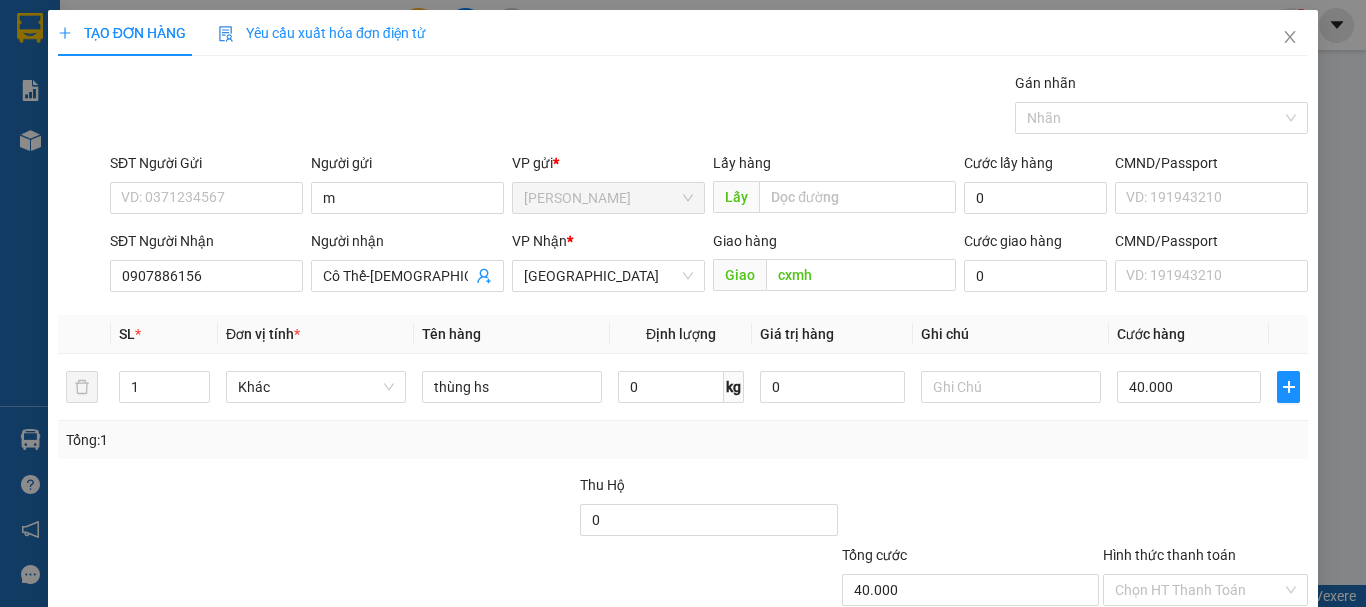 click at bounding box center [1205, 509] 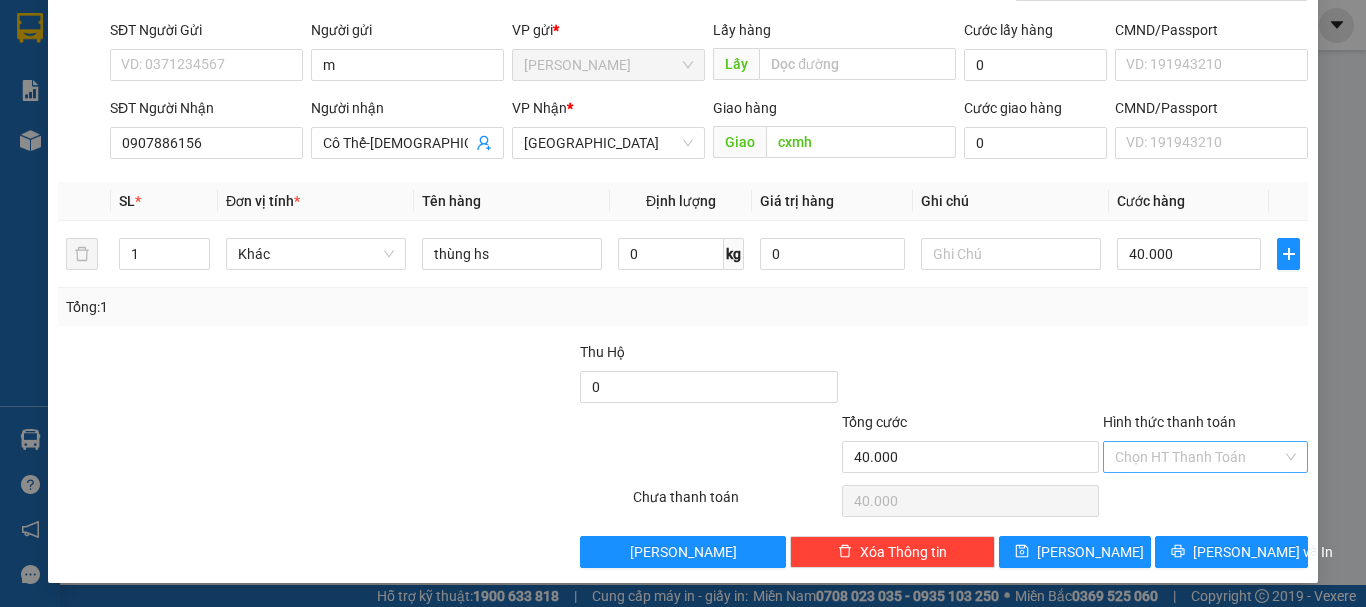 drag, startPoint x: 1159, startPoint y: 436, endPoint x: 1148, endPoint y: 470, distance: 35.735138 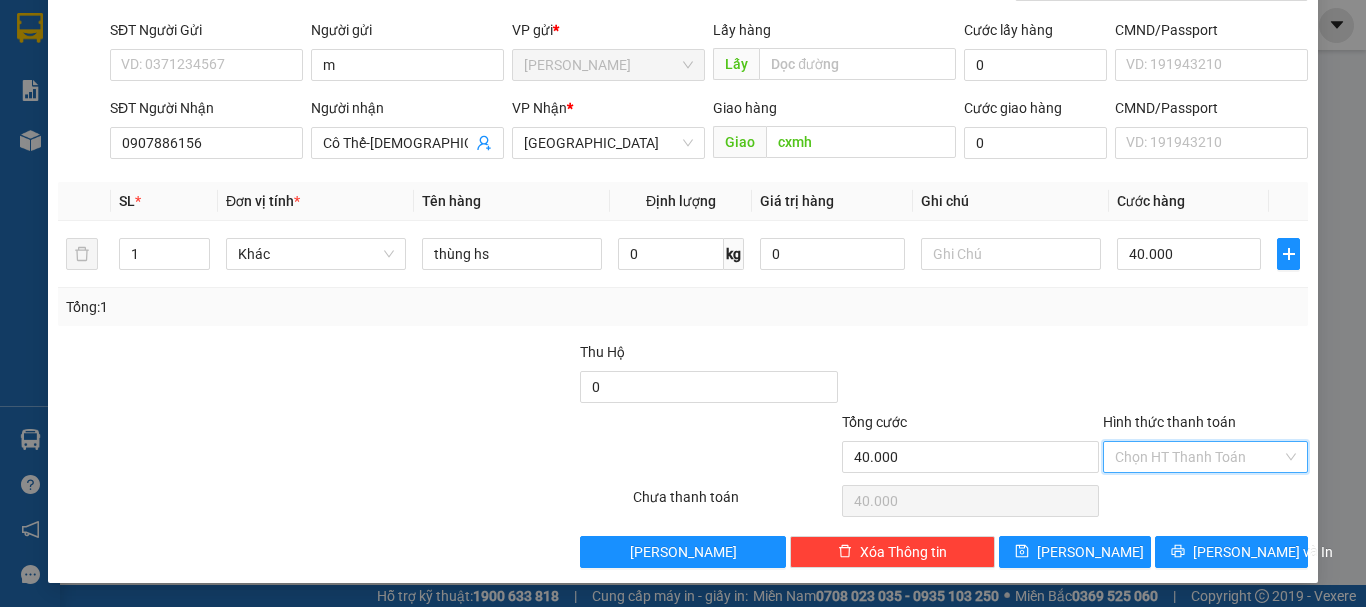 click on "Hình thức thanh toán" at bounding box center (1198, 457) 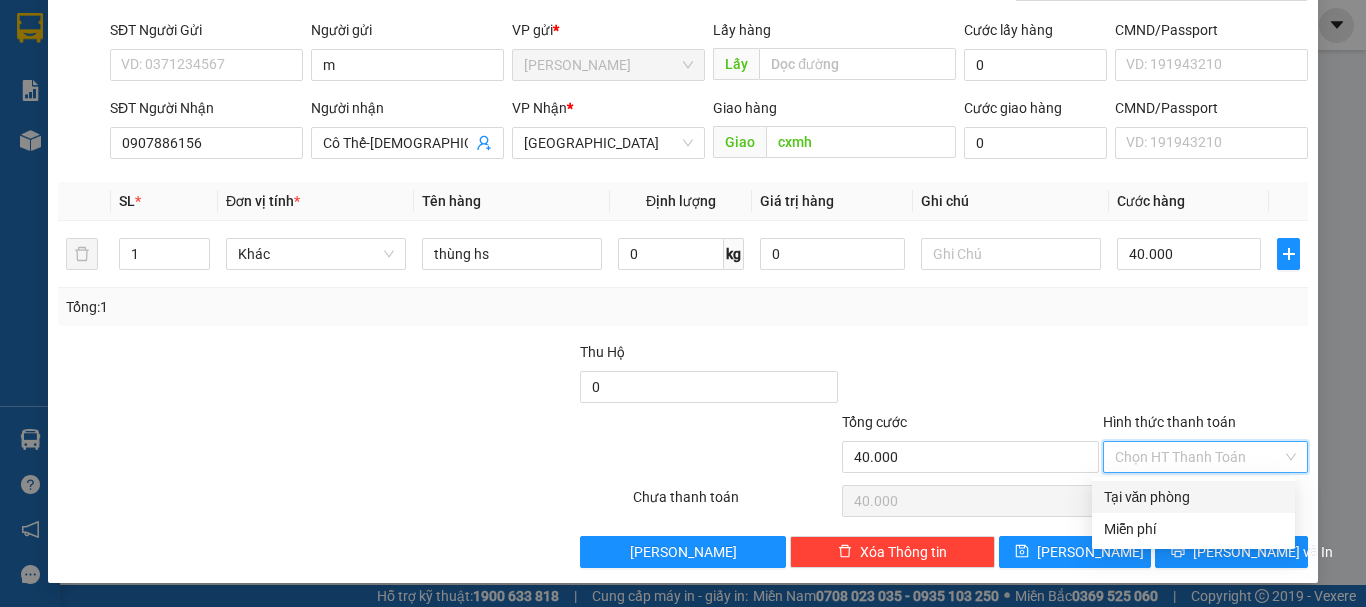 click on "Tại văn phòng" at bounding box center (1193, 497) 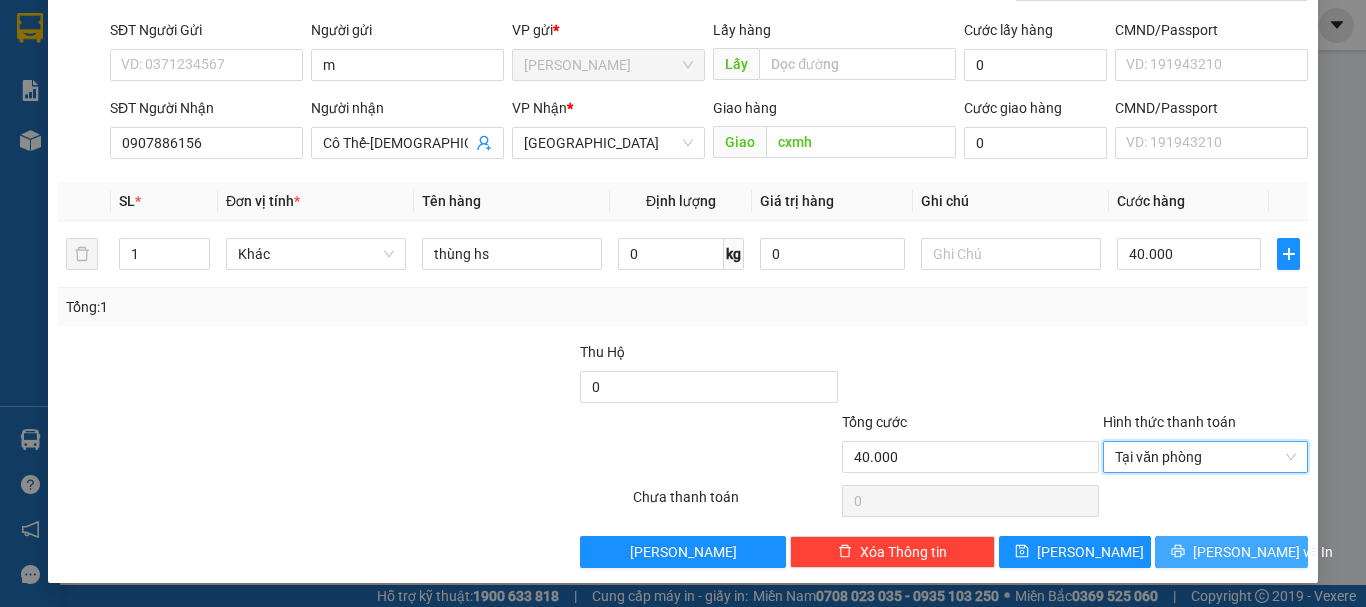 drag, startPoint x: 1242, startPoint y: 552, endPoint x: 1227, endPoint y: 526, distance: 30.016663 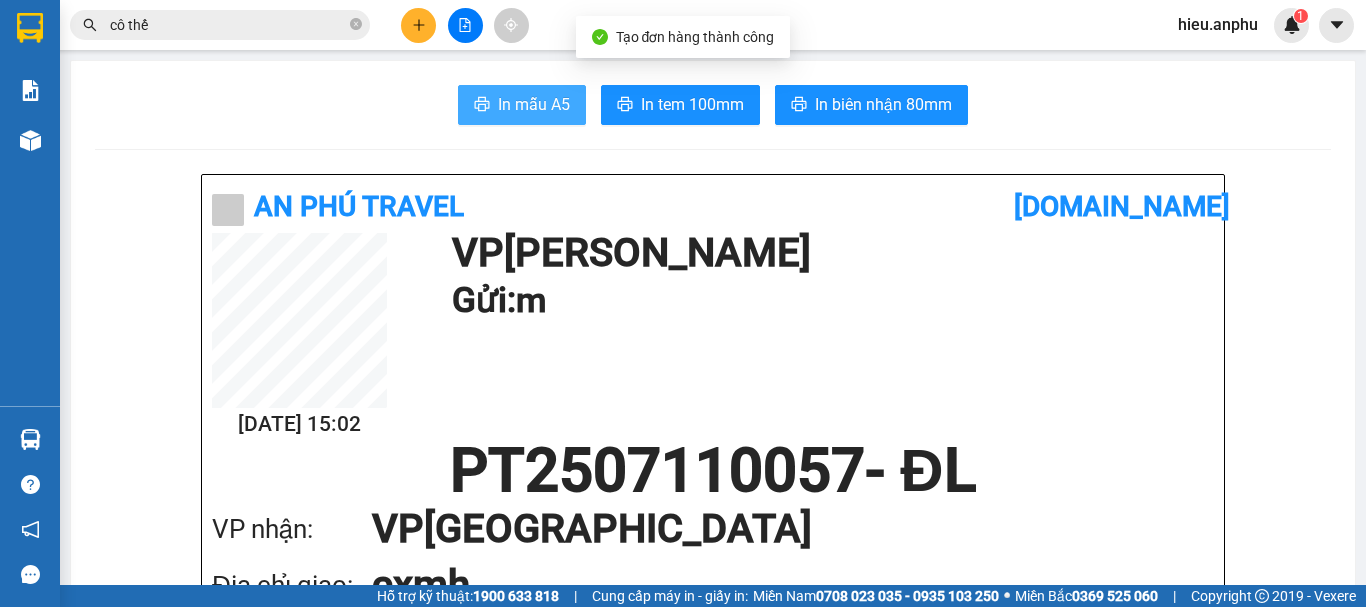 click on "In mẫu A5" at bounding box center (534, 104) 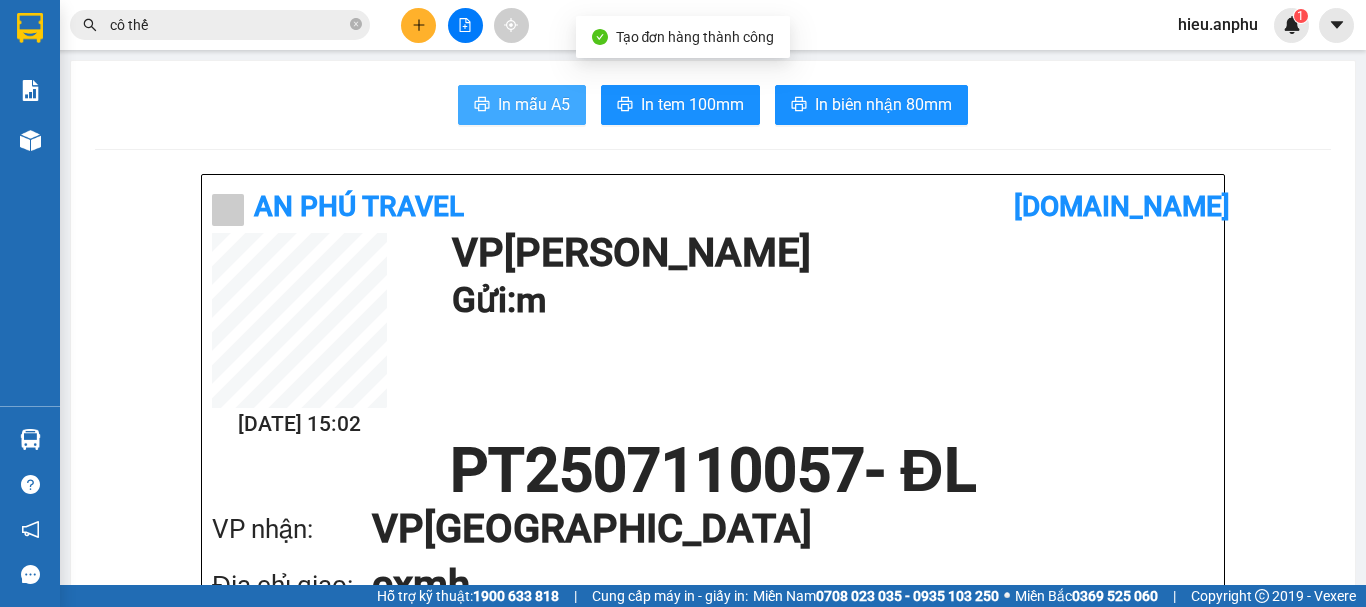 scroll, scrollTop: 0, scrollLeft: 0, axis: both 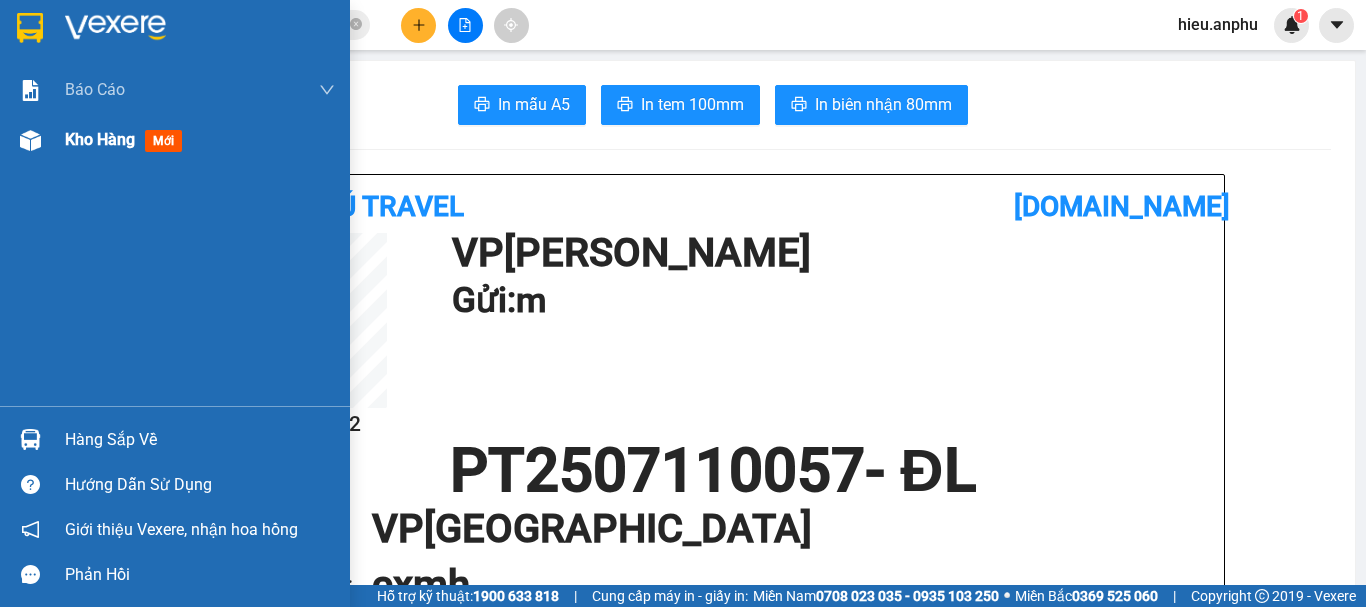 click at bounding box center (30, 140) 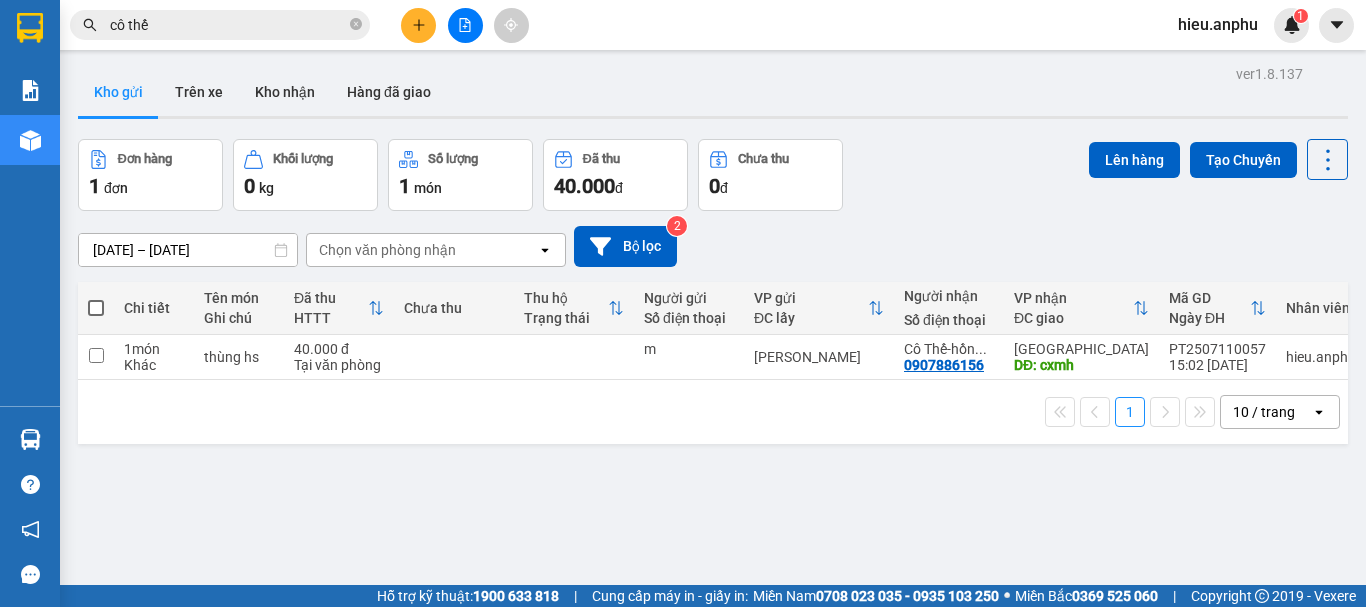 drag, startPoint x: 95, startPoint y: 305, endPoint x: 139, endPoint y: 285, distance: 48.332184 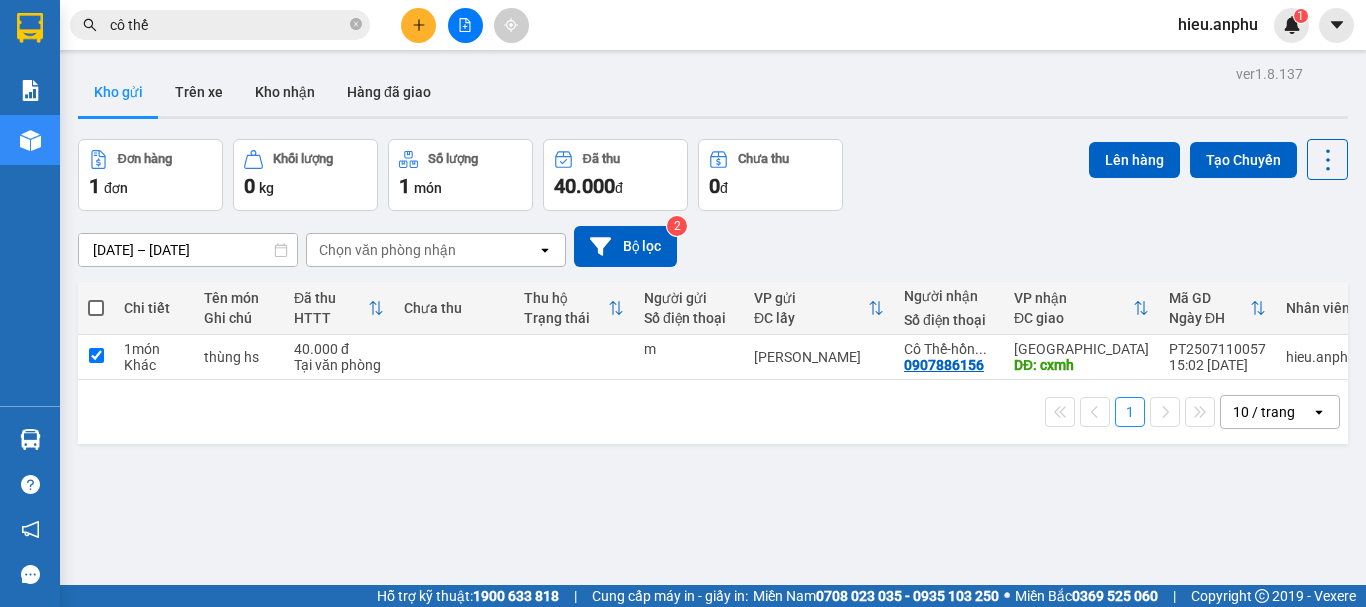checkbox on "true" 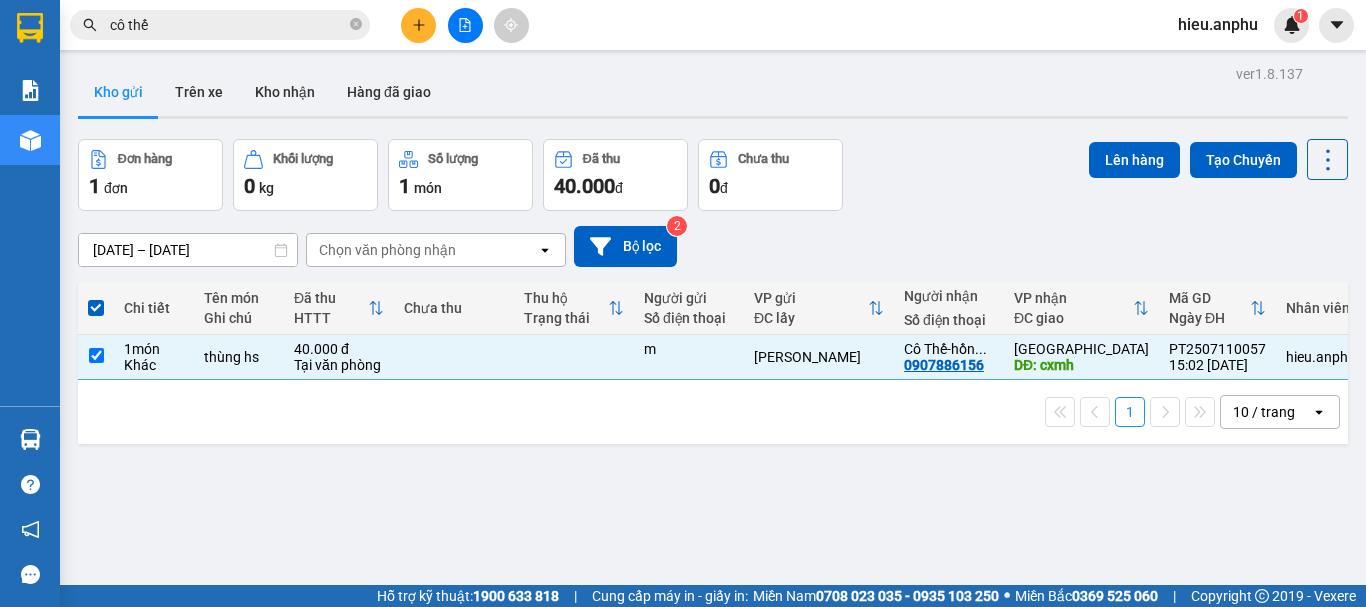 drag, startPoint x: 1118, startPoint y: 123, endPoint x: 1111, endPoint y: 133, distance: 12.206555 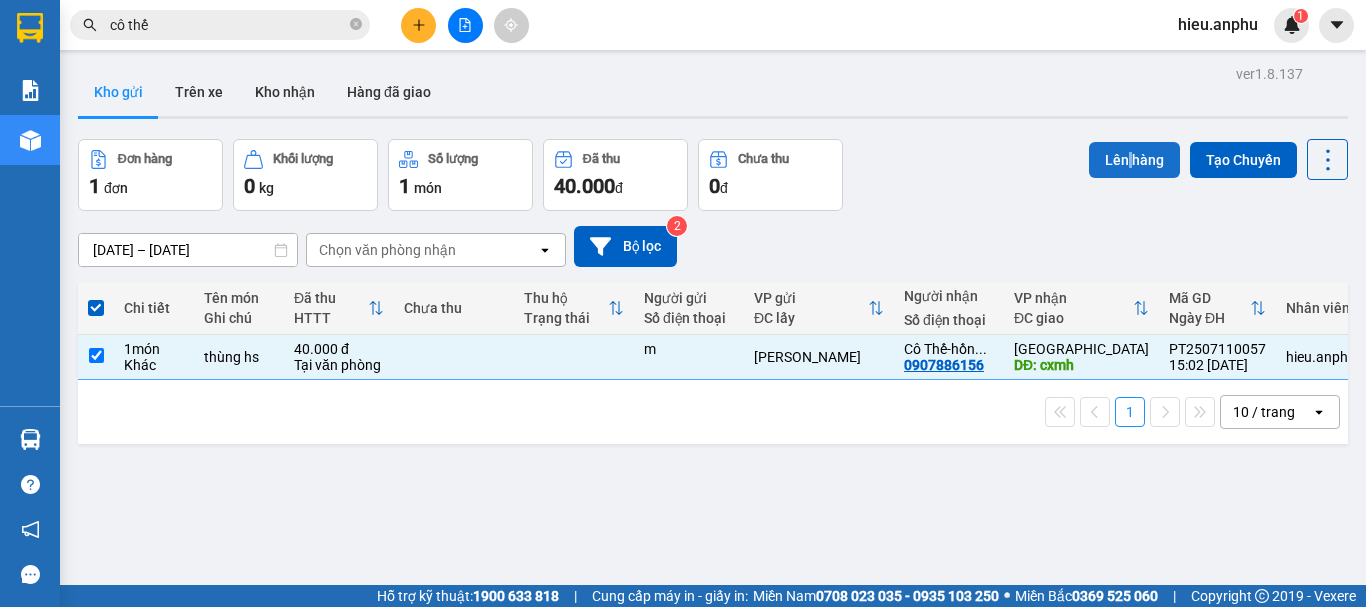 click on "Lên hàng" at bounding box center (1134, 160) 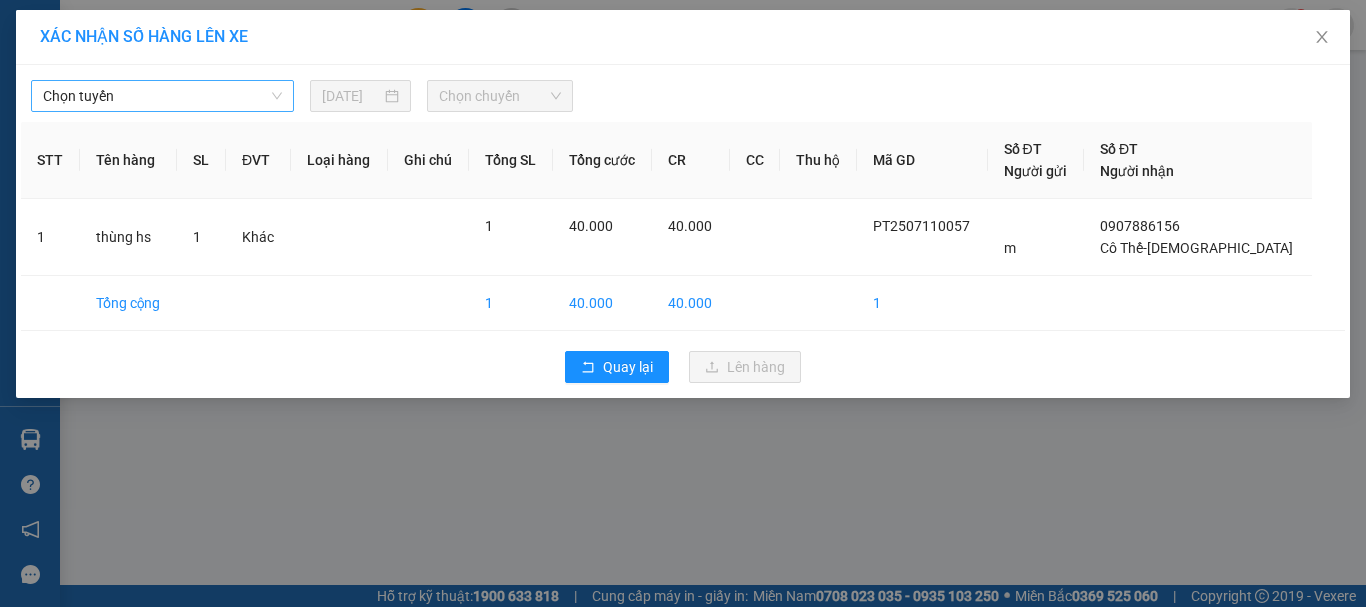 click on "Chọn tuyến" at bounding box center [162, 96] 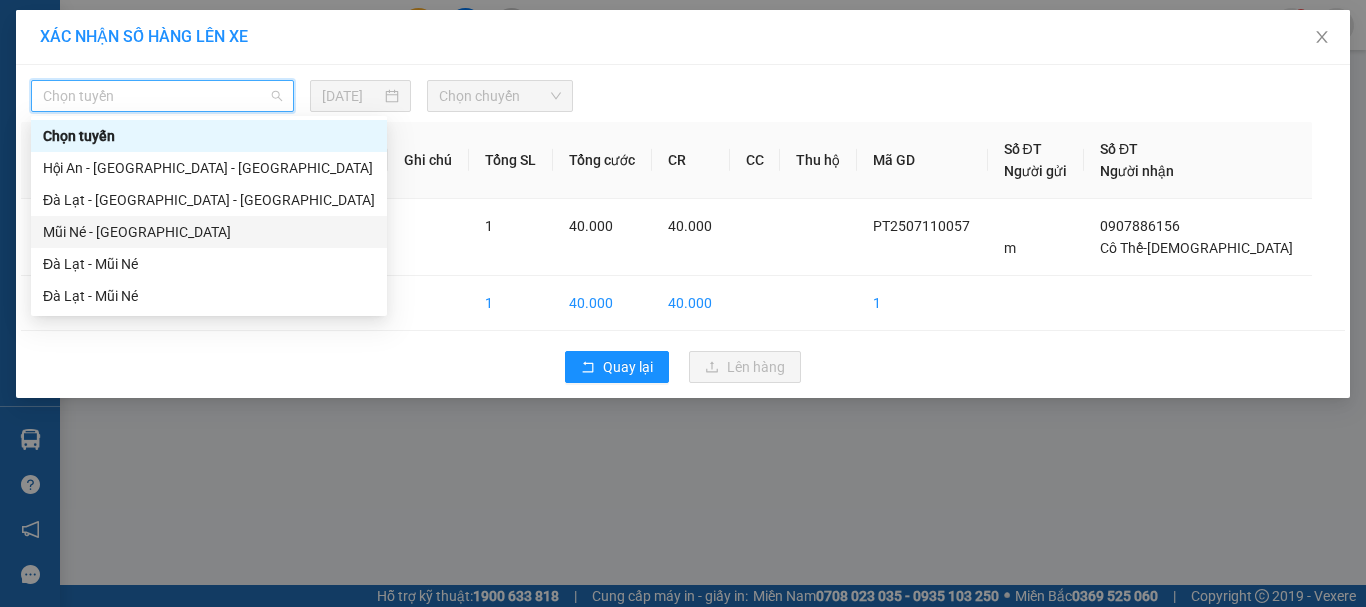 click on "Mũi Né - [GEOGRAPHIC_DATA]" at bounding box center (209, 232) 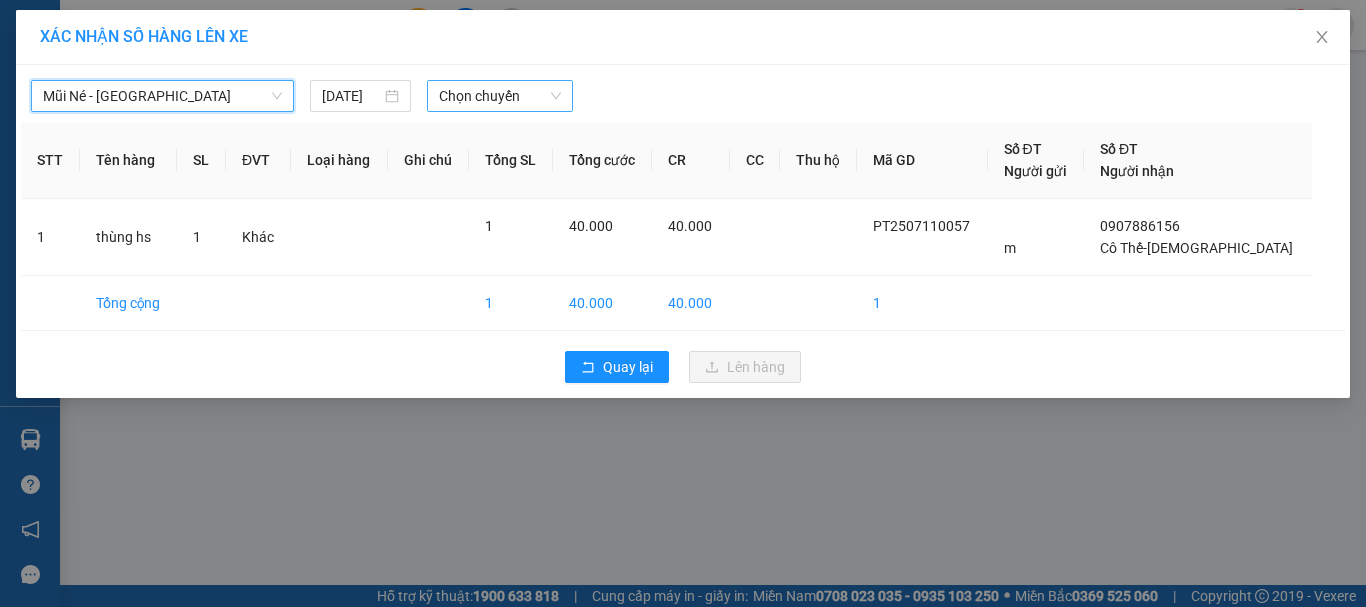 click on "Chọn chuyến" at bounding box center [500, 96] 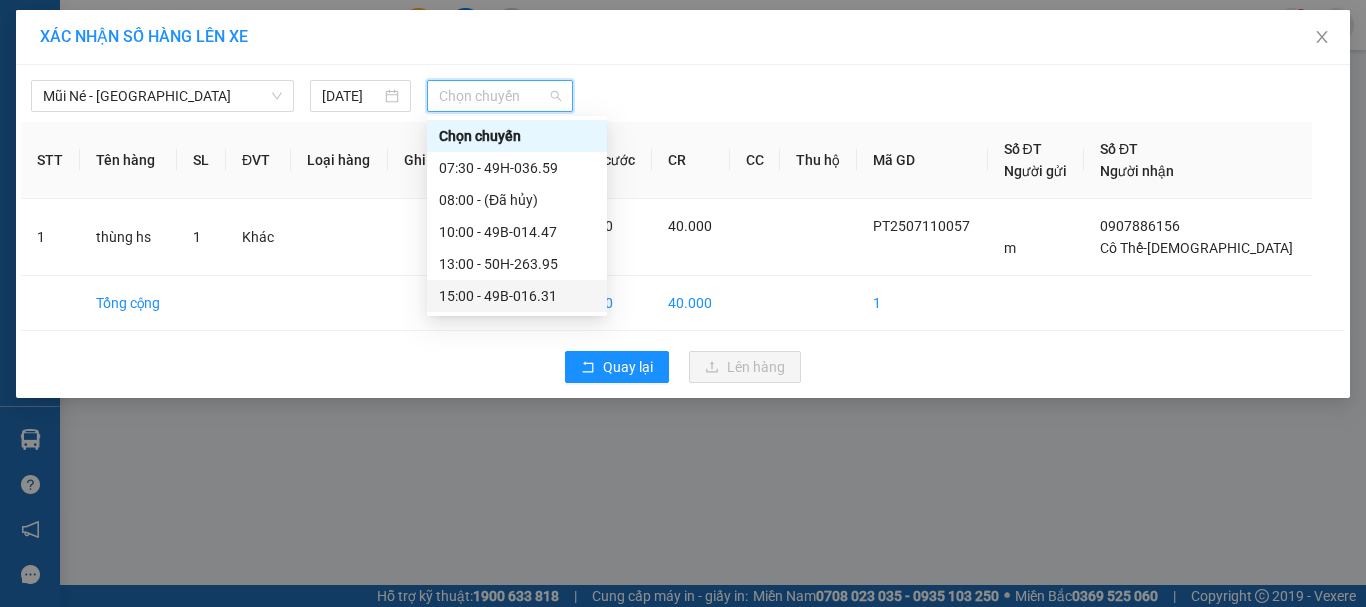 click on "15:00     - 49B-016.31" at bounding box center (517, 296) 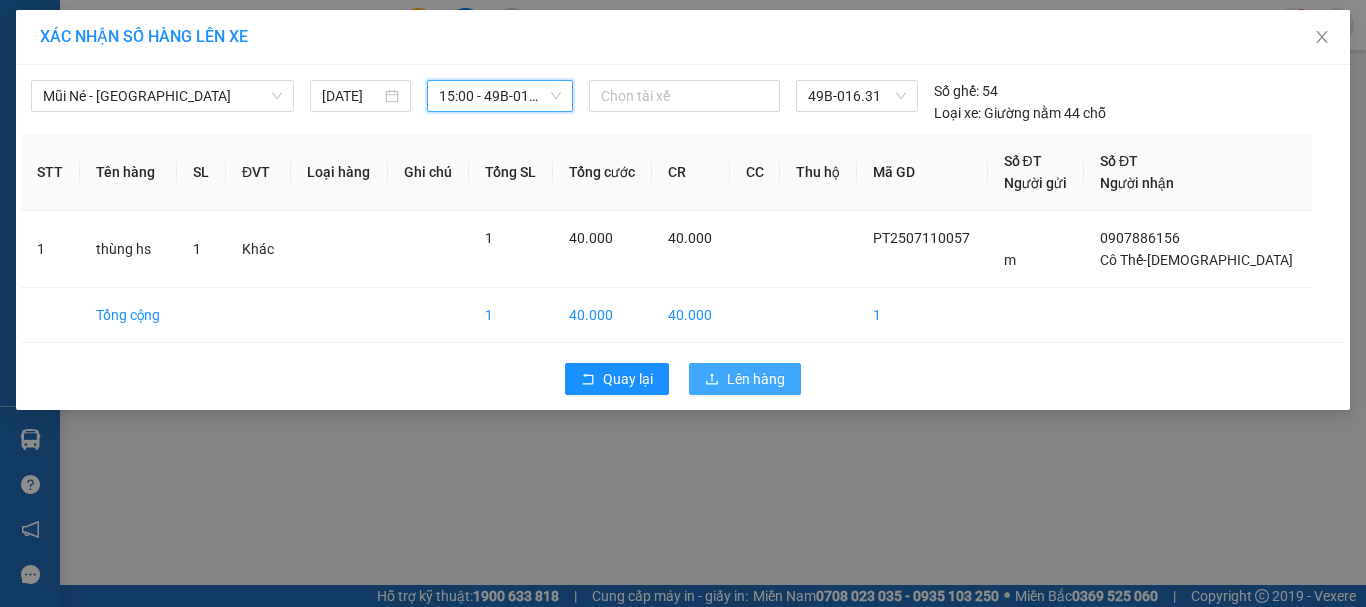 click on "Lên hàng" at bounding box center [756, 379] 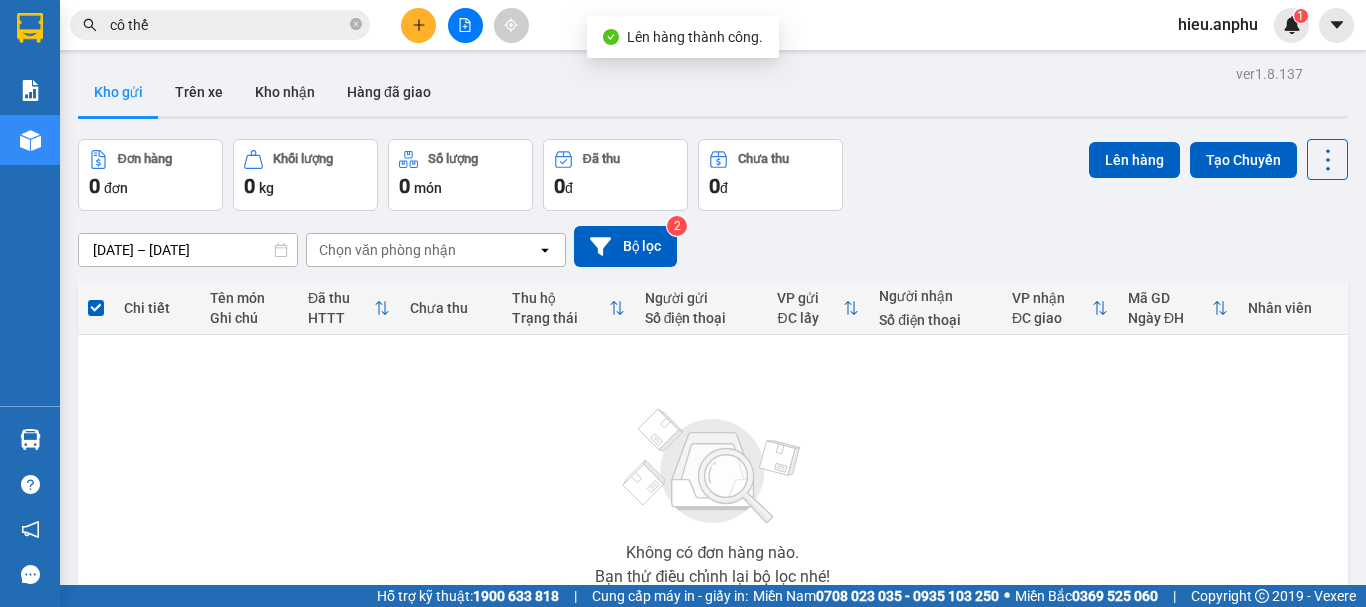 click 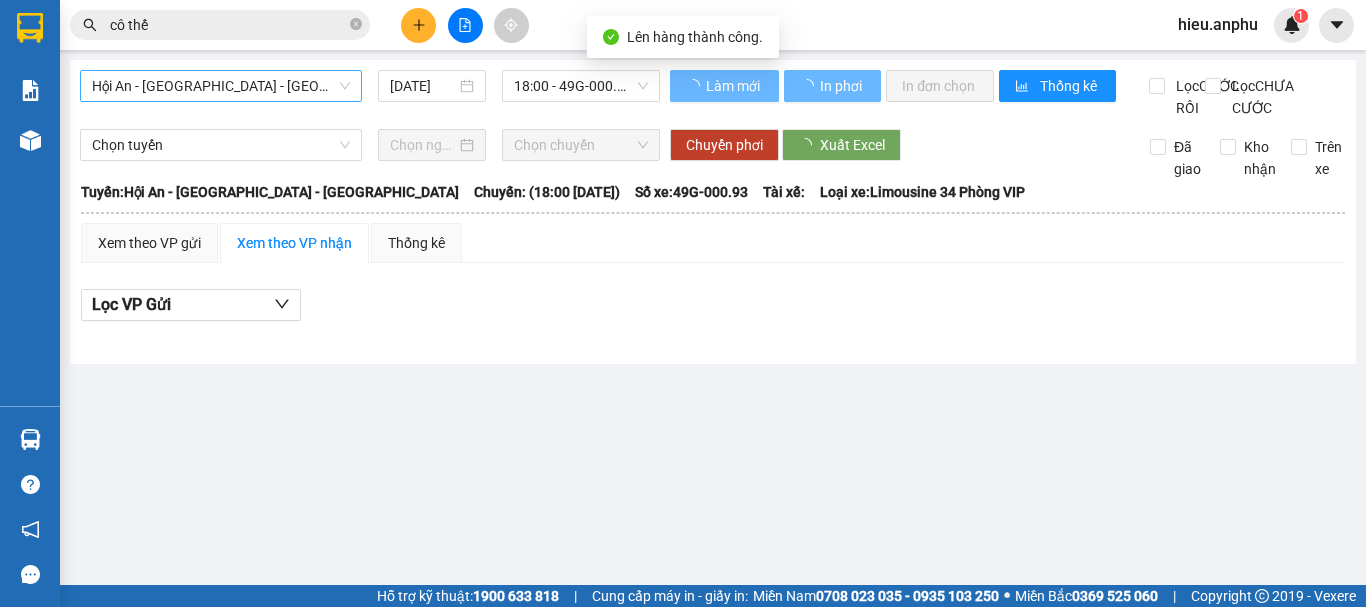 click on "Hội An - [GEOGRAPHIC_DATA] - [GEOGRAPHIC_DATA]" at bounding box center (221, 86) 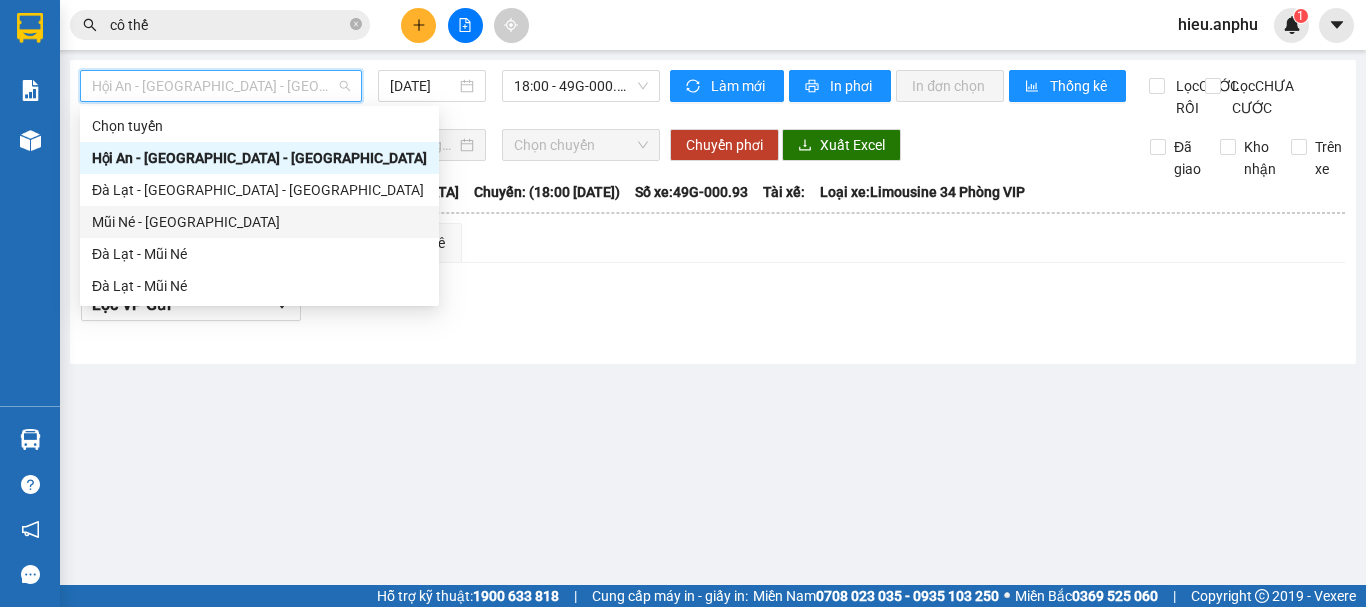 drag, startPoint x: 136, startPoint y: 216, endPoint x: 580, endPoint y: 105, distance: 457.66473 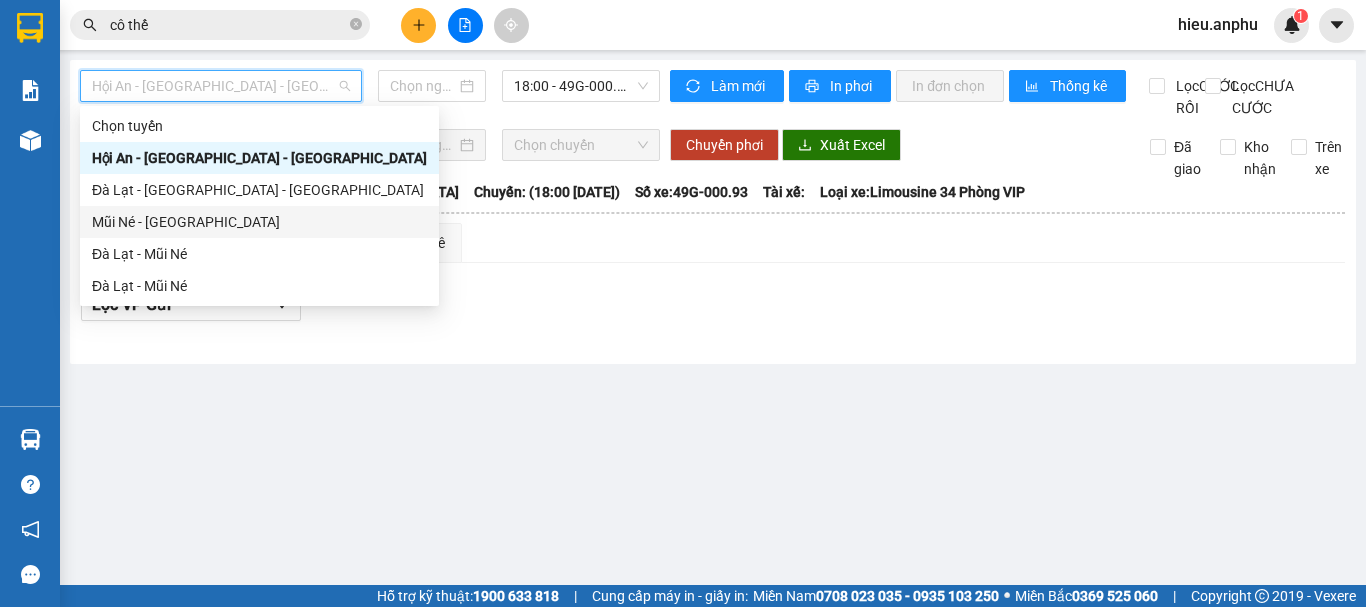 type on "[DATE]" 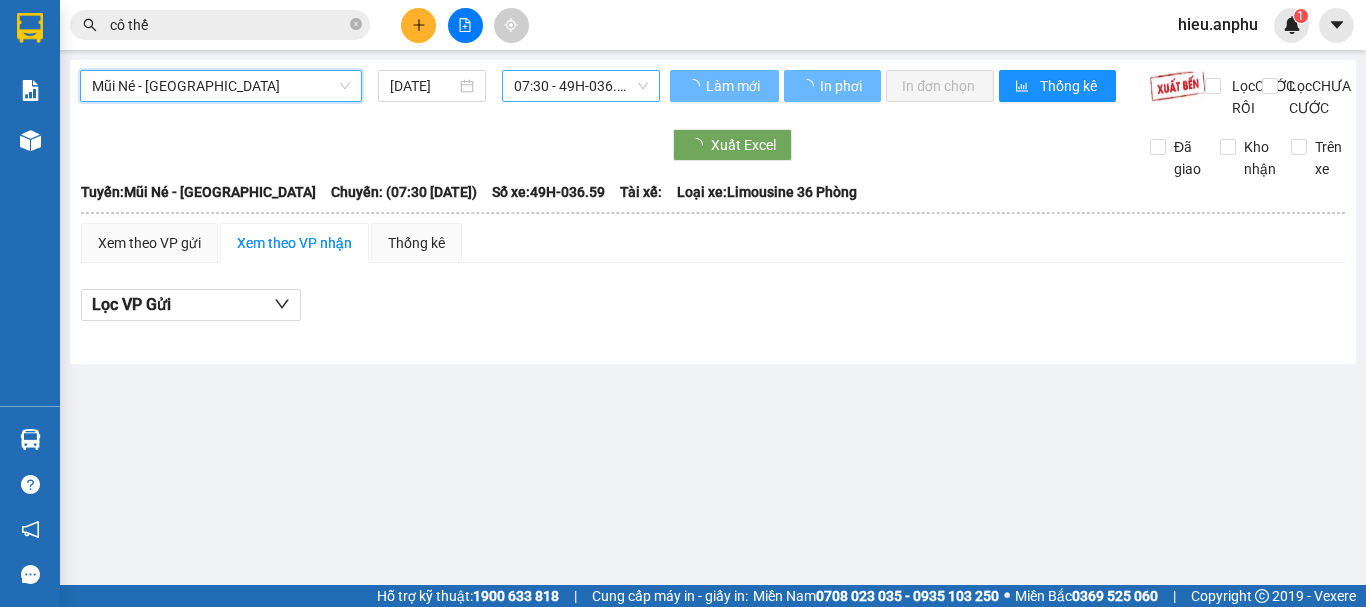 click on "07:30     - 49H-036.59" at bounding box center (581, 86) 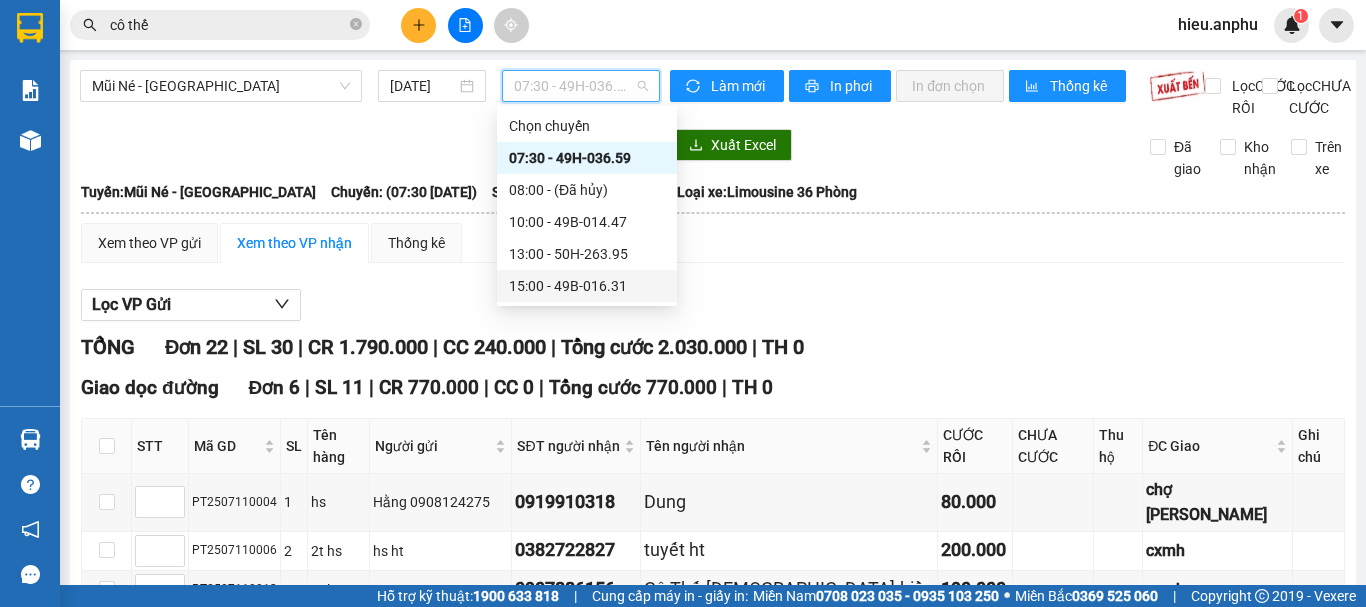 click on "15:00     - 49B-016.31" at bounding box center [587, 286] 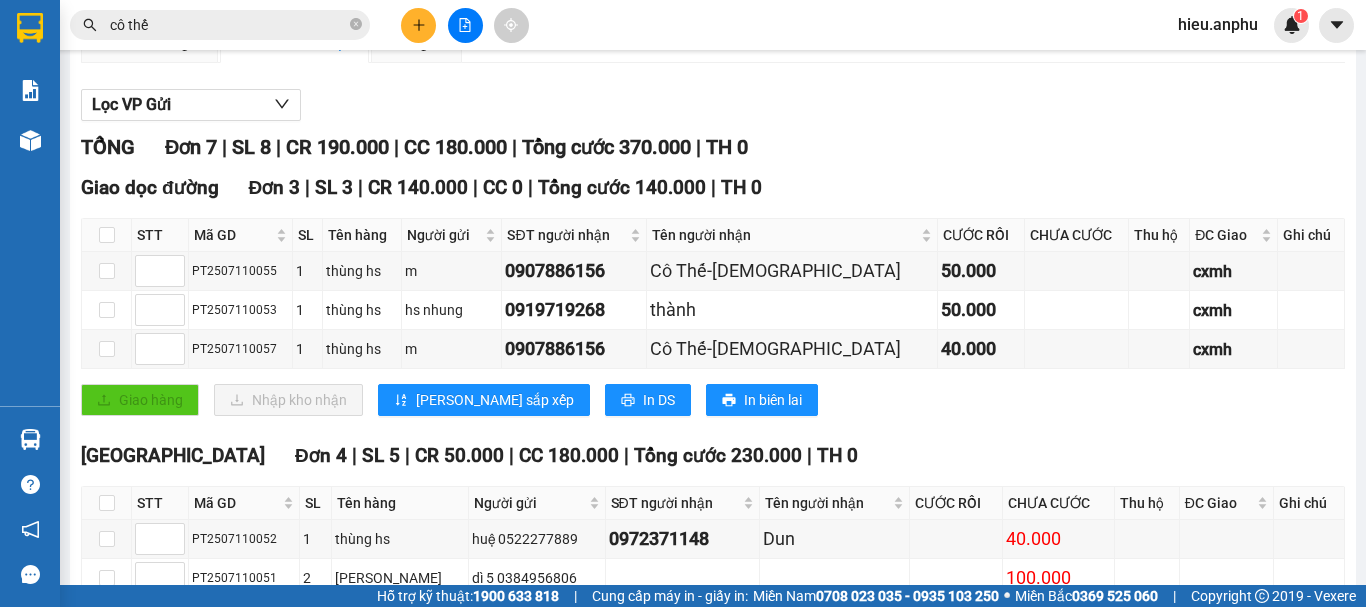 scroll, scrollTop: 300, scrollLeft: 0, axis: vertical 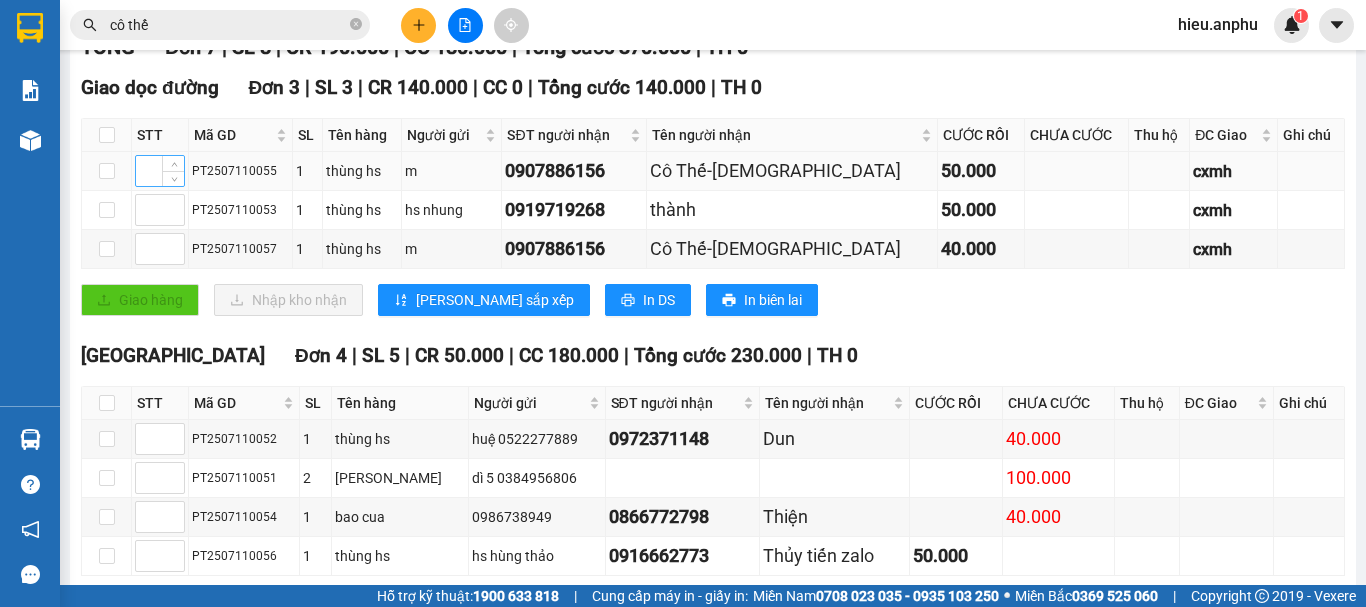click at bounding box center (160, 171) 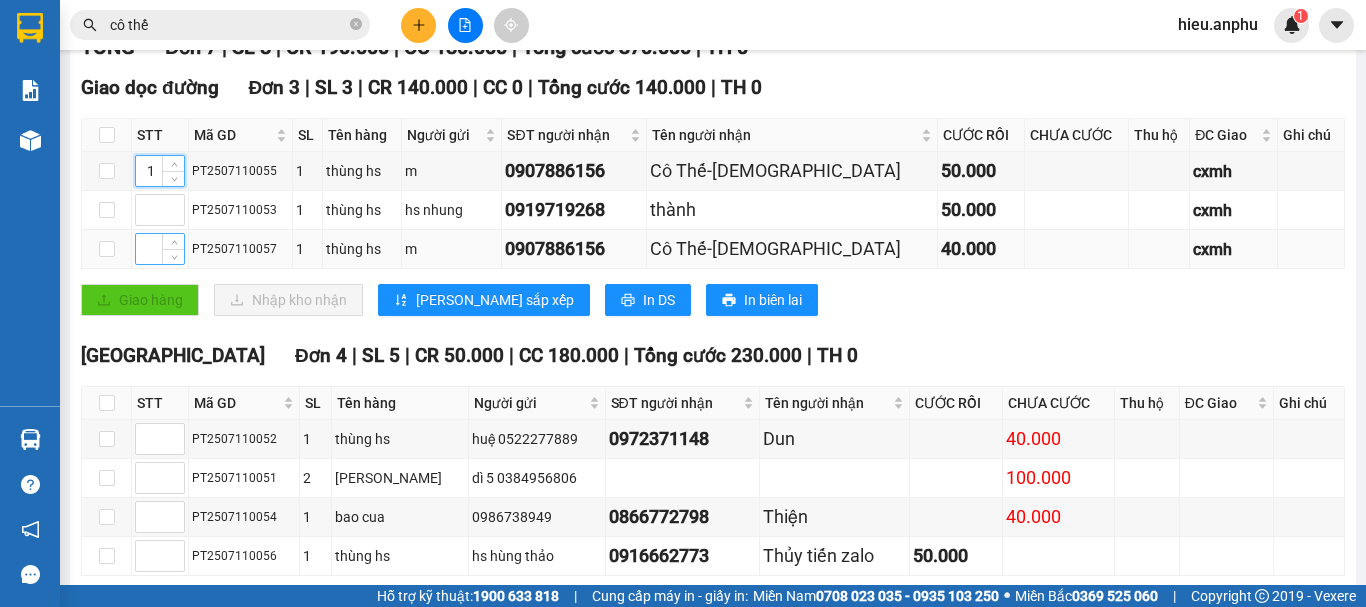 type on "1" 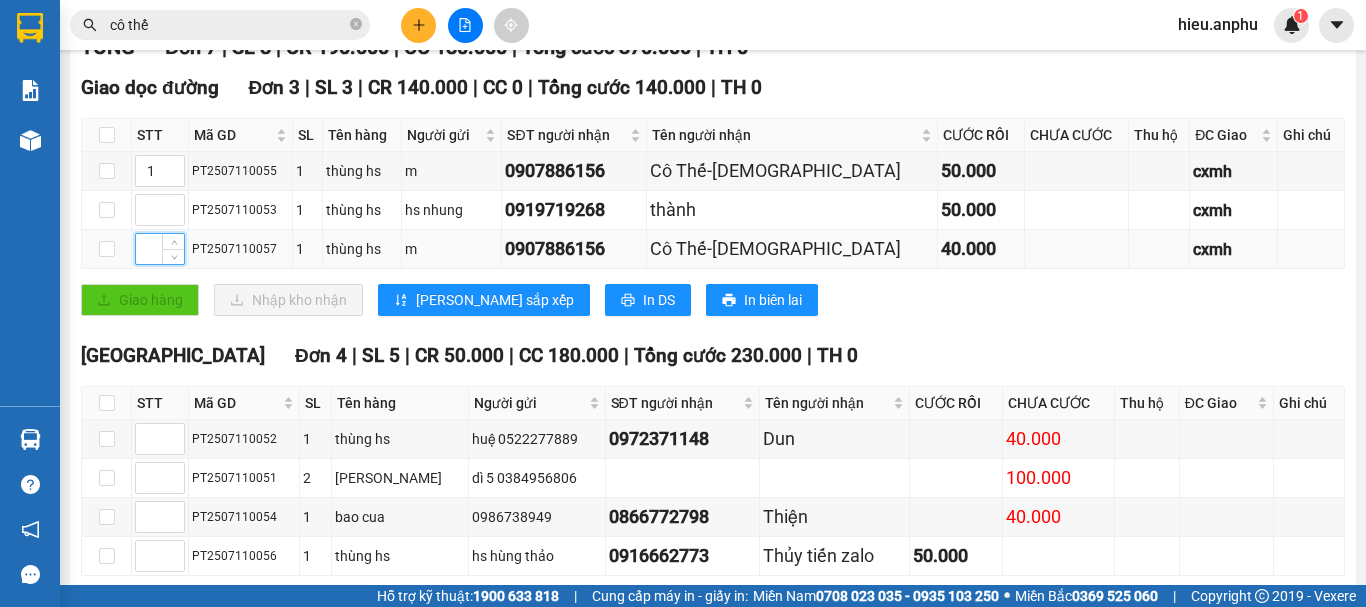 click at bounding box center (160, 249) 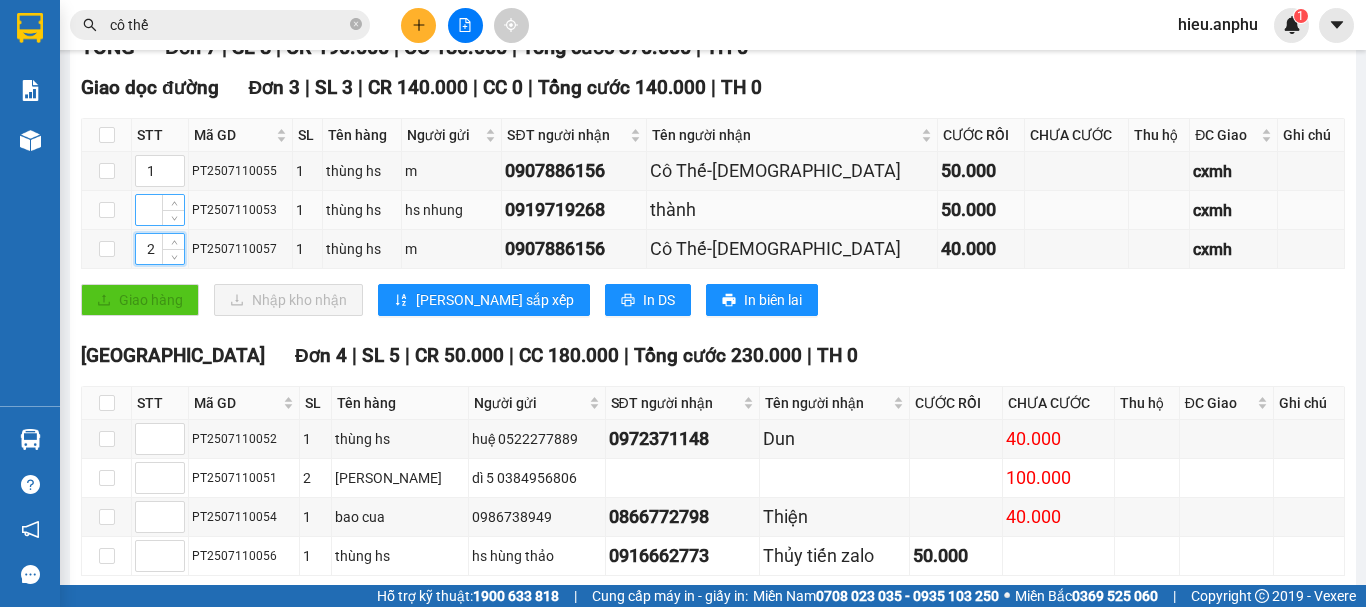 type on "2" 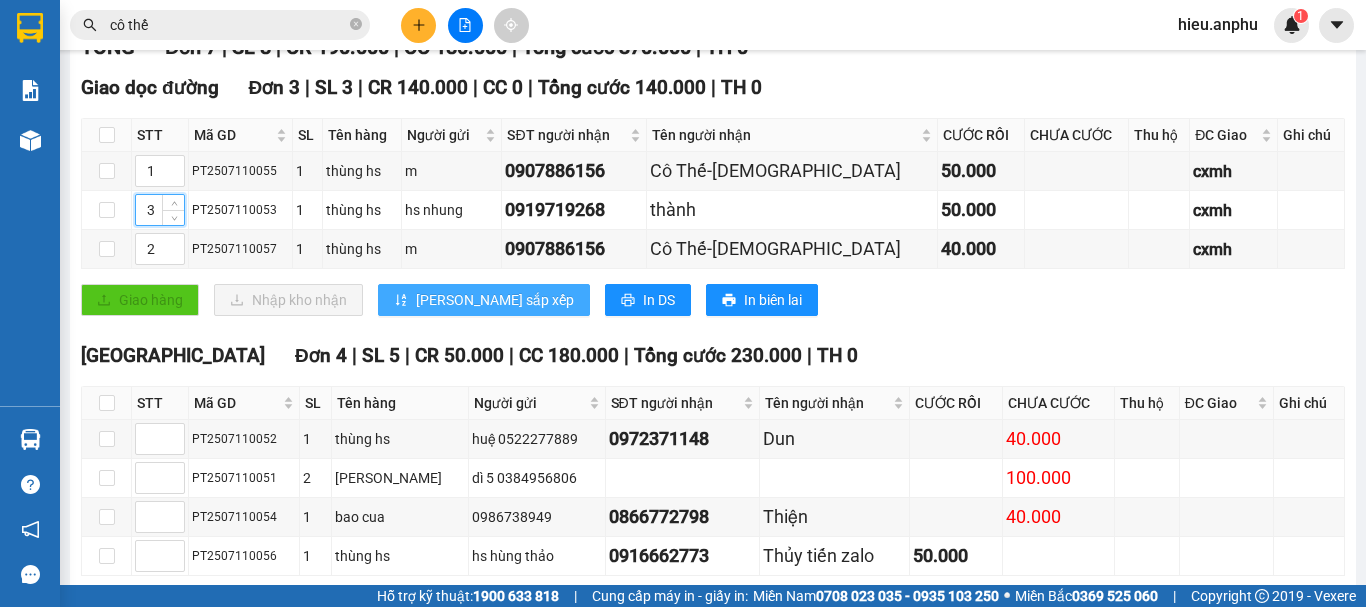 type on "3" 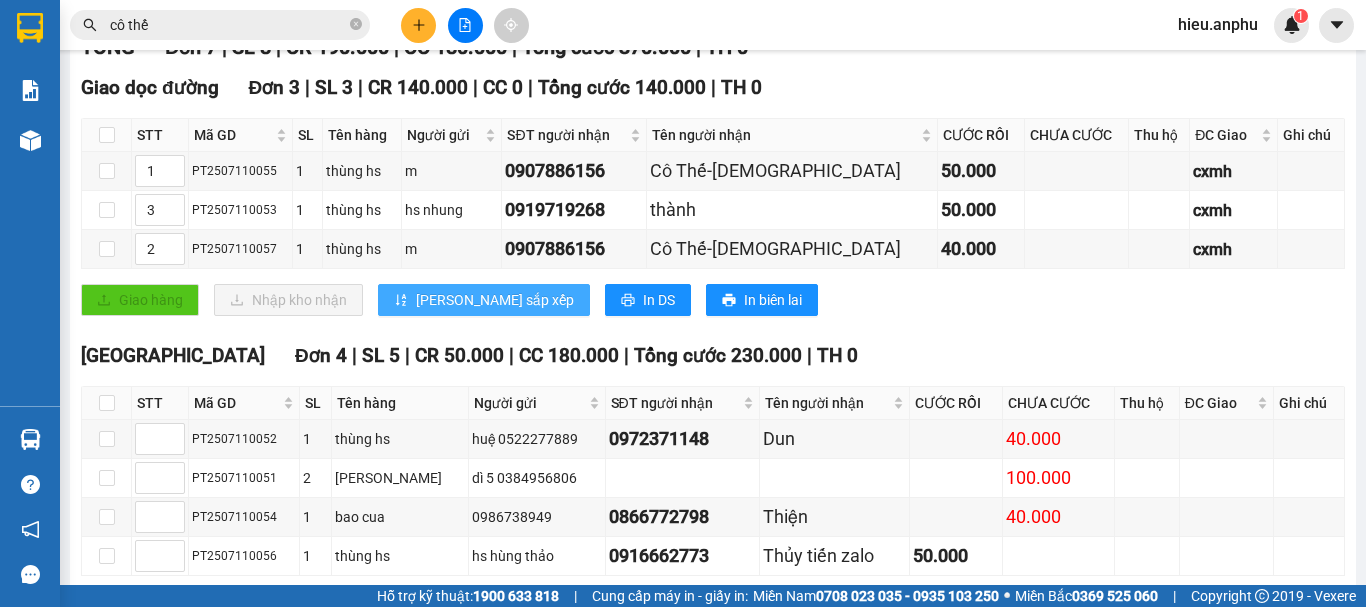 drag, startPoint x: 482, startPoint y: 314, endPoint x: 398, endPoint y: 298, distance: 85.51023 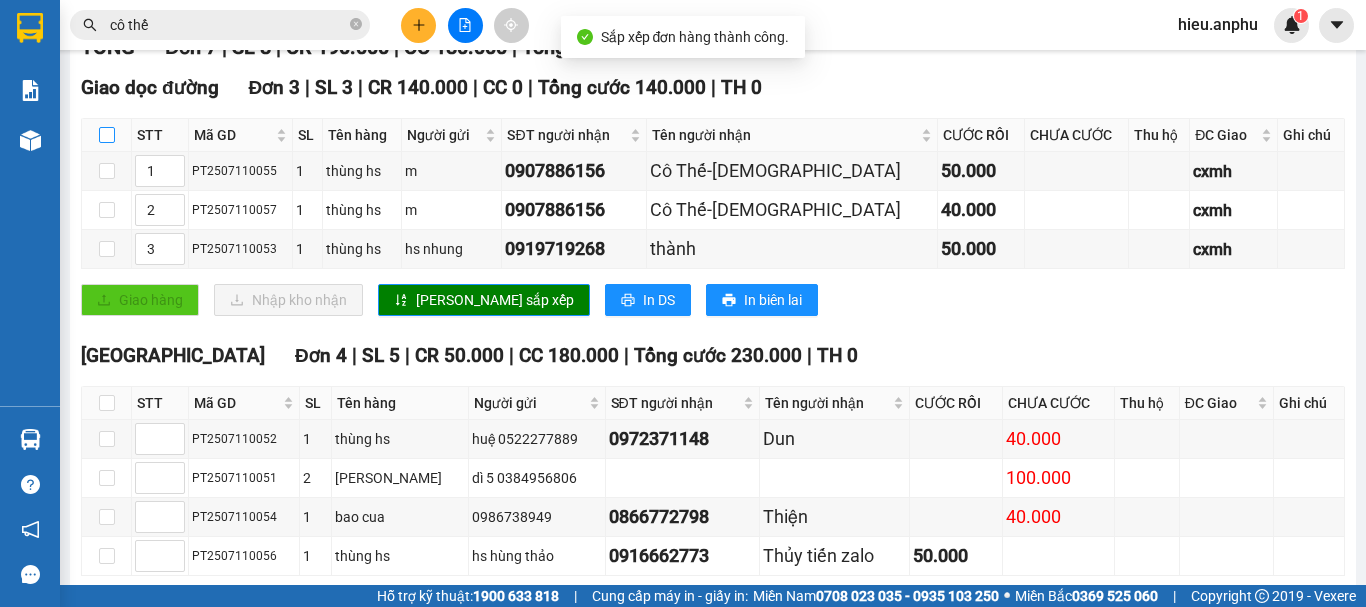 click at bounding box center [107, 135] 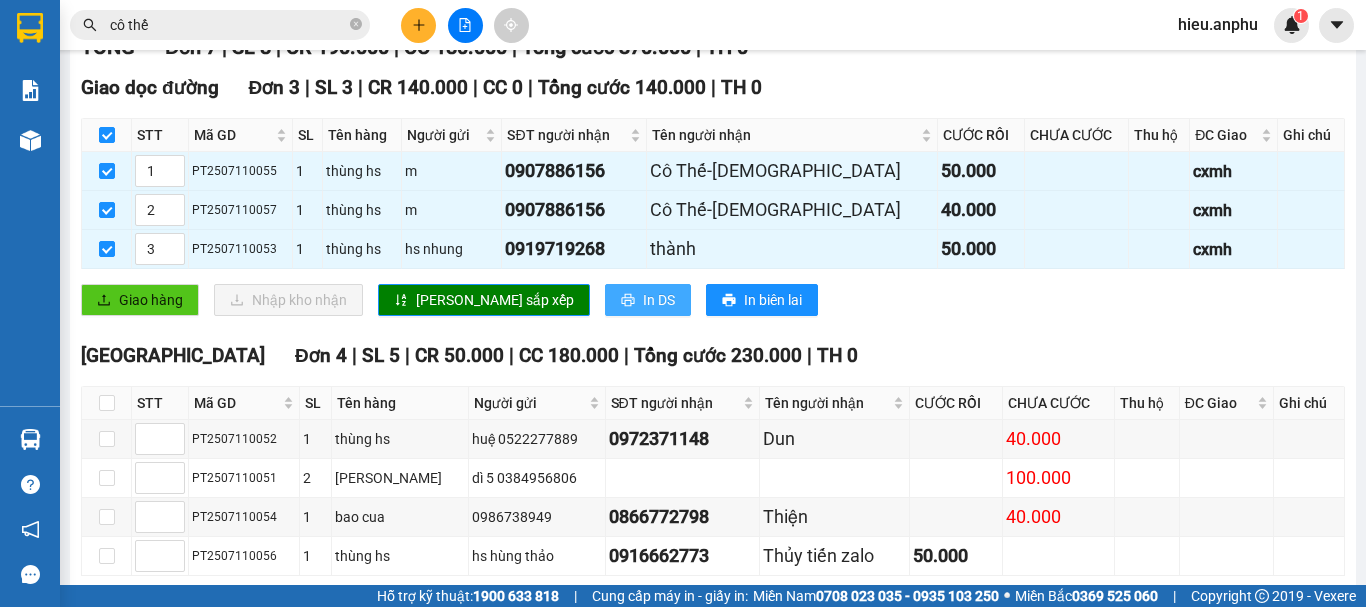 click on "In DS" at bounding box center (648, 300) 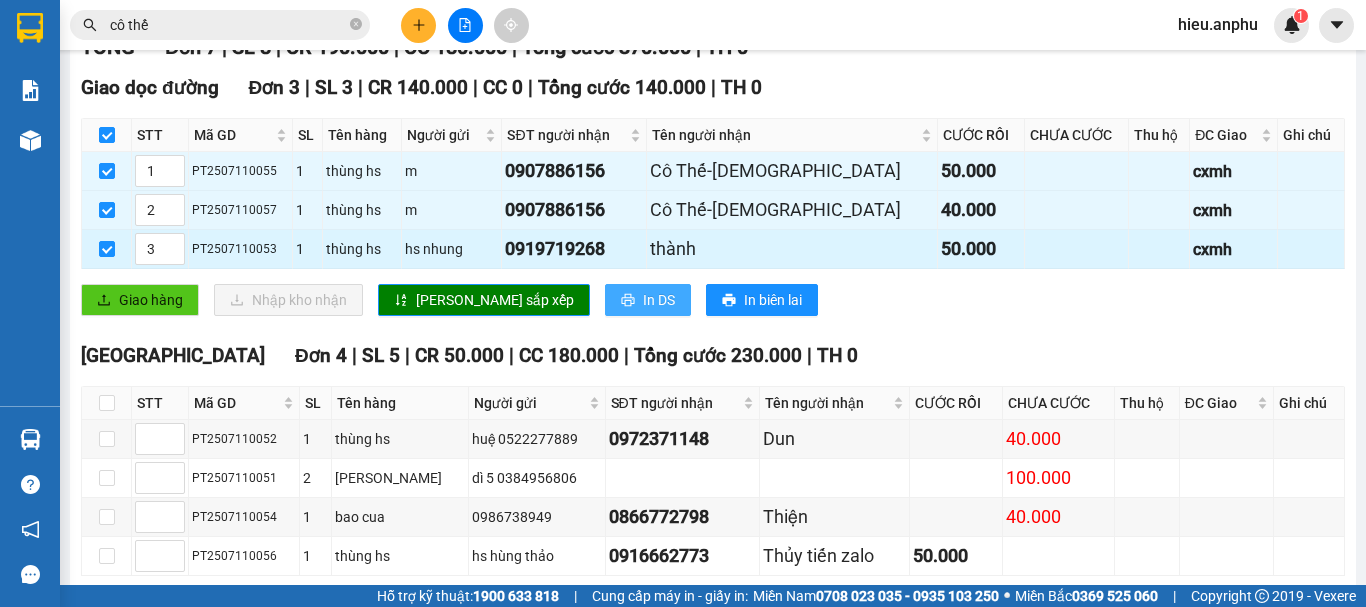 scroll, scrollTop: 0, scrollLeft: 0, axis: both 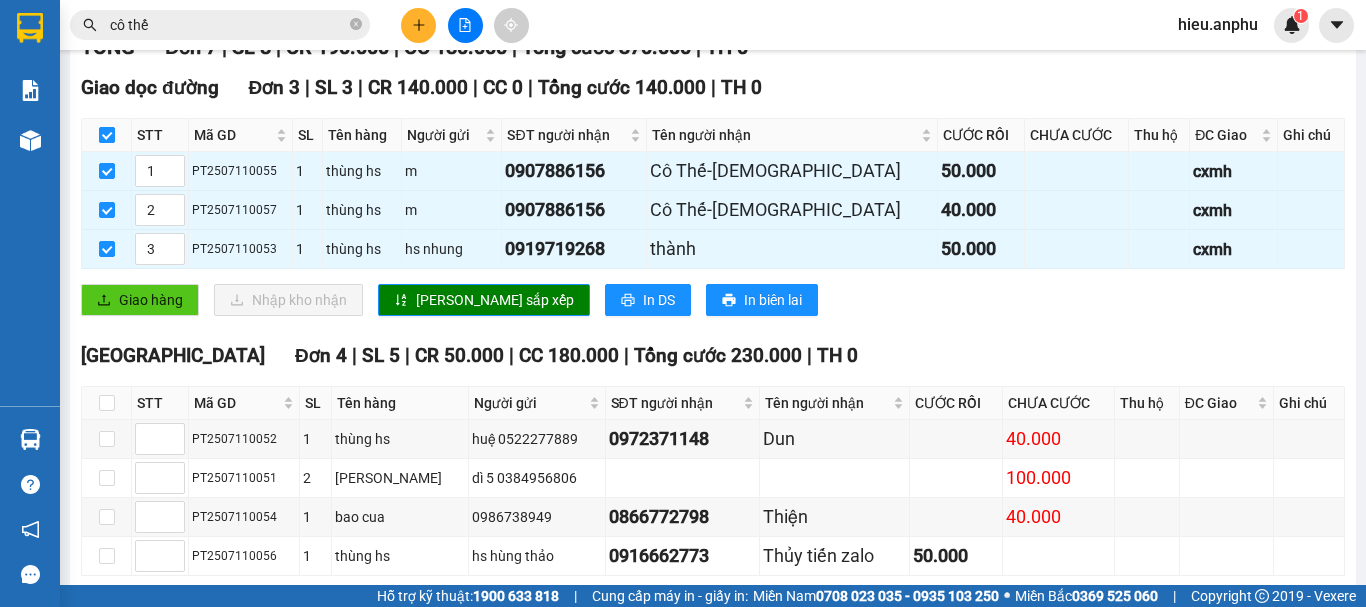 click at bounding box center [107, 135] 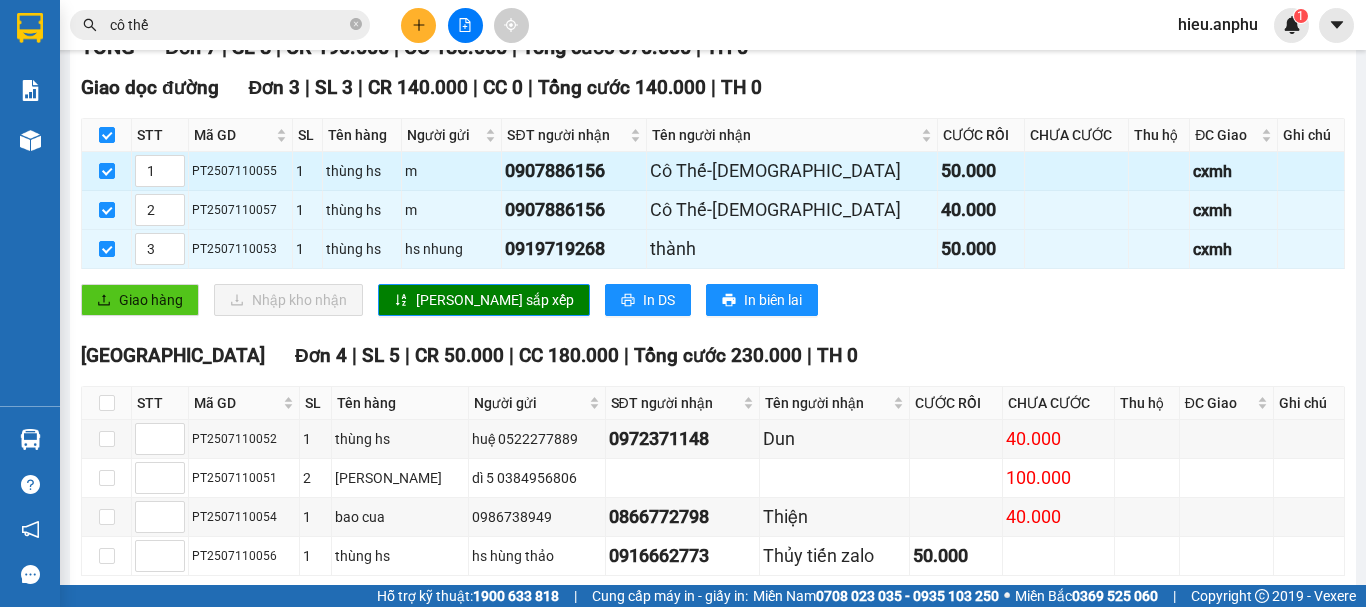 checkbox on "false" 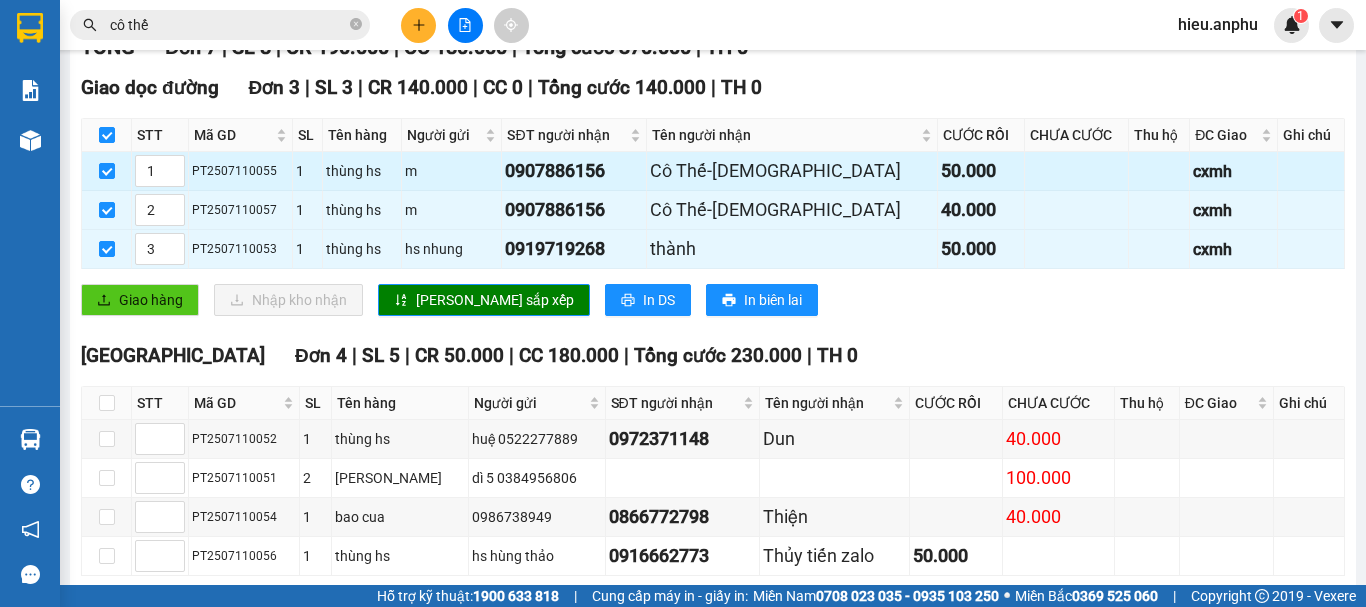 checkbox on "false" 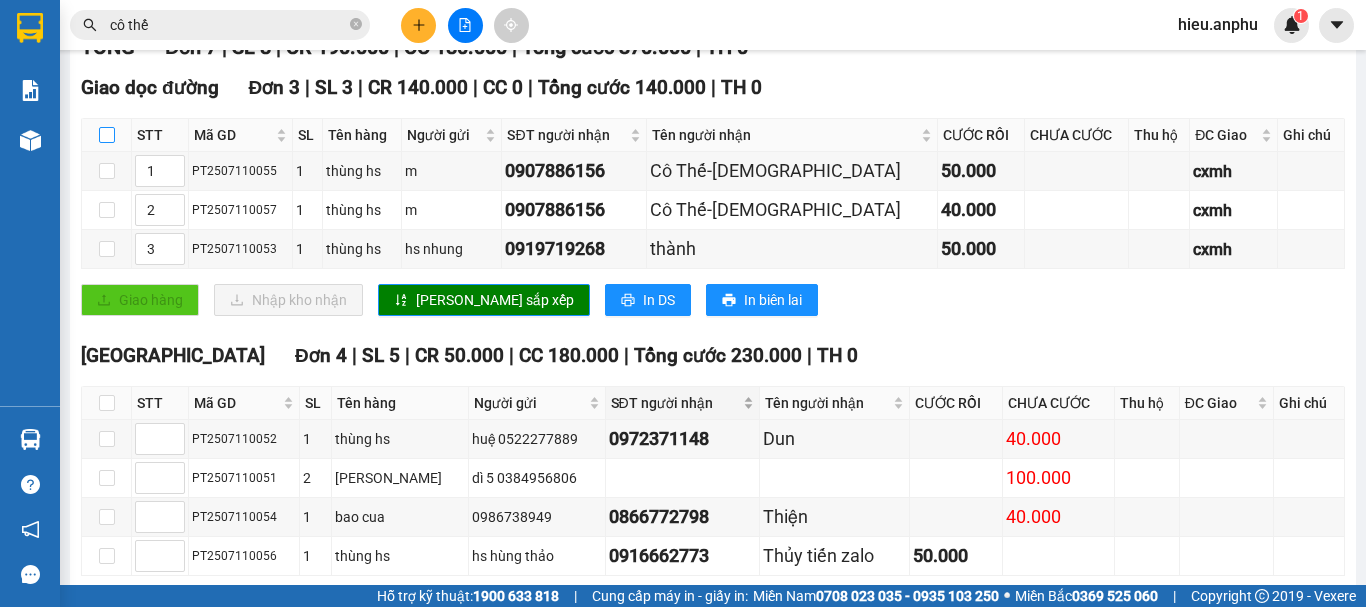 scroll, scrollTop: 416, scrollLeft: 0, axis: vertical 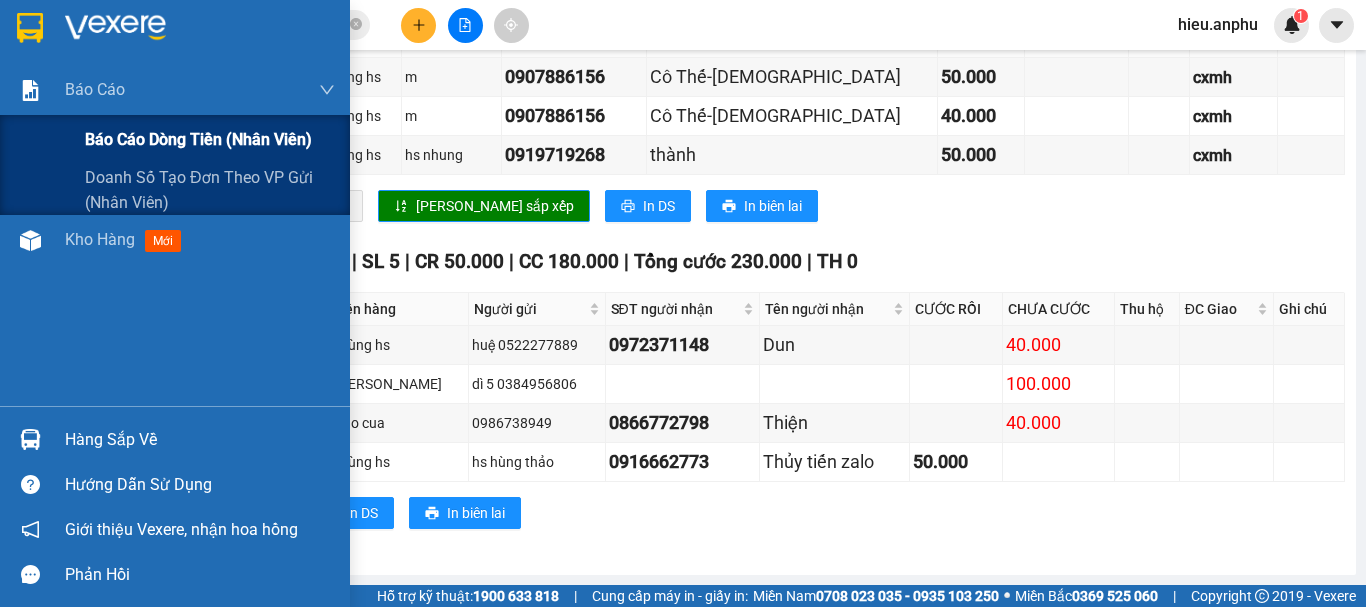 click on "Báo cáo dòng tiền (nhân viên)" at bounding box center [210, 140] 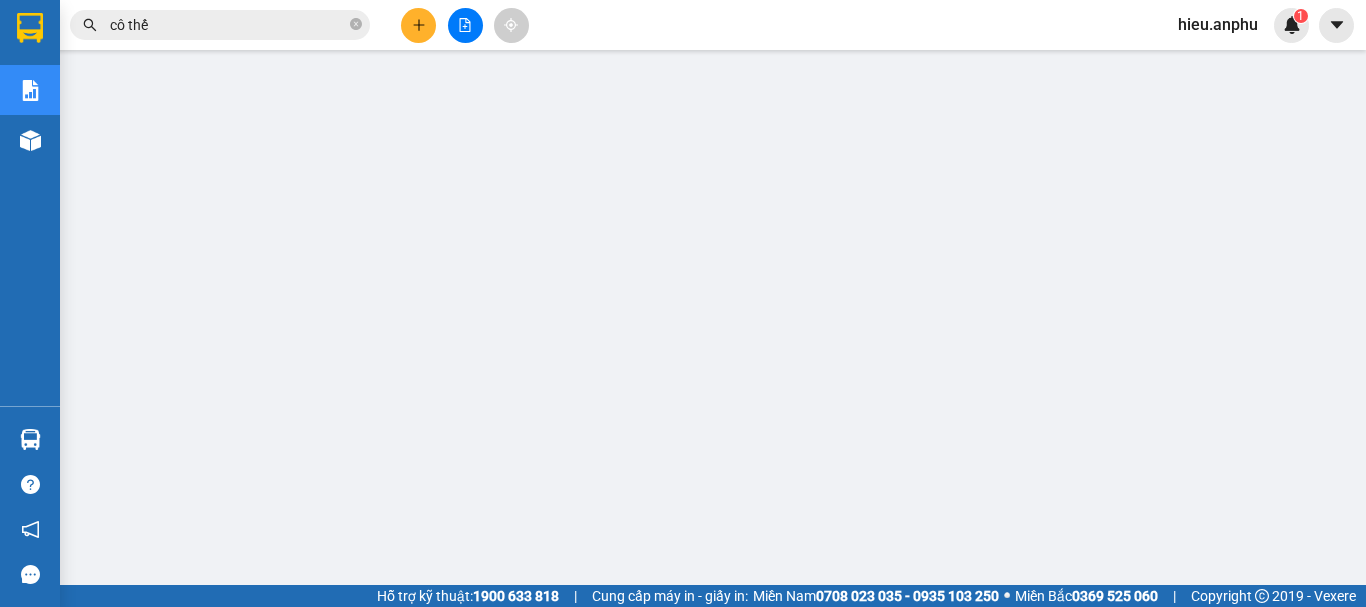 scroll, scrollTop: 0, scrollLeft: 0, axis: both 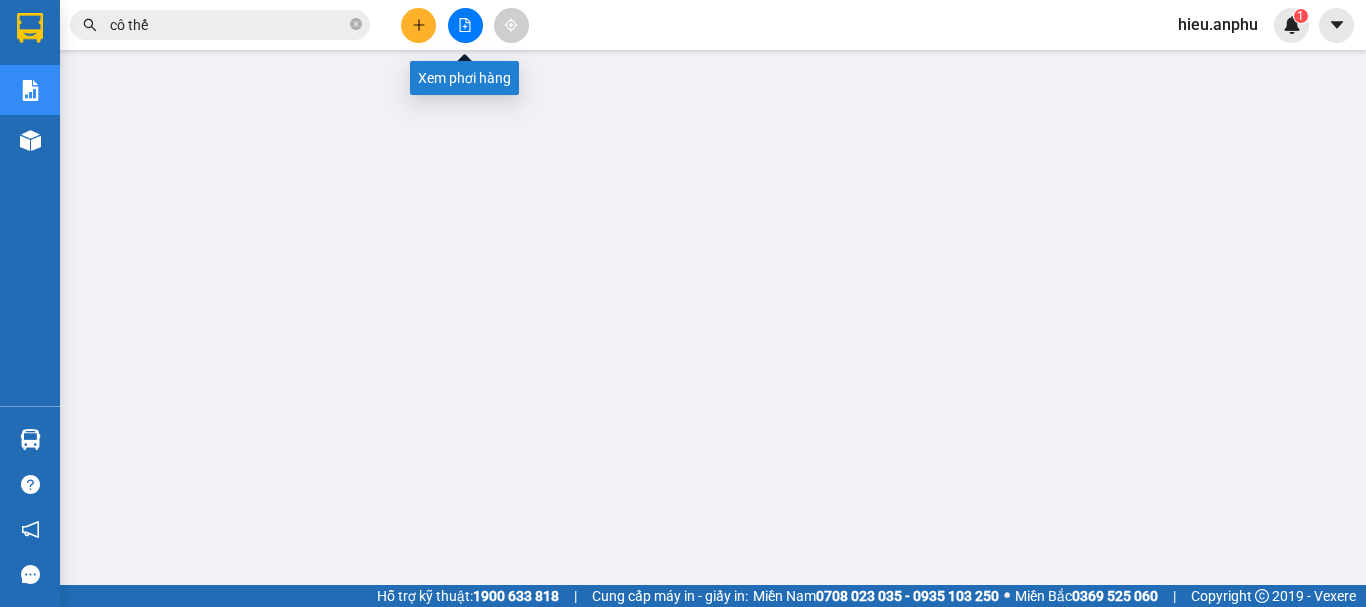 click 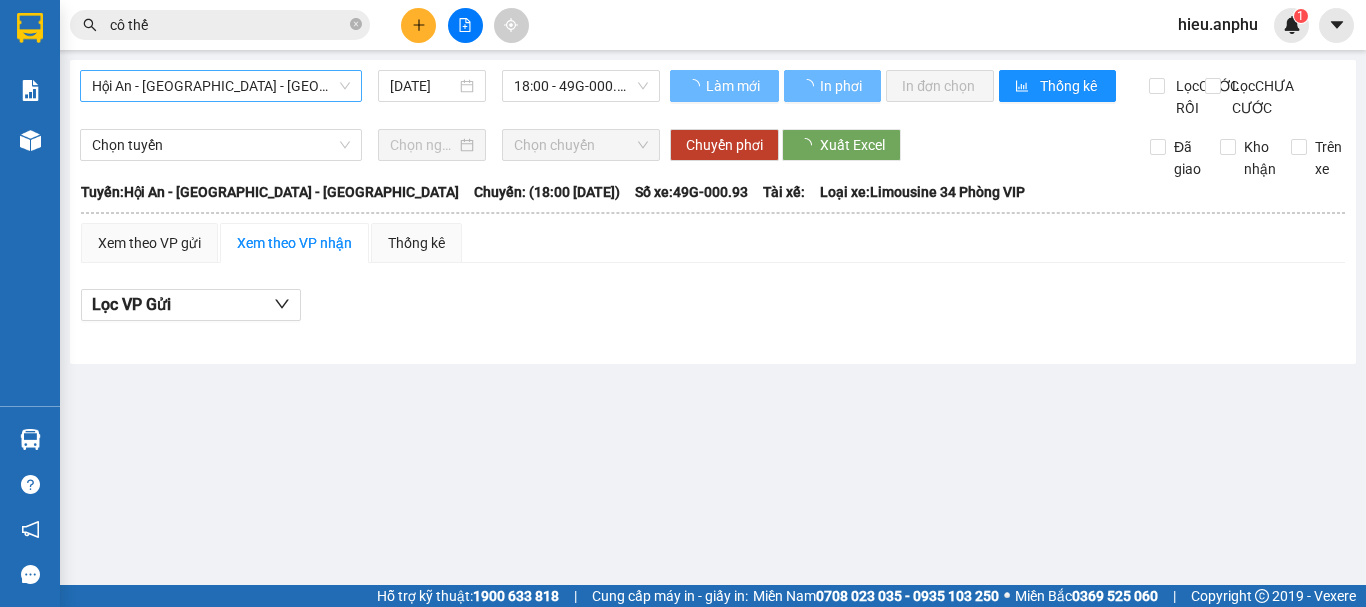 click on "Hội An - [GEOGRAPHIC_DATA] - [GEOGRAPHIC_DATA]" at bounding box center (221, 86) 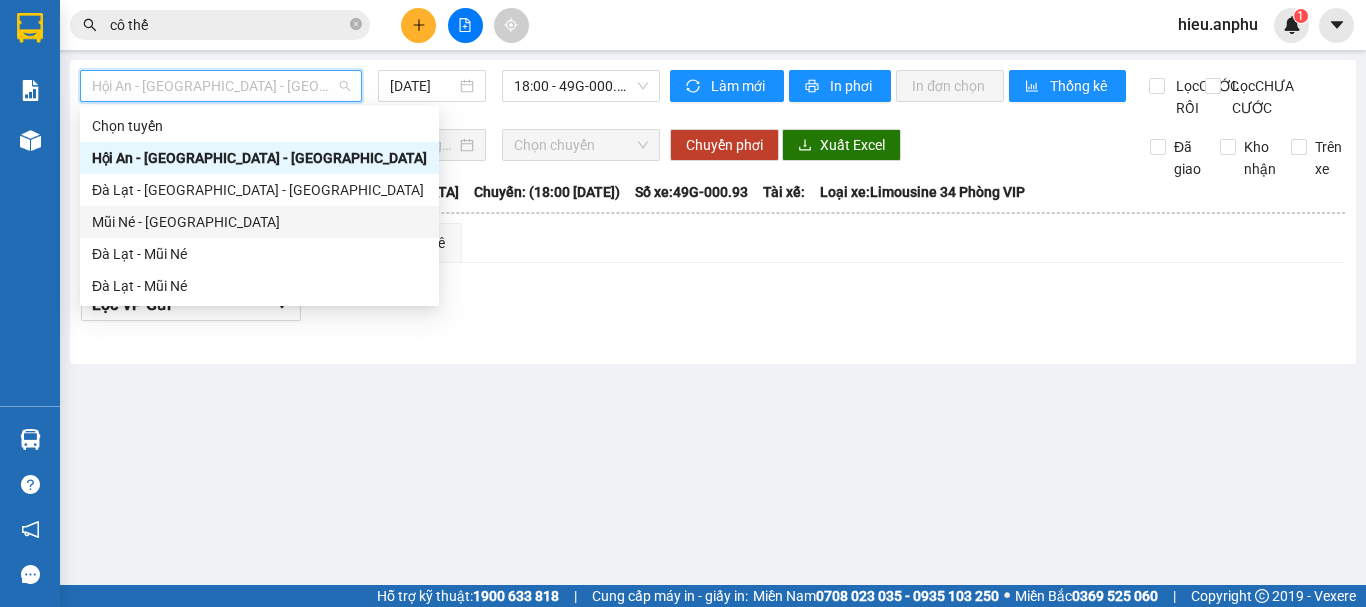 drag, startPoint x: 124, startPoint y: 216, endPoint x: 118, endPoint y: 193, distance: 23.769728 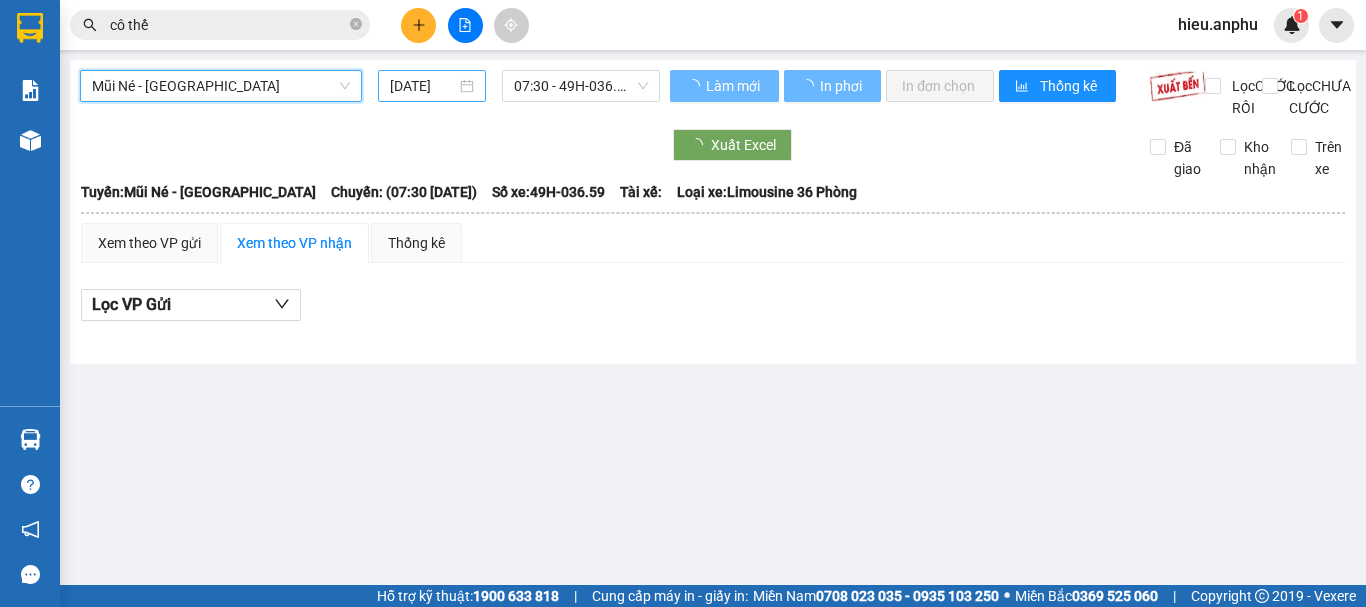 click on "[DATE]" at bounding box center [423, 86] 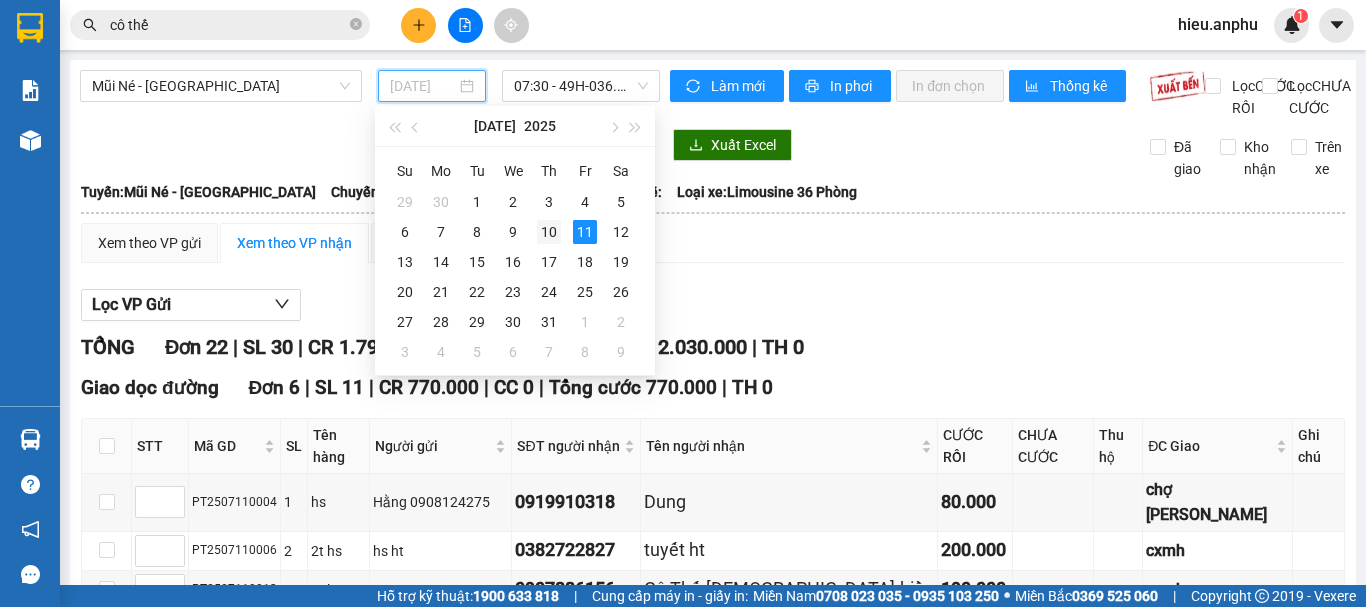drag, startPoint x: 553, startPoint y: 236, endPoint x: 555, endPoint y: 119, distance: 117.01709 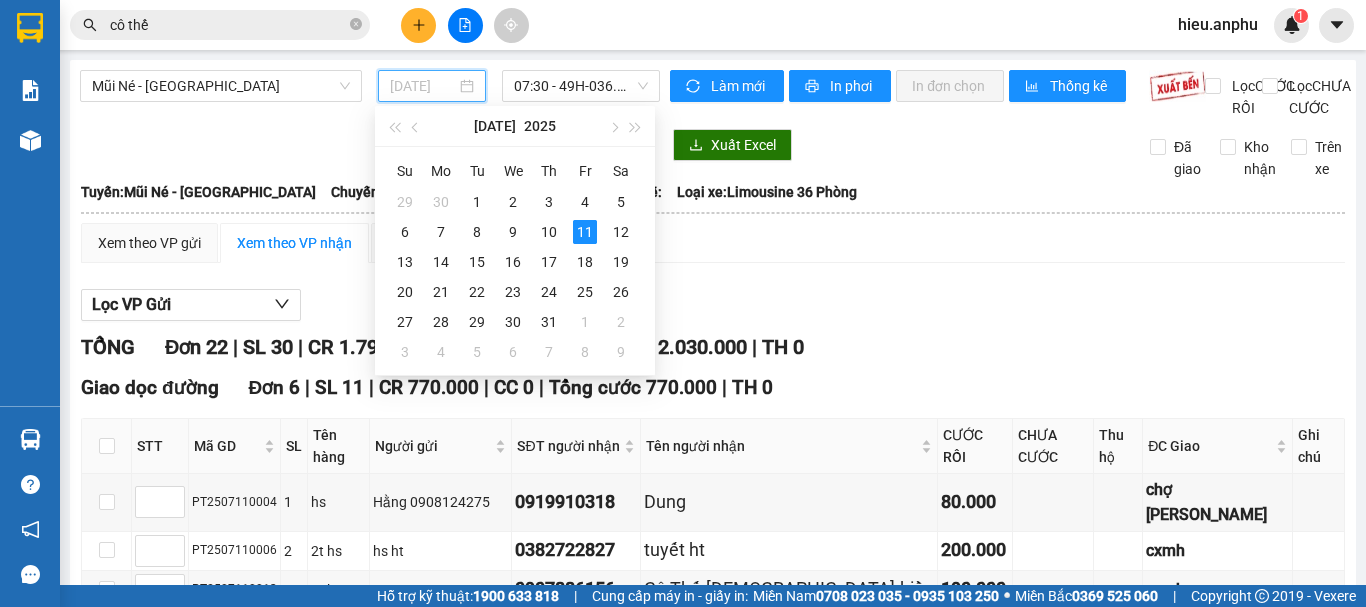 click on "10" at bounding box center [549, 232] 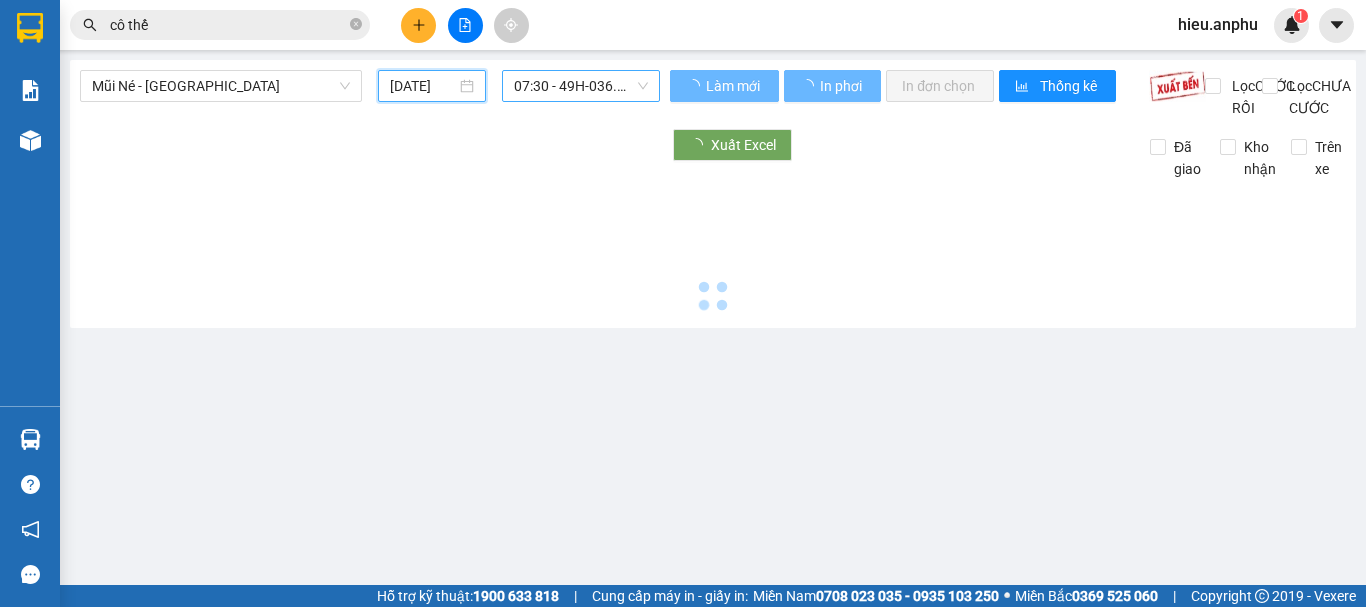 click on "07:30     - 49H-036.59" at bounding box center [581, 86] 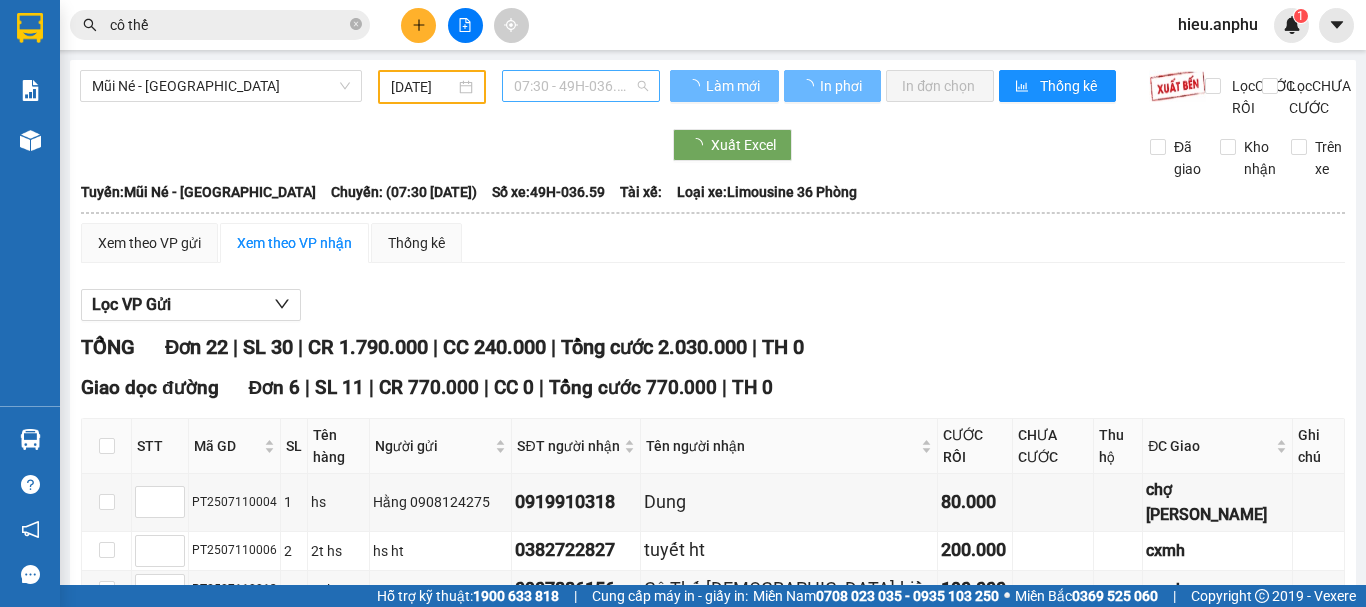 type on "[DATE]" 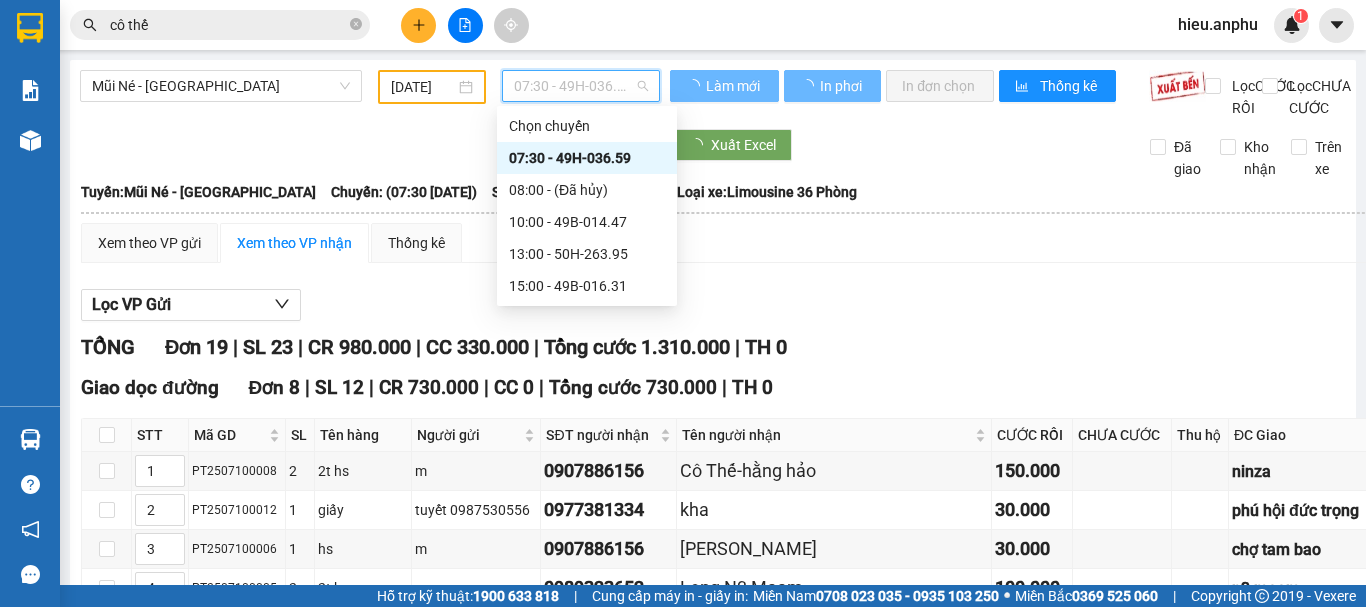 click on "07:30     - 49H-036.59" at bounding box center (587, 158) 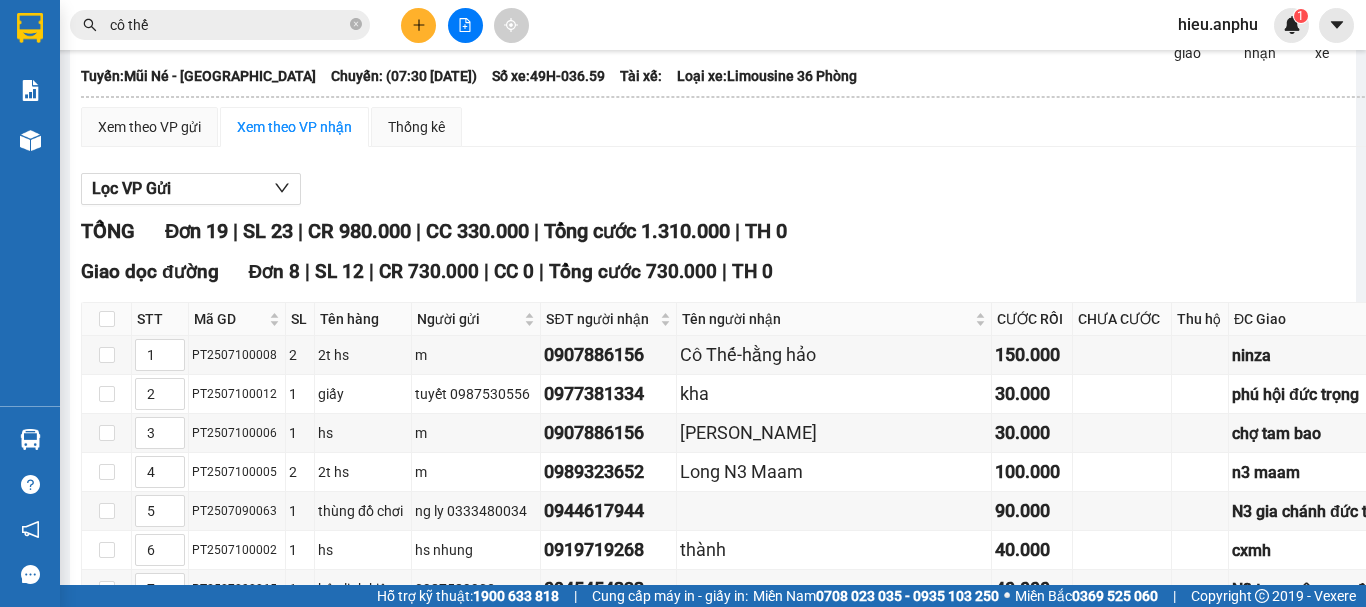 scroll, scrollTop: 0, scrollLeft: 0, axis: both 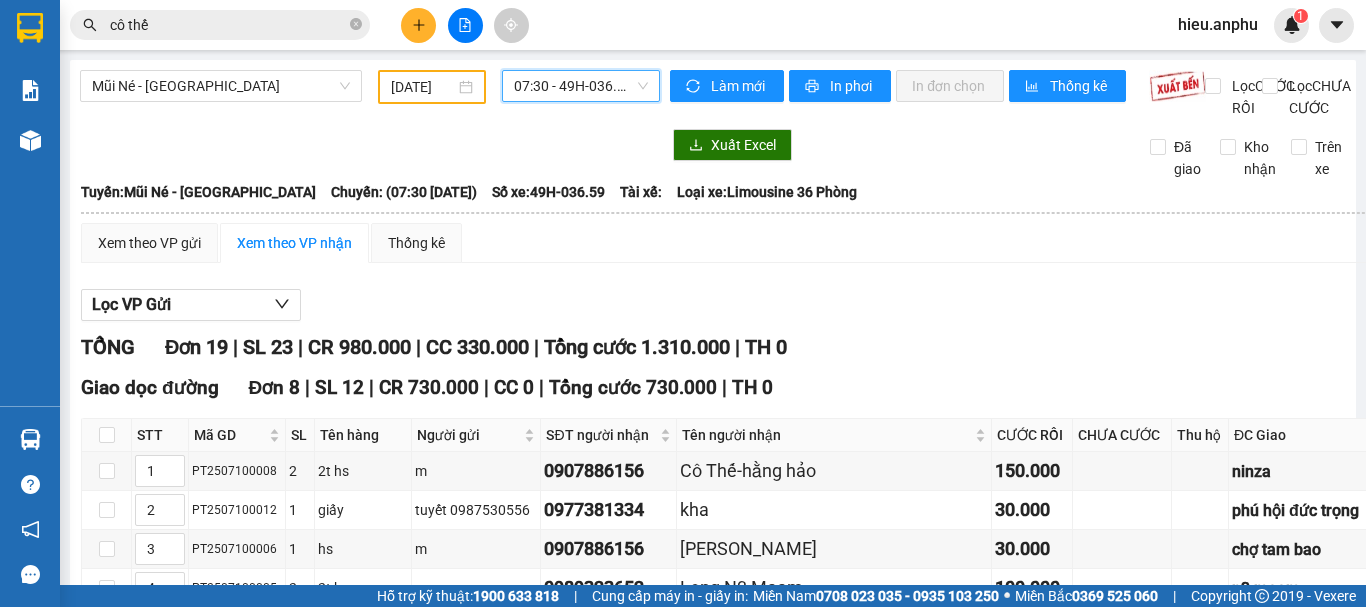 click on "07:30     - 49H-036.59" at bounding box center (581, 86) 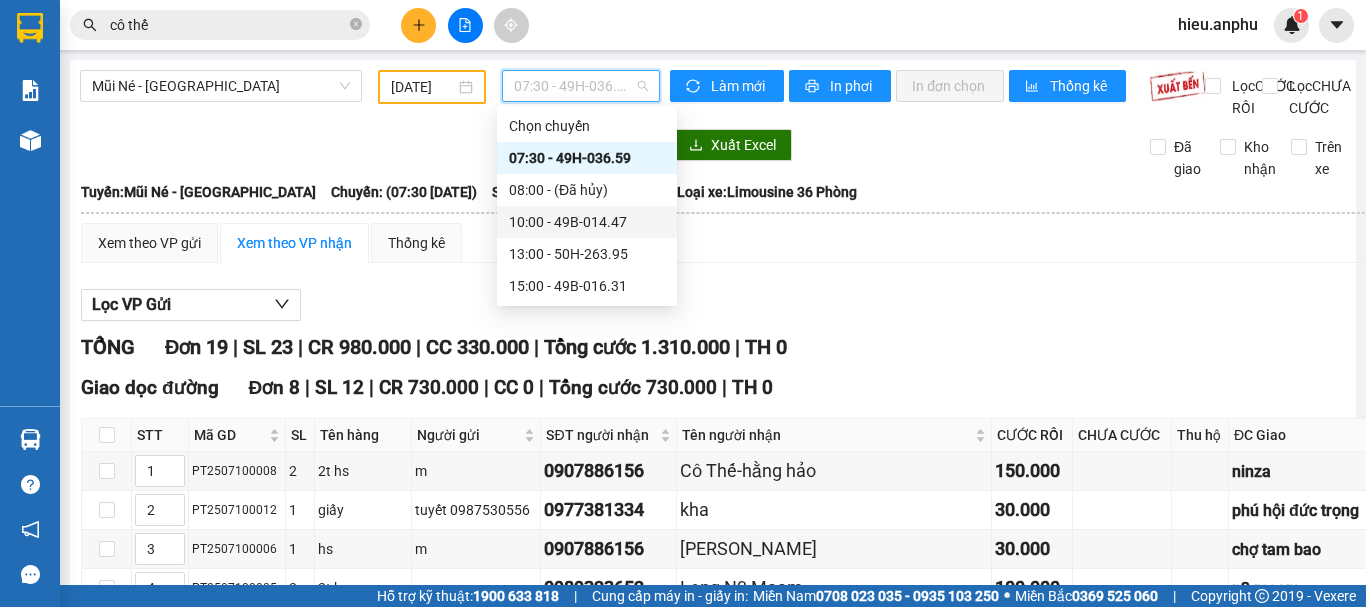click on "10:00     - 49B-014.47" at bounding box center [587, 222] 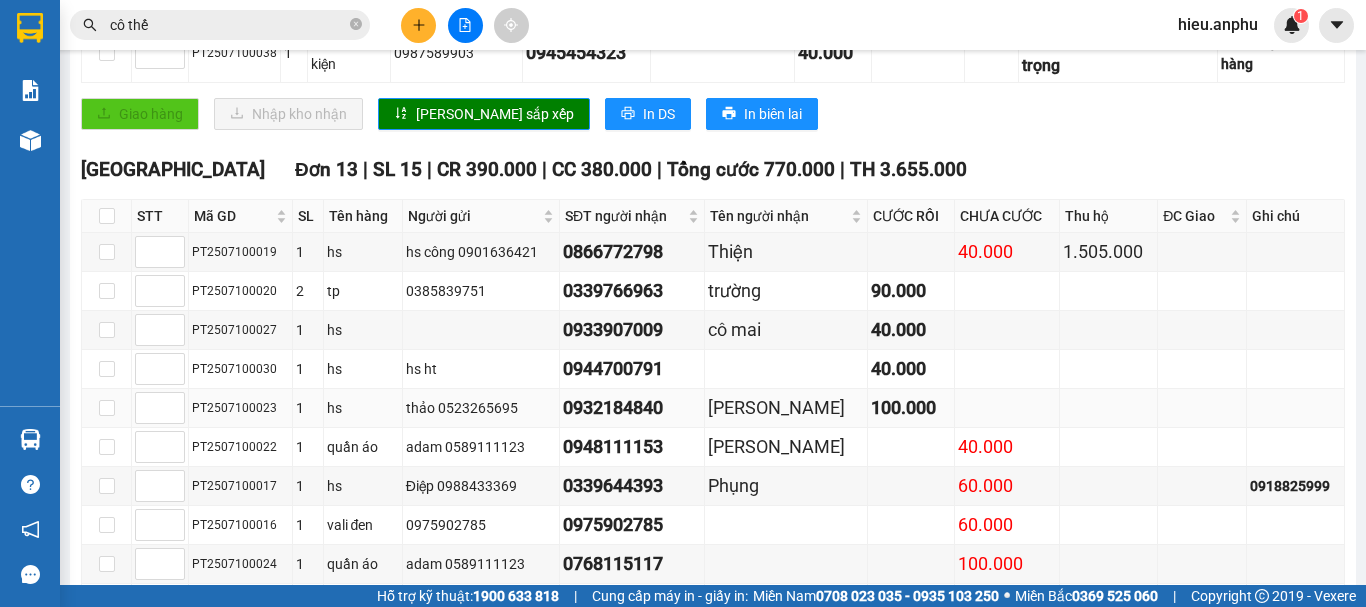 scroll, scrollTop: 900, scrollLeft: 0, axis: vertical 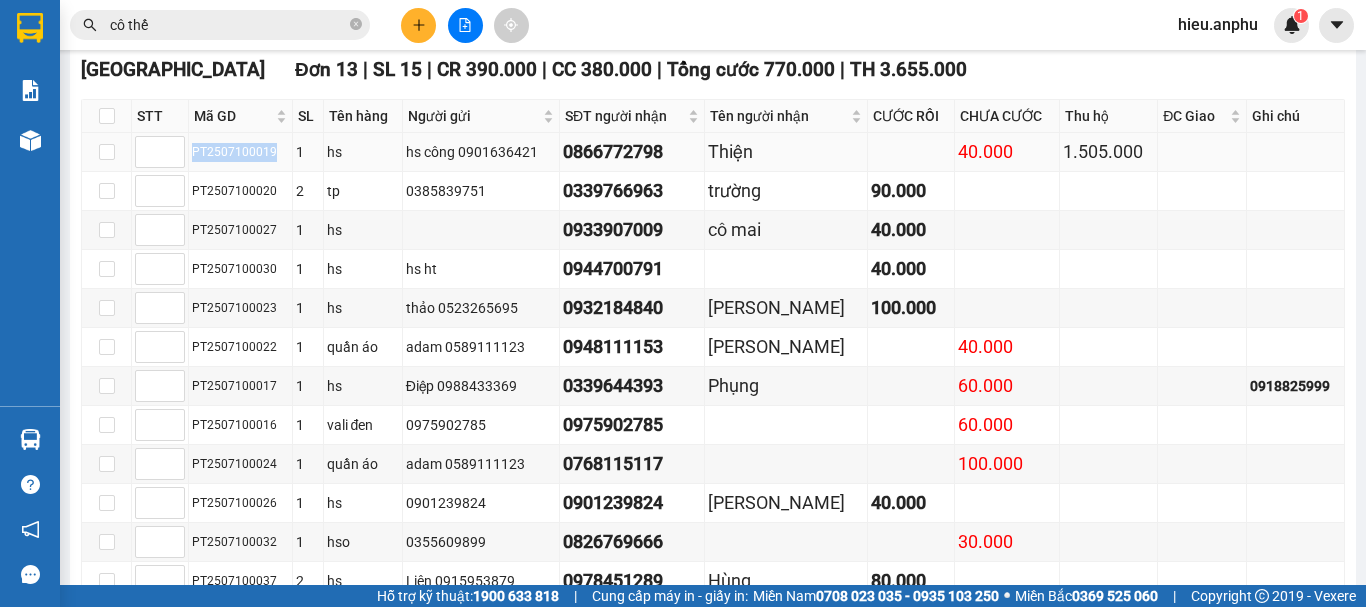 drag, startPoint x: 269, startPoint y: 175, endPoint x: 192, endPoint y: 176, distance: 77.00649 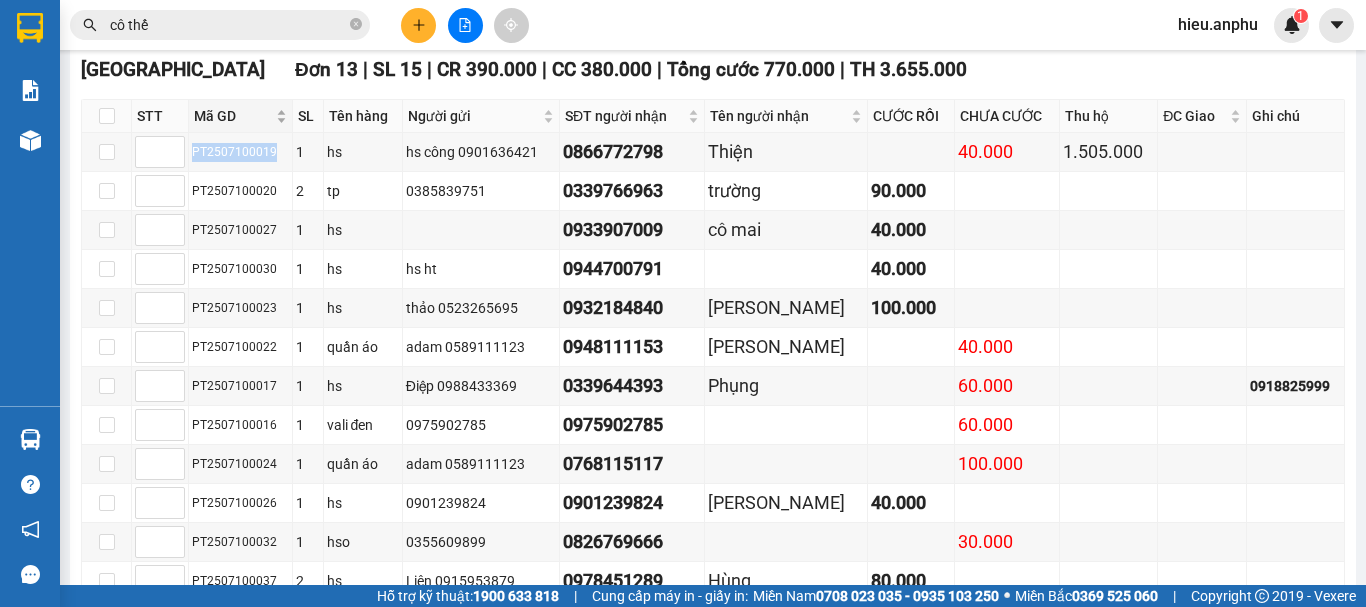 copy on "PT2507100019" 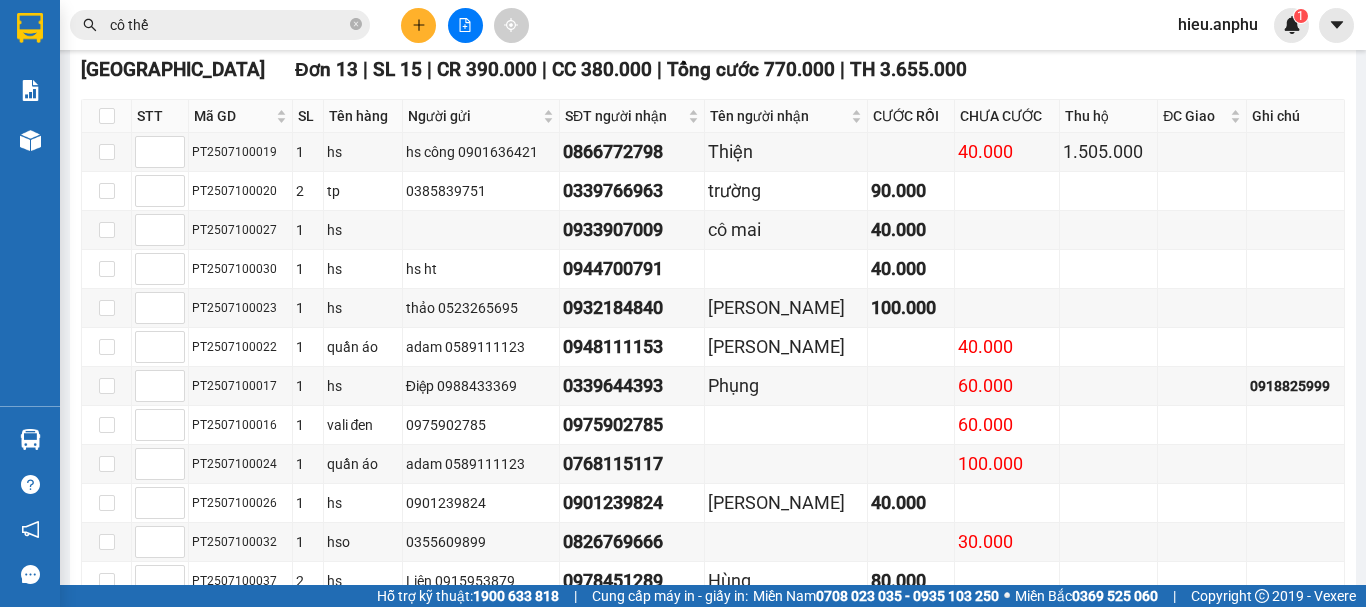 drag, startPoint x: 358, startPoint y: 22, endPoint x: 332, endPoint y: 24, distance: 26.076809 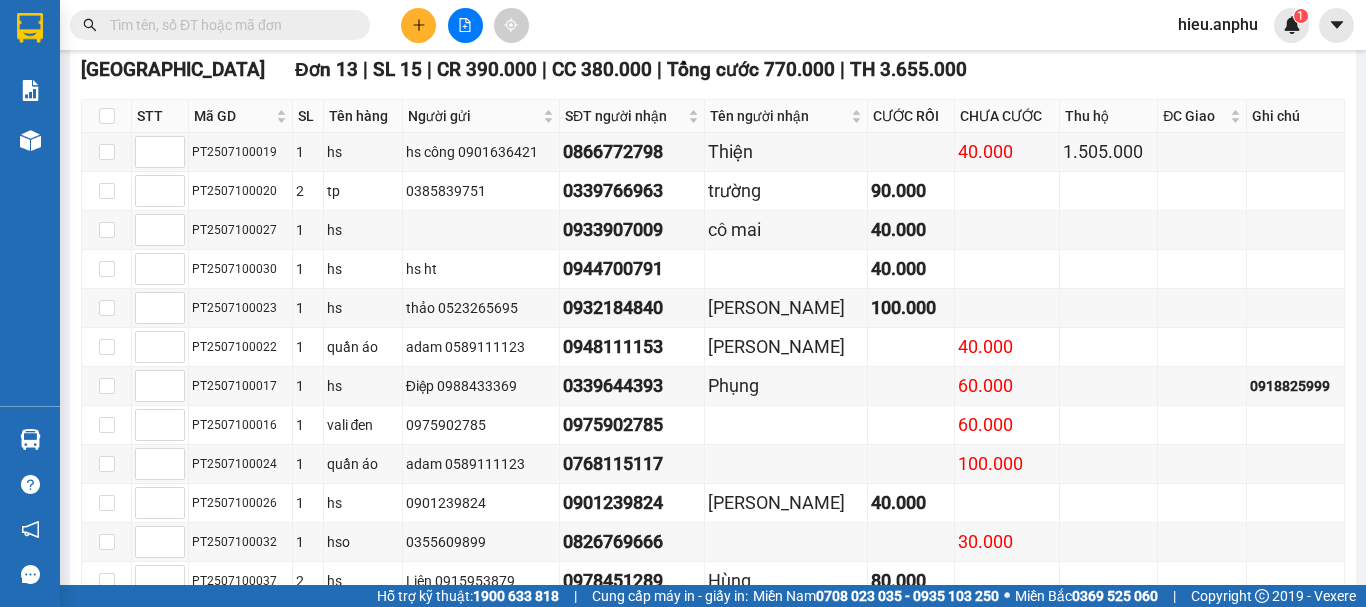 click at bounding box center (228, 25) 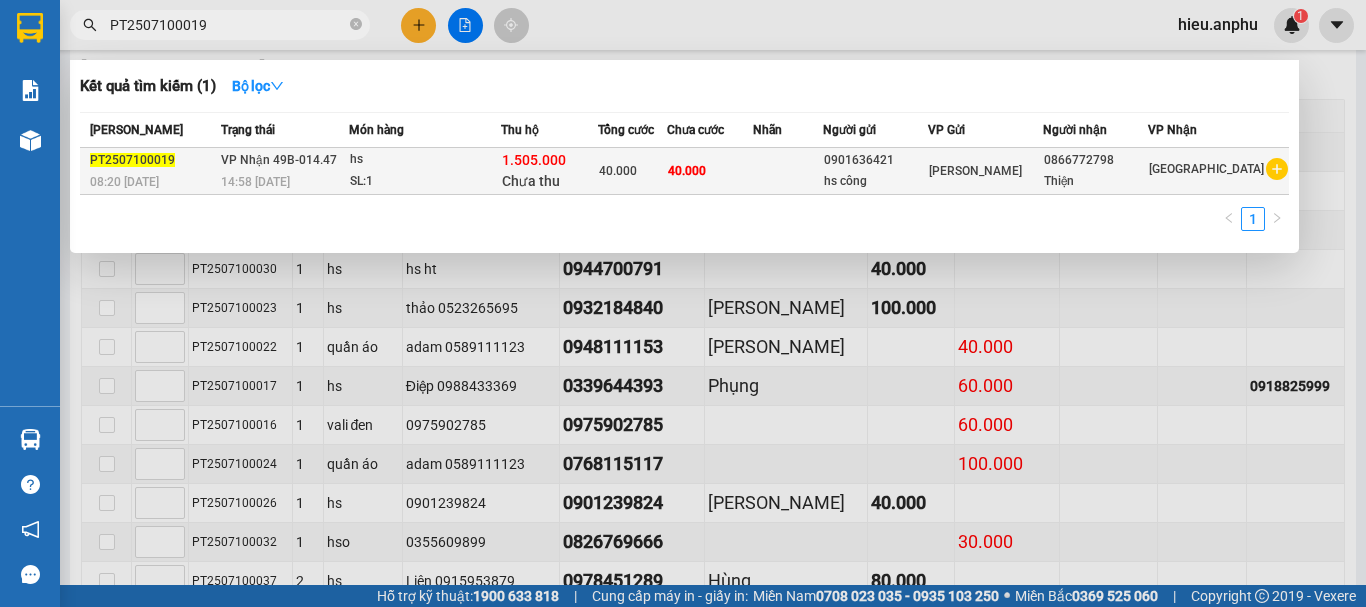 type on "PT2507100019" 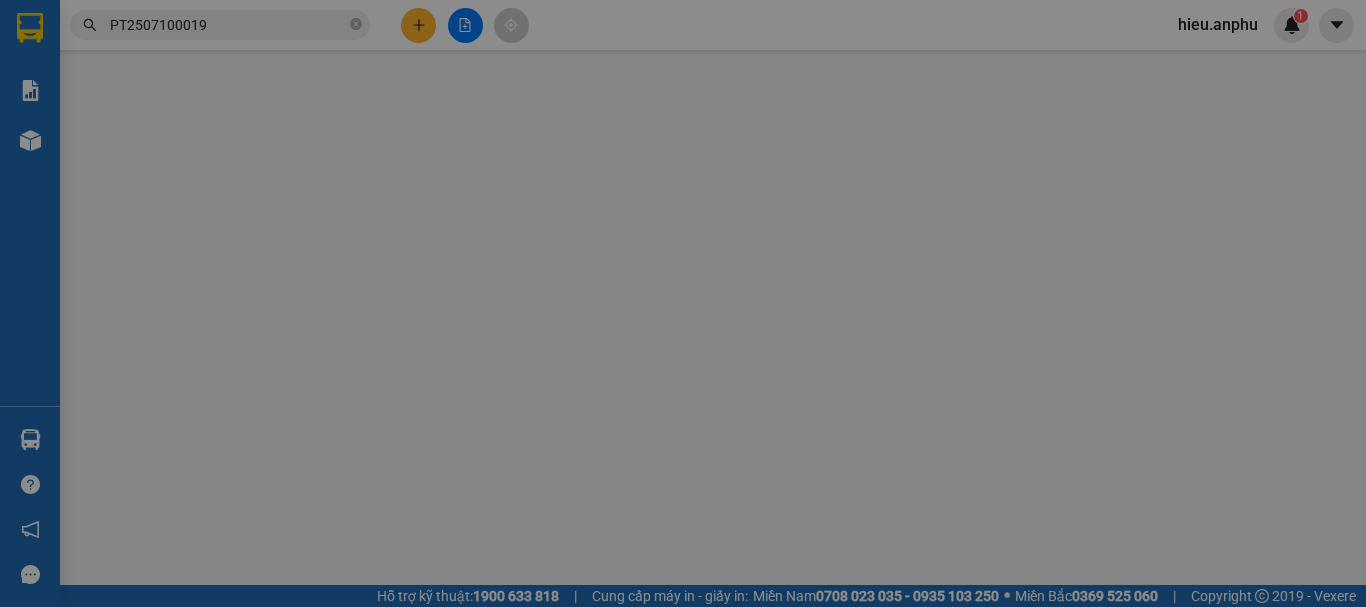 scroll, scrollTop: 0, scrollLeft: 0, axis: both 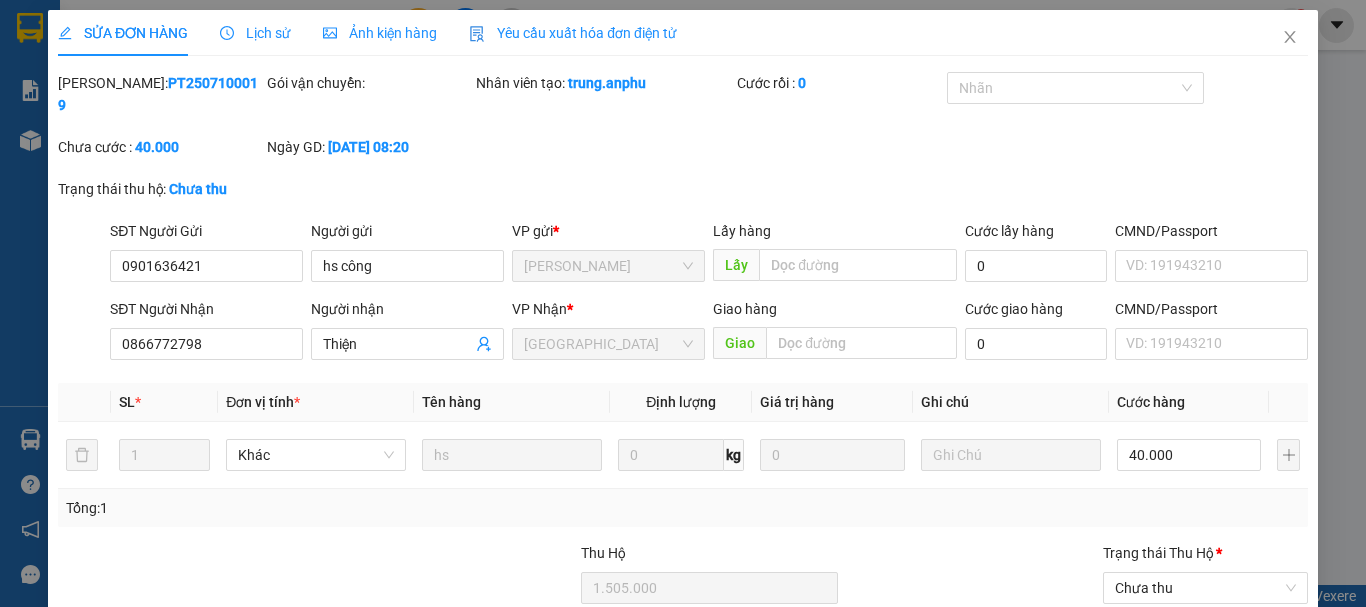 type on "0901636421" 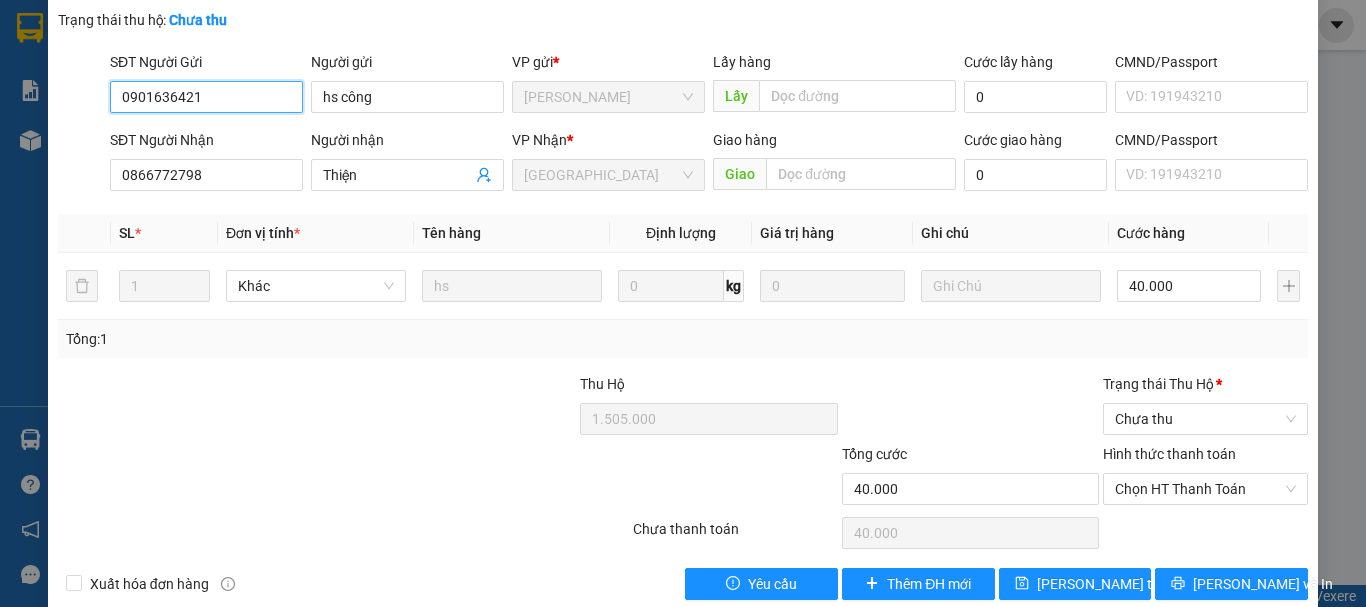 scroll, scrollTop: 179, scrollLeft: 0, axis: vertical 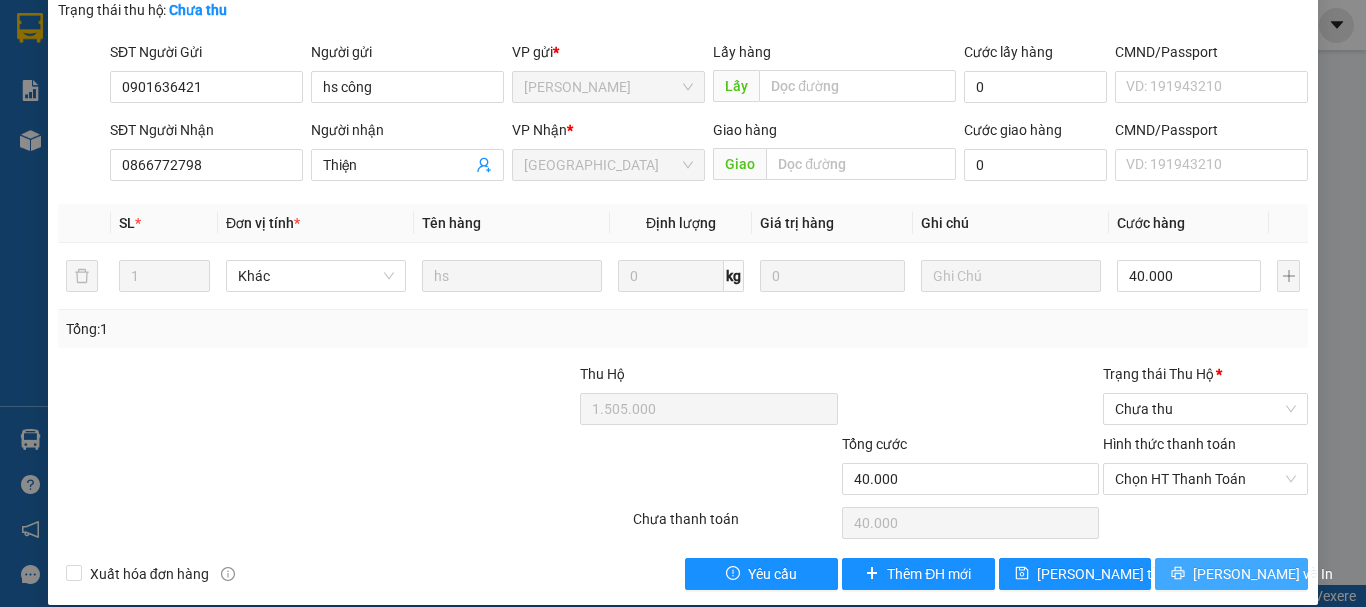 click on "[PERSON_NAME] và In" at bounding box center (1263, 574) 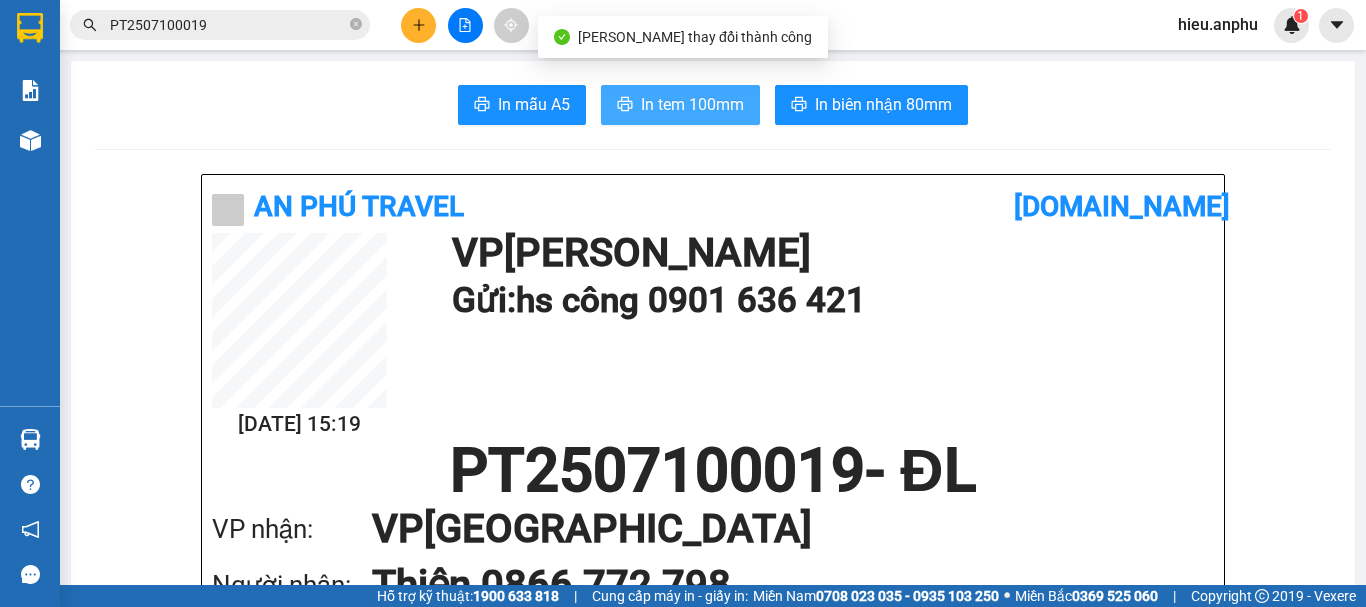click on "In tem 100mm" at bounding box center (692, 104) 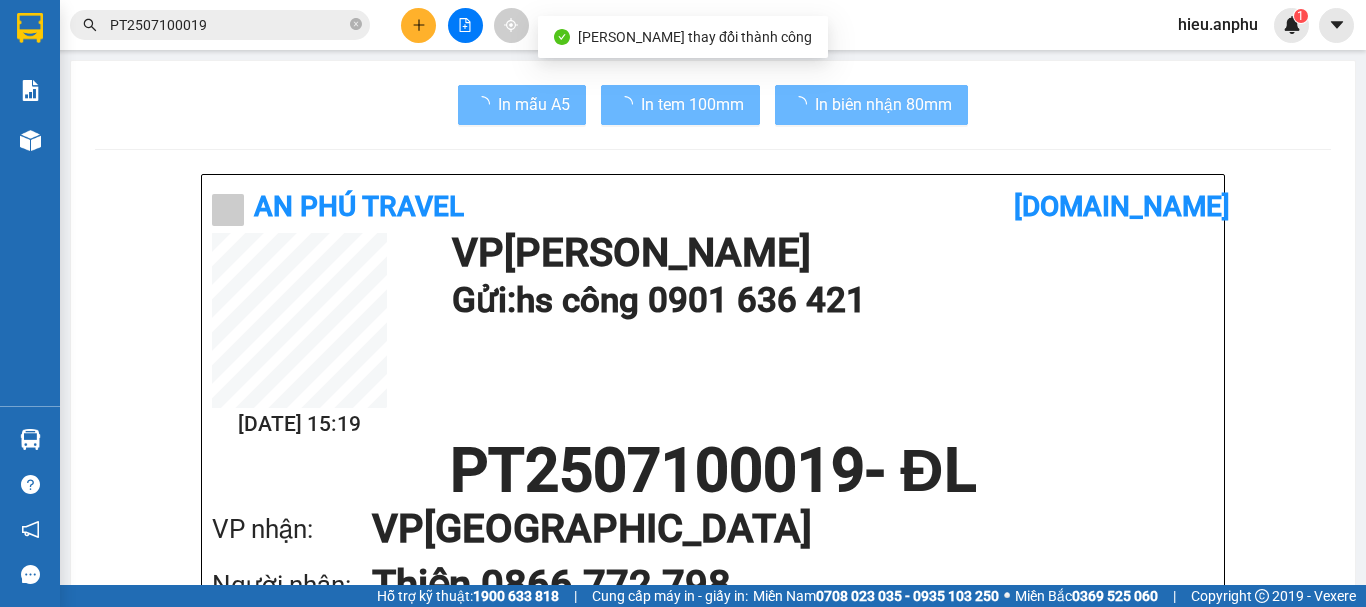 scroll, scrollTop: 0, scrollLeft: 0, axis: both 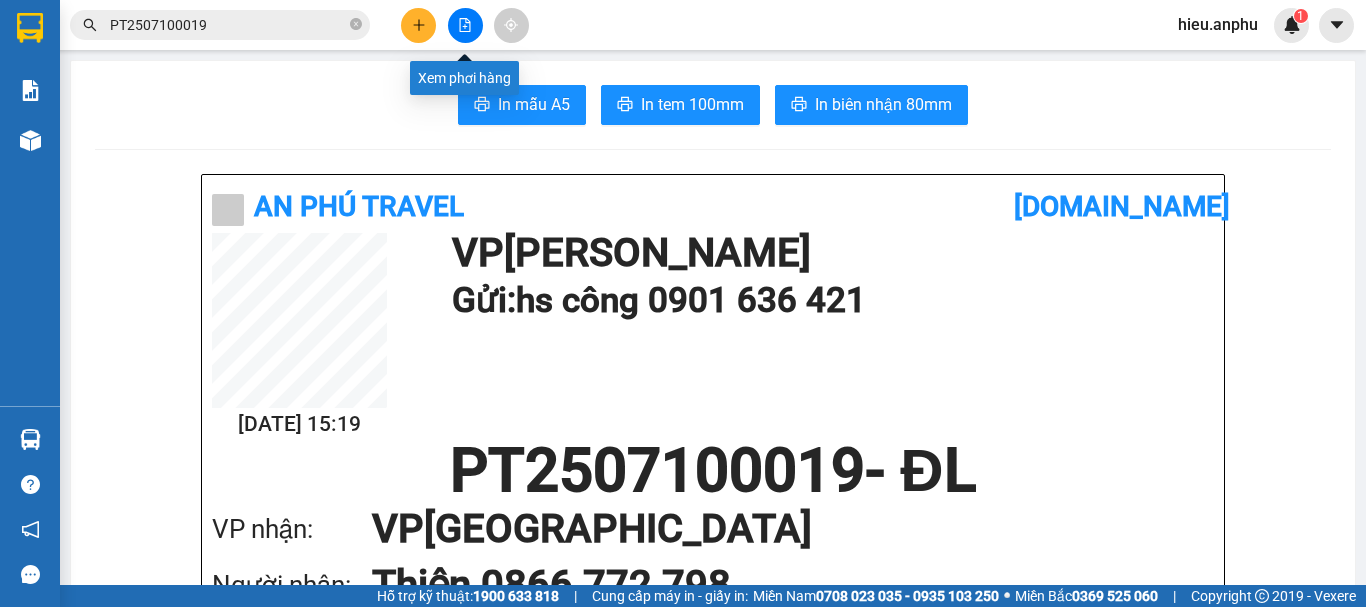 click at bounding box center [465, 25] 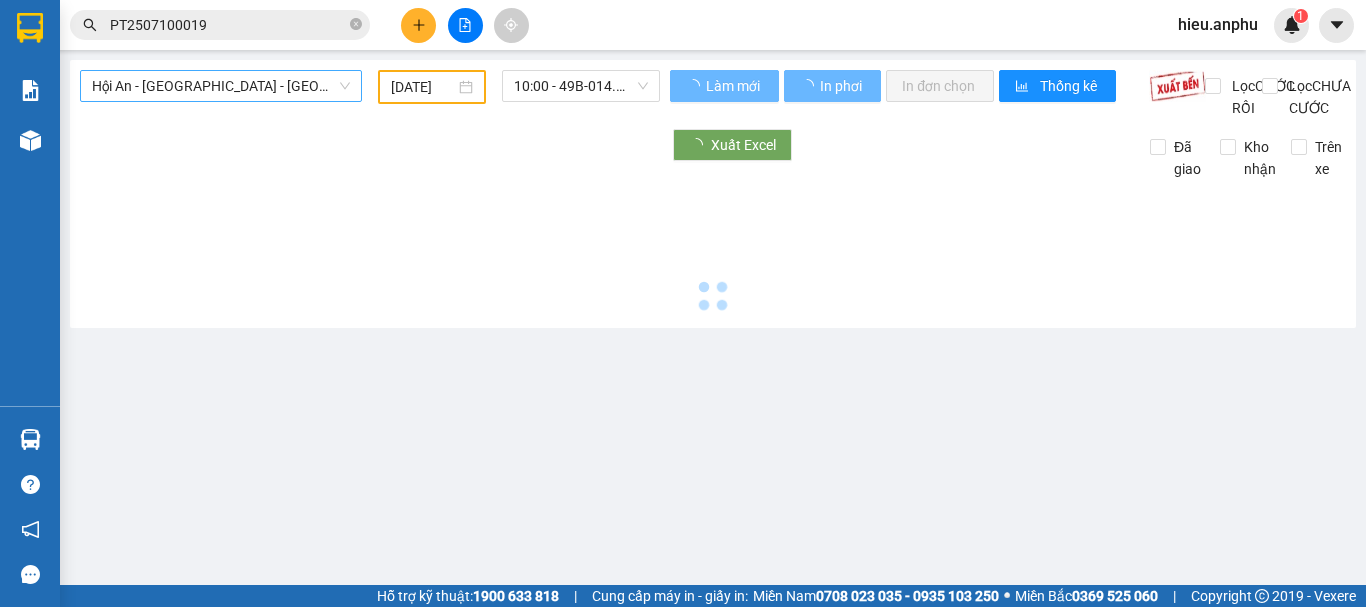 click on "Hội An - [GEOGRAPHIC_DATA] - [GEOGRAPHIC_DATA]" at bounding box center (221, 86) 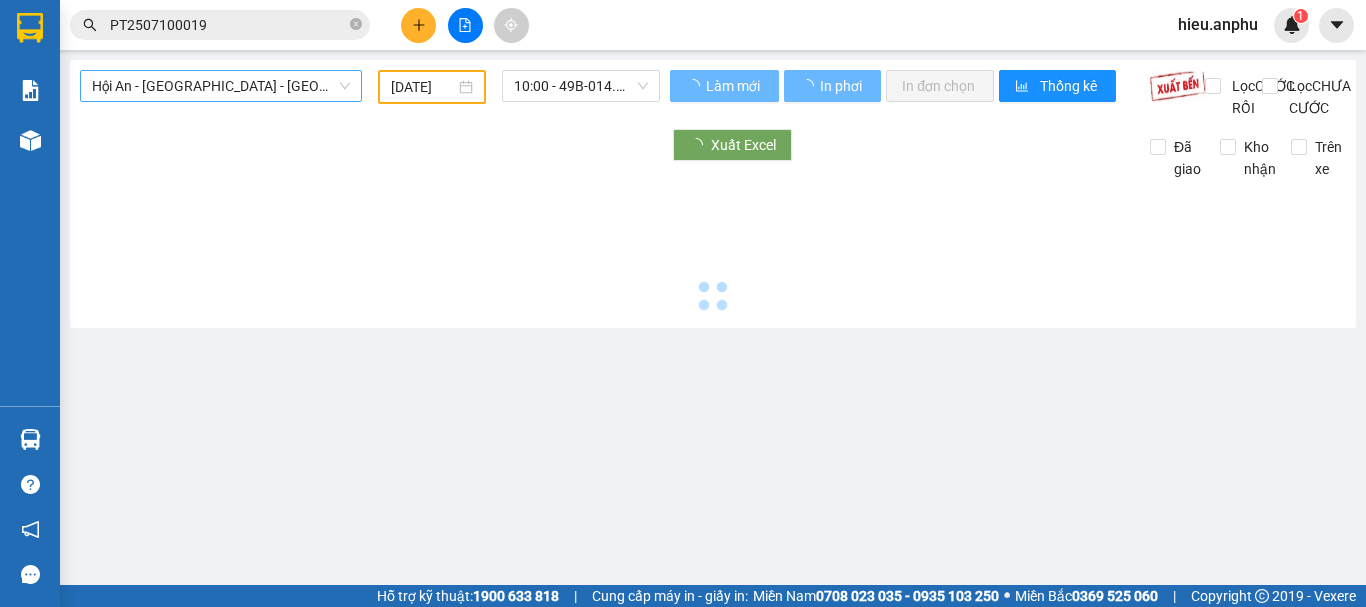 type on "[DATE]" 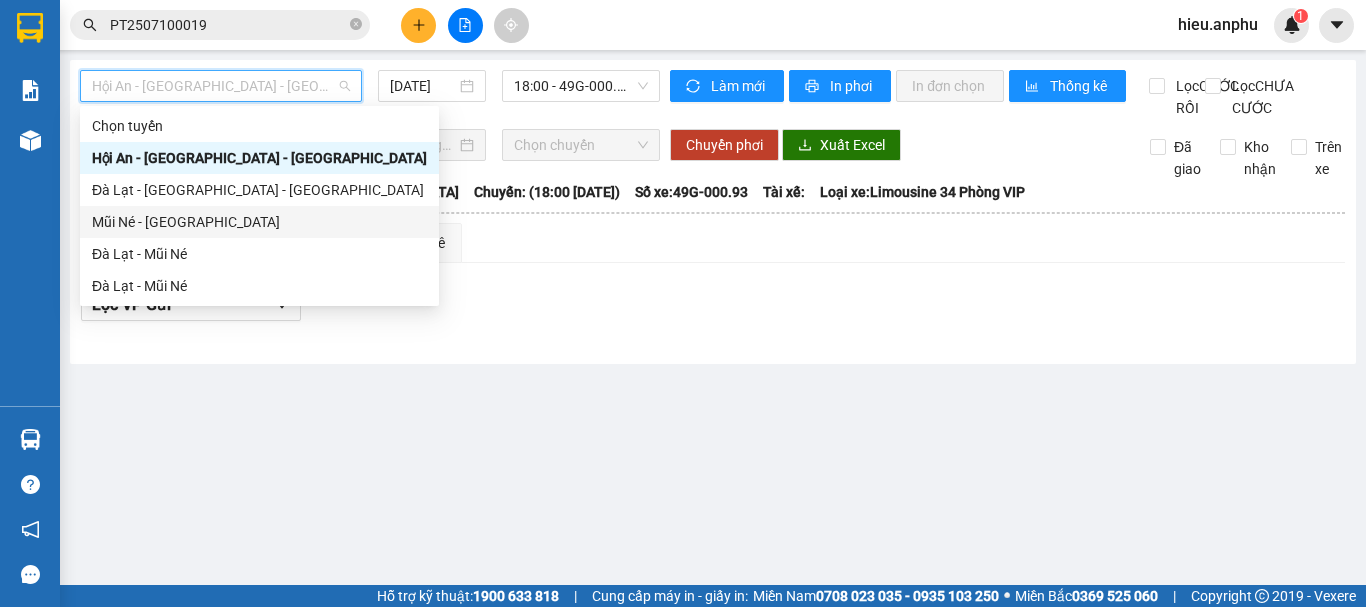 click on "Mũi Né - [GEOGRAPHIC_DATA]" at bounding box center [259, 222] 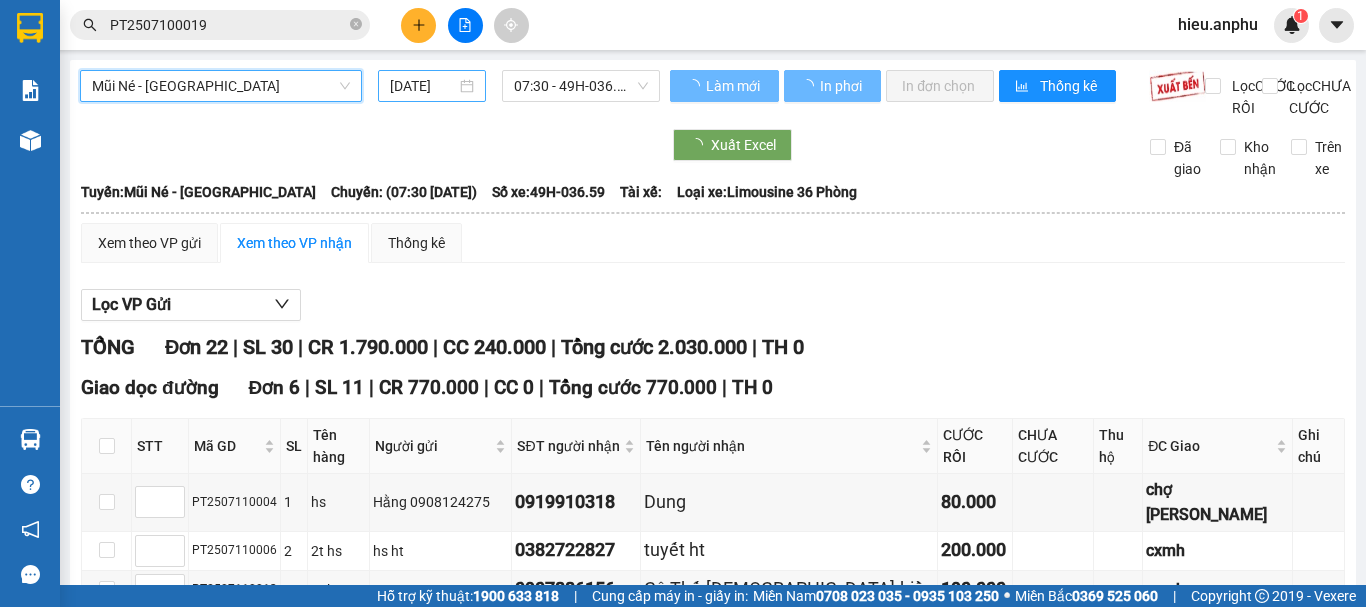 click on "[DATE]" at bounding box center [423, 86] 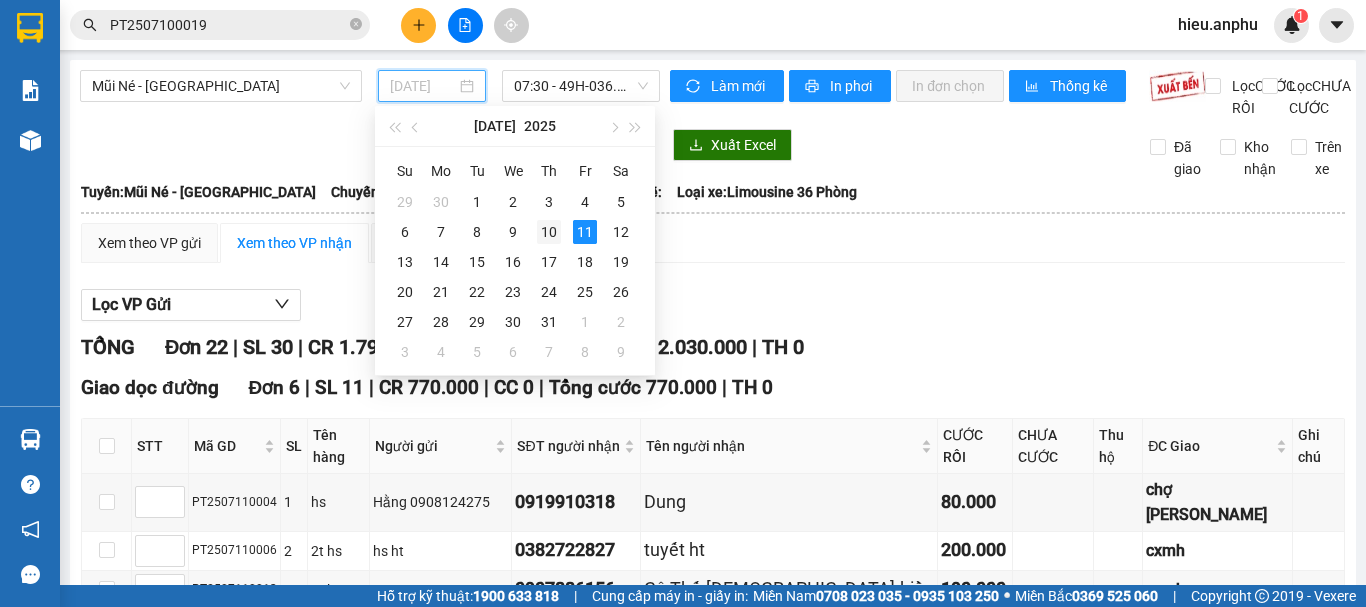 click on "10" at bounding box center [549, 232] 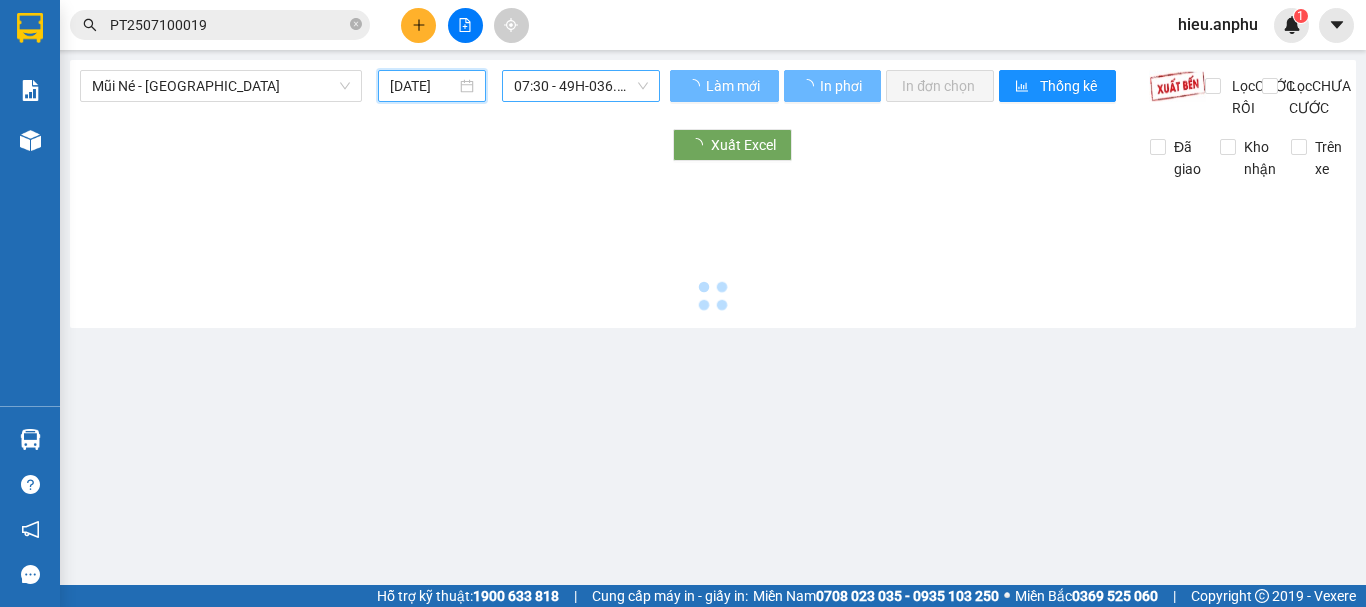 click on "07:30     - 49H-036.59" at bounding box center [581, 86] 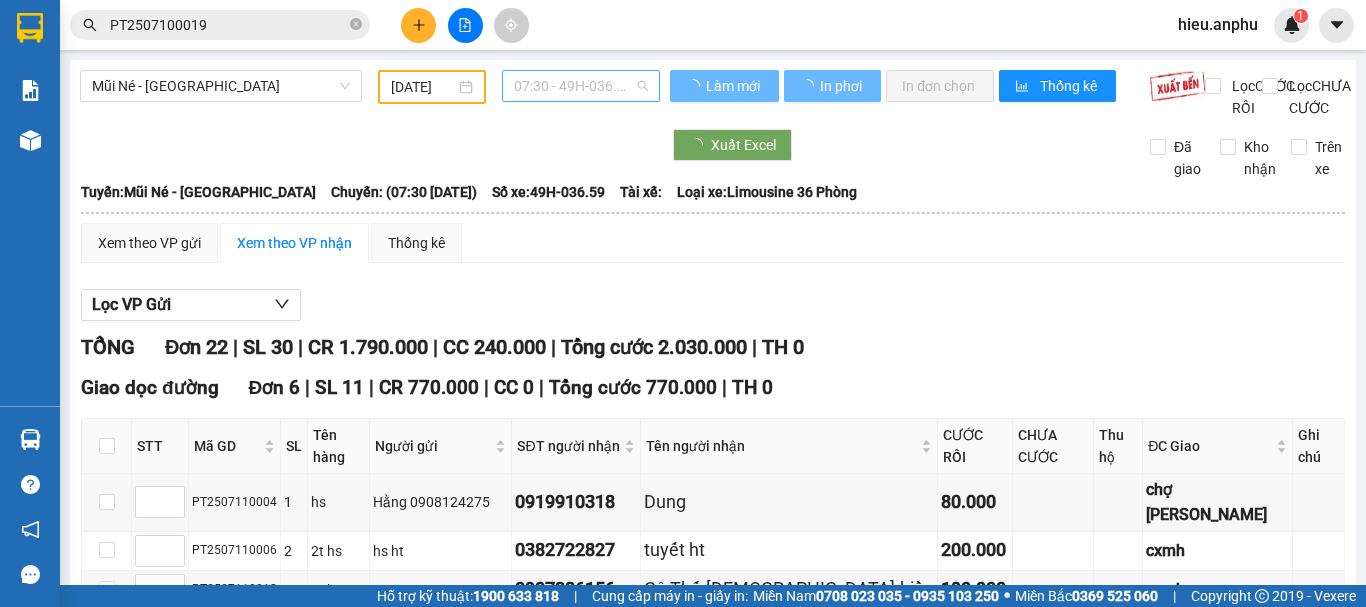 type on "[DATE]" 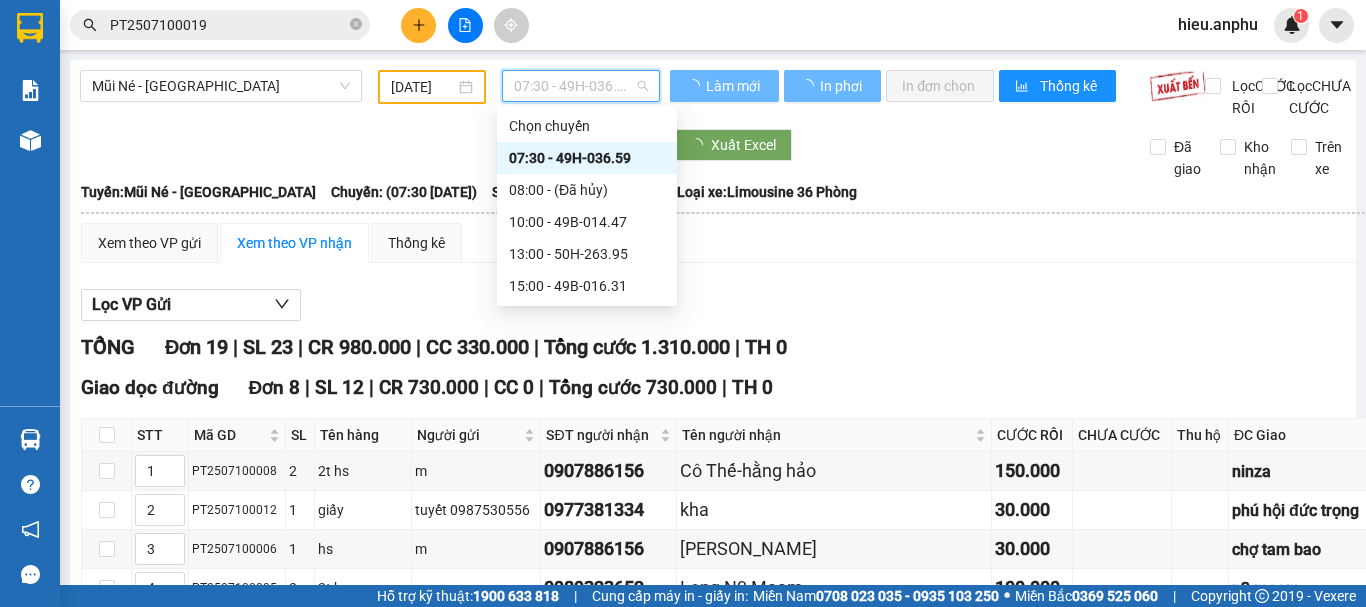 click on "07:30     - 49H-036.59" at bounding box center (581, 86) 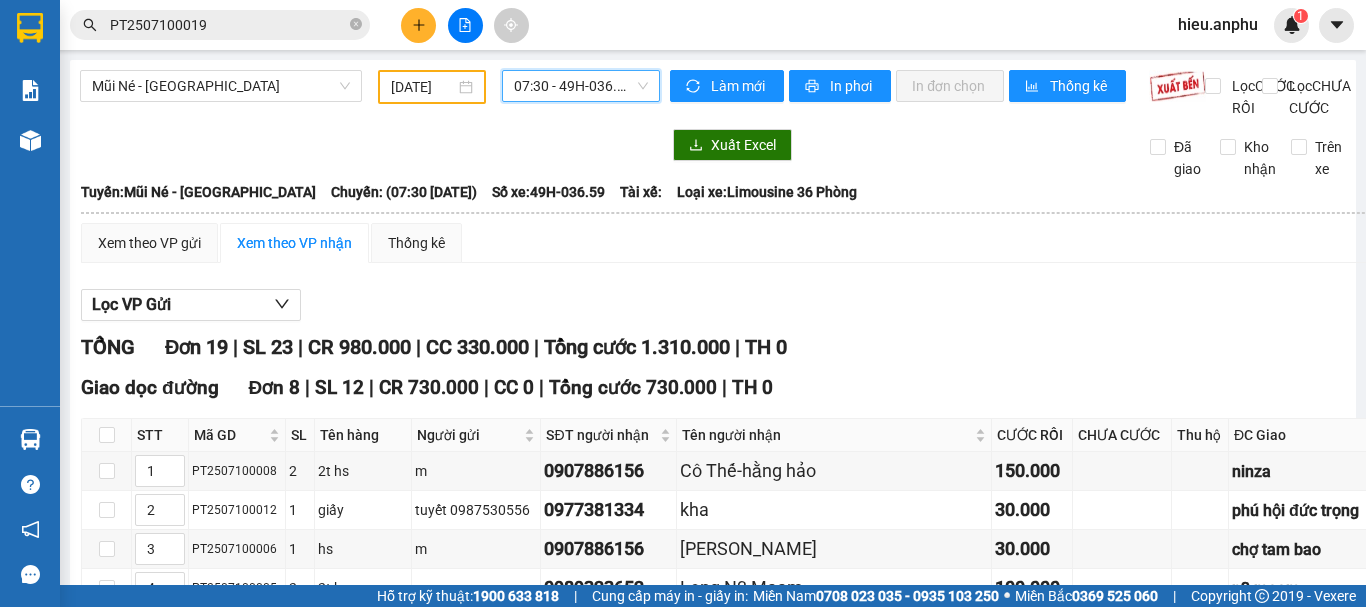 click on "07:30     - 49H-036.59" at bounding box center [581, 86] 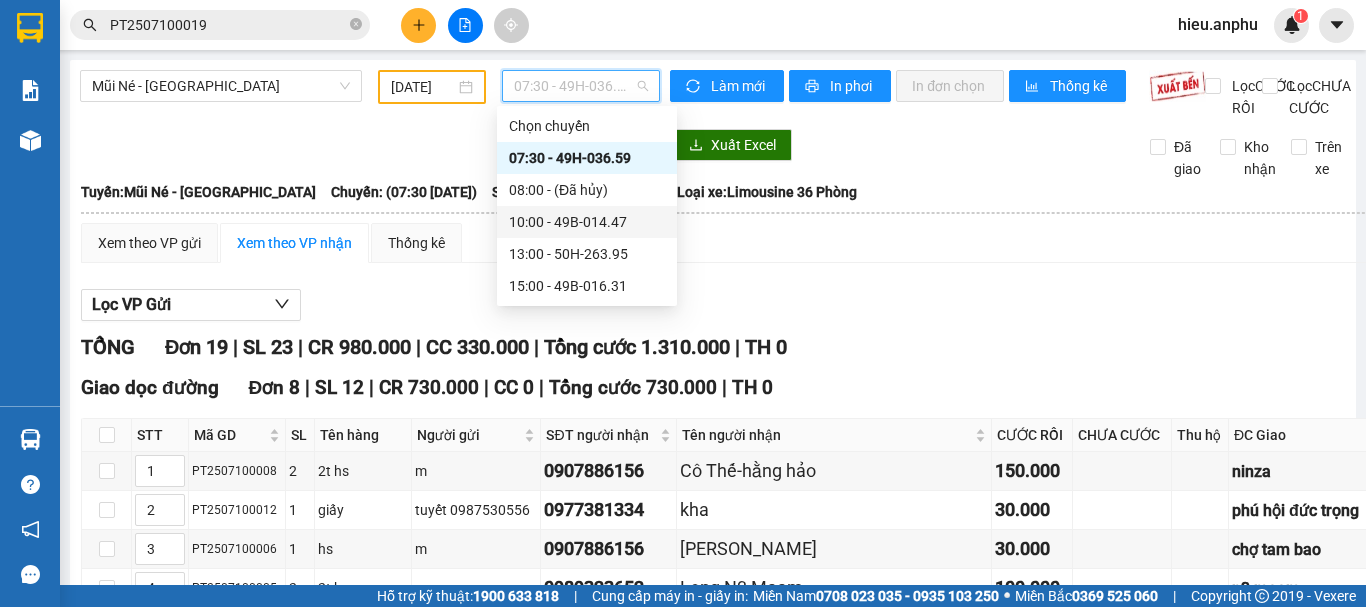 click on "10:00     - 49B-014.47" at bounding box center [587, 222] 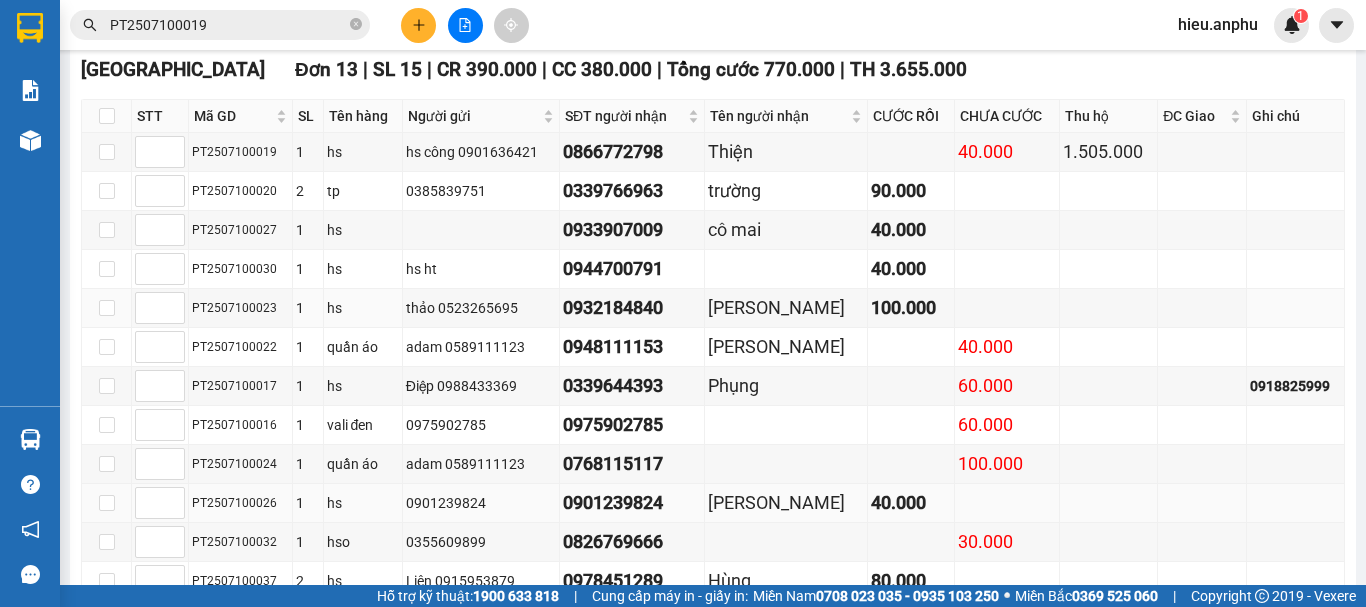 scroll, scrollTop: 1080, scrollLeft: 0, axis: vertical 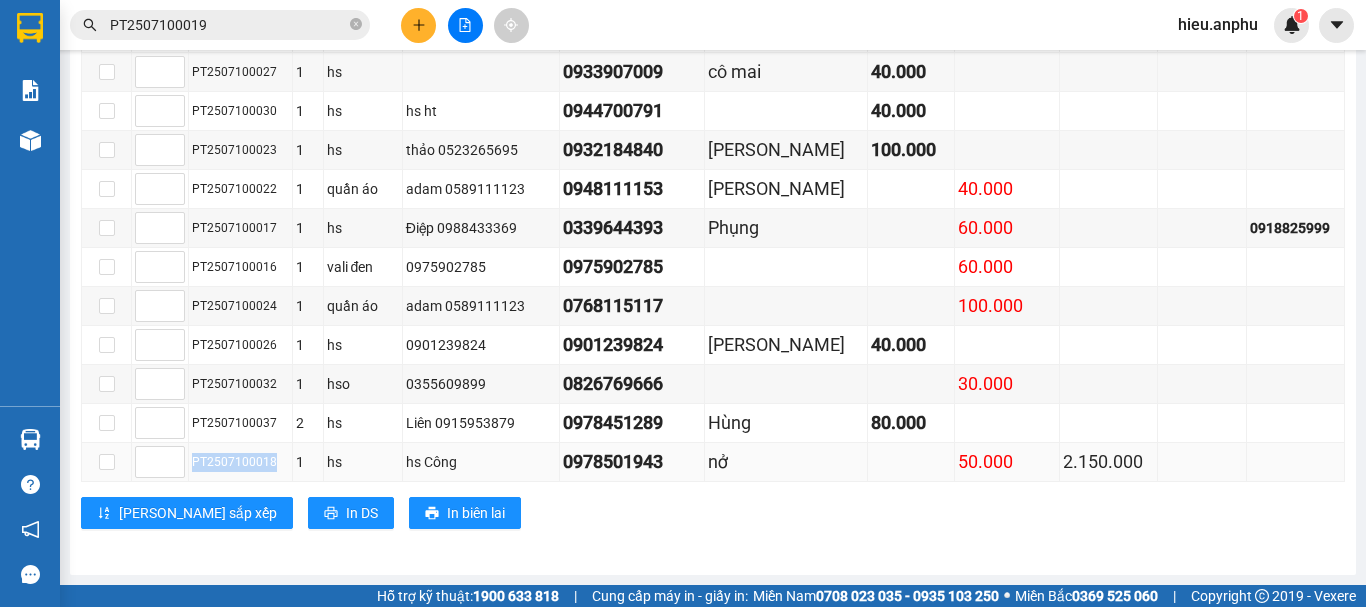 drag, startPoint x: 271, startPoint y: 464, endPoint x: 194, endPoint y: 470, distance: 77.23341 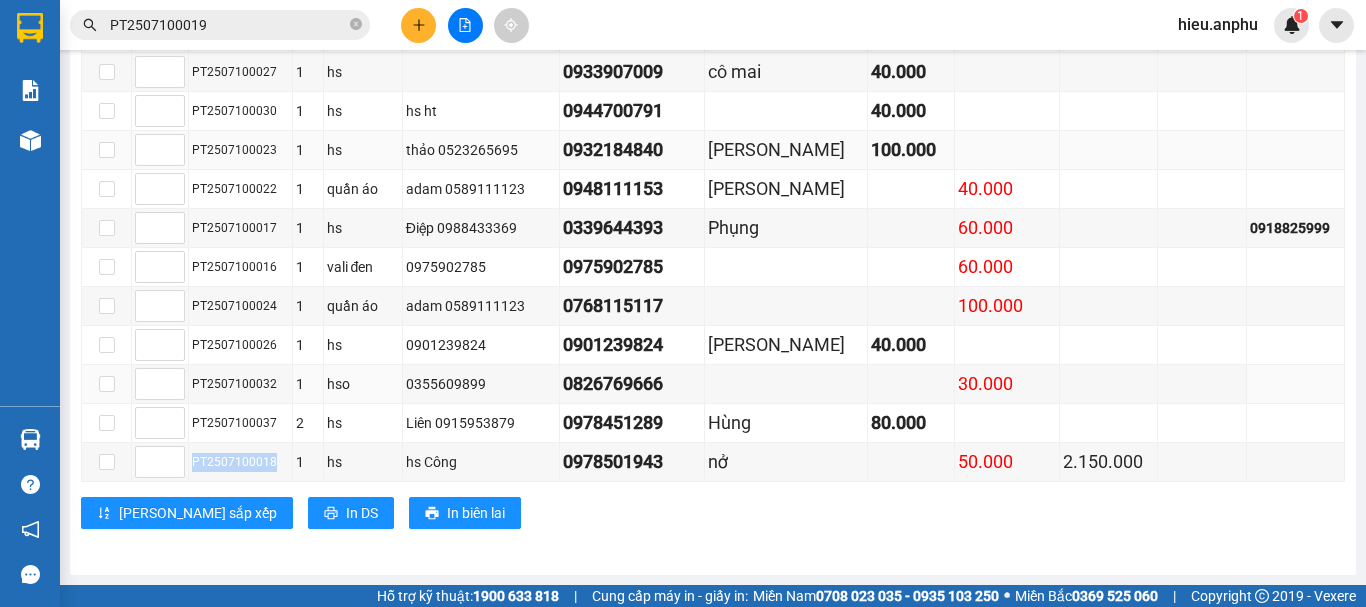 copy on "PT2507100018" 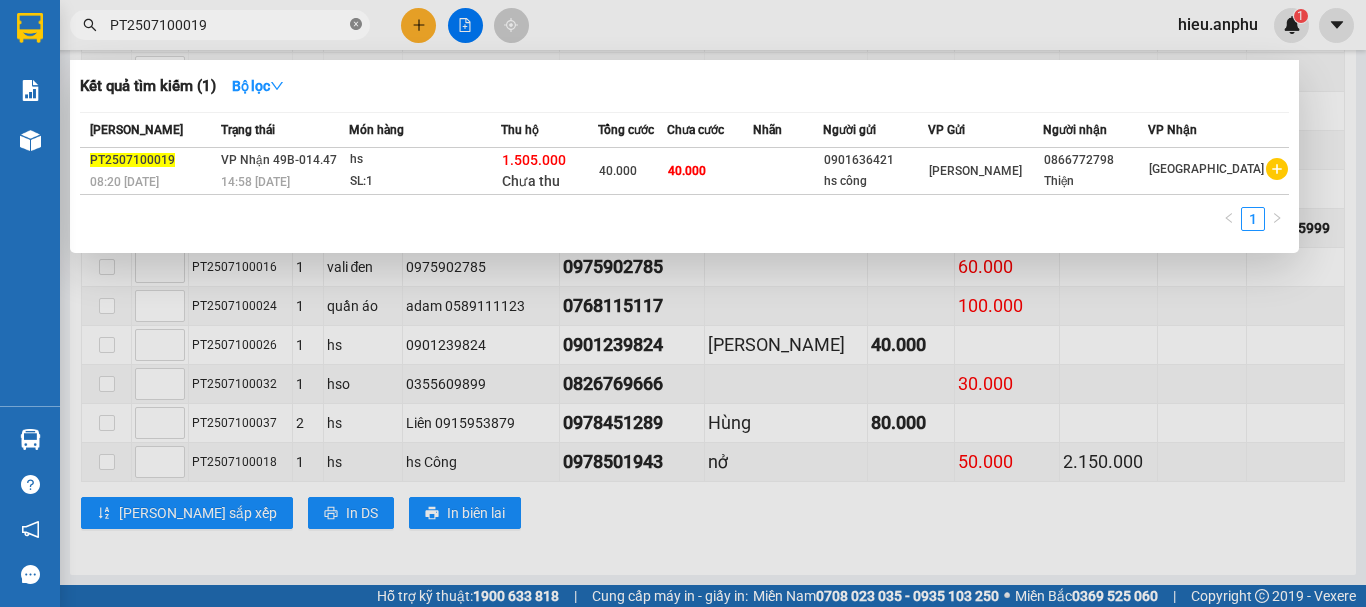 click 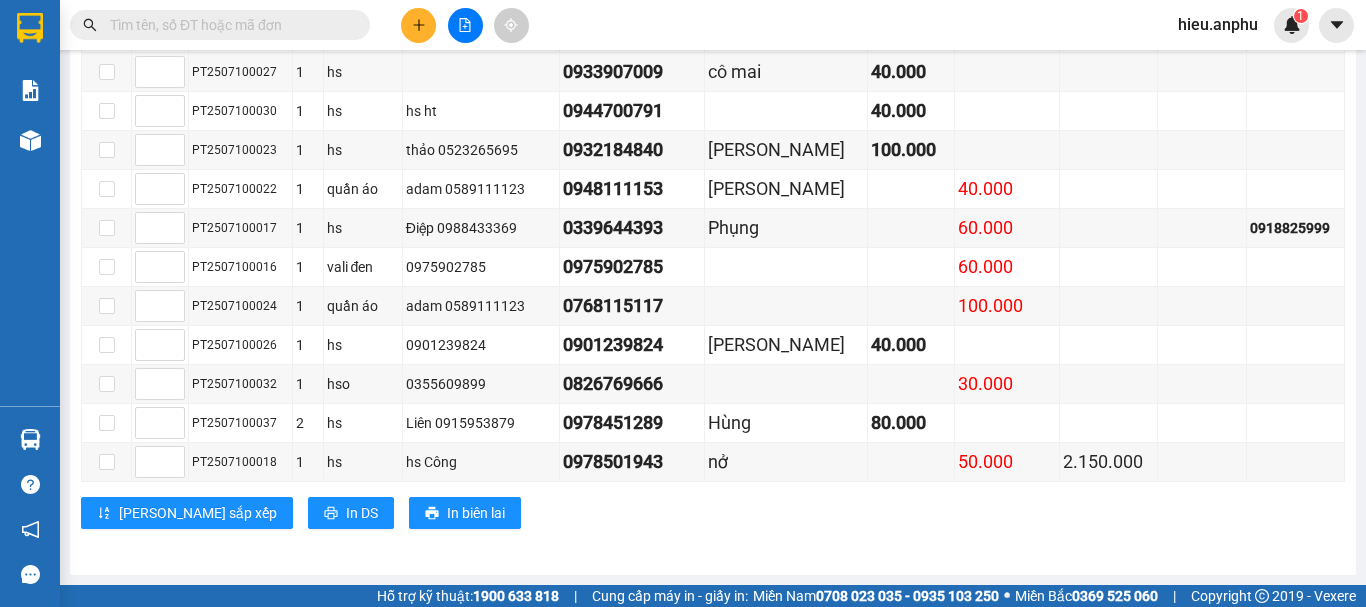 click at bounding box center [228, 25] 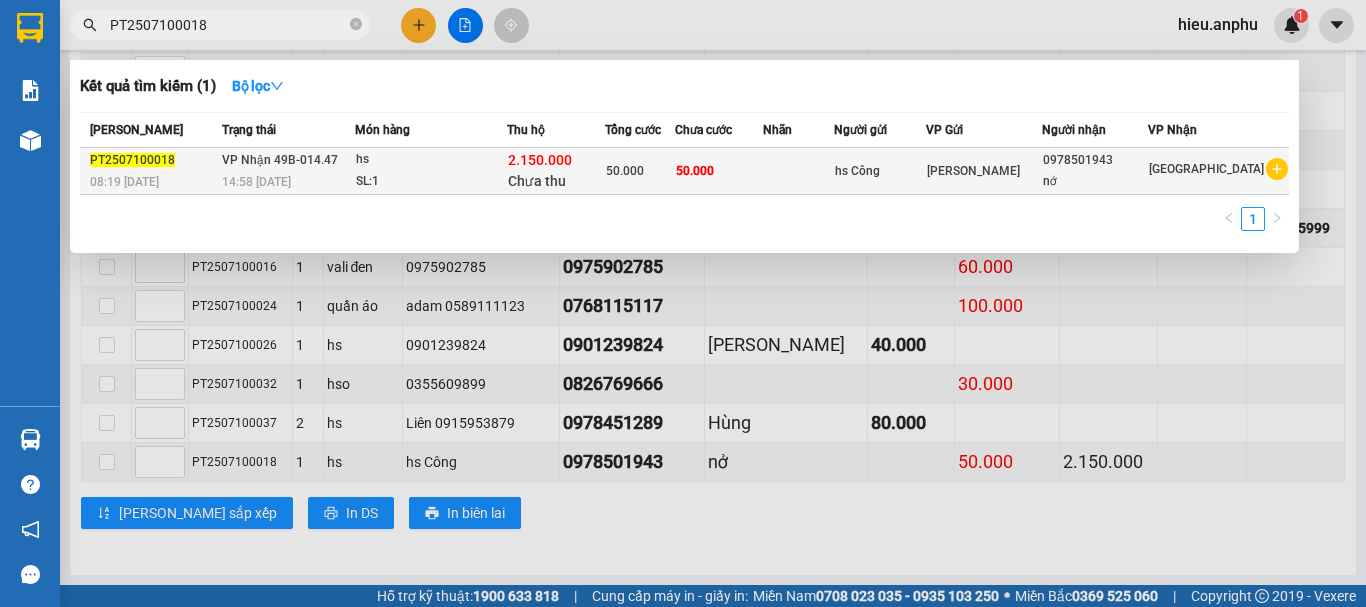 type on "PT2507100018" 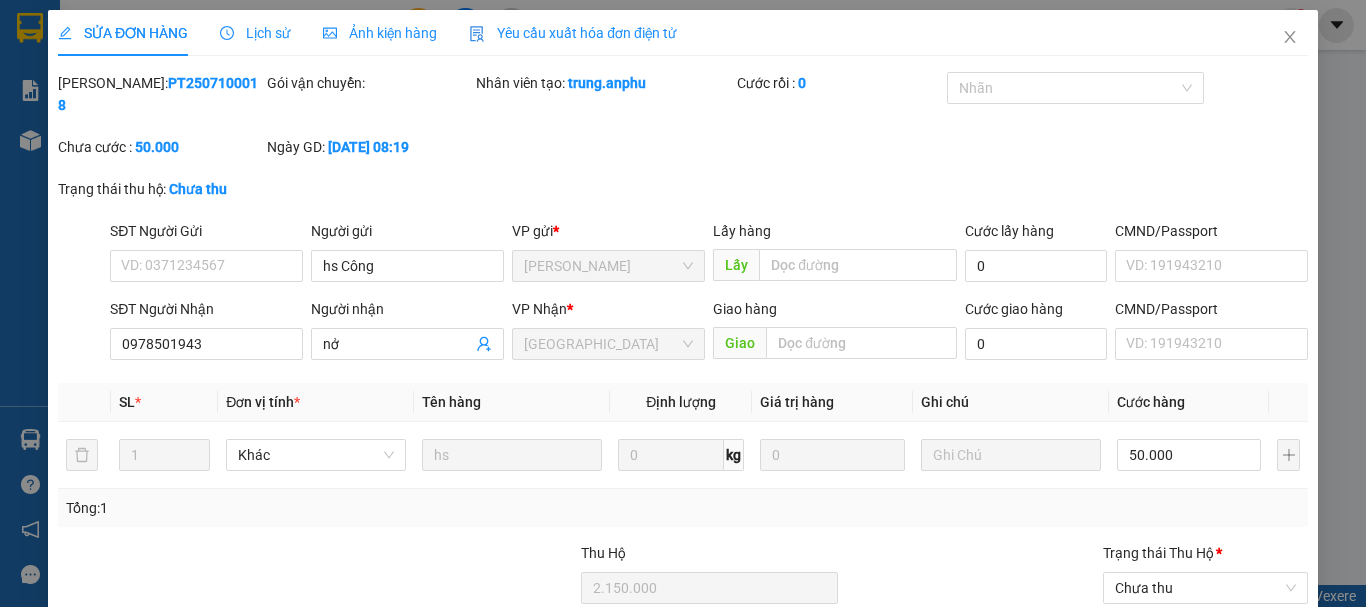 type on "hs Công" 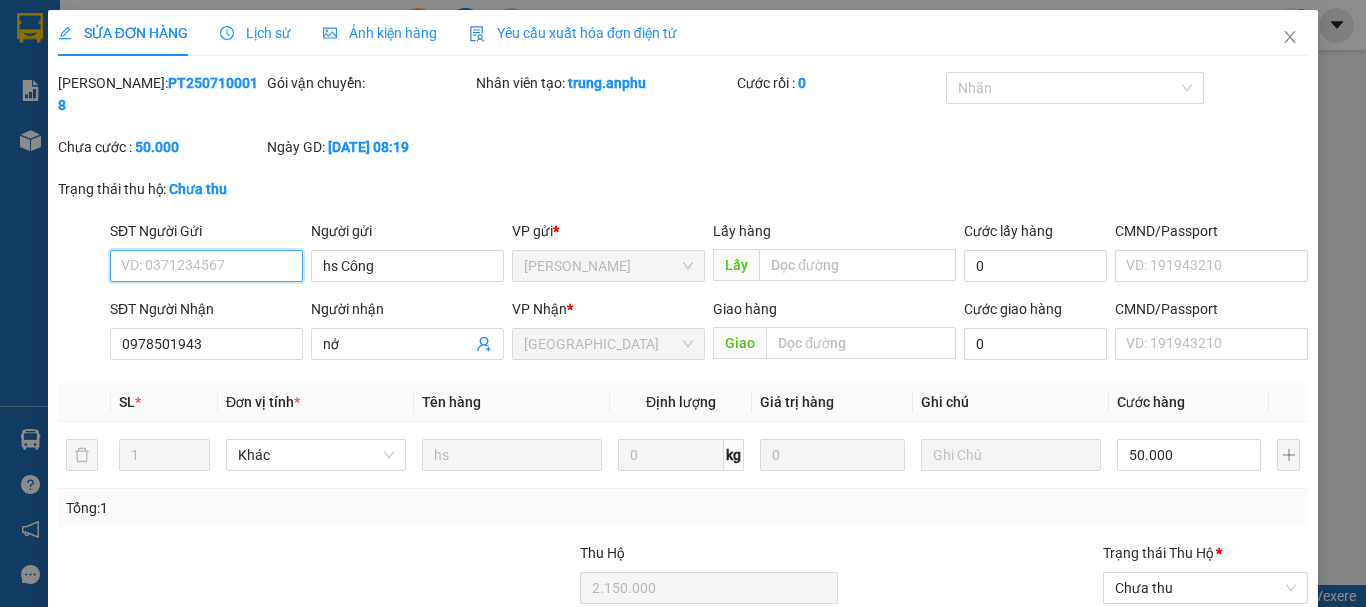 scroll, scrollTop: 0, scrollLeft: 0, axis: both 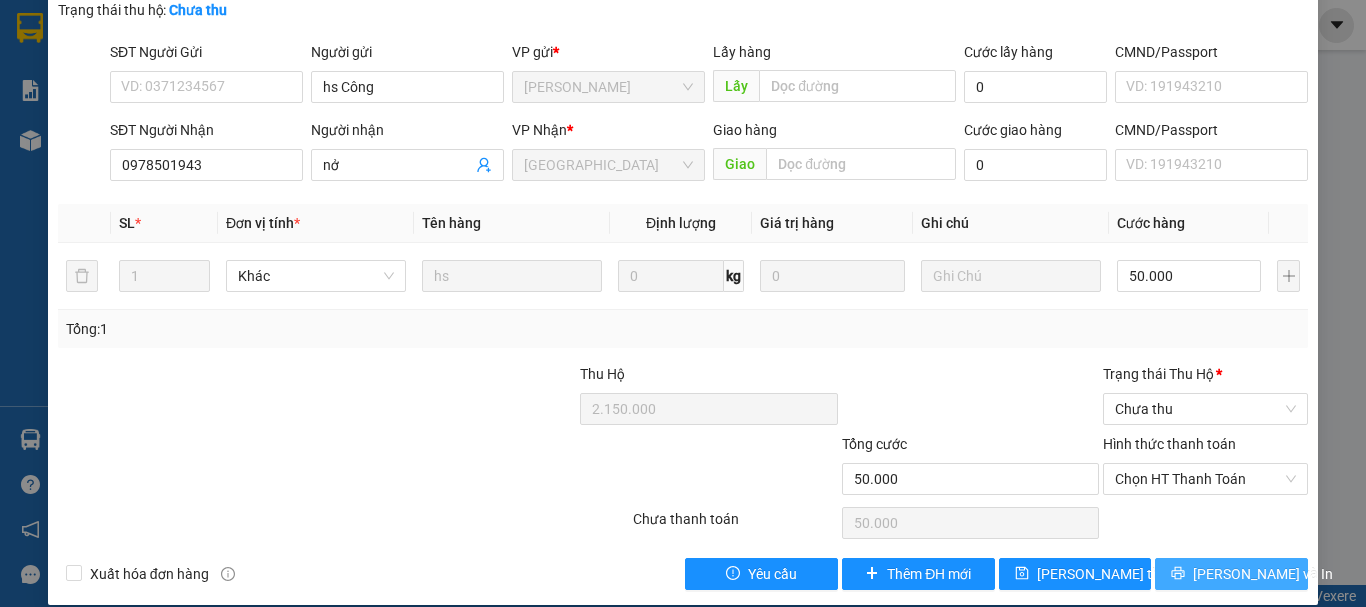 click on "[PERSON_NAME] và In" at bounding box center [1263, 574] 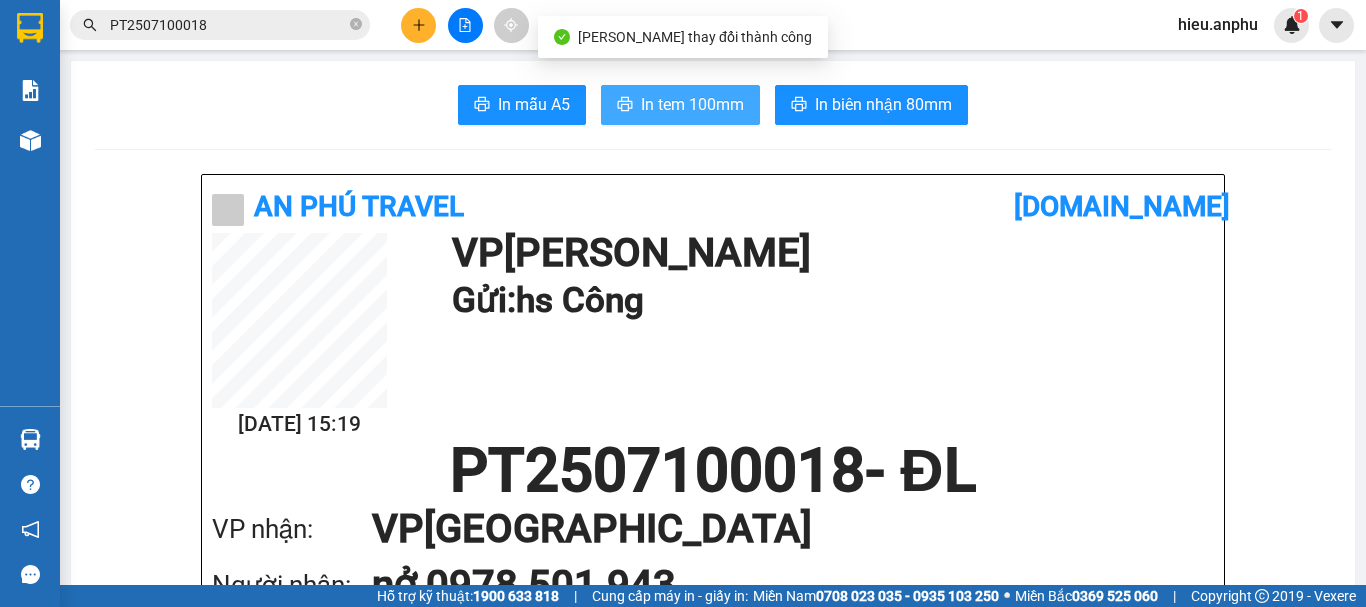 click on "In tem 100mm" at bounding box center (692, 104) 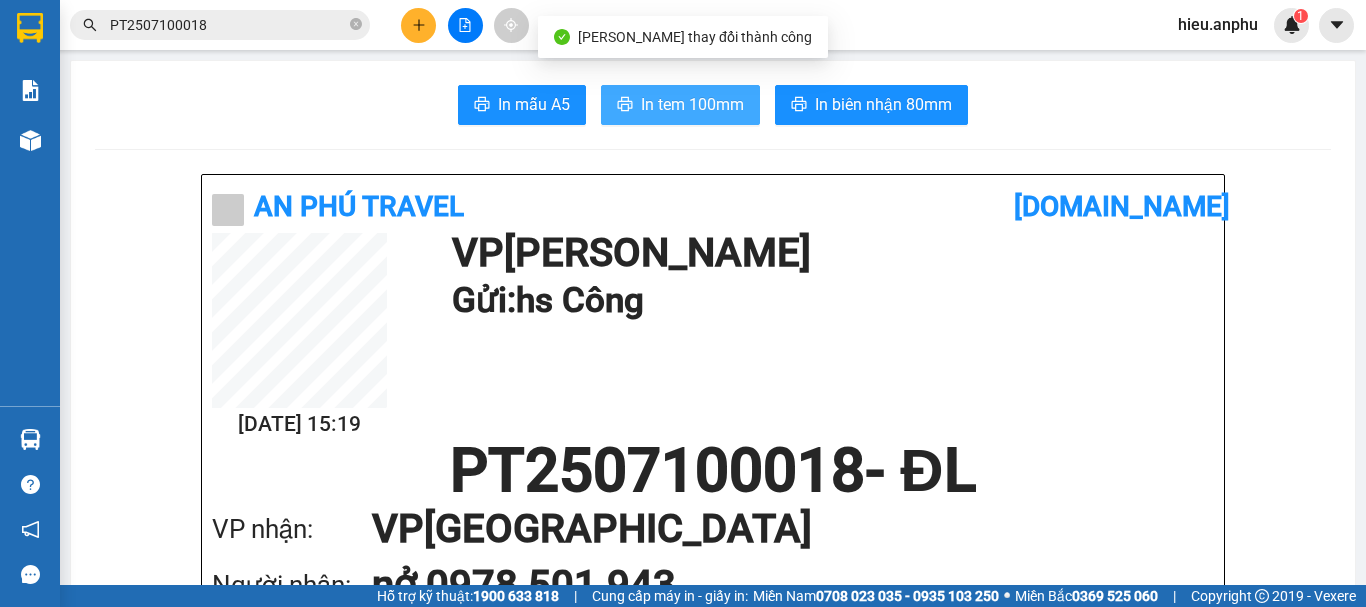 scroll, scrollTop: 0, scrollLeft: 0, axis: both 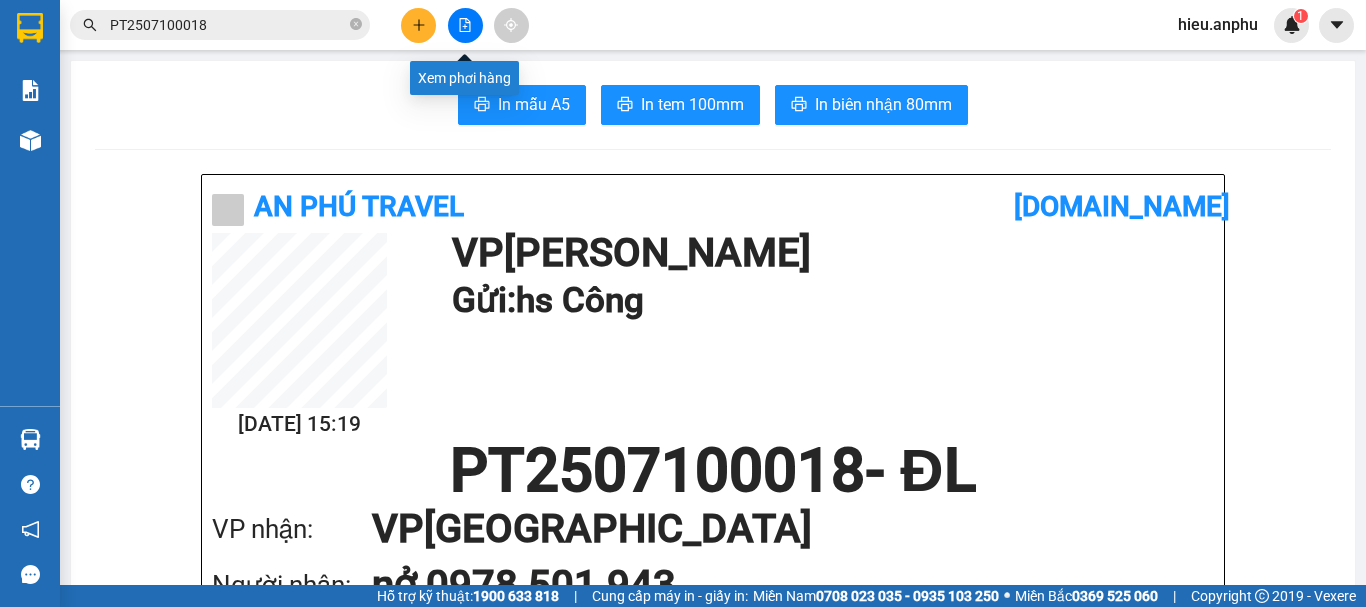 click at bounding box center (465, 25) 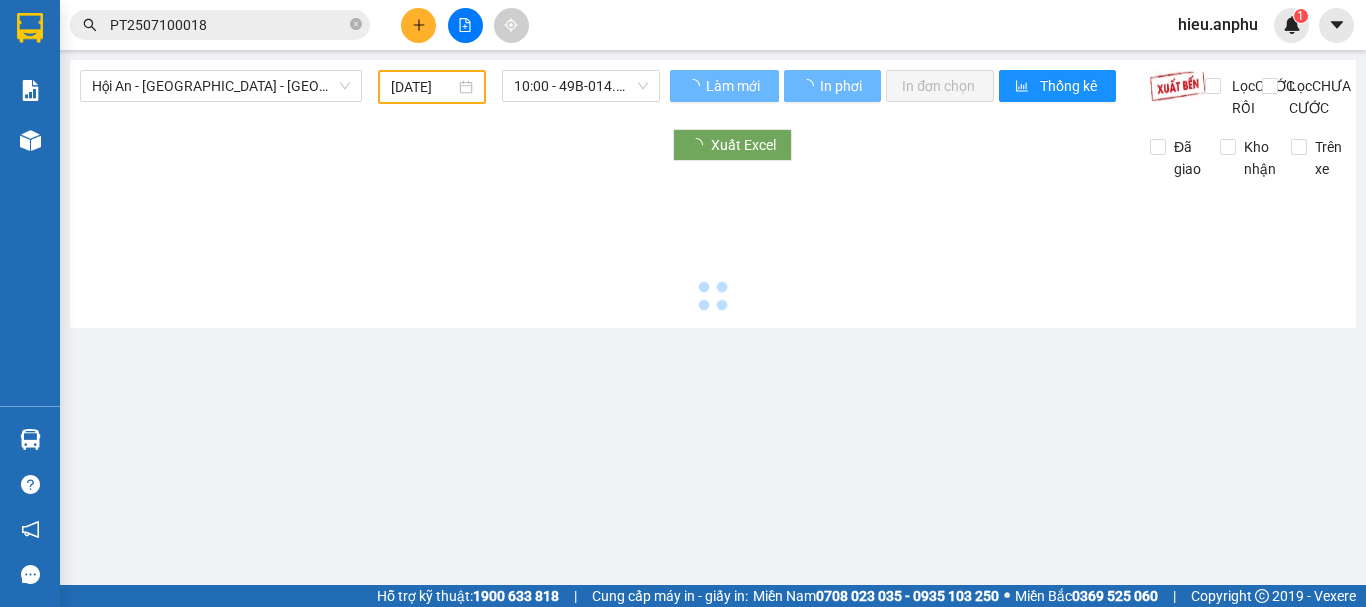 type on "[DATE]" 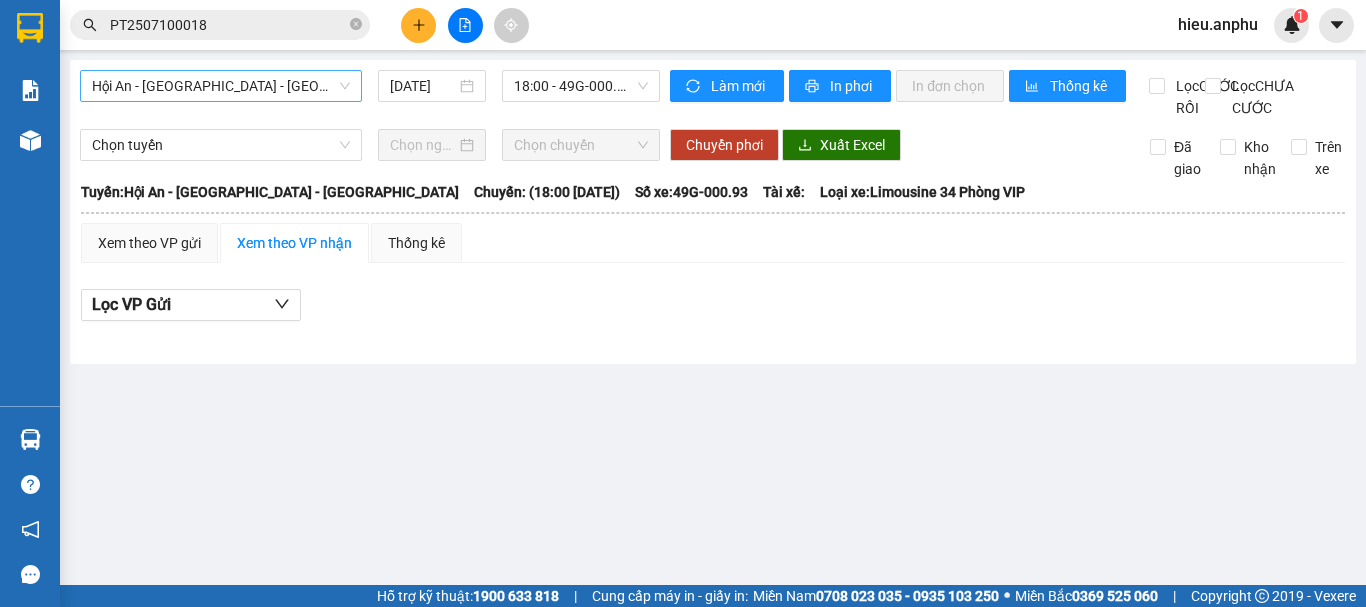 click on "Hội An - [GEOGRAPHIC_DATA] - [GEOGRAPHIC_DATA]" at bounding box center (221, 86) 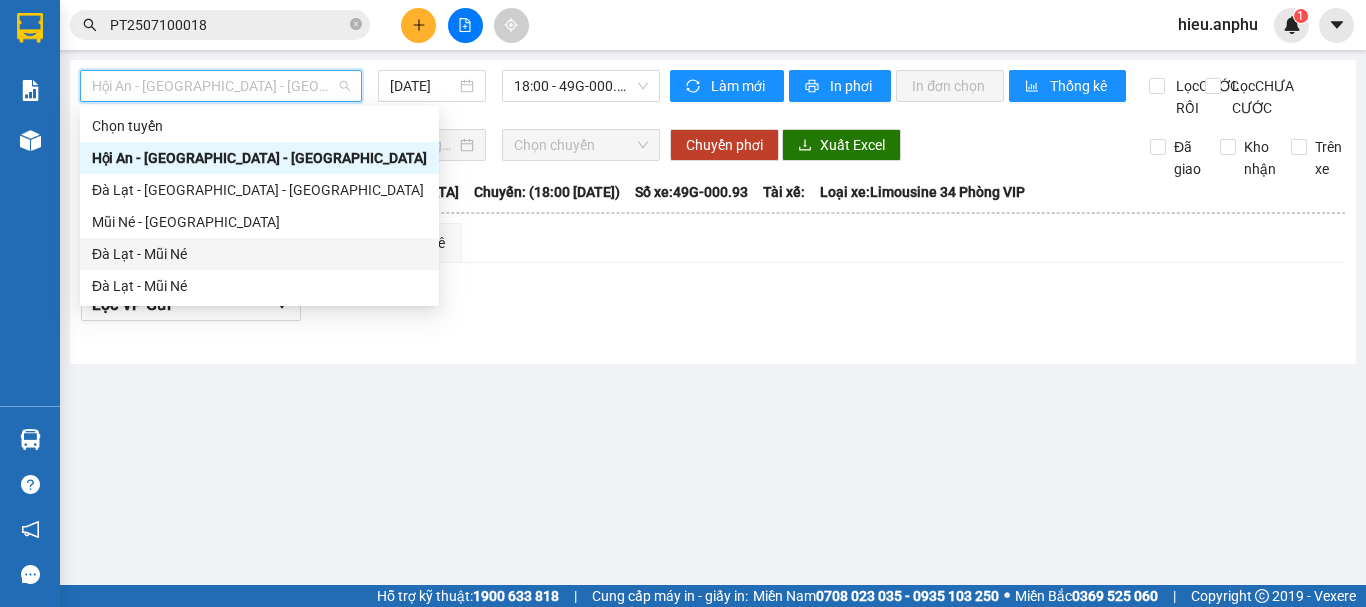 click on "Đà Lạt - Mũi Né" at bounding box center [259, 254] 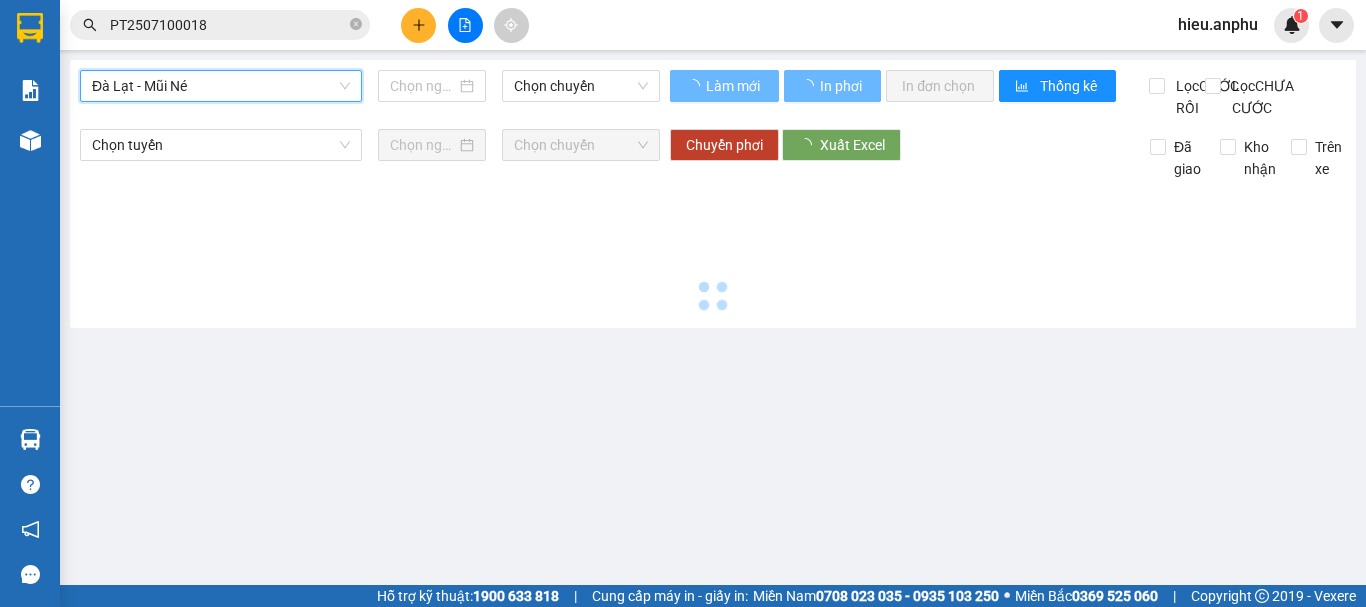 type on "[DATE]" 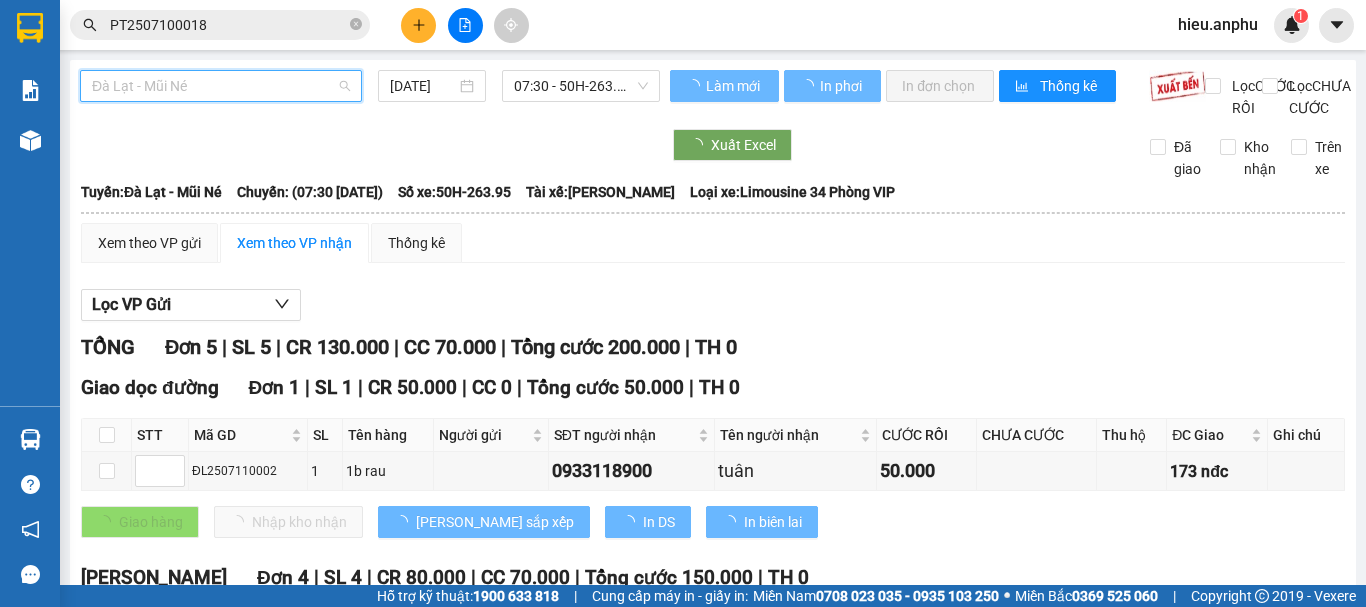 click on "Đà Lạt - Mũi Né" at bounding box center [221, 86] 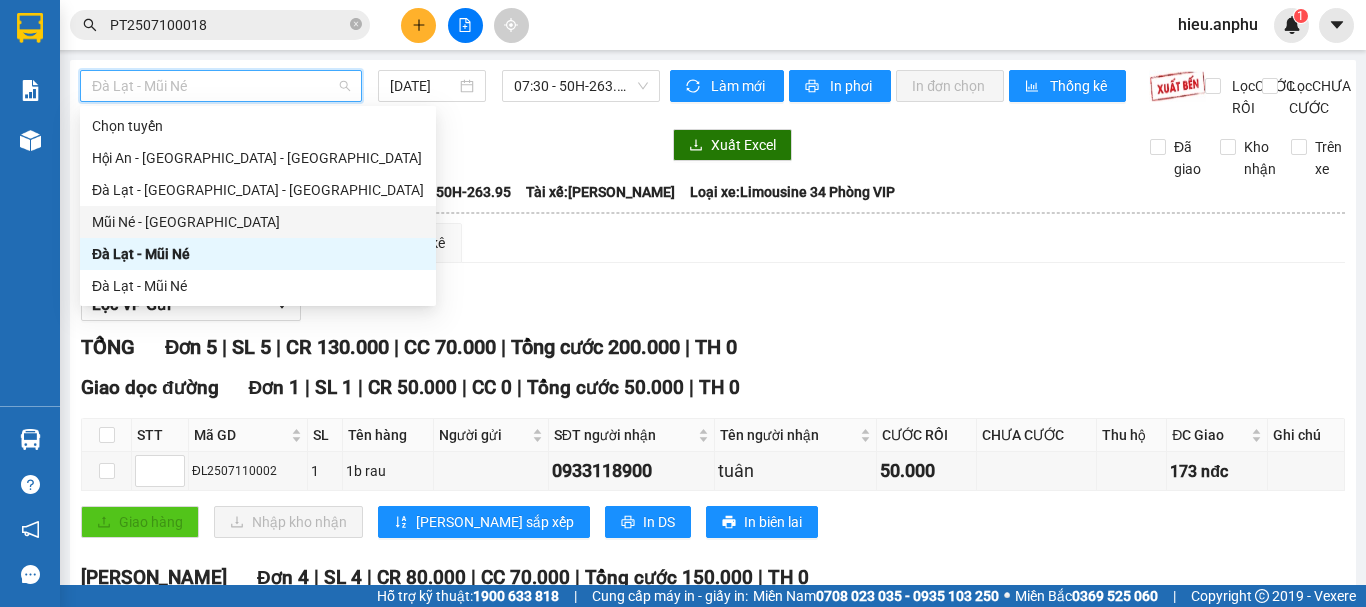 drag, startPoint x: 148, startPoint y: 215, endPoint x: 424, endPoint y: 109, distance: 295.6552 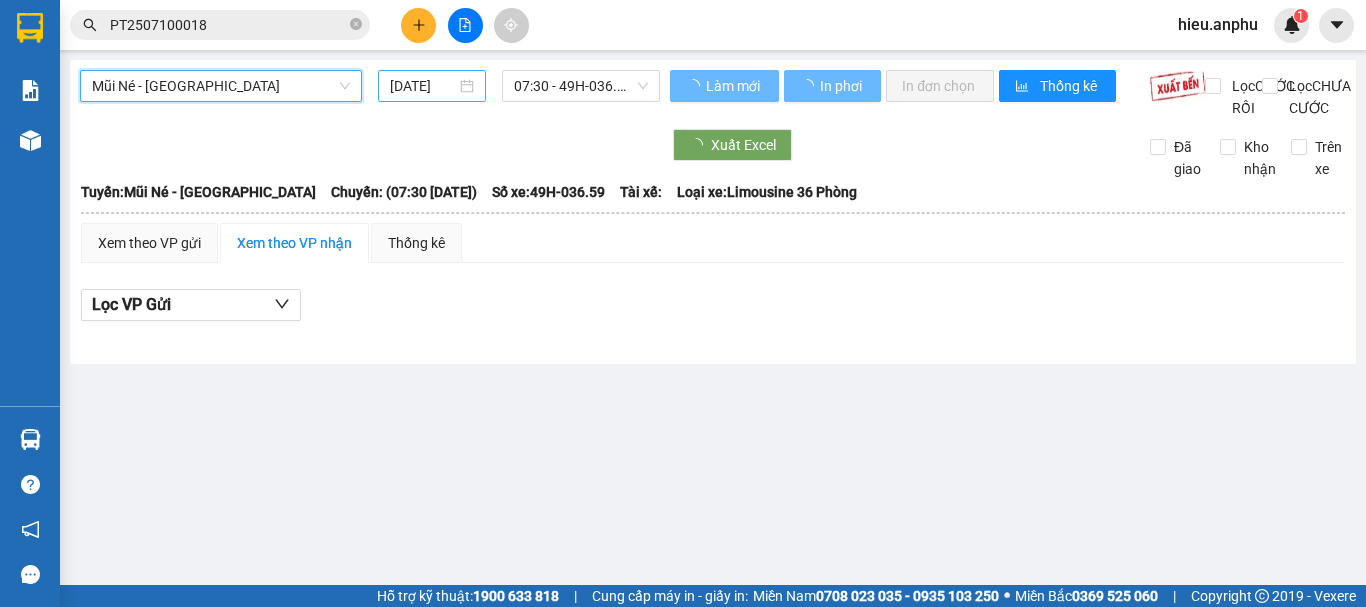 click on "[DATE]" at bounding box center (423, 86) 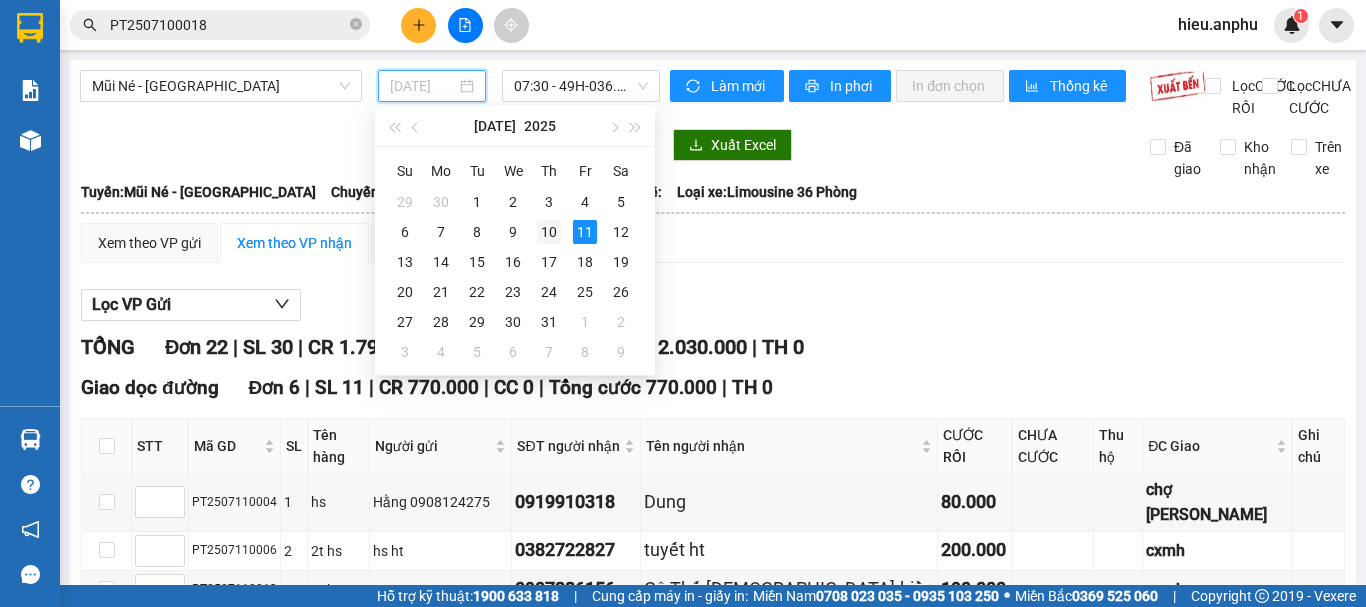 click on "10" at bounding box center (549, 232) 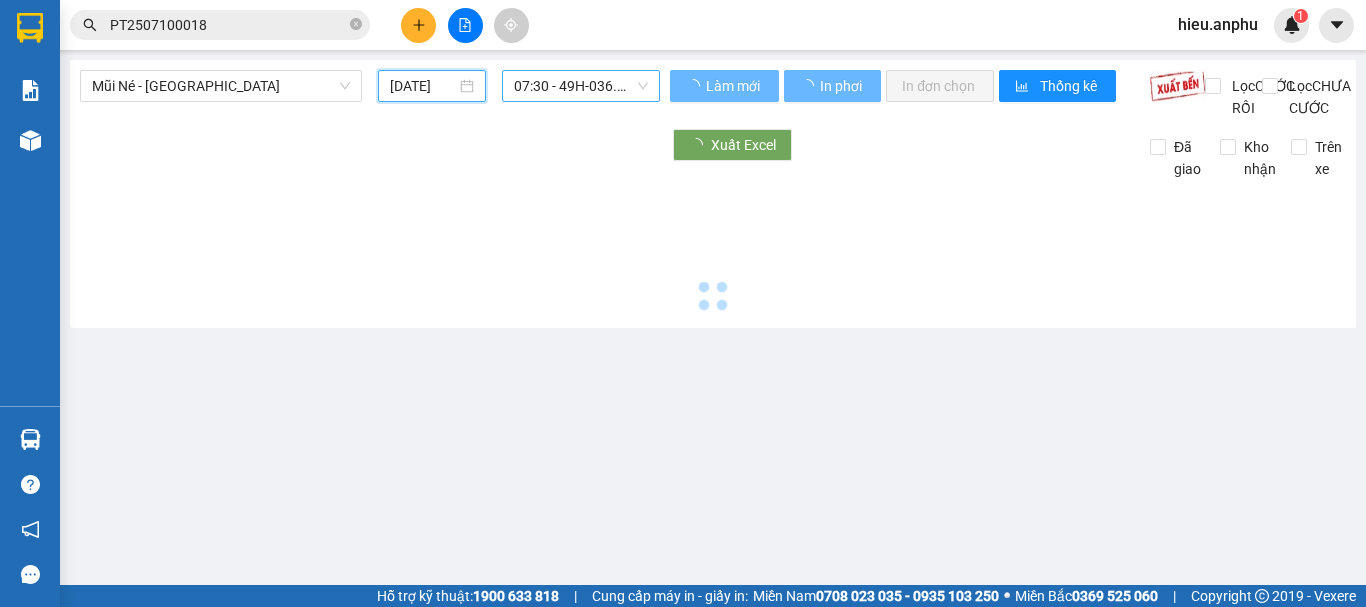 click on "07:30     - 49H-036.59" at bounding box center [581, 86] 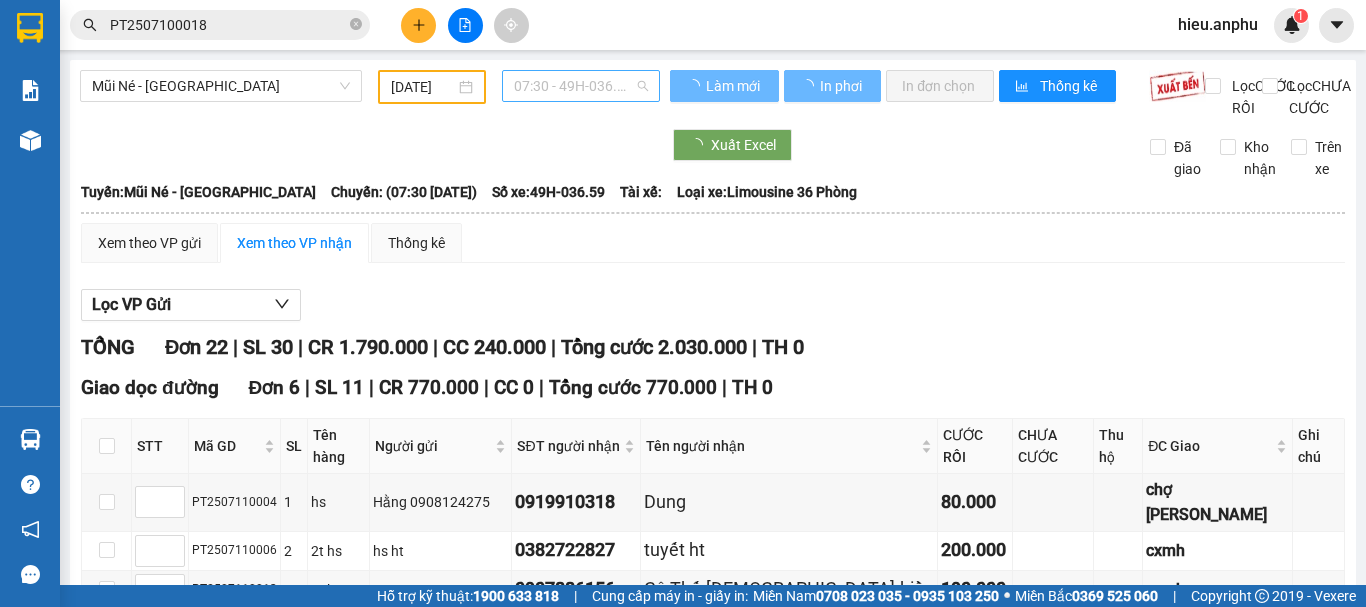 type on "[DATE]" 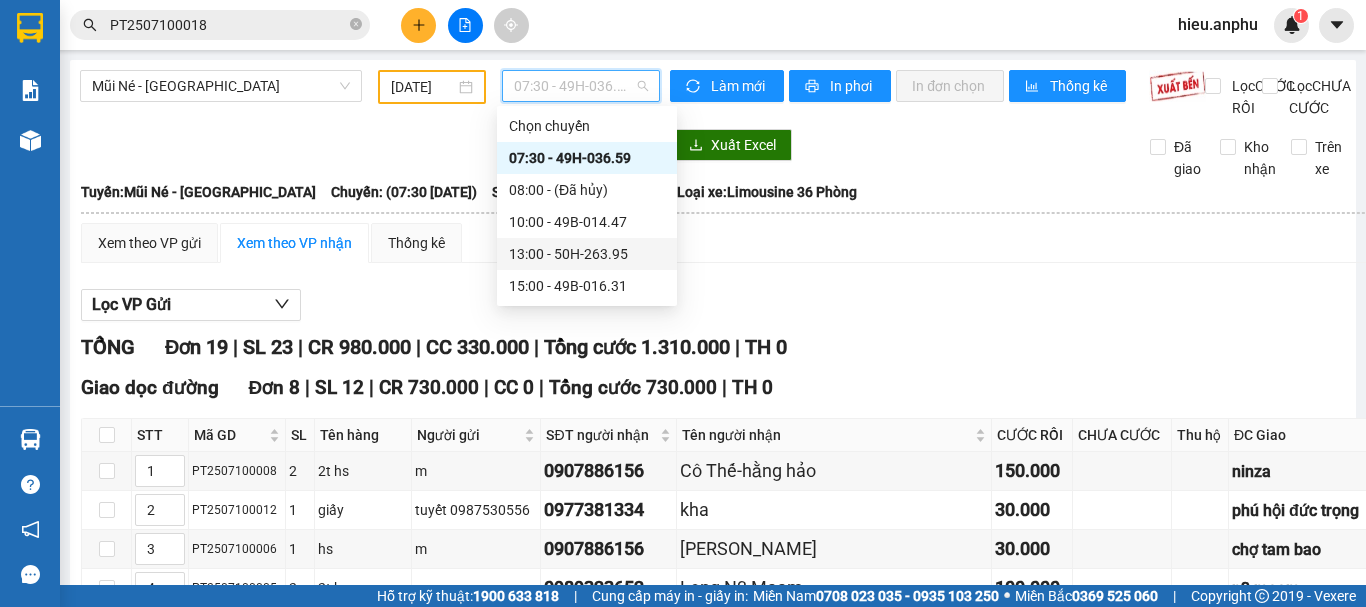 click on "10:00     - 49B-014.47" at bounding box center (587, 222) 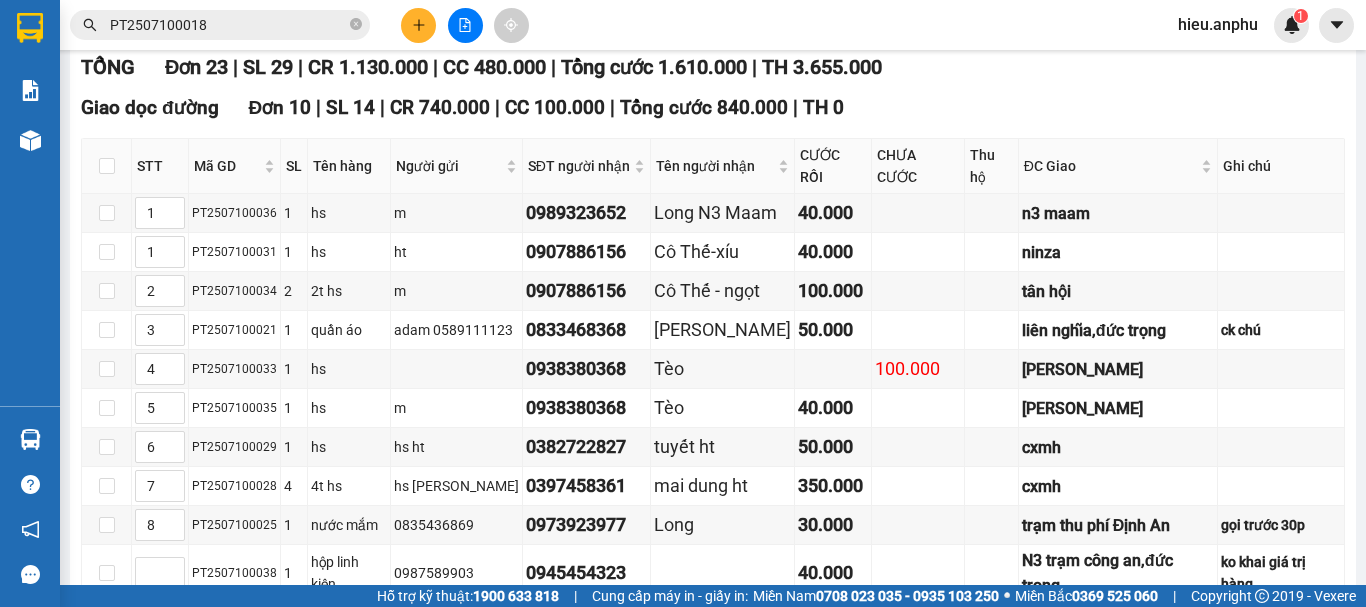 scroll, scrollTop: 0, scrollLeft: 0, axis: both 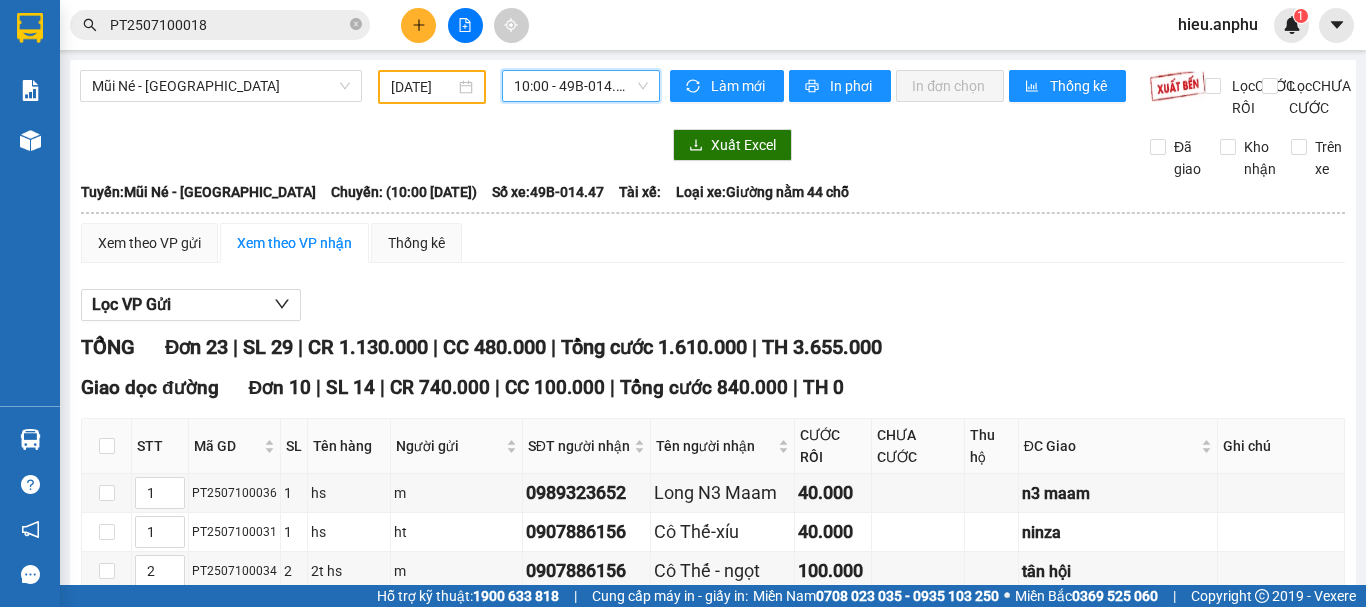 click on "10:00     - 49B-014.47" at bounding box center (581, 86) 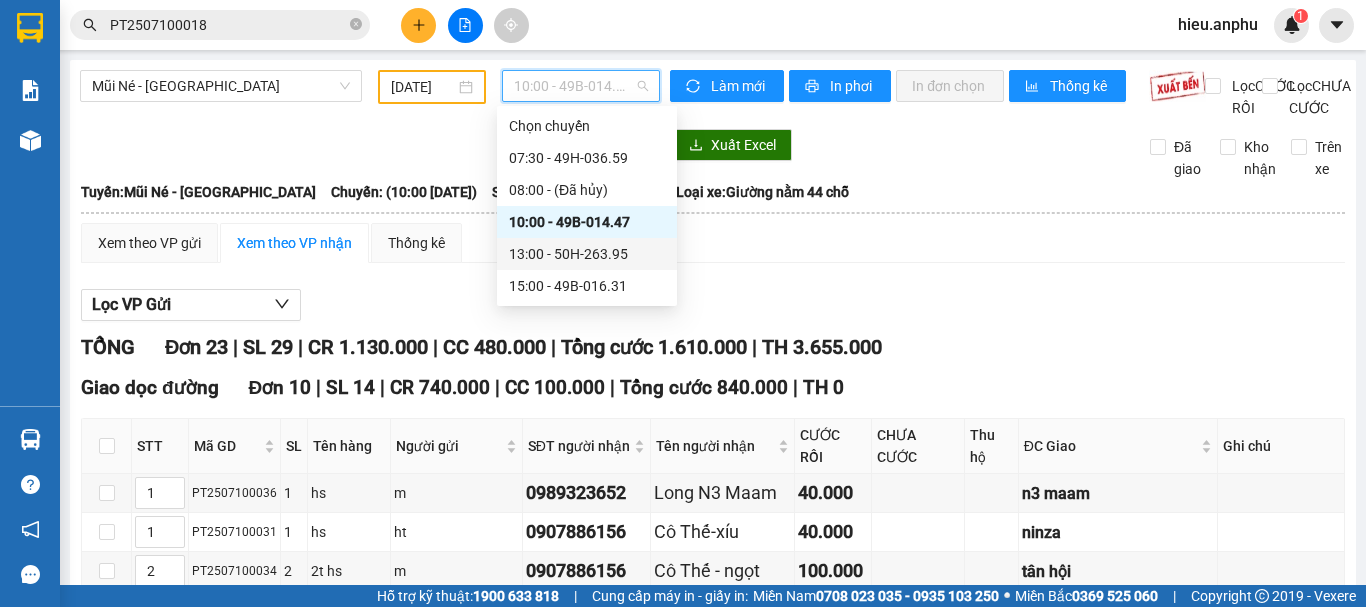 click on "13:00     - 50H-263.95" at bounding box center [587, 254] 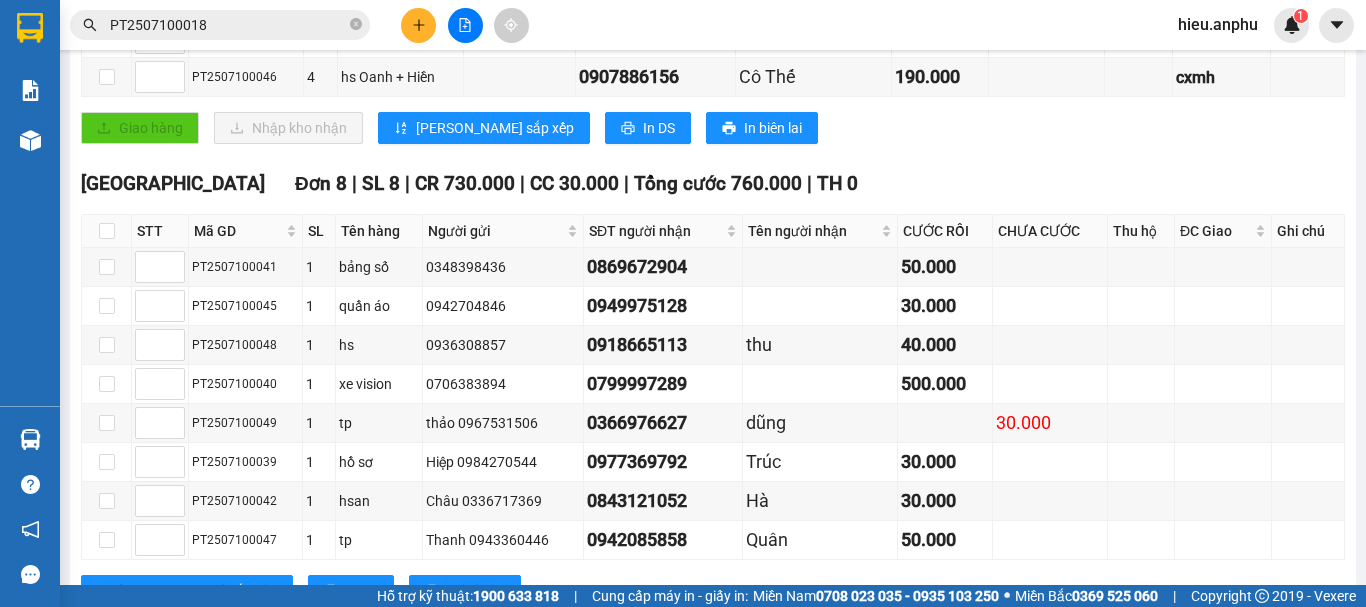 scroll, scrollTop: 0, scrollLeft: 0, axis: both 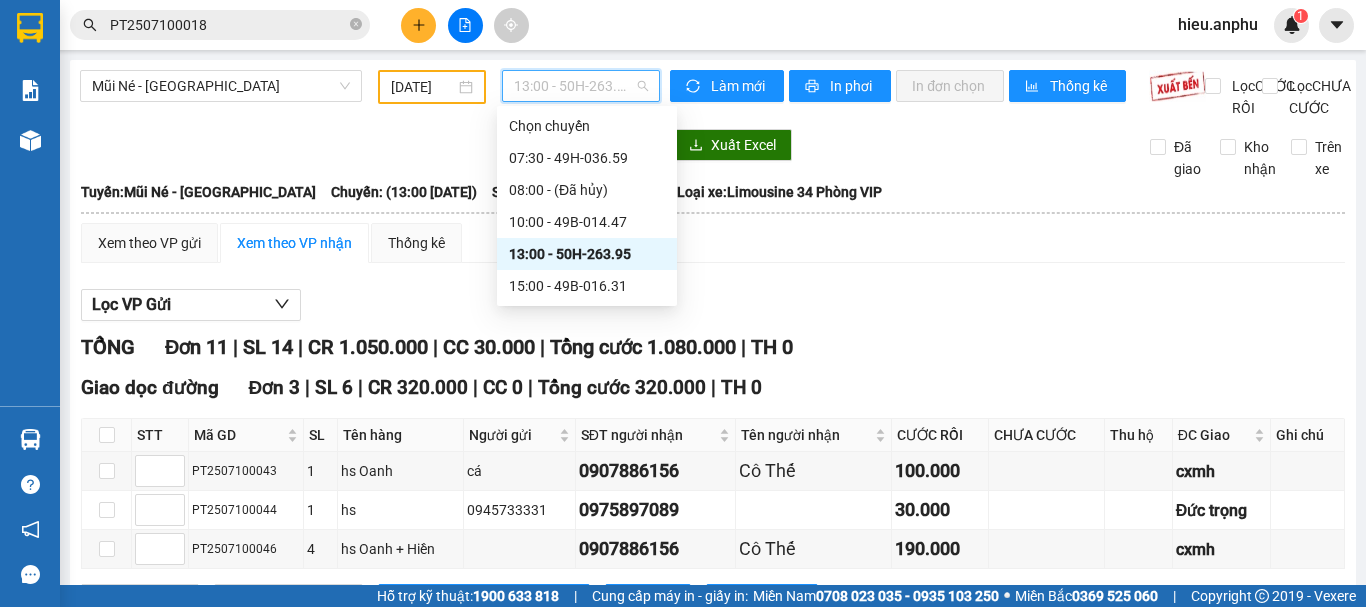 click on "13:00     - 50H-263.95" at bounding box center [581, 86] 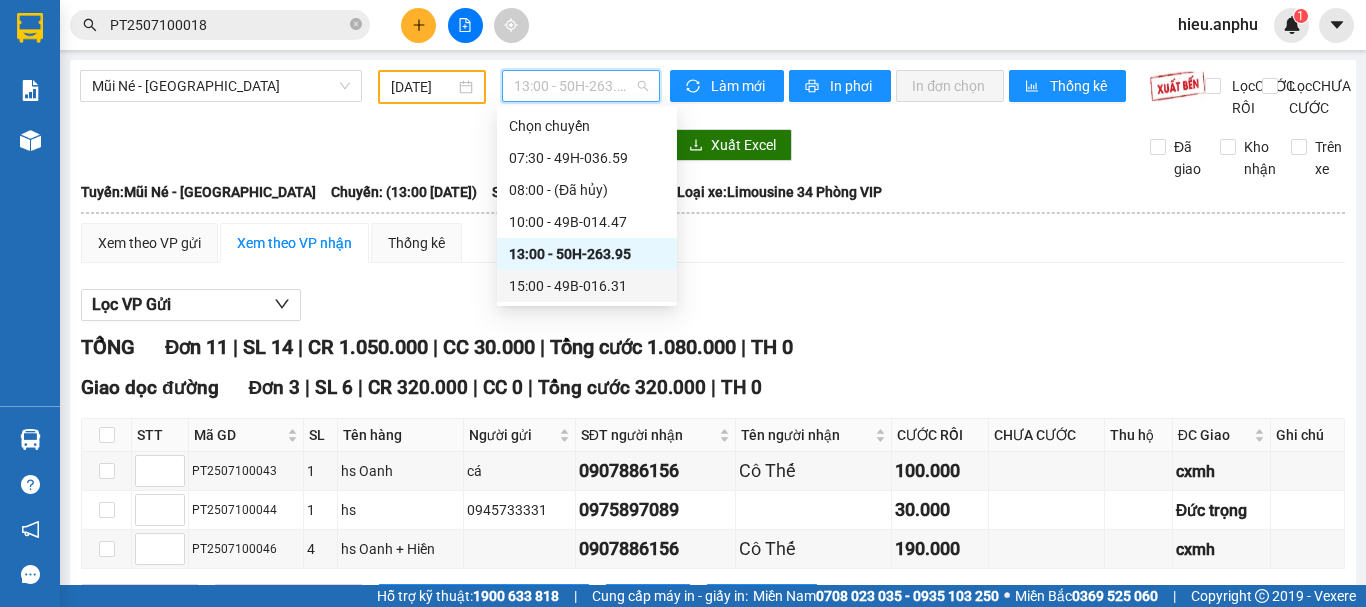 click on "15:00     - 49B-016.31" at bounding box center (587, 286) 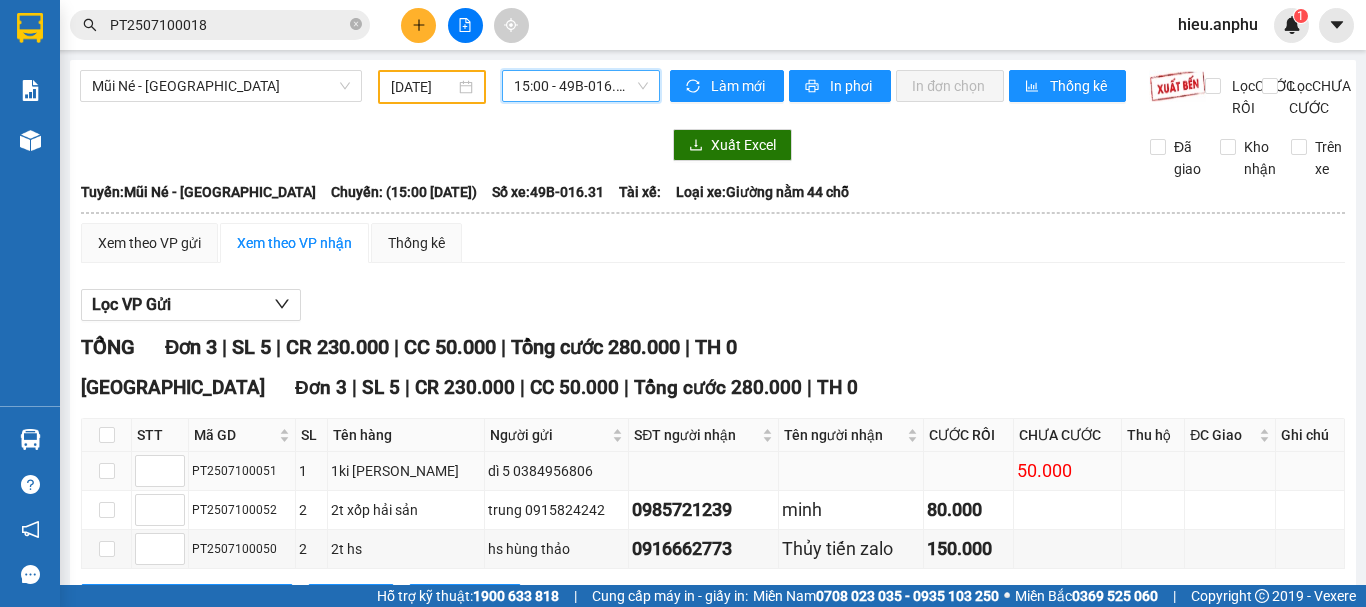 scroll, scrollTop: 109, scrollLeft: 0, axis: vertical 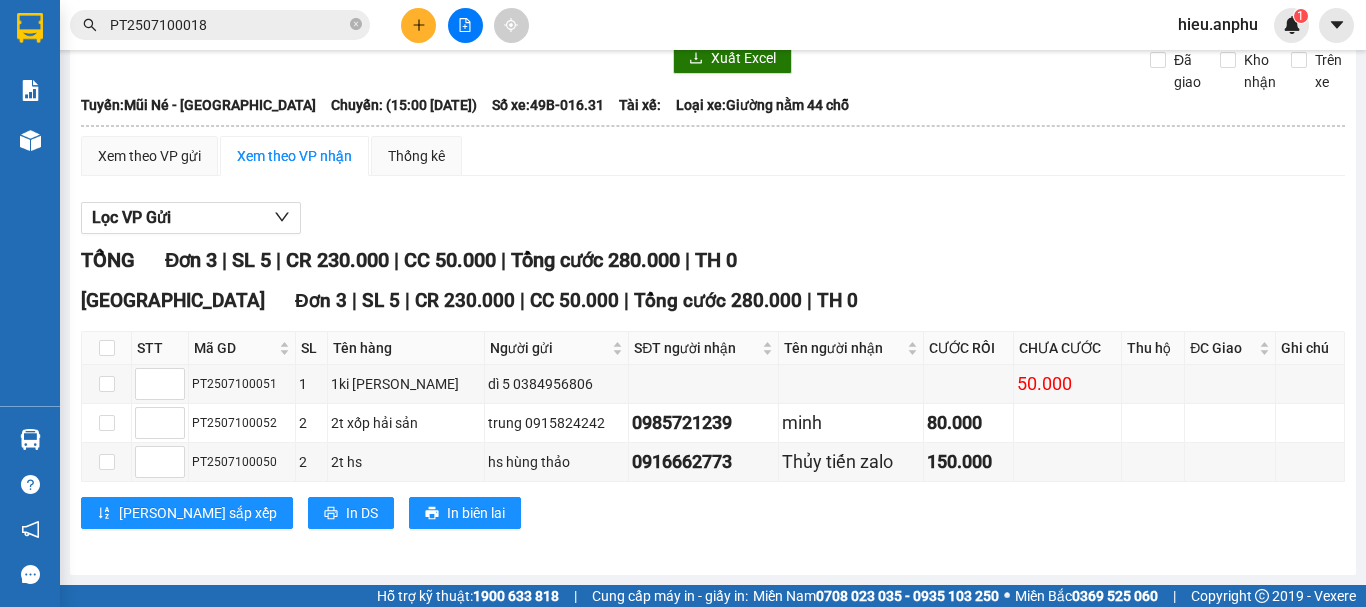 click 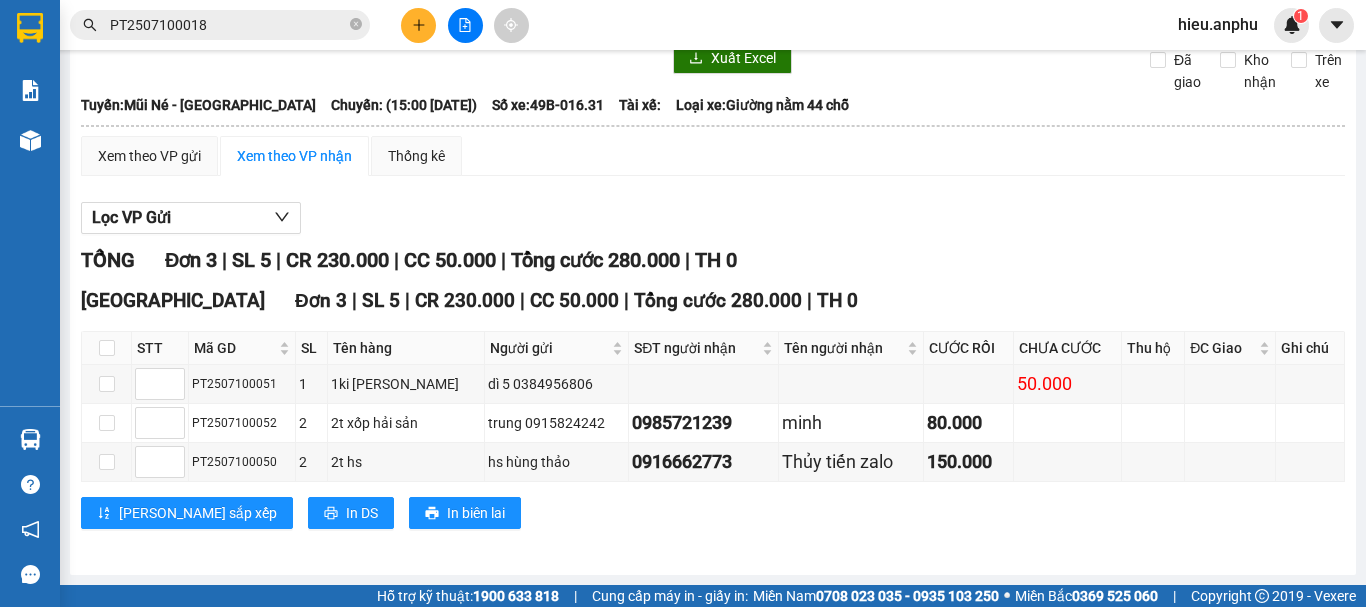 scroll, scrollTop: 0, scrollLeft: 0, axis: both 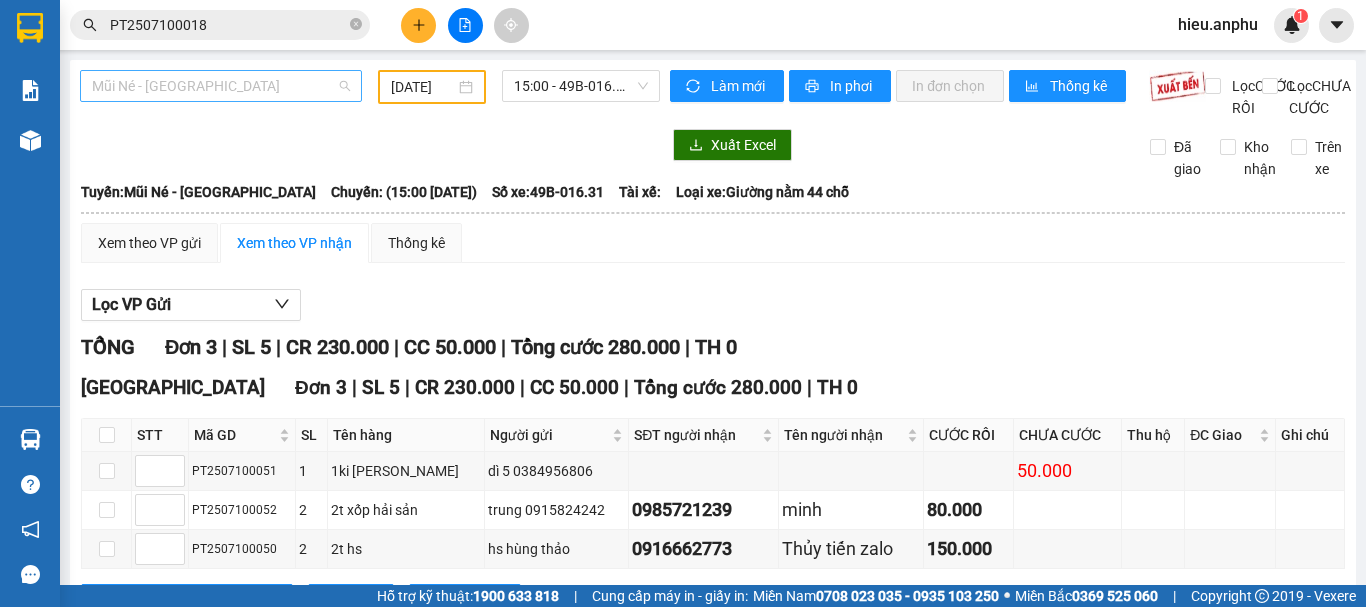 click on "Mũi Né - [GEOGRAPHIC_DATA]" at bounding box center (221, 86) 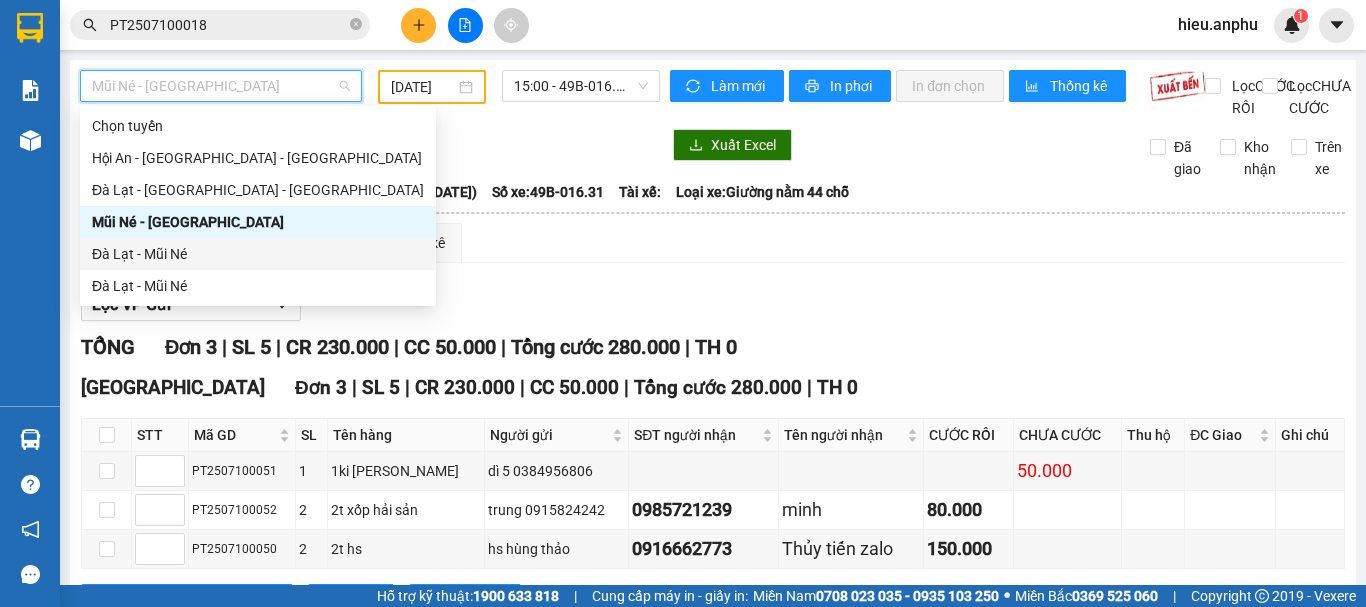 drag, startPoint x: 168, startPoint y: 262, endPoint x: 349, endPoint y: 110, distance: 236.35777 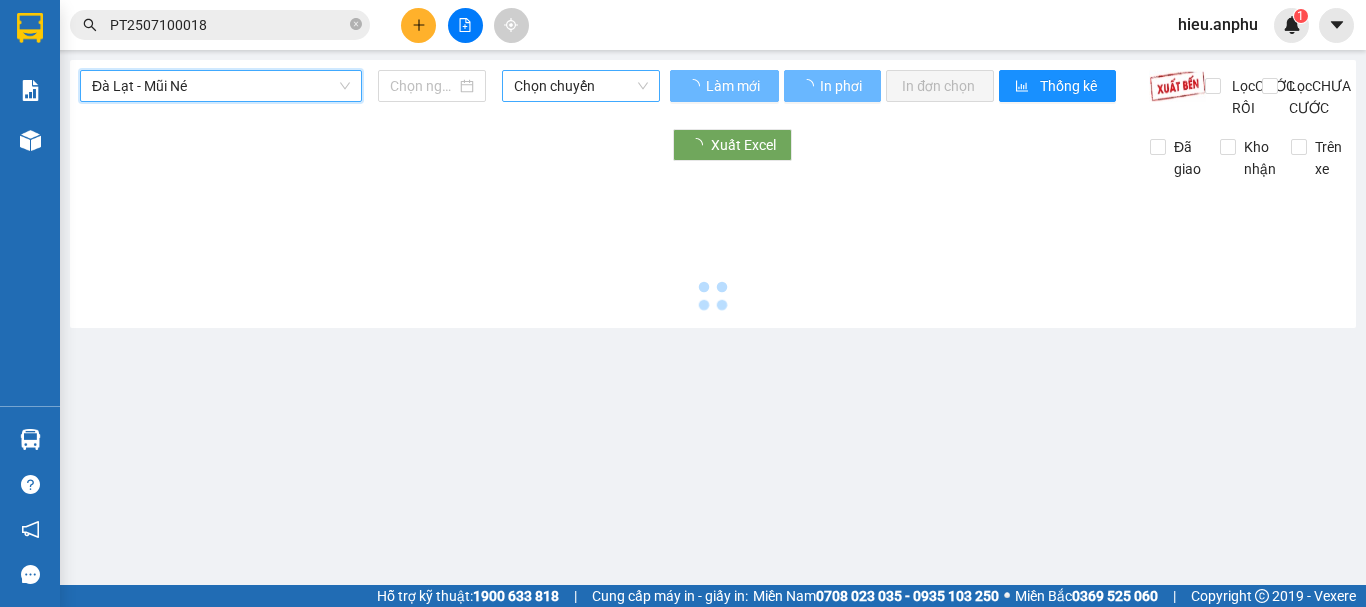 type on "[DATE]" 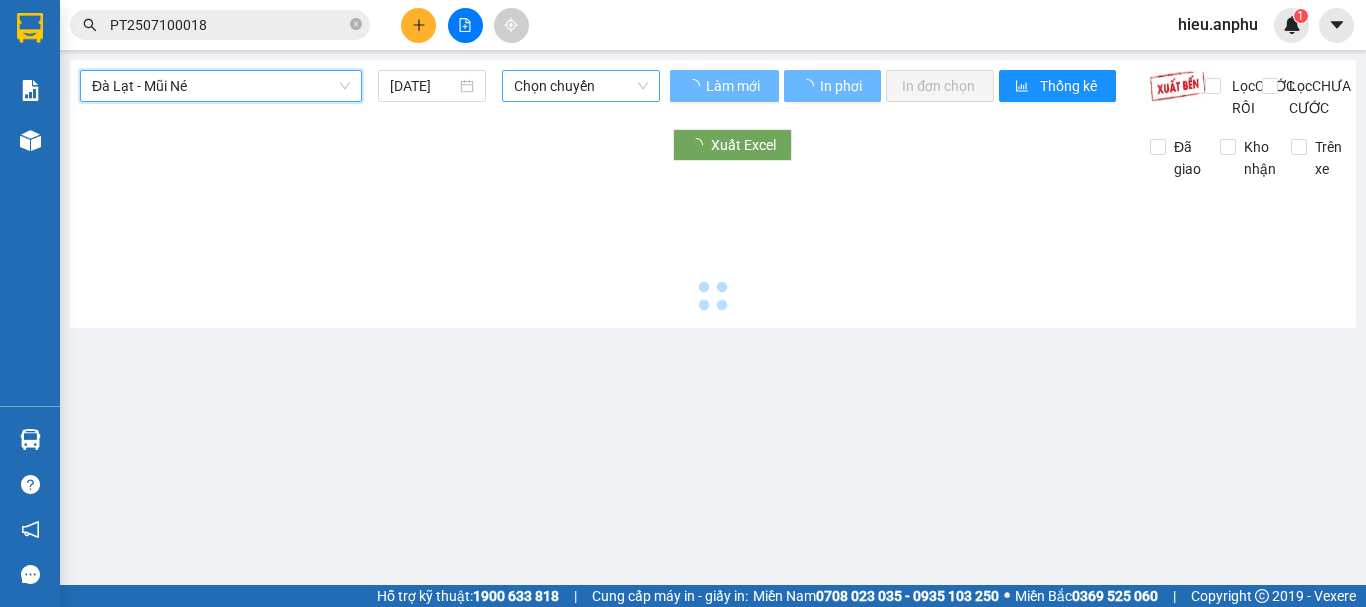 click on "Chọn chuyến" at bounding box center [581, 86] 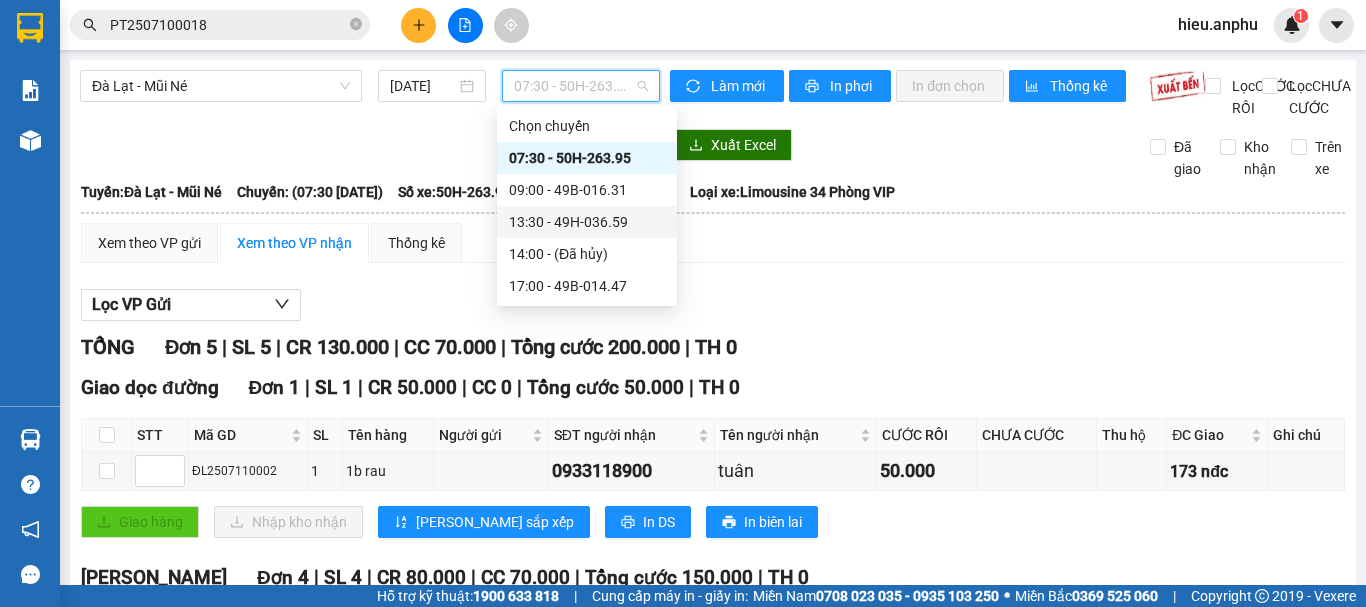 click on "13:30     - 49H-036.59" at bounding box center [587, 222] 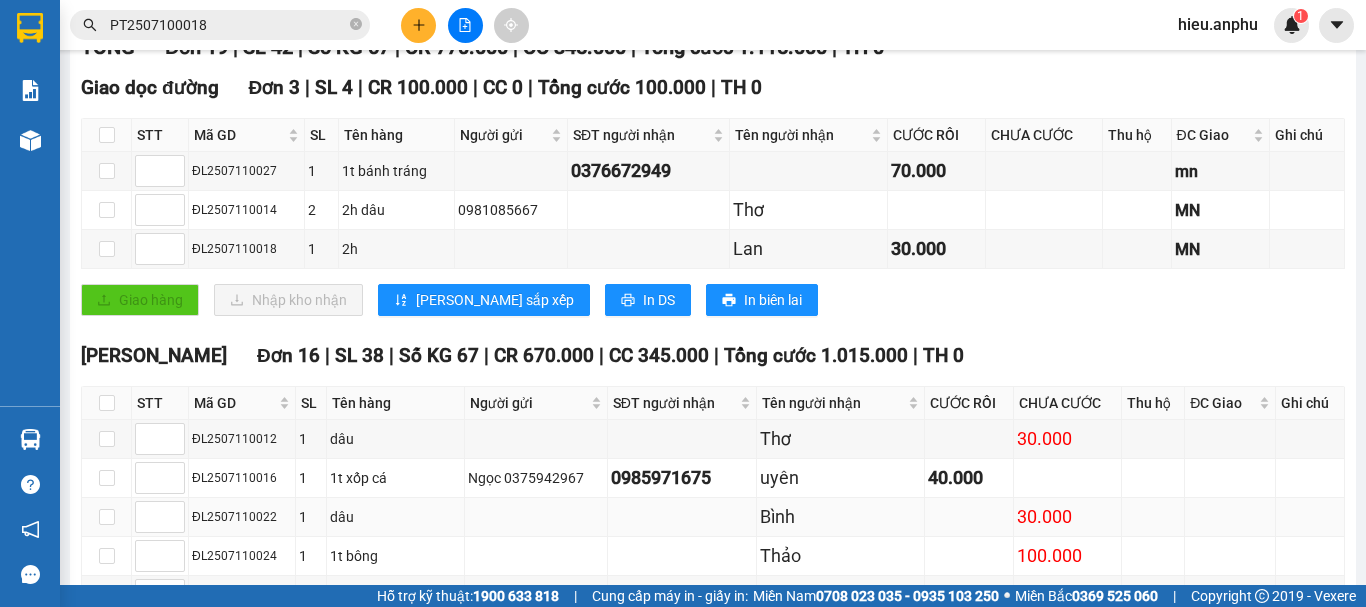 scroll, scrollTop: 500, scrollLeft: 0, axis: vertical 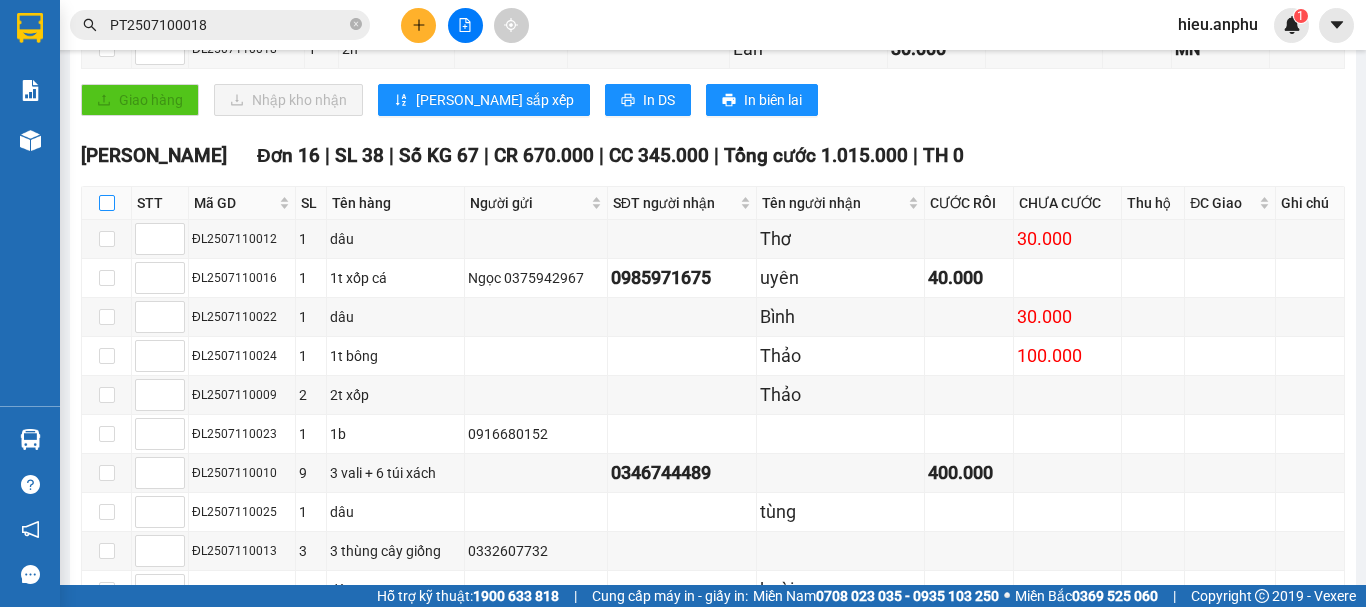 click at bounding box center [107, 203] 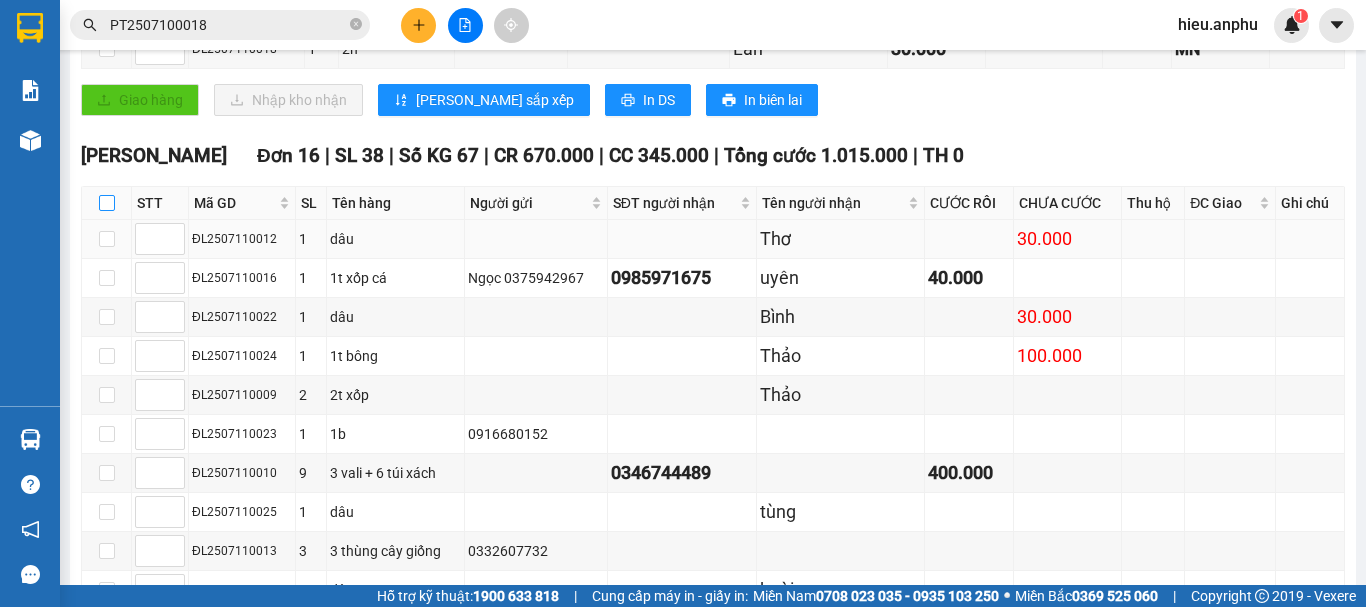 checkbox on "true" 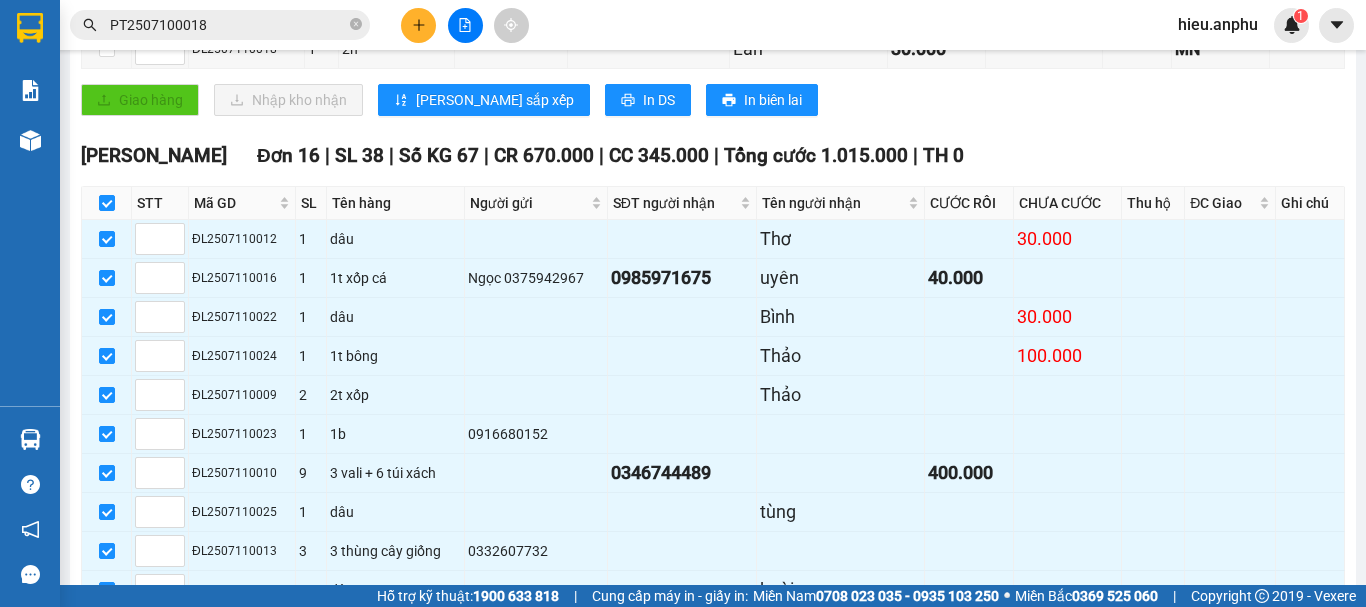 scroll, scrollTop: 884, scrollLeft: 0, axis: vertical 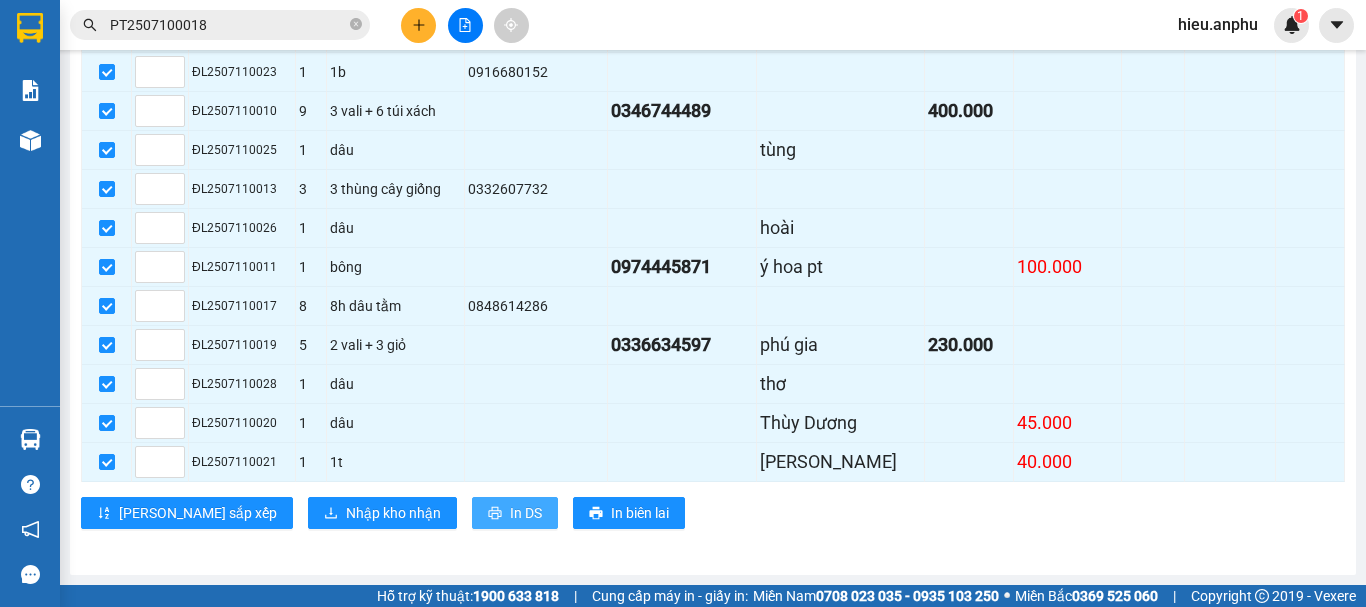 click on "In DS" at bounding box center [526, 513] 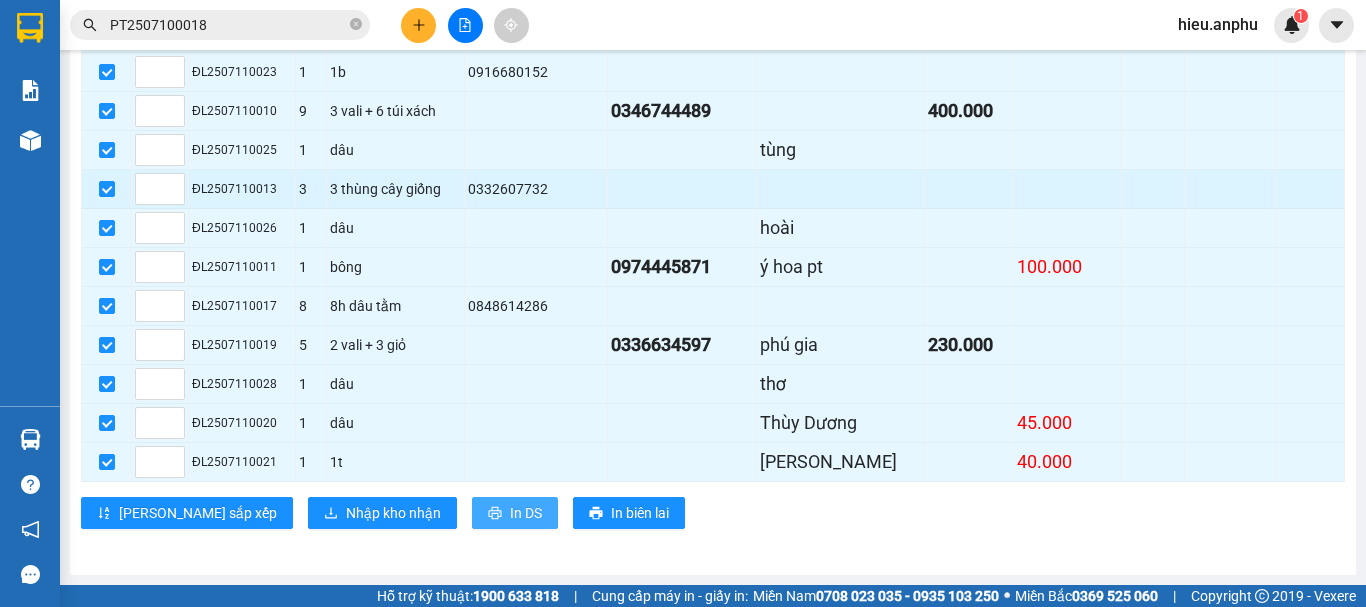 scroll, scrollTop: 0, scrollLeft: 0, axis: both 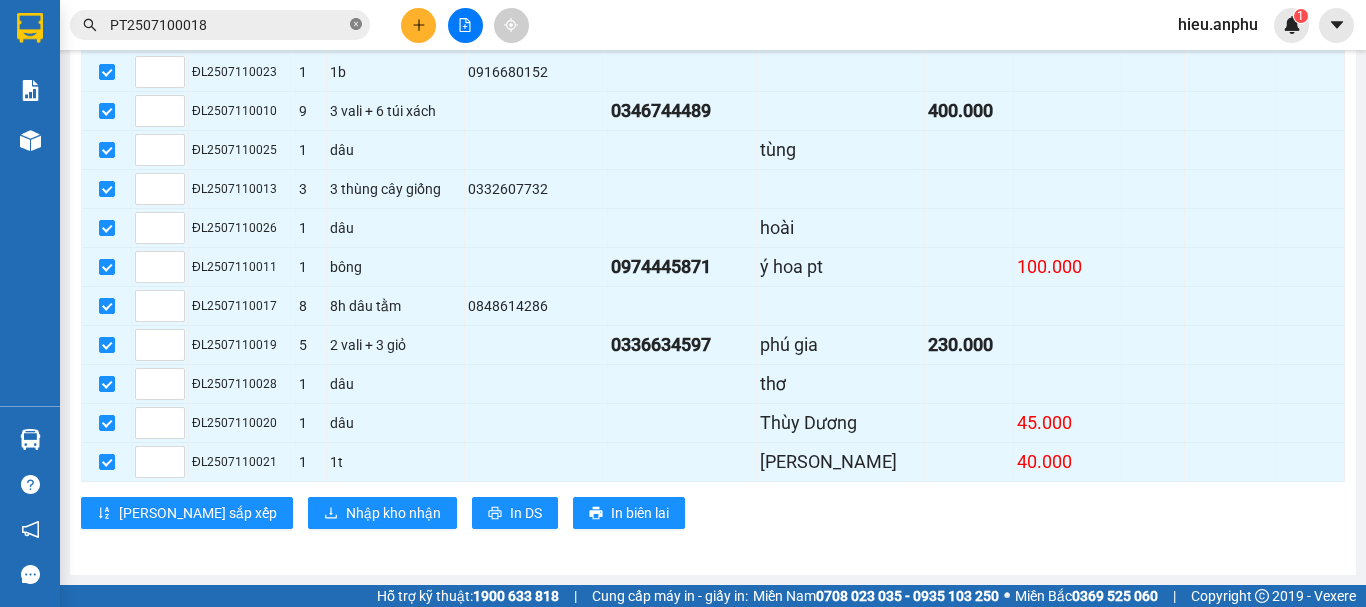 click 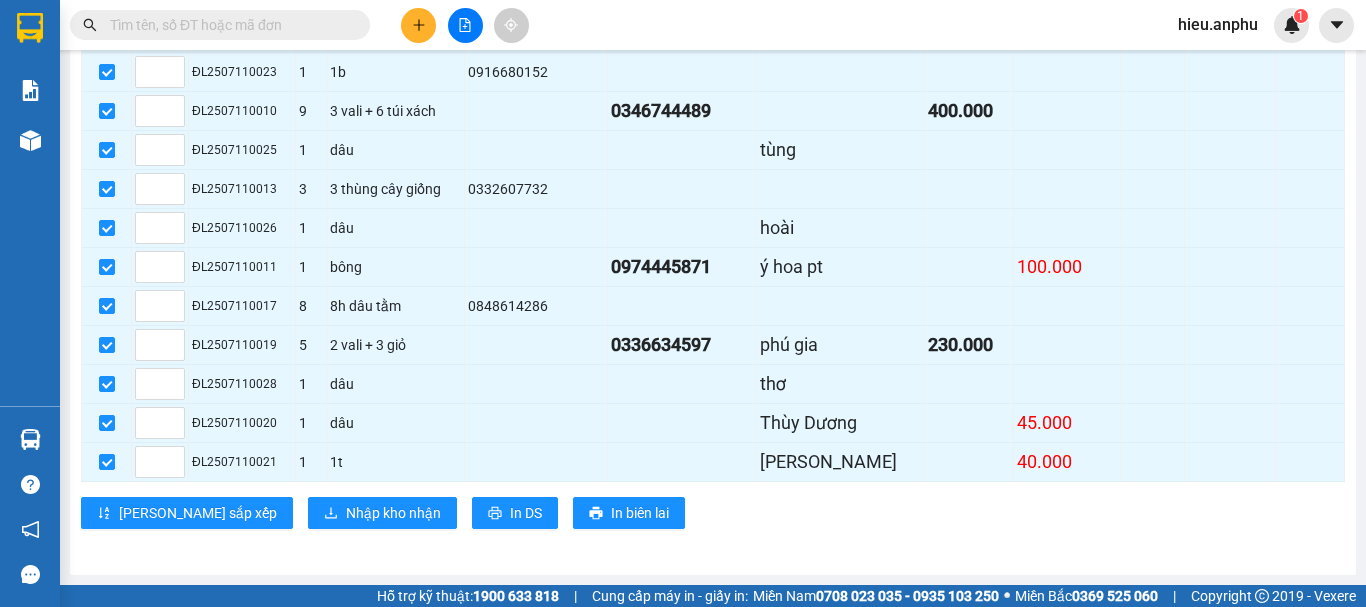 click at bounding box center (228, 25) 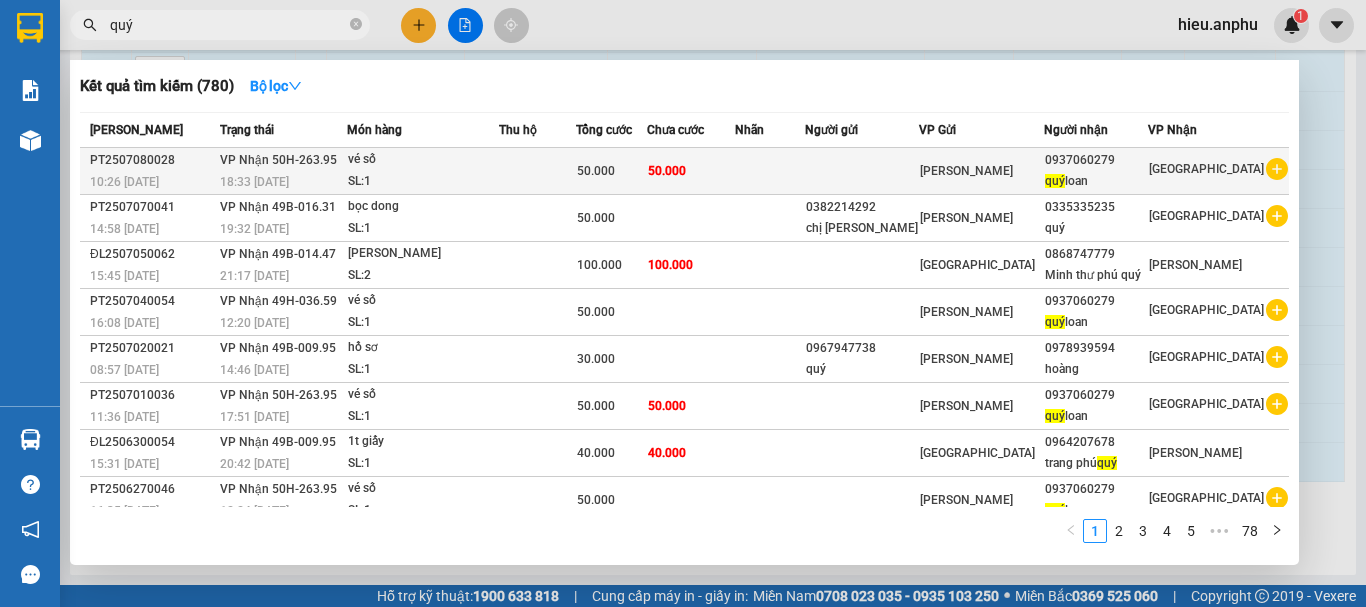type on "quý" 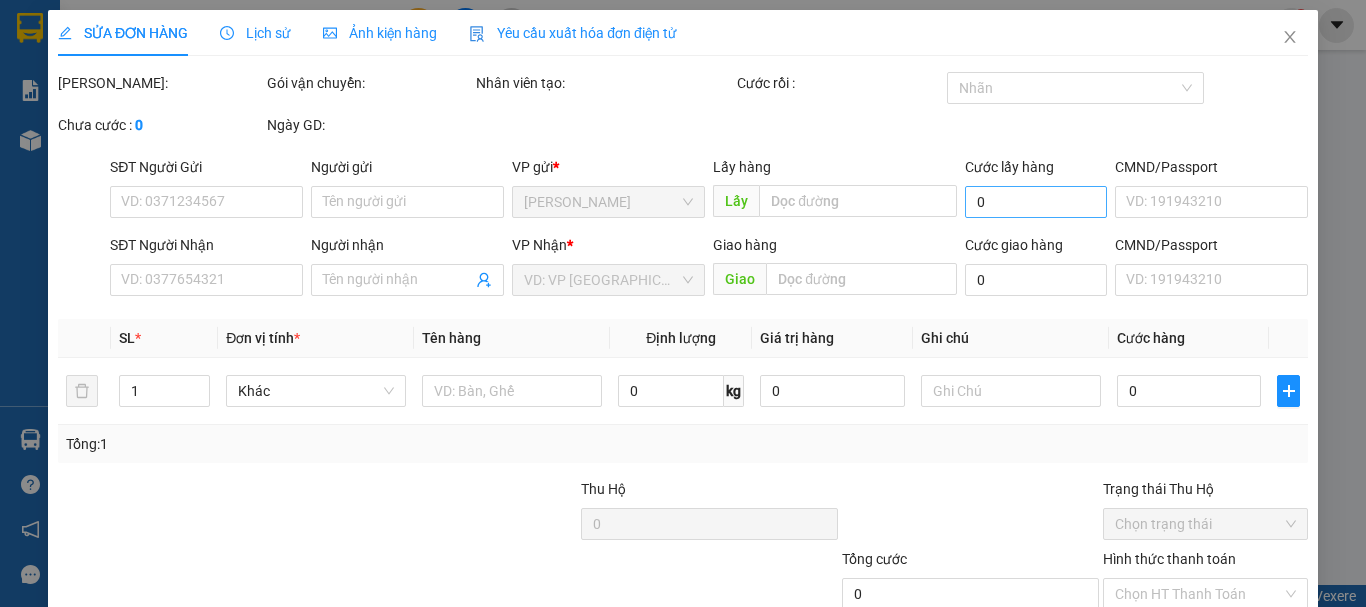 scroll, scrollTop: 0, scrollLeft: 0, axis: both 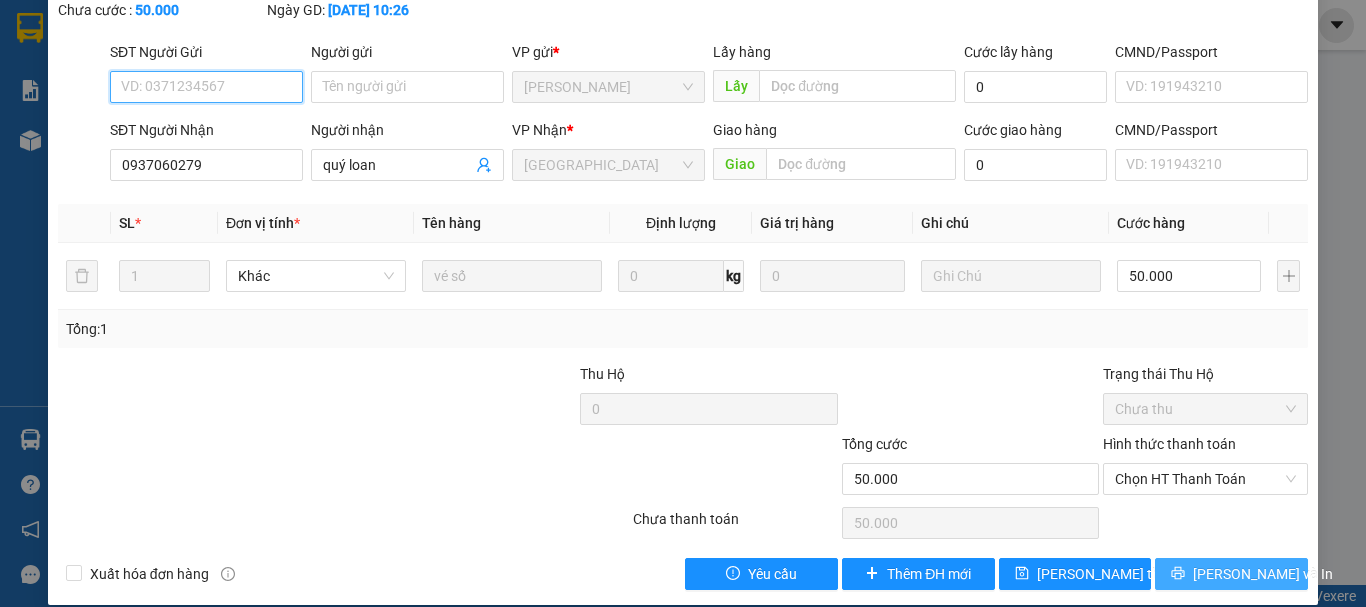 type on "0937060279" 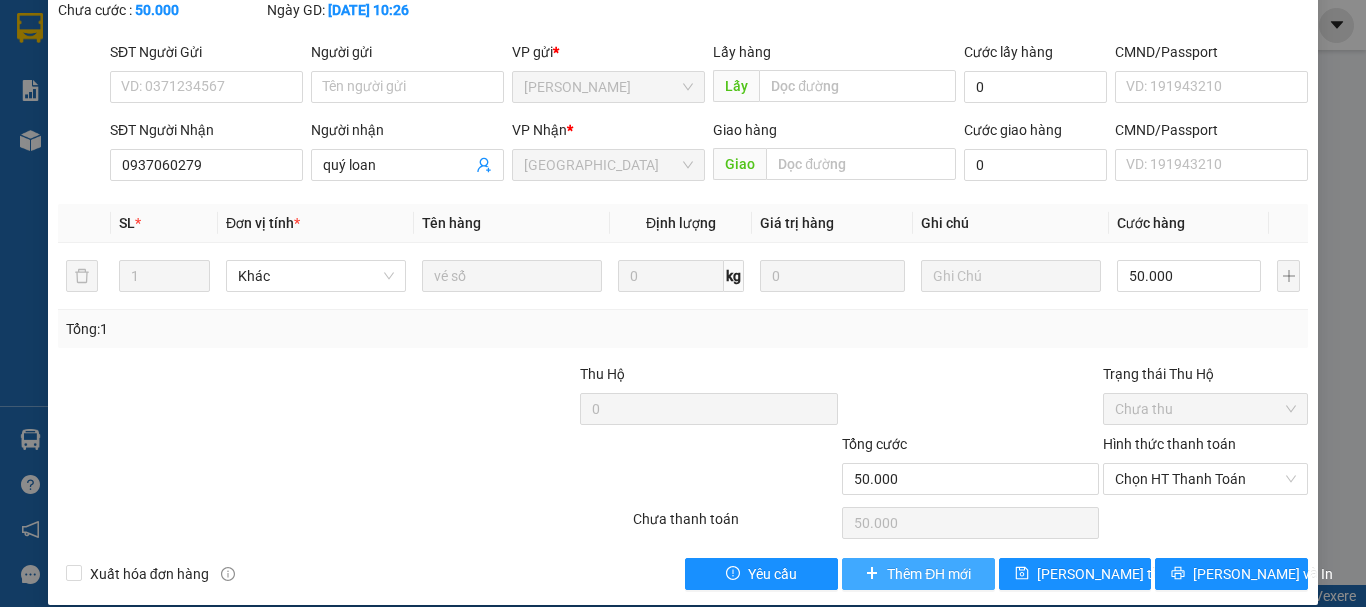 click on "Thêm ĐH mới" at bounding box center [929, 574] 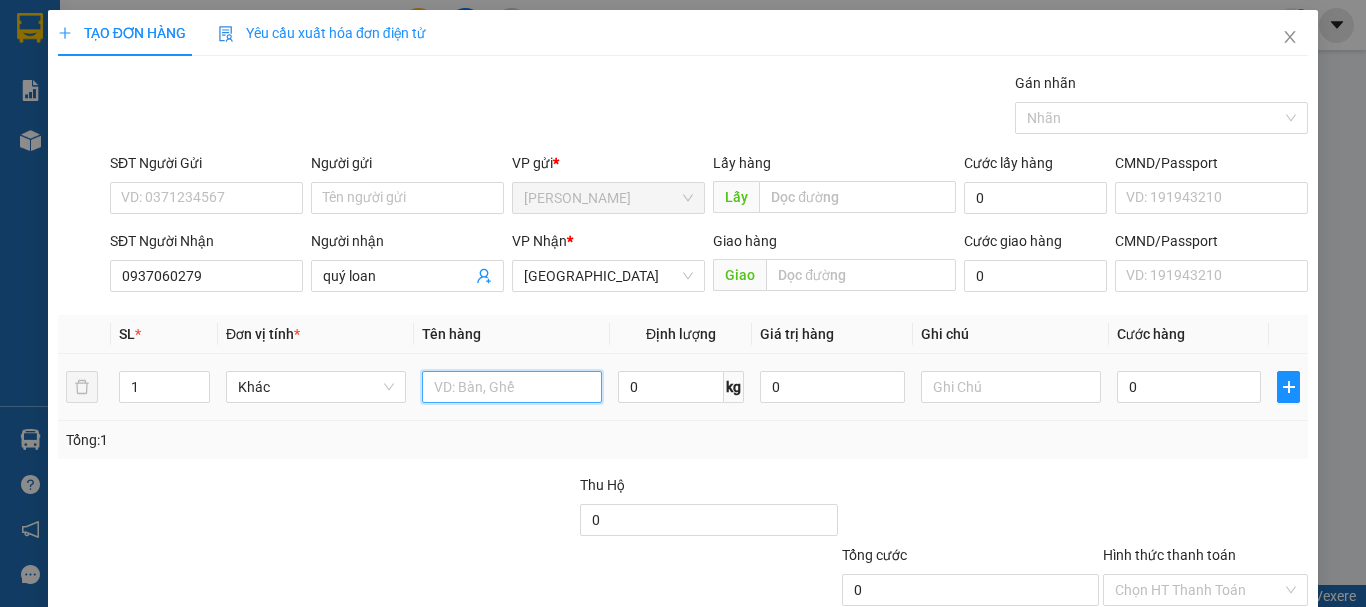 click at bounding box center [512, 387] 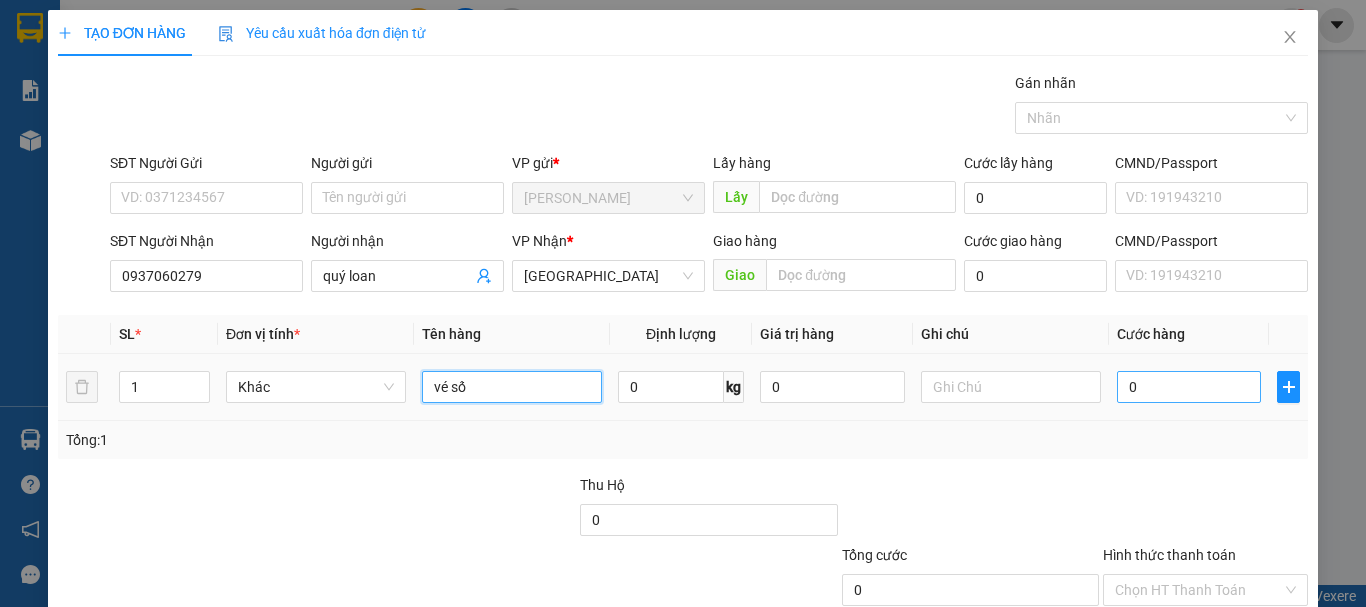 type on "vé số" 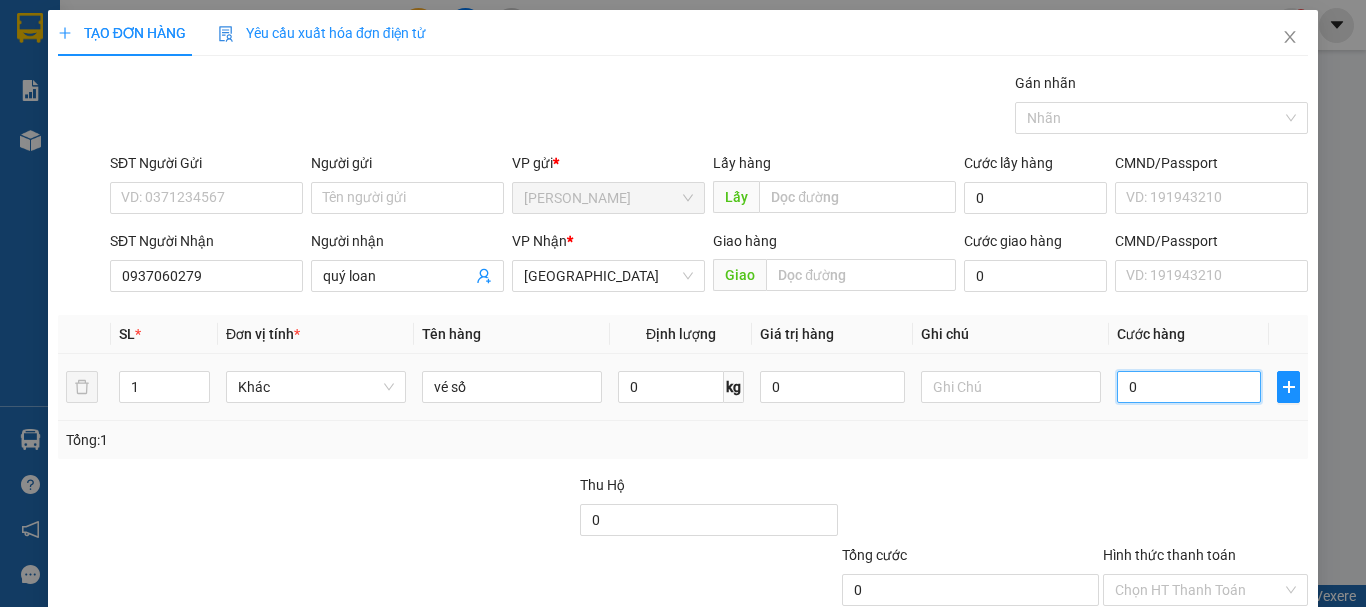 click on "0" at bounding box center (1189, 387) 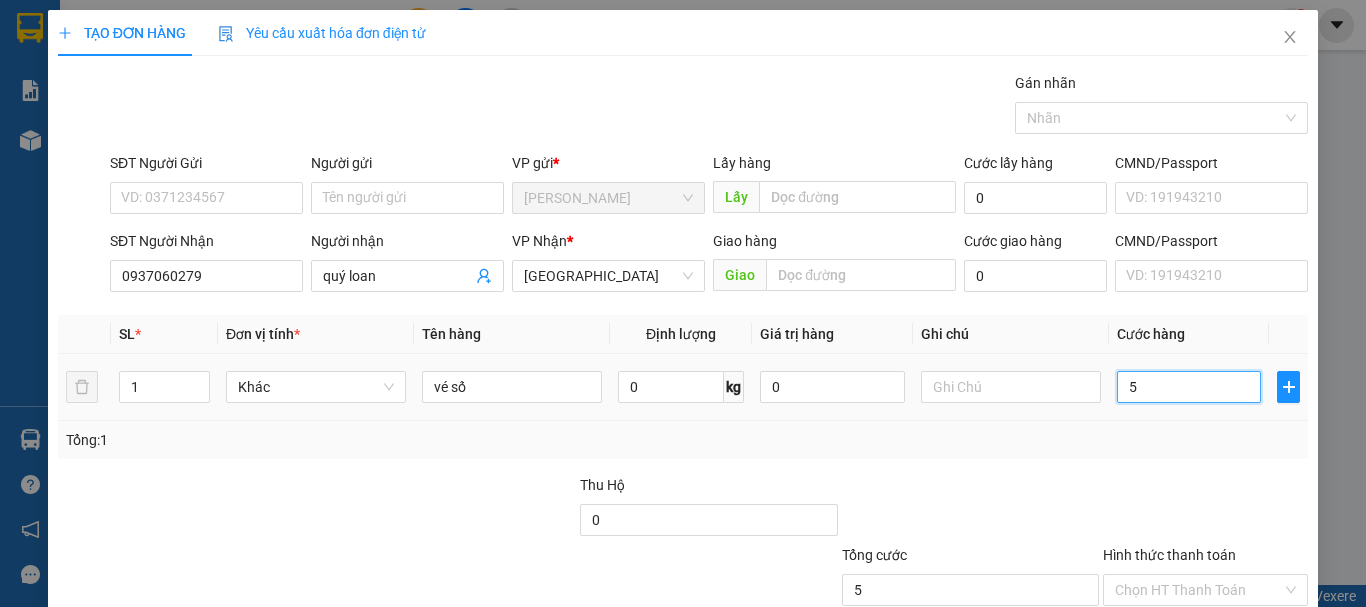 type on "50" 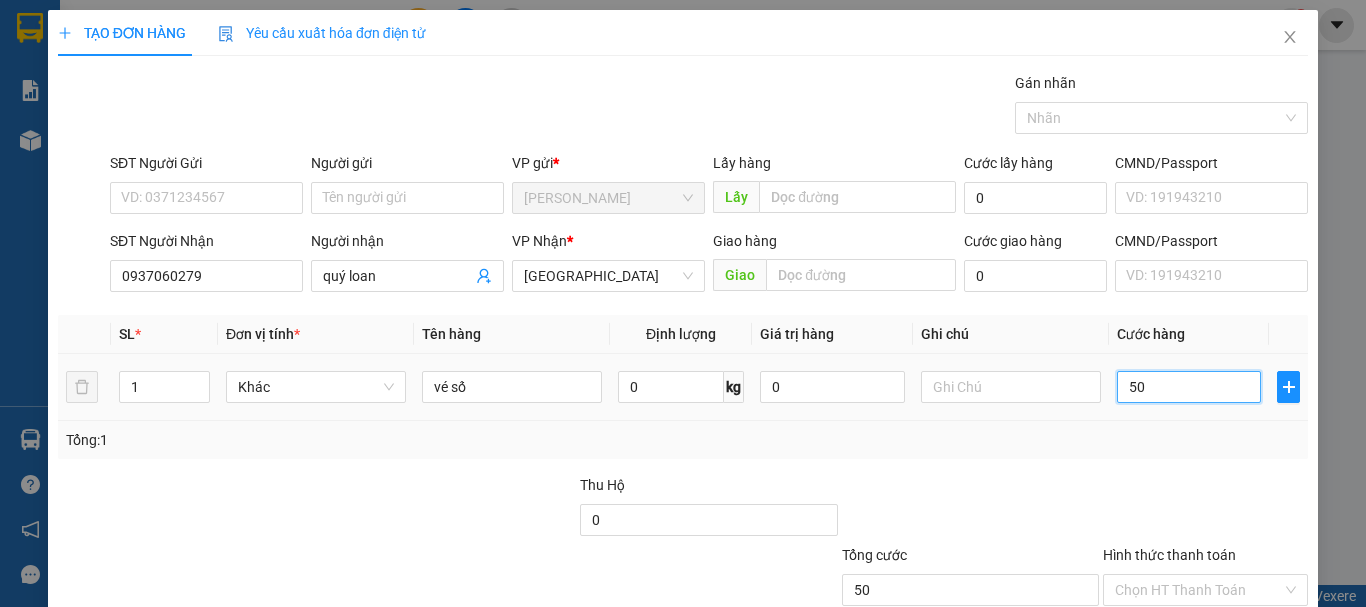 type on "500" 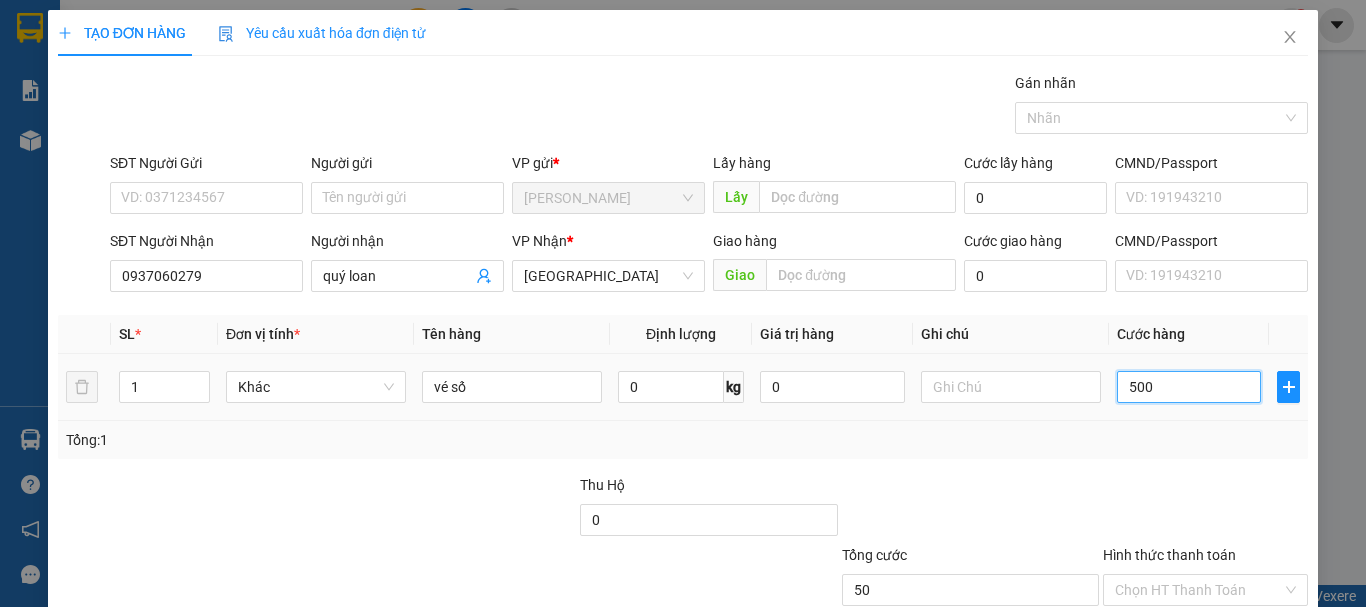 type on "500" 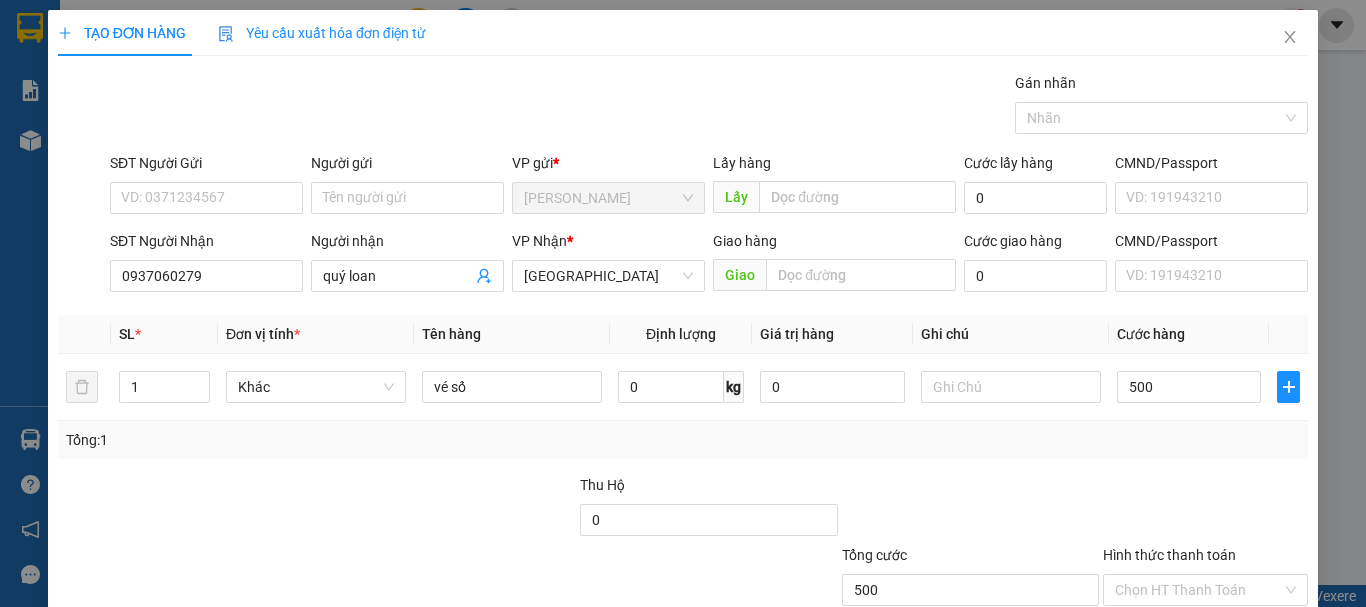 type on "500.000" 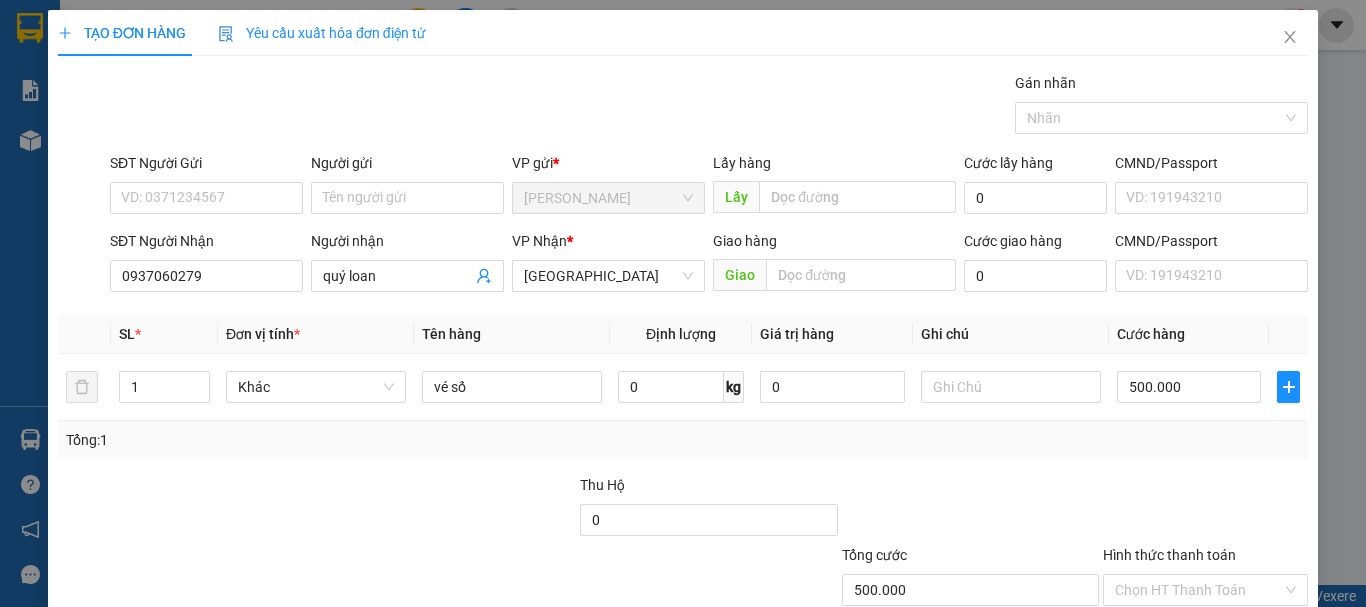 drag, startPoint x: 1135, startPoint y: 453, endPoint x: 1132, endPoint y: 463, distance: 10.440307 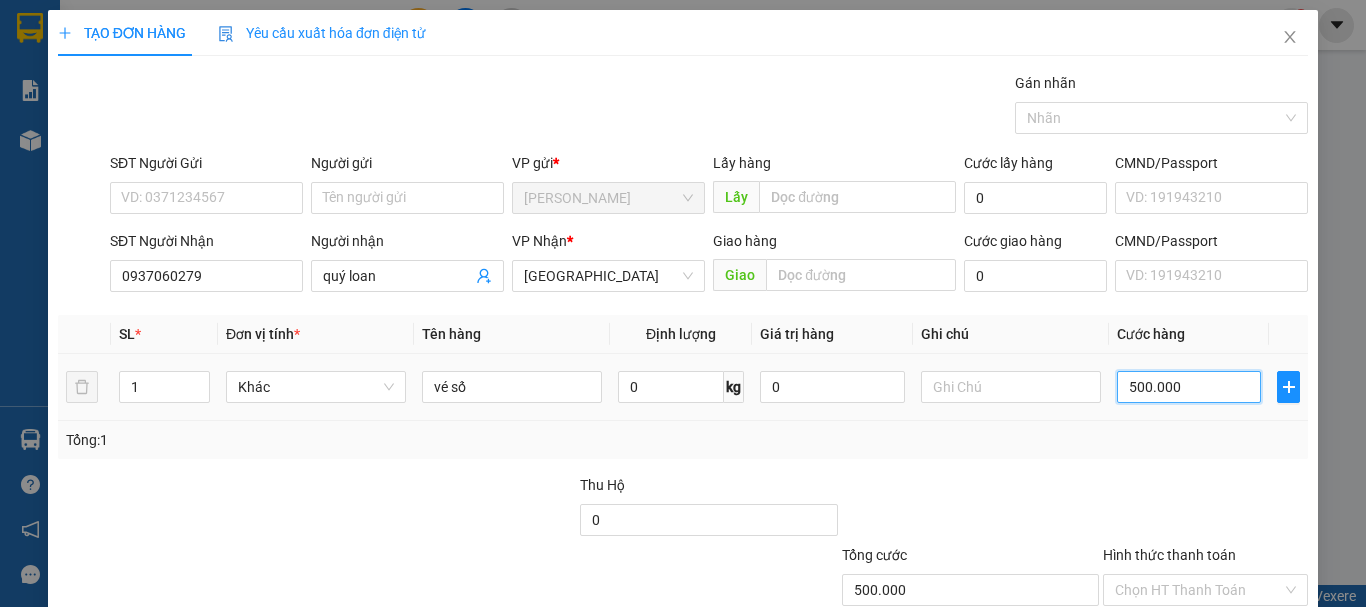 click on "500.000" at bounding box center [1189, 387] 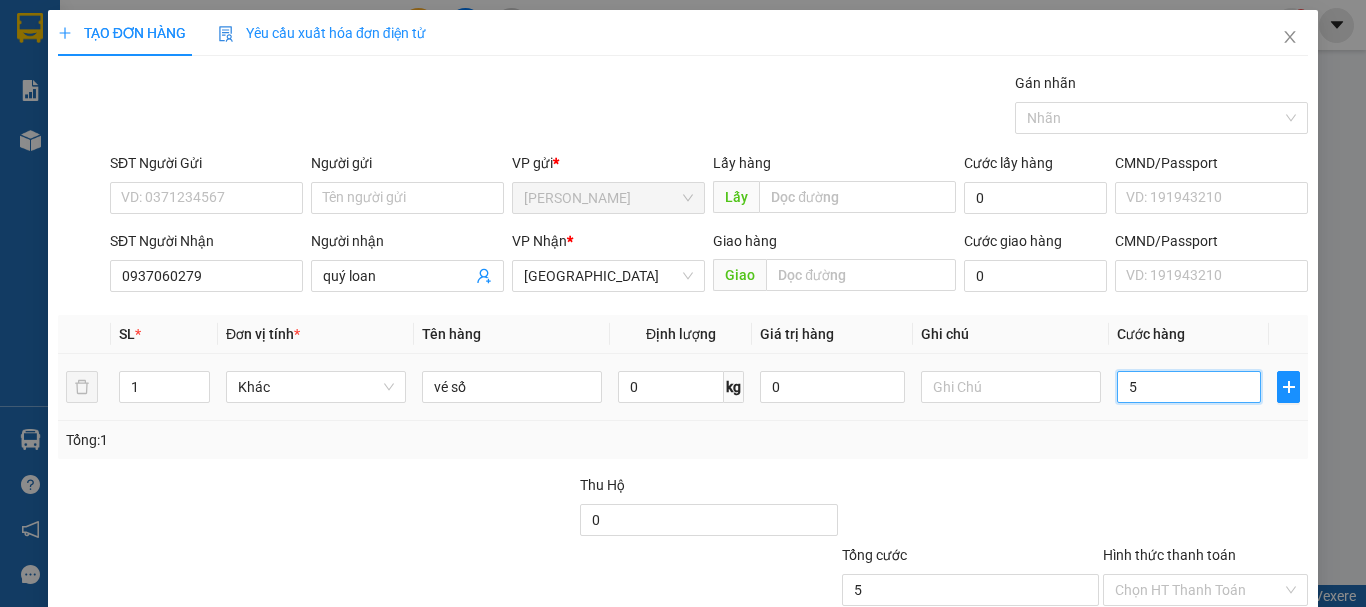 type on "50" 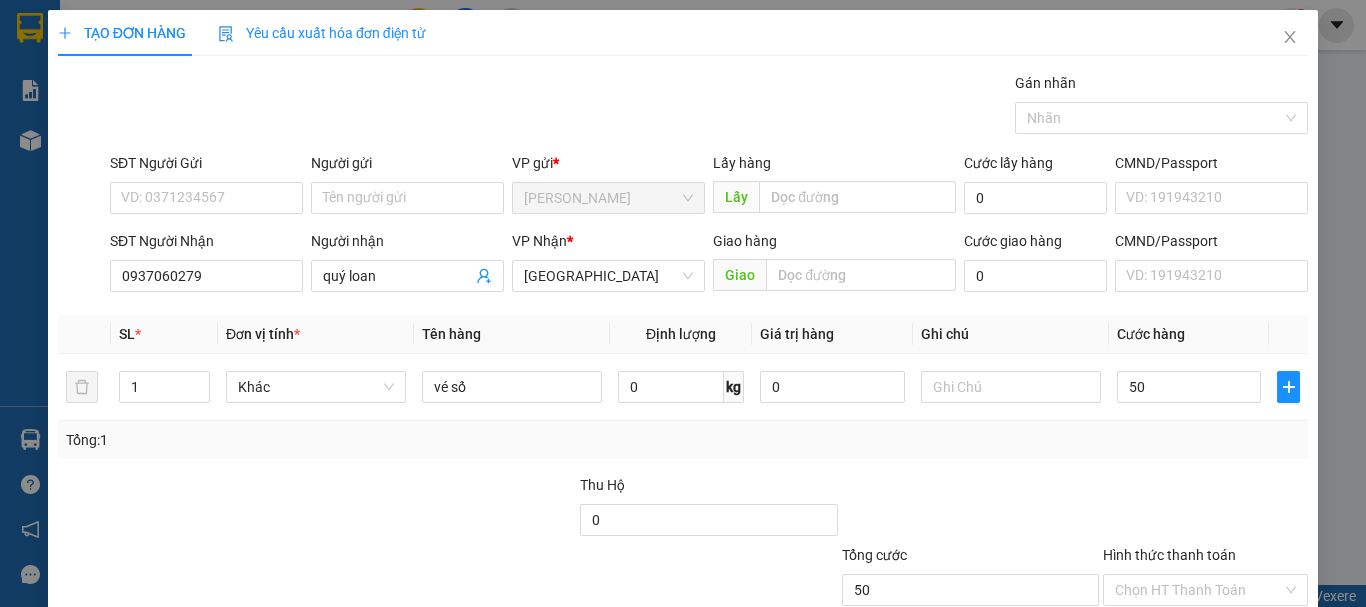 type on "50.000" 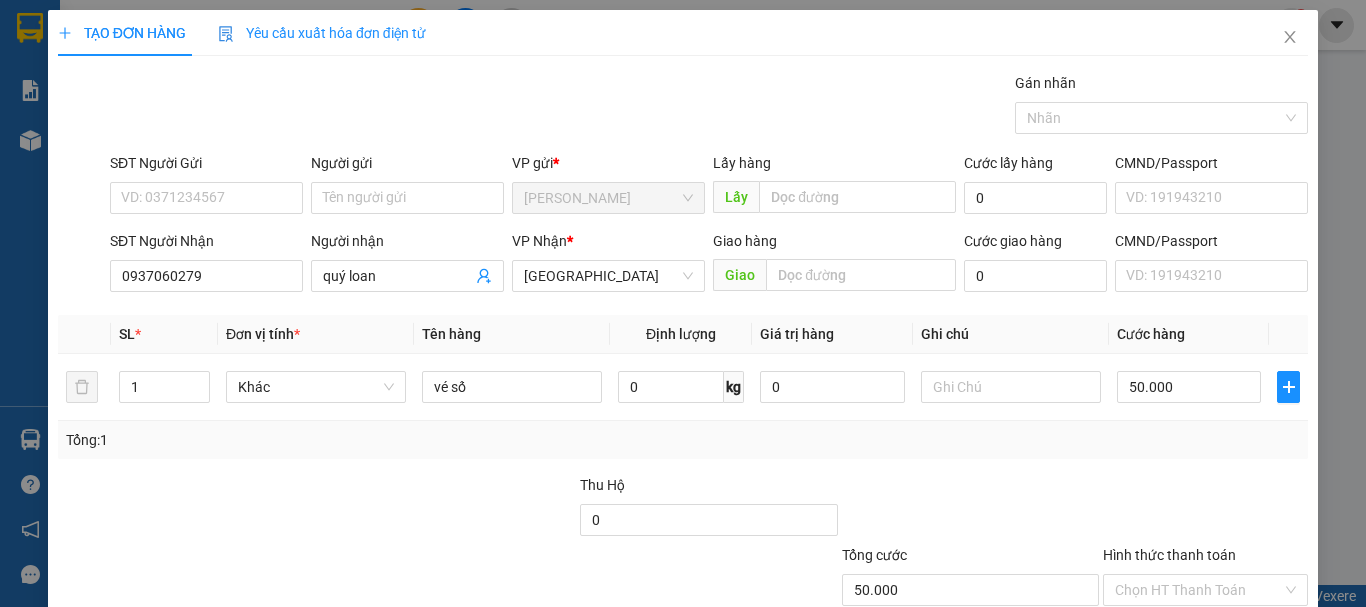 click on "Tổng:  1" at bounding box center [683, 440] 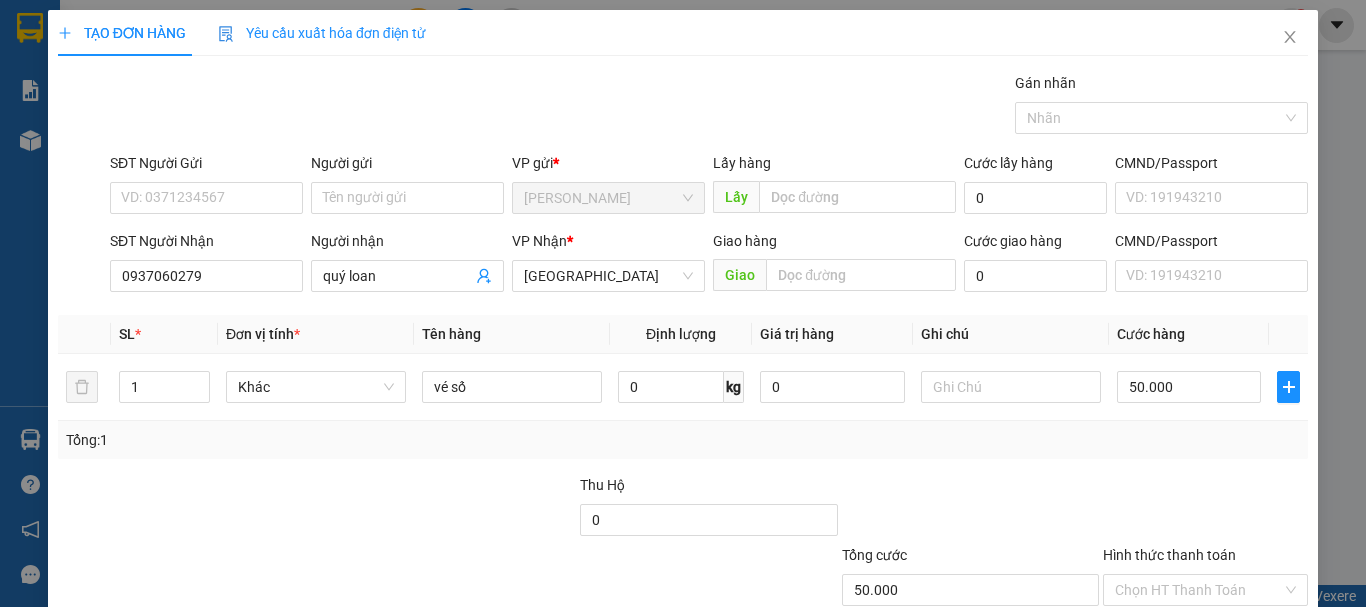click on "Tổng:  1" at bounding box center [683, 440] 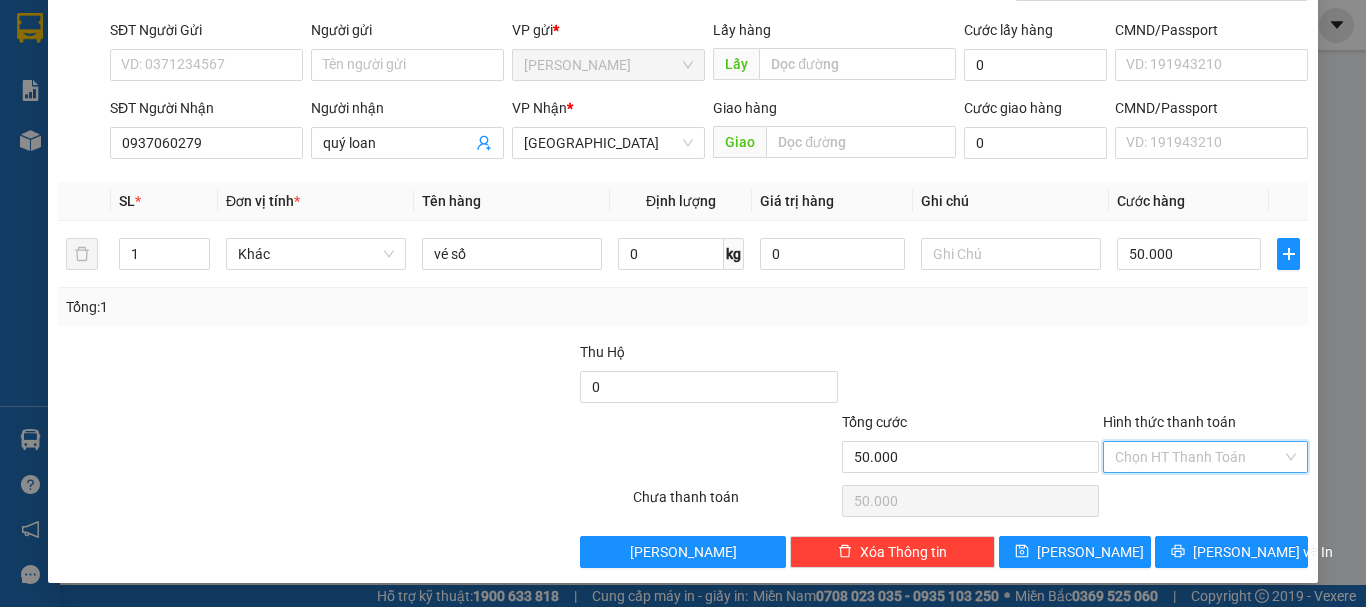 click on "Hình thức thanh toán" at bounding box center (1198, 457) 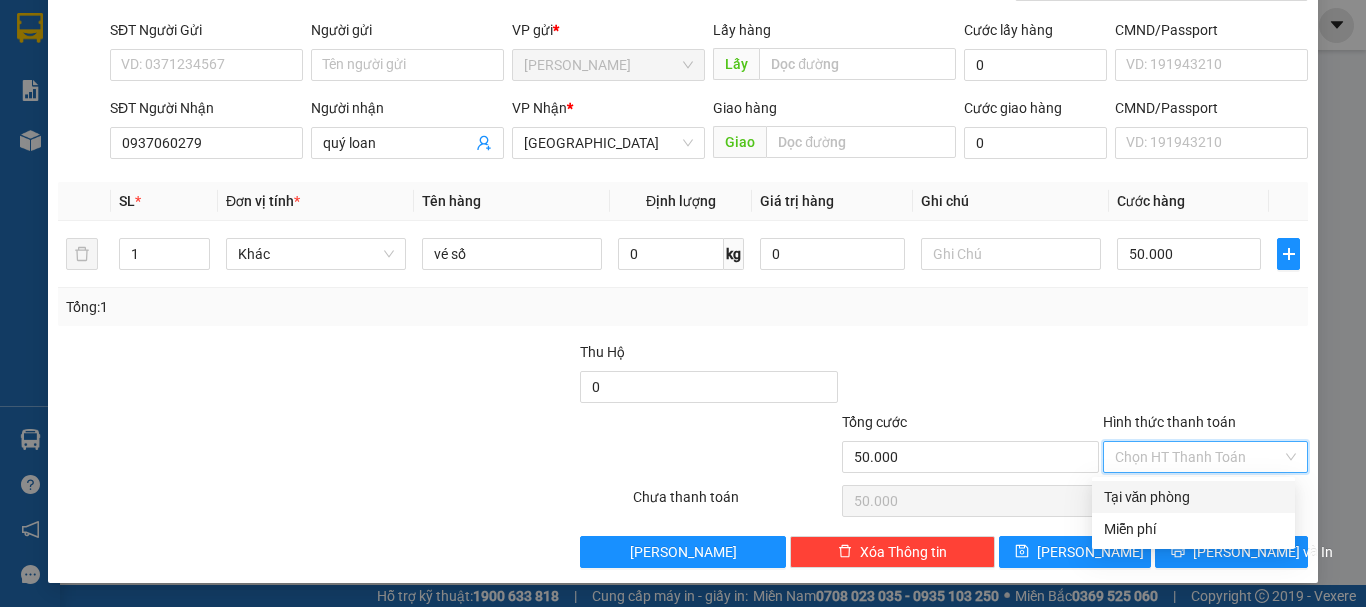 click on "Tại văn phòng" at bounding box center (1193, 497) 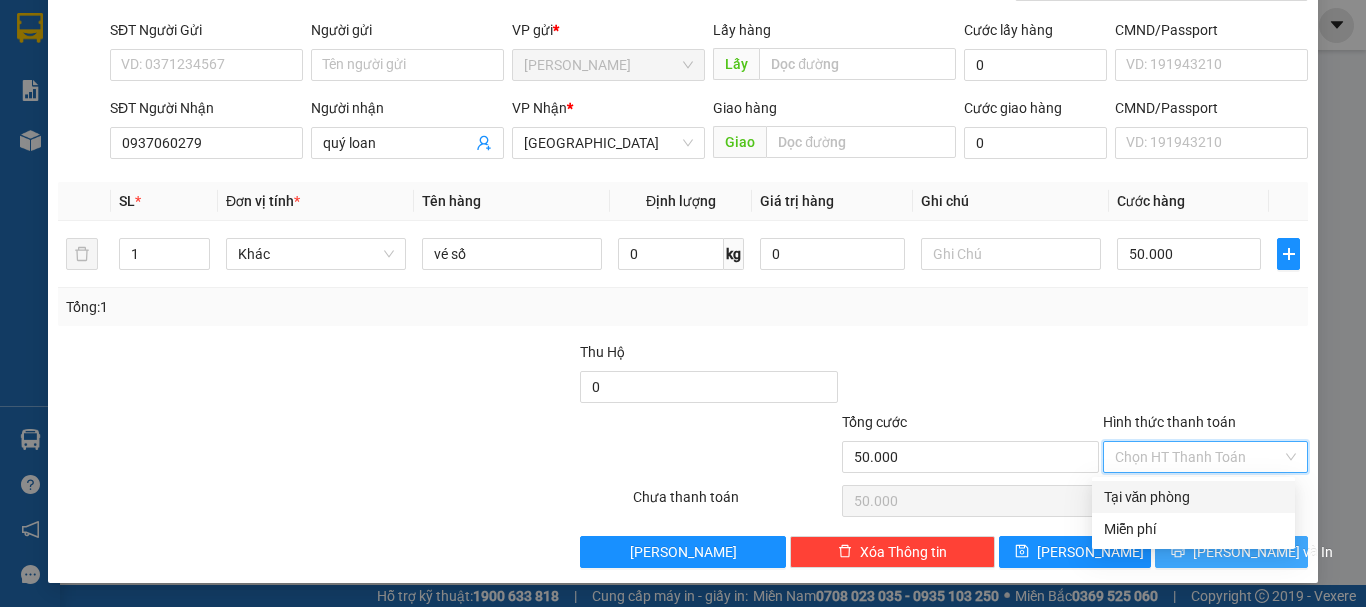 type on "0" 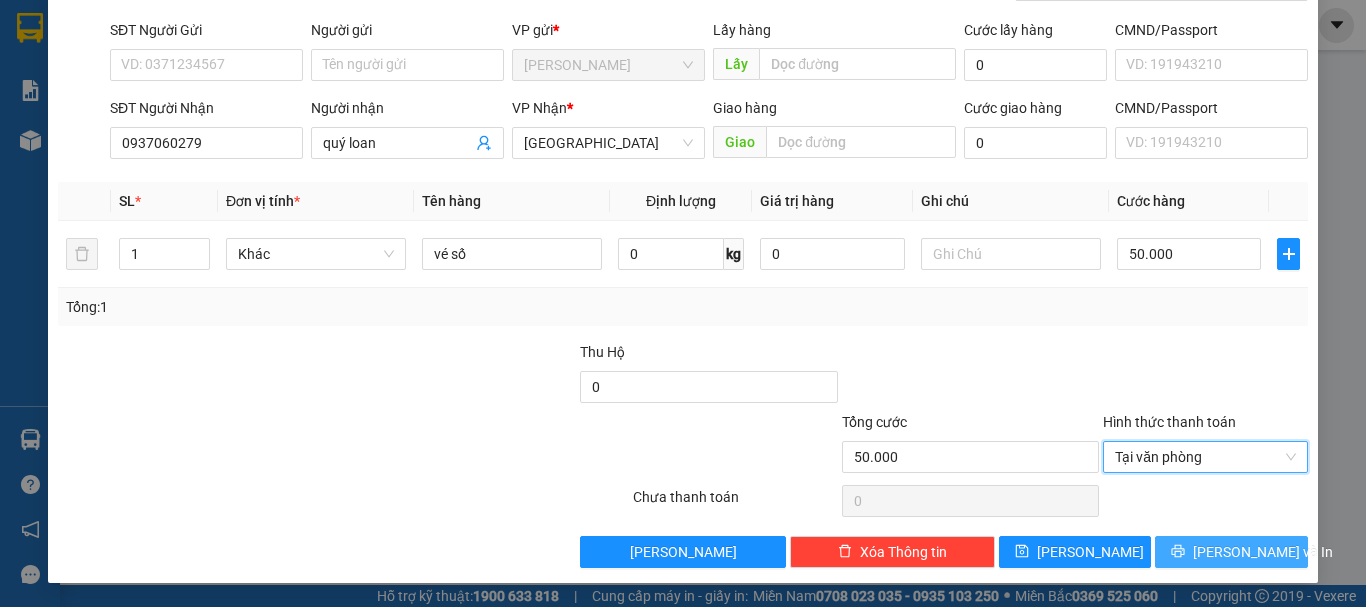 click on "[PERSON_NAME] và In" at bounding box center (1263, 552) 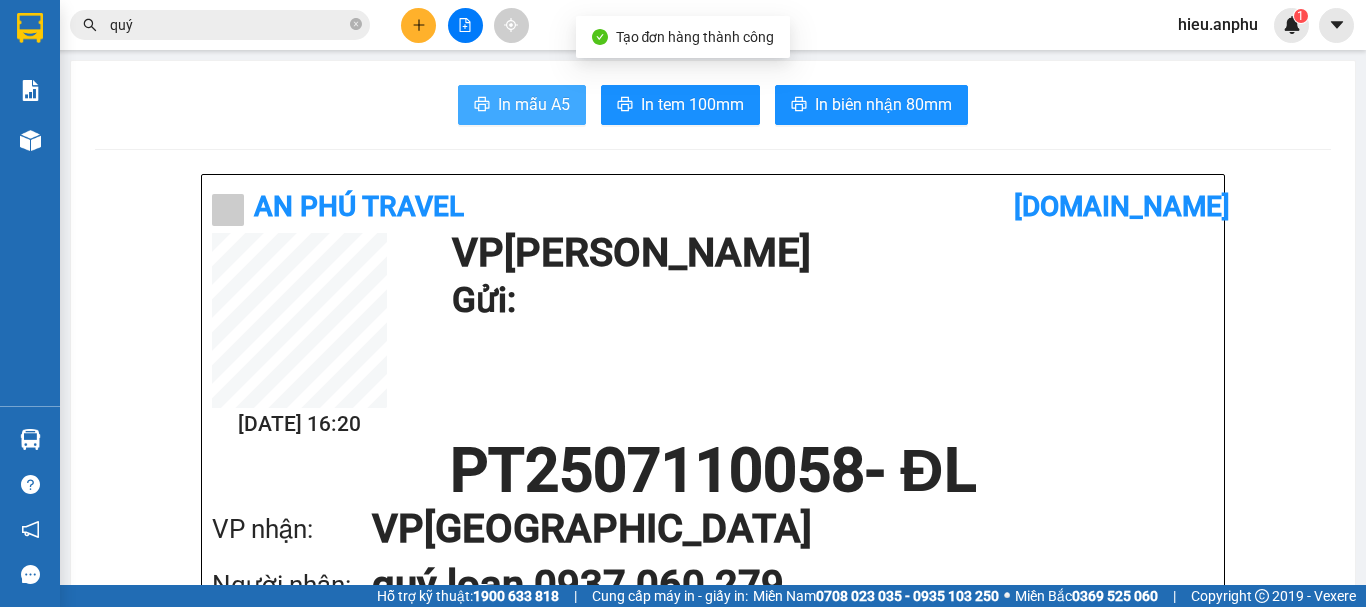 click on "In mẫu A5
In tem 100mm
In biên nhận 80mm An Phú Travel [DOMAIN_NAME] [DATE] 16:20 VP  [PERSON_NAME] Gửi:    PT2507110058  -   ĐL VP nhận: VP  Đà Lạt Người nhận: quý loan    0937 060 279 Tên hàng: vé số  SL 1 Giá trị hàng gửi:  0 CƯỚC RỒI   50.000 Tổng phải thu:   0 An Phú Travel   26 [PERSON_NAME] Lão, Phường 7   02633556022, 02633511443 Gửi khách hàng [DOMAIN_NAME] (c) 2017 GỬI :   [PERSON_NAME]   157 [PERSON_NAME], [GEOGRAPHIC_DATA]   0365374174 PT2507110058 NHẬN :   Đà Lạt   26 [PERSON_NAME] Lão, P3   0365374174 Người nhận :   quý loan  0937060279 Tên hàng: vé số  SL 1 Giá trị hàng gửi:  0 CƯỚC RỒI   50.000 Tổng phải thu:   0 Quy định nhận/gửi hàng : Quý khách báo mã số "Biên nhận gửi hàng" cho bộ phận giao hàng để nhận hàng kèm CMND hoặc giấy giới thiệu (đối với mặt hàng có giá trị hoặc tiền). An Phú Travel In ngày:  16:20   [DATE] Hiếu" at bounding box center [713, 1706] 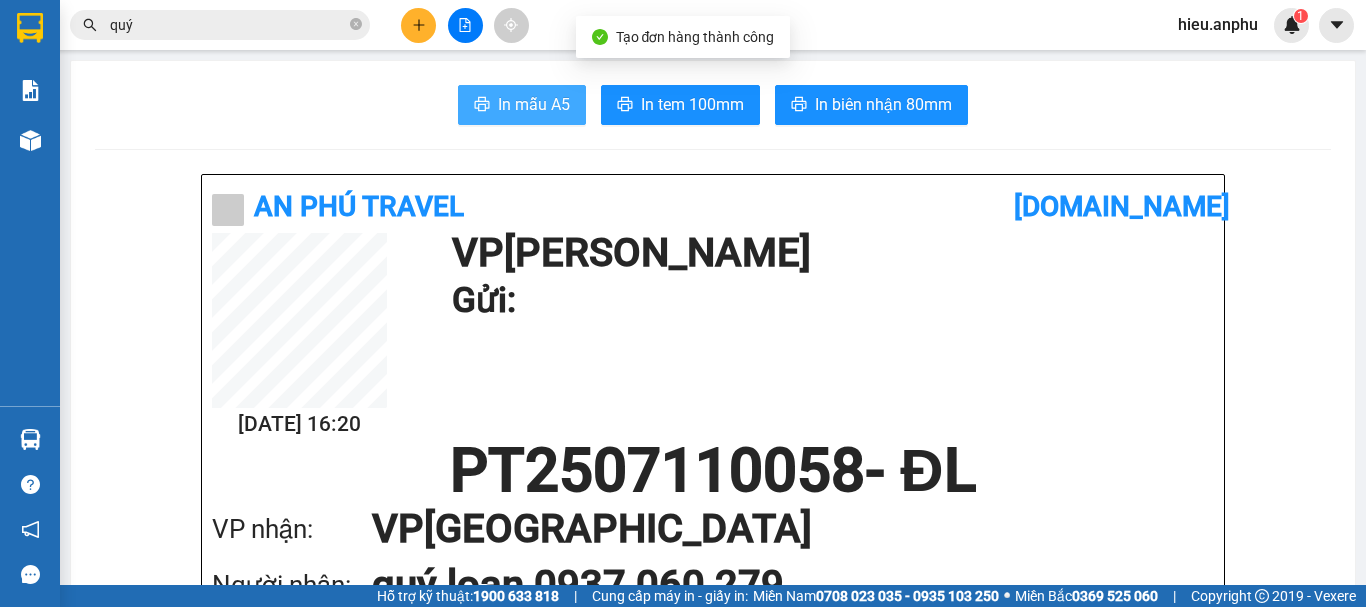 scroll, scrollTop: 0, scrollLeft: 0, axis: both 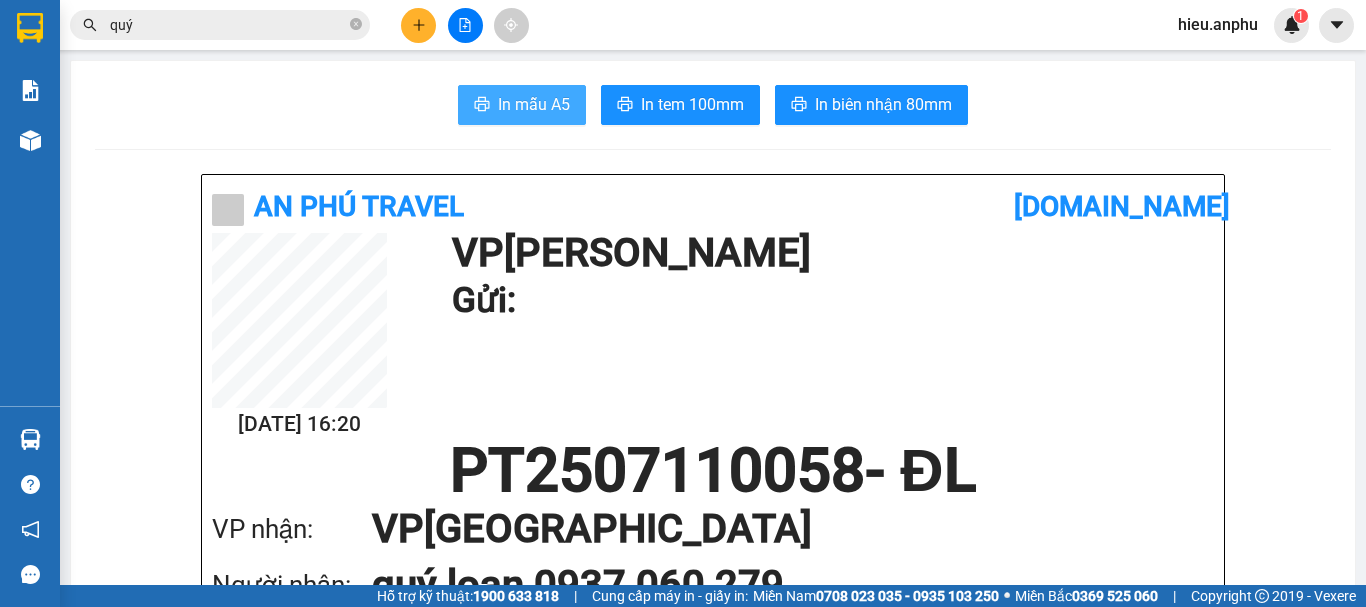 click on "In mẫu A5" at bounding box center [534, 104] 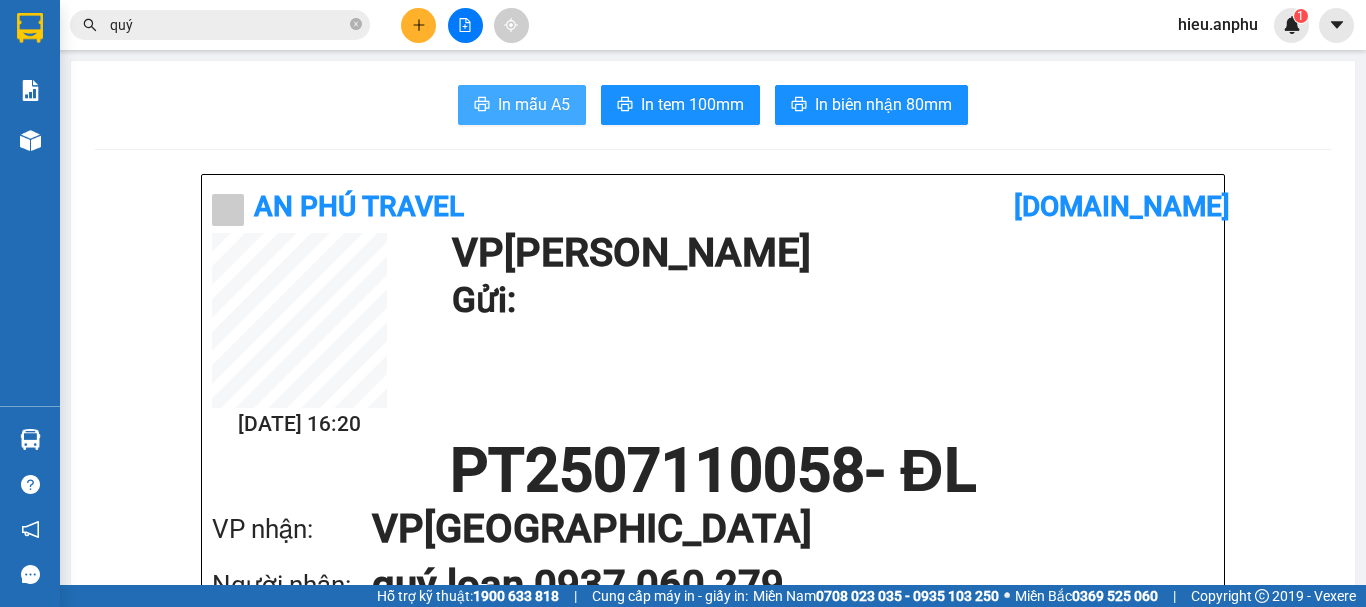 scroll, scrollTop: 0, scrollLeft: 0, axis: both 